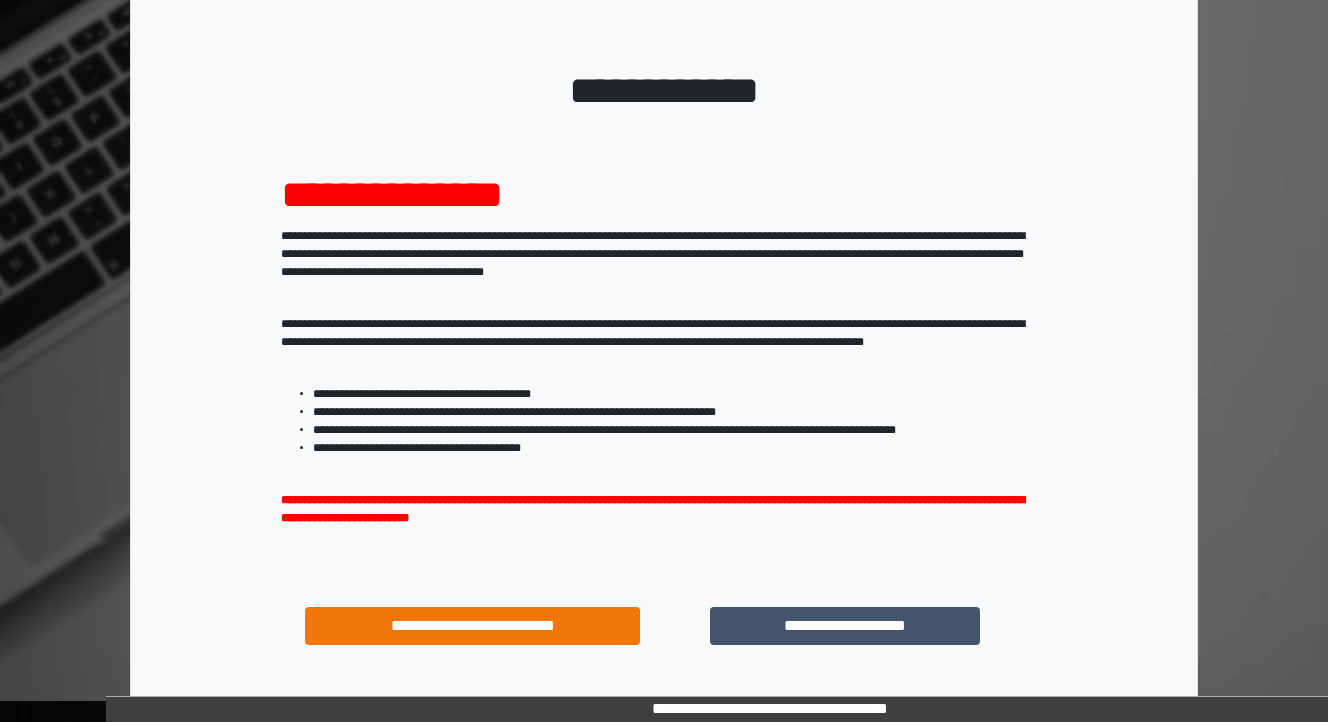 scroll, scrollTop: 204, scrollLeft: 0, axis: vertical 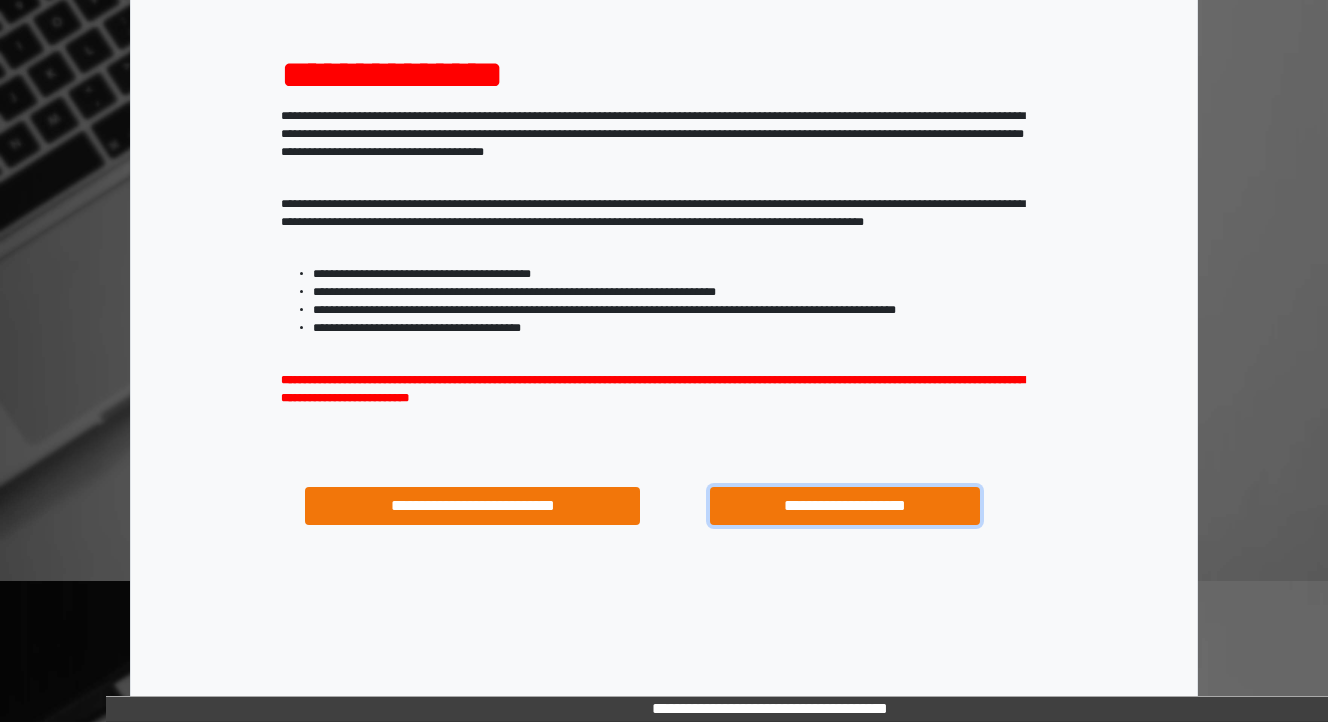 click on "**********" at bounding box center [844, 506] 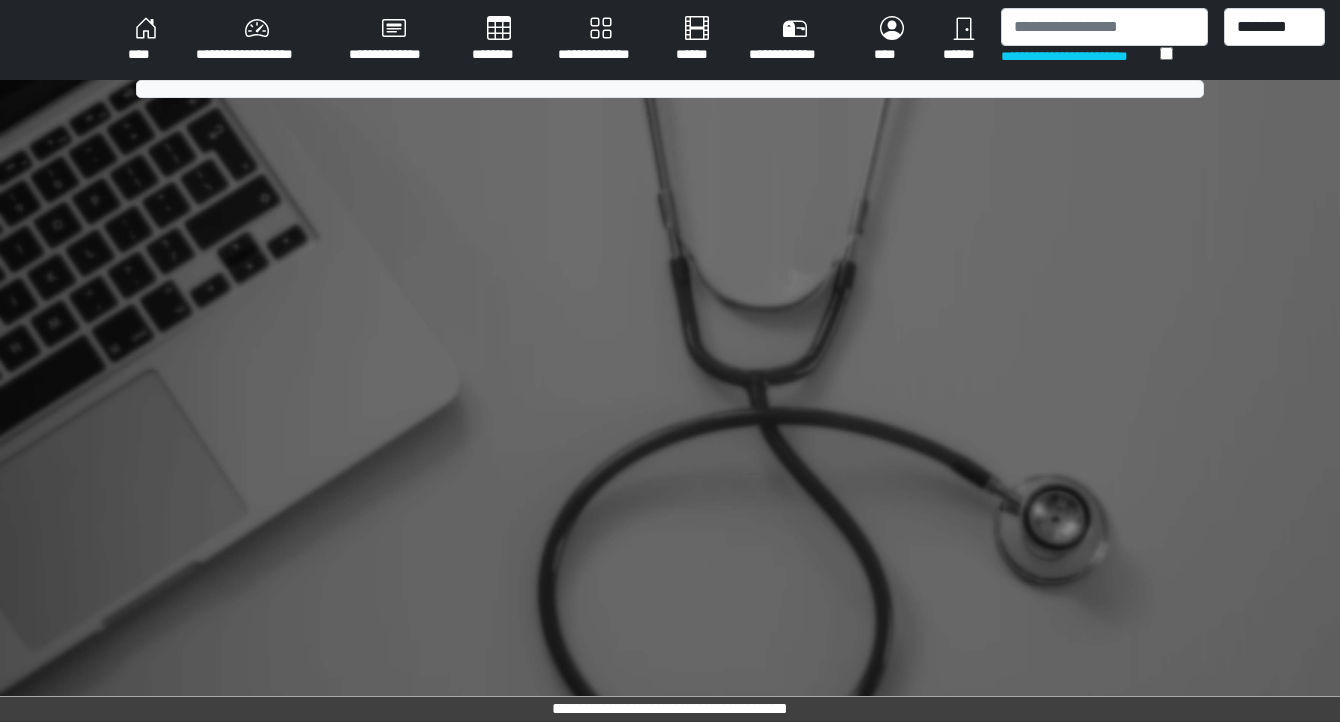 scroll, scrollTop: 0, scrollLeft: 0, axis: both 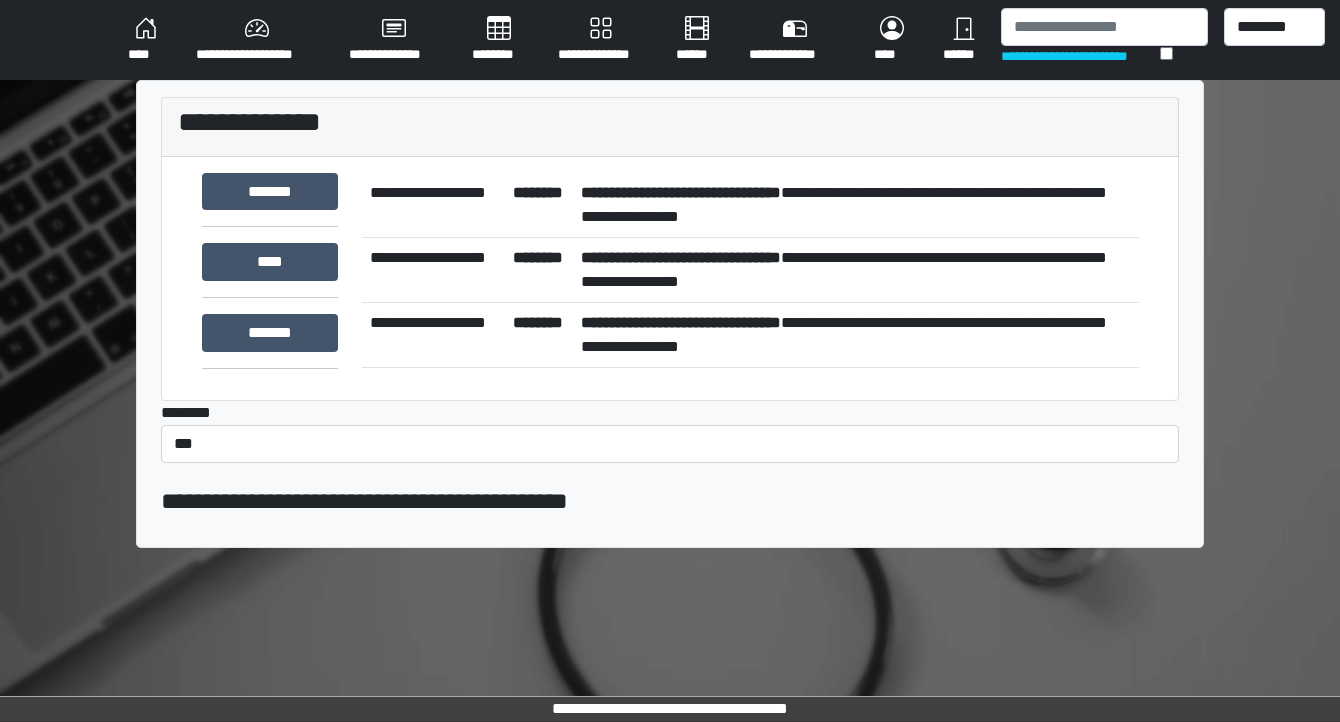 click on "**********" at bounding box center (856, 334) 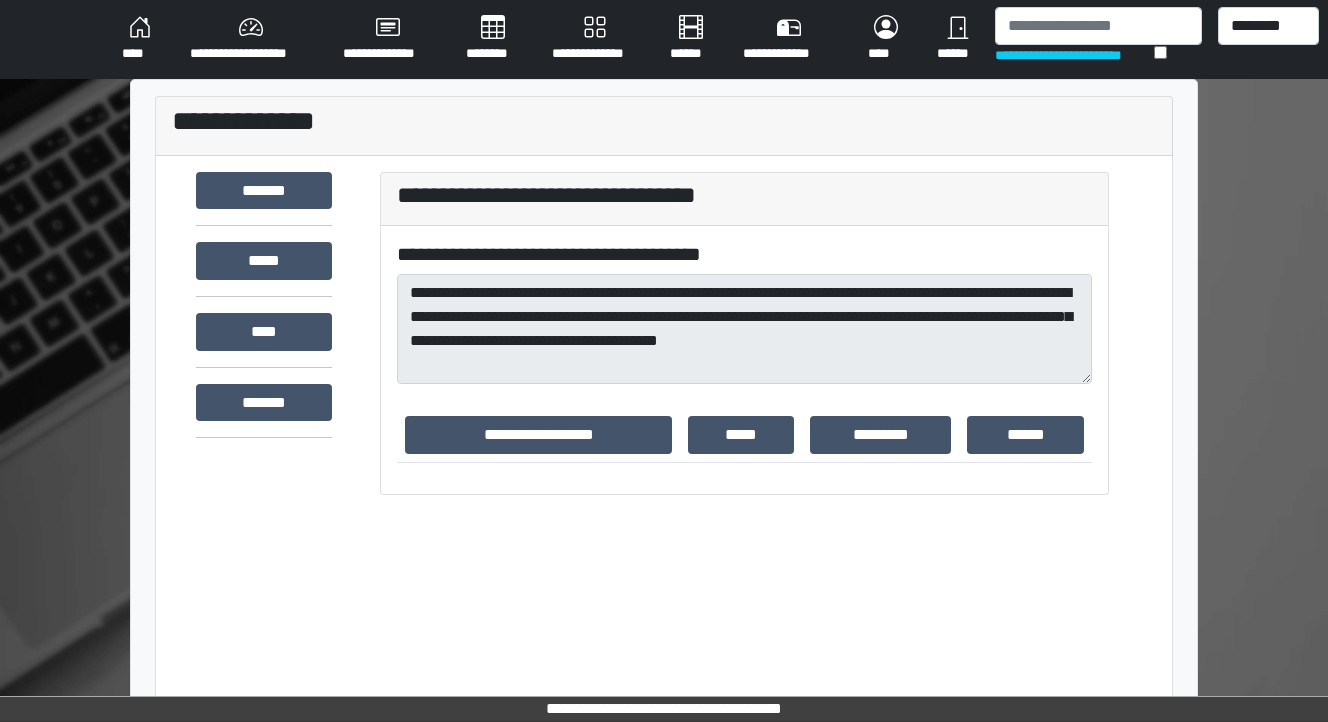 scroll, scrollTop: 0, scrollLeft: 0, axis: both 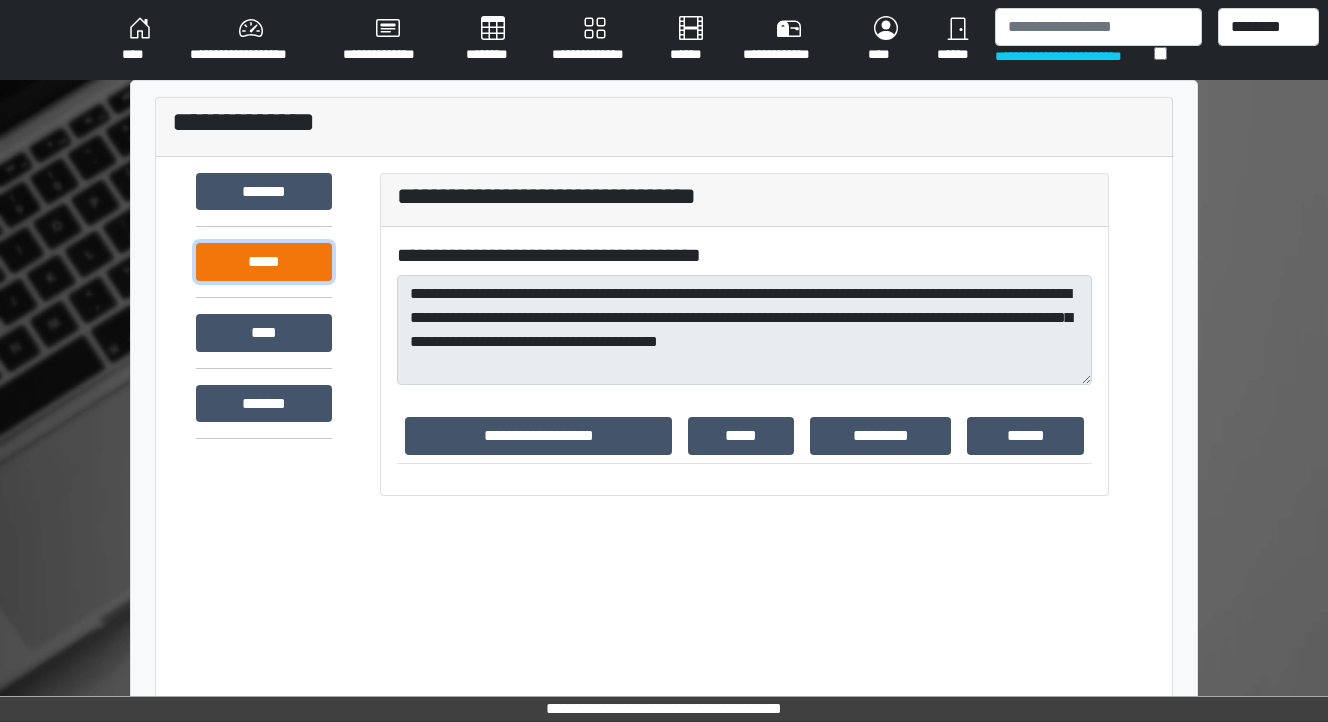 click on "*****" at bounding box center [264, 262] 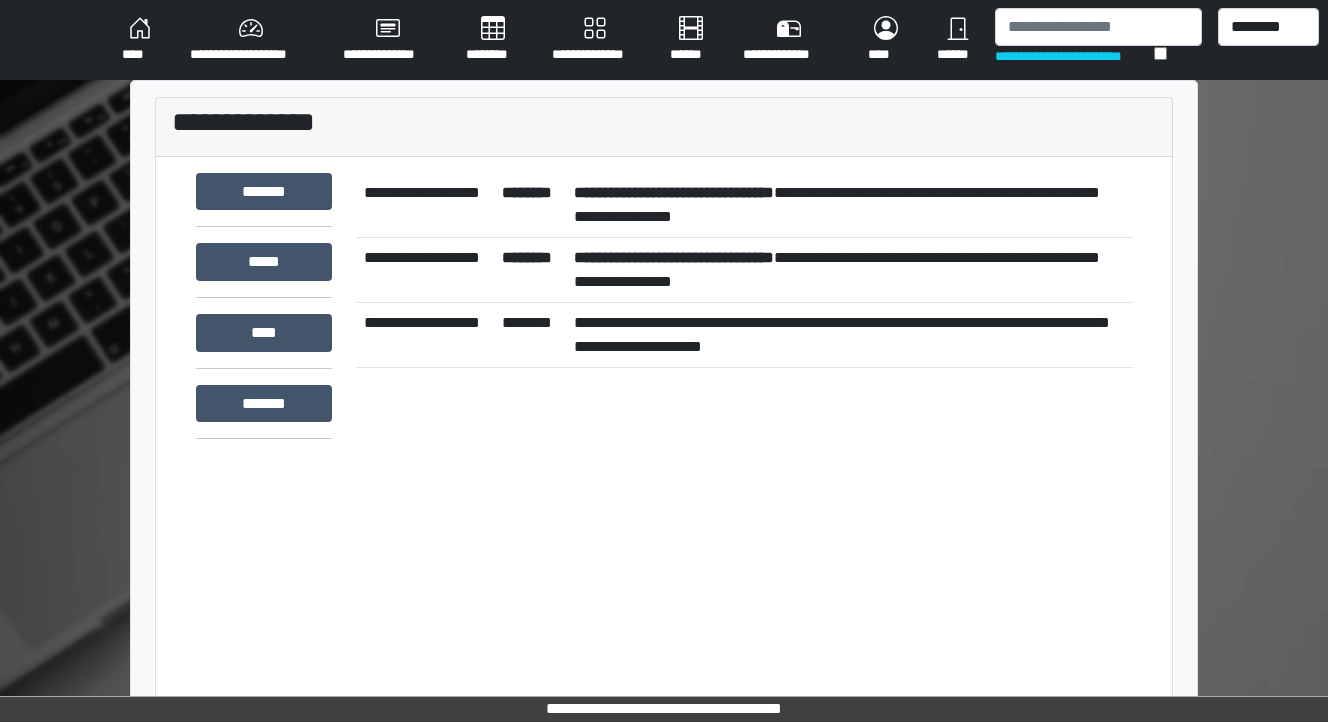 click on "**********" at bounding box center [849, 269] 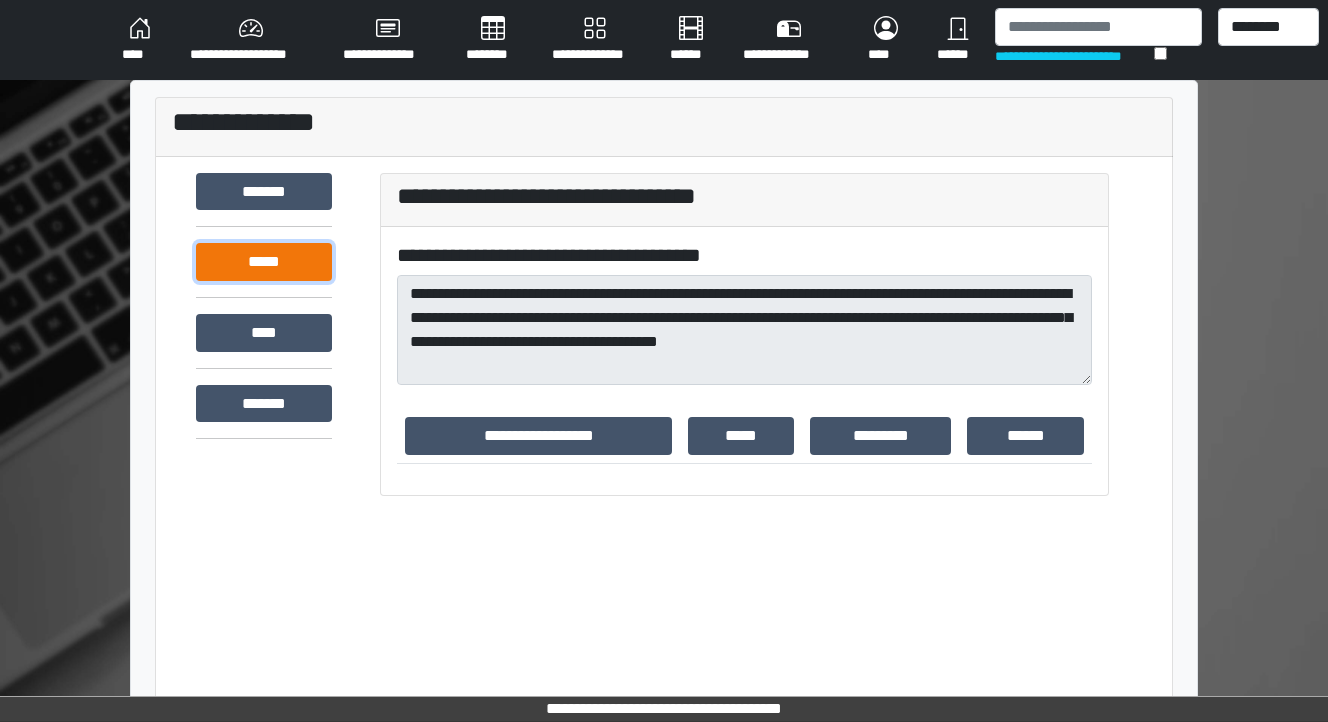 click on "*****" at bounding box center (264, 262) 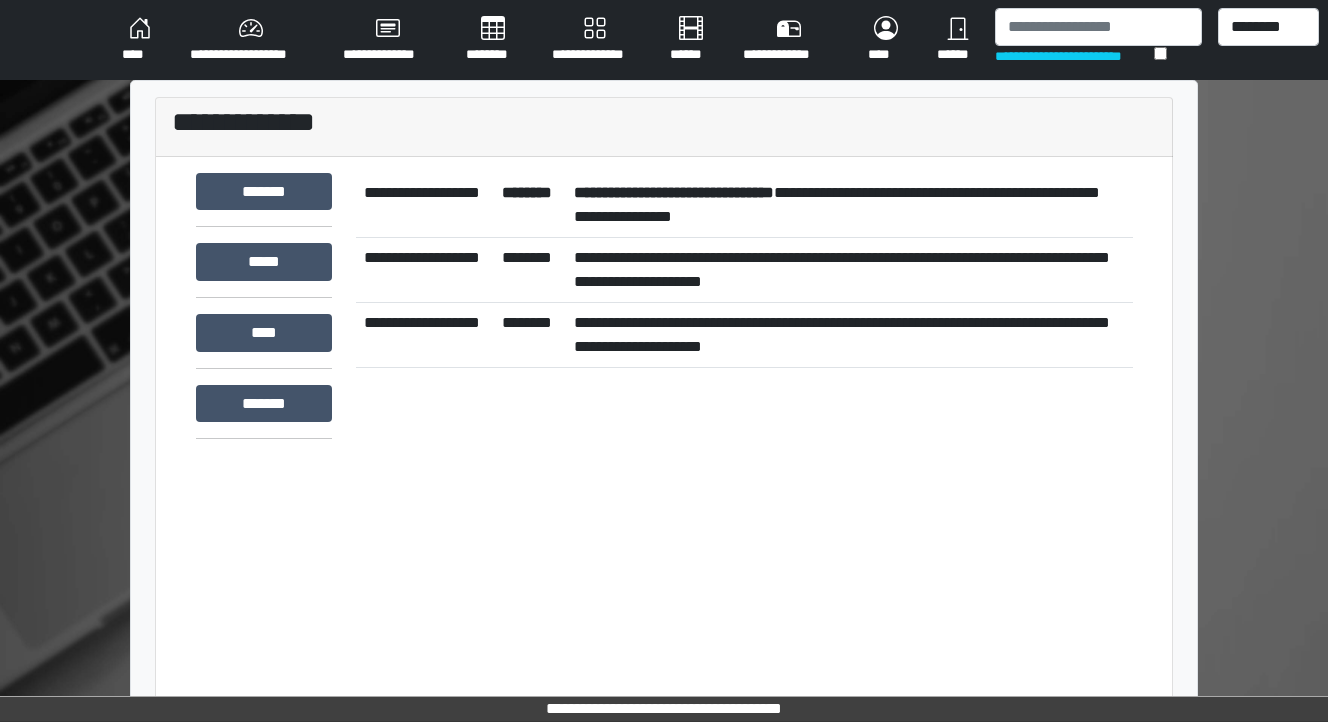 click on "**********" at bounding box center (849, 205) 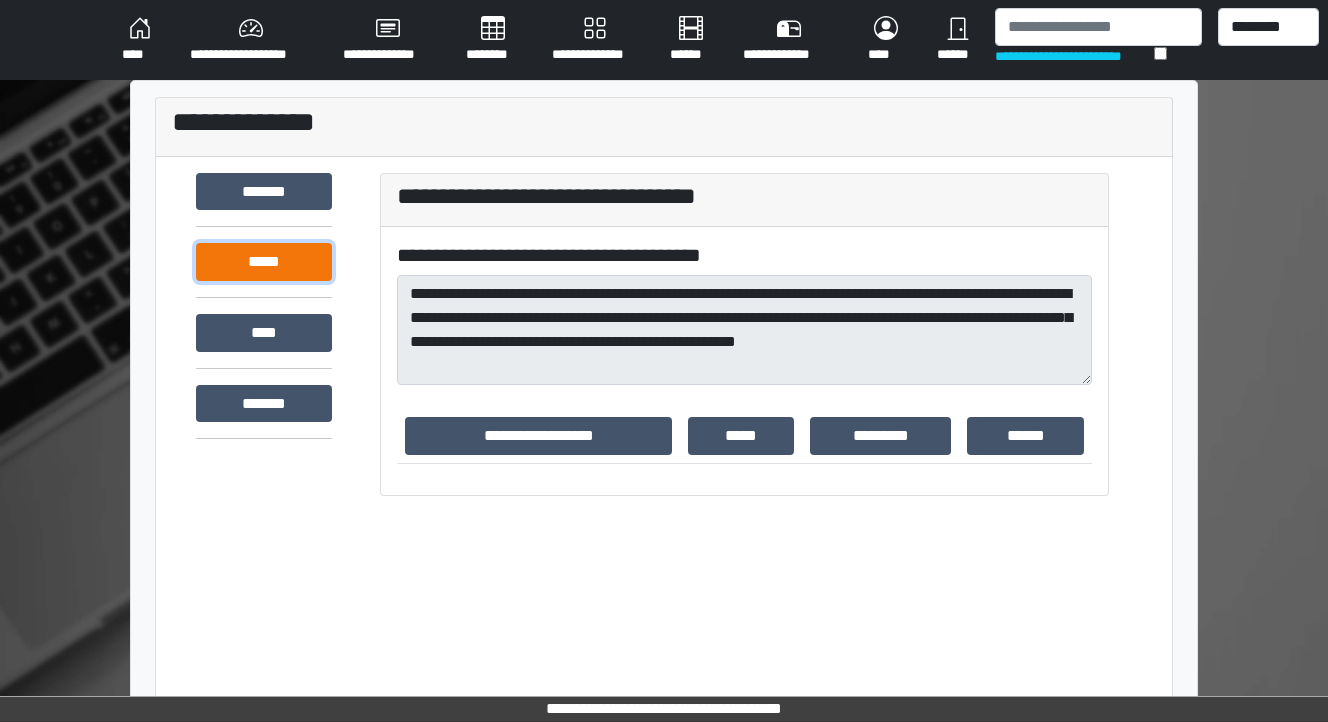 click on "*****" at bounding box center [264, 262] 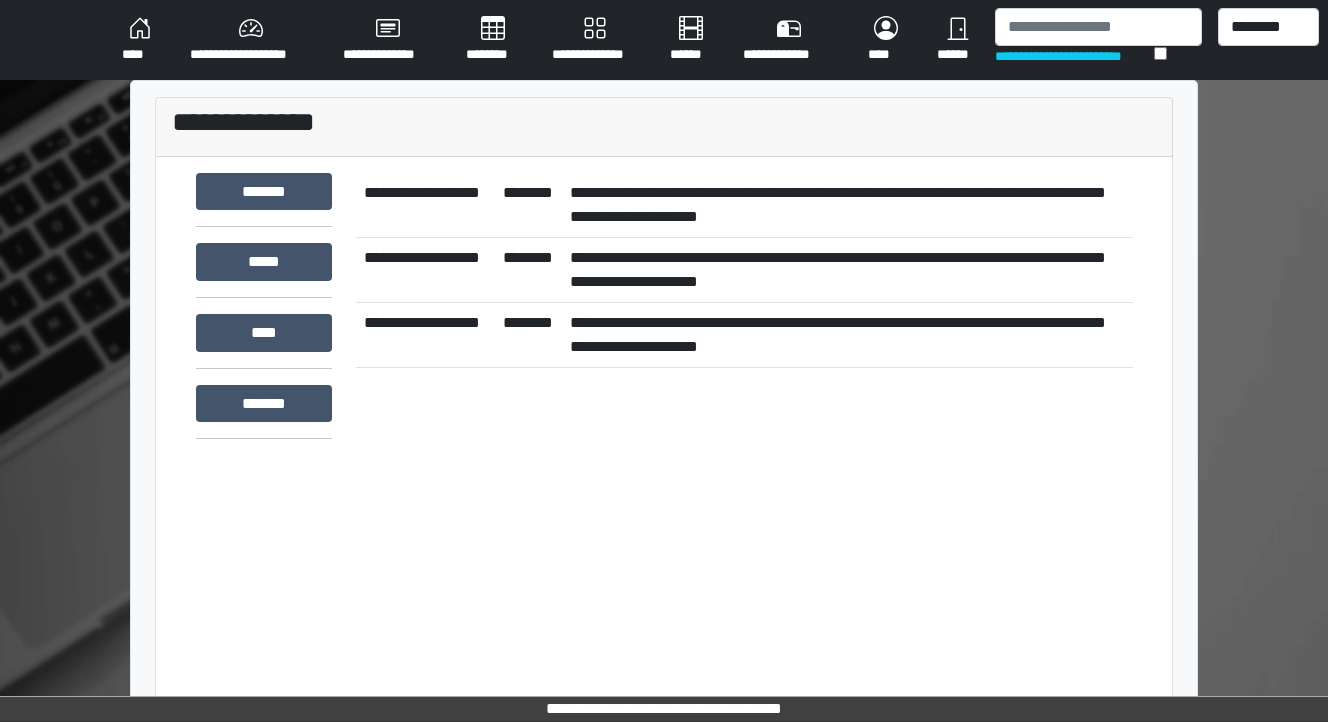 click on "**********" at bounding box center [847, 334] 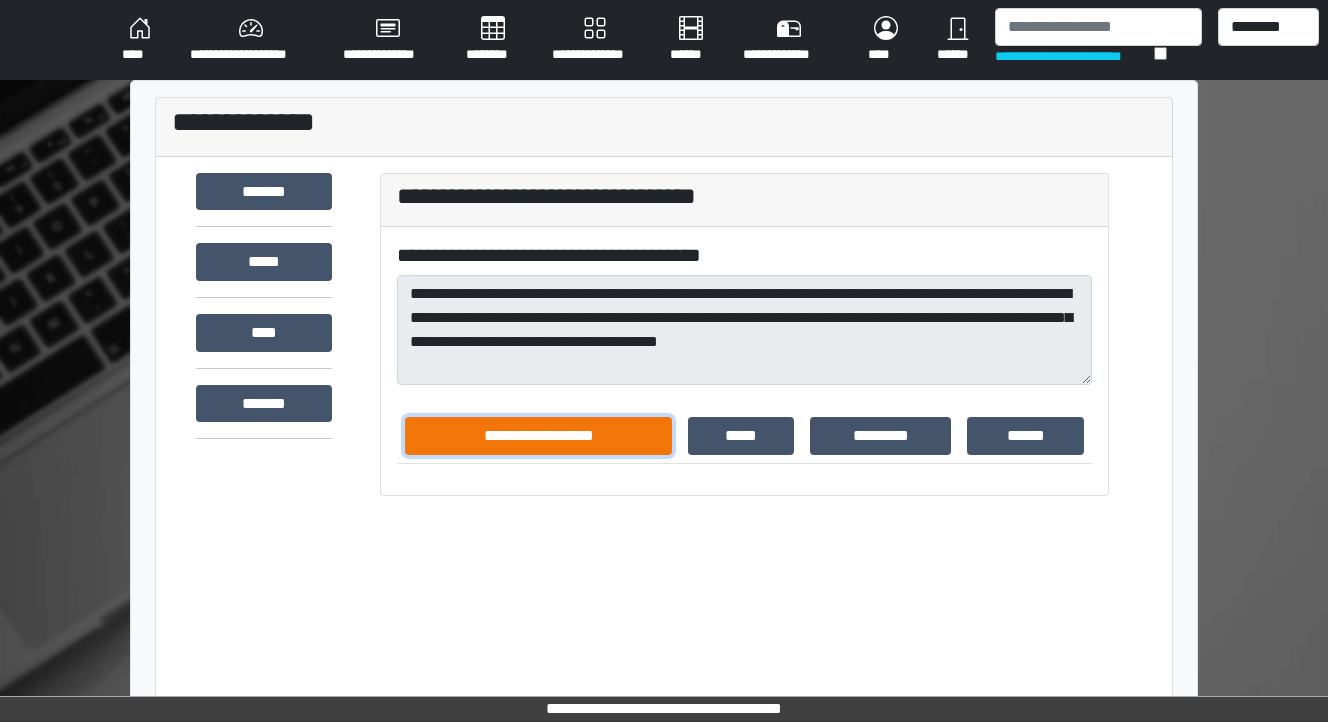 click on "**********" at bounding box center [538, 436] 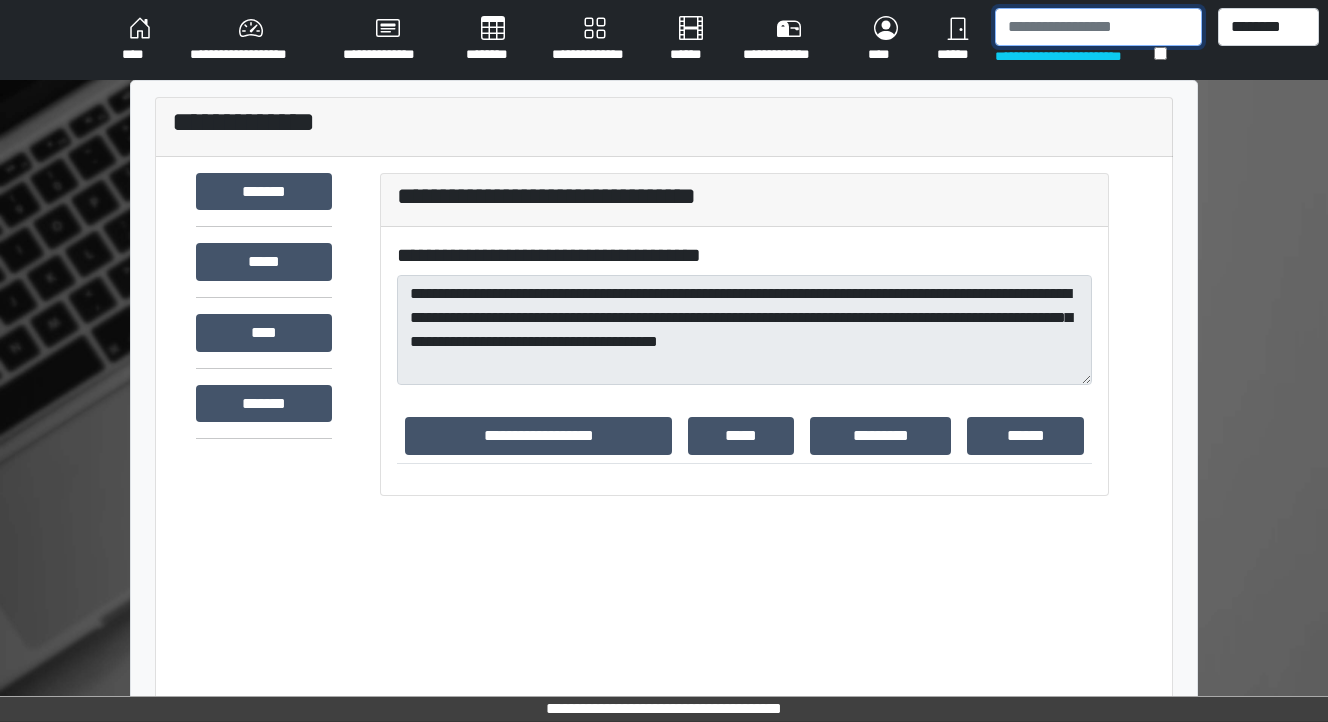 click at bounding box center (1098, 27) 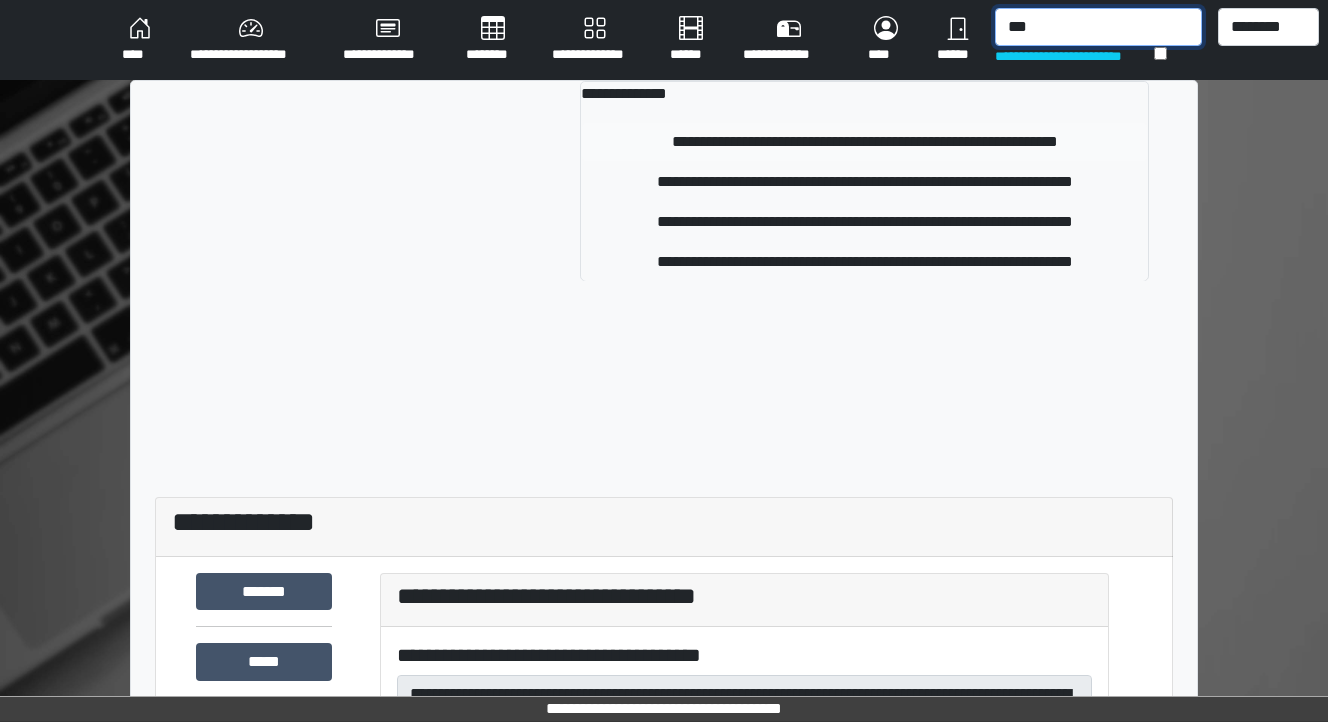 type on "***" 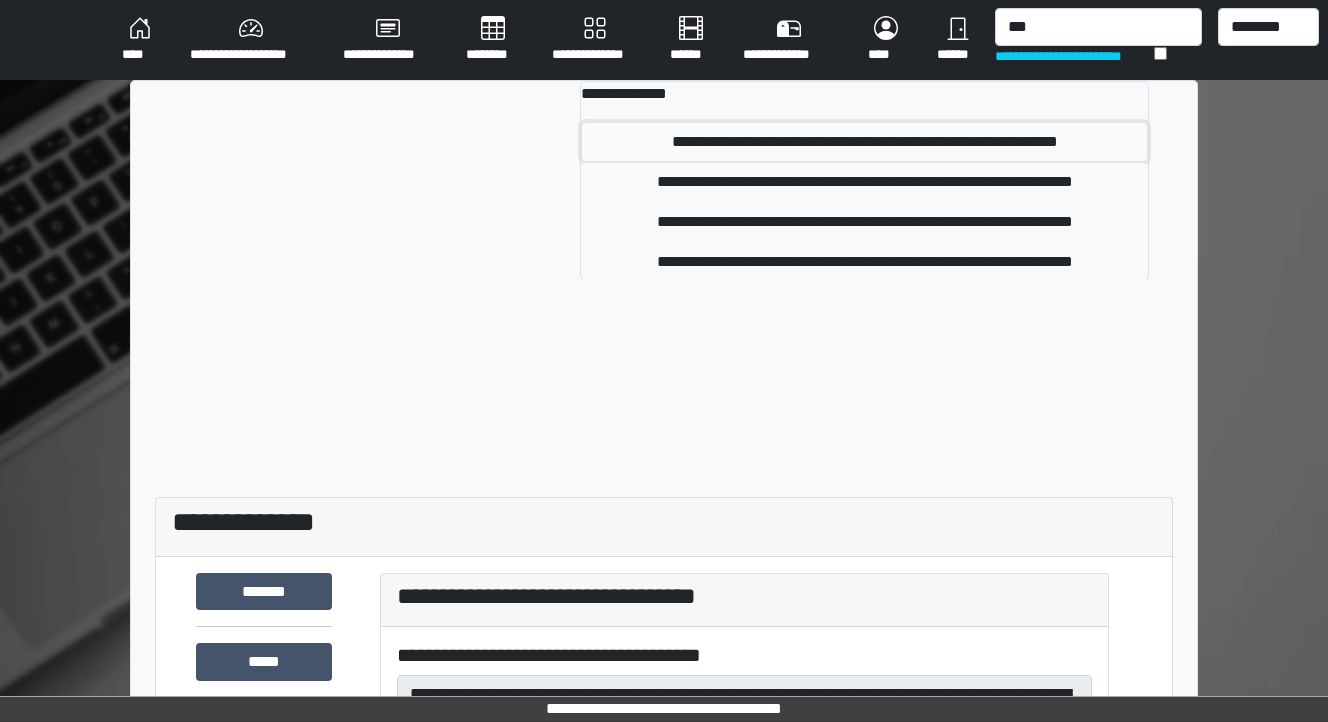 click on "**********" at bounding box center [865, 142] 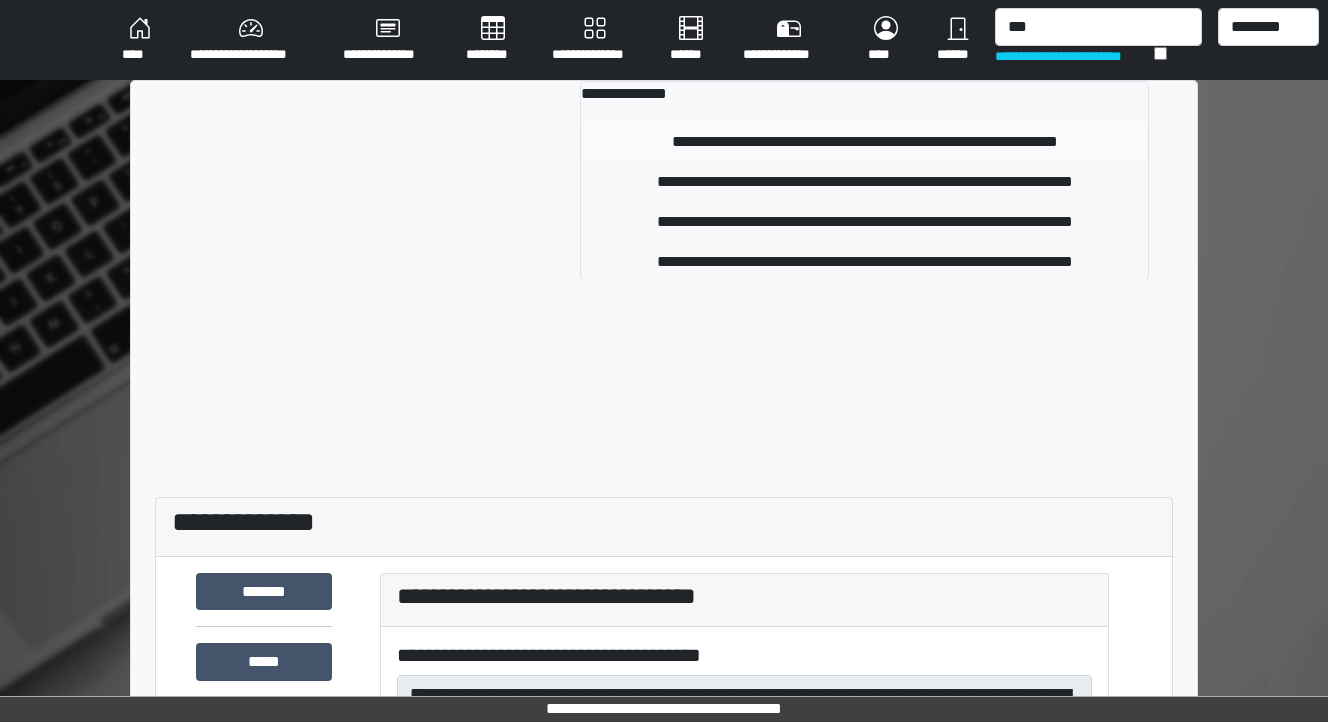 type 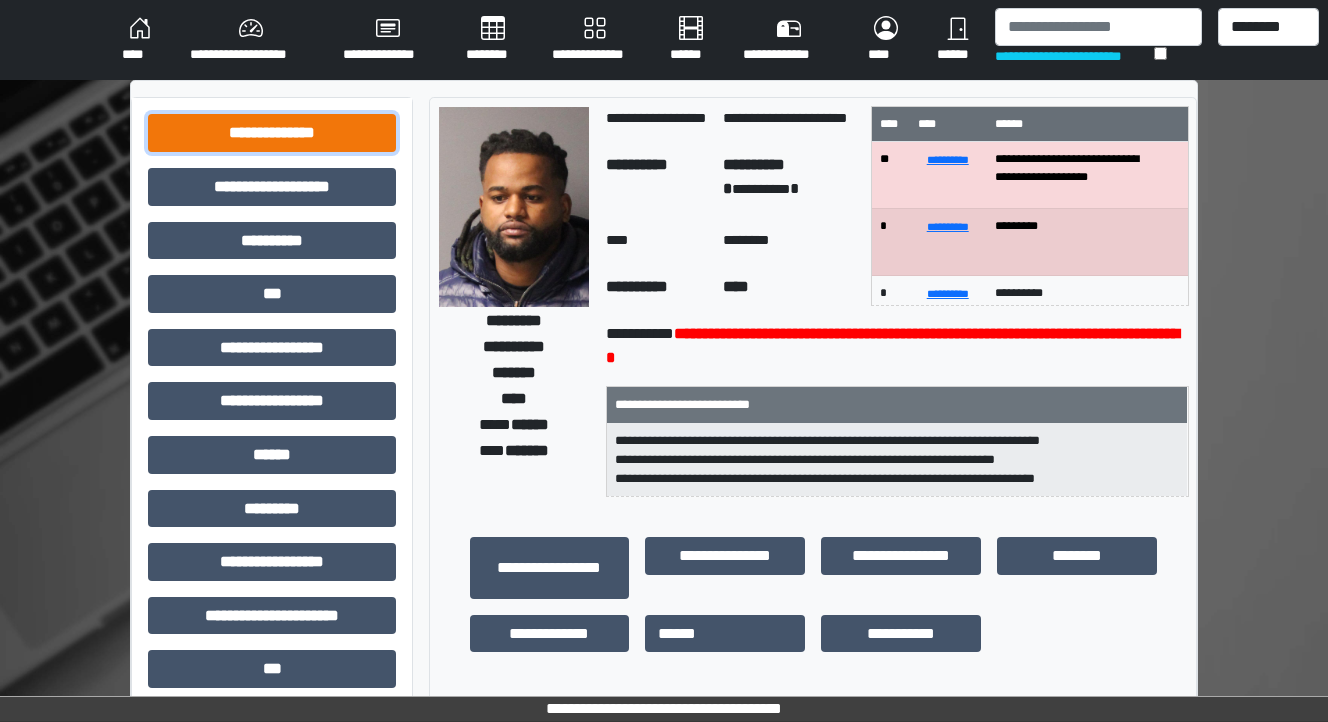 click on "**********" at bounding box center (272, 133) 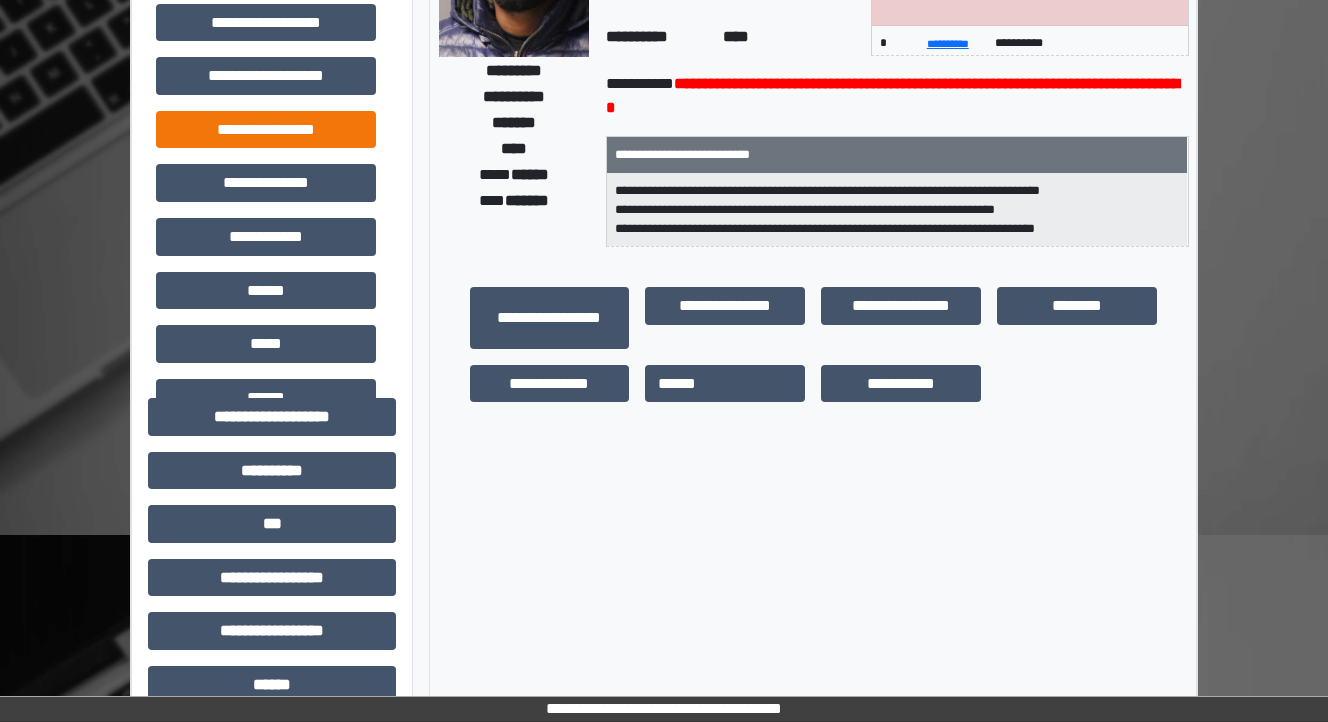 scroll, scrollTop: 160, scrollLeft: 0, axis: vertical 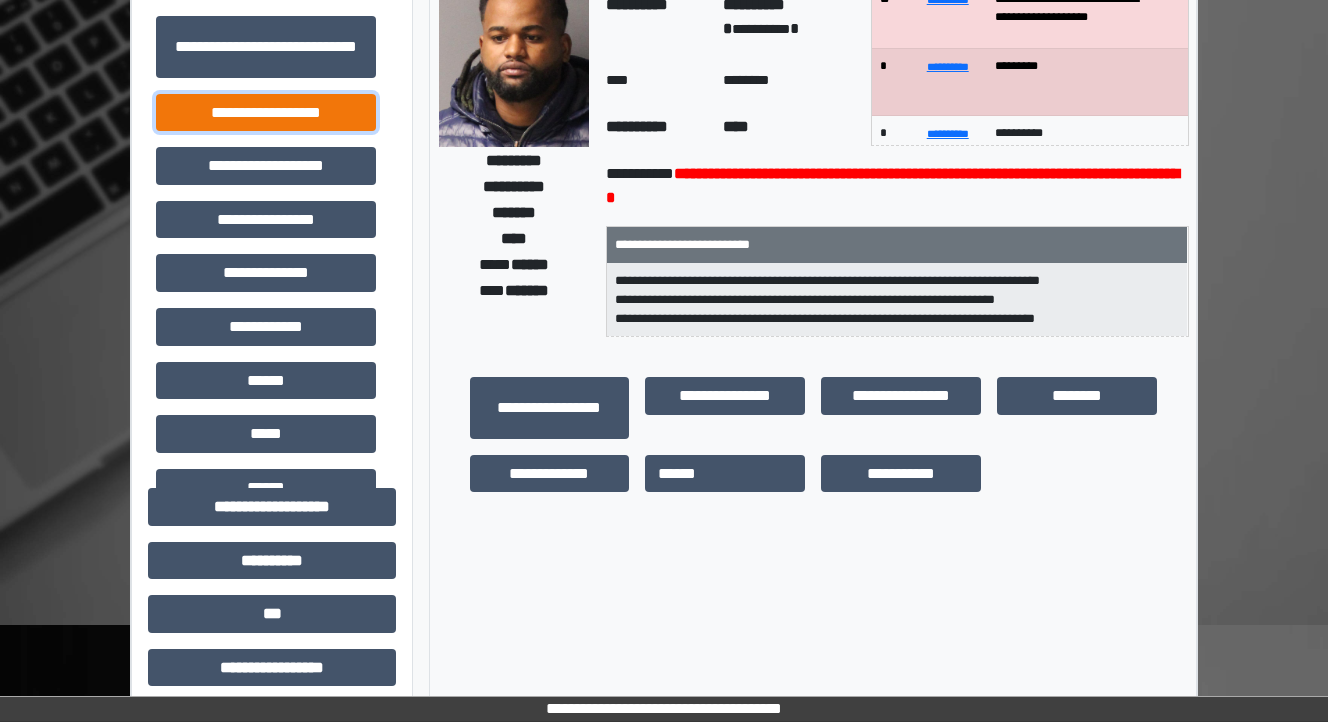click on "**********" at bounding box center (266, 113) 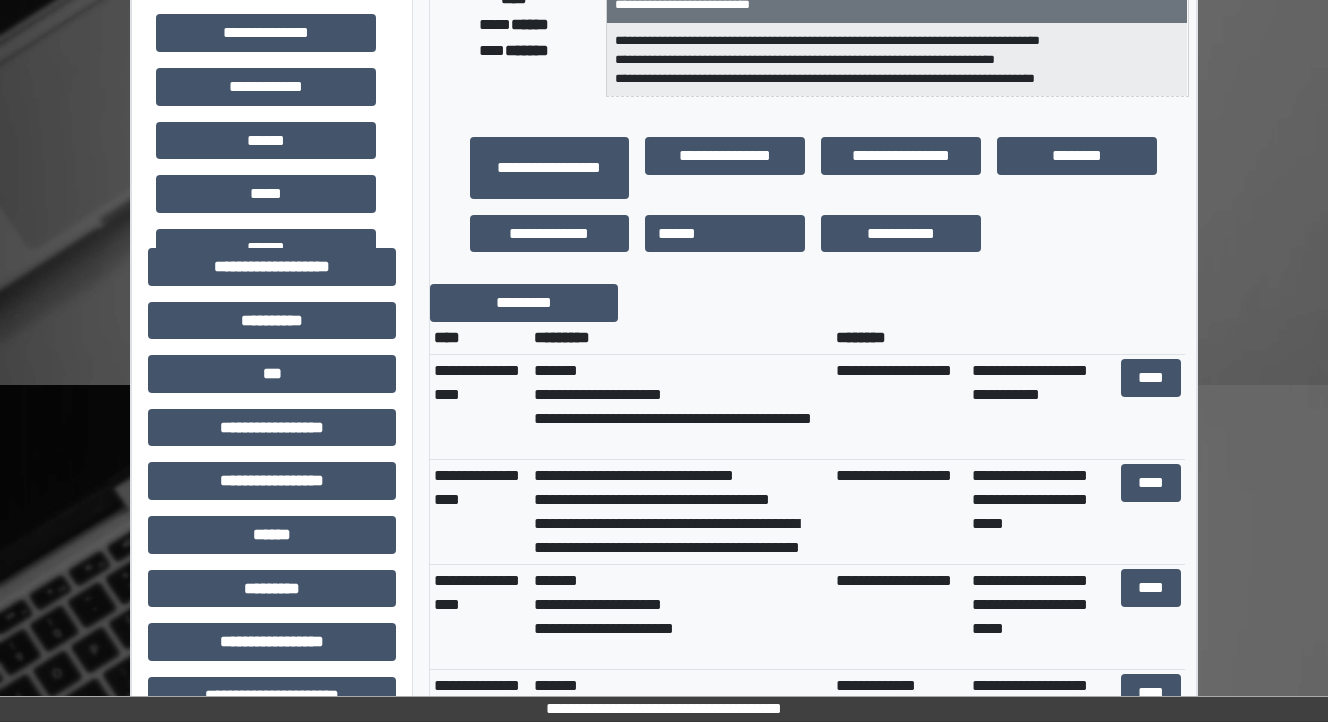scroll, scrollTop: 480, scrollLeft: 0, axis: vertical 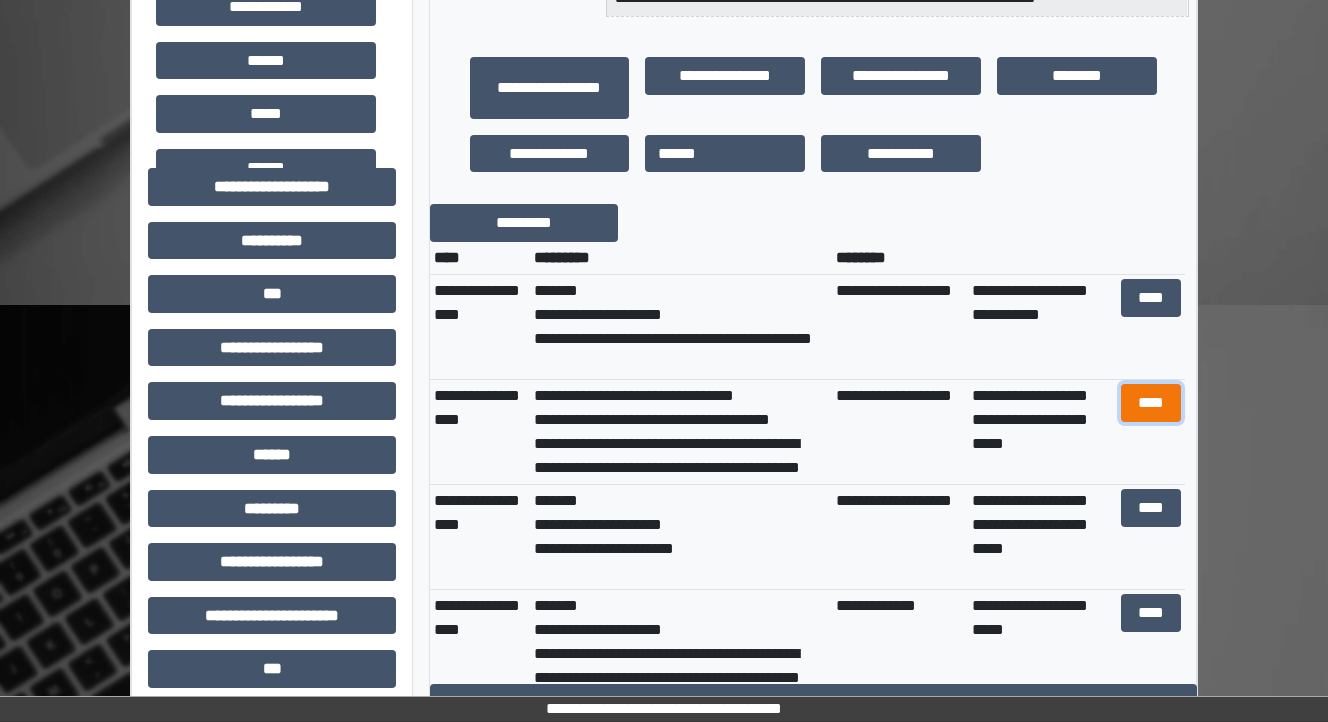 click on "****" at bounding box center [1150, 403] 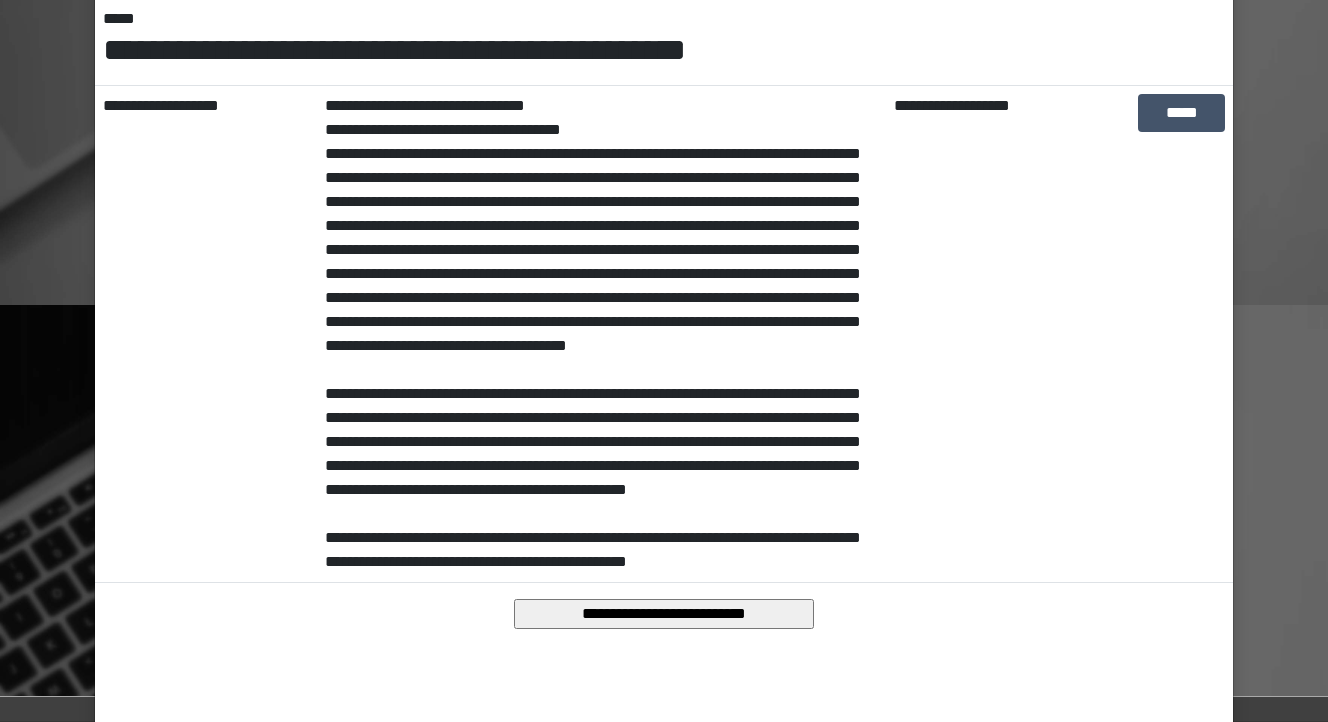 scroll, scrollTop: 441, scrollLeft: 0, axis: vertical 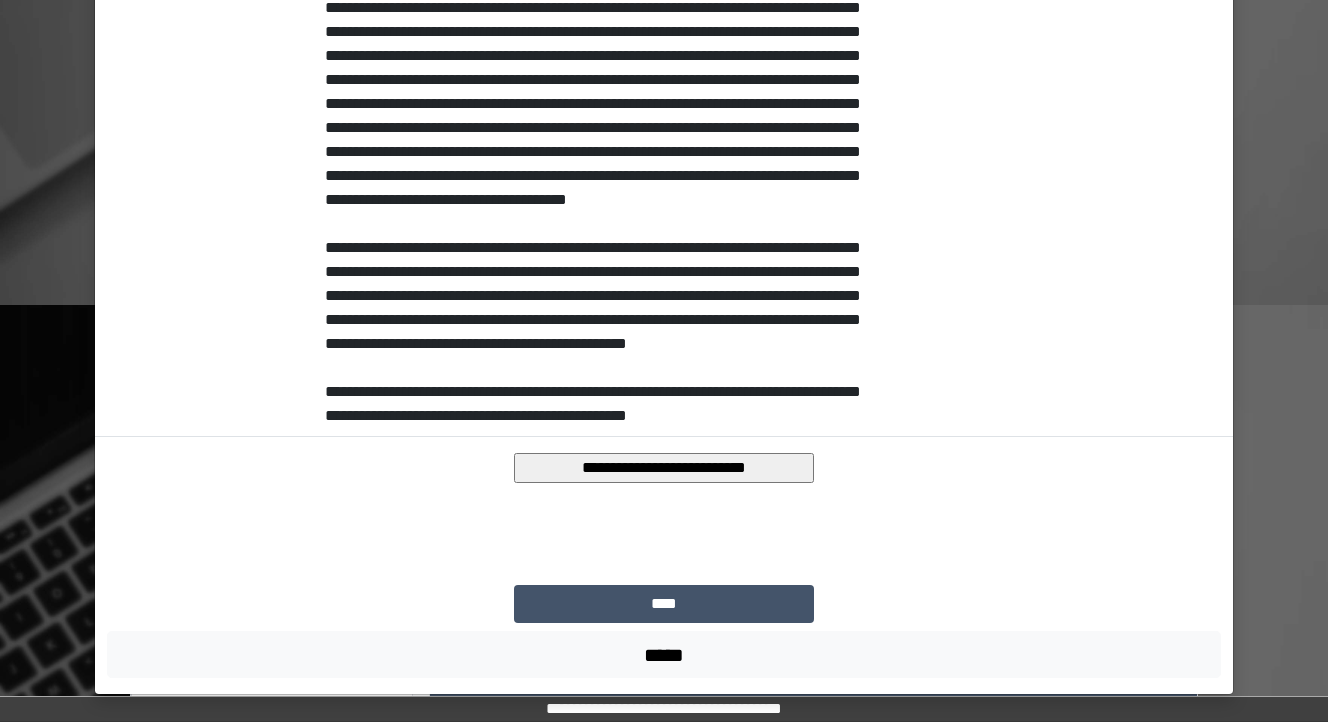 click on "**********" at bounding box center [664, 468] 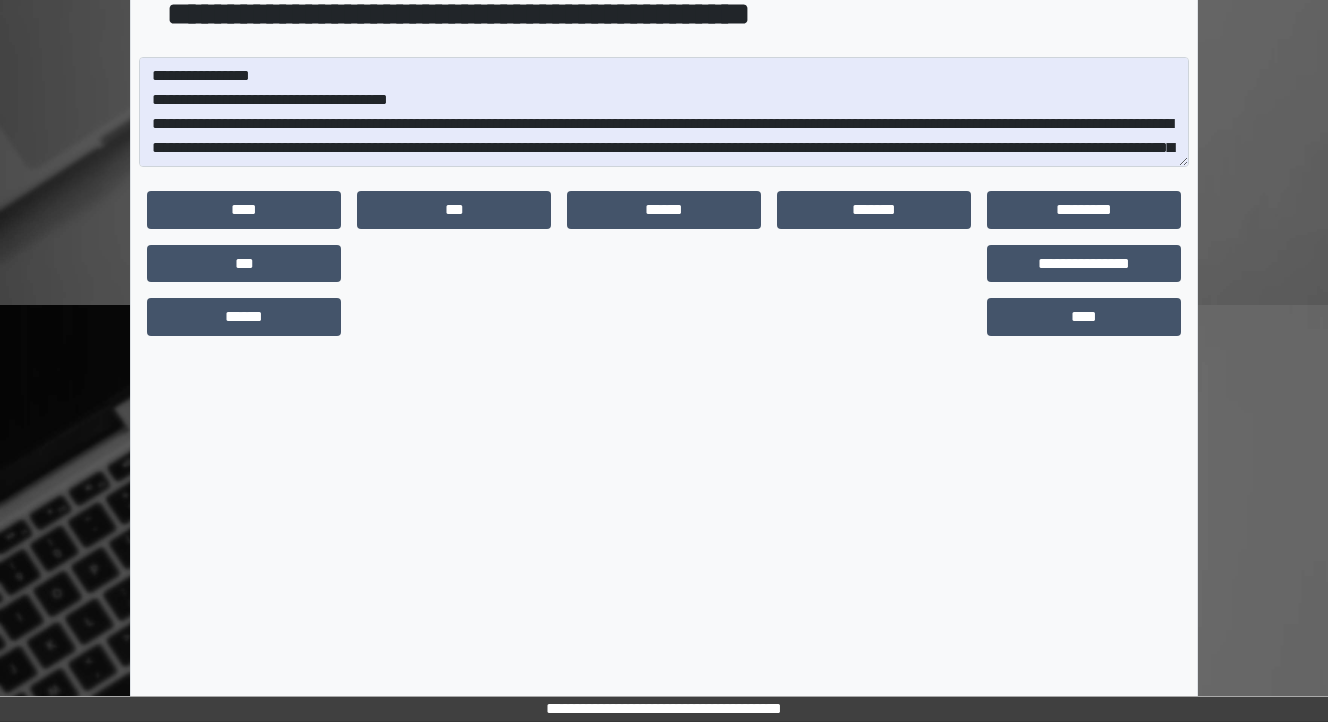 scroll, scrollTop: 158, scrollLeft: 0, axis: vertical 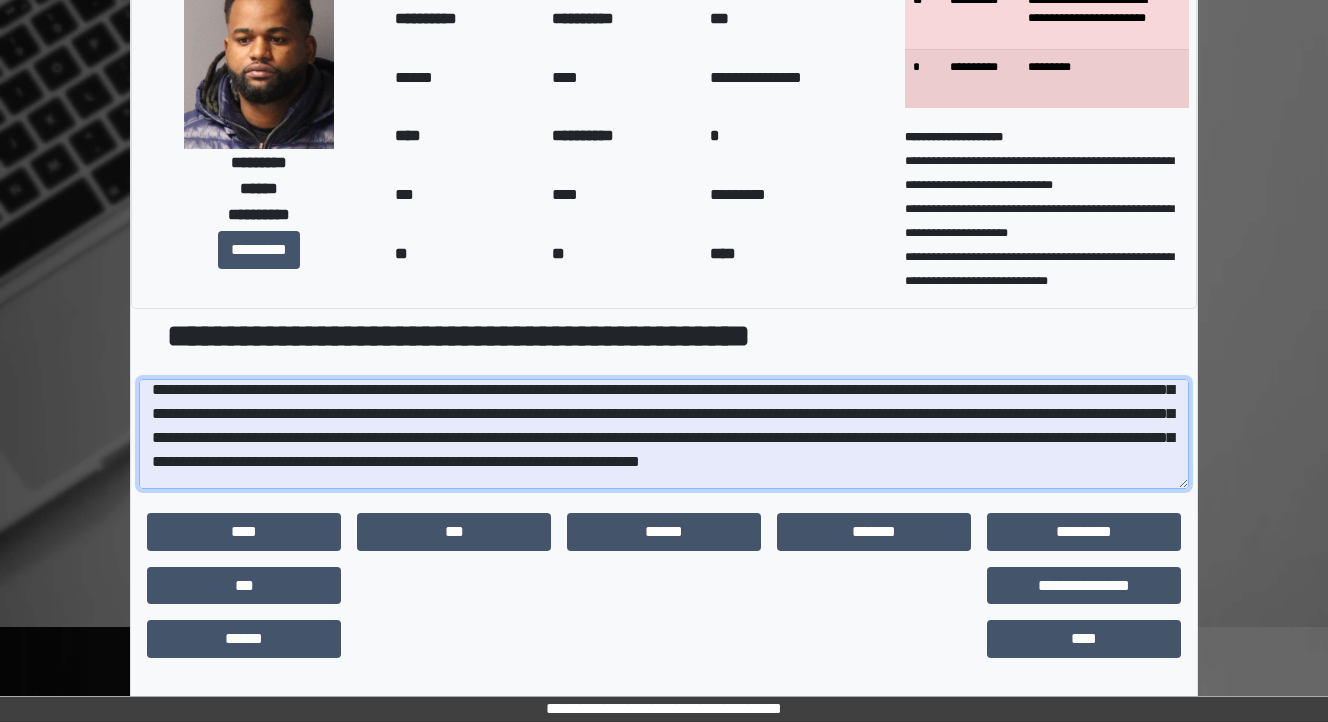 drag, startPoint x: 721, startPoint y: 414, endPoint x: 141, endPoint y: 412, distance: 580.0034 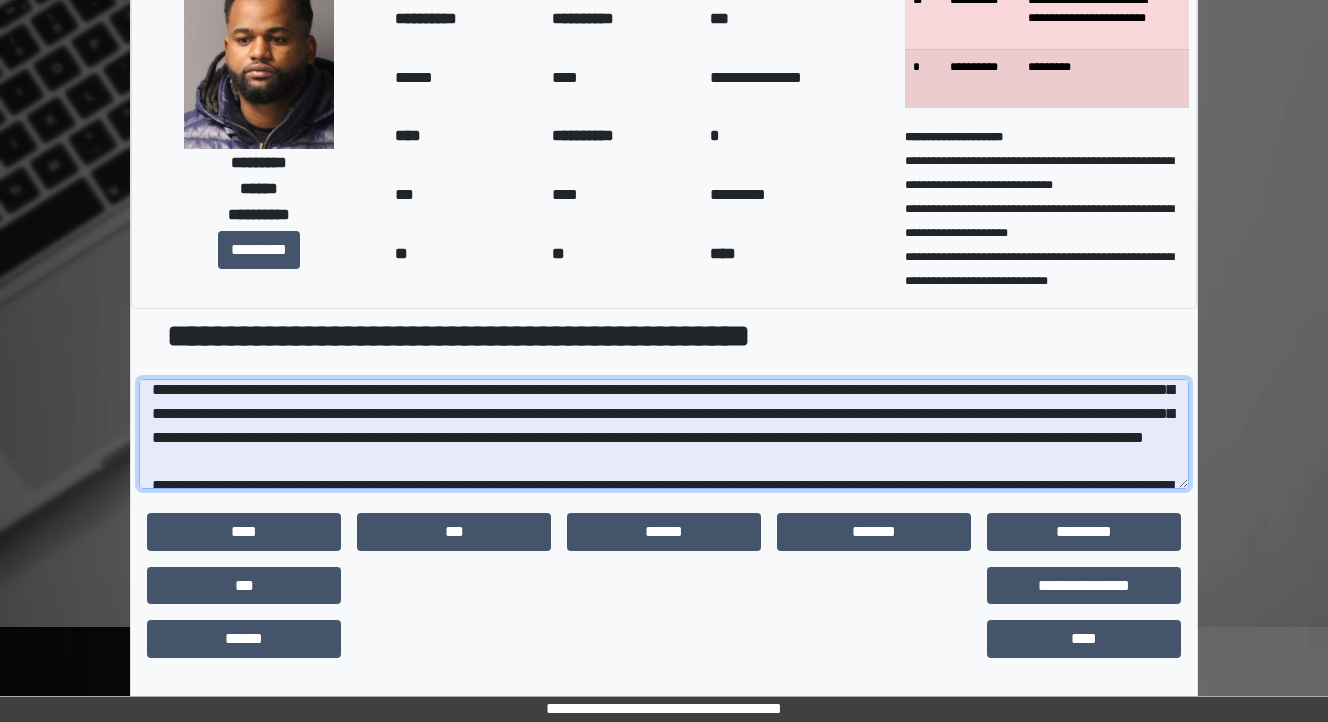scroll, scrollTop: 79, scrollLeft: 0, axis: vertical 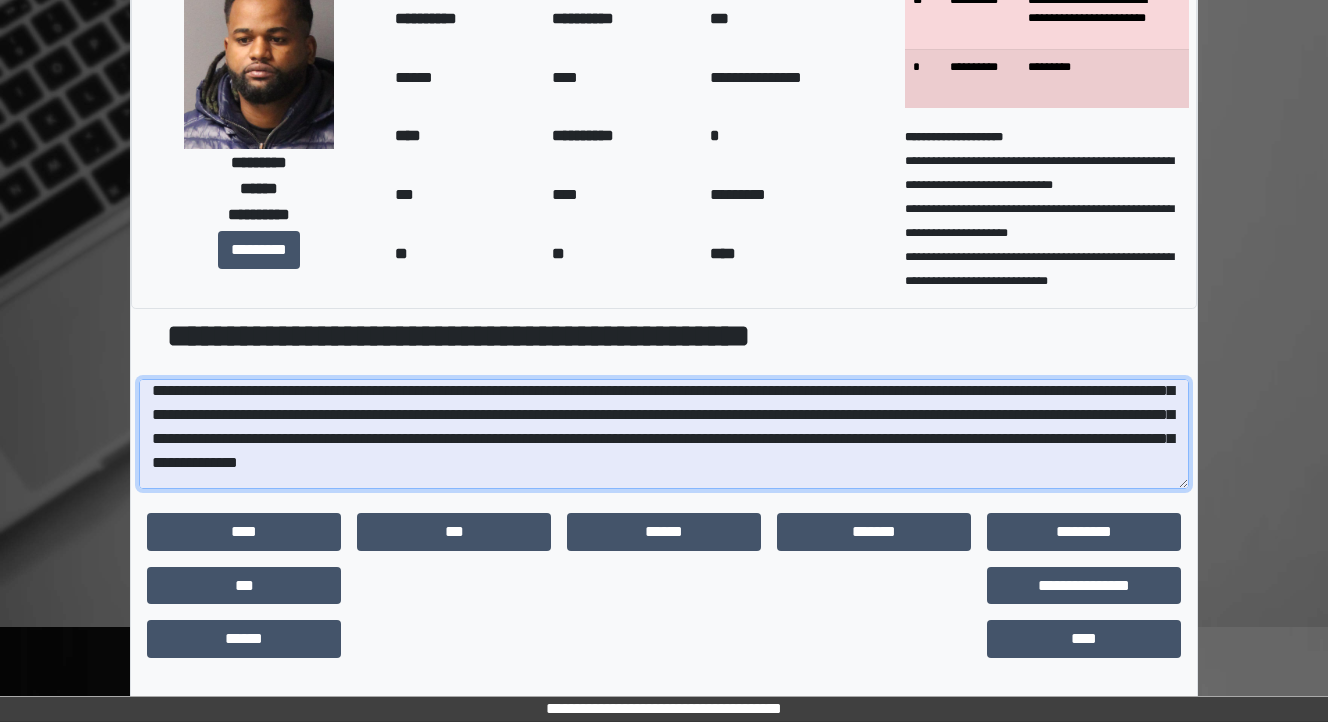 click at bounding box center [664, 434] 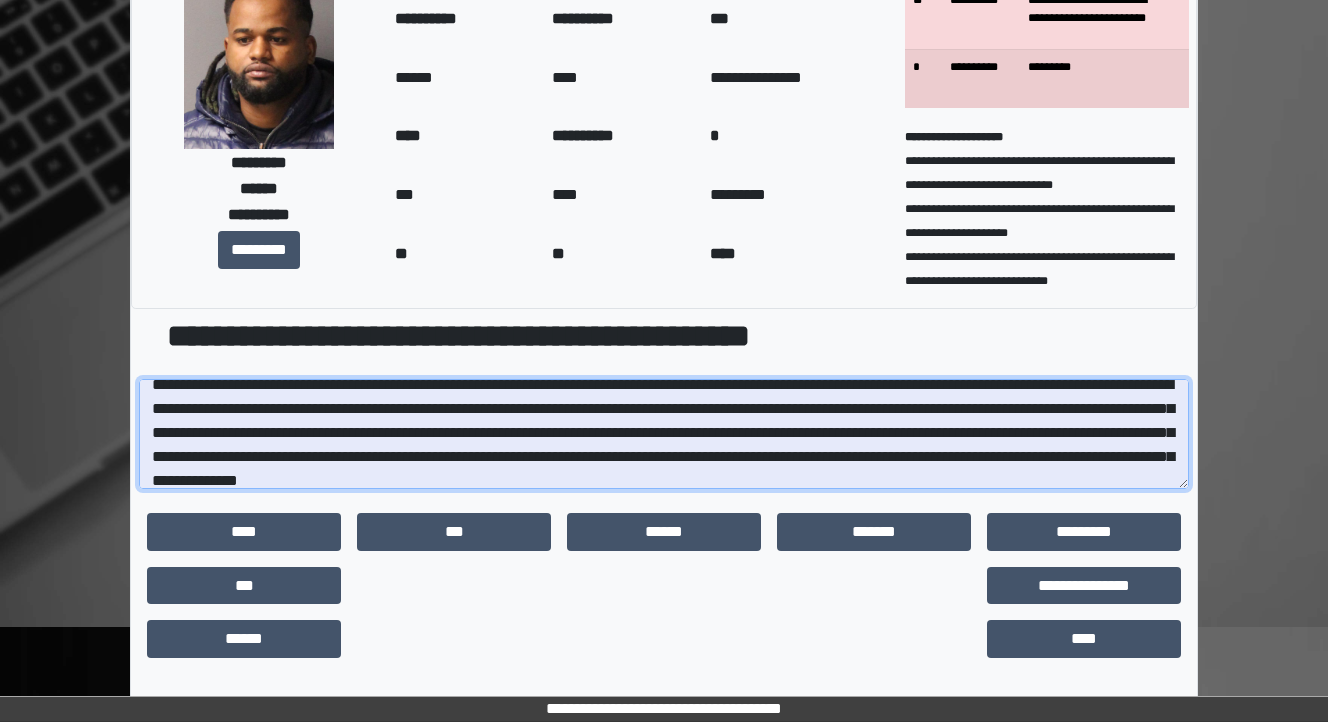 scroll, scrollTop: 80, scrollLeft: 0, axis: vertical 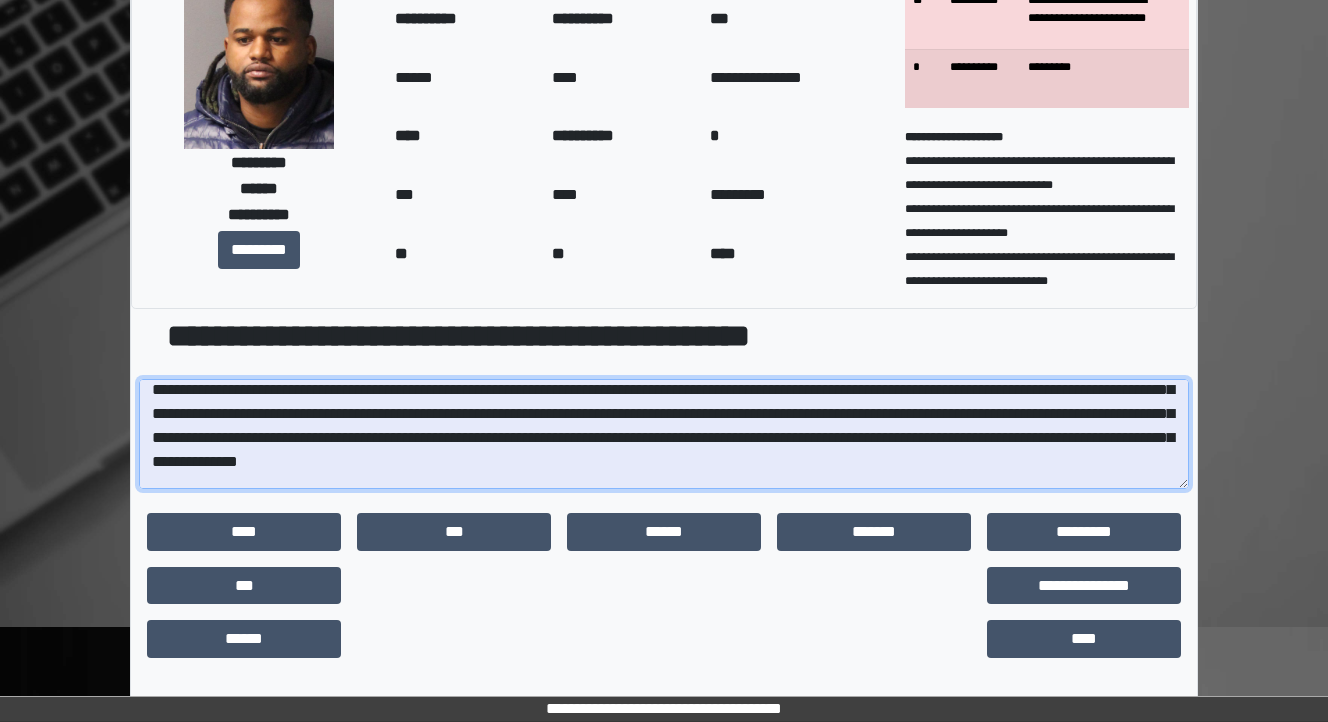 click at bounding box center (664, 434) 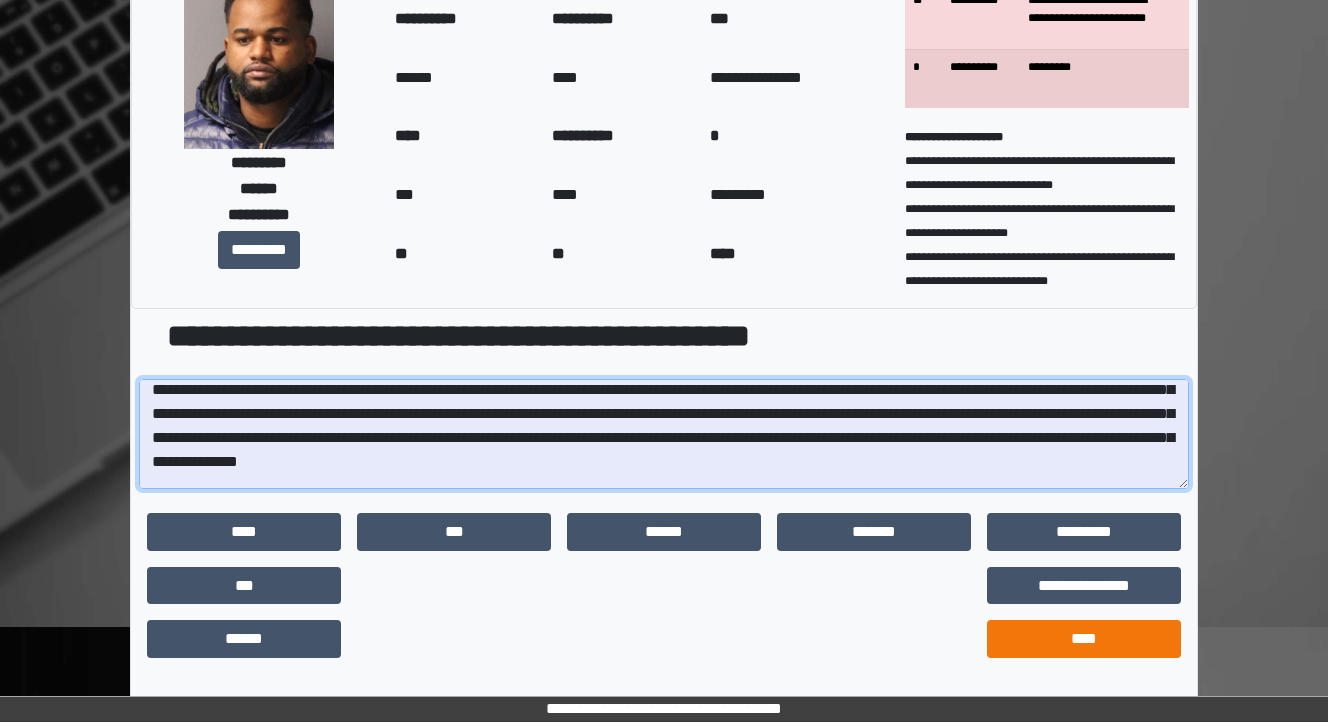 type on "**********" 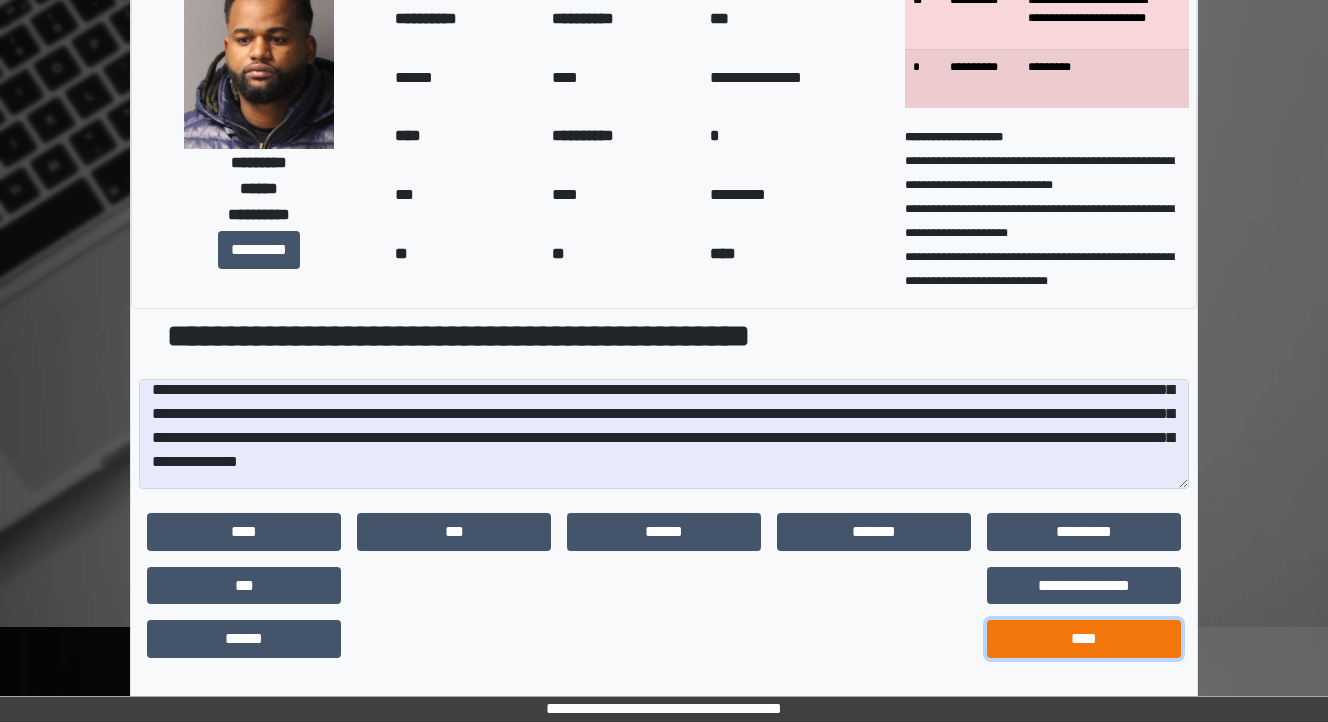 click on "****" at bounding box center [1084, 639] 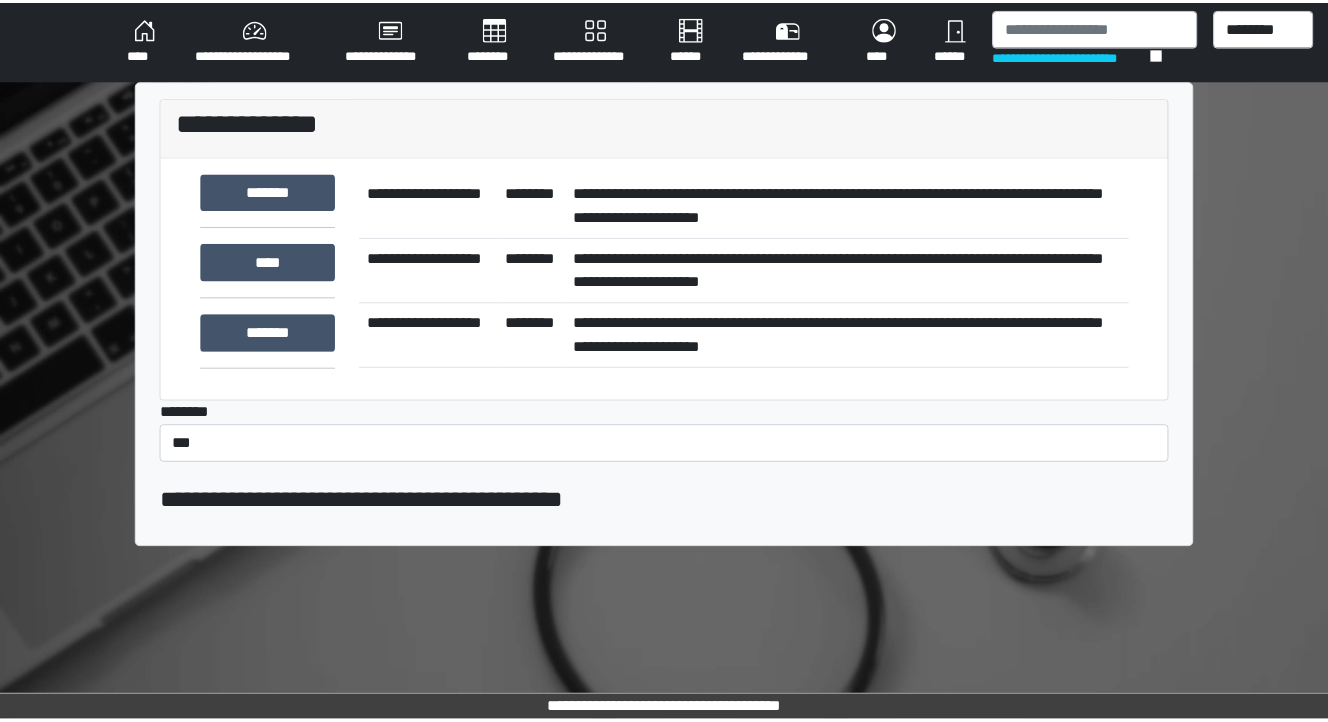 scroll, scrollTop: 0, scrollLeft: 0, axis: both 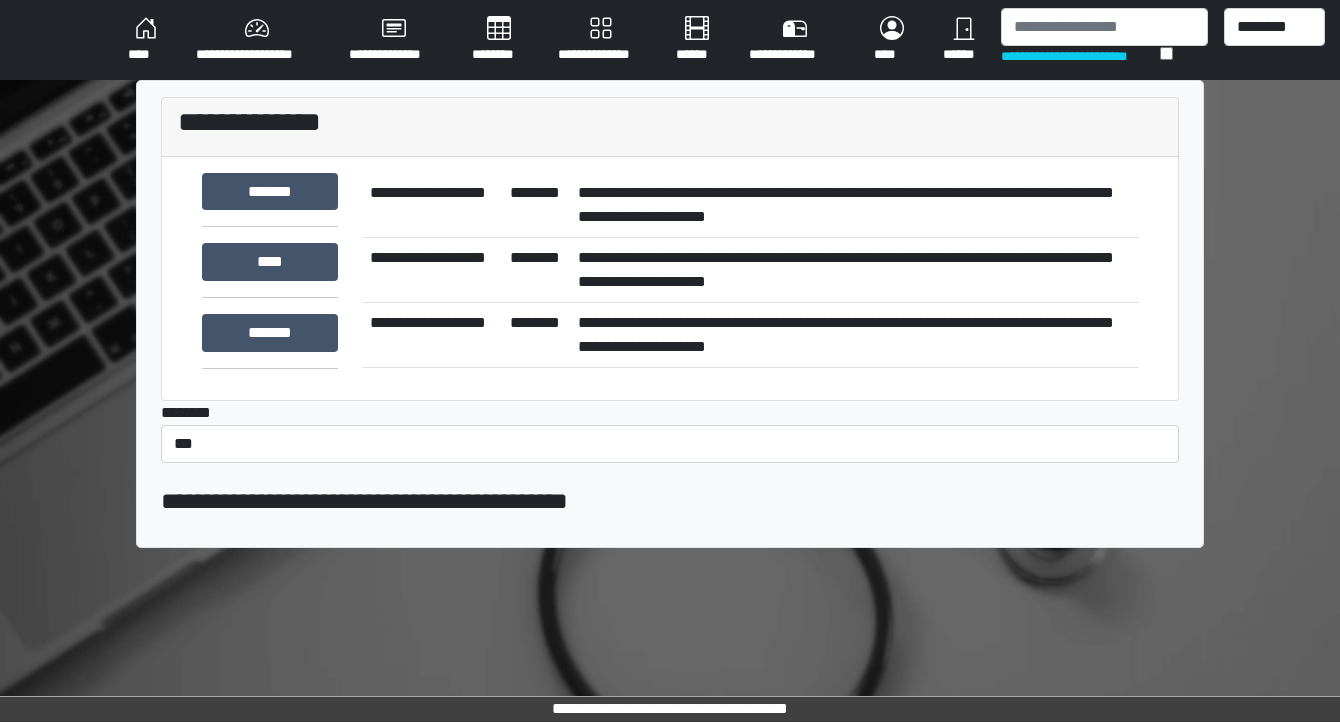 click on "**********" at bounding box center [854, 334] 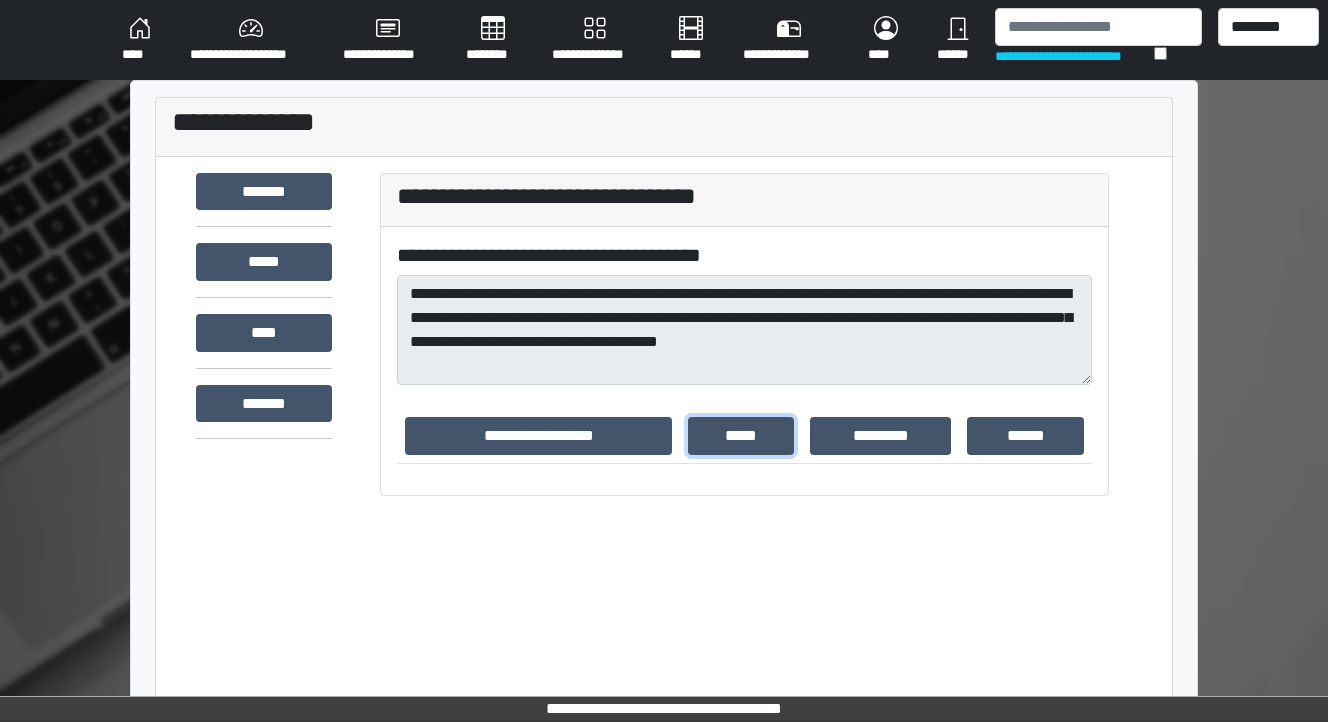 click on "*****" at bounding box center (741, 436) 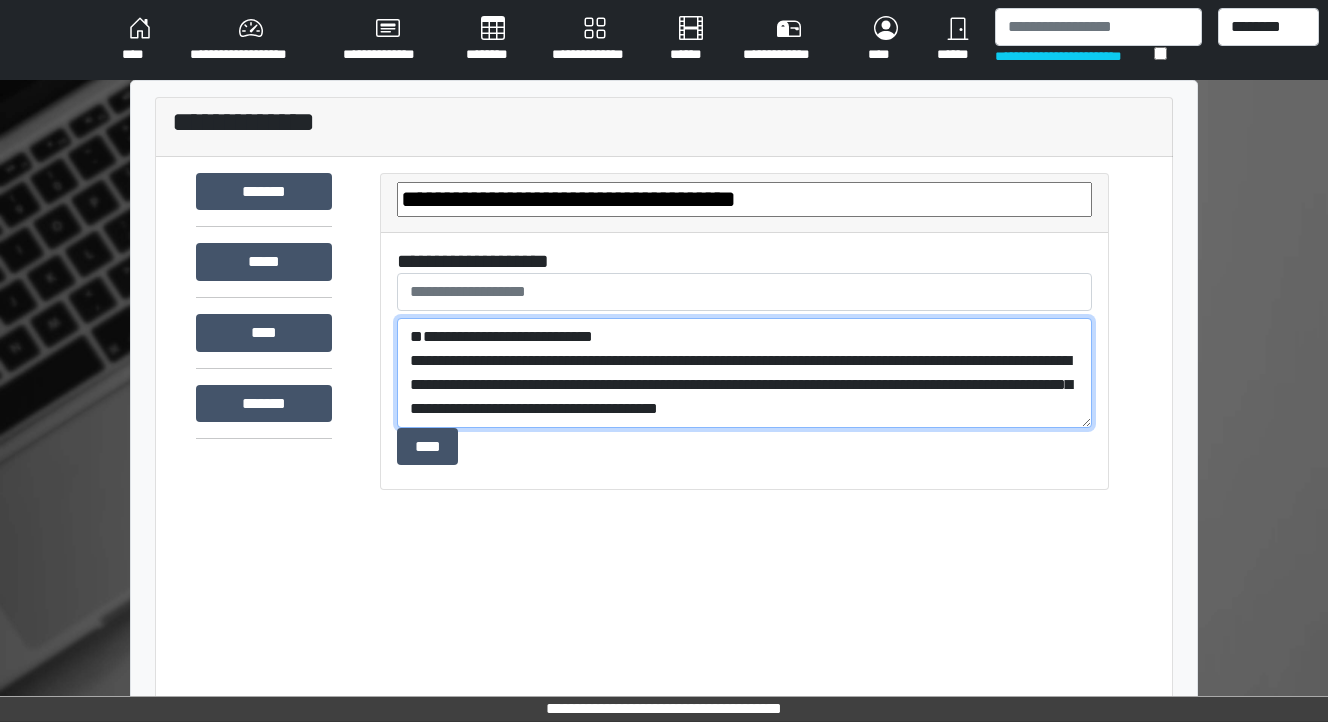 click on "**********" at bounding box center (744, 373) 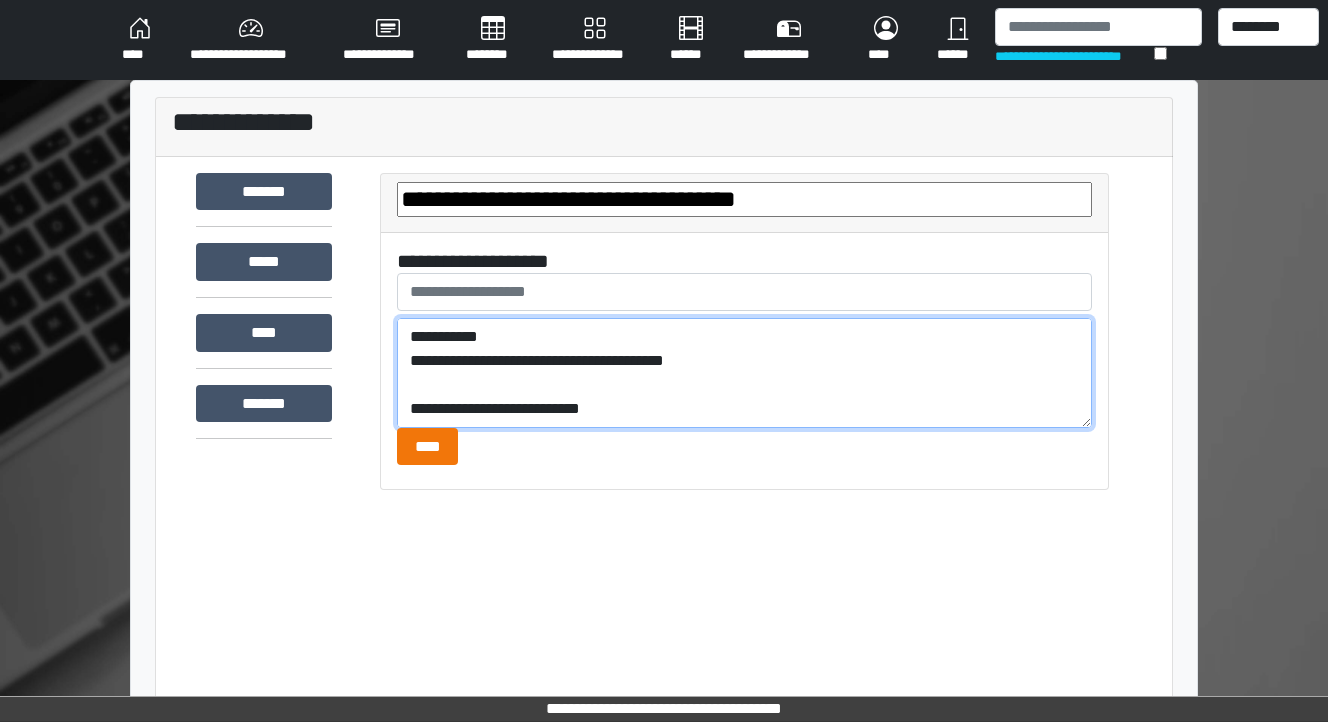 type on "**********" 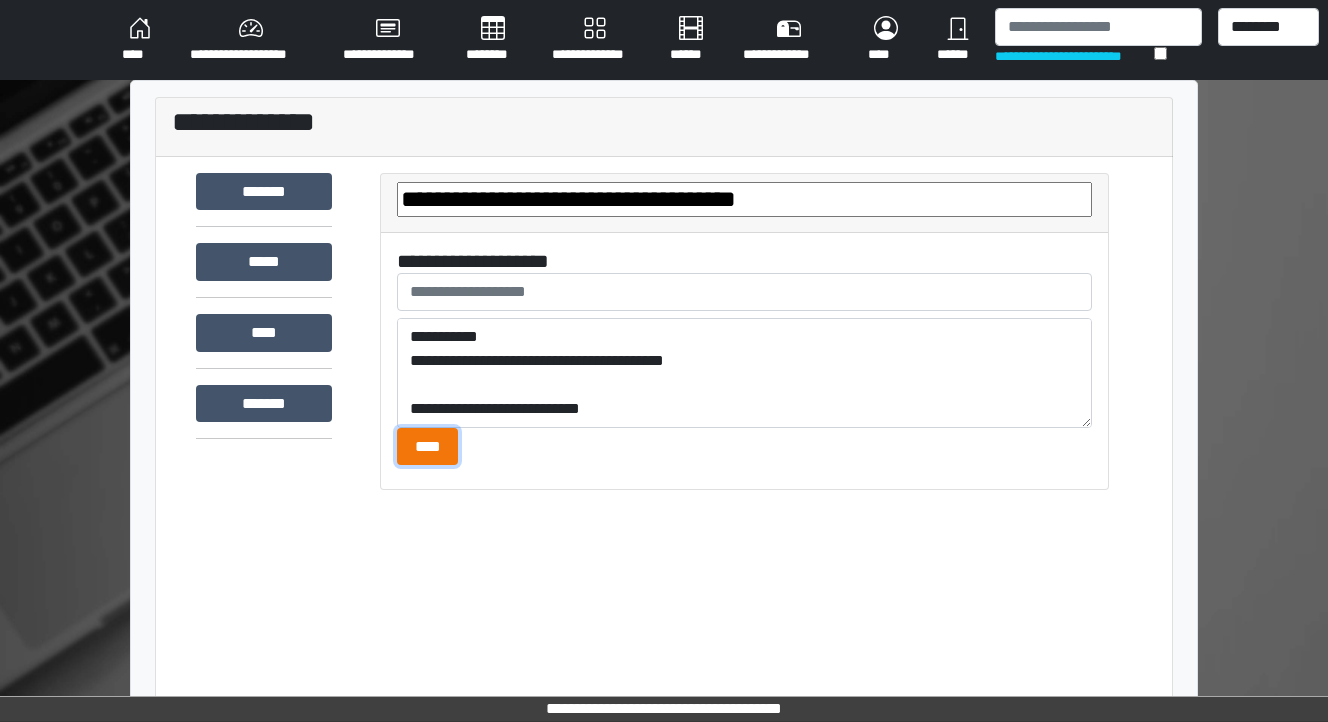 click on "****" at bounding box center (427, 447) 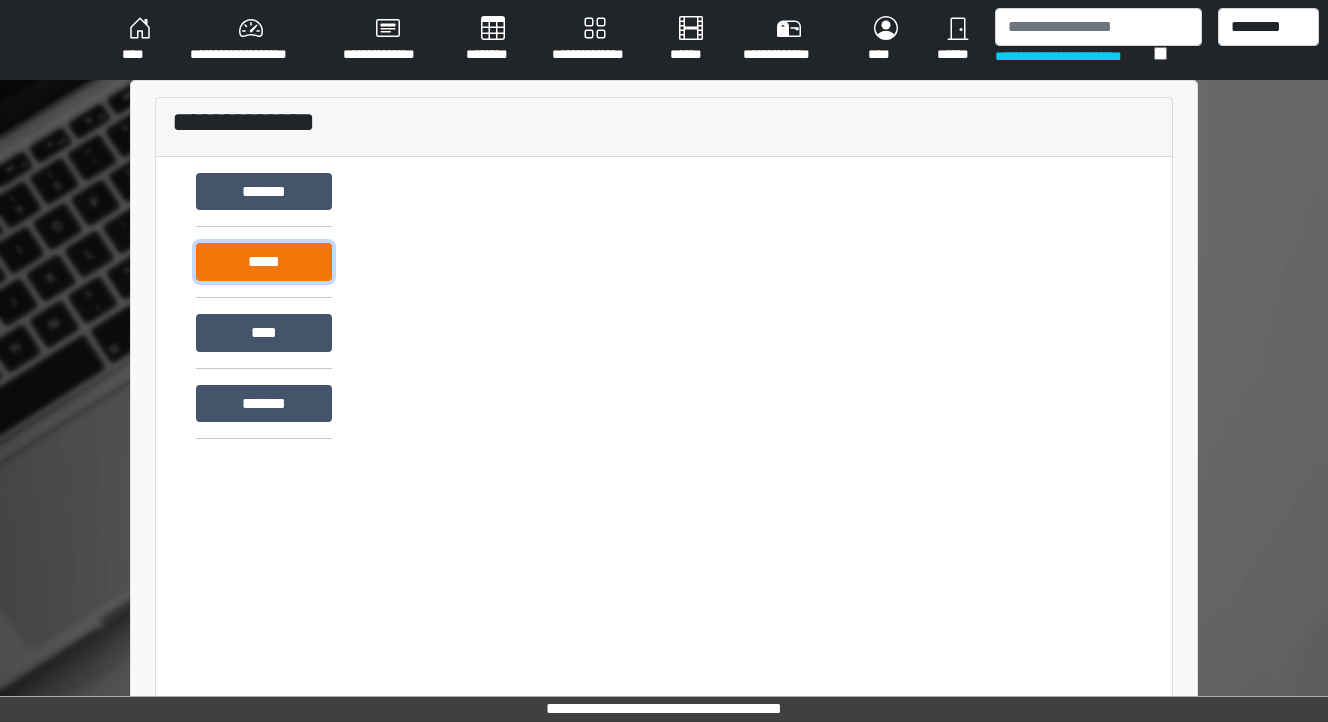 click on "*****" at bounding box center (264, 262) 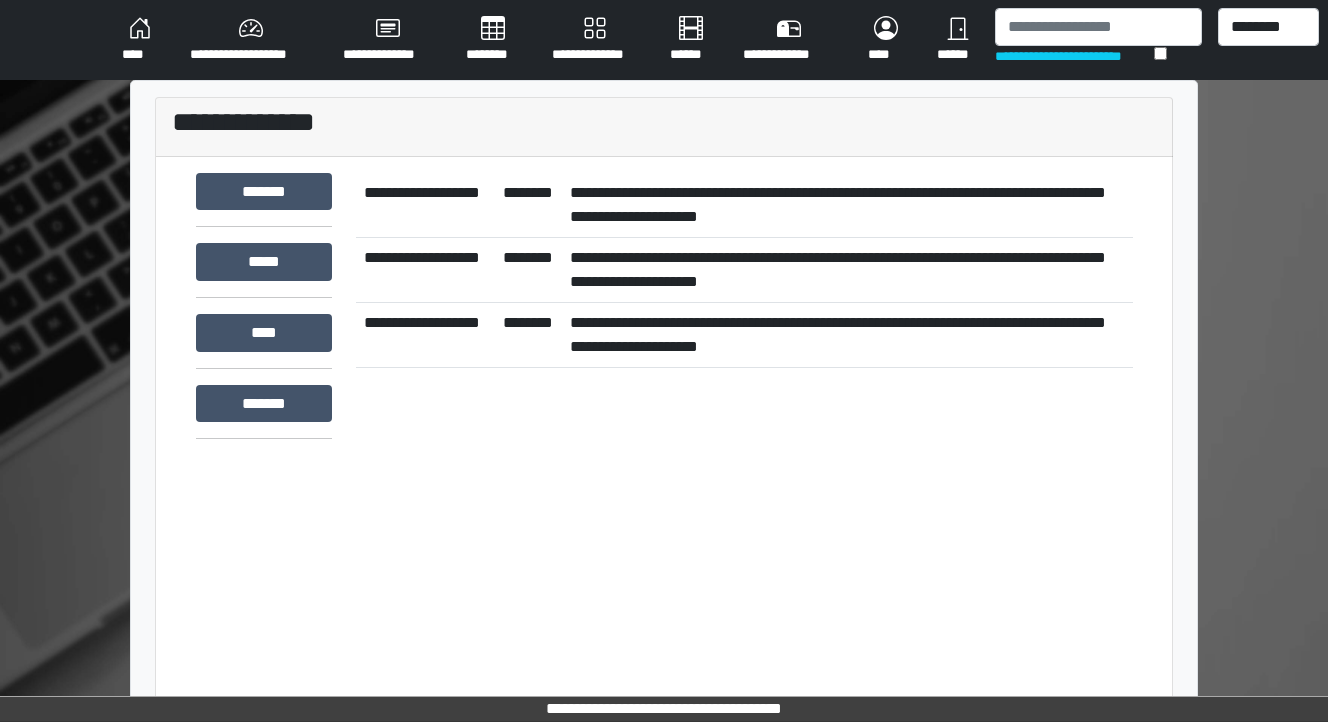 click on "**********" at bounding box center [847, 269] 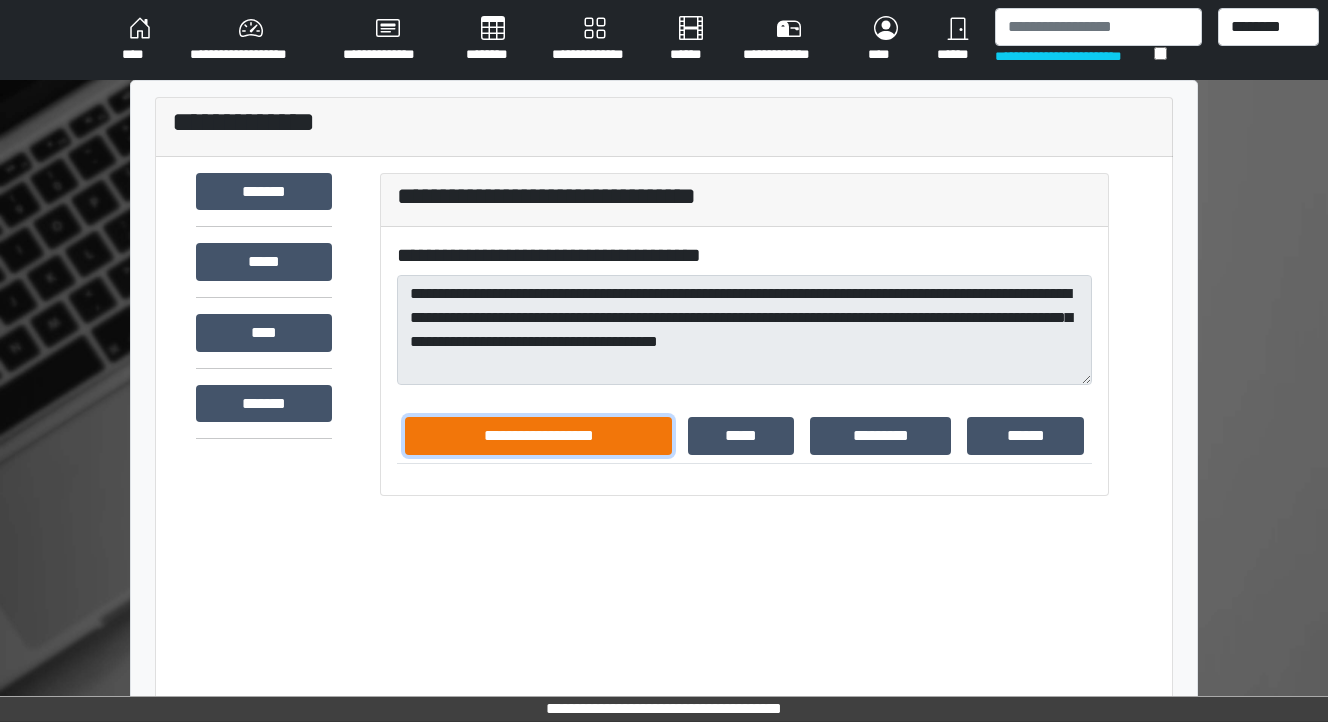 click on "**********" at bounding box center [538, 436] 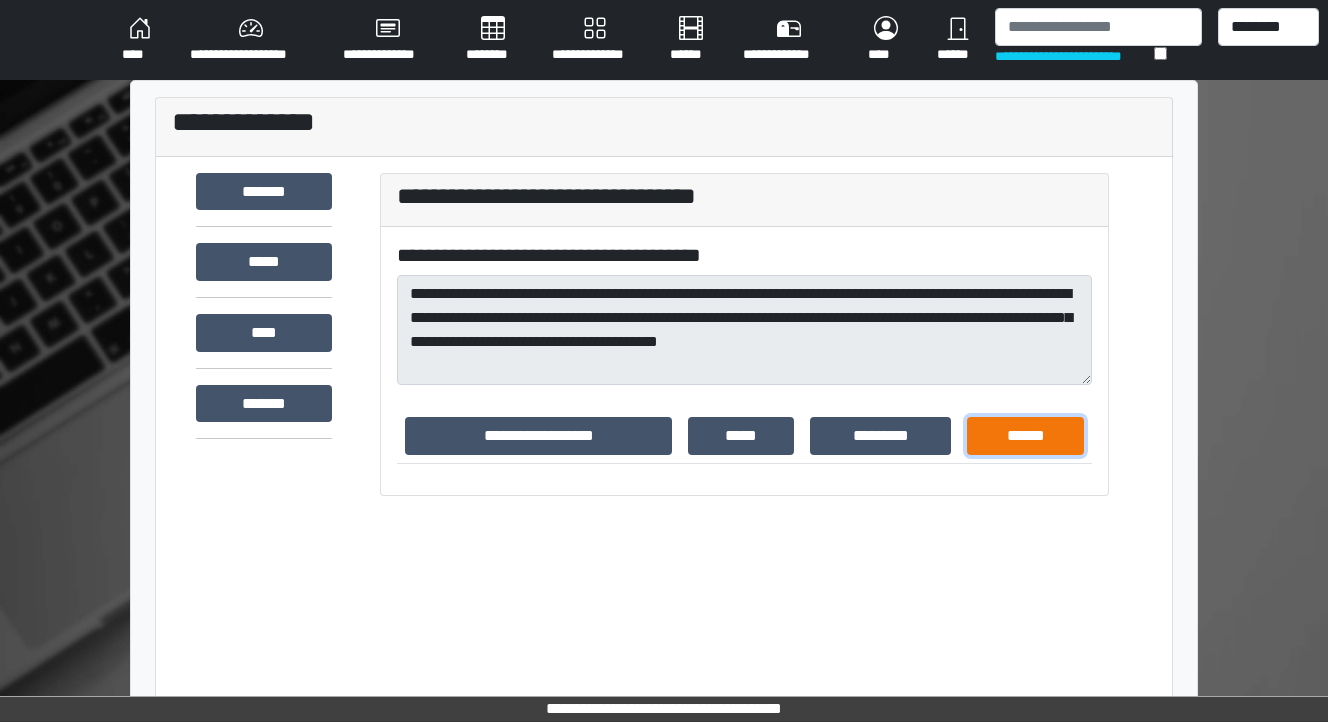 click on "******" at bounding box center [1025, 436] 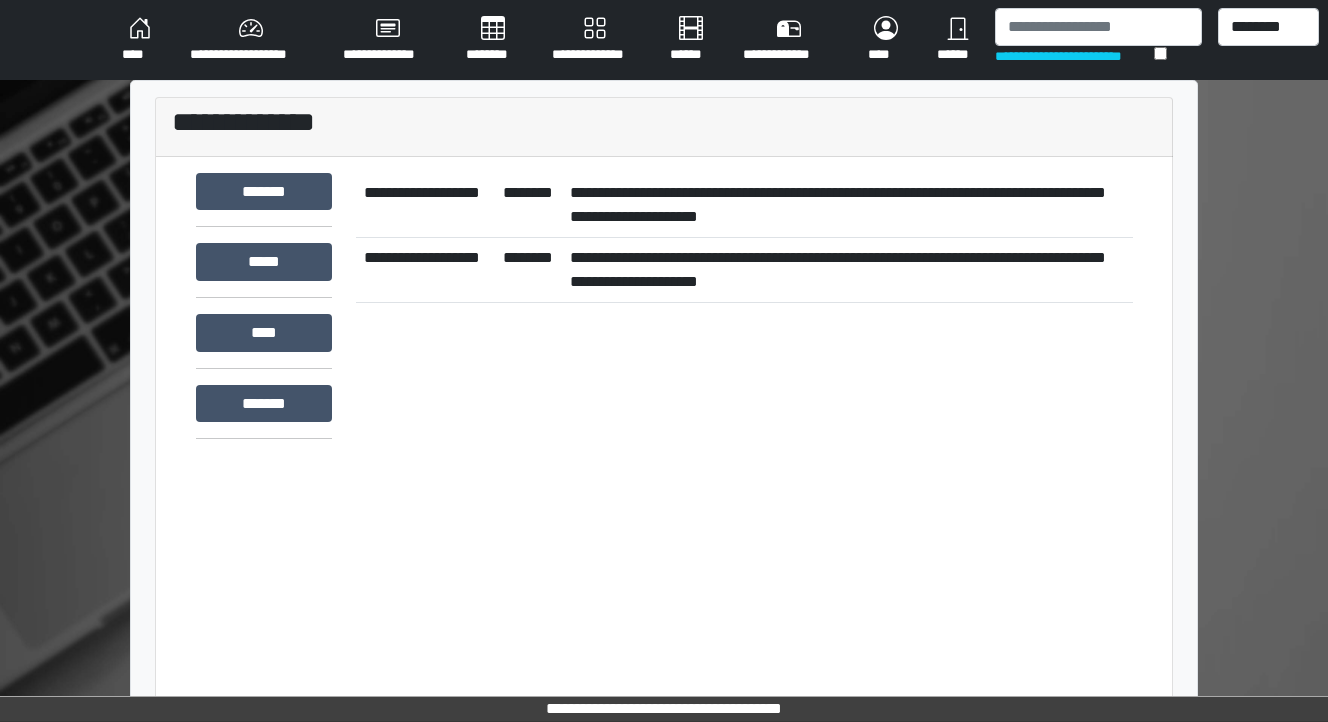 click on "**********" at bounding box center (847, 269) 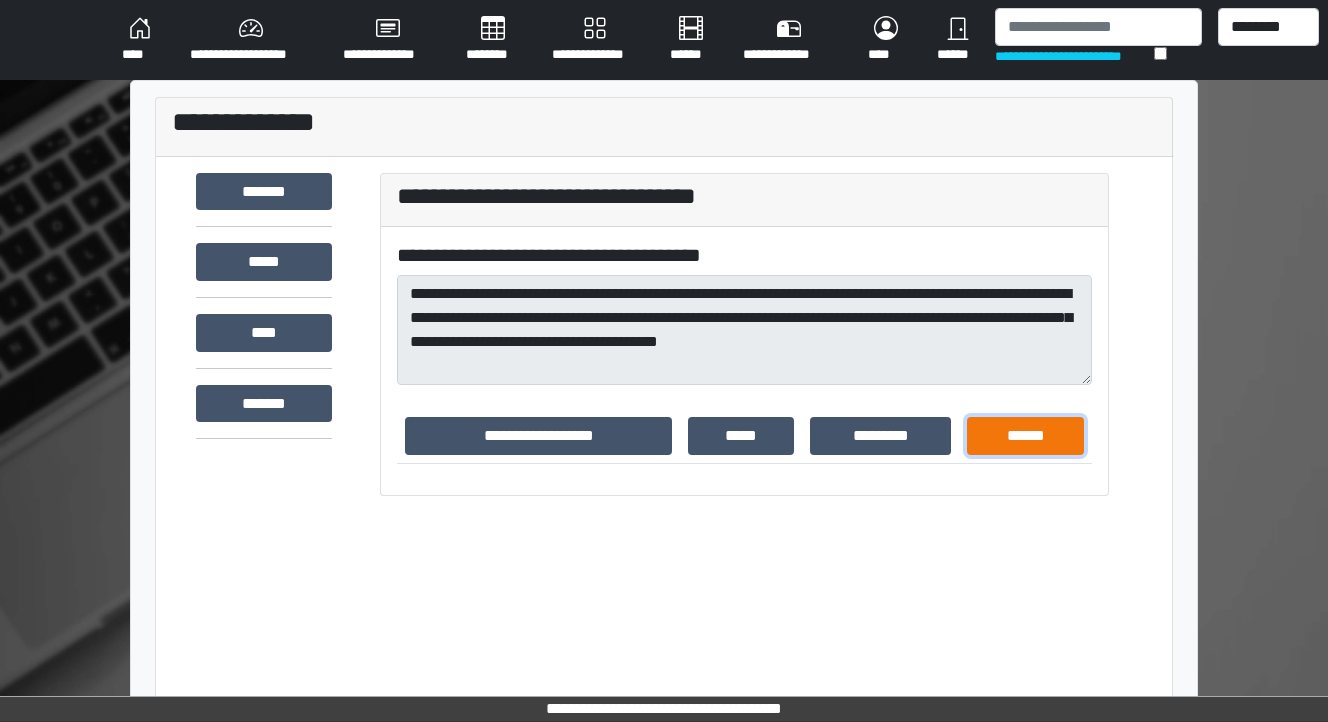 click on "******" at bounding box center [1025, 436] 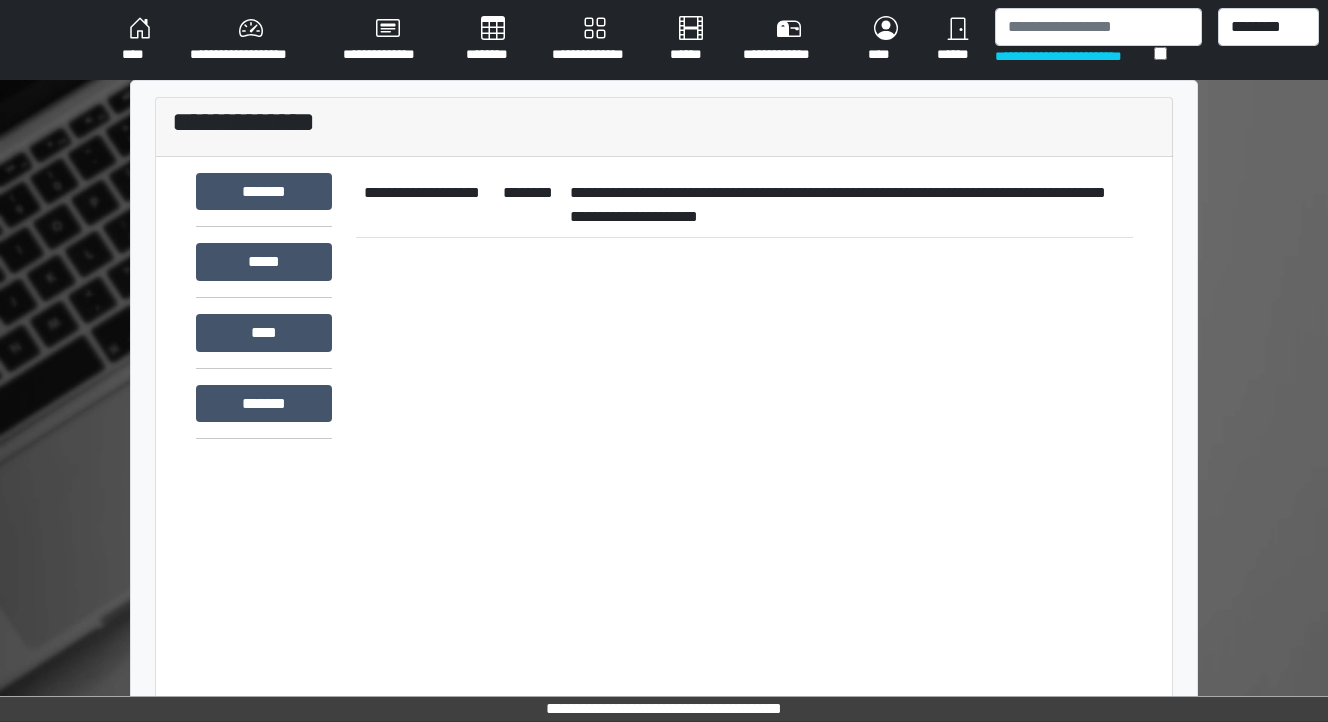 click on "**********" at bounding box center [847, 205] 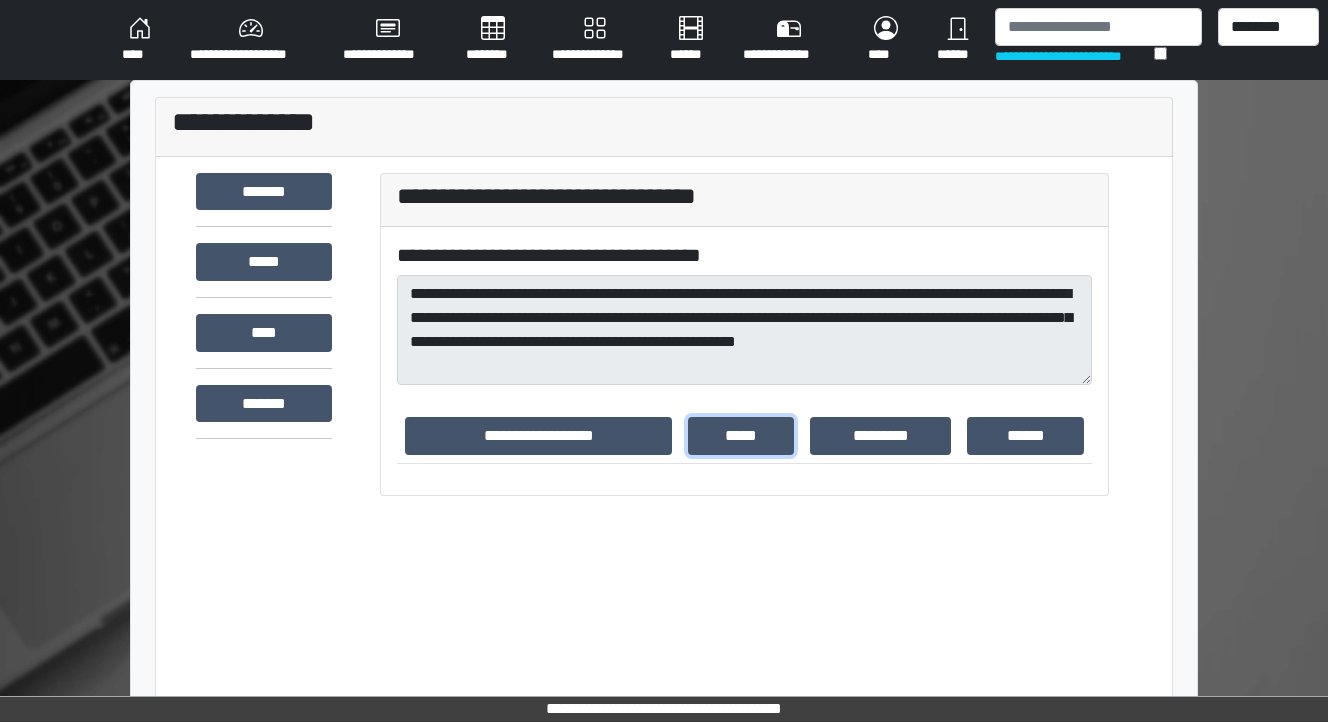 click on "*****" at bounding box center (741, 436) 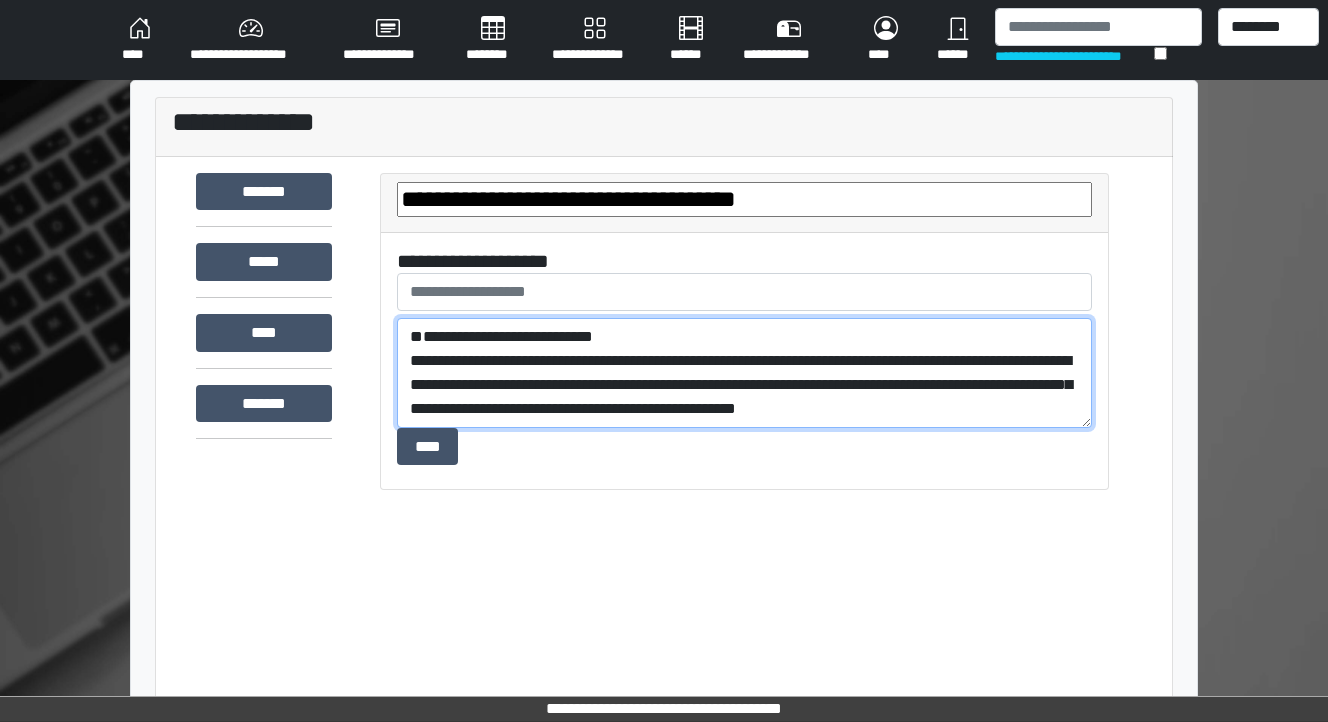 click on "**********" at bounding box center [744, 373] 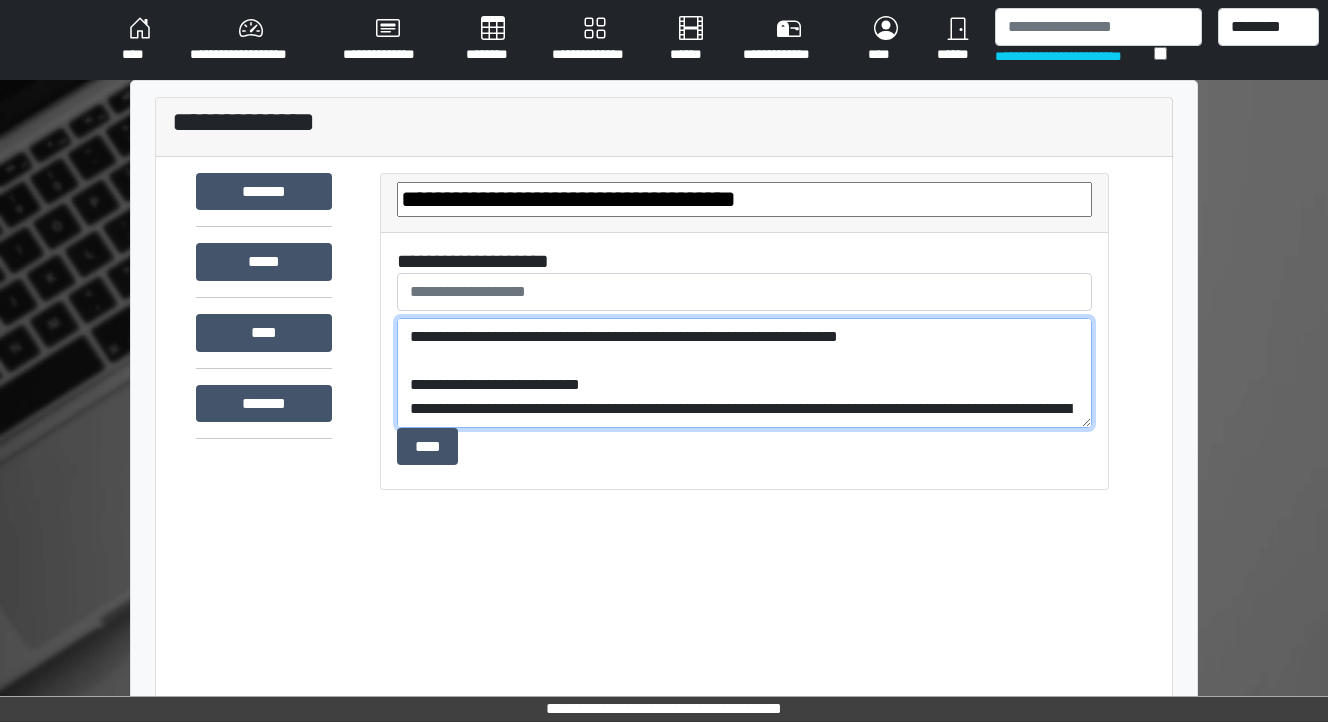 scroll, scrollTop: 48, scrollLeft: 0, axis: vertical 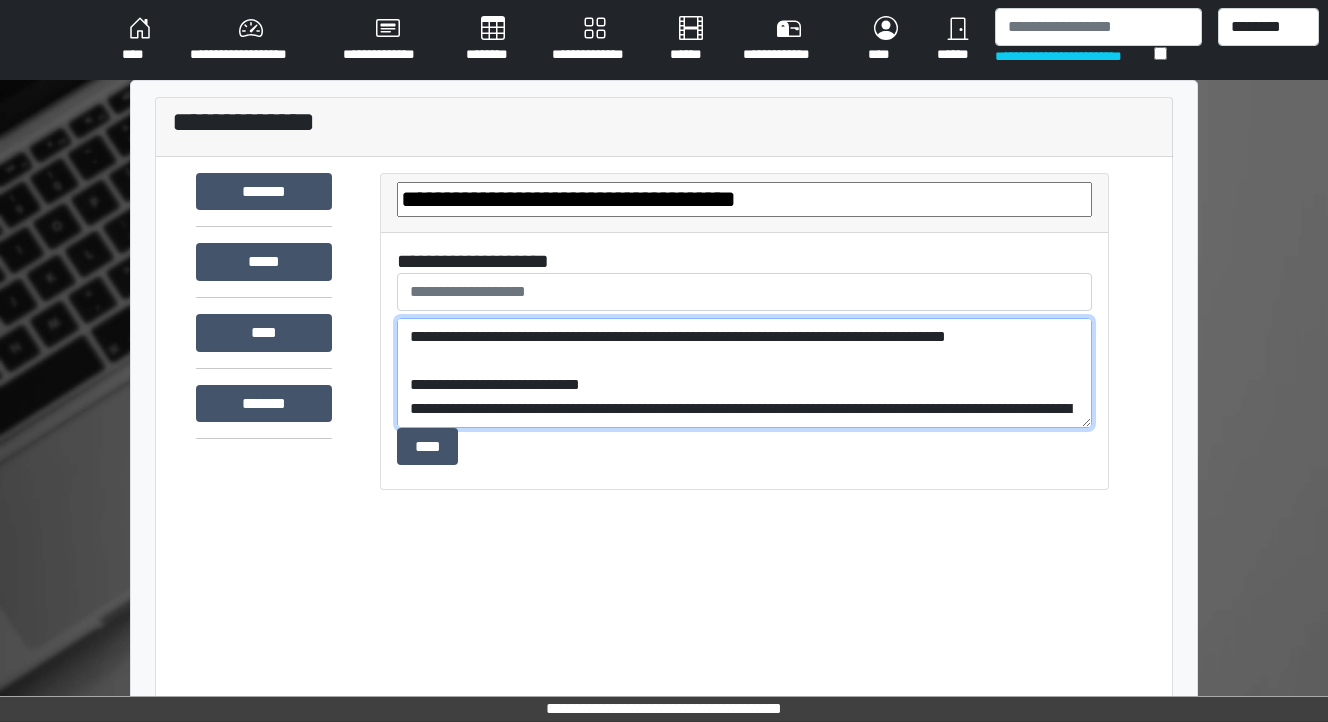 click on "**********" at bounding box center [744, 373] 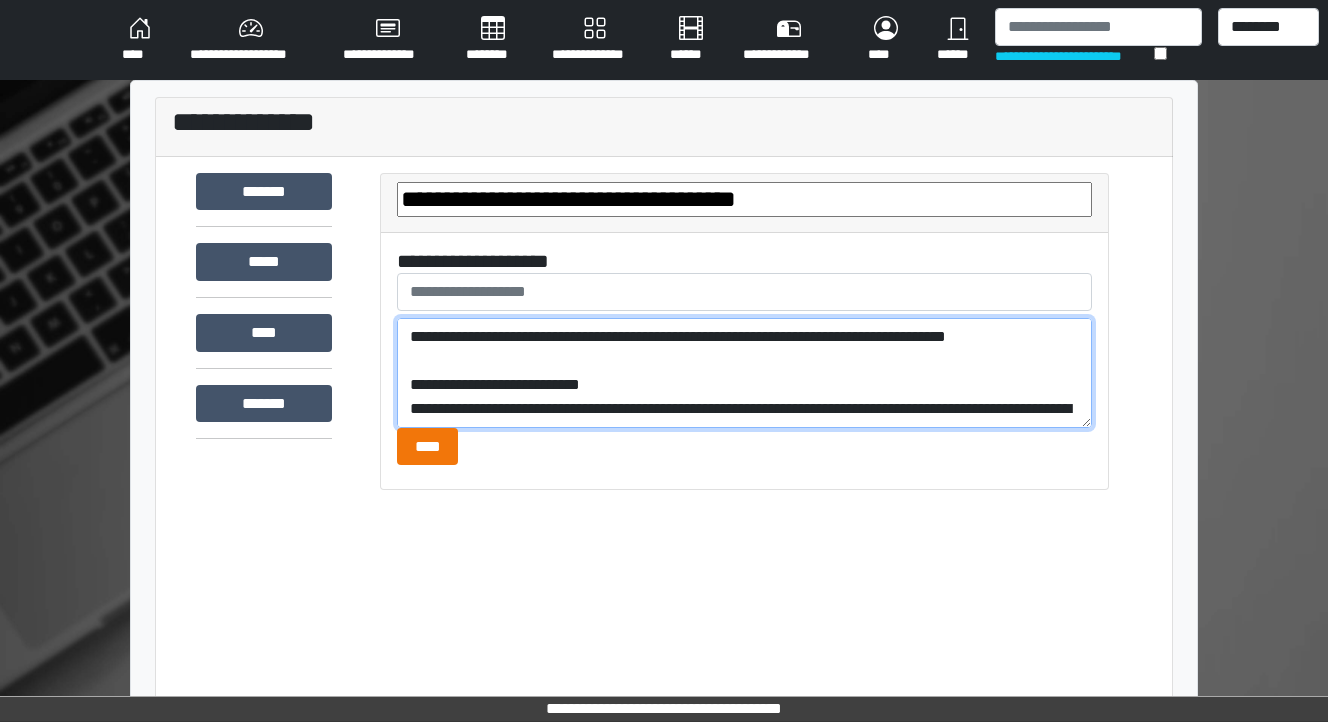 type on "**********" 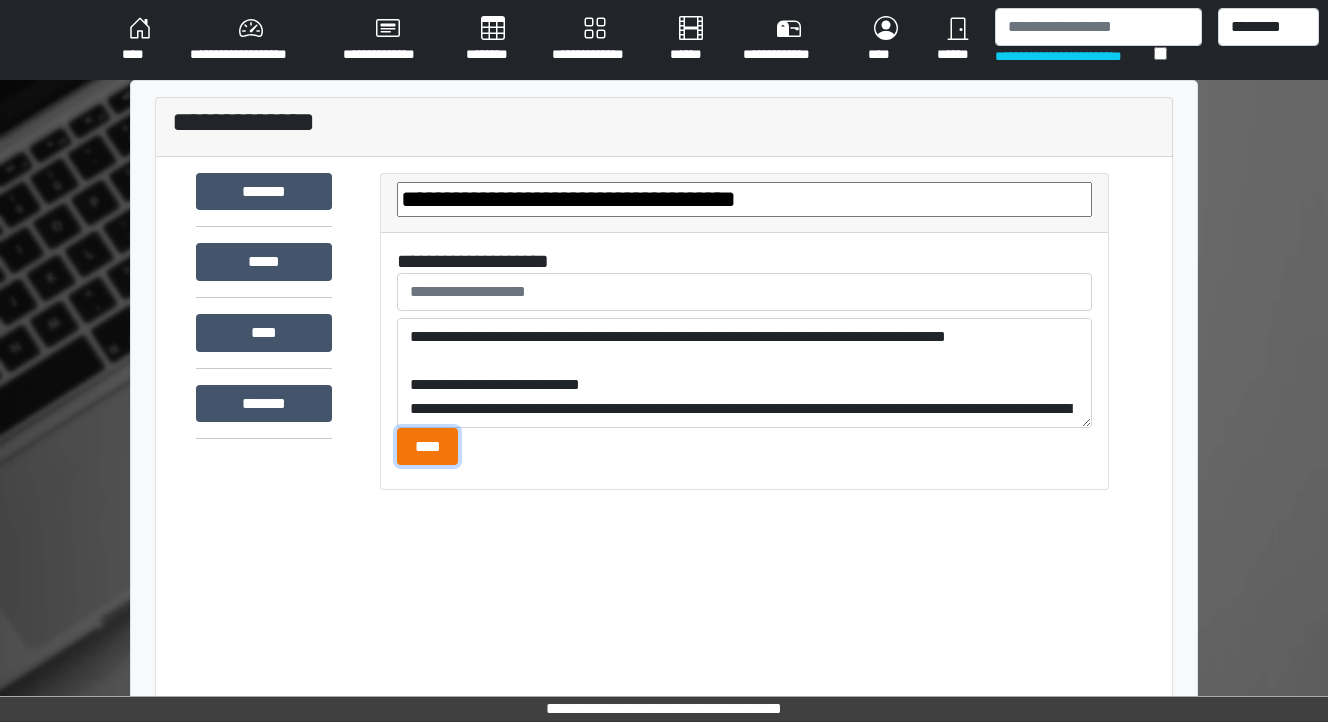 click on "****" at bounding box center (427, 447) 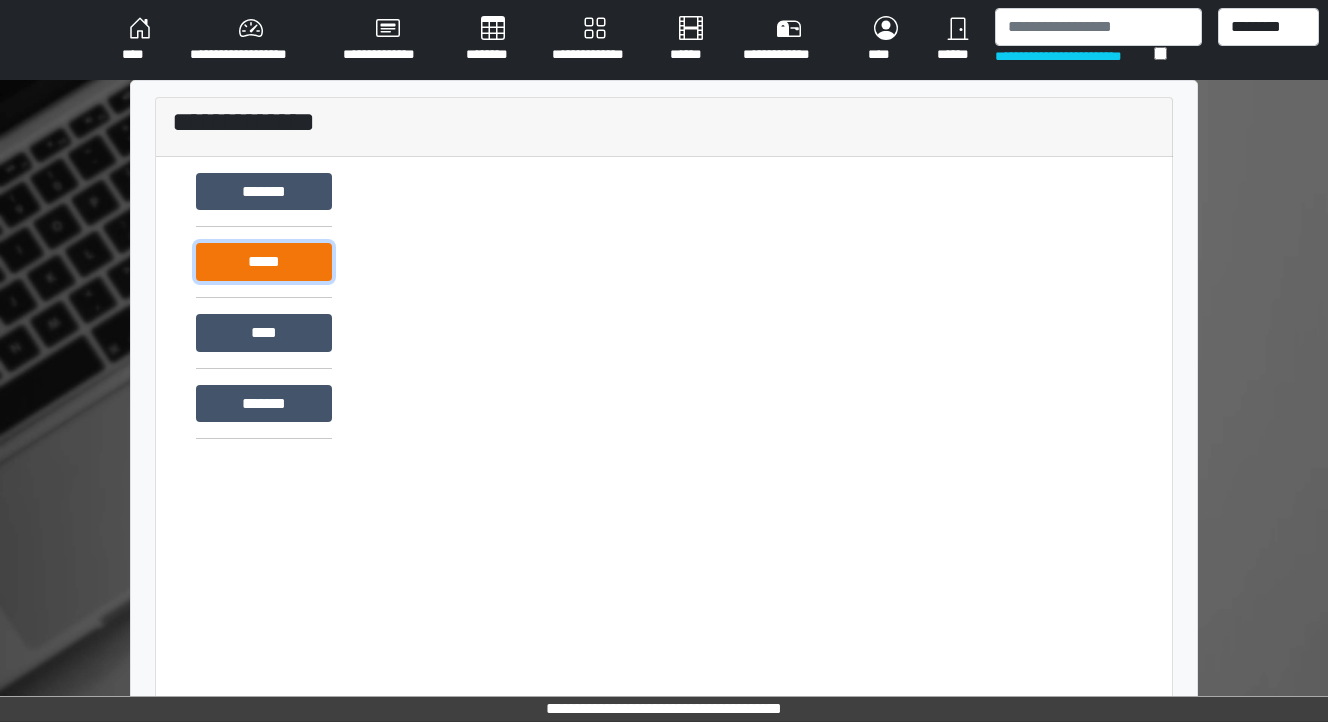 click on "*****" at bounding box center [264, 262] 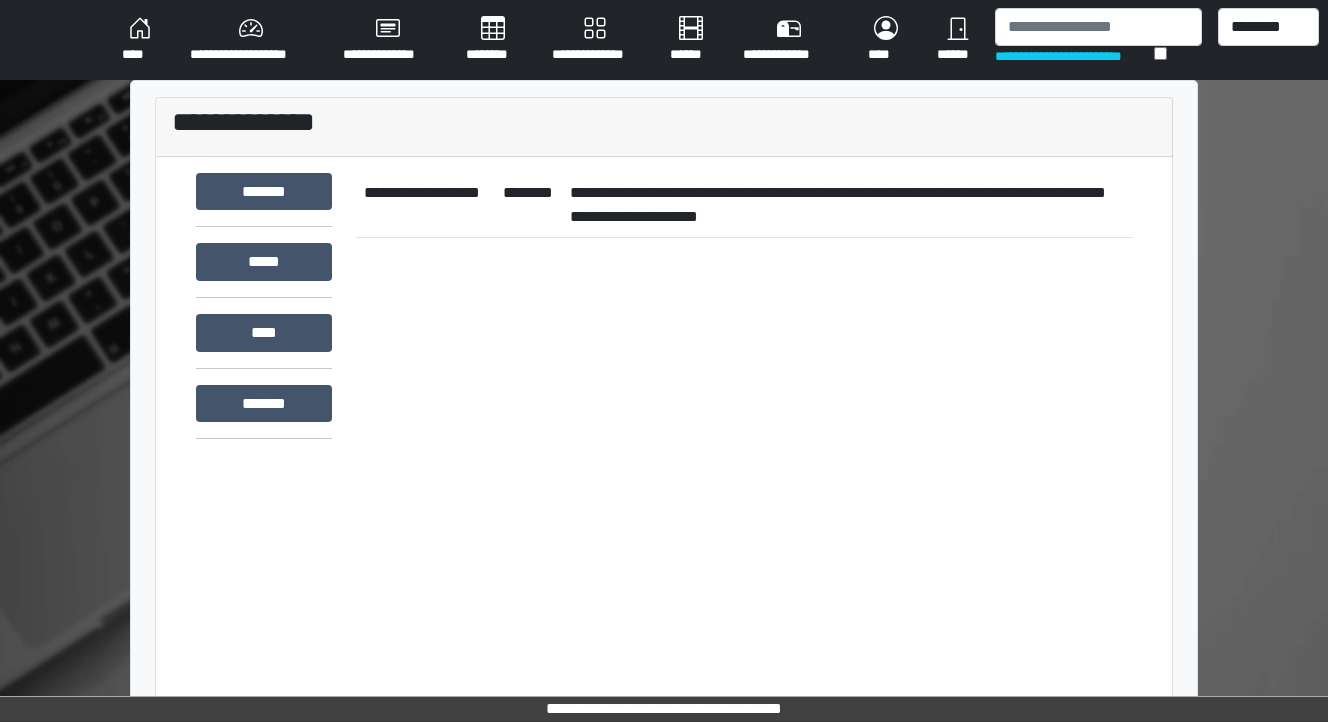 click on "**********" at bounding box center [847, 205] 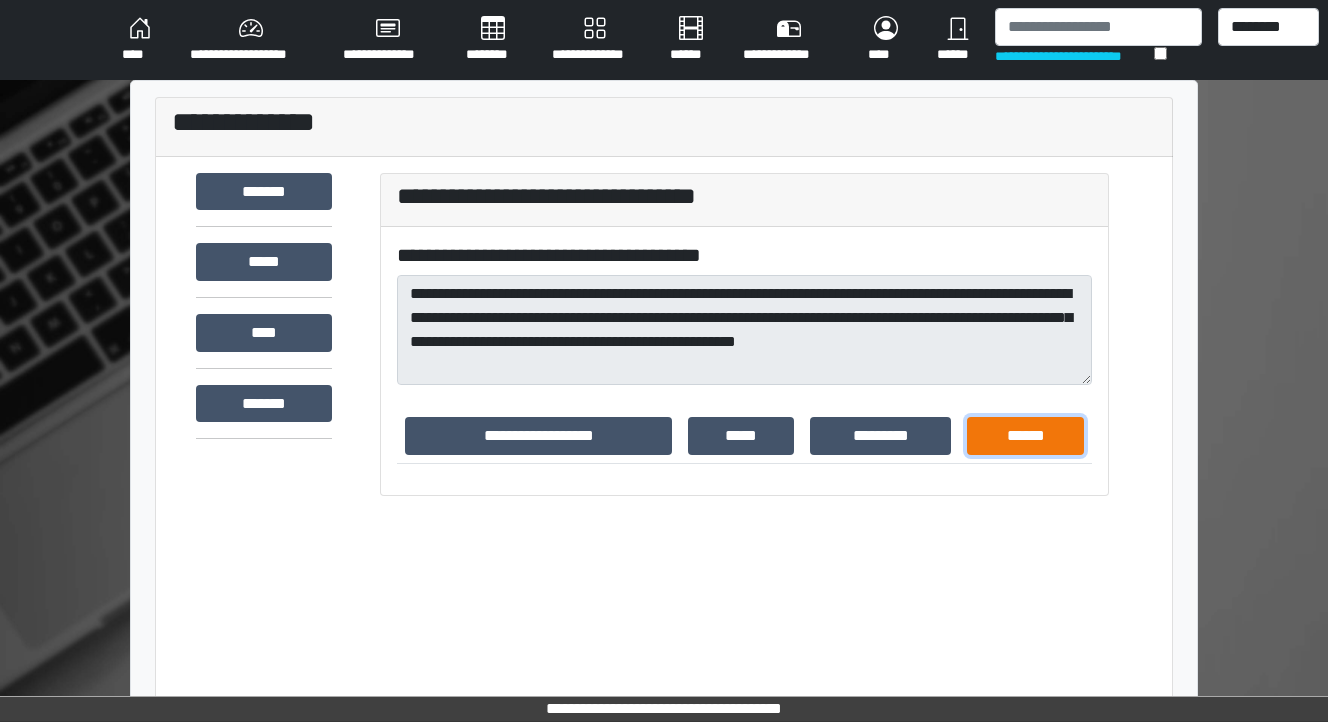 click on "******" at bounding box center (1025, 436) 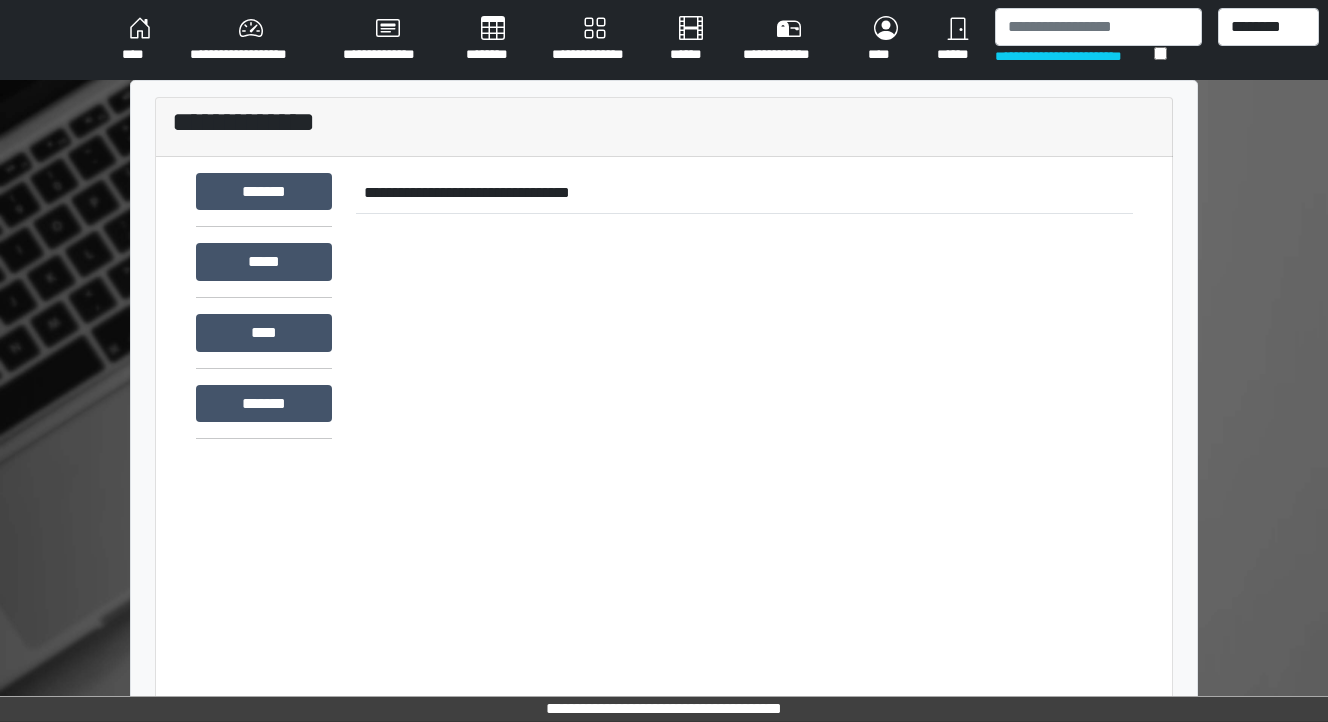 click on "****" at bounding box center [140, 40] 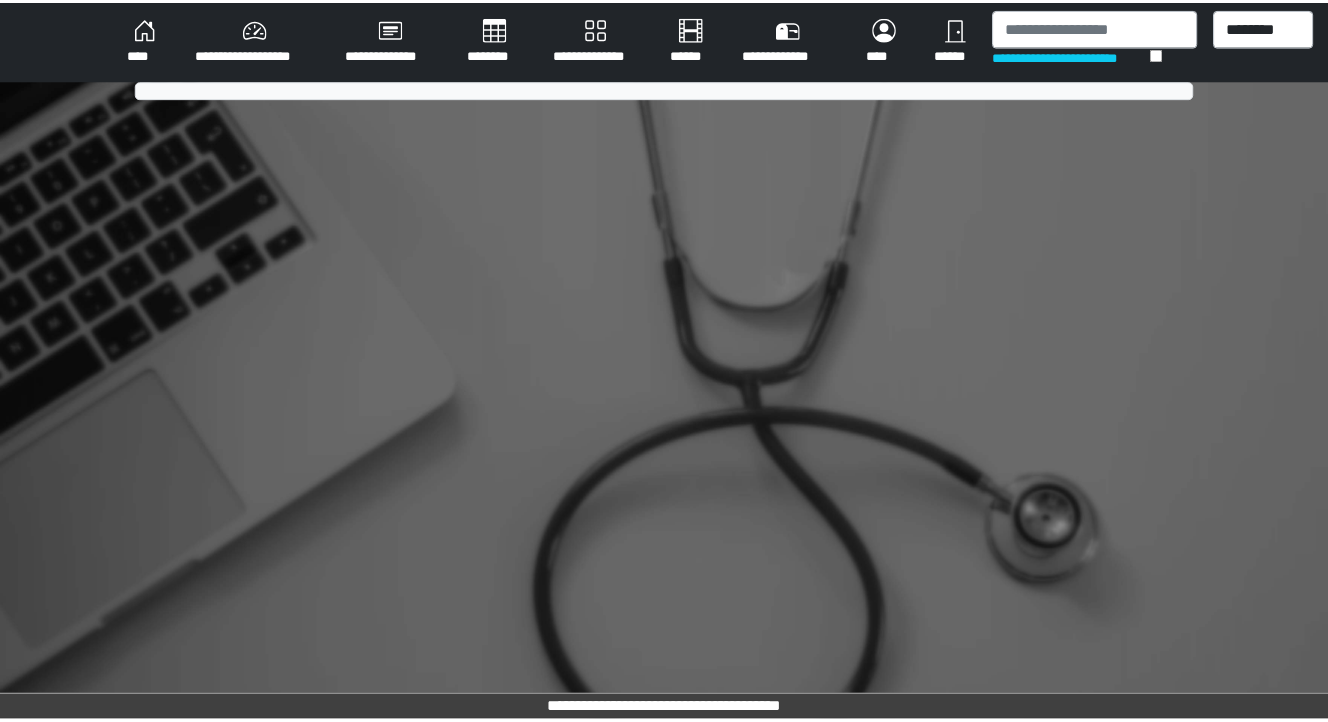 scroll, scrollTop: 0, scrollLeft: 0, axis: both 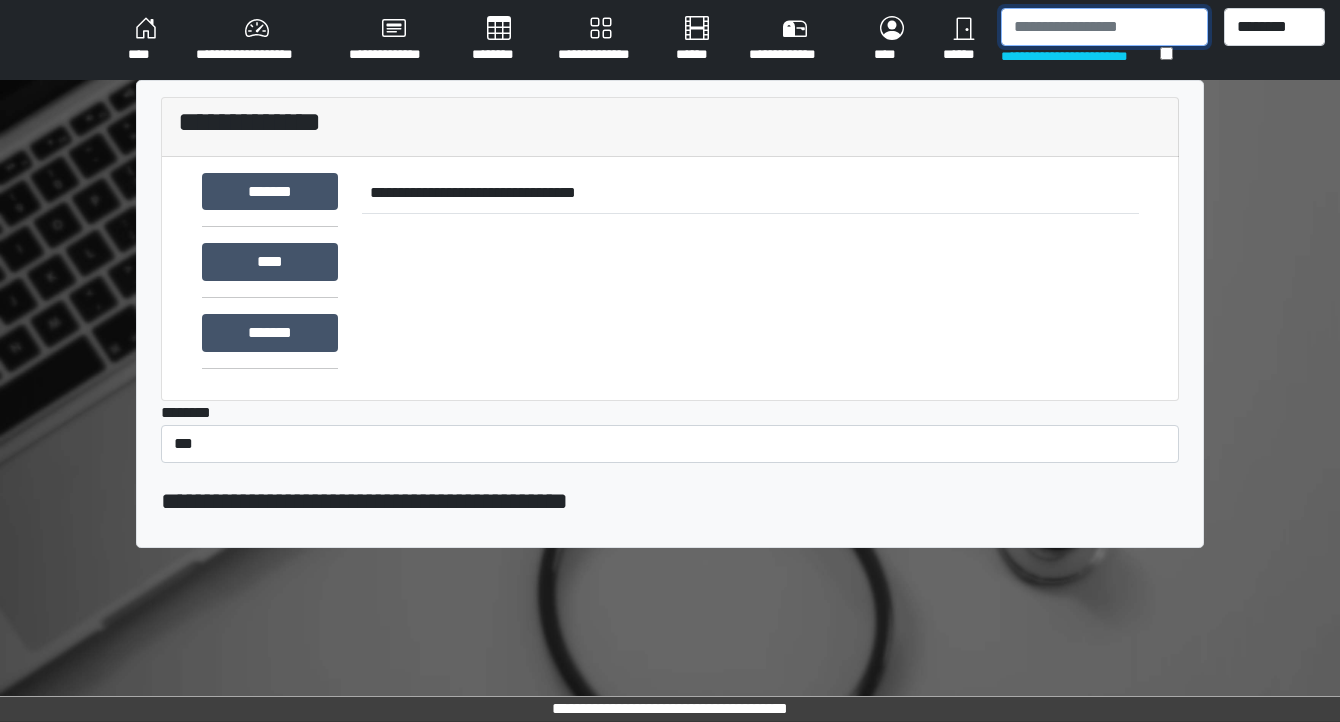 click at bounding box center [1104, 27] 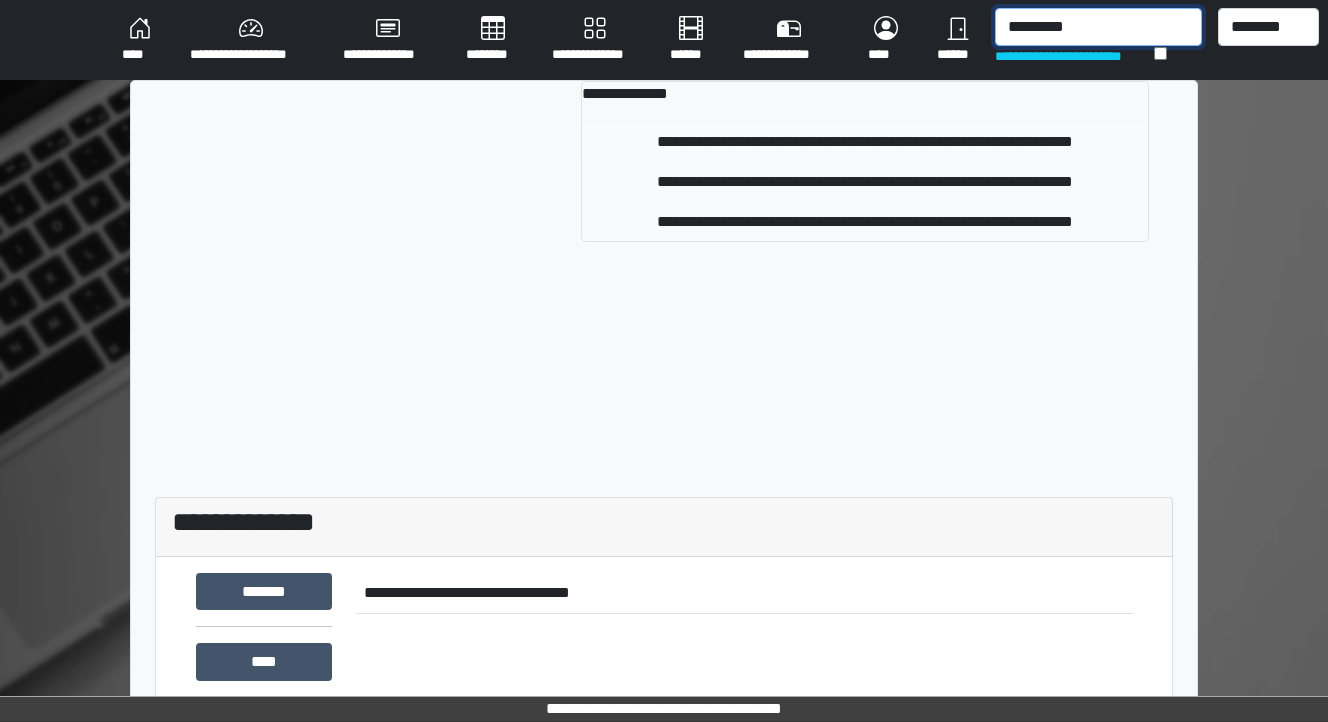 type on "*********" 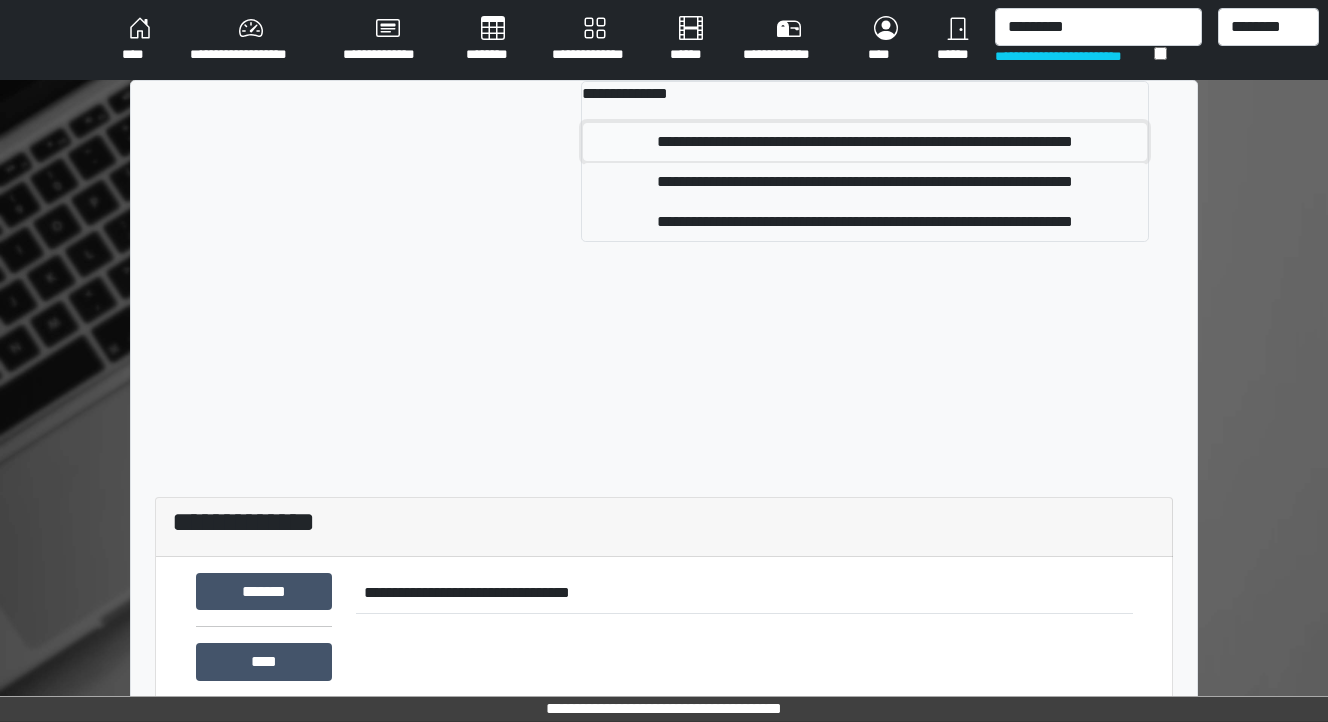 click on "**********" at bounding box center [865, 142] 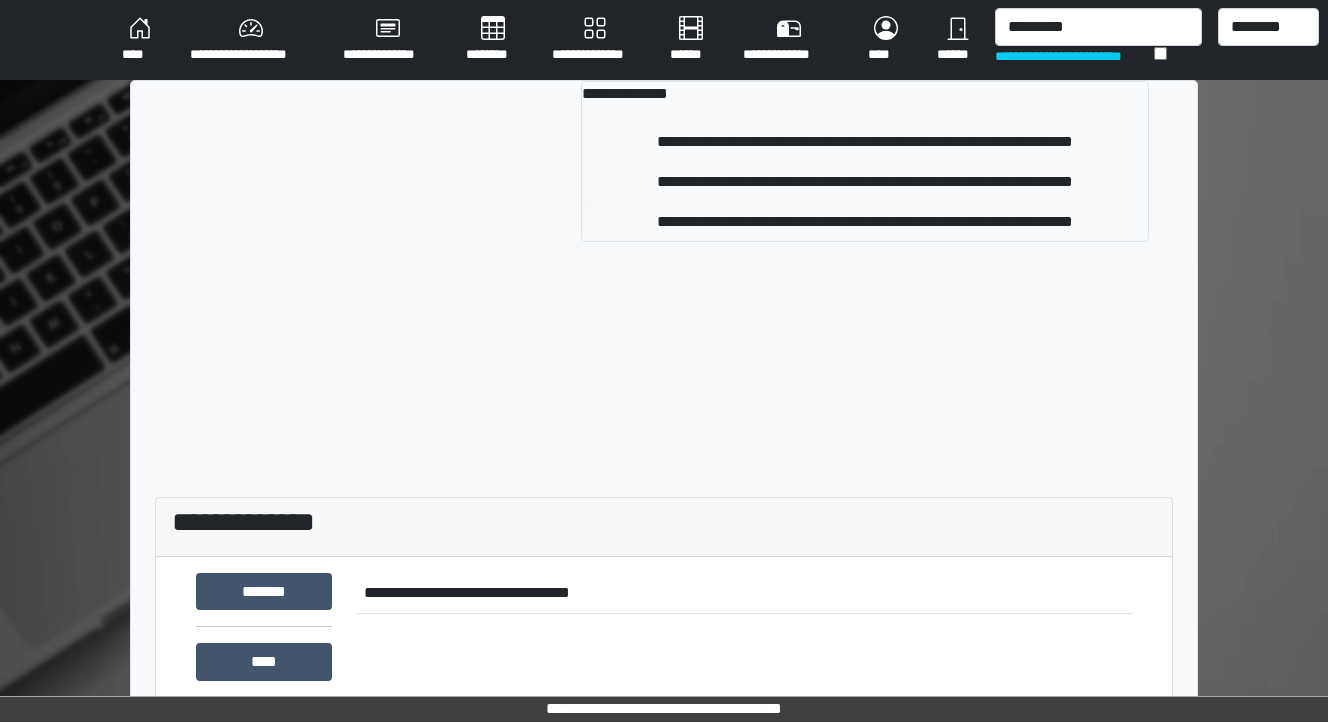 type 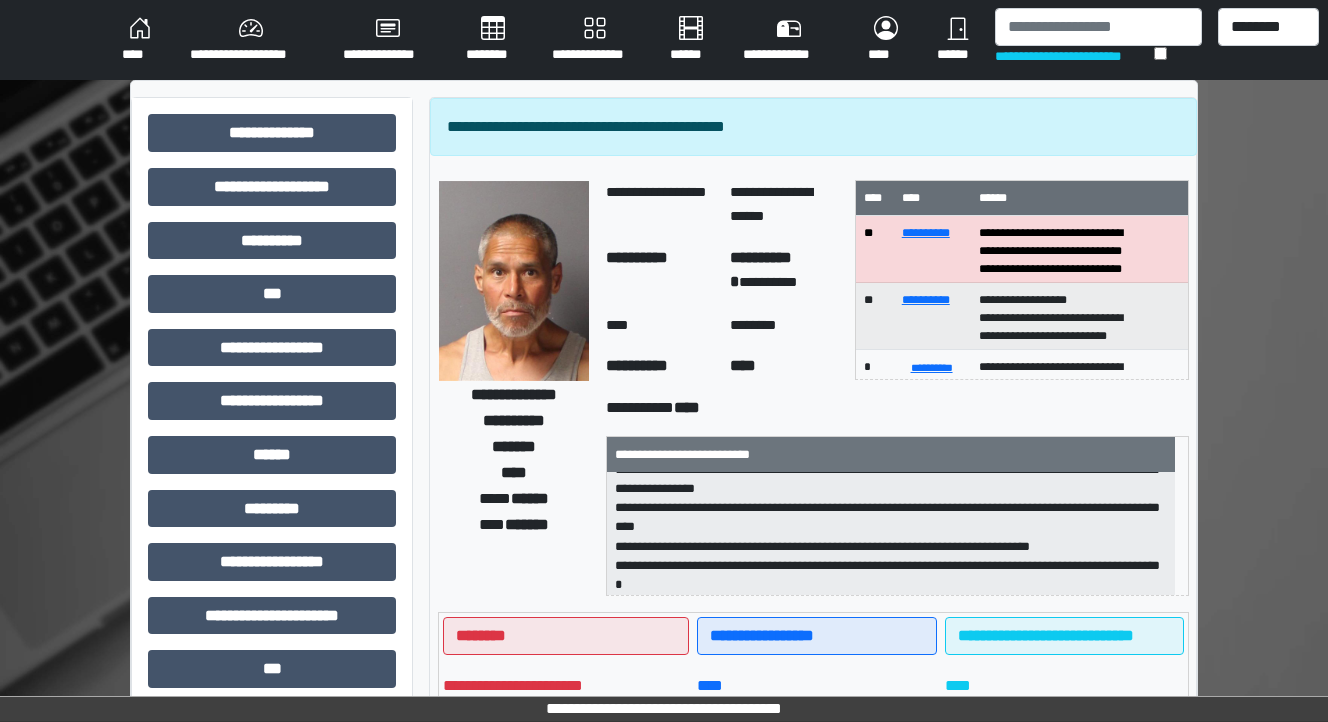 scroll, scrollTop: 102, scrollLeft: 0, axis: vertical 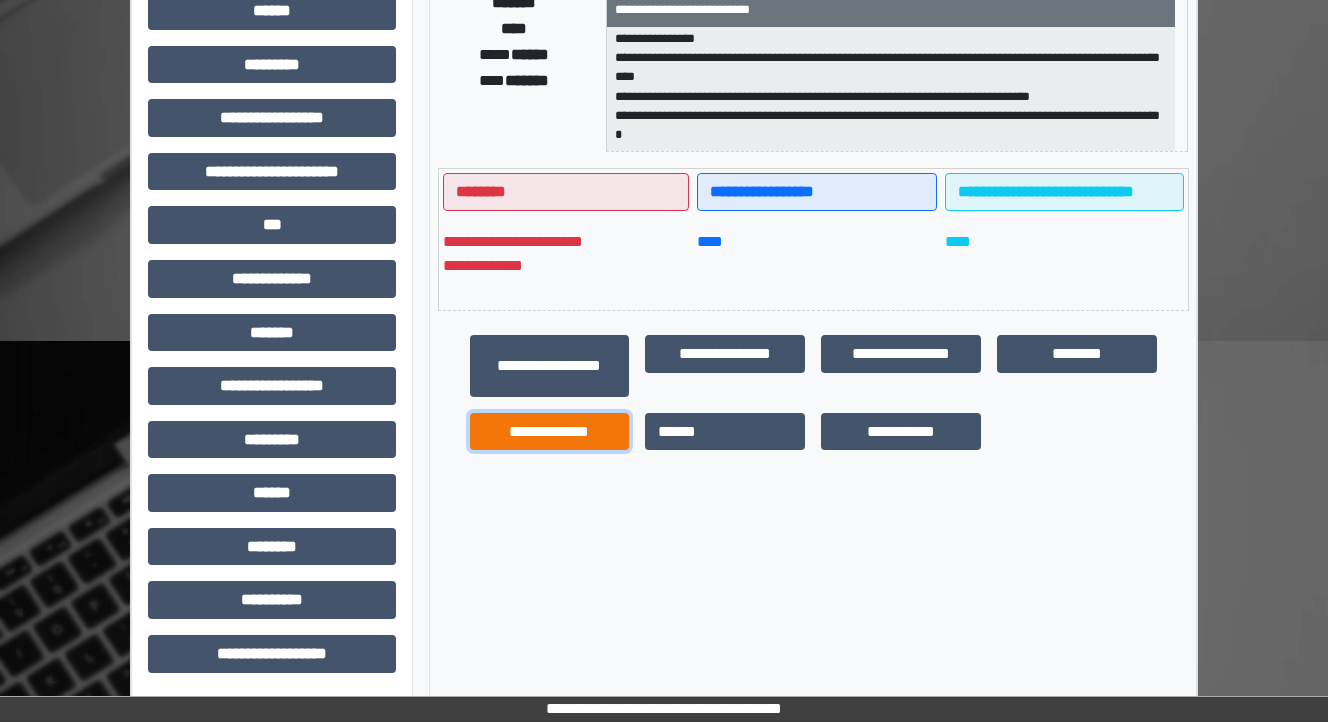 click on "**********" at bounding box center (550, 432) 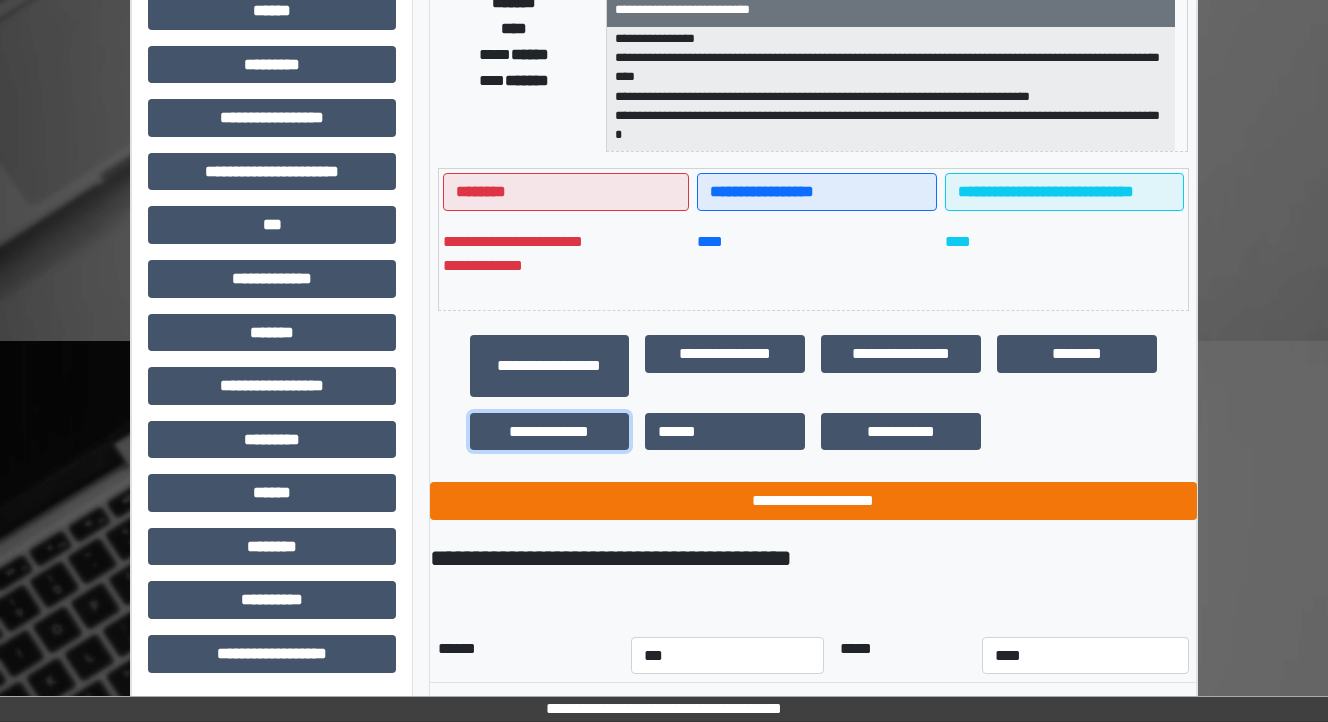 scroll, scrollTop: 476, scrollLeft: 0, axis: vertical 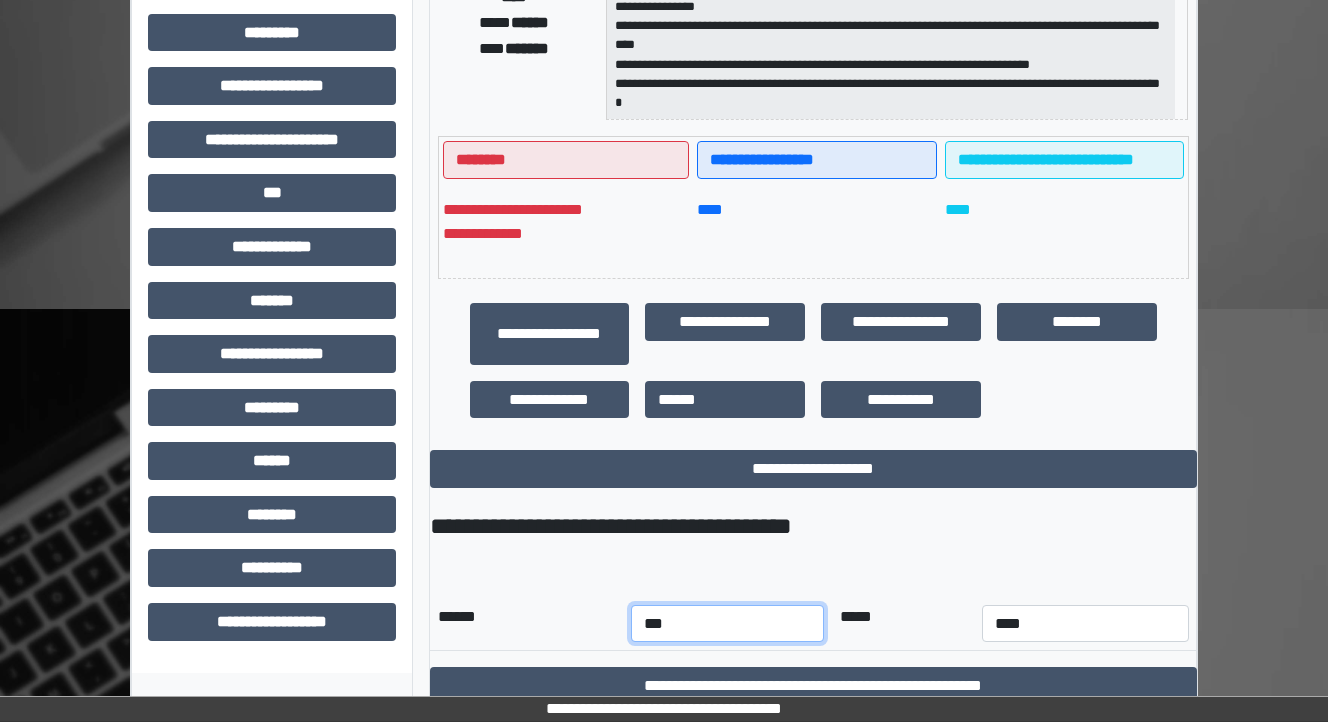 click on "***
***
***
***
***
***
***
***
***
***
***
***" at bounding box center [727, 624] 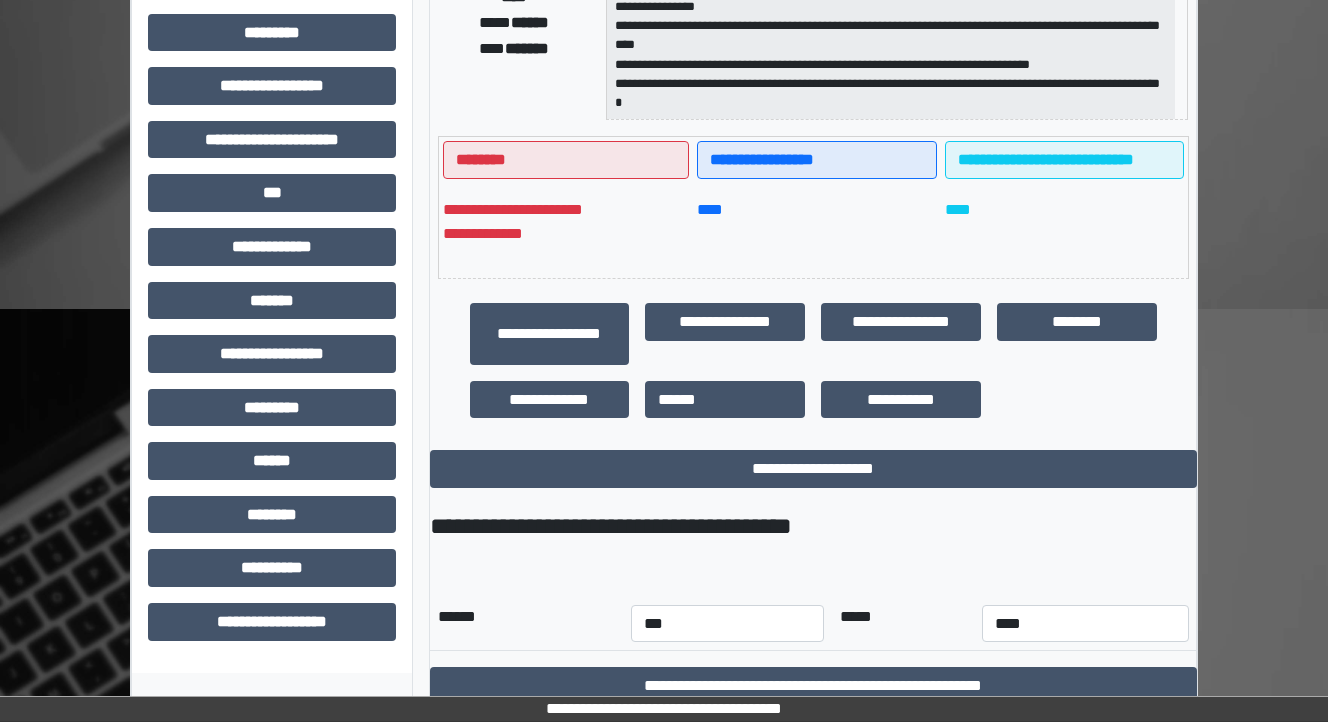 click on "**********" at bounding box center [813, 596] 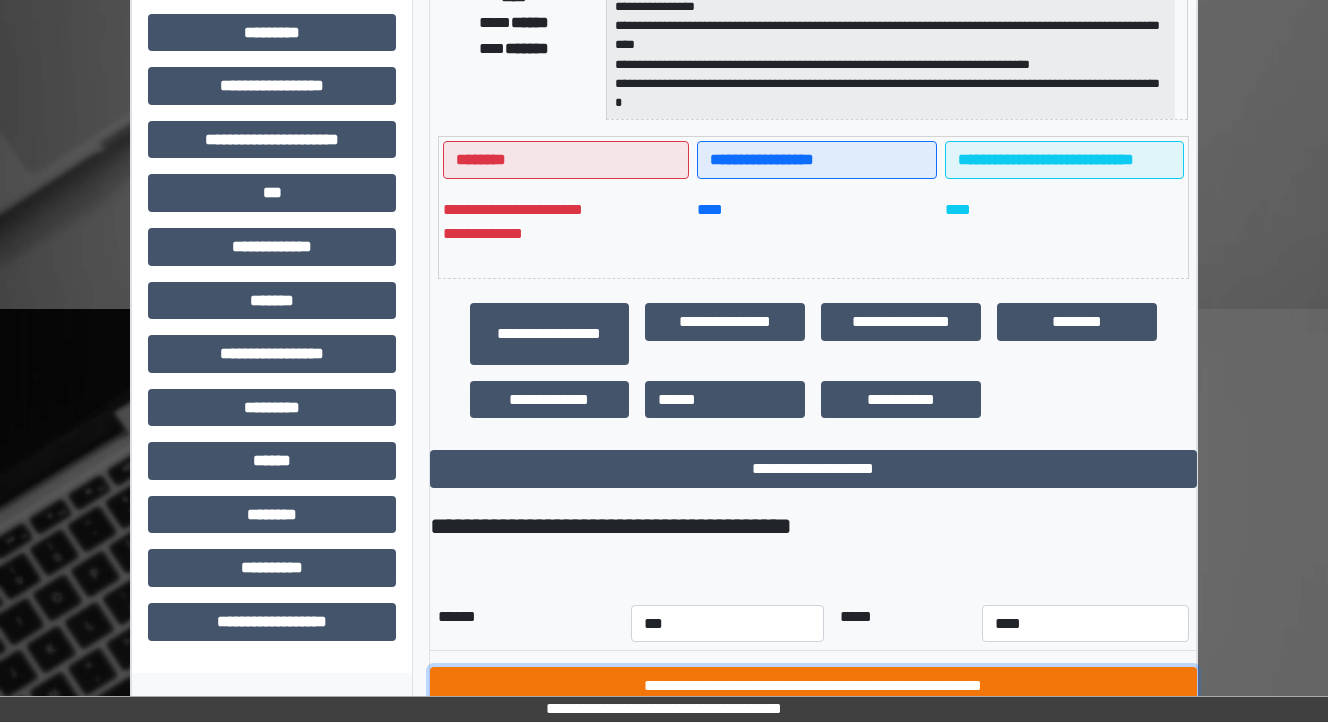 click on "**********" at bounding box center [813, 686] 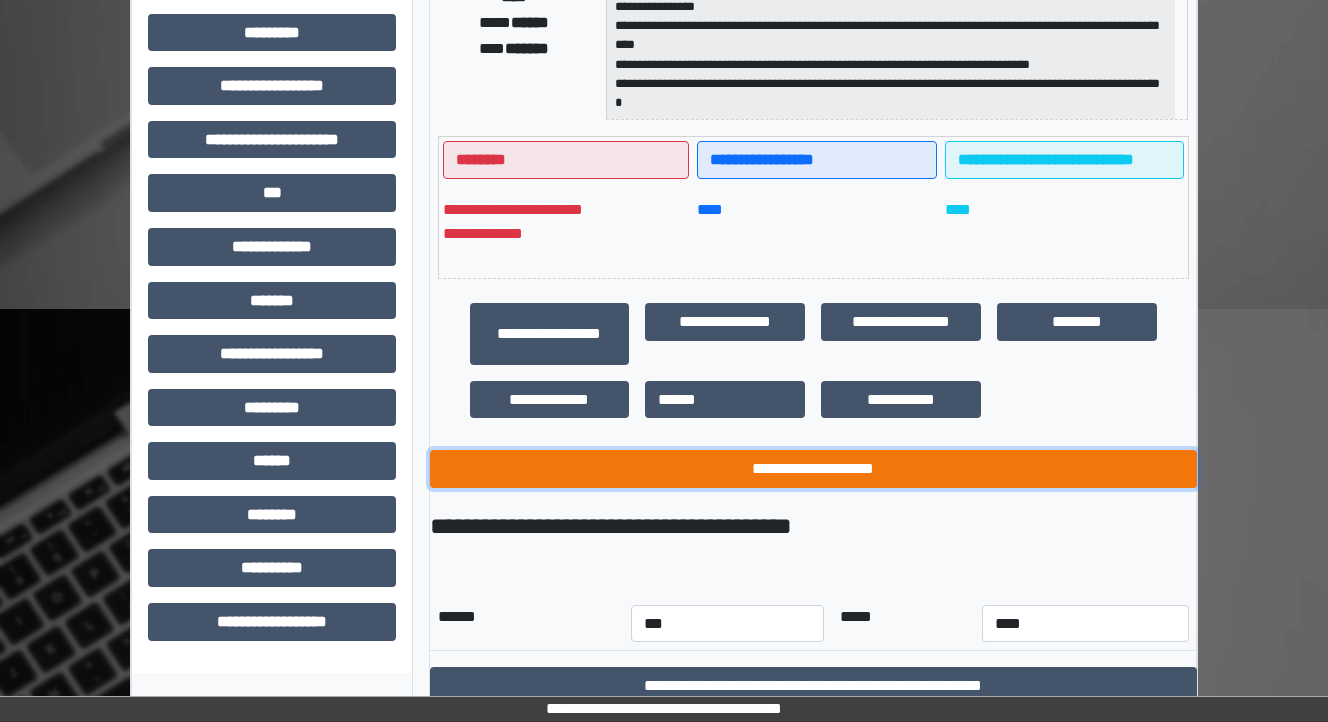 click on "**********" at bounding box center (813, 469) 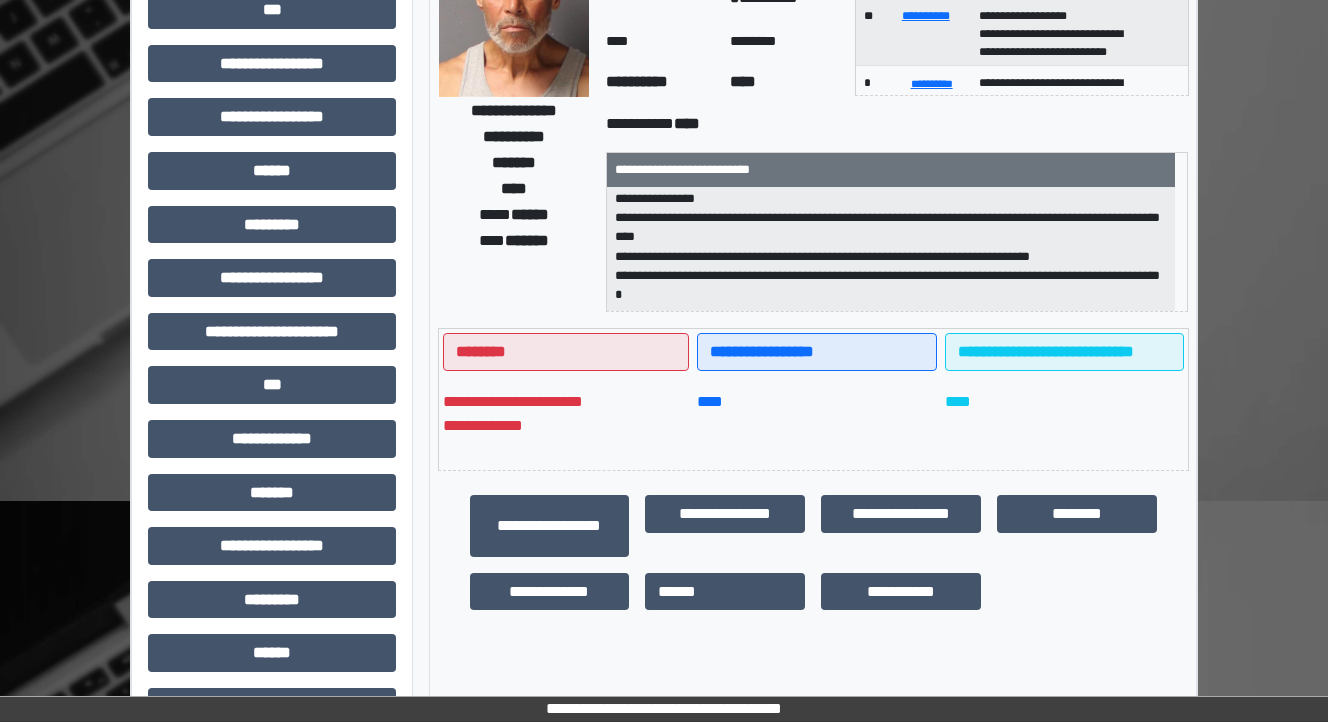 scroll, scrollTop: 124, scrollLeft: 0, axis: vertical 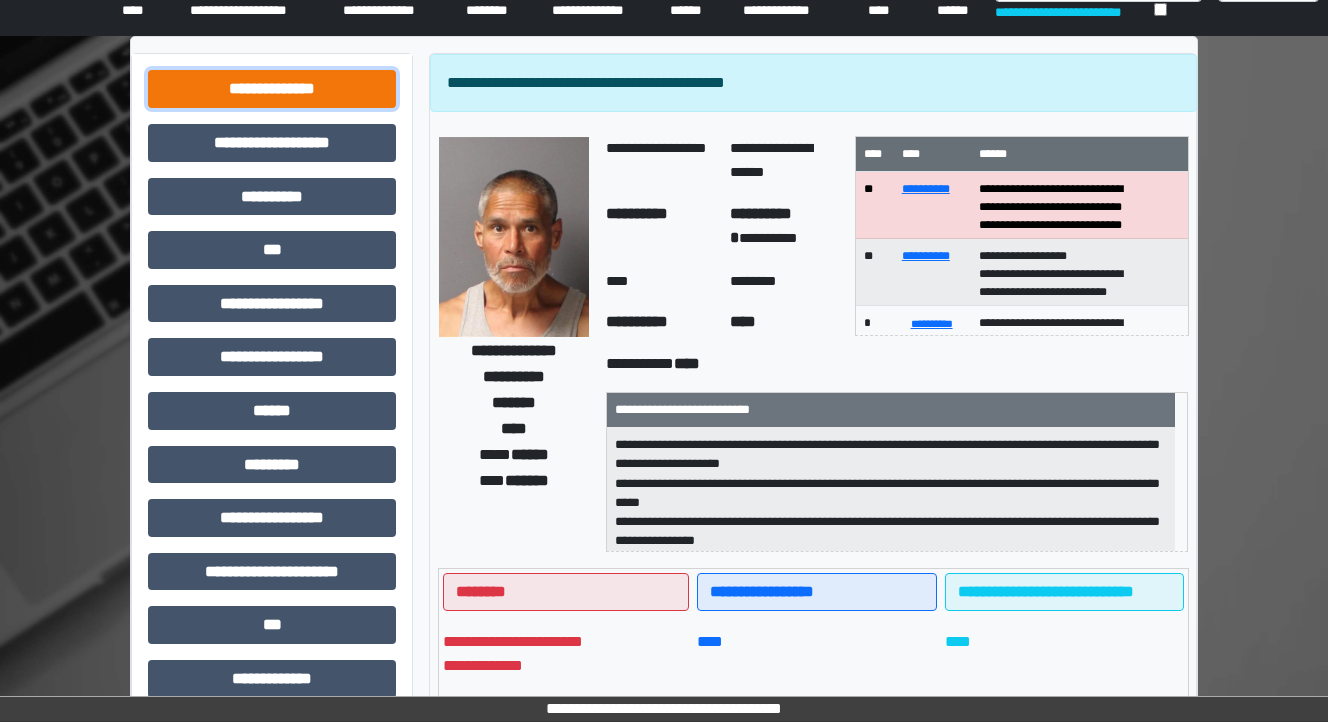 click on "**********" at bounding box center (272, 89) 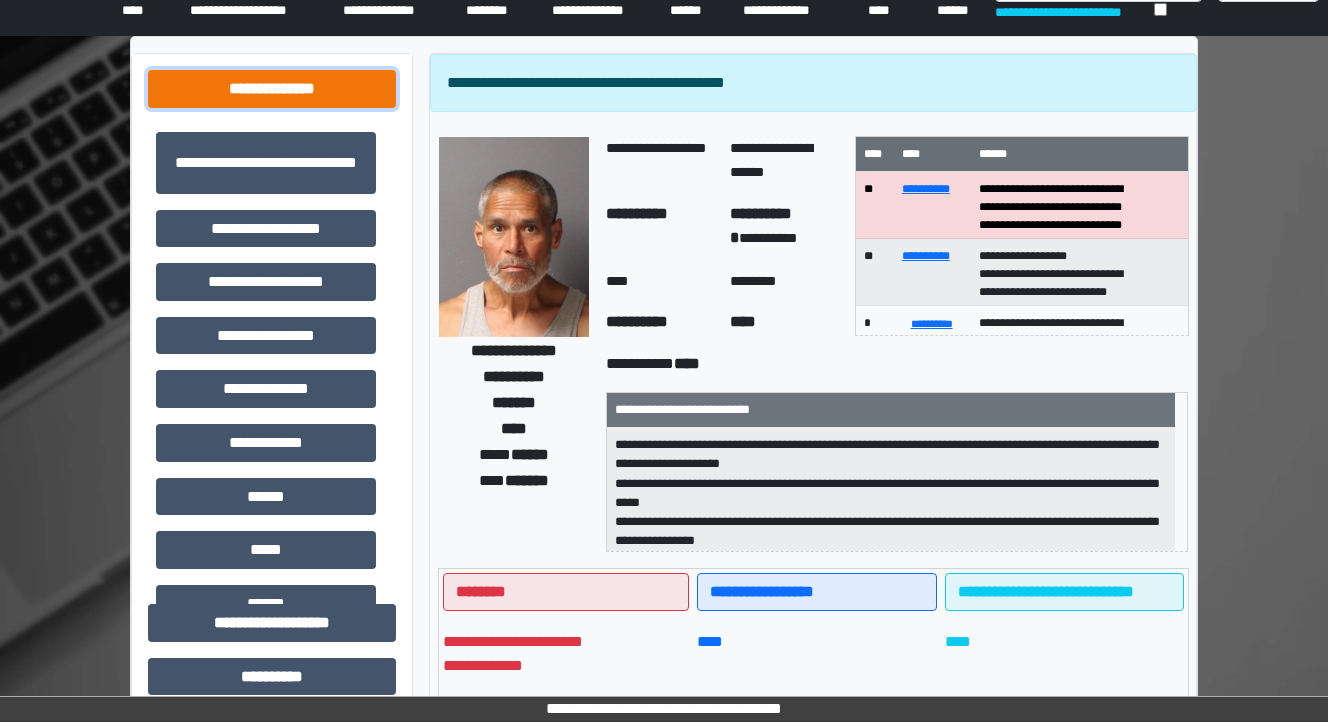 click on "**********" at bounding box center [272, 89] 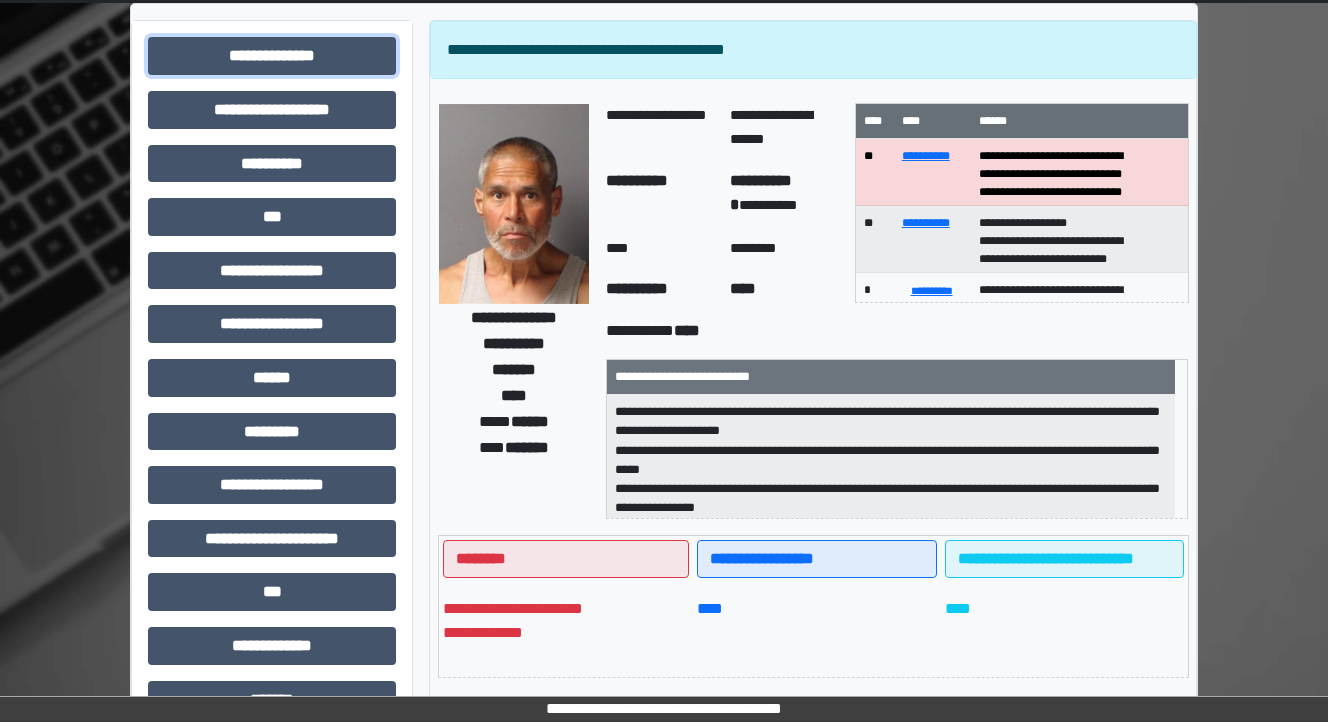 scroll, scrollTop: 0, scrollLeft: 0, axis: both 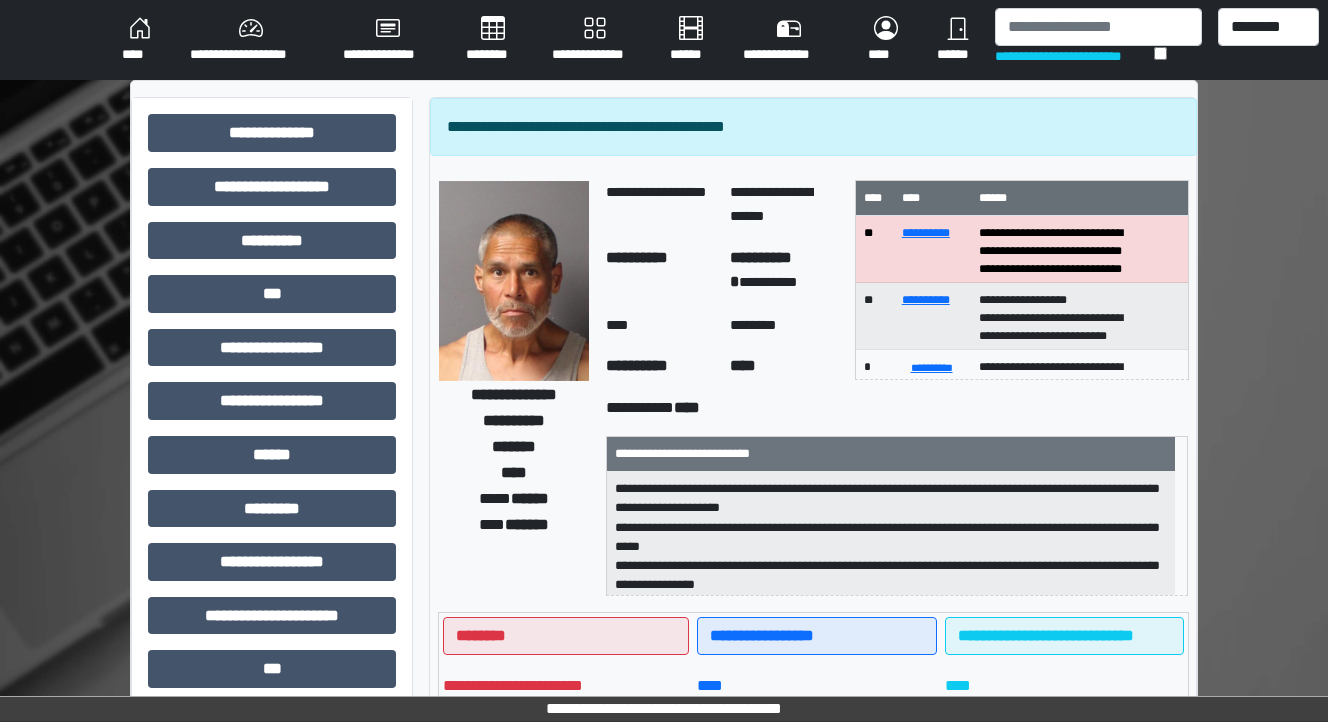 click on "**********" at bounding box center (272, 623) 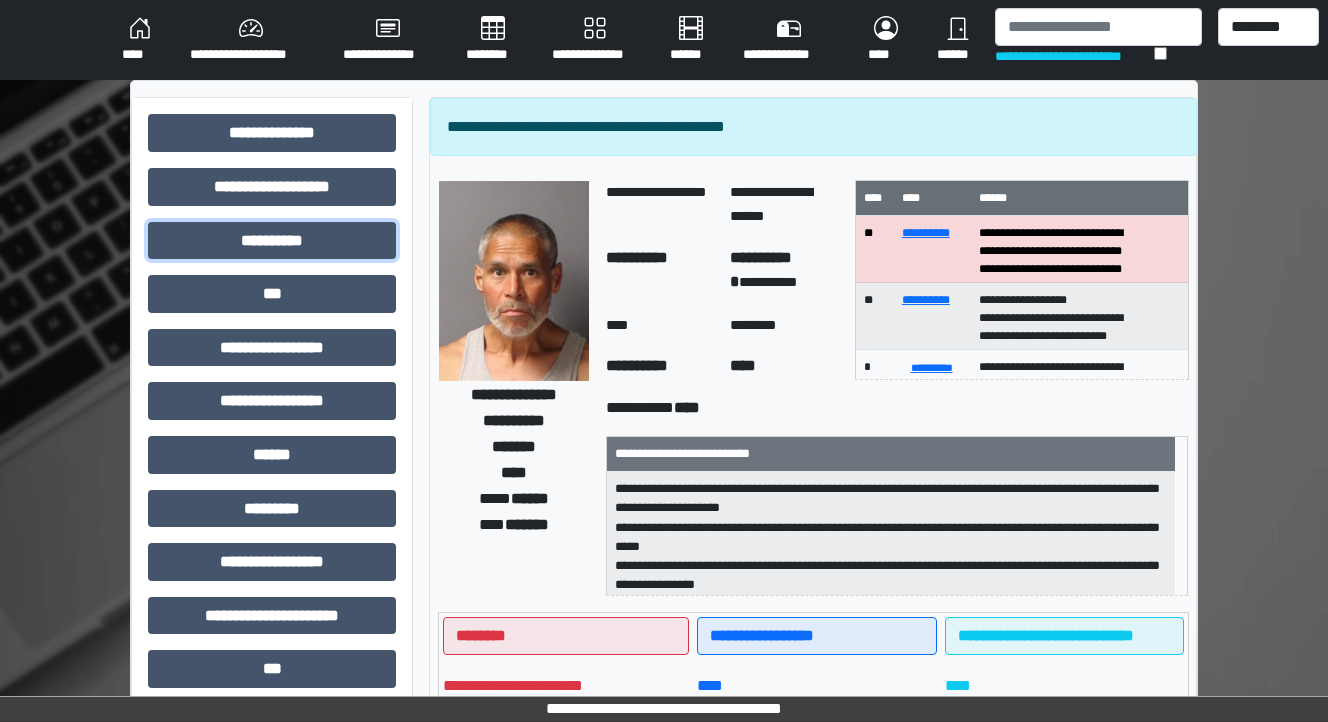 drag, startPoint x: 316, startPoint y: 244, endPoint x: 378, endPoint y: 282, distance: 72.718636 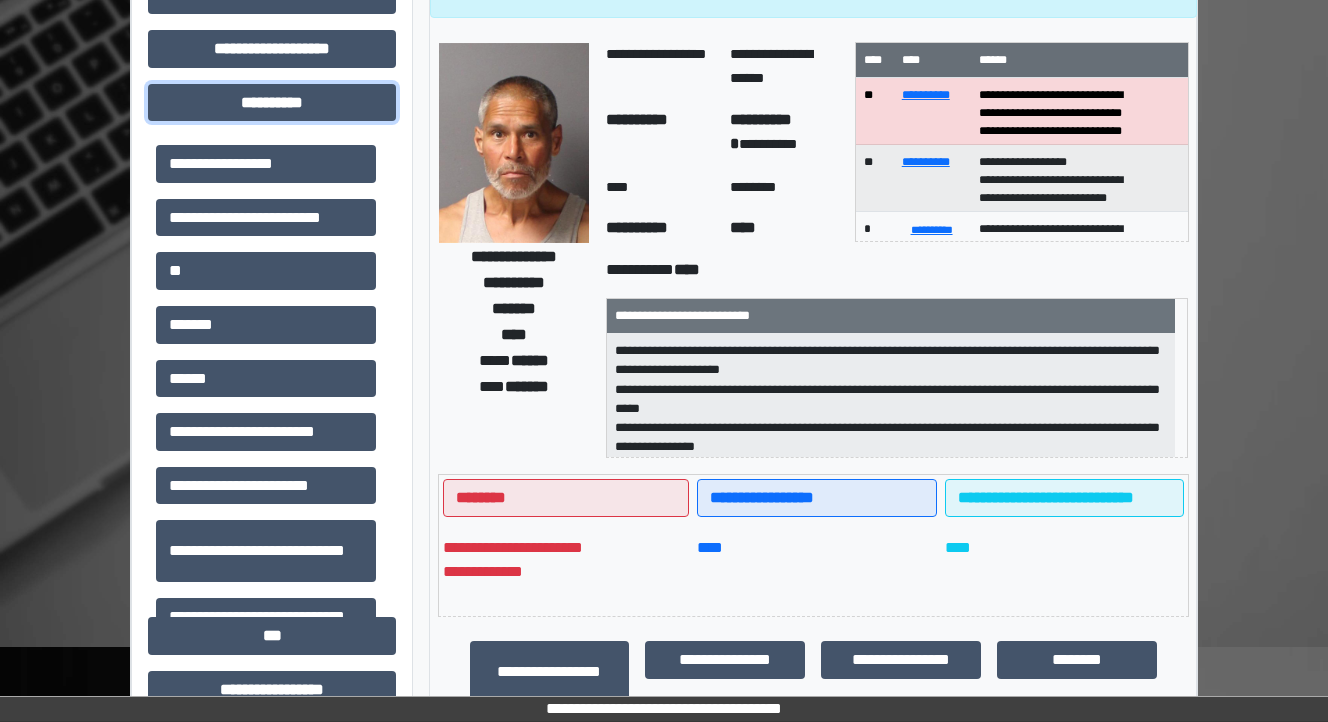 scroll, scrollTop: 160, scrollLeft: 0, axis: vertical 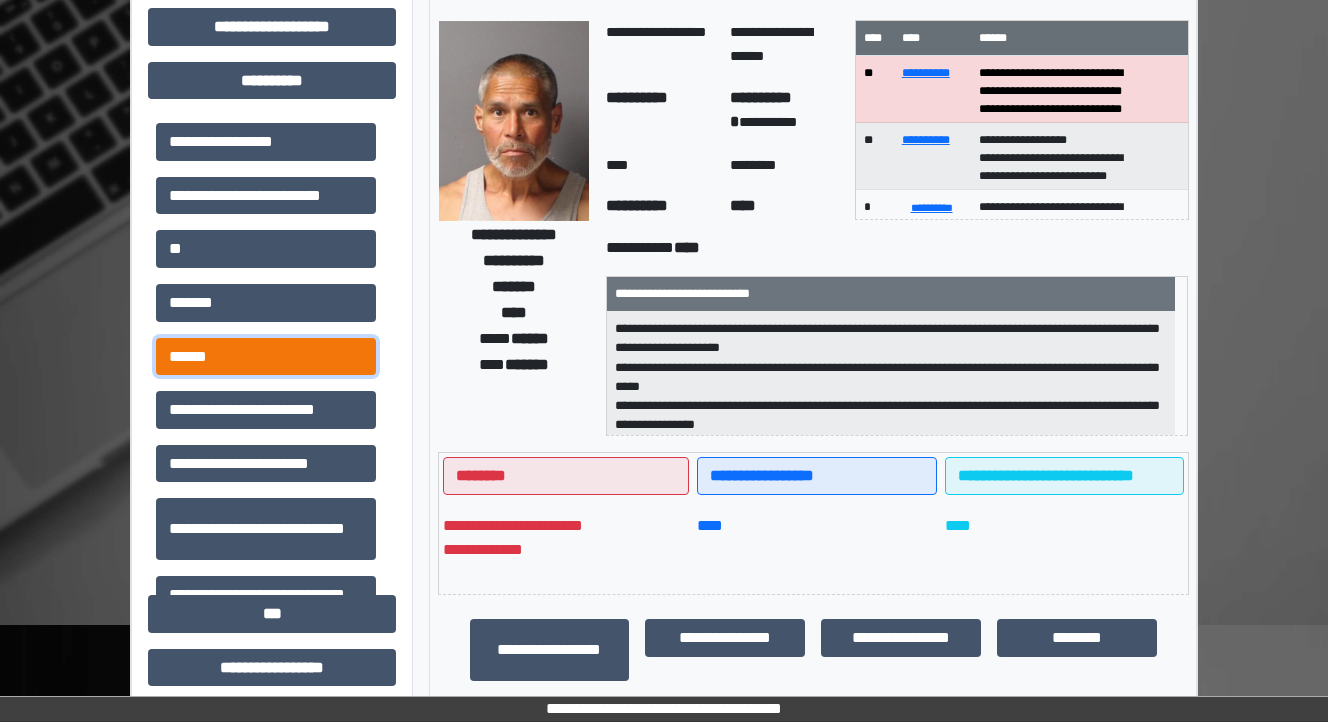click on "******" at bounding box center [266, 357] 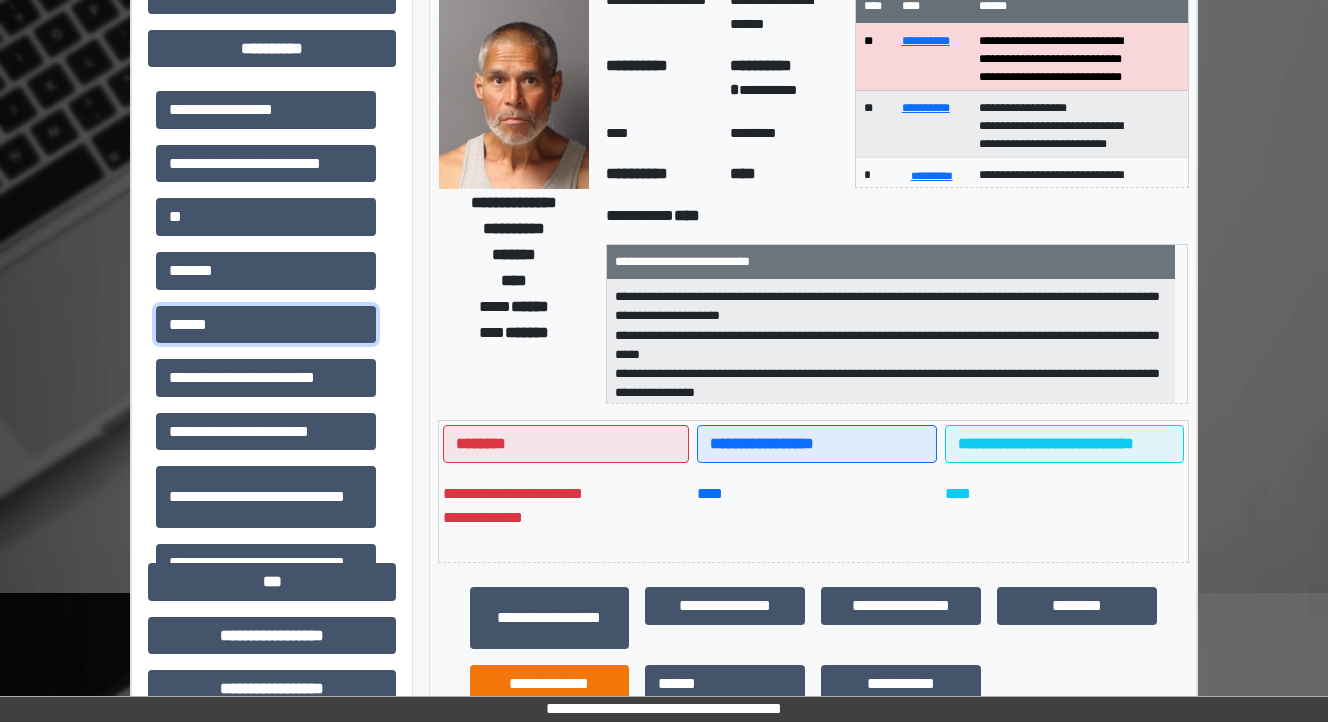 scroll, scrollTop: 560, scrollLeft: 0, axis: vertical 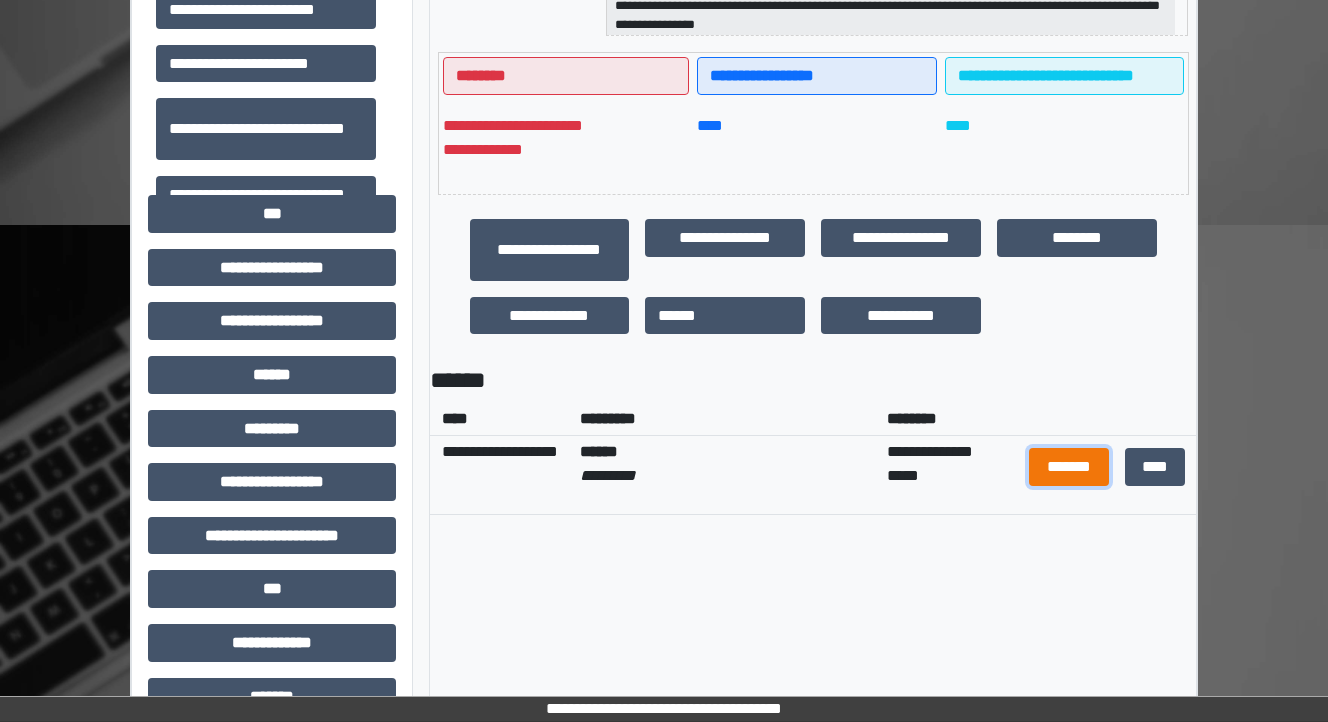click on "*******" at bounding box center [1069, 467] 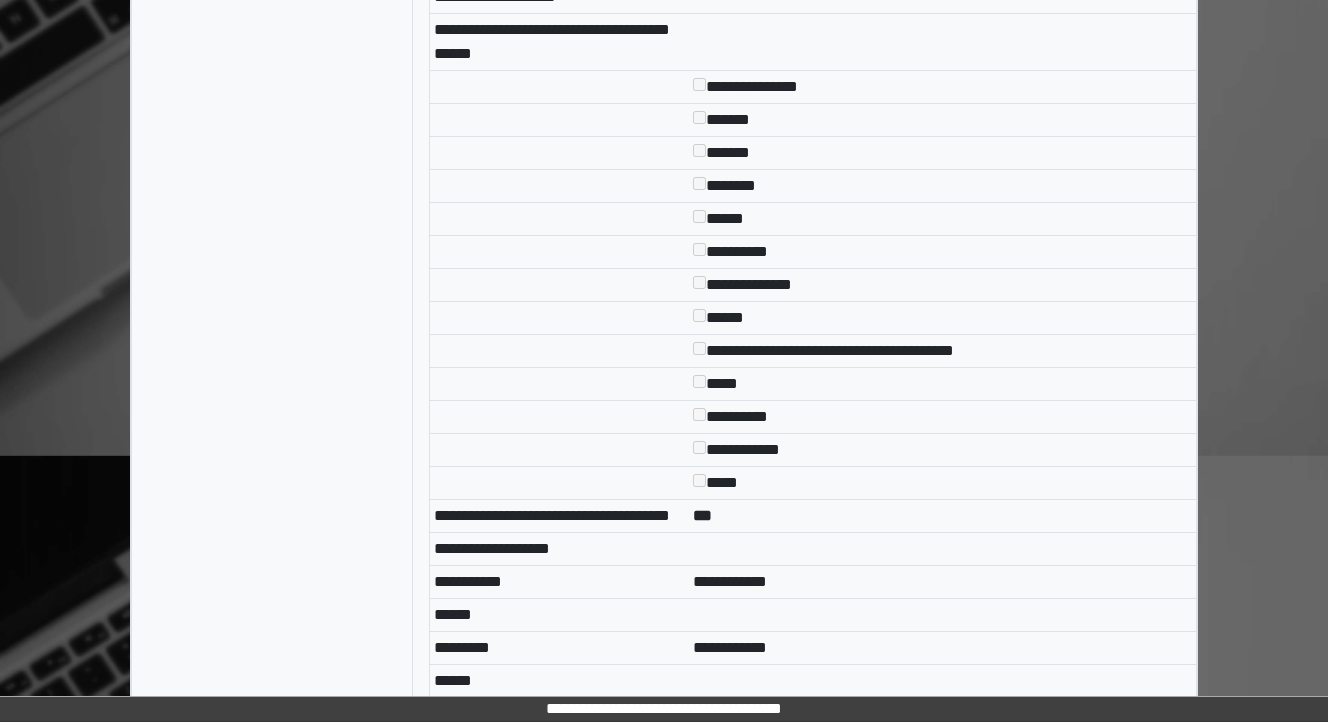 scroll, scrollTop: 1920, scrollLeft: 0, axis: vertical 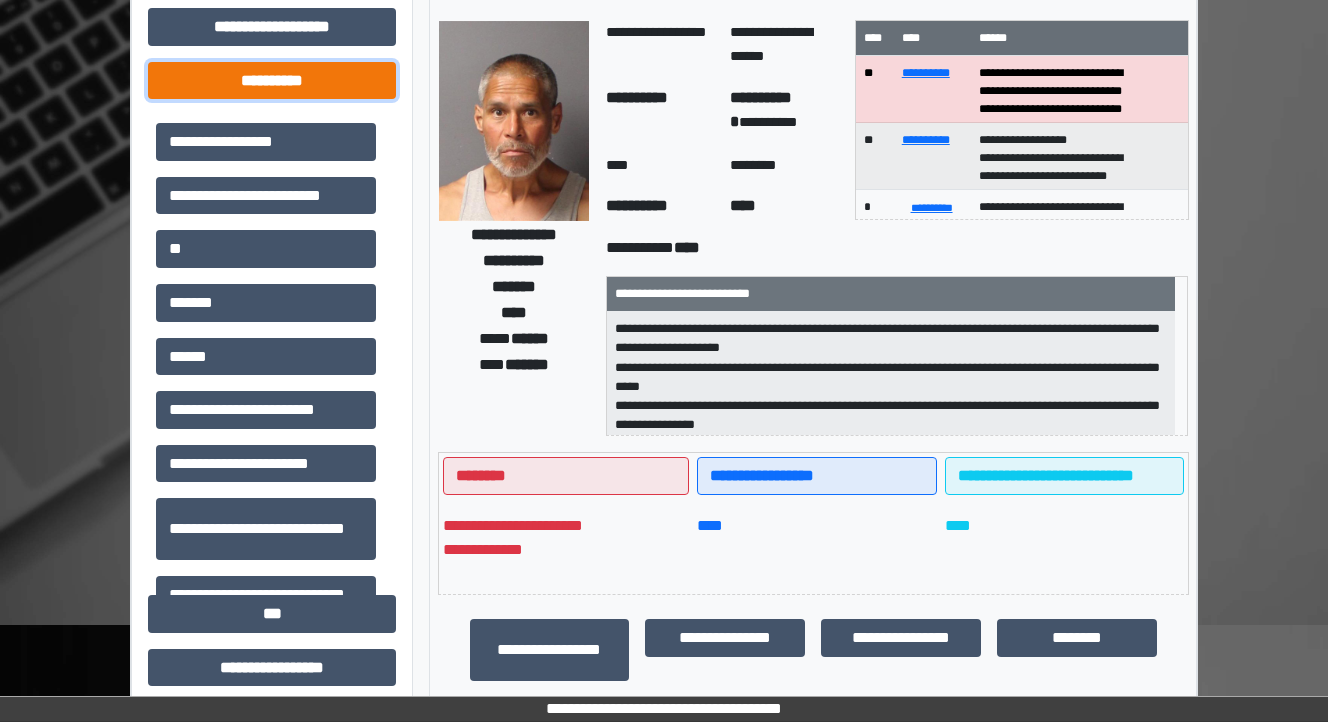 click on "**********" at bounding box center [272, 81] 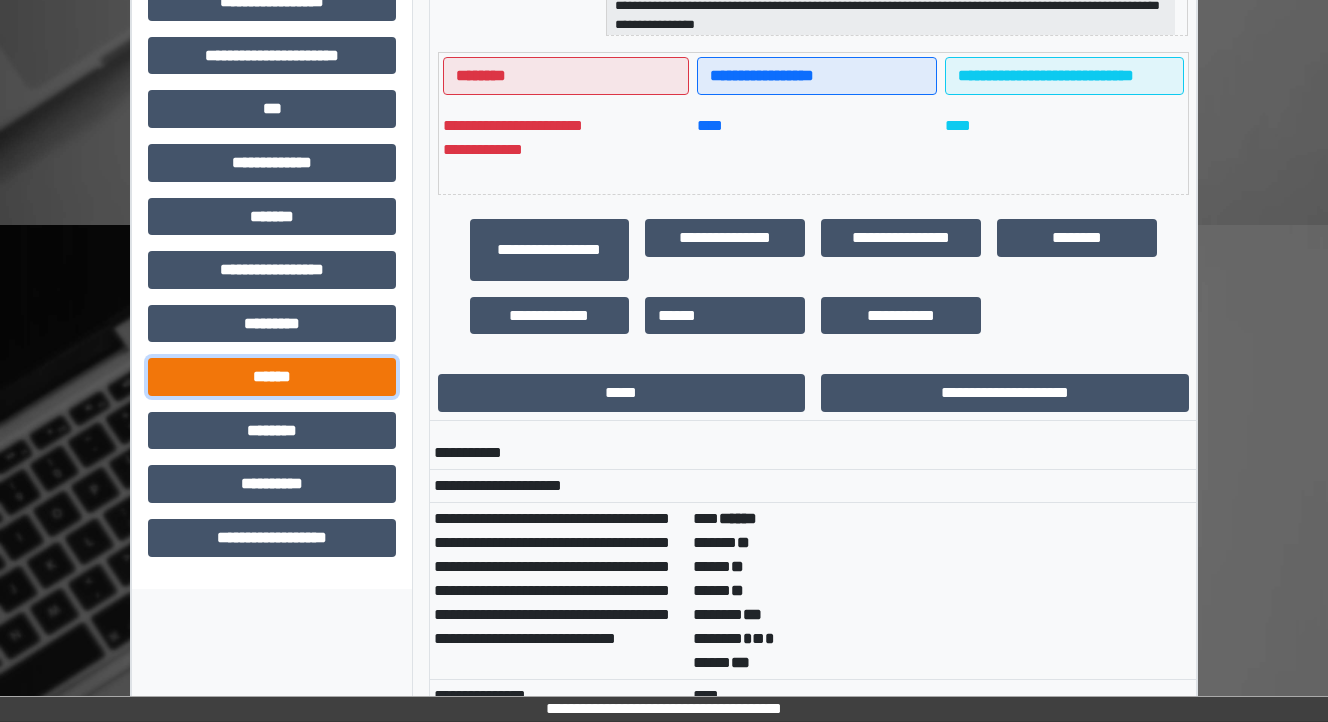 click on "******" at bounding box center (272, 377) 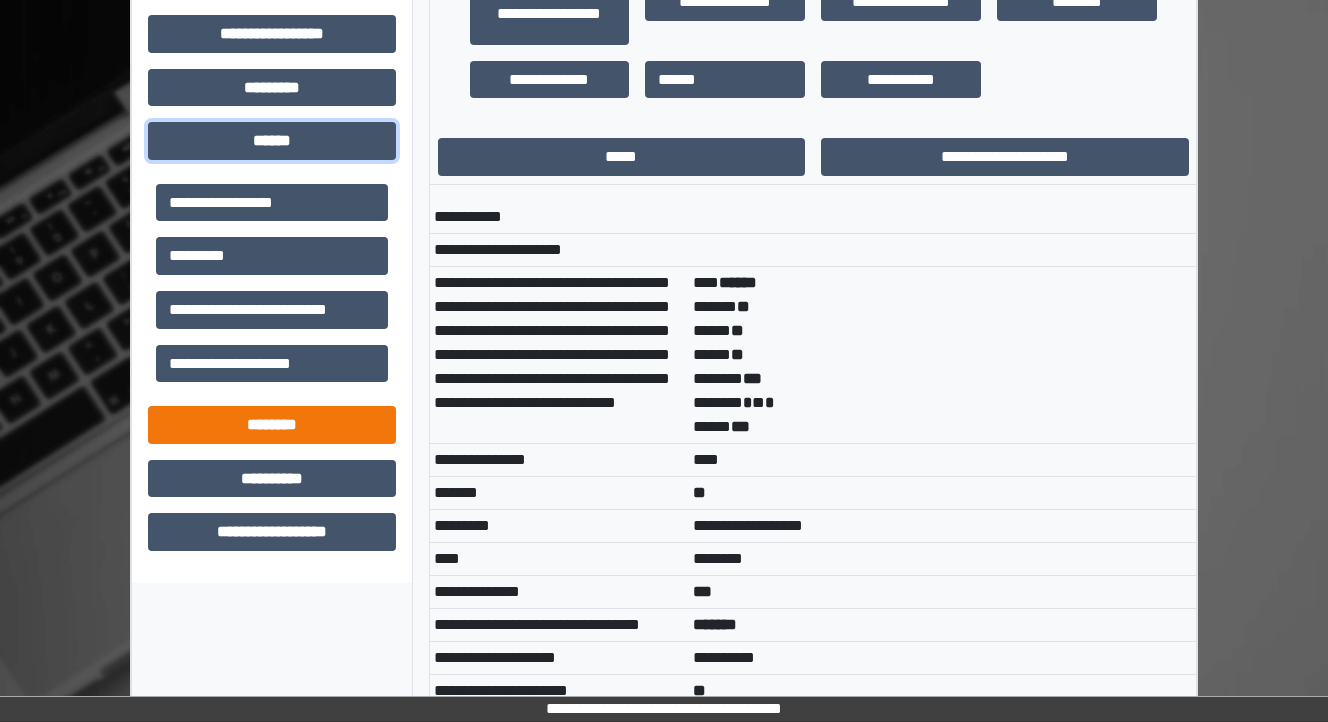scroll, scrollTop: 800, scrollLeft: 0, axis: vertical 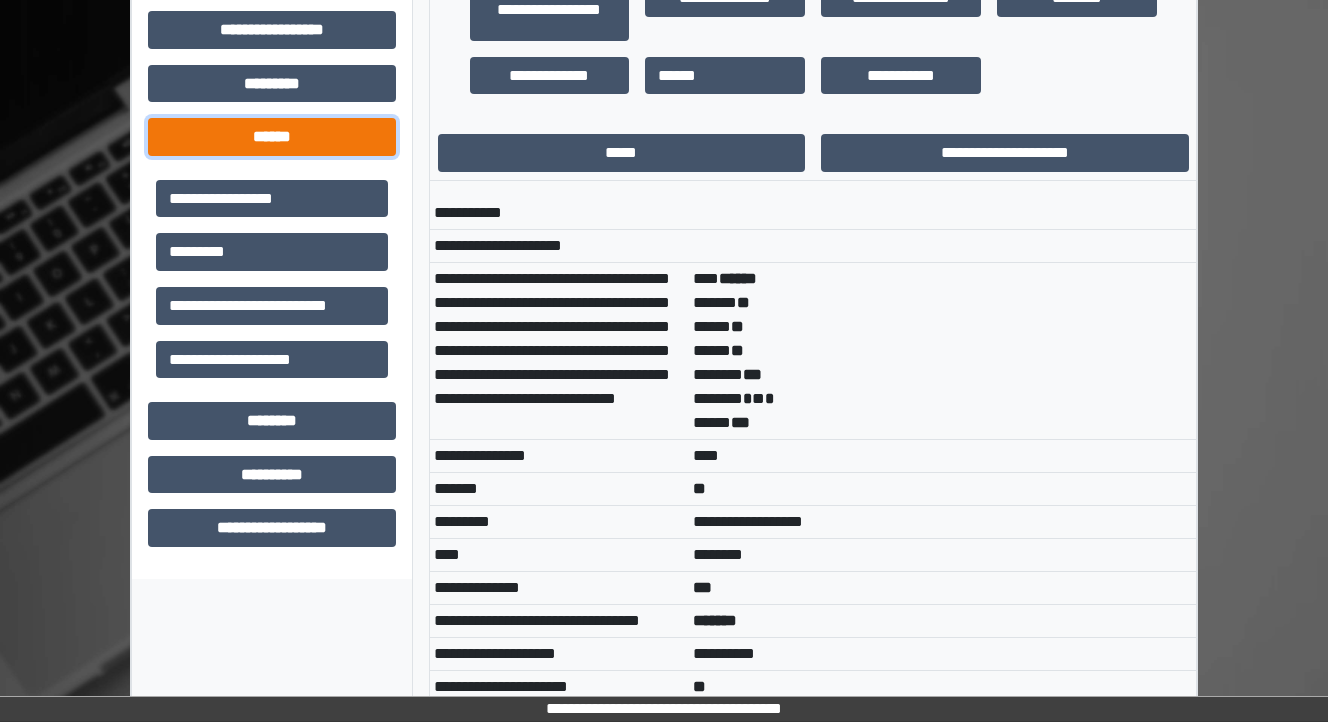 click on "******" at bounding box center (272, 137) 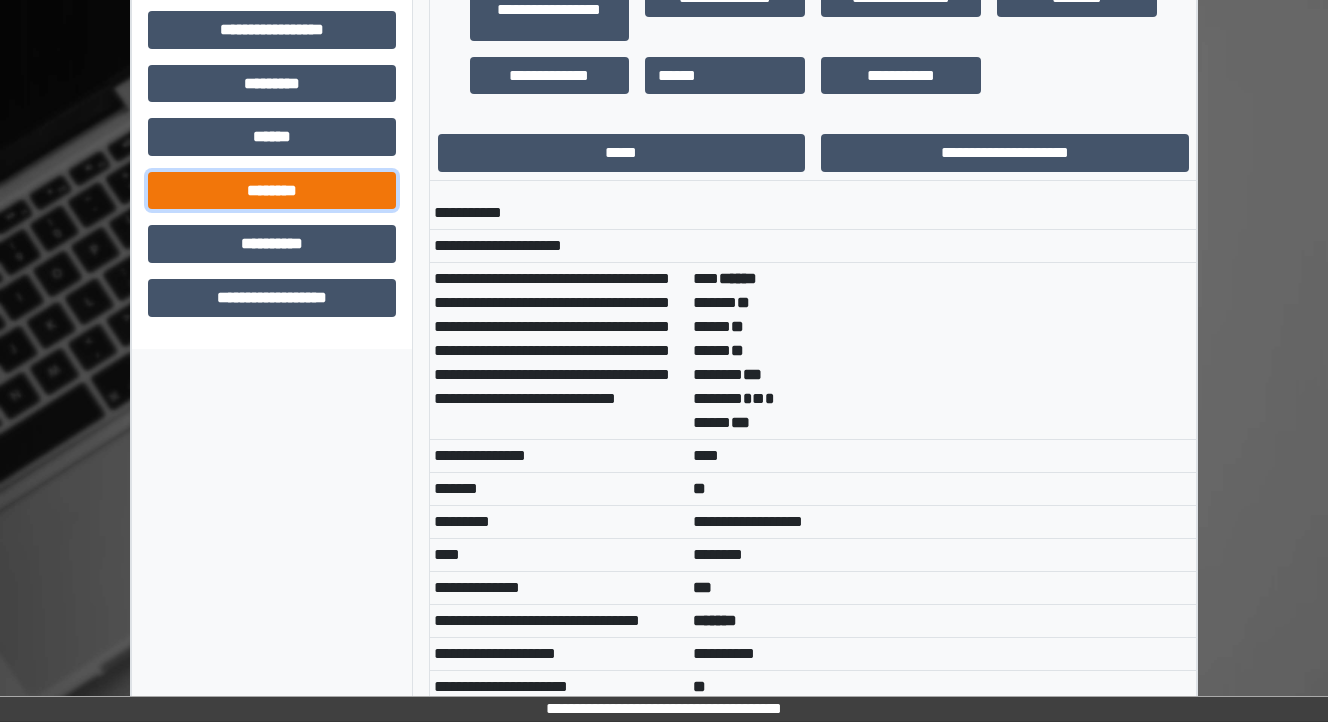 click on "********" at bounding box center (272, 191) 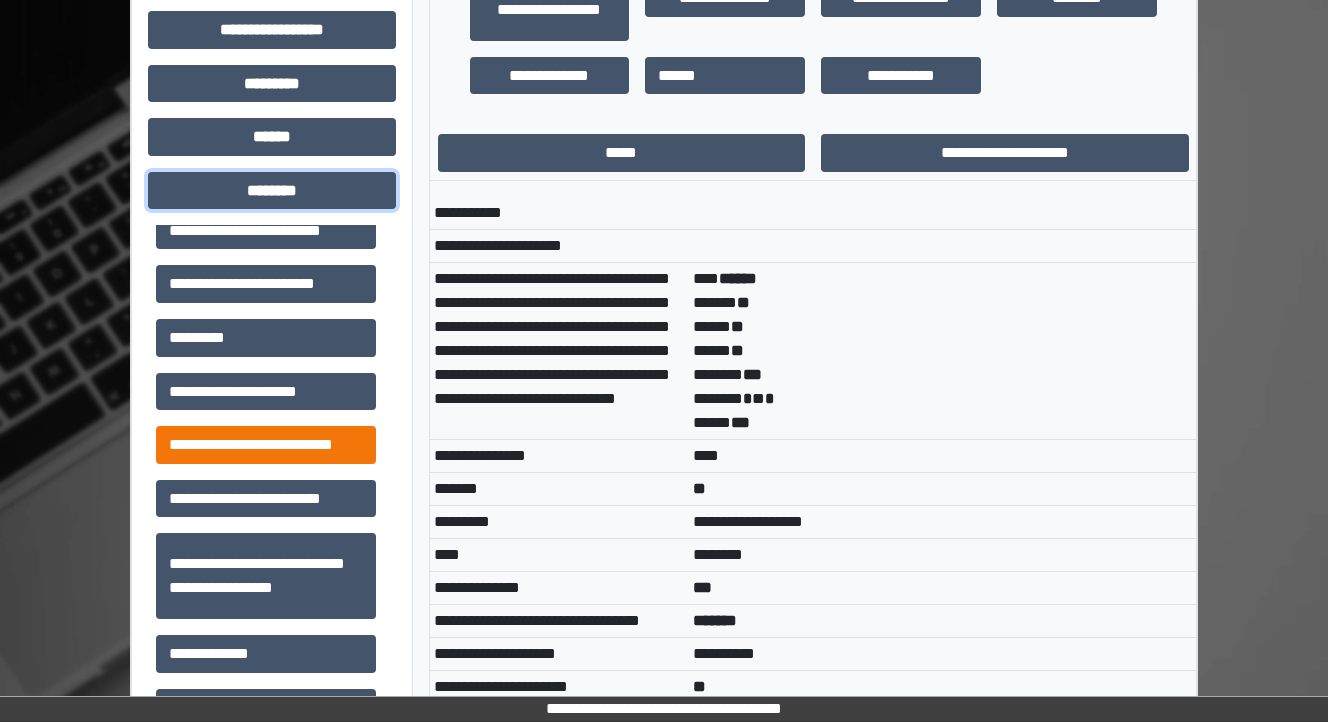 scroll, scrollTop: 240, scrollLeft: 0, axis: vertical 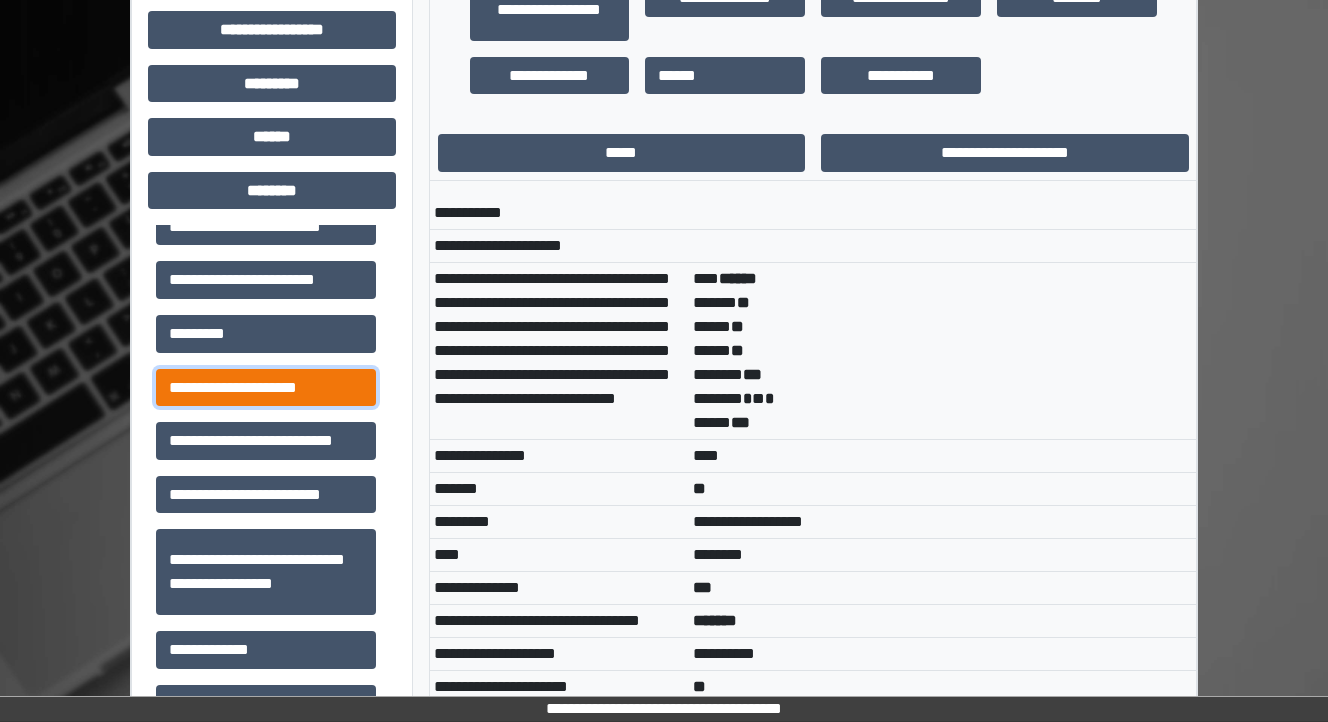 click on "**********" at bounding box center (266, 388) 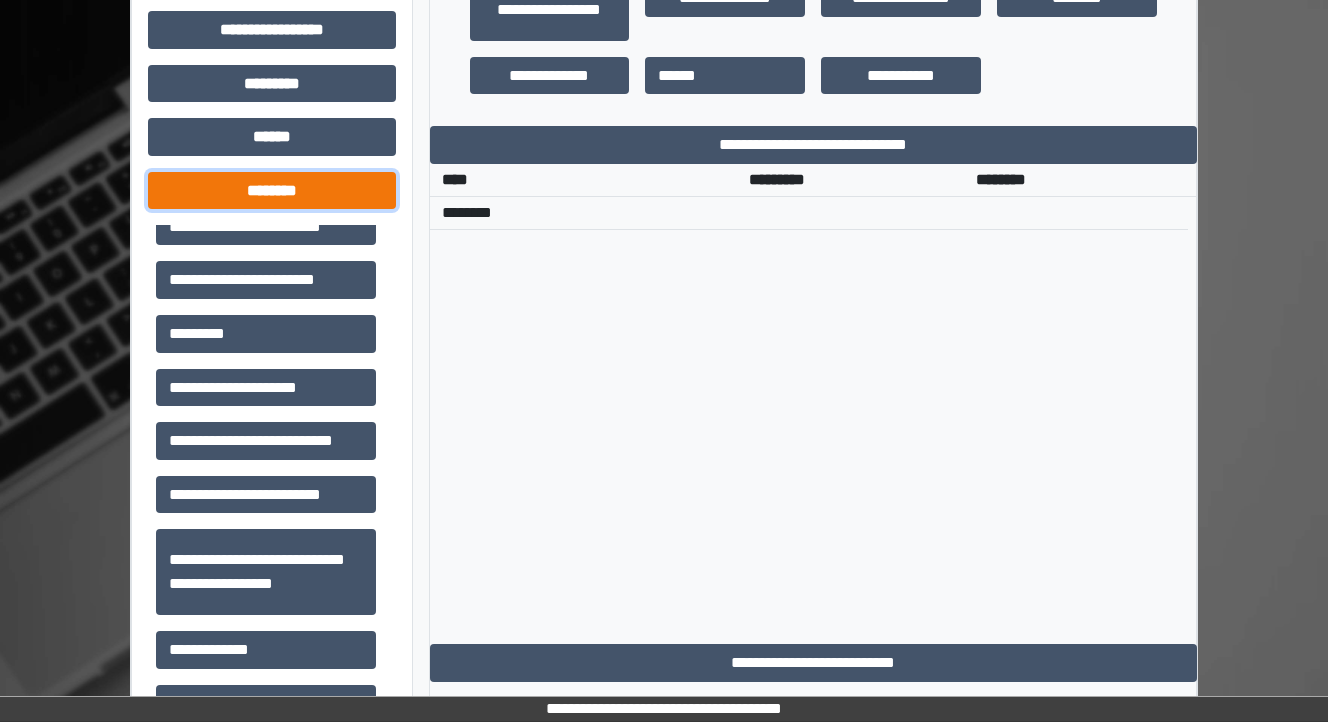 click on "********" at bounding box center [272, 191] 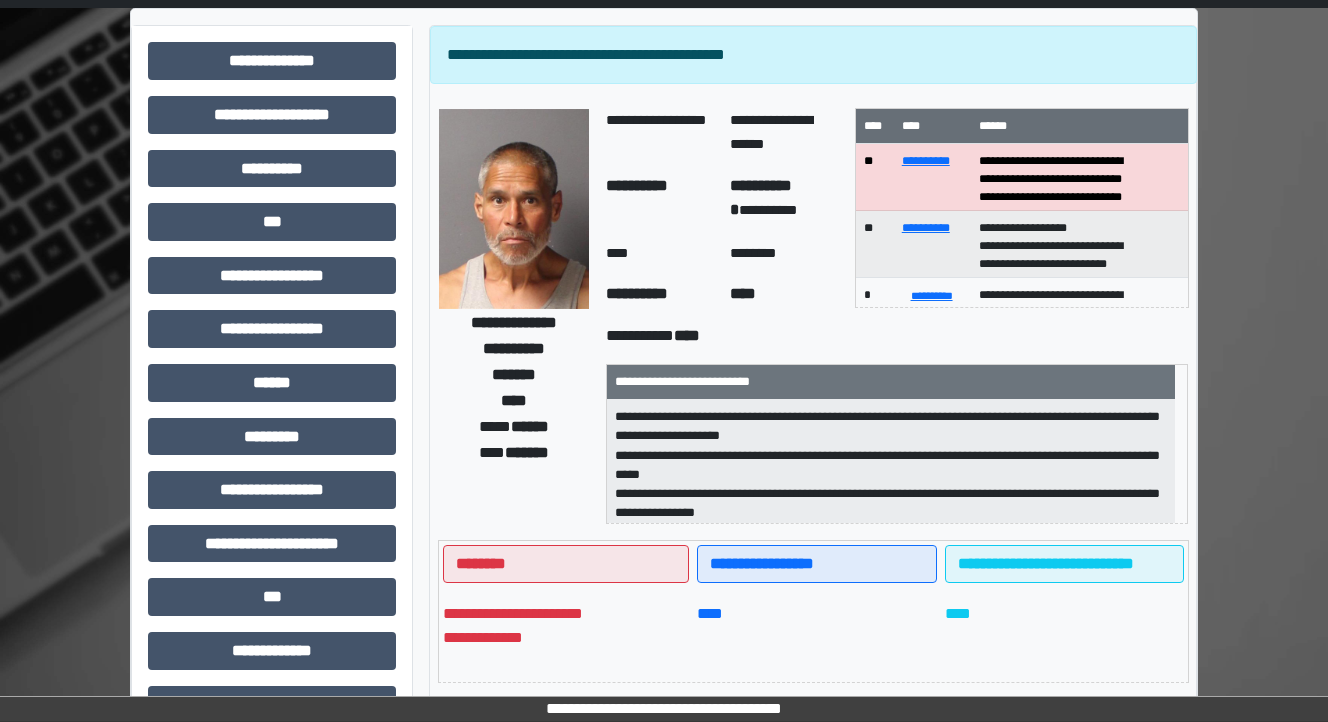 scroll, scrollTop: 0, scrollLeft: 0, axis: both 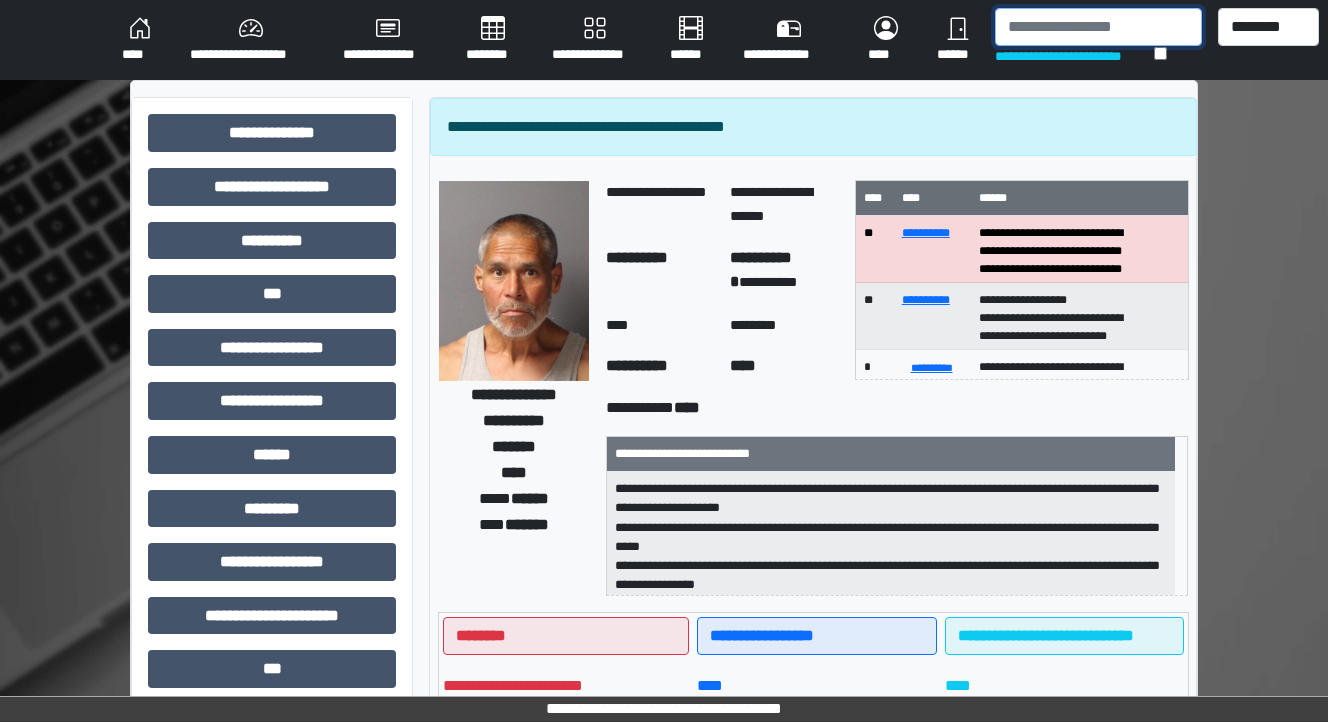 click at bounding box center [1098, 27] 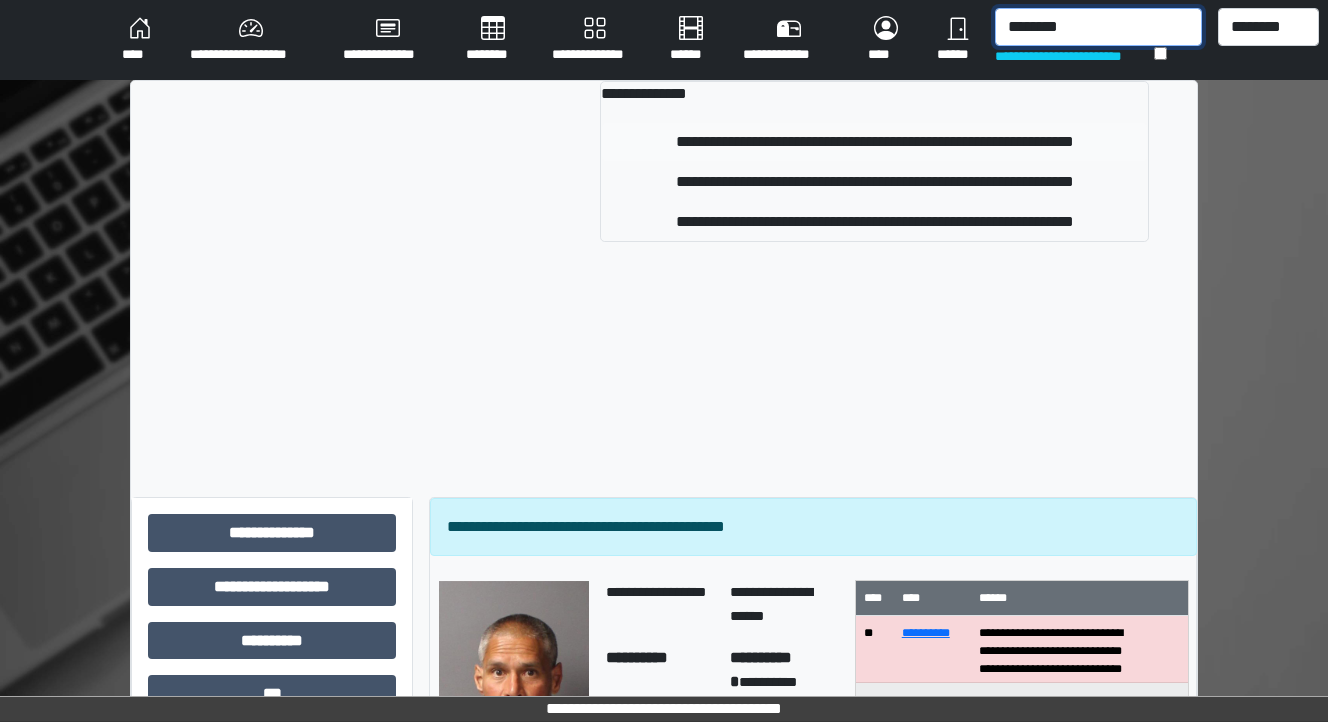 type on "********" 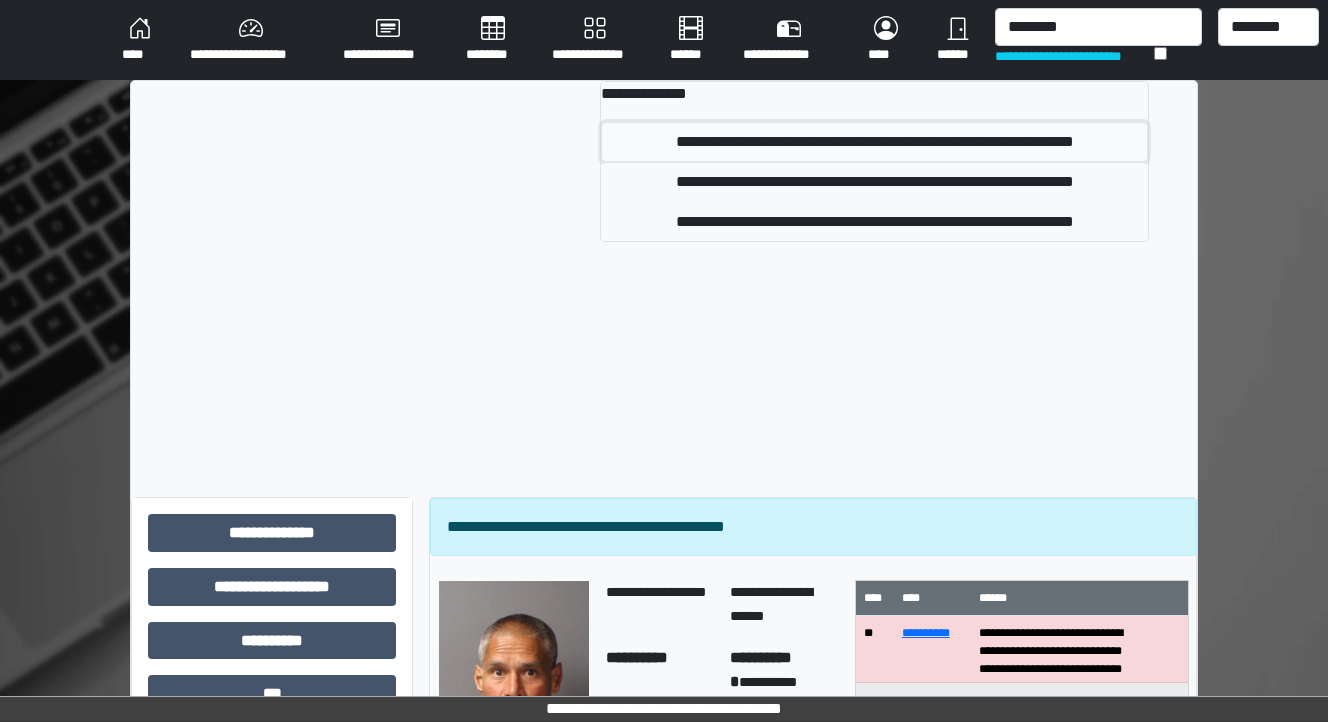 click on "**********" at bounding box center [874, 142] 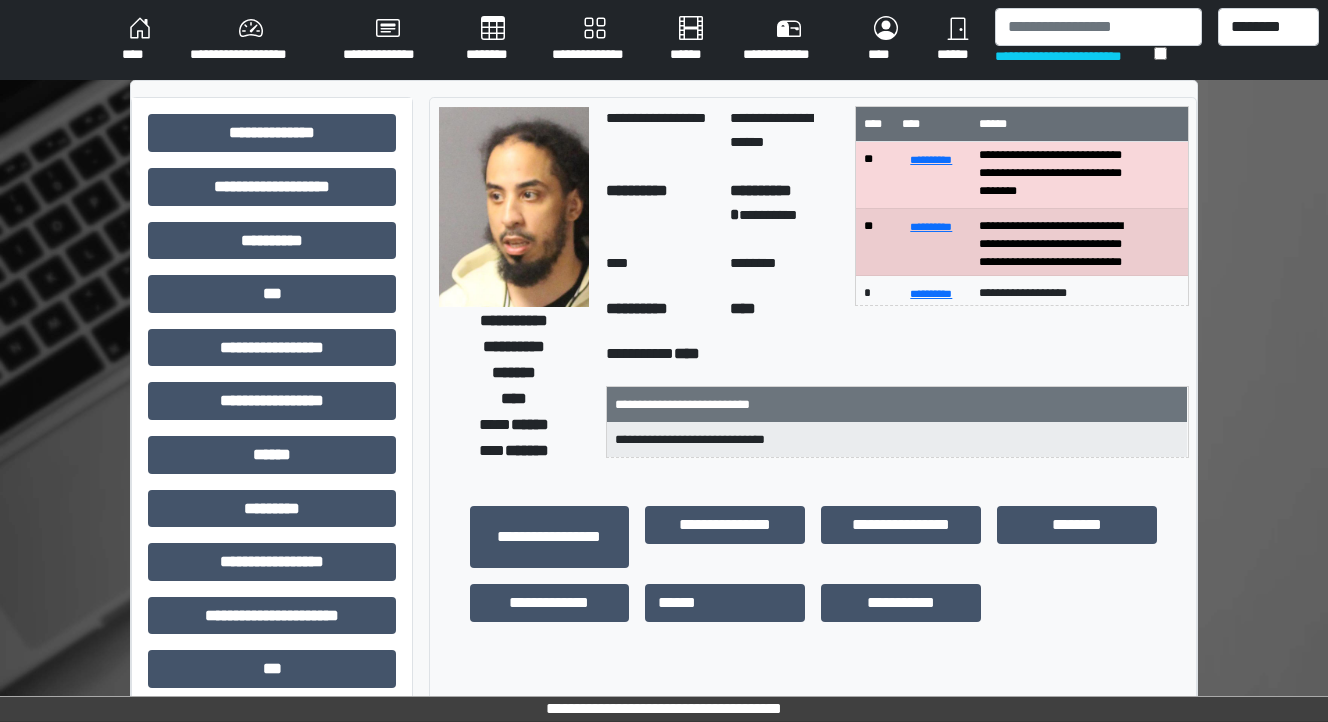 scroll, scrollTop: 76, scrollLeft: 0, axis: vertical 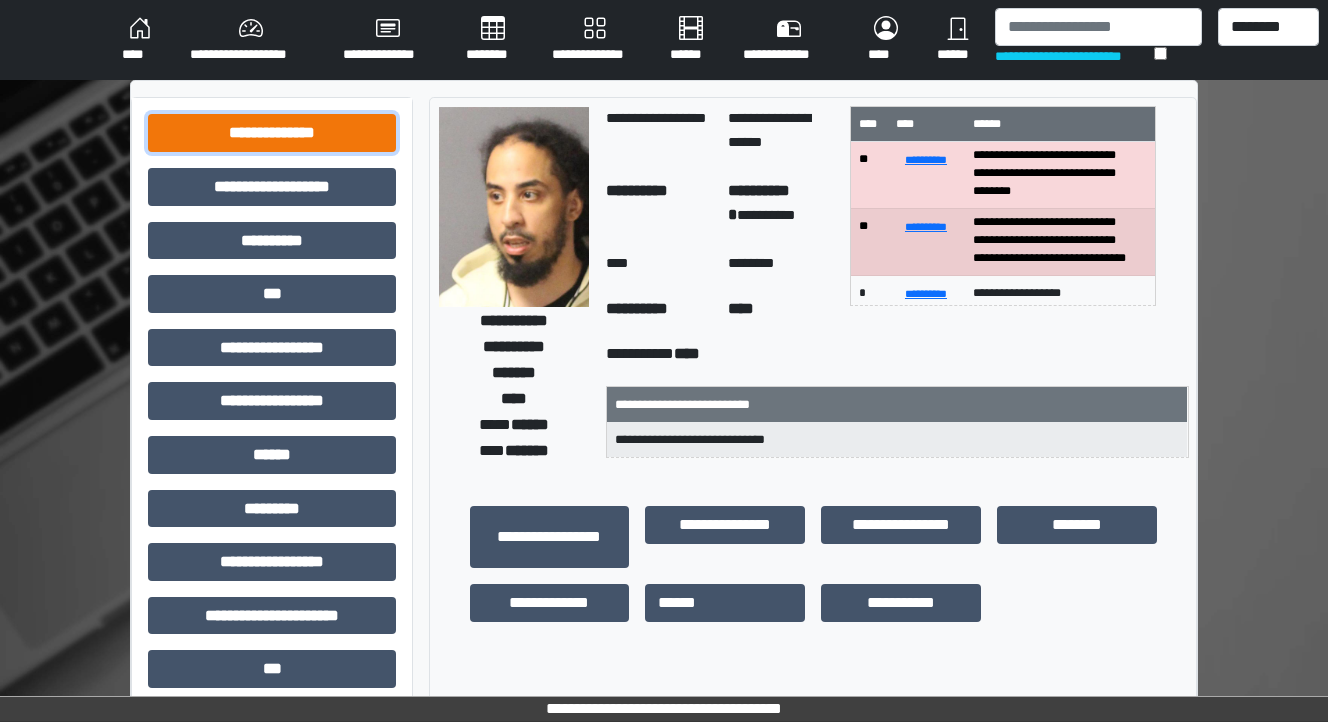 click on "**********" at bounding box center (272, 133) 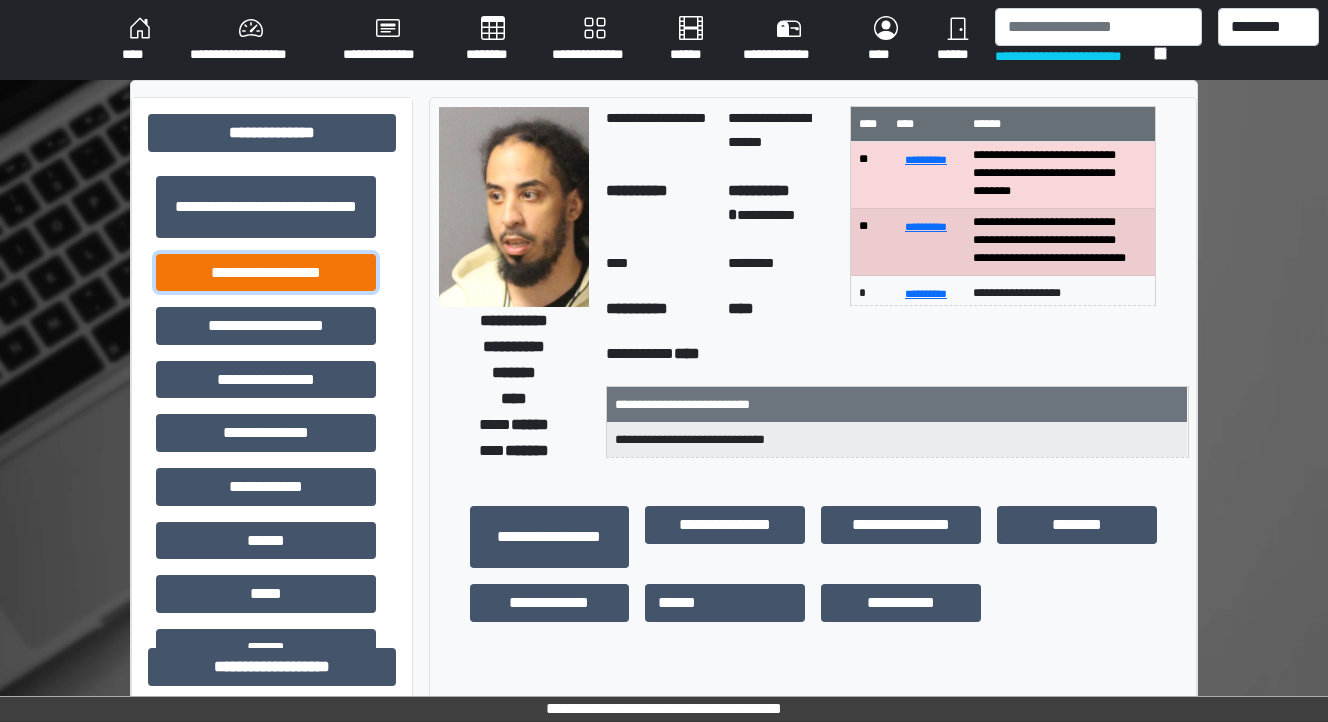 click on "**********" at bounding box center (266, 273) 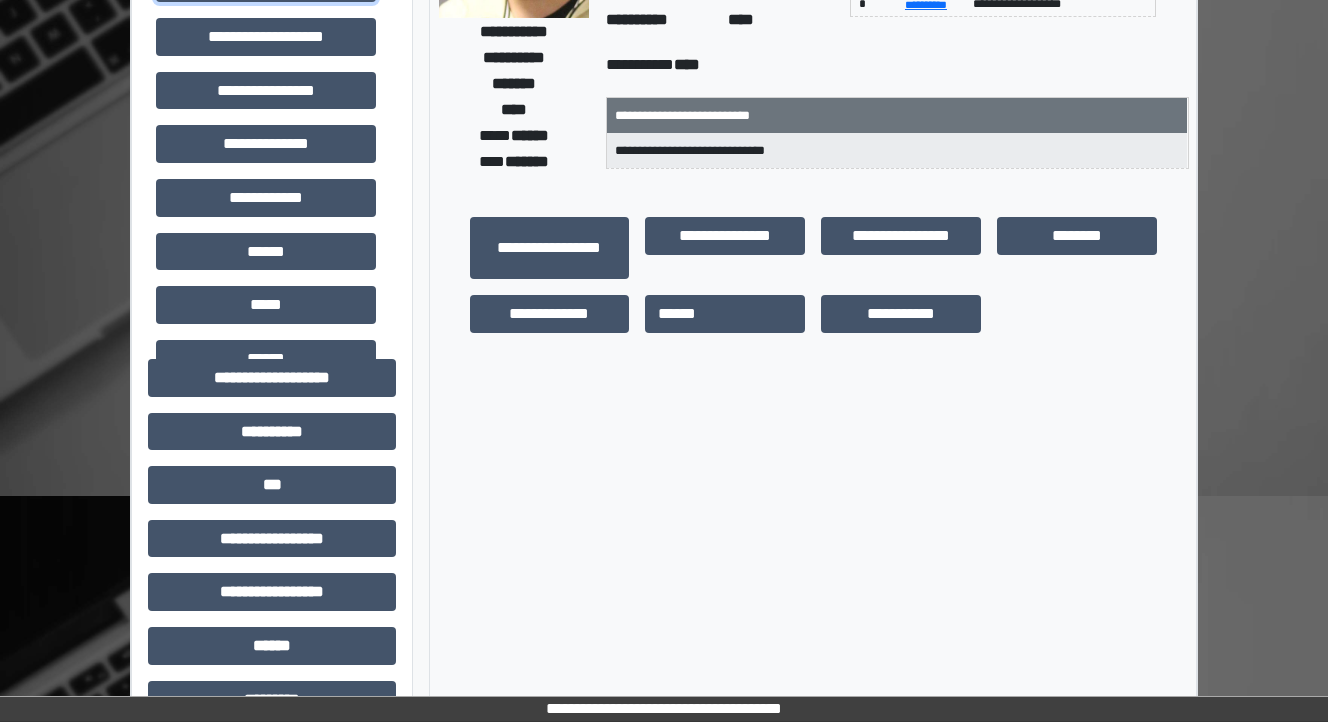 scroll, scrollTop: 320, scrollLeft: 0, axis: vertical 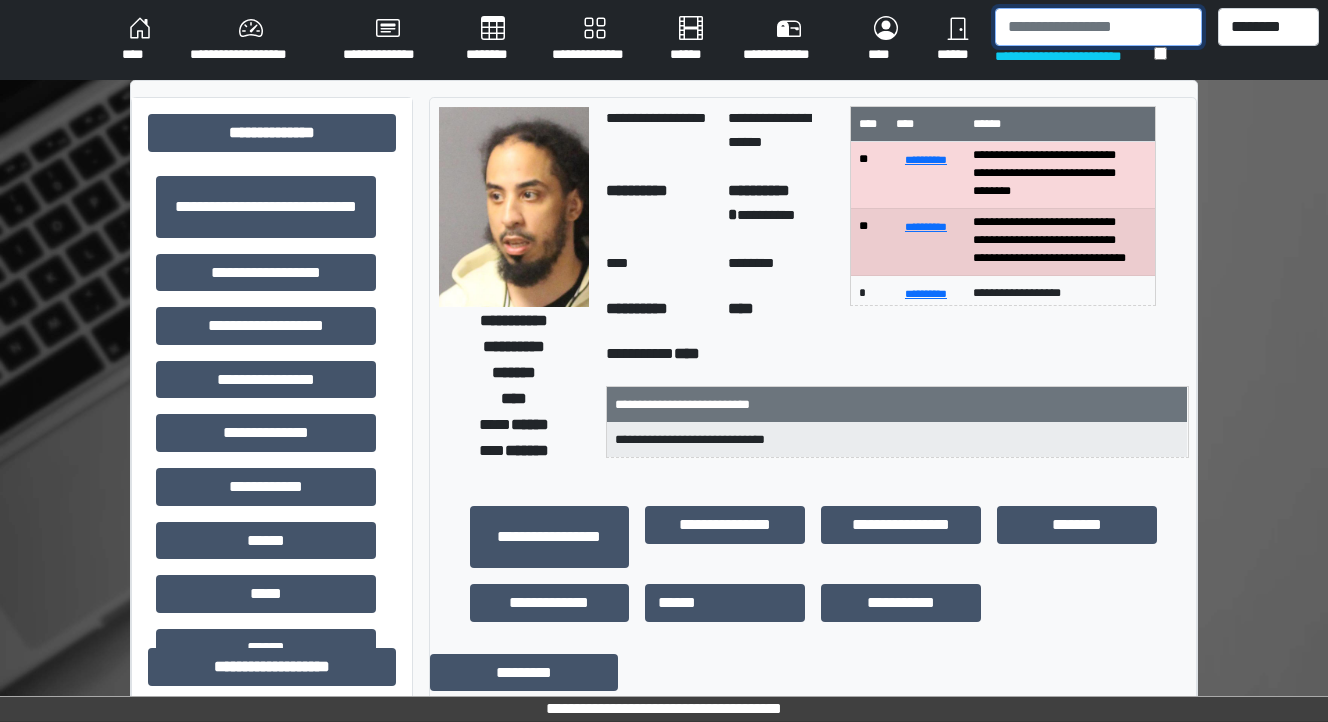 click at bounding box center [1098, 27] 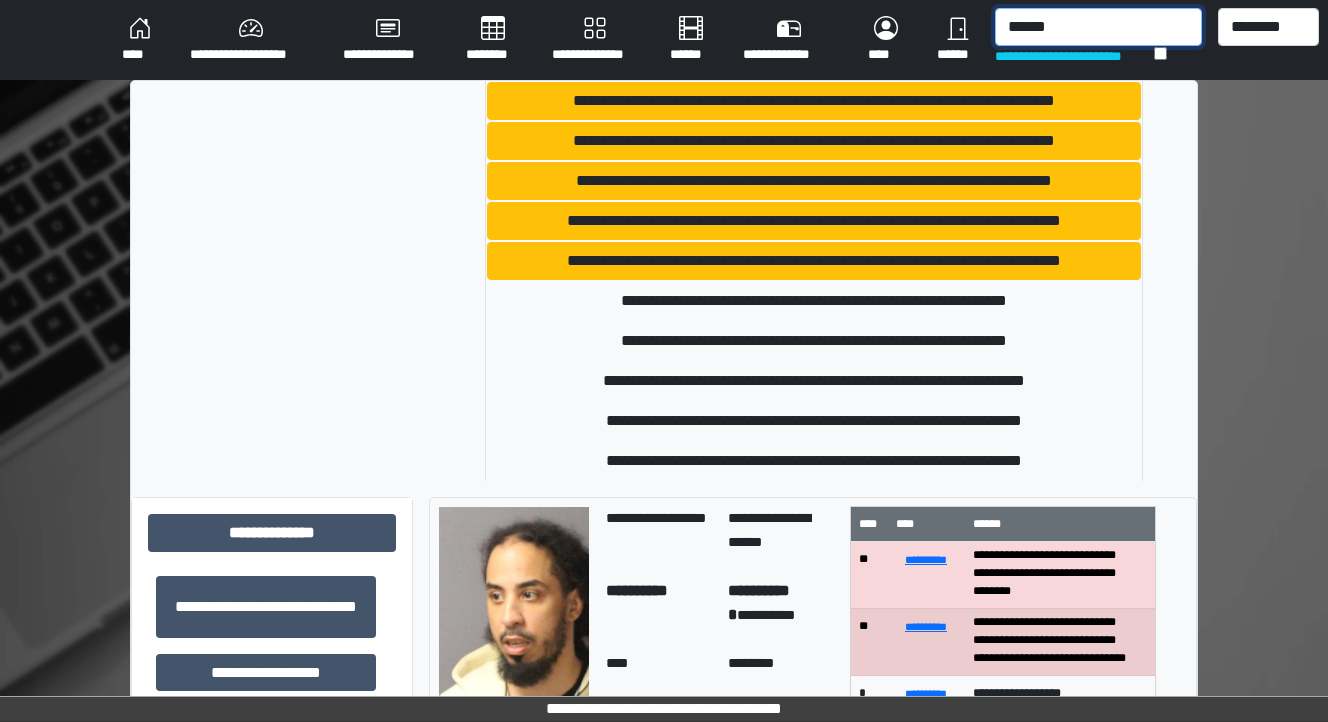 scroll, scrollTop: 800, scrollLeft: 0, axis: vertical 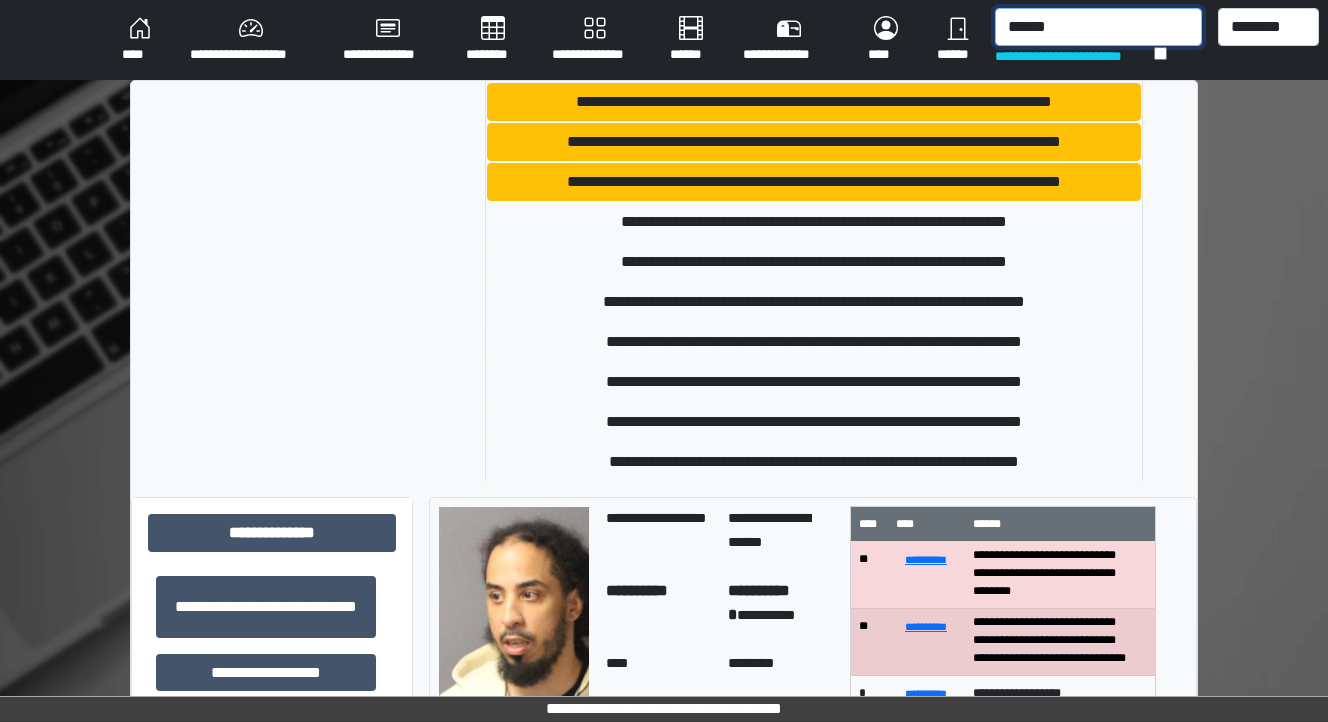 type on "******" 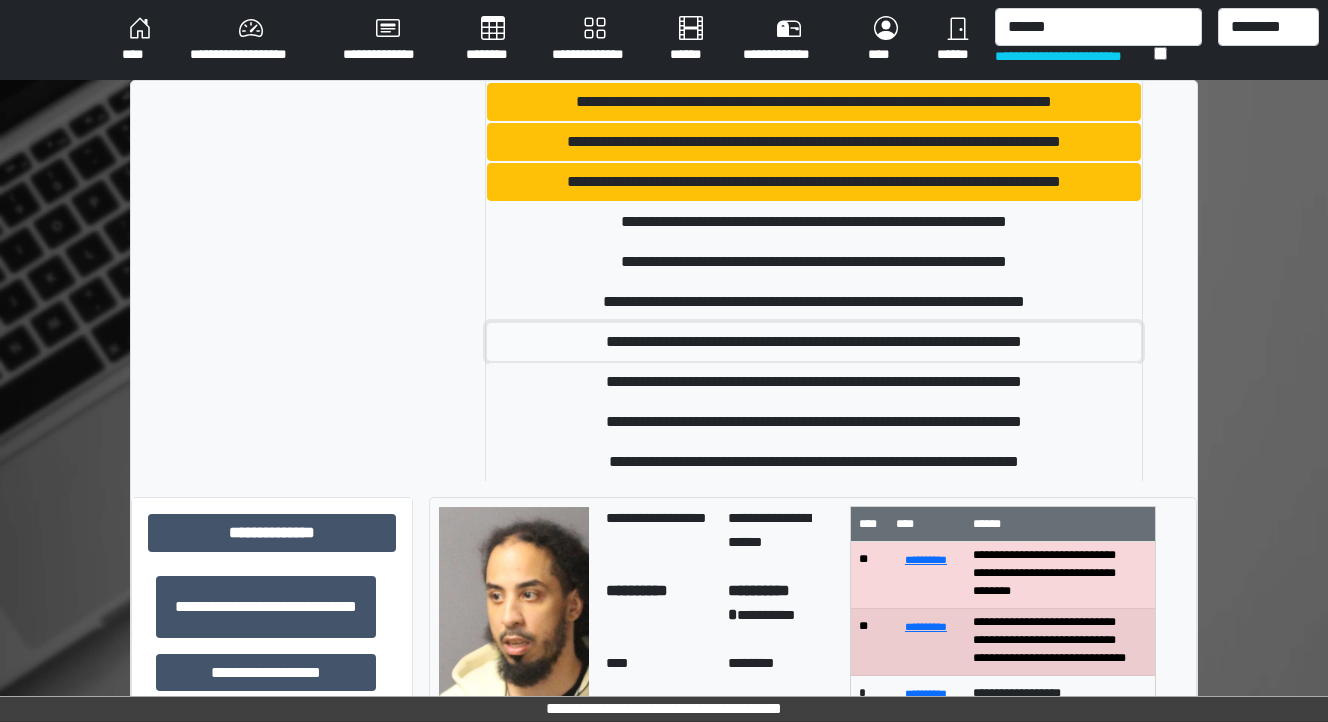 click on "**********" at bounding box center [814, 342] 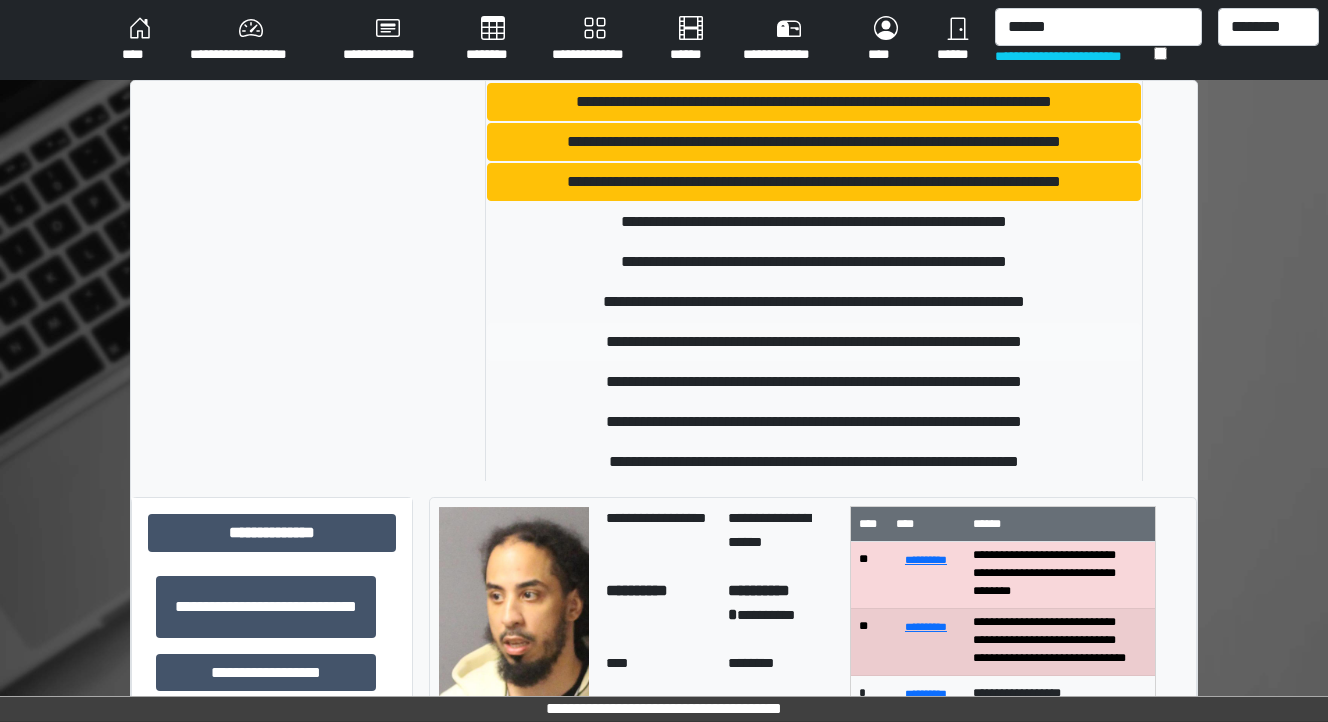 type 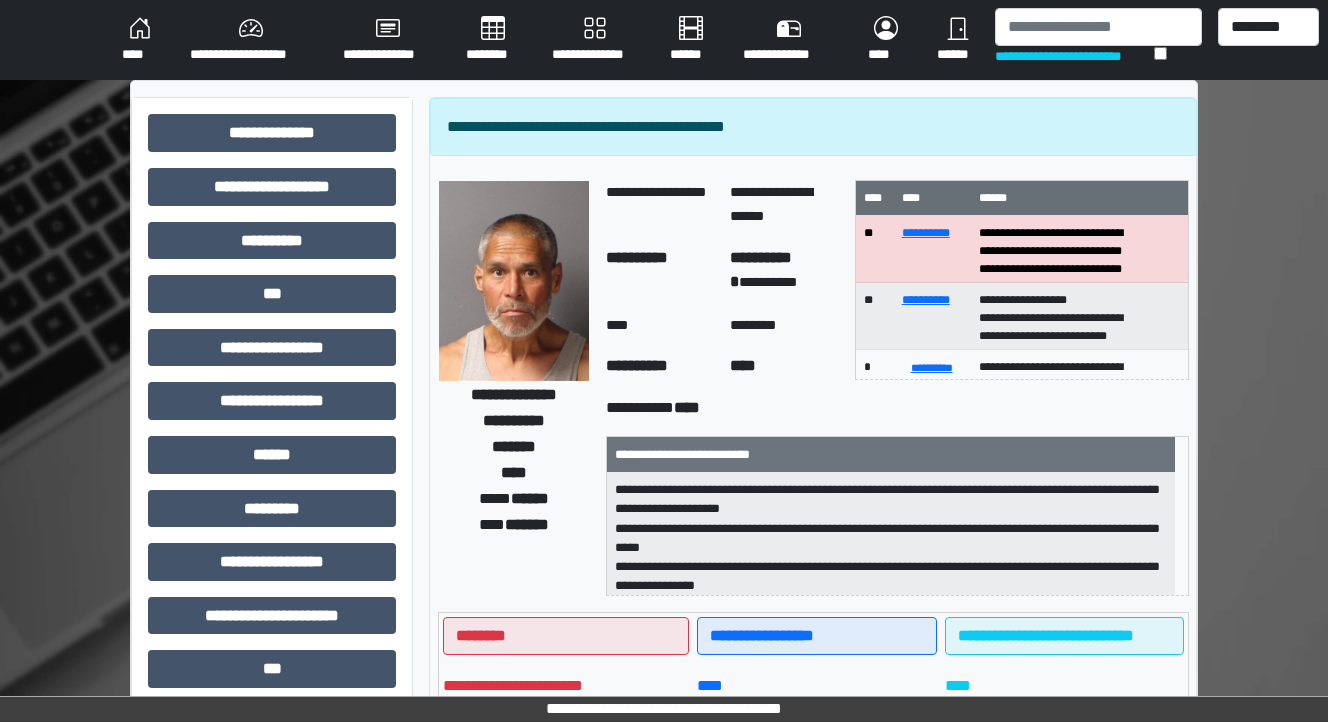 scroll, scrollTop: 80, scrollLeft: 0, axis: vertical 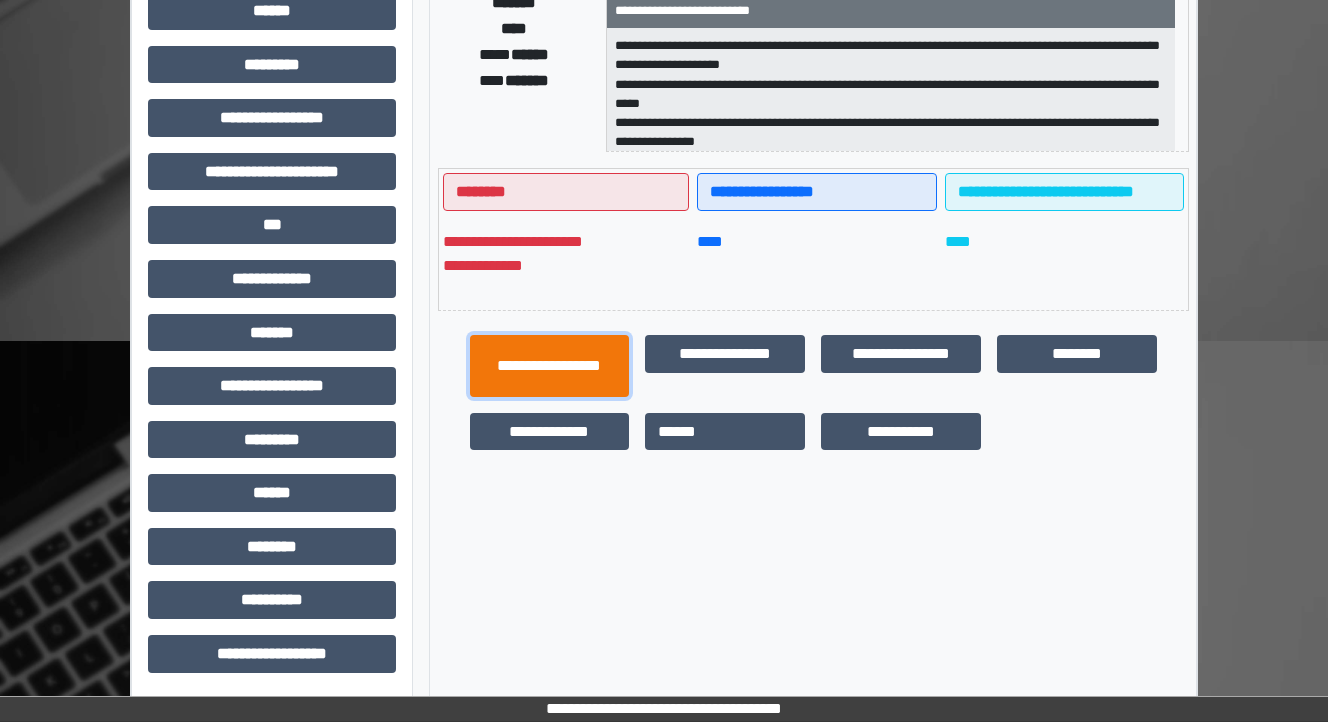 click on "**********" at bounding box center (550, 366) 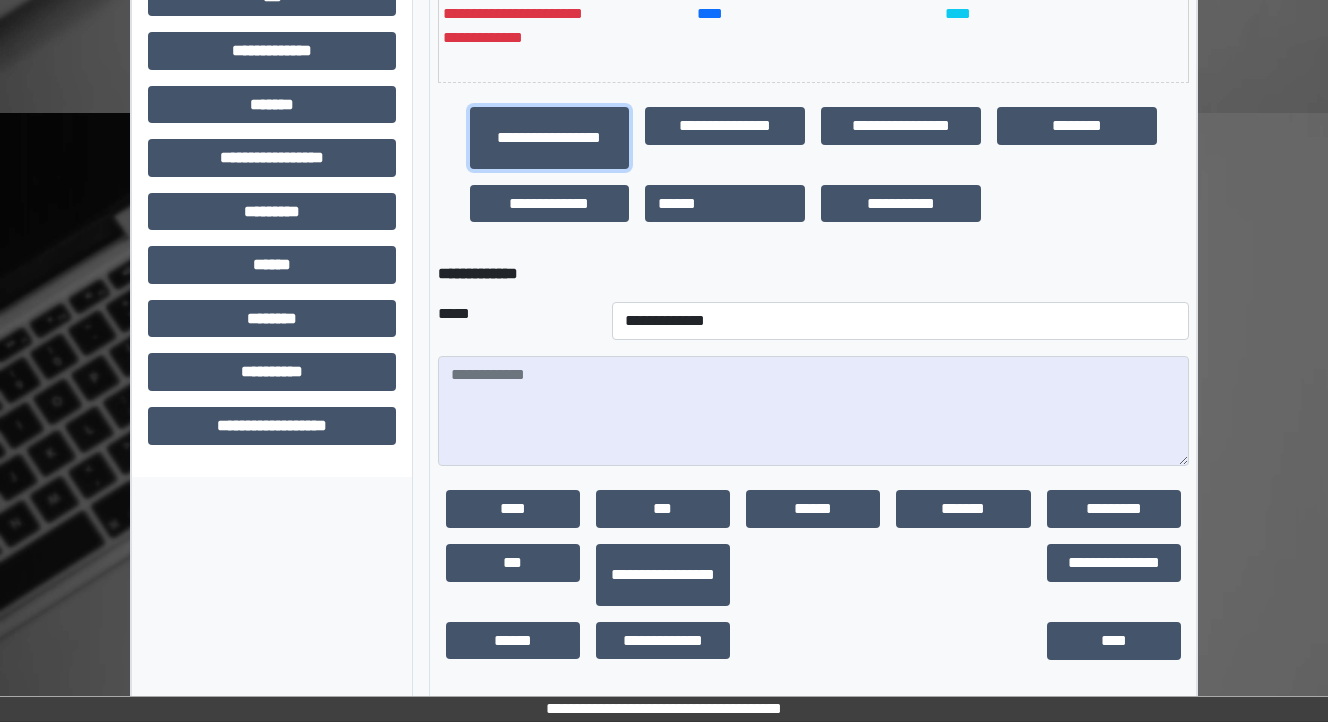 scroll, scrollTop: 673, scrollLeft: 0, axis: vertical 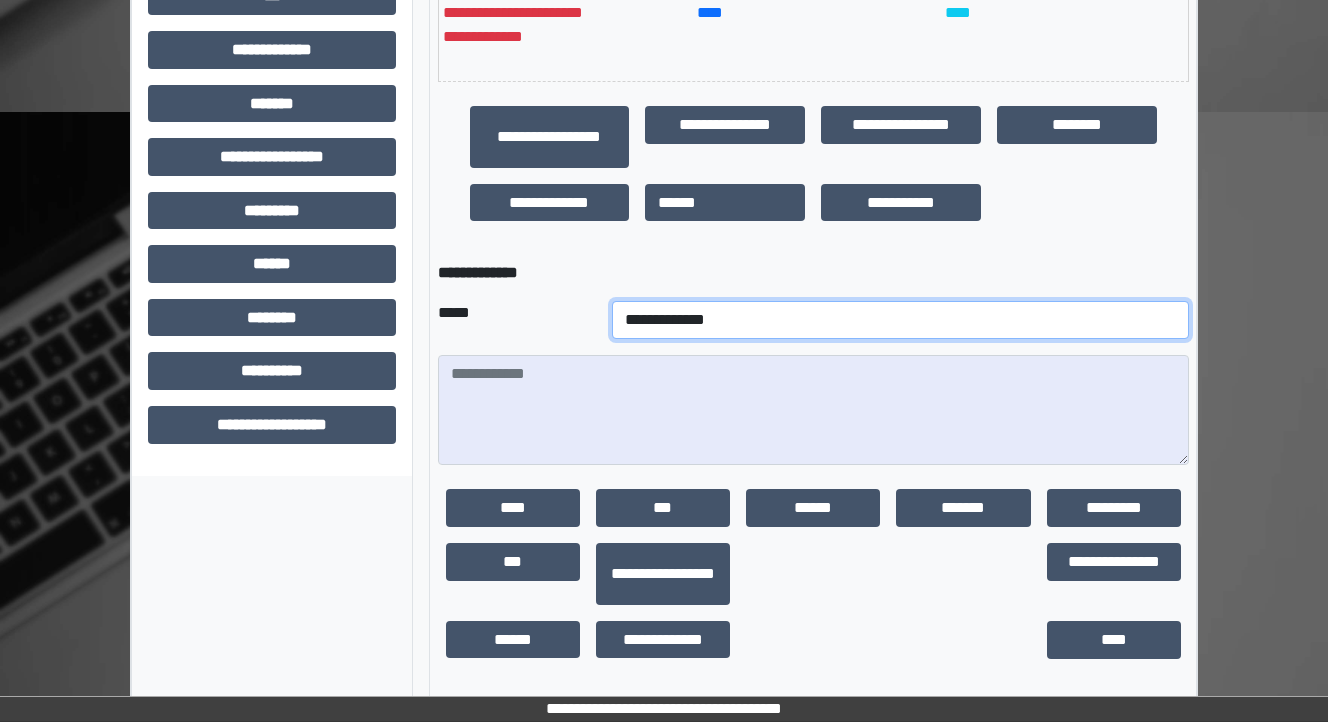 click on "**********" at bounding box center (900, 320) 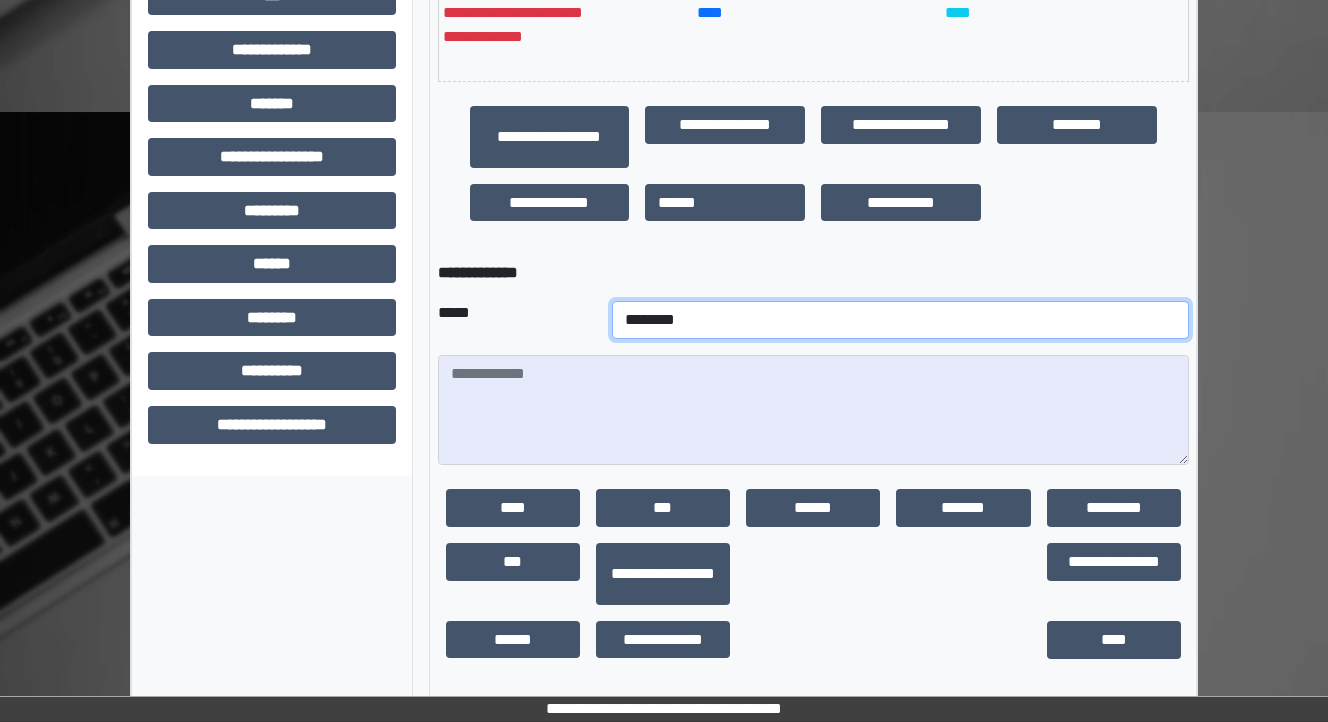 click on "**********" at bounding box center (900, 320) 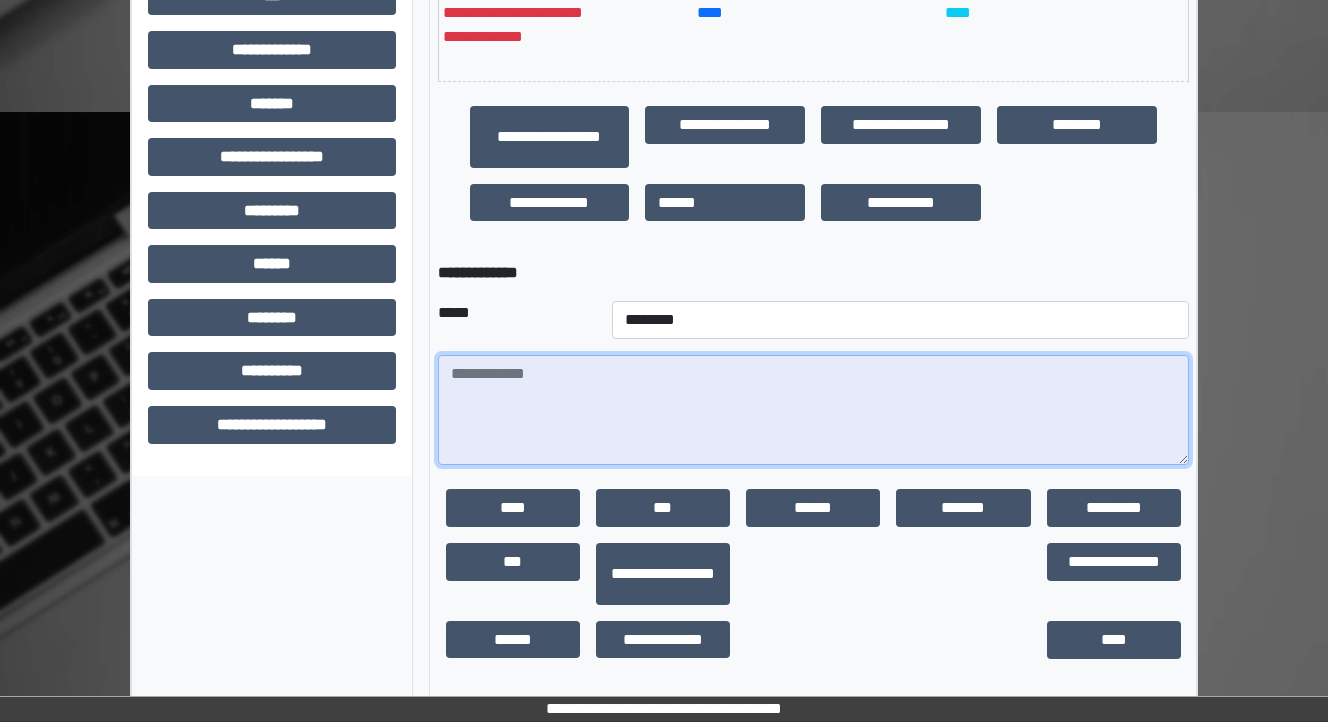 click at bounding box center [813, 410] 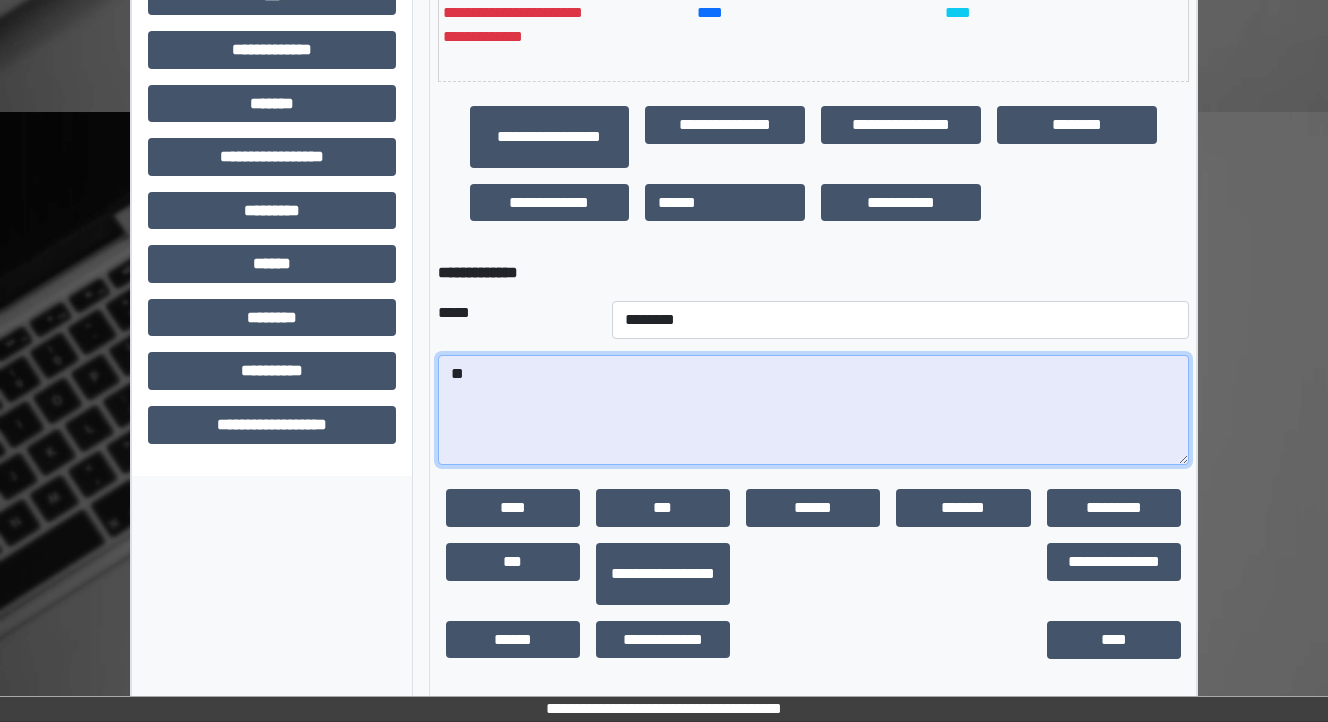 type on "*" 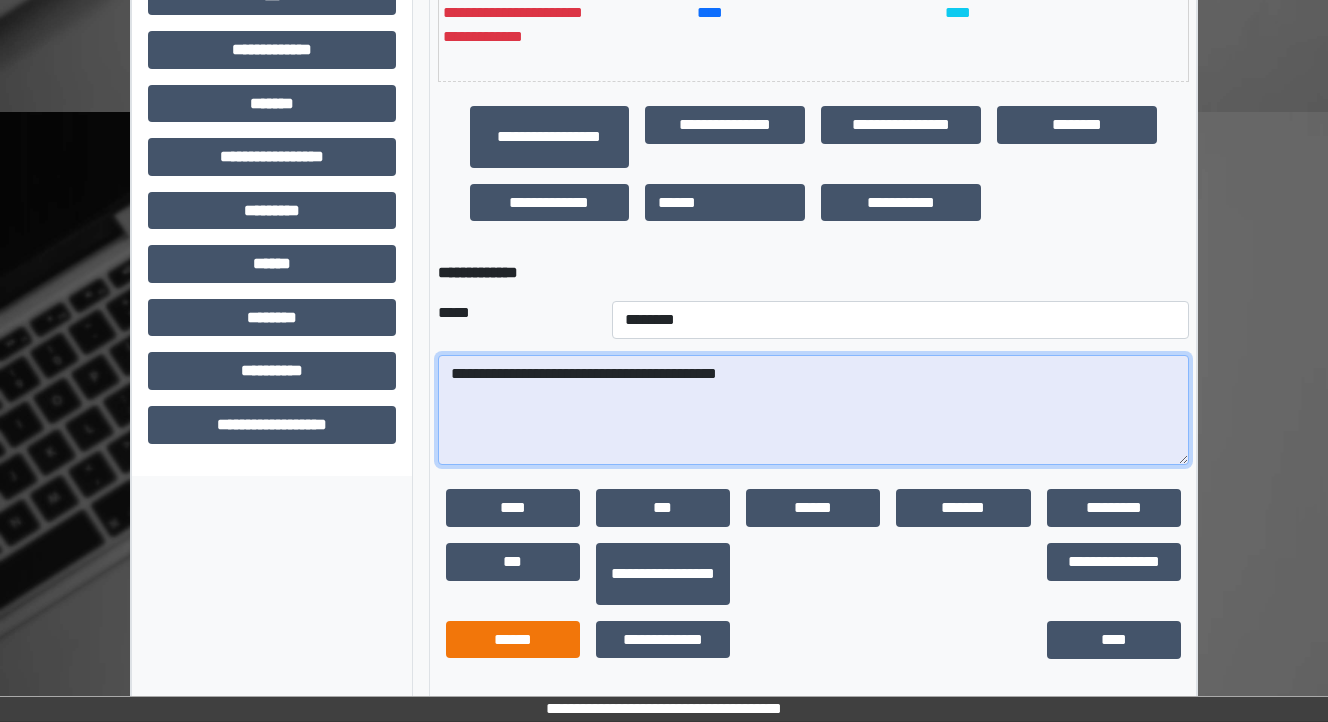 type on "**********" 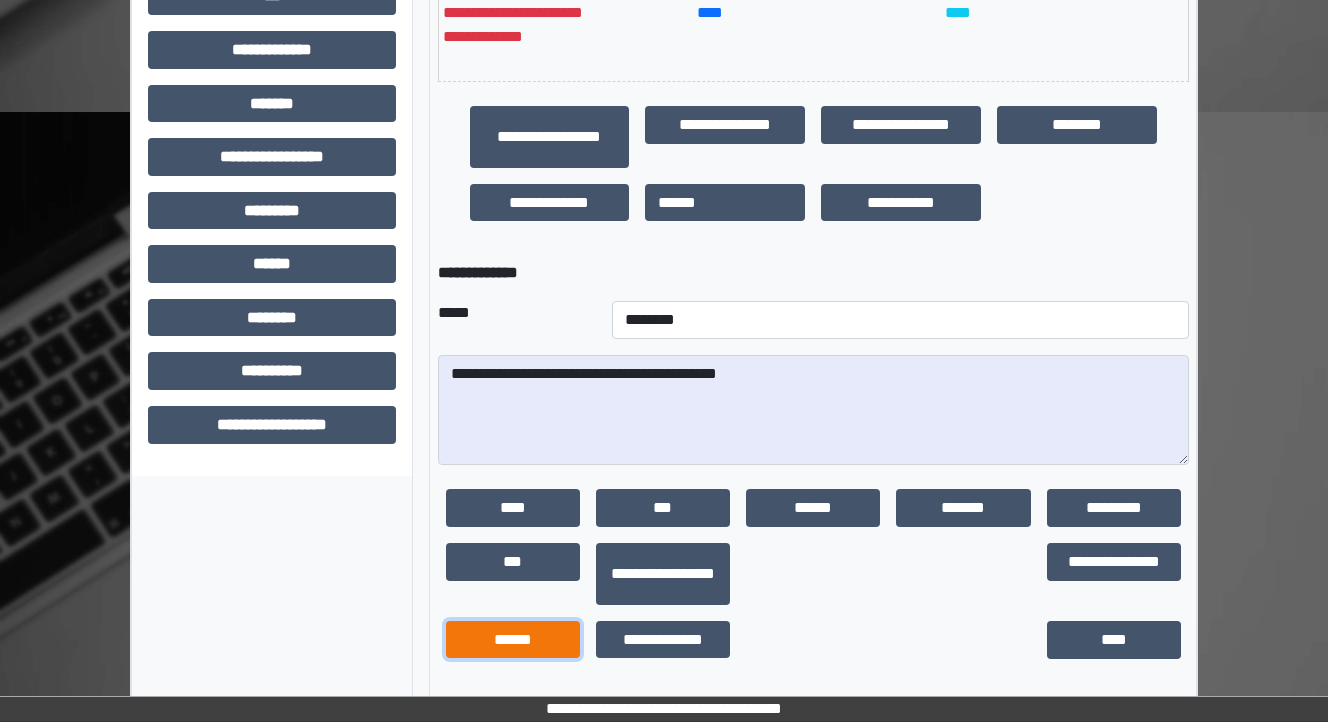 click on "******" at bounding box center (513, 640) 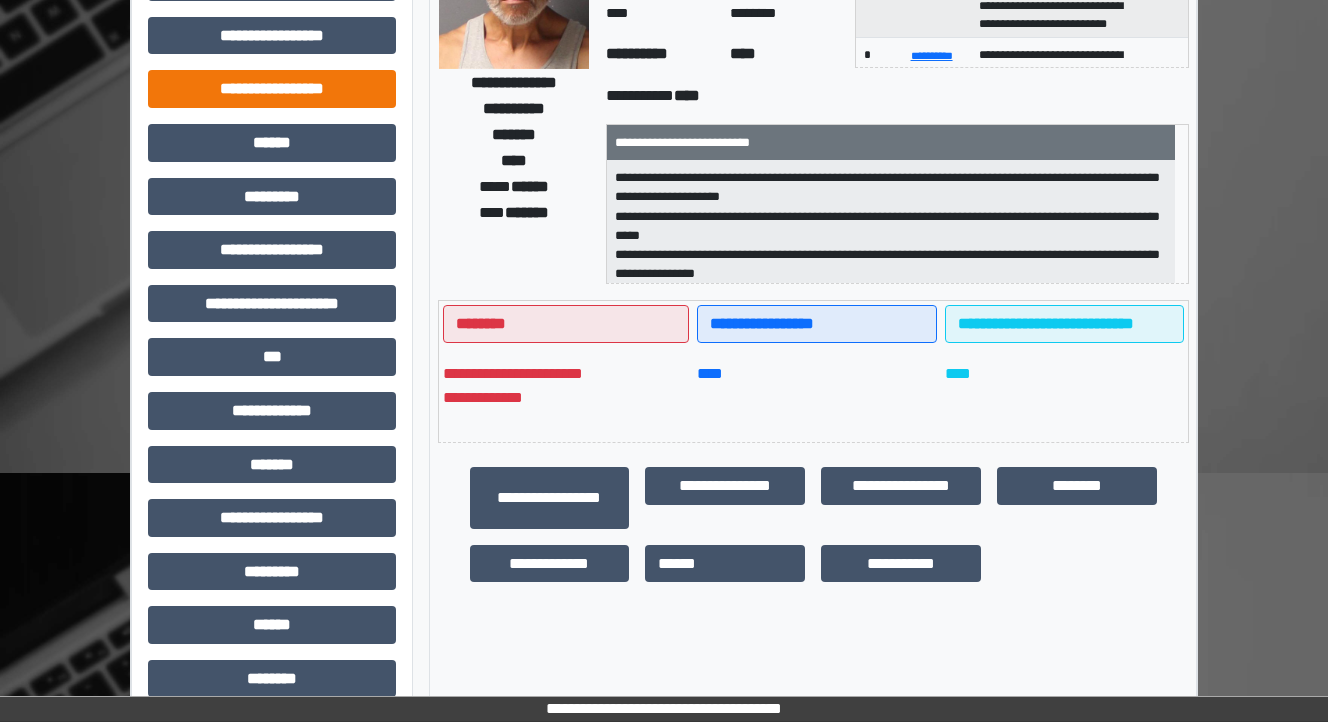 scroll, scrollTop: 284, scrollLeft: 0, axis: vertical 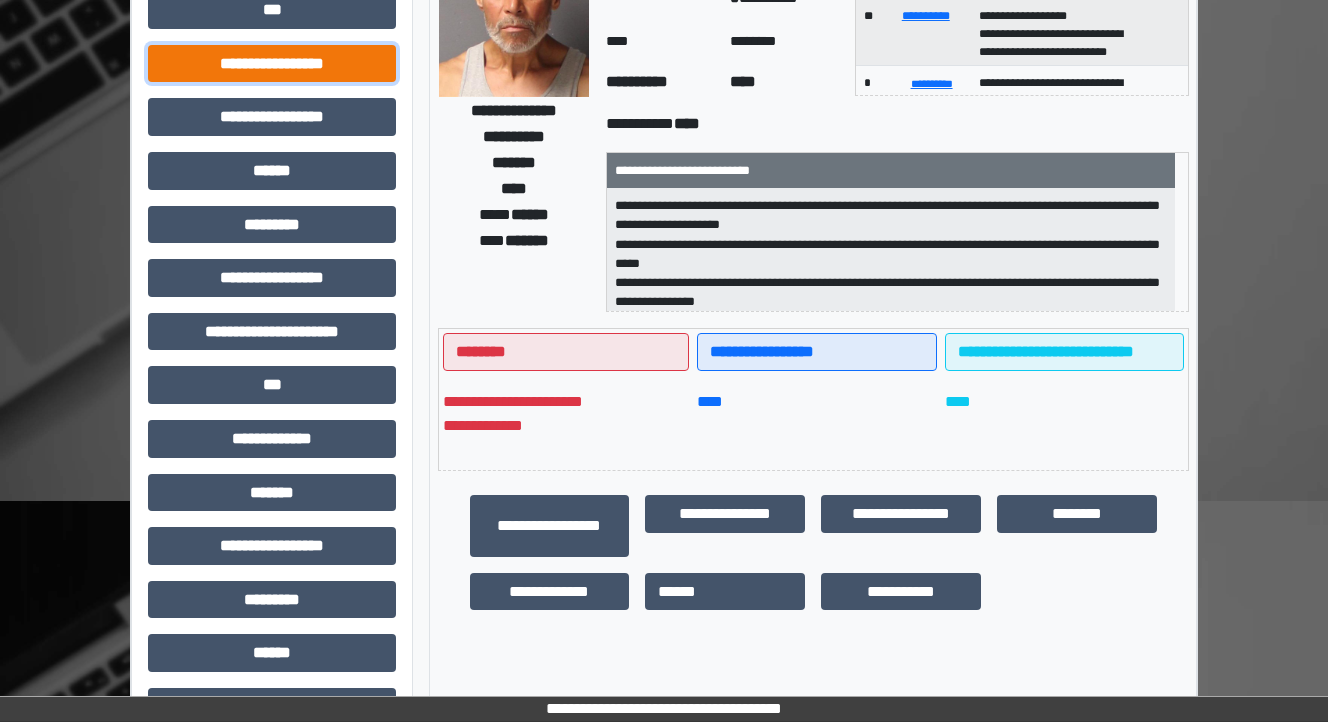 click on "**********" at bounding box center (272, 64) 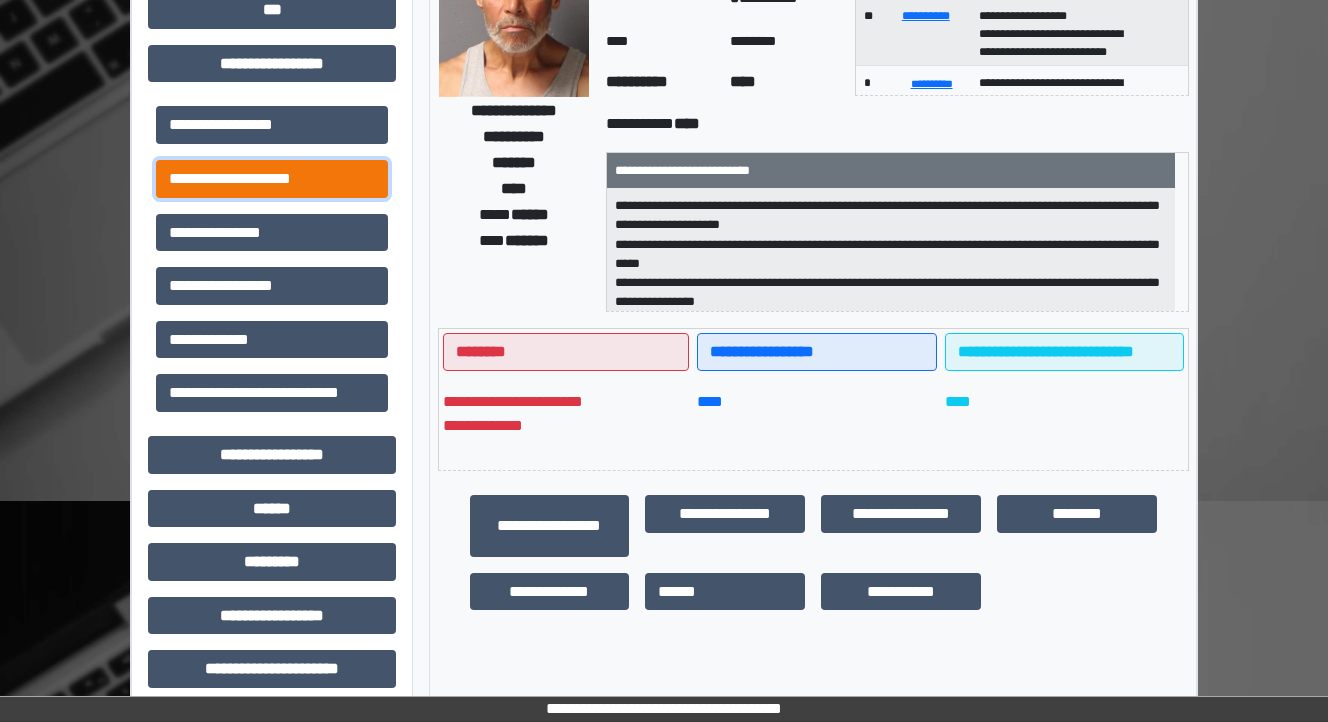 click on "**********" at bounding box center [272, 179] 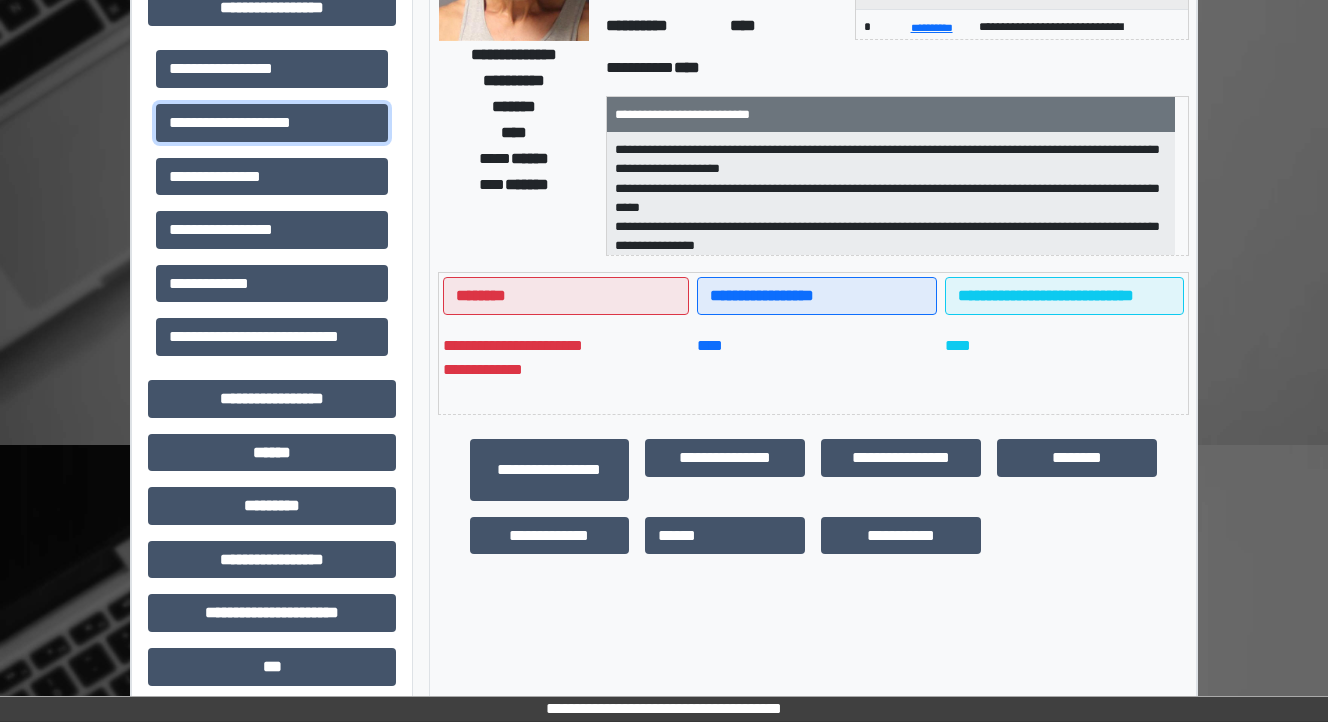 scroll, scrollTop: 480, scrollLeft: 0, axis: vertical 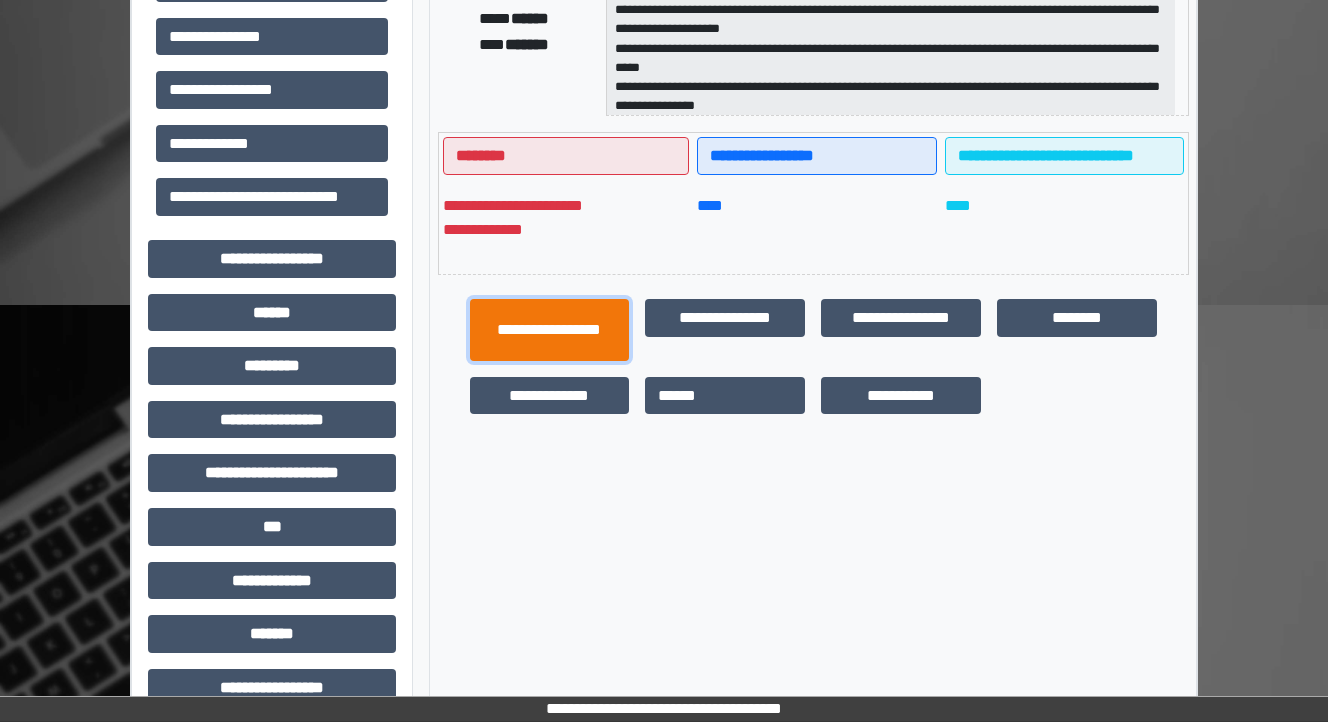 click on "**********" at bounding box center [550, 330] 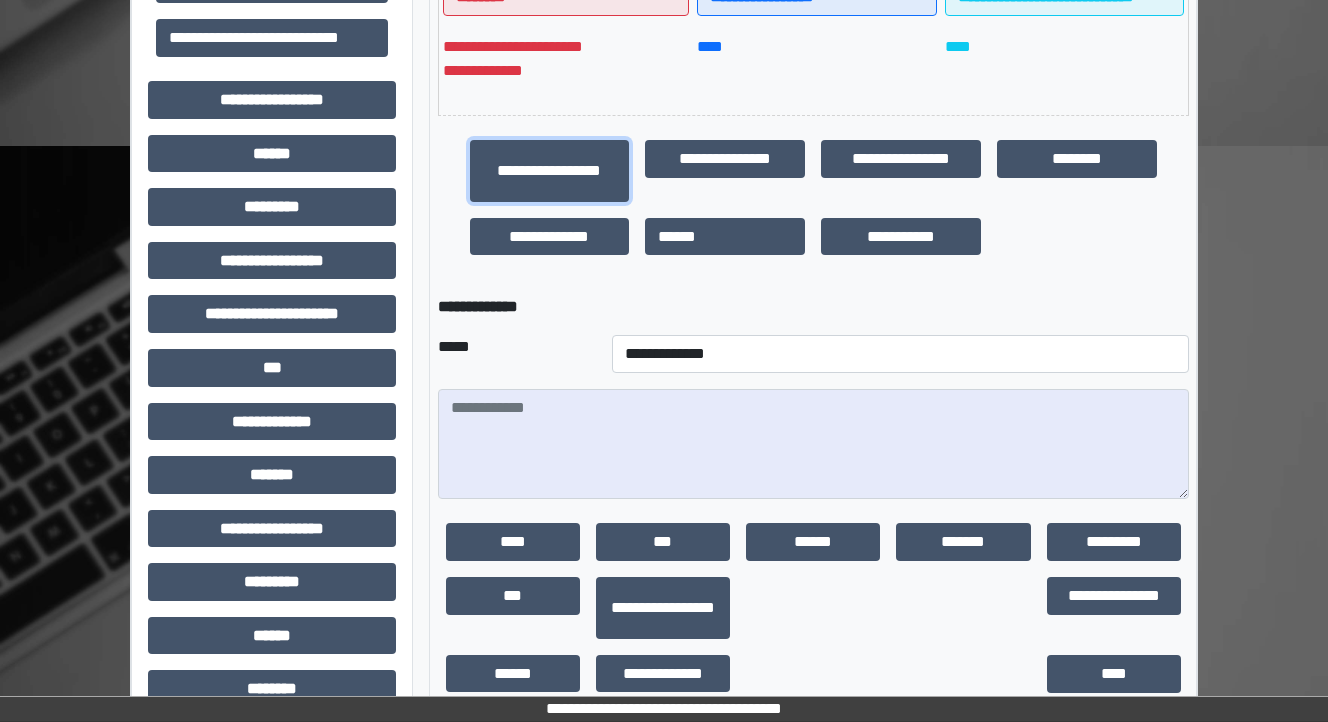 scroll, scrollTop: 640, scrollLeft: 0, axis: vertical 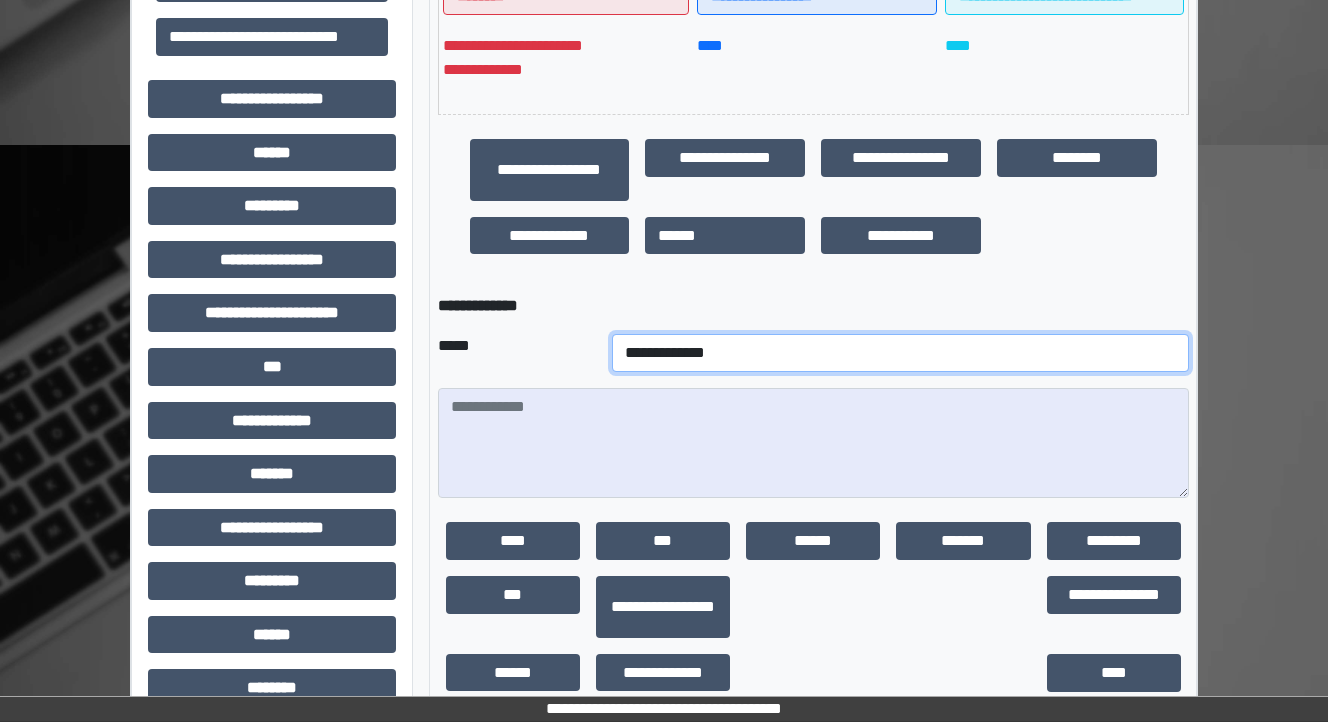 click on "**********" at bounding box center [900, 353] 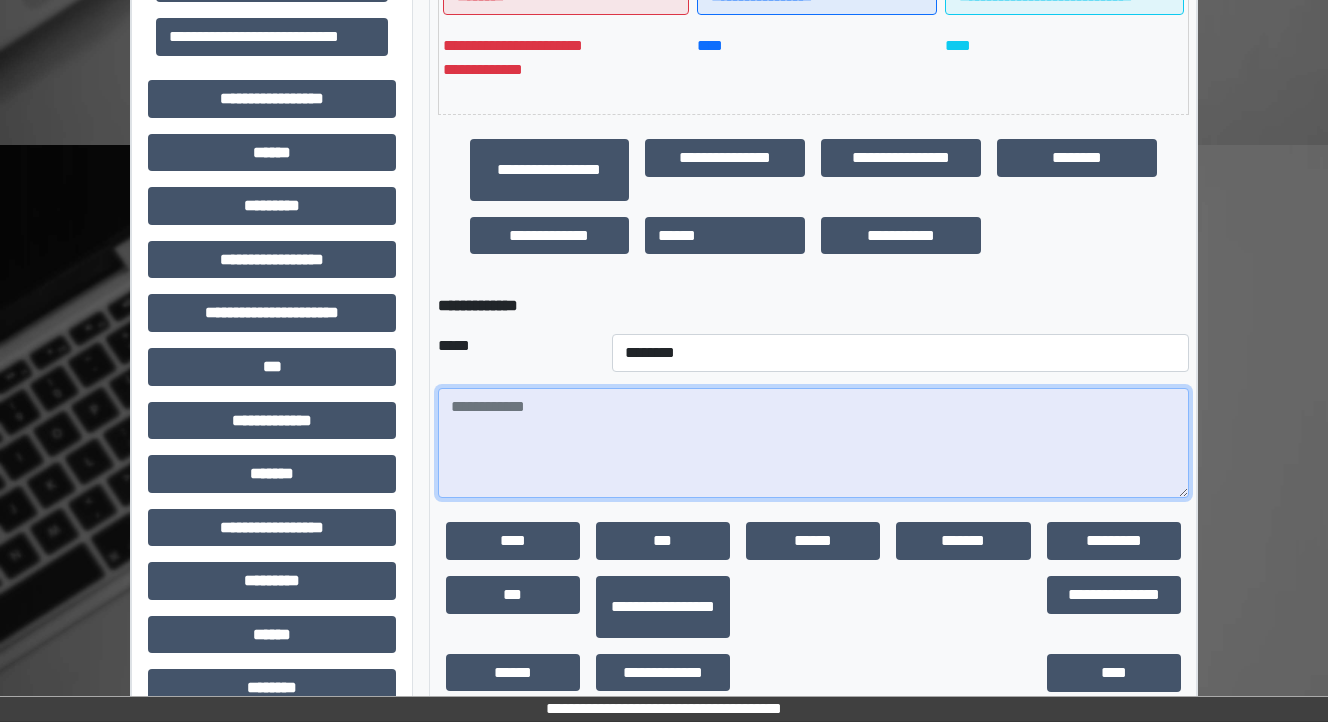 click at bounding box center (813, 443) 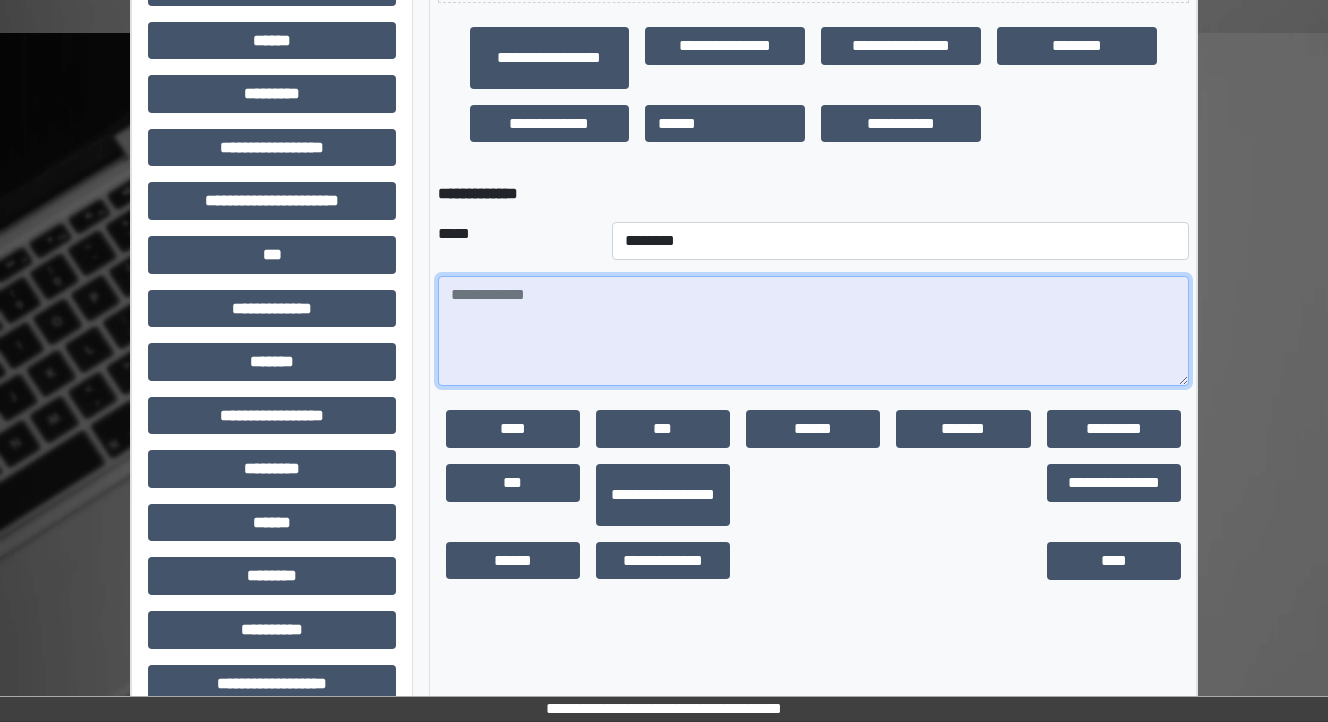 scroll, scrollTop: 781, scrollLeft: 0, axis: vertical 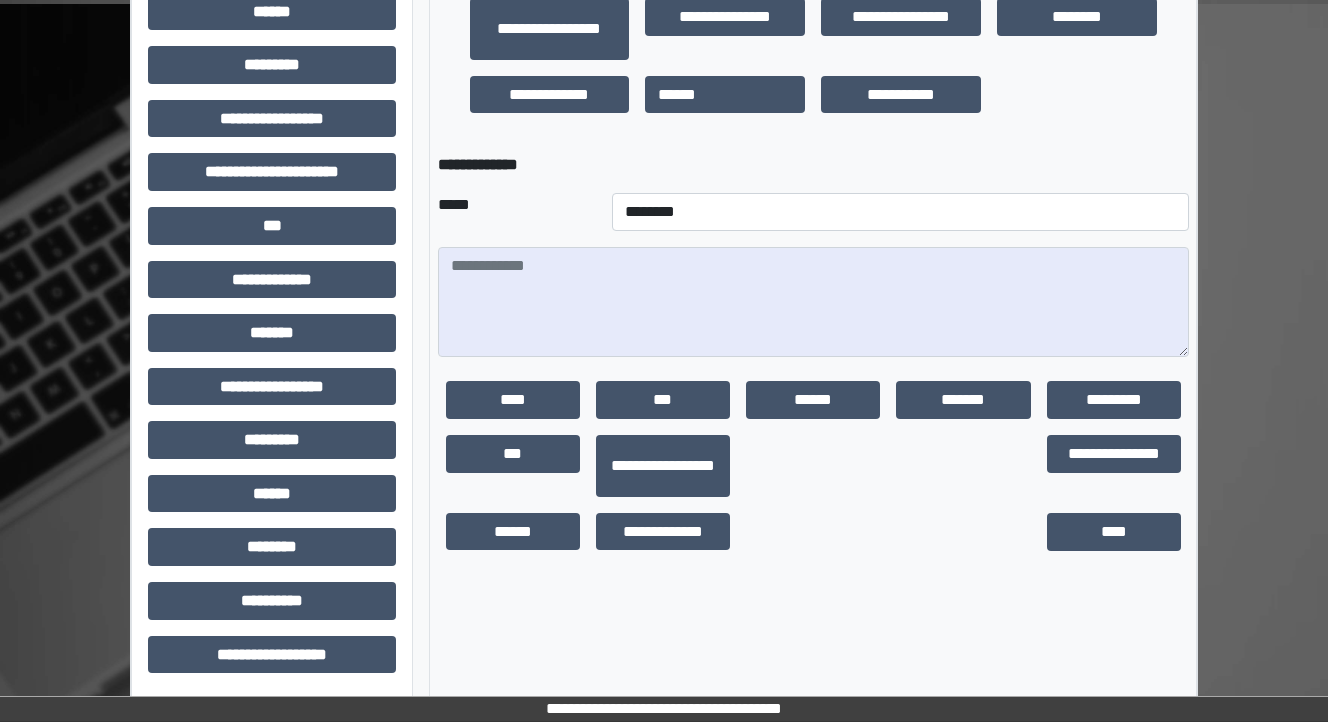 click on "******" at bounding box center (513, 532) 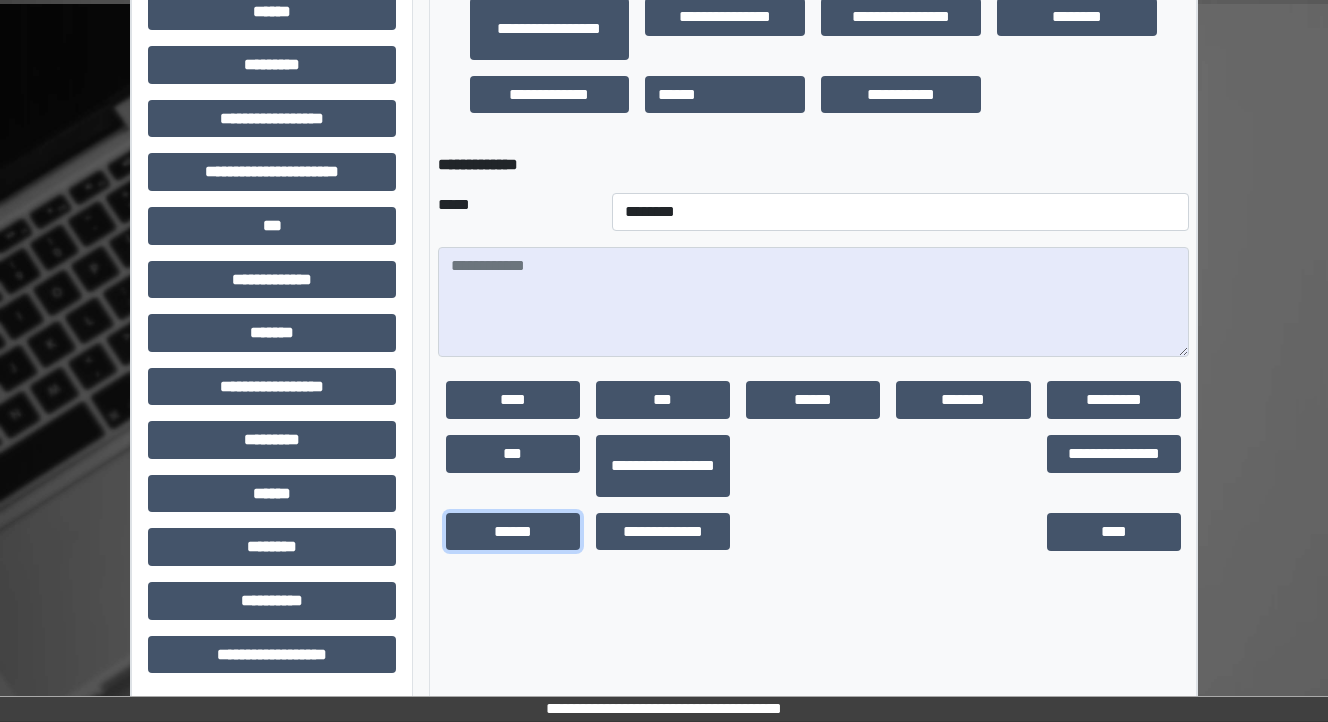 click on "******" at bounding box center (513, 532) 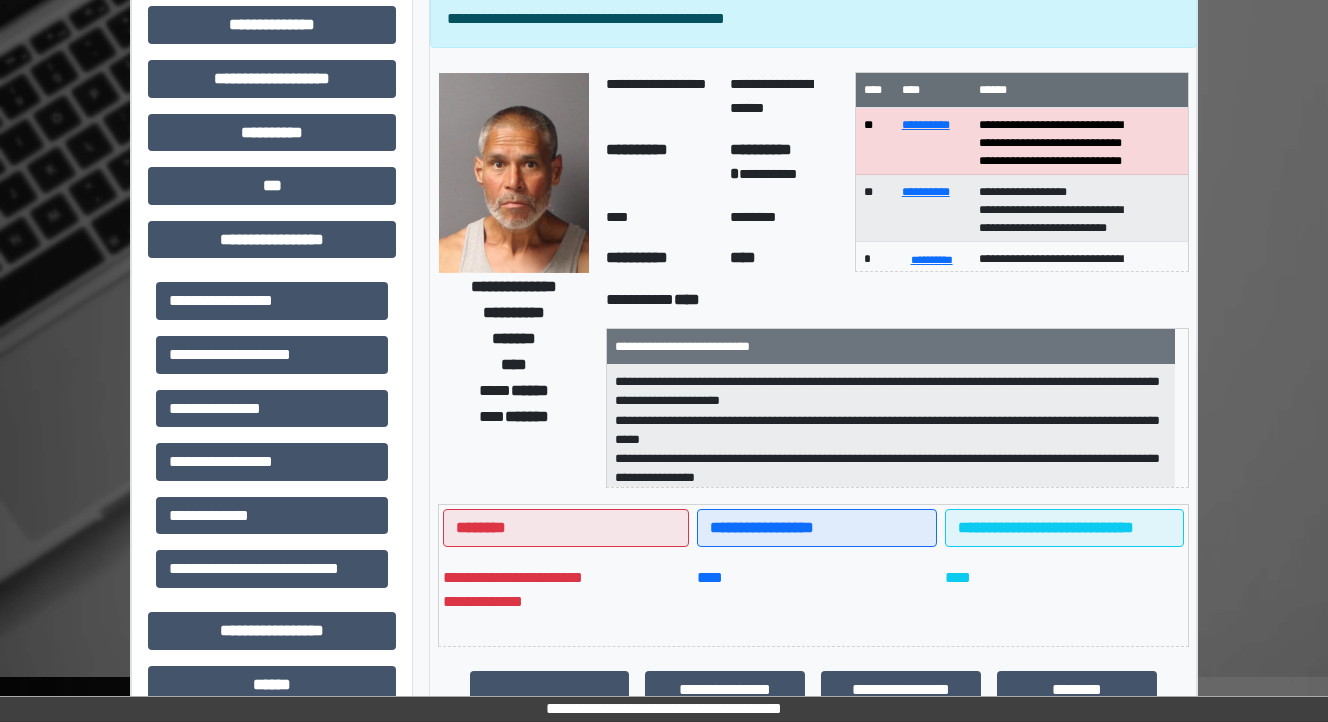scroll, scrollTop: 0, scrollLeft: 0, axis: both 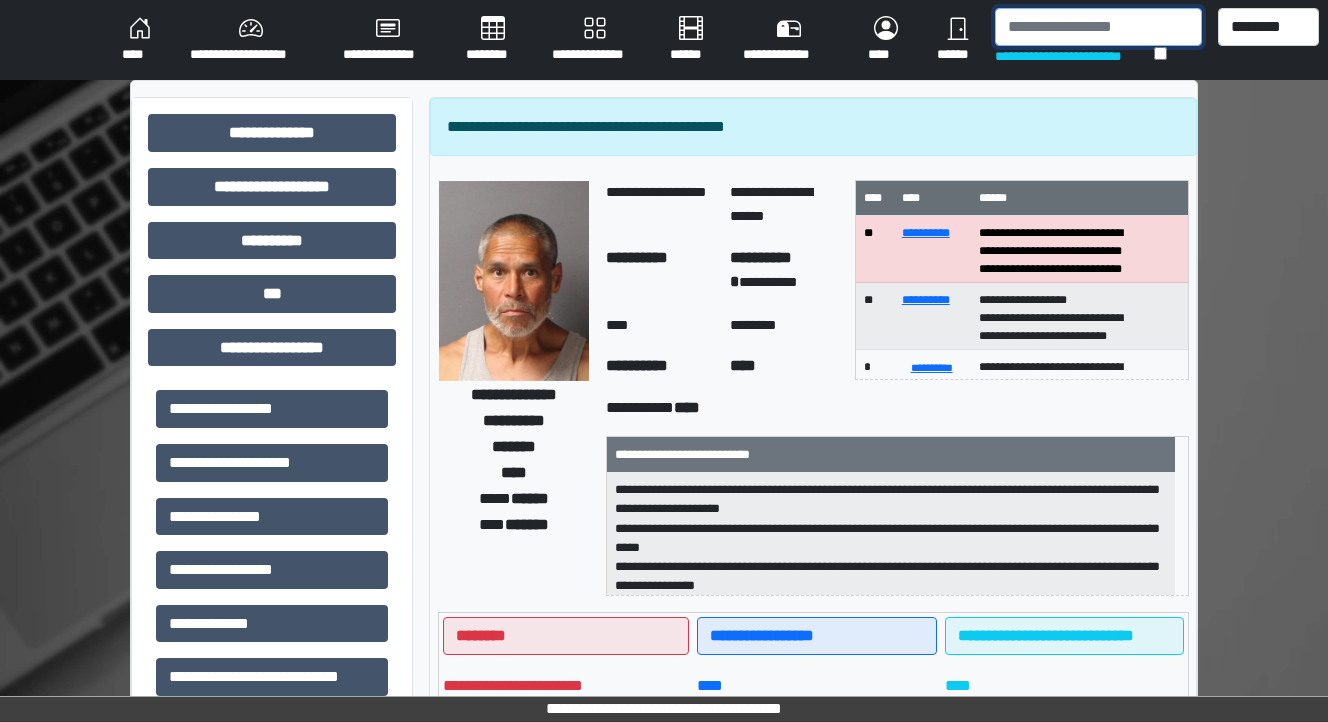 click at bounding box center [1098, 27] 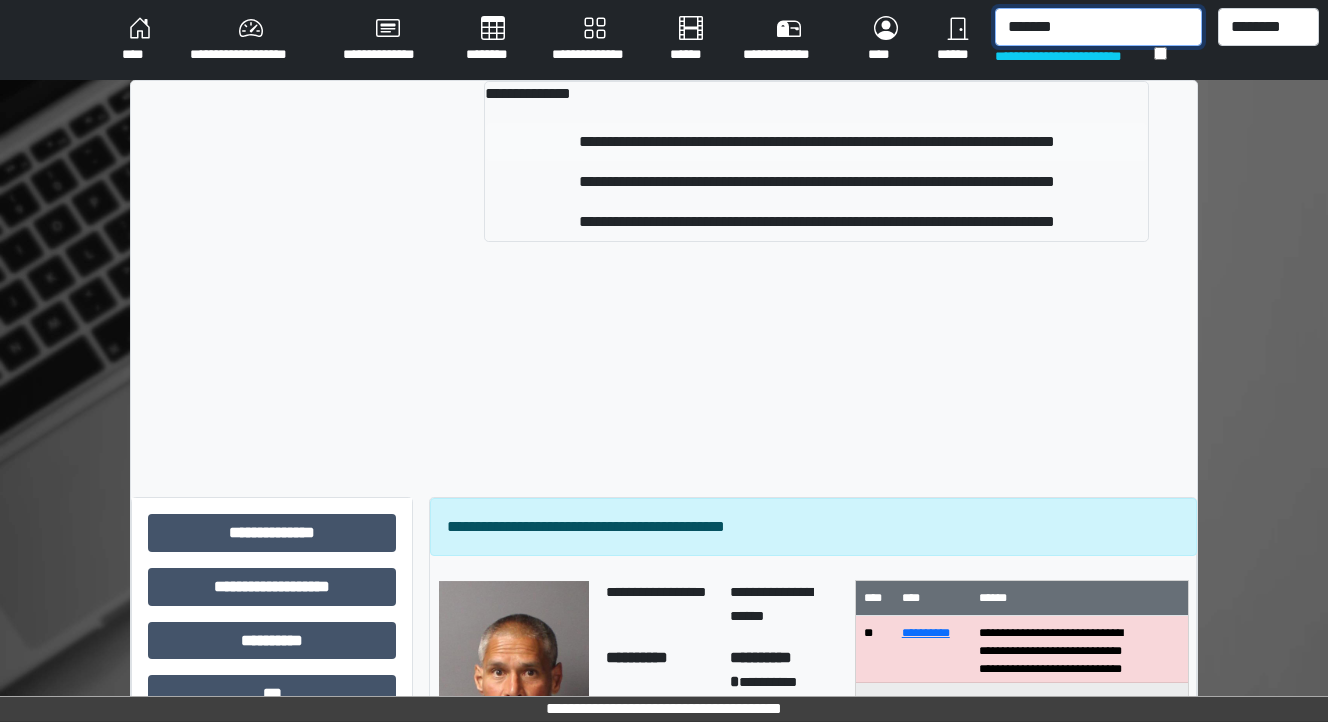 type on "*******" 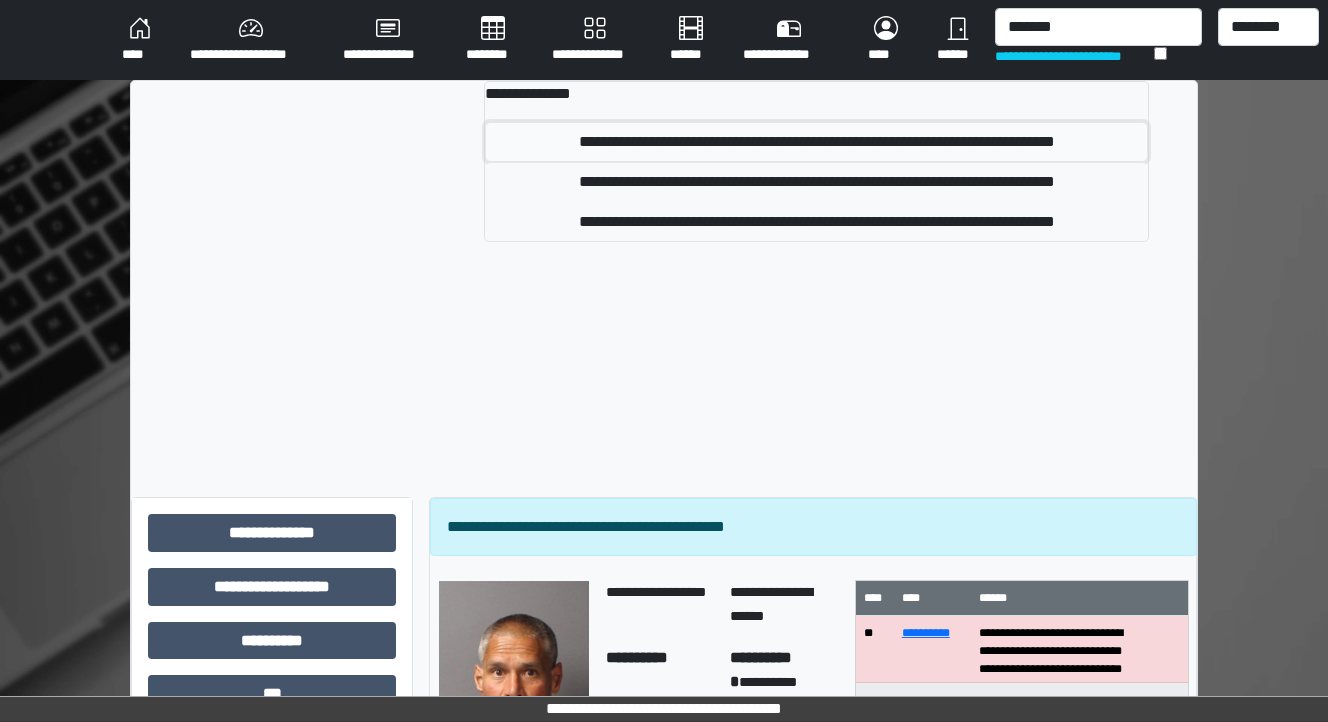click on "**********" at bounding box center [816, 142] 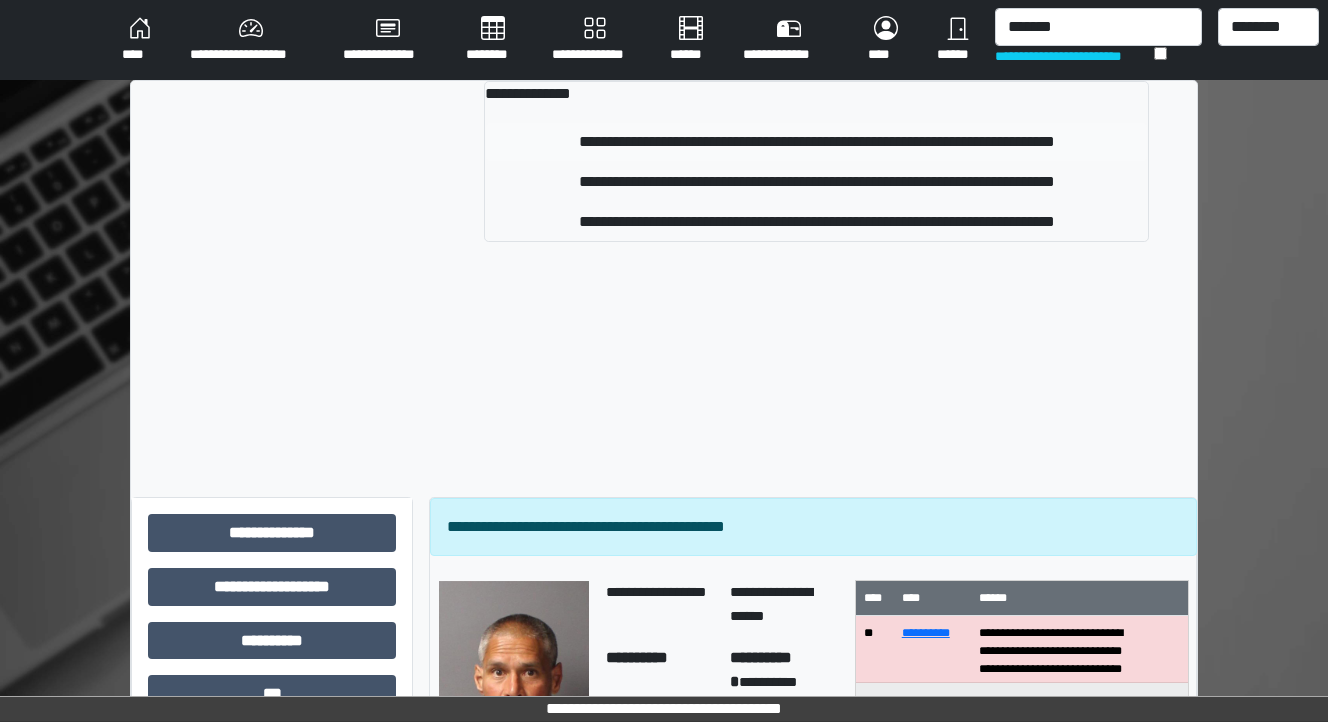 type 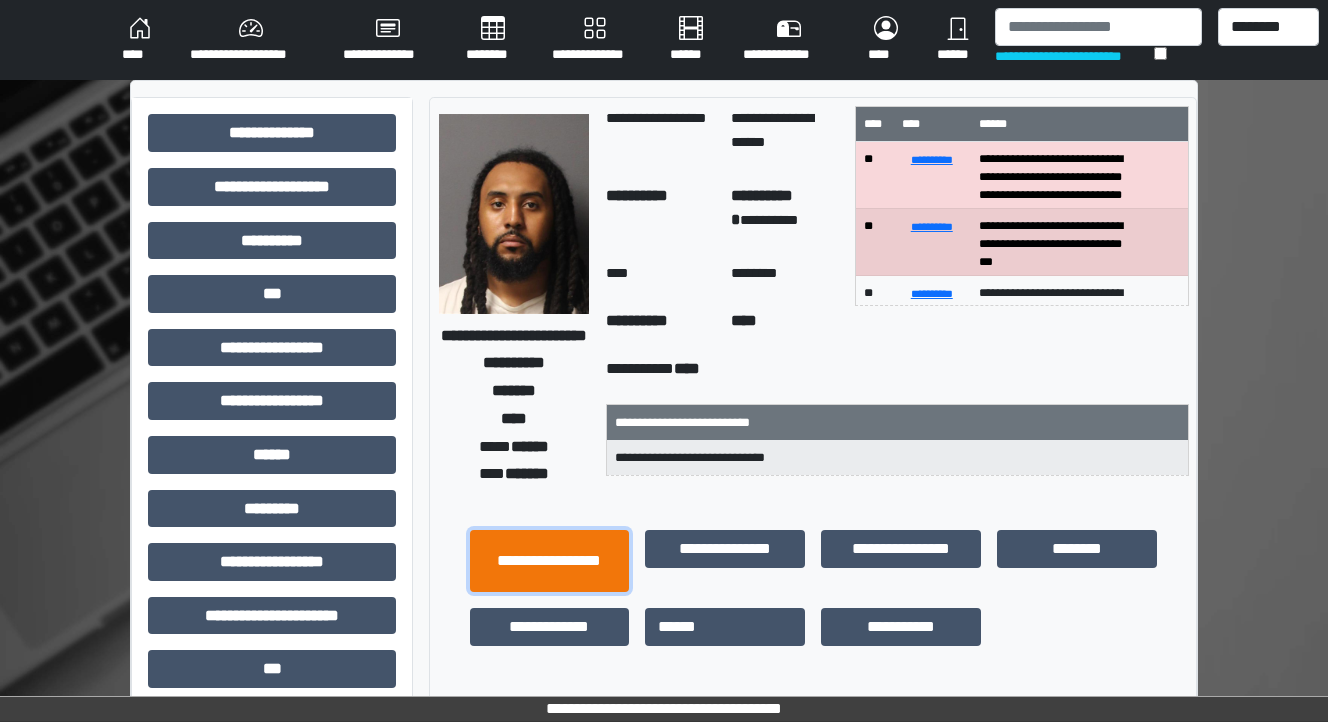 click on "**********" at bounding box center [550, 561] 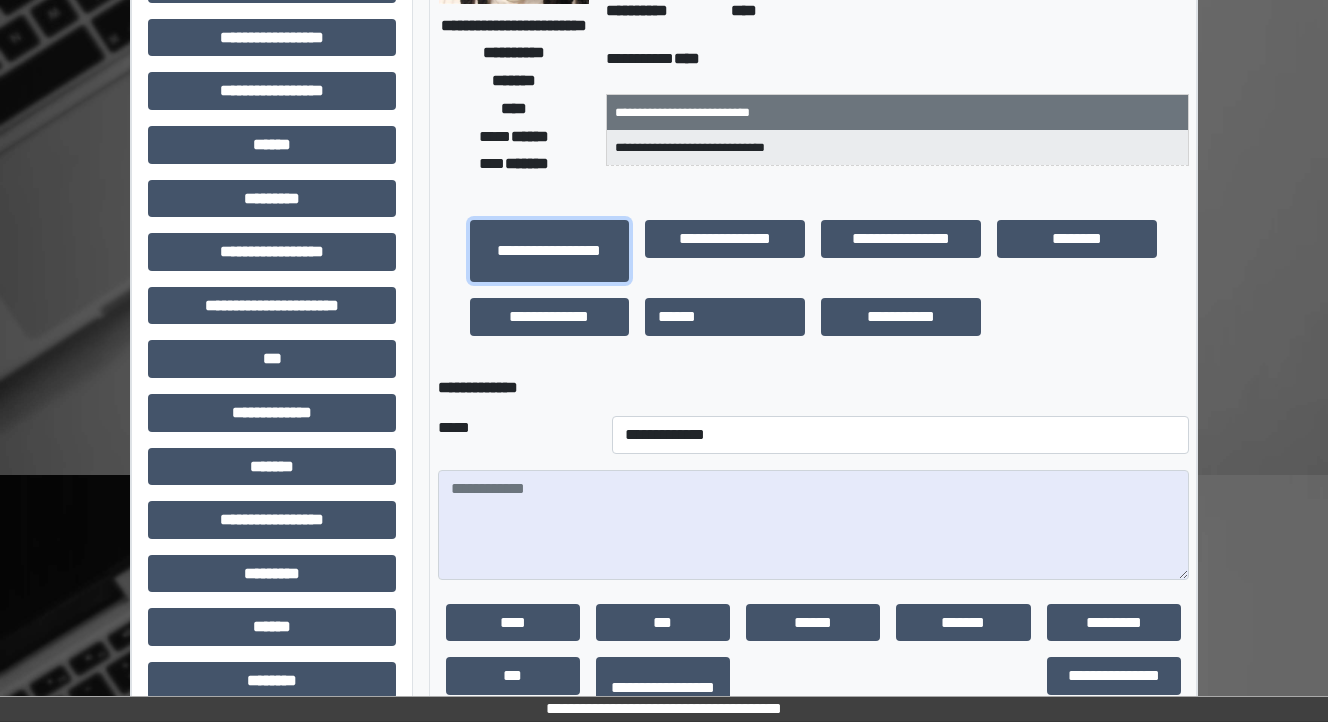 scroll, scrollTop: 400, scrollLeft: 0, axis: vertical 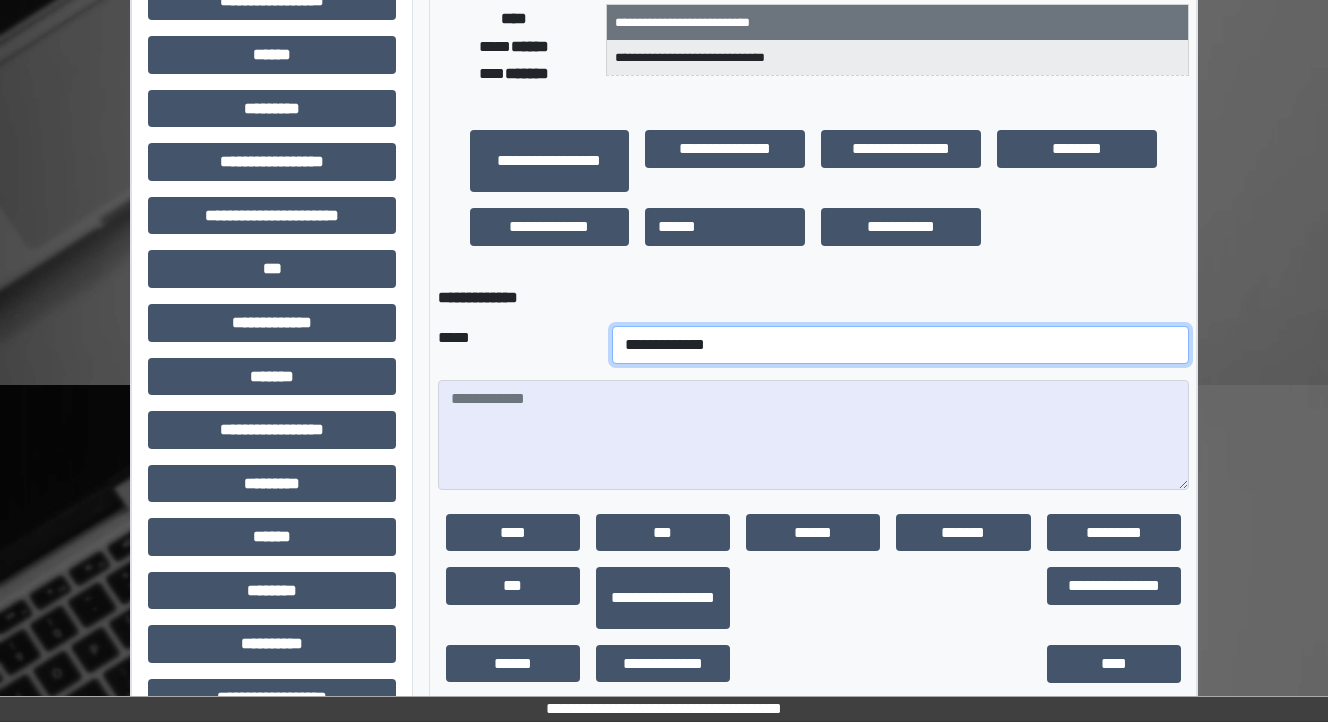 click on "**********" at bounding box center [900, 345] 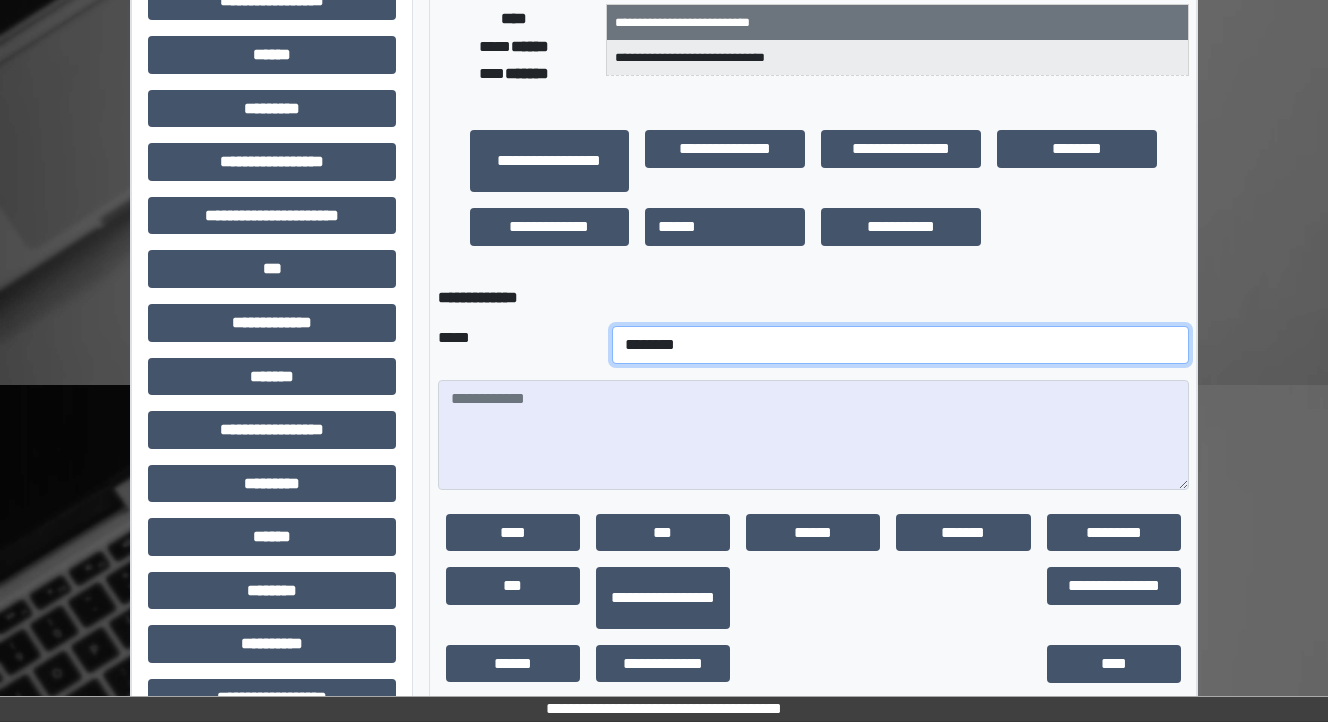 click on "**********" at bounding box center (900, 345) 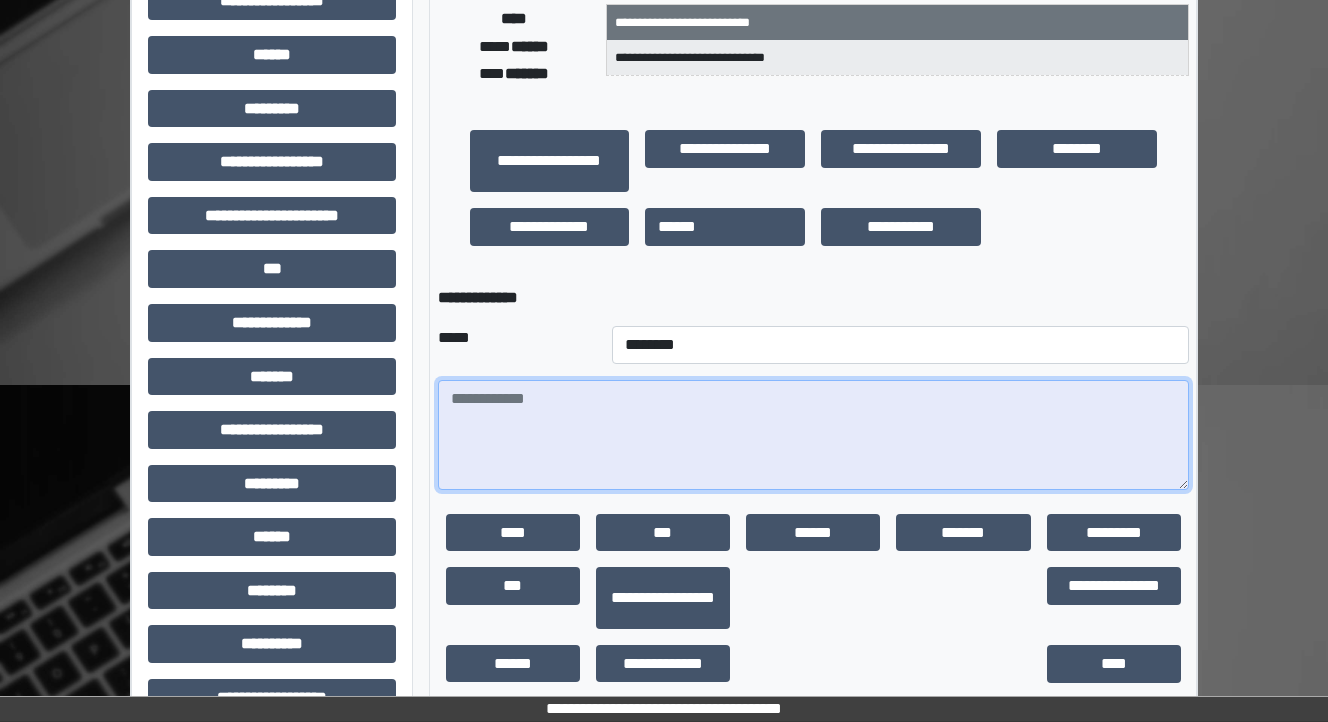 click at bounding box center [813, 435] 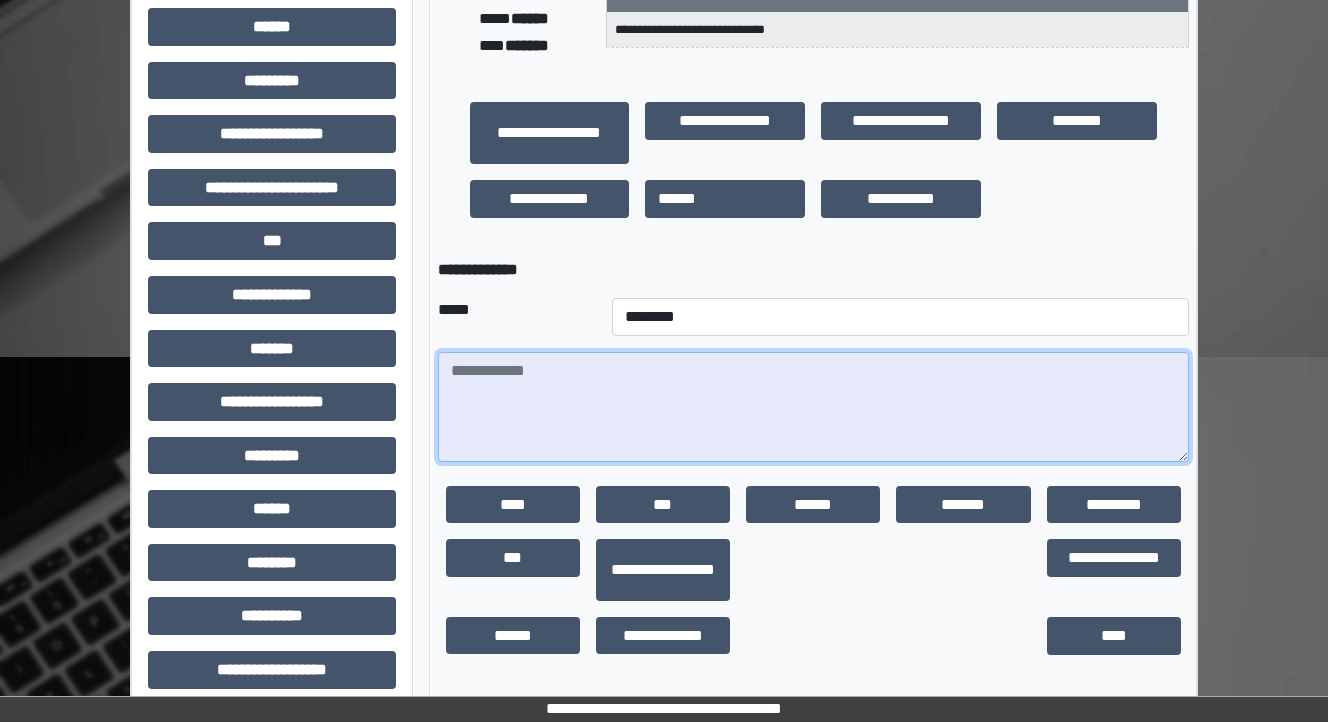scroll, scrollTop: 444, scrollLeft: 0, axis: vertical 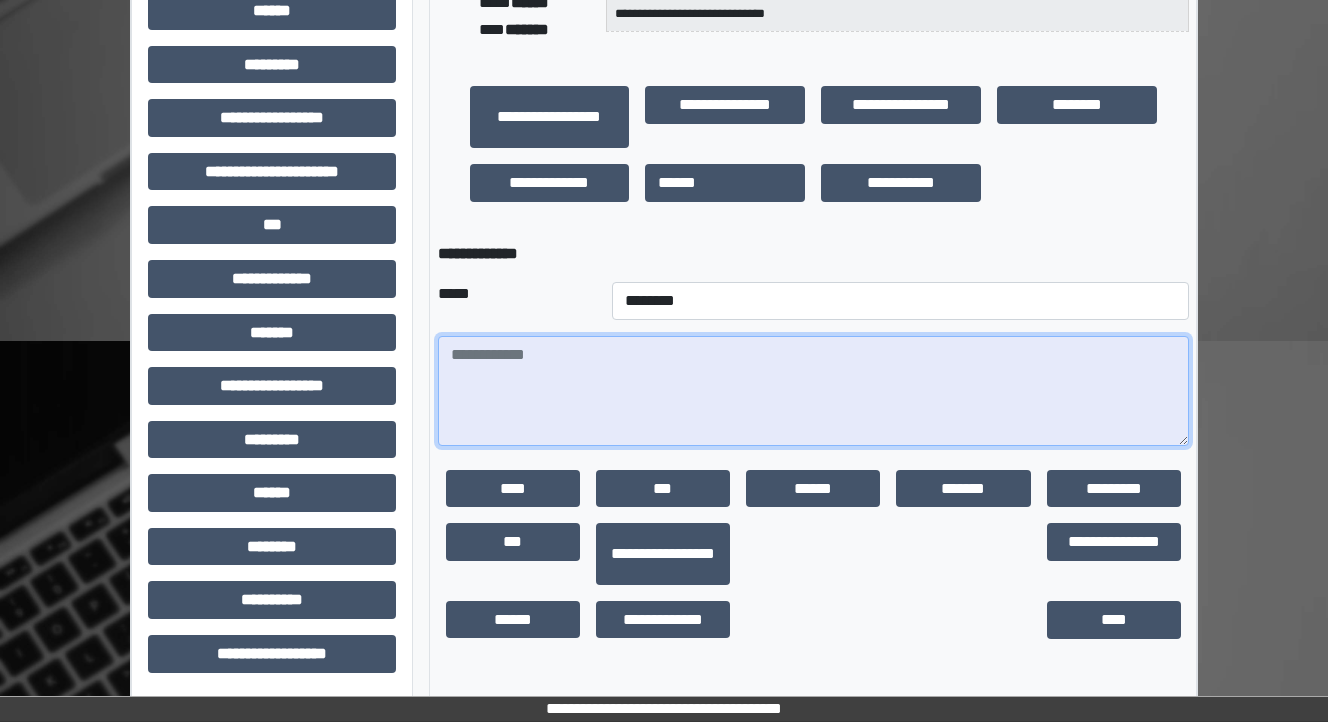 click at bounding box center (813, 391) 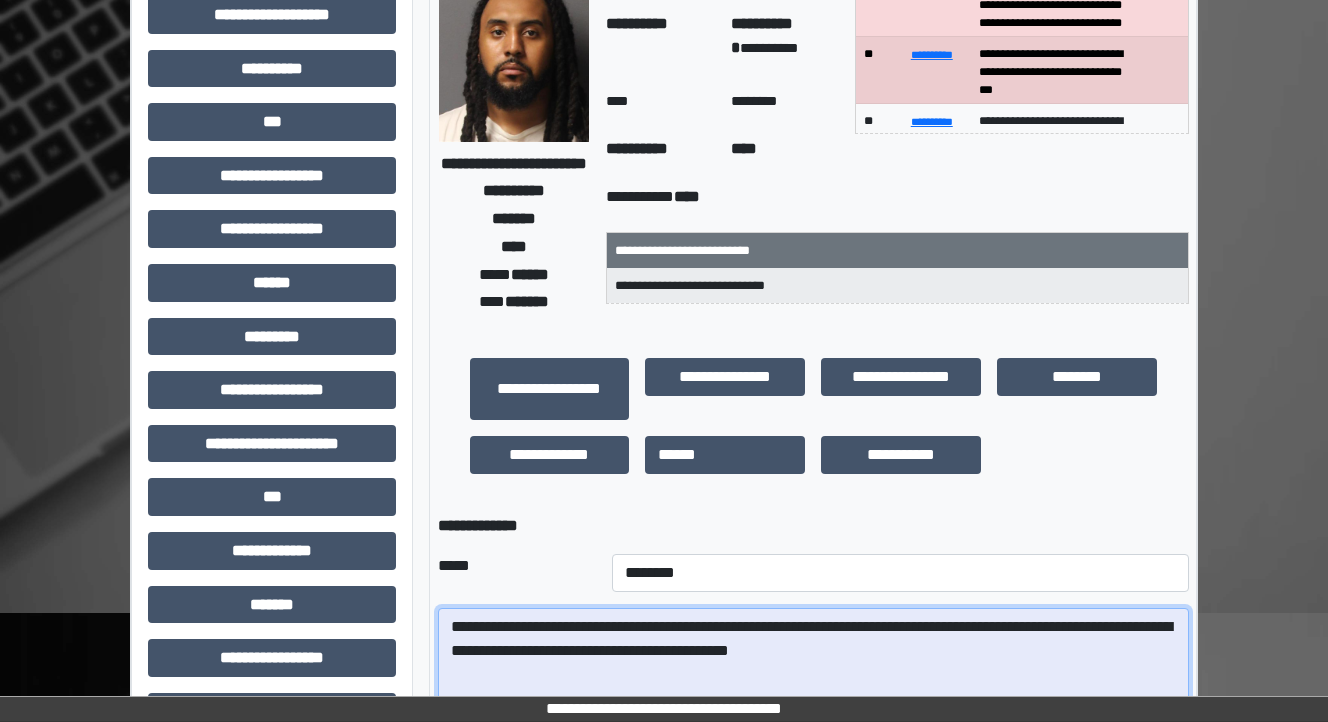 scroll, scrollTop: 444, scrollLeft: 0, axis: vertical 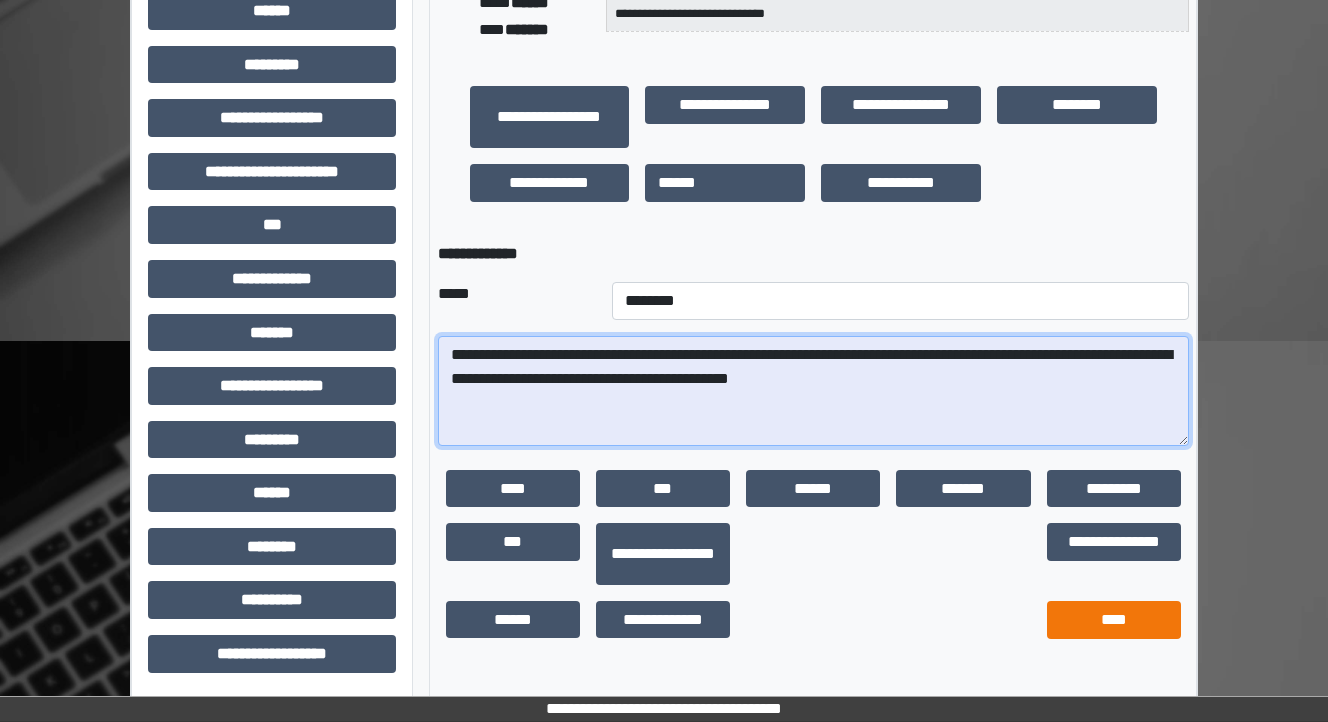type on "**********" 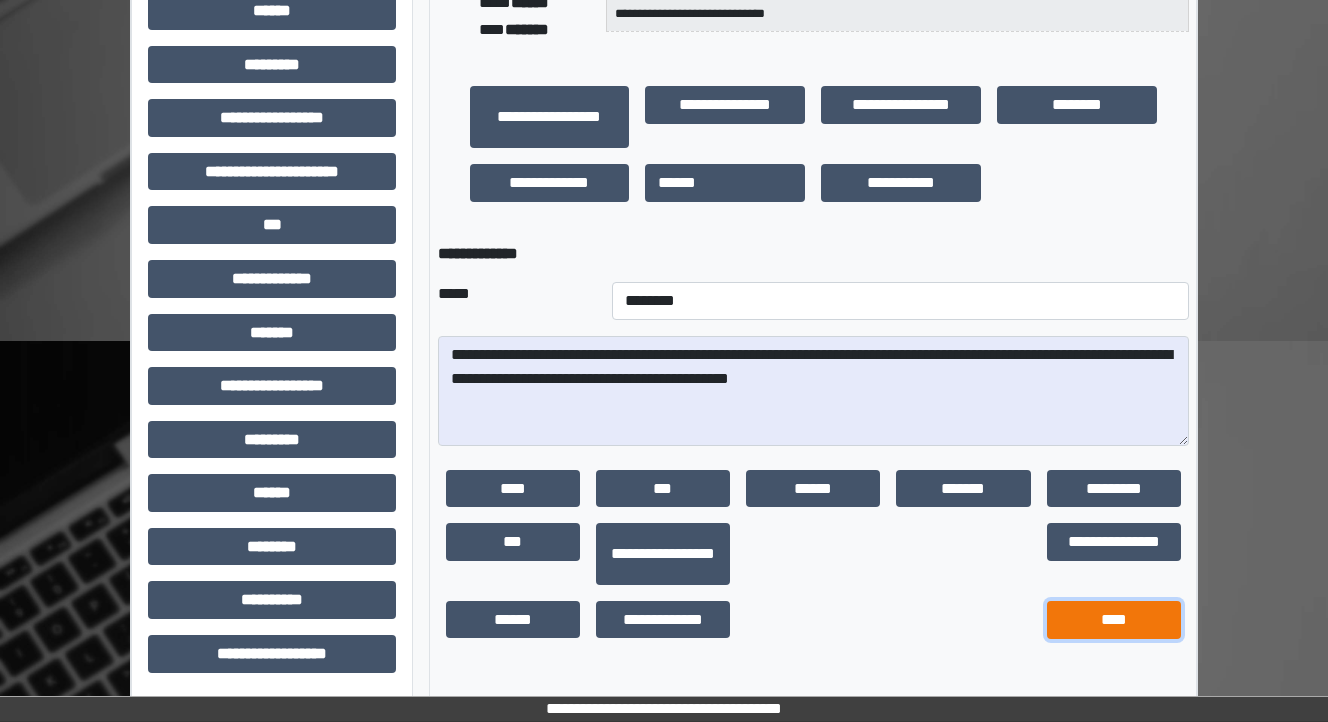 click on "****" at bounding box center [1114, 620] 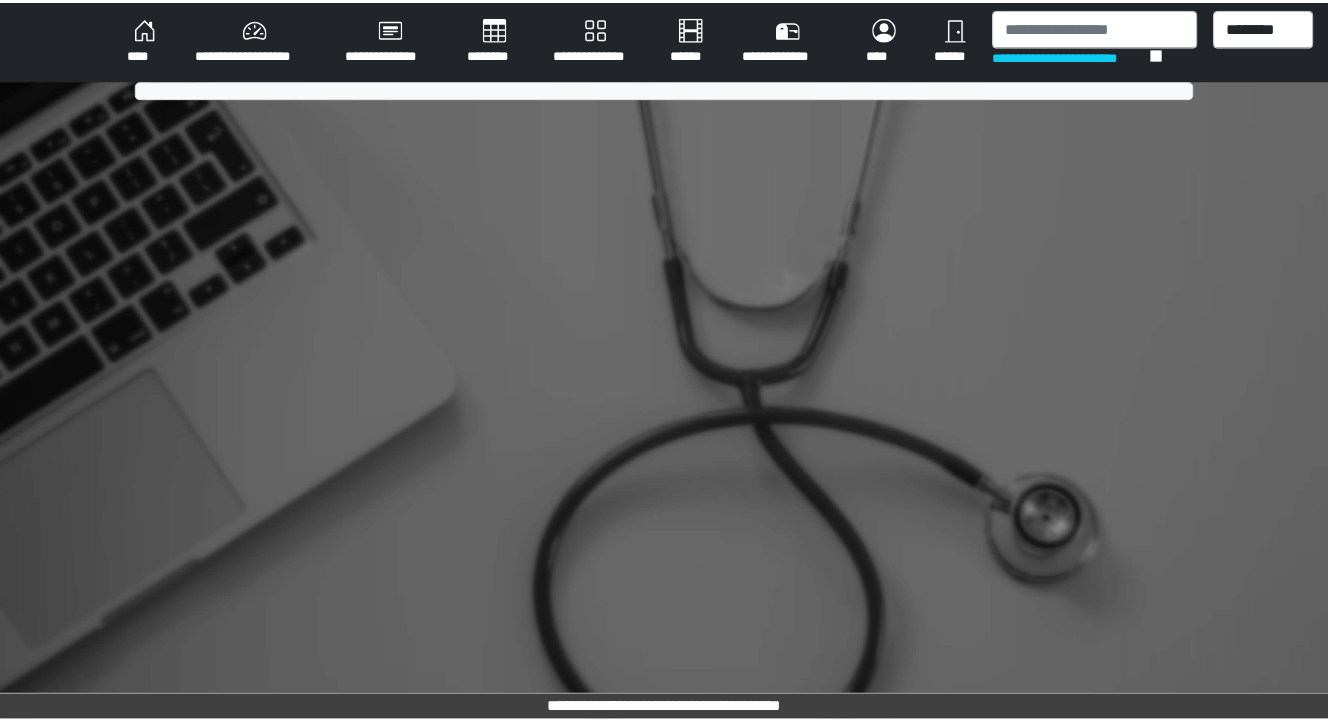 scroll, scrollTop: 0, scrollLeft: 0, axis: both 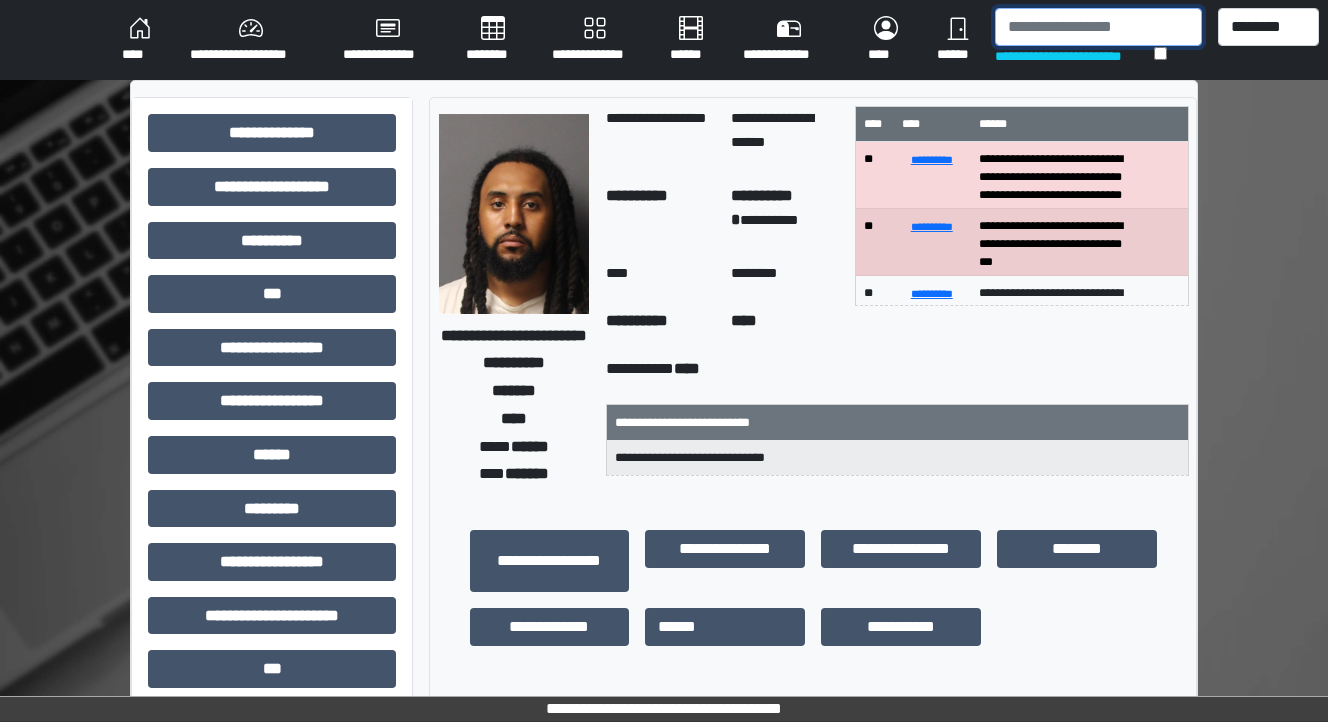 click at bounding box center [1098, 27] 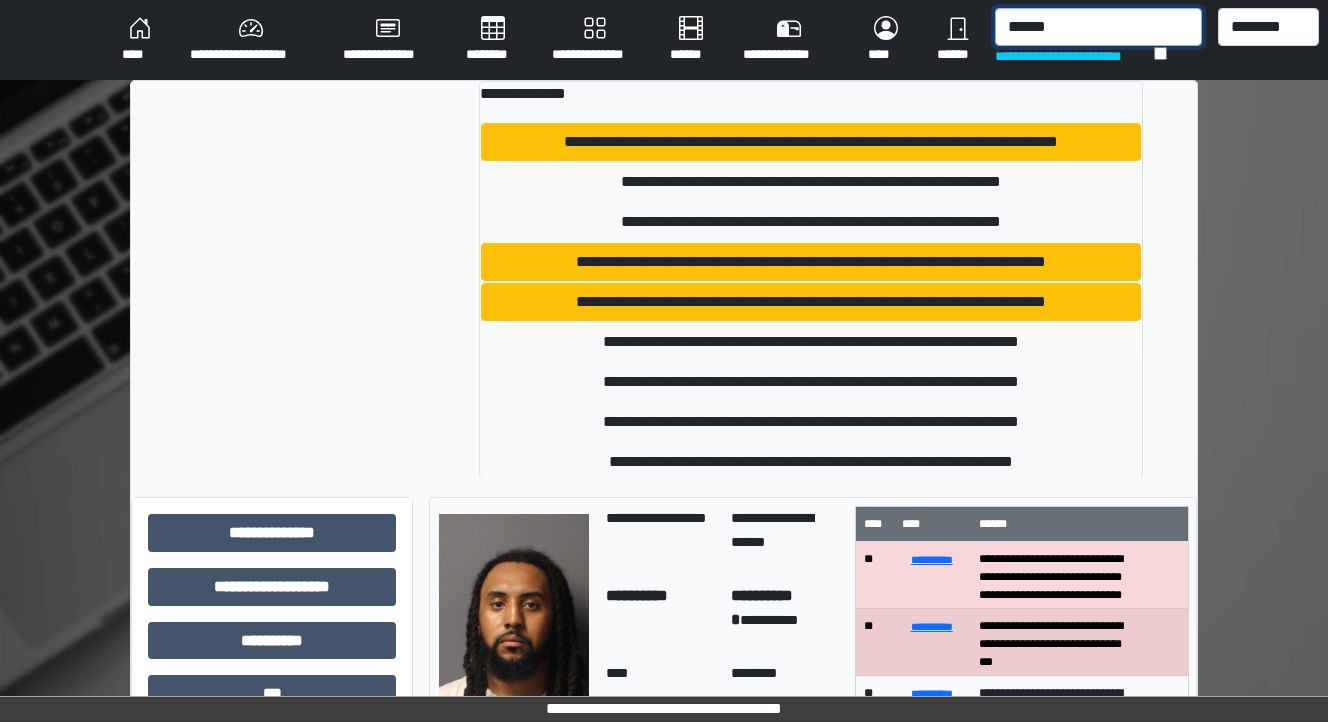 type on "******" 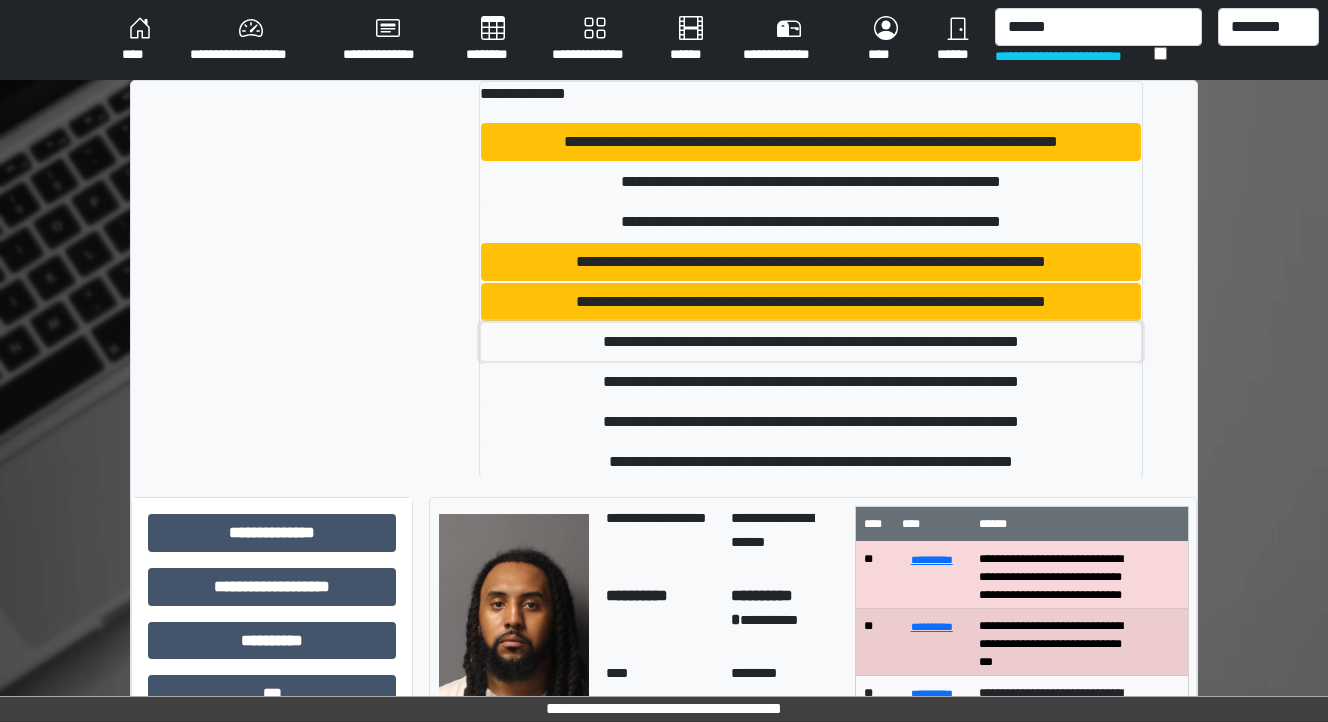 click on "**********" at bounding box center (811, 342) 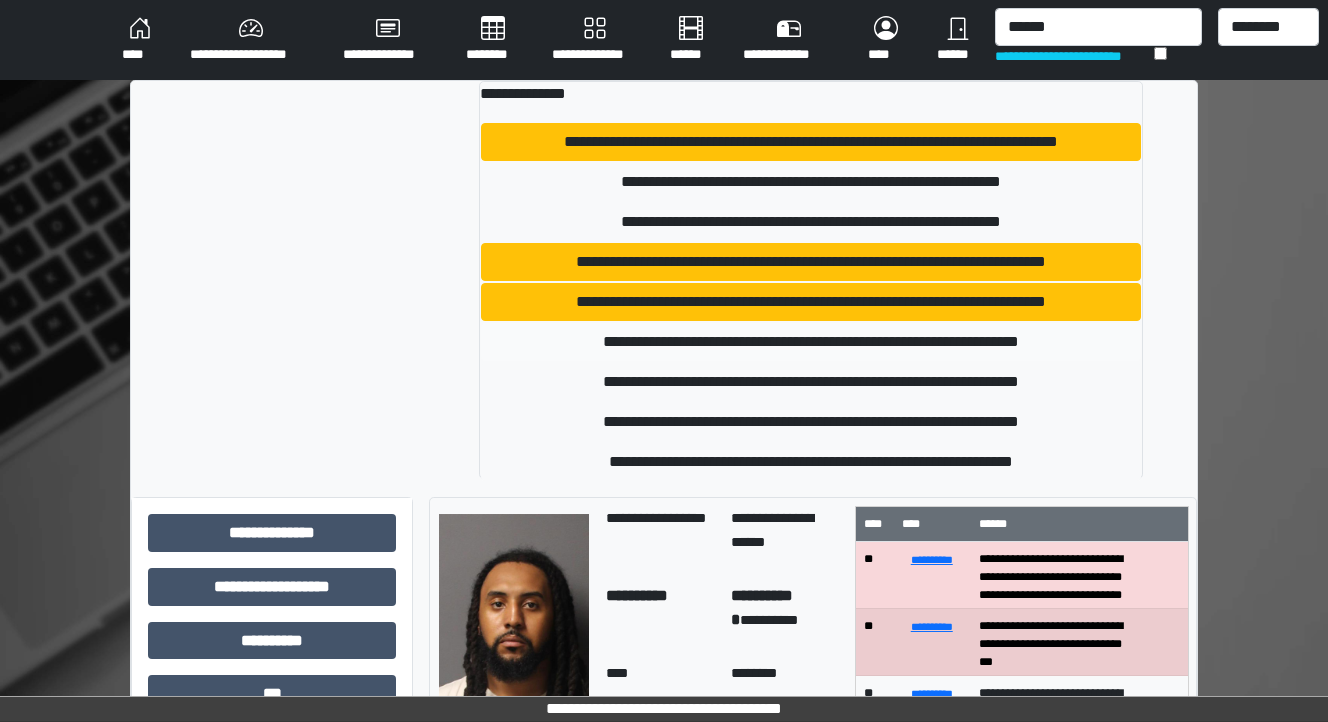 type 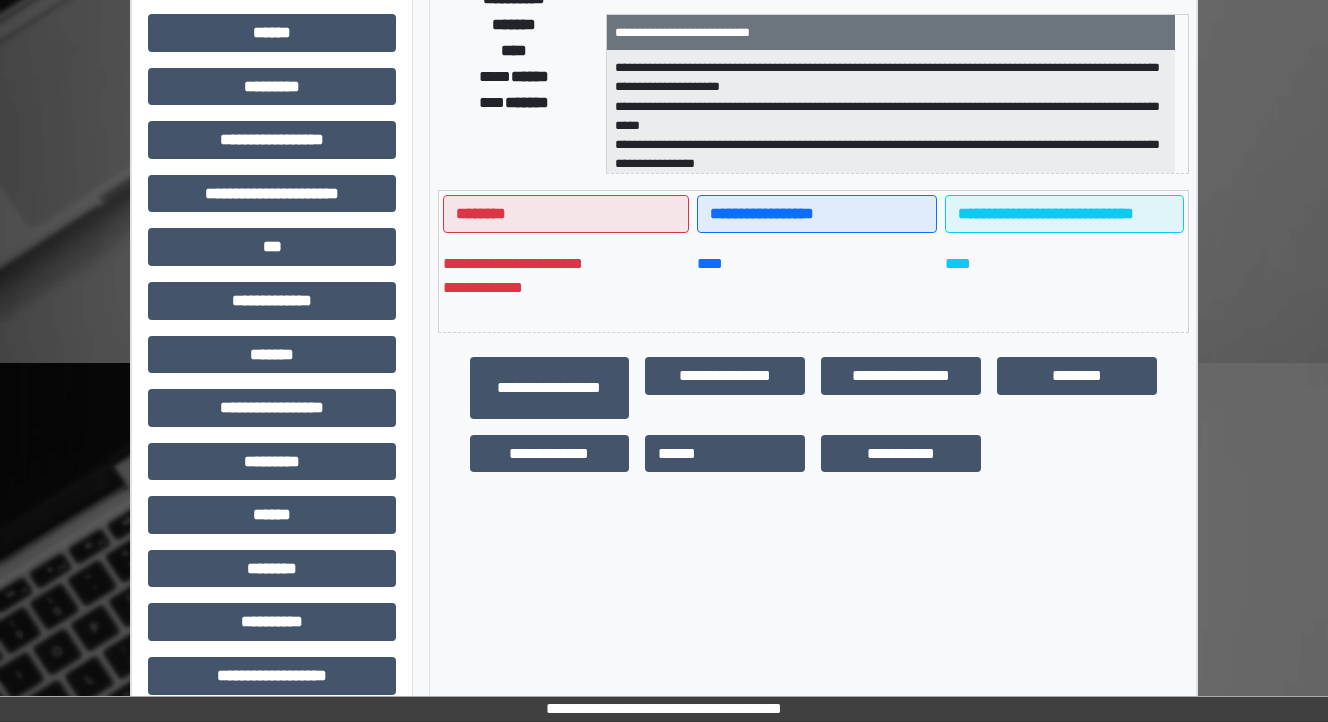 scroll, scrollTop: 444, scrollLeft: 0, axis: vertical 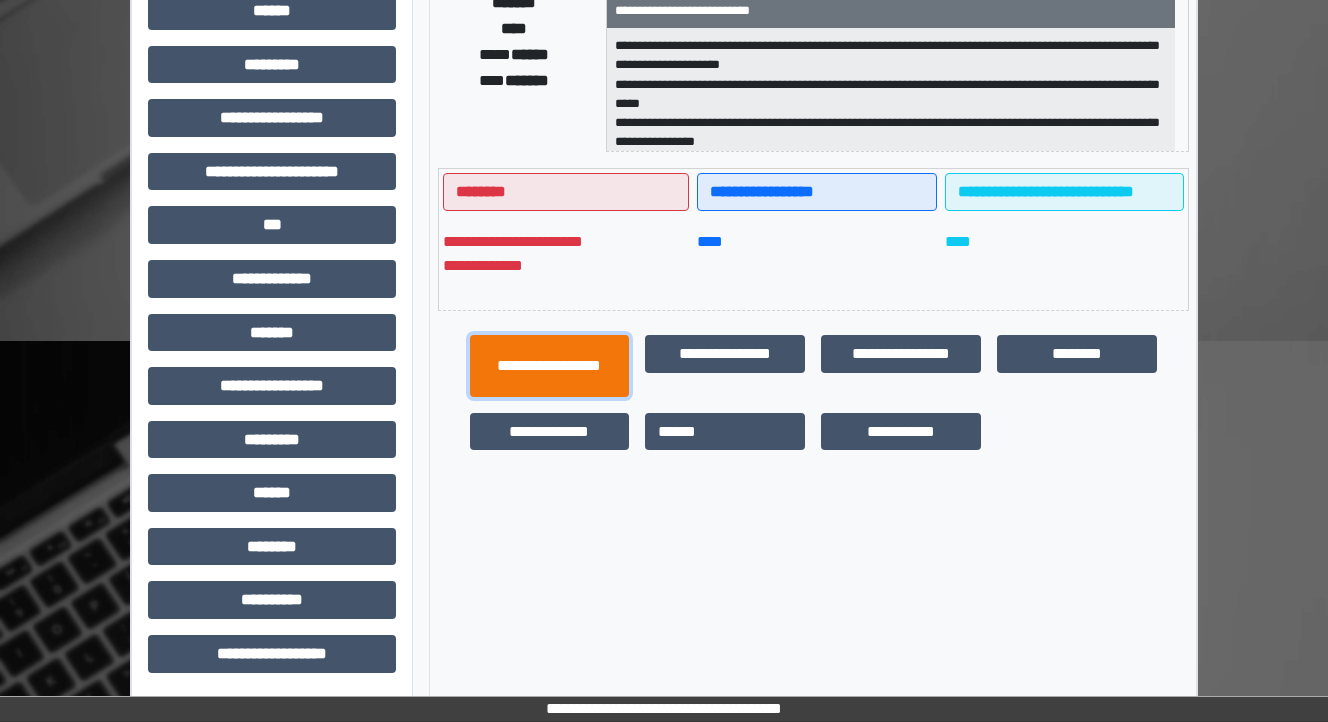 click on "**********" at bounding box center (550, 366) 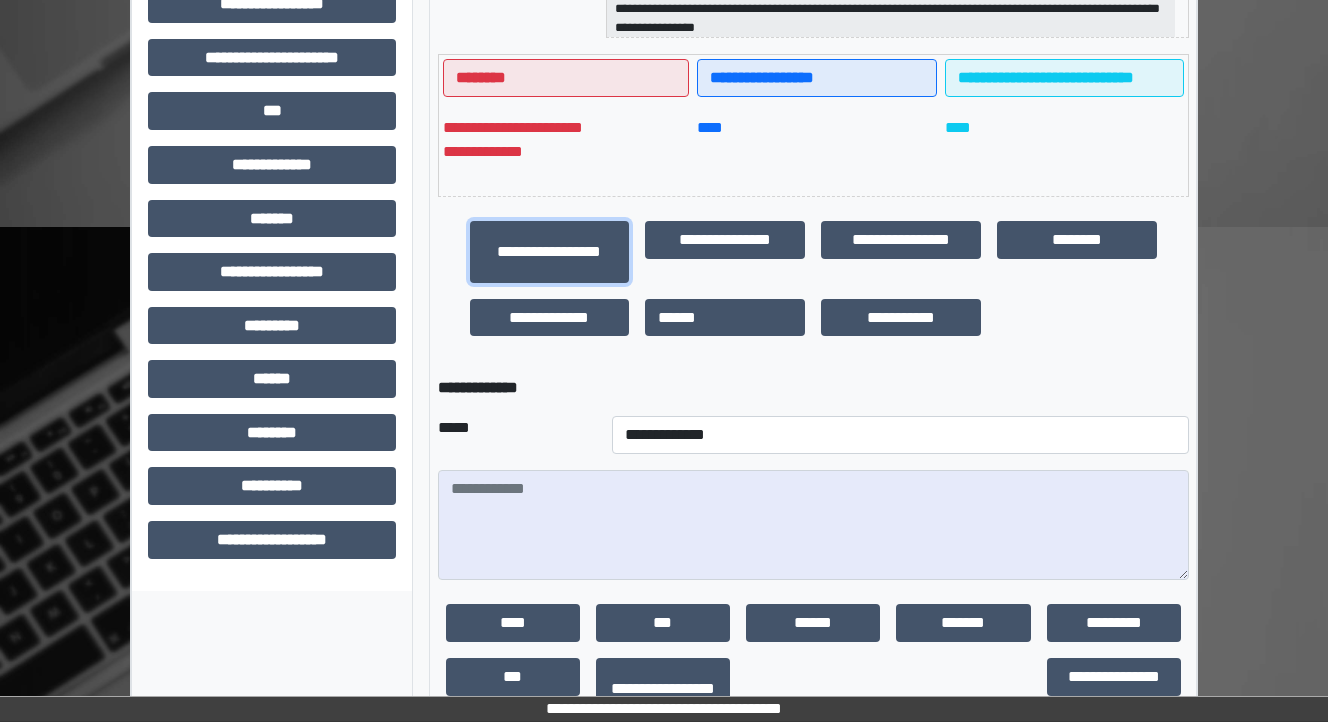 scroll, scrollTop: 673, scrollLeft: 0, axis: vertical 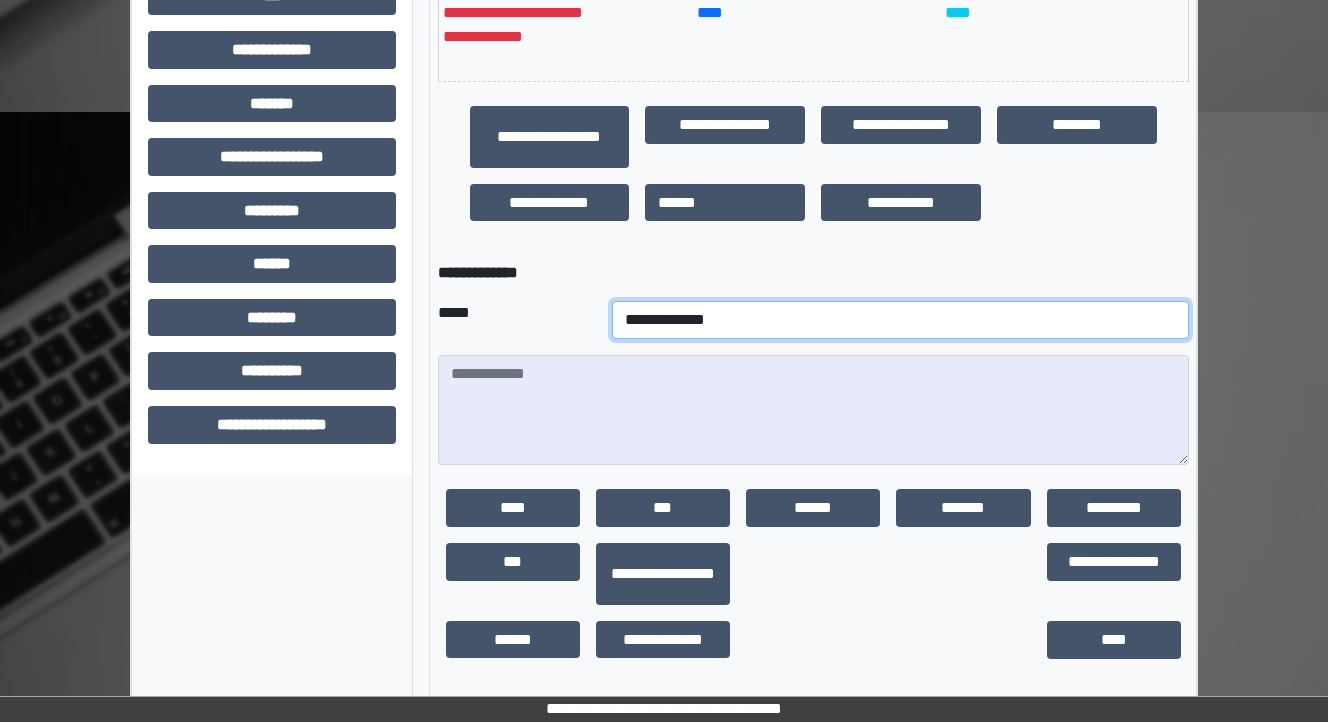 click on "**********" at bounding box center (900, 320) 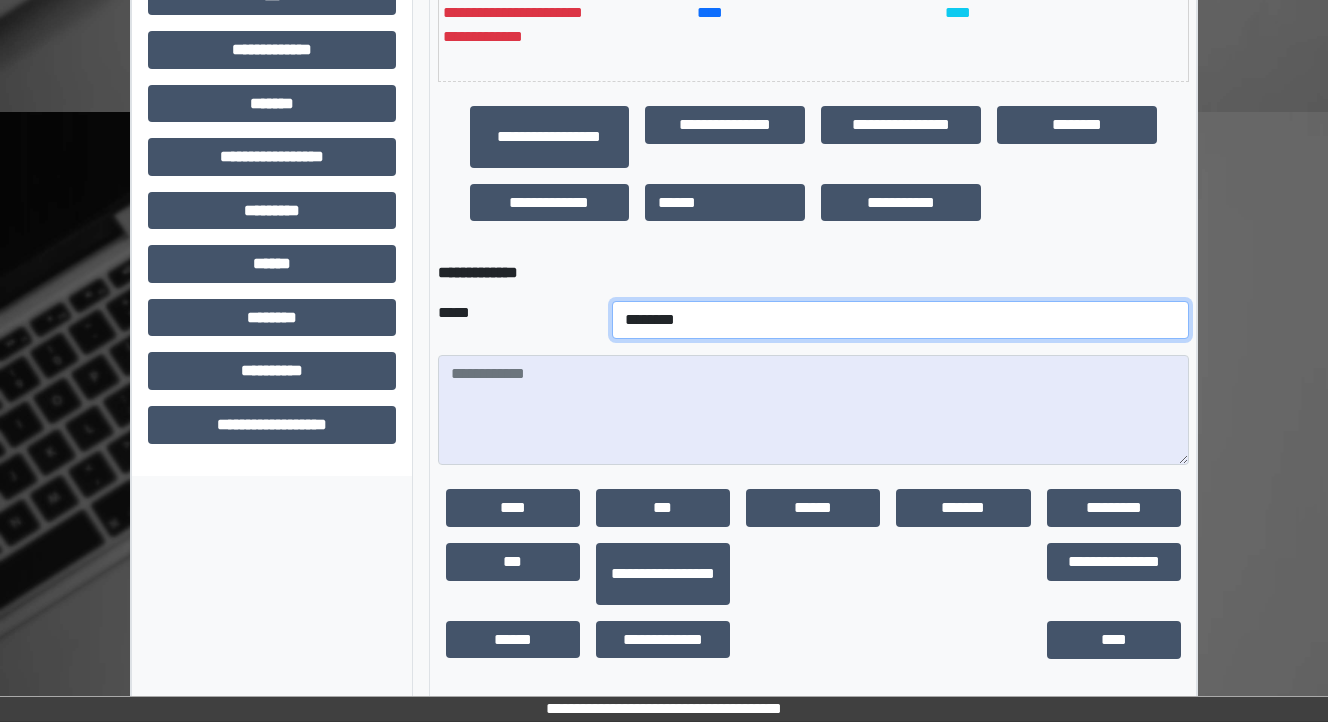 click on "**********" at bounding box center (900, 320) 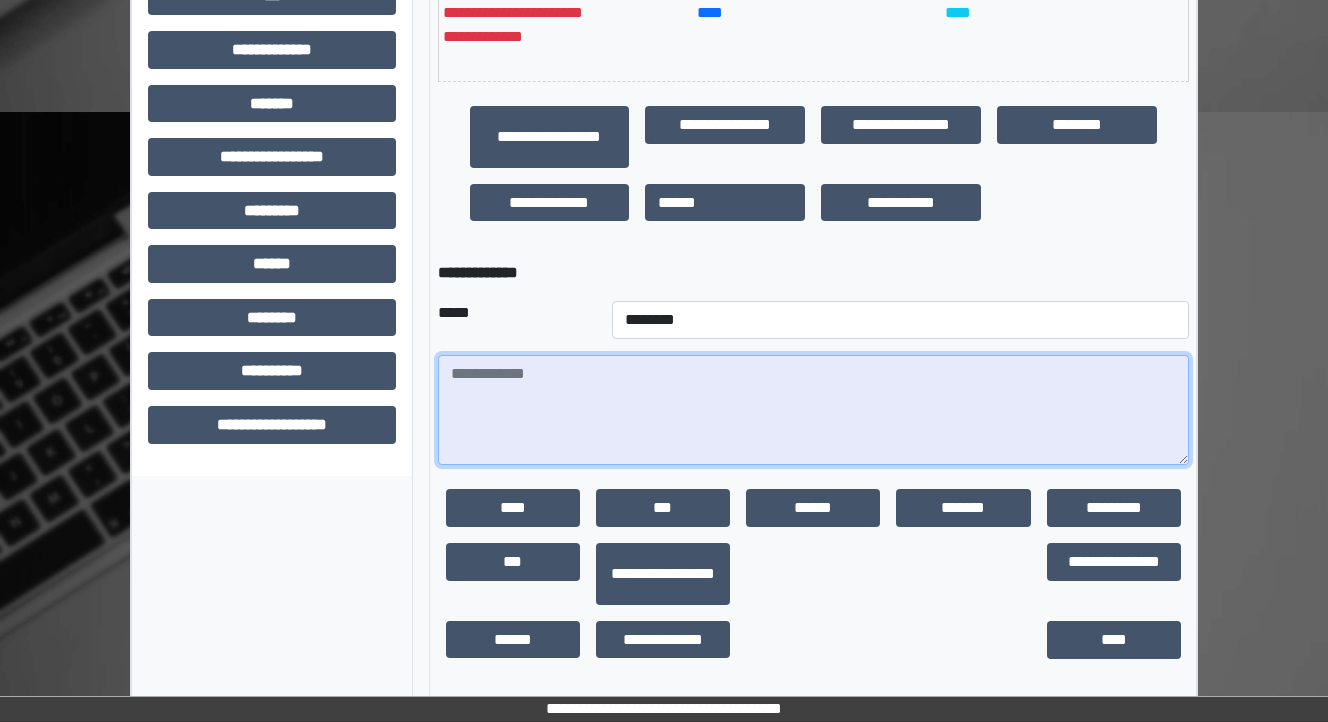 click at bounding box center [813, 410] 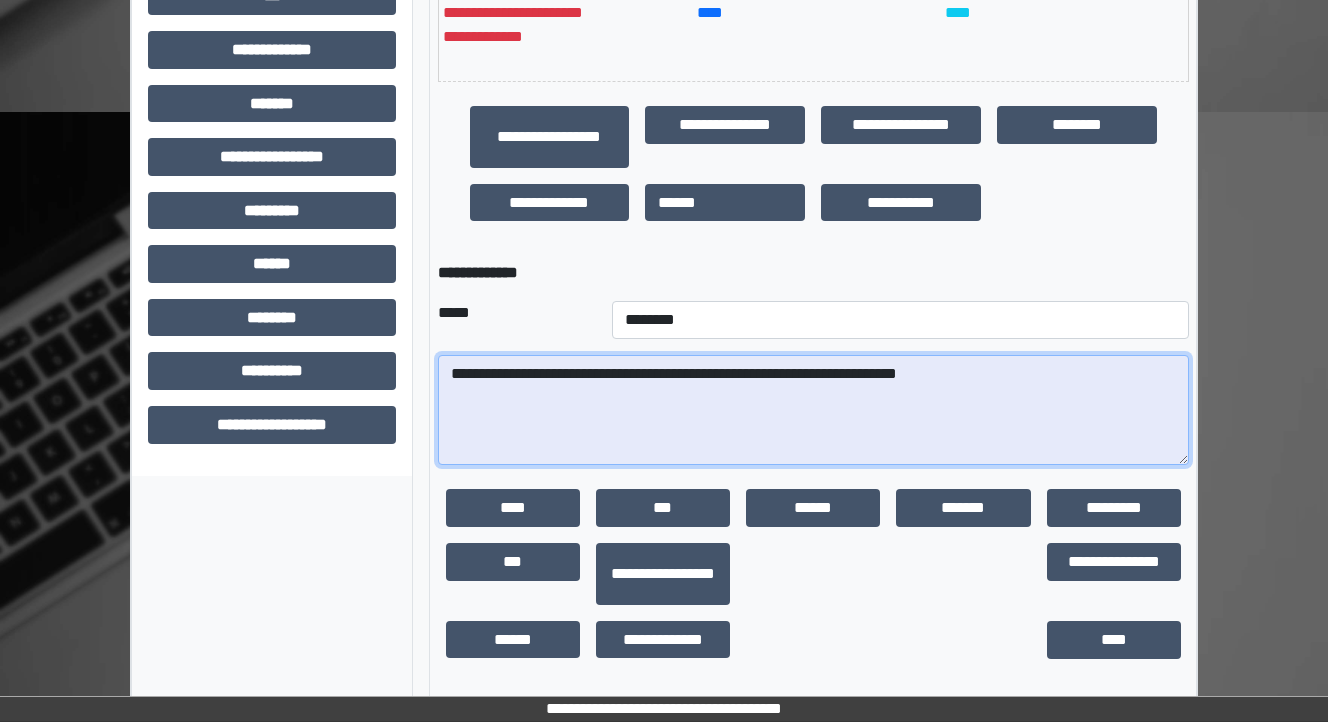 click on "**********" at bounding box center (813, 410) 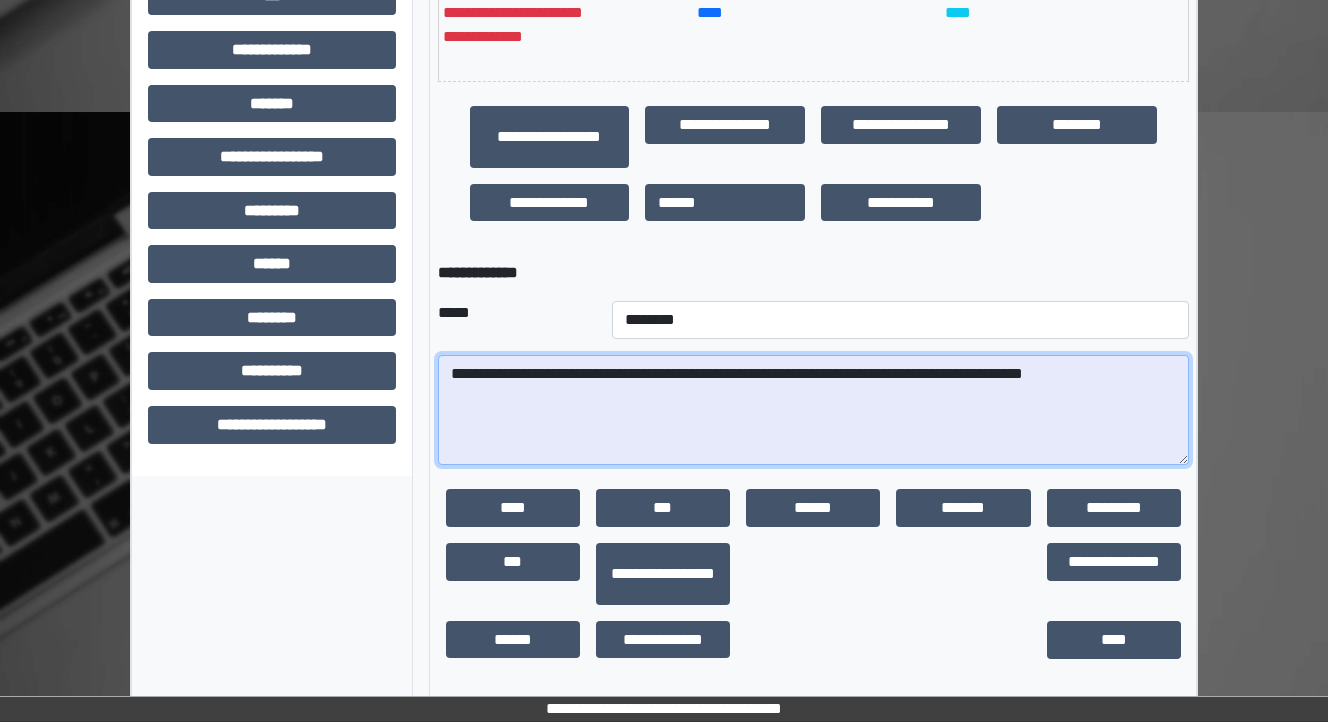 click on "**********" at bounding box center [813, 410] 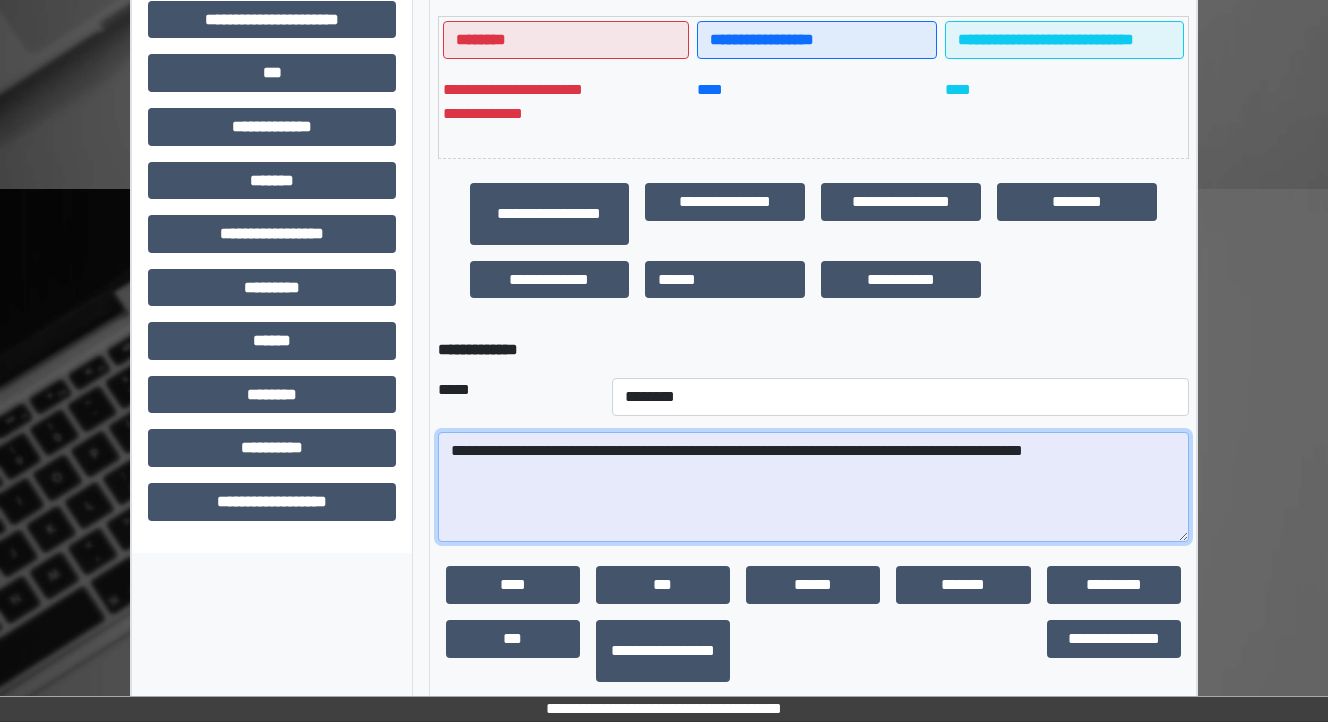scroll, scrollTop: 673, scrollLeft: 0, axis: vertical 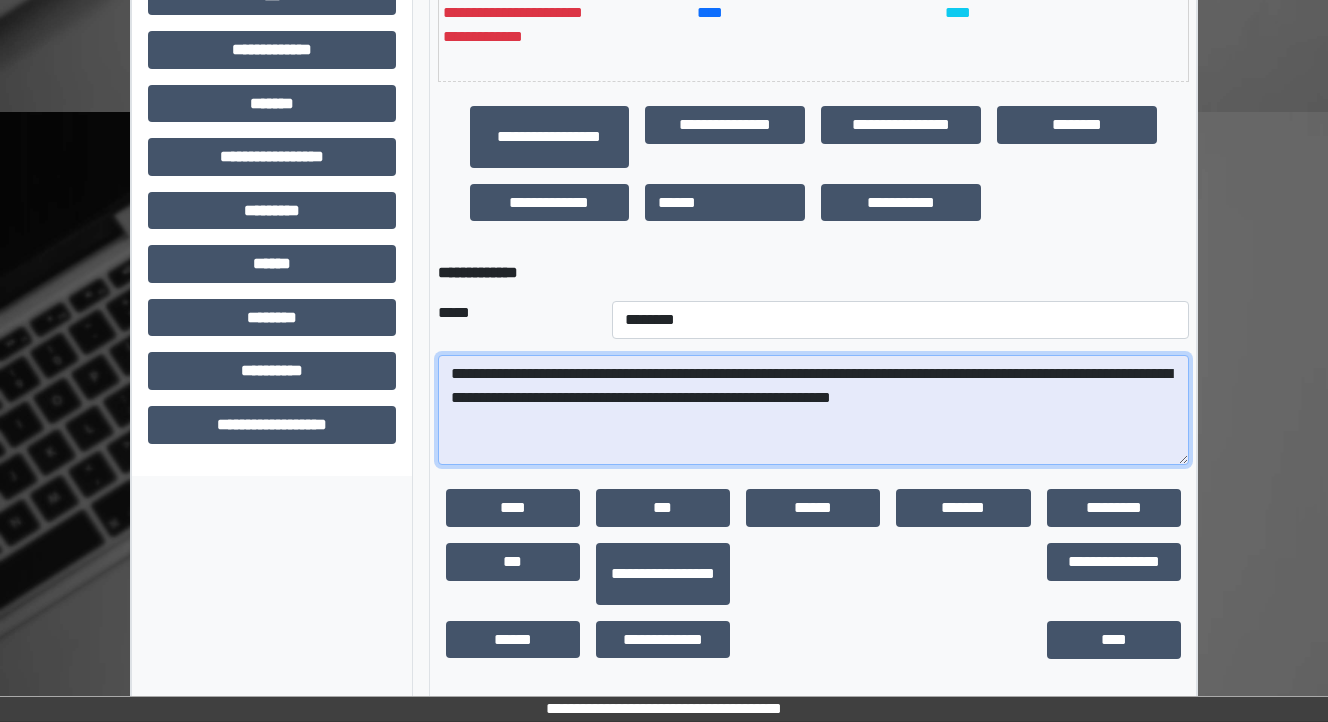 click on "**********" at bounding box center (813, 410) 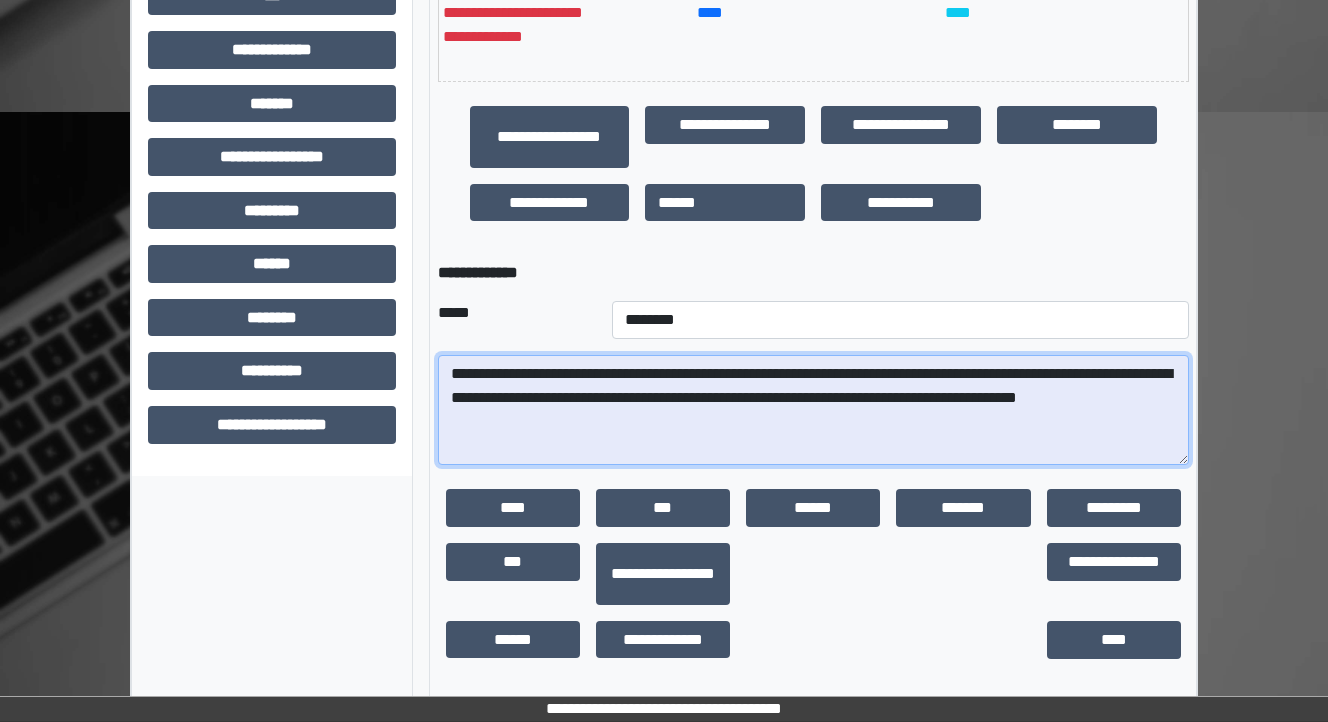 click on "**********" at bounding box center [813, 410] 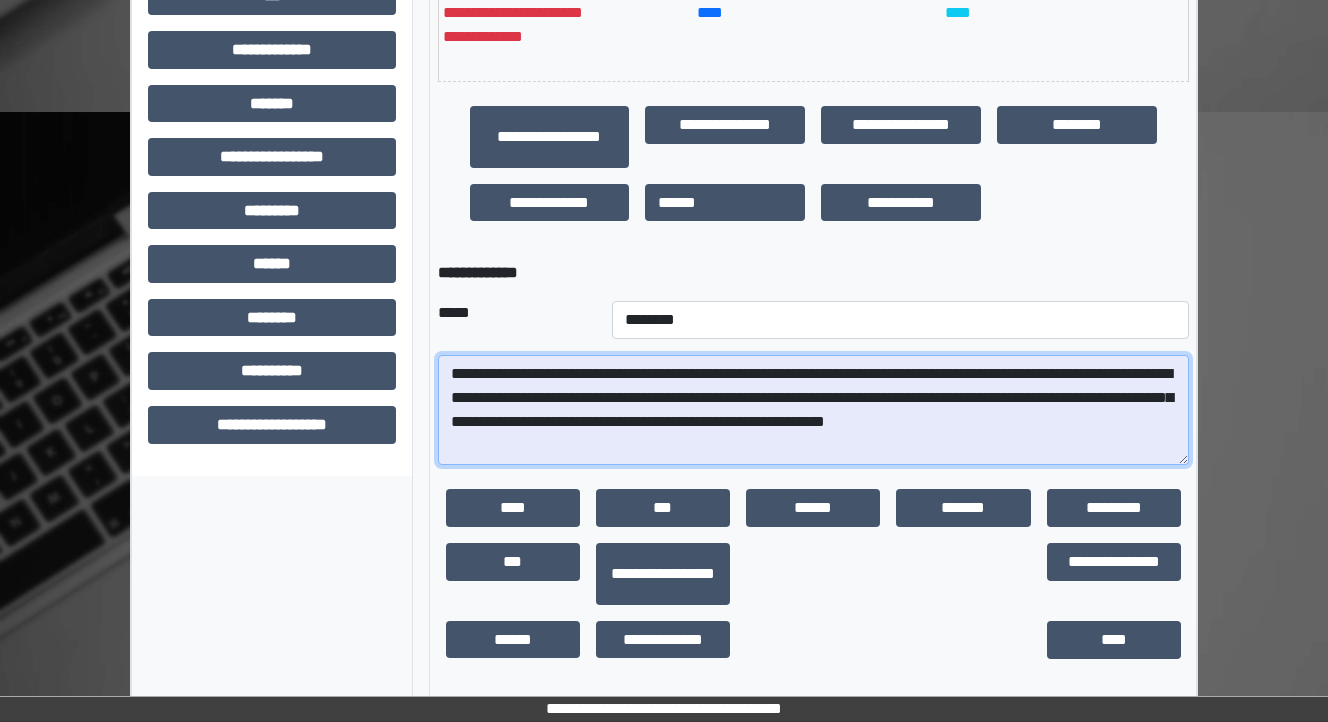 click on "**********" at bounding box center [813, 410] 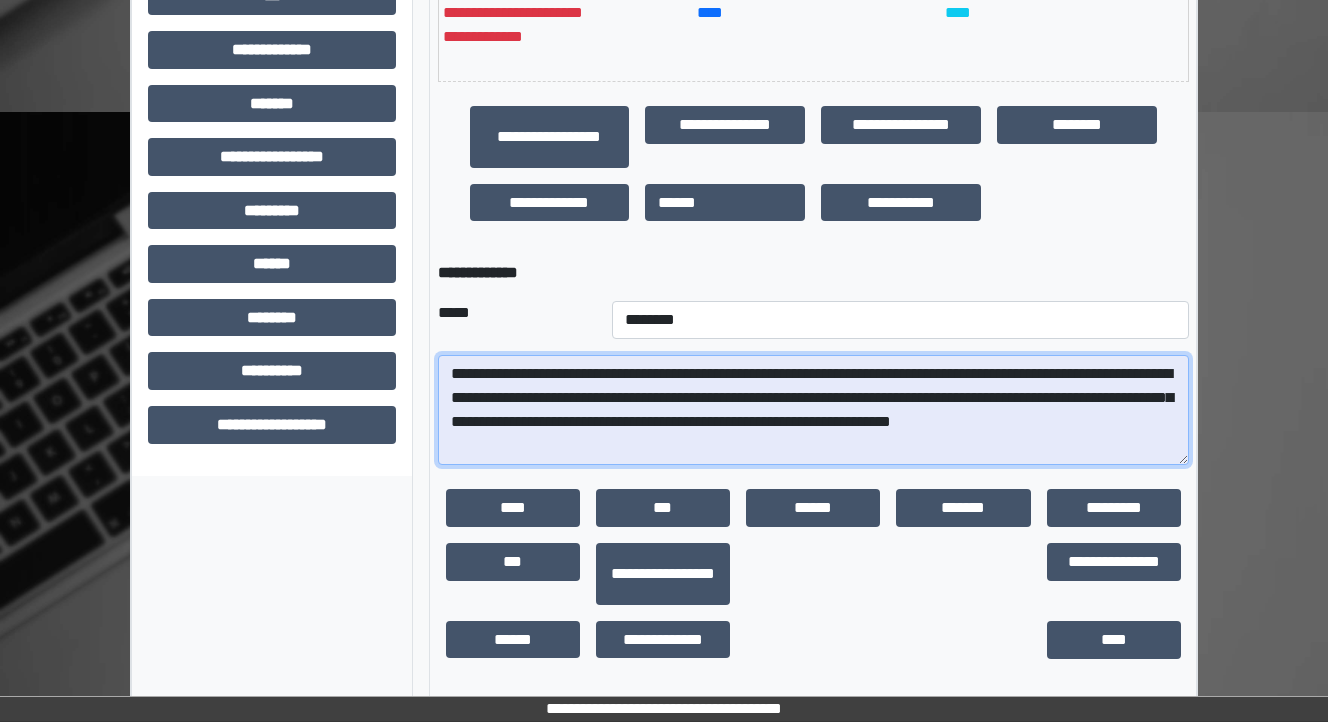 click on "**********" at bounding box center [813, 410] 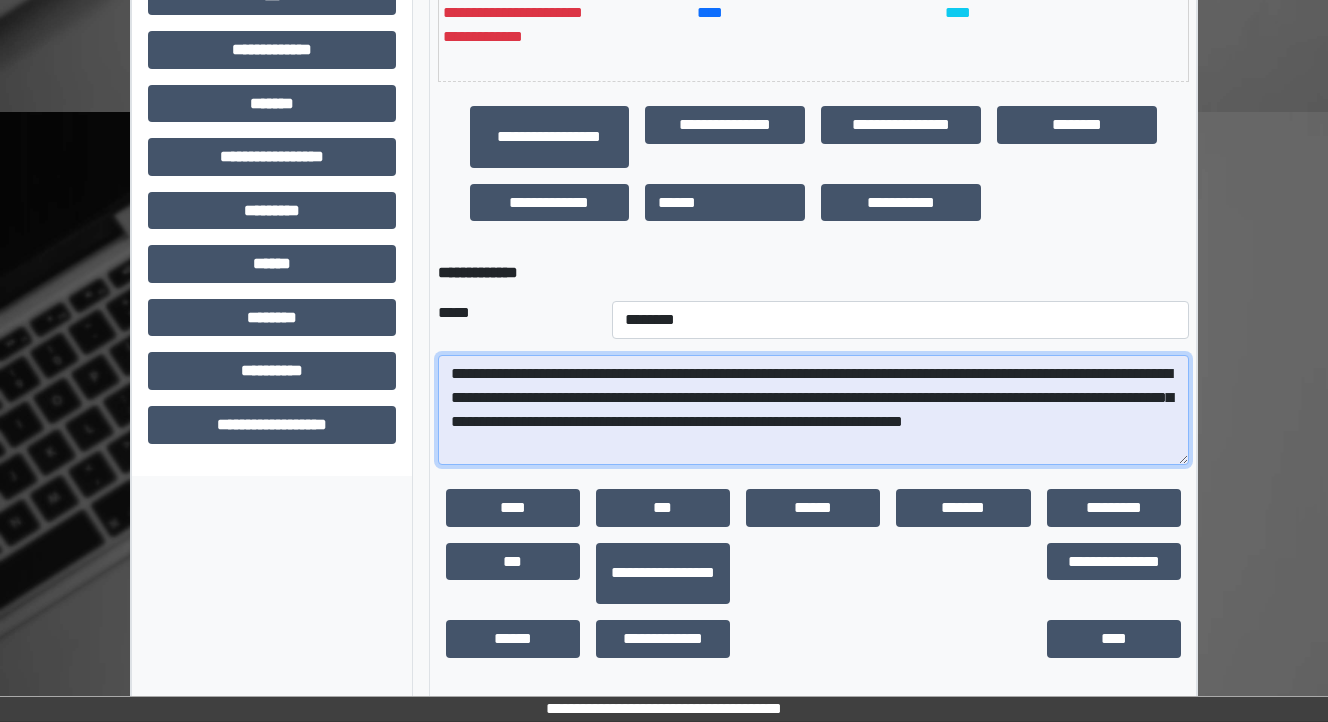 scroll, scrollTop: 40, scrollLeft: 0, axis: vertical 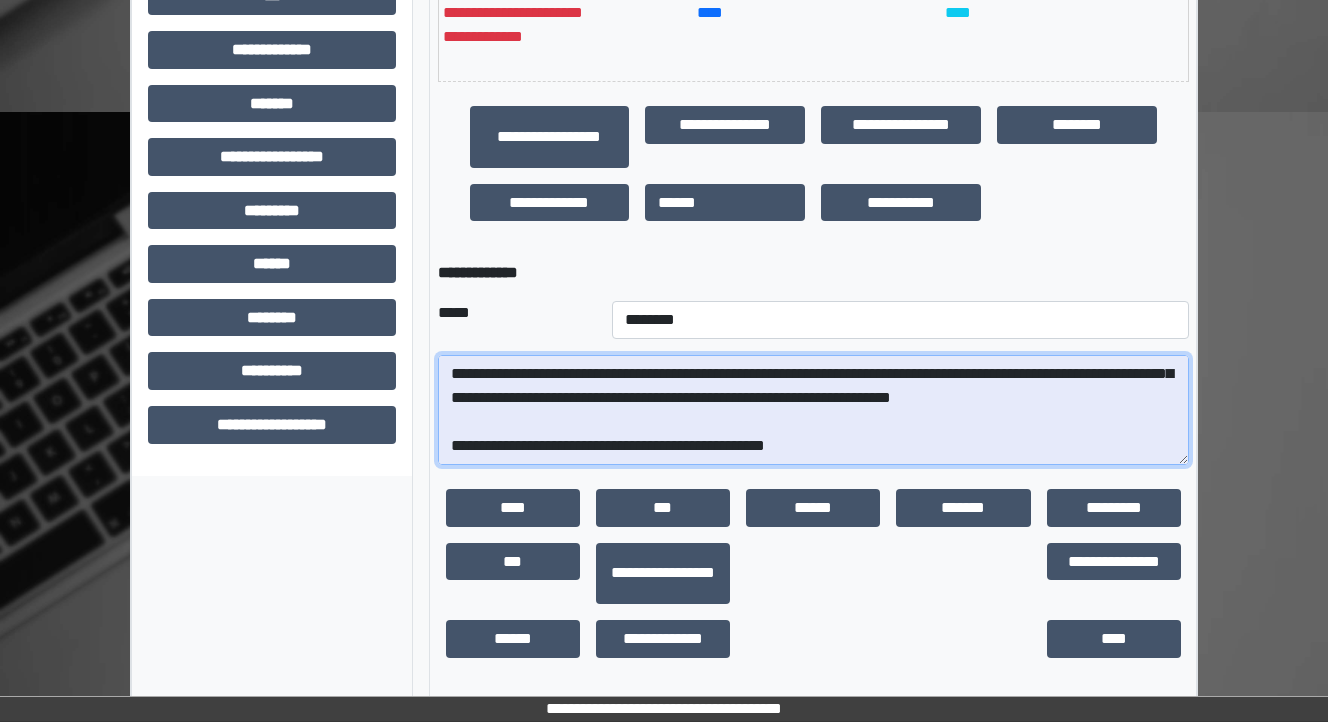 click on "**********" at bounding box center [813, 410] 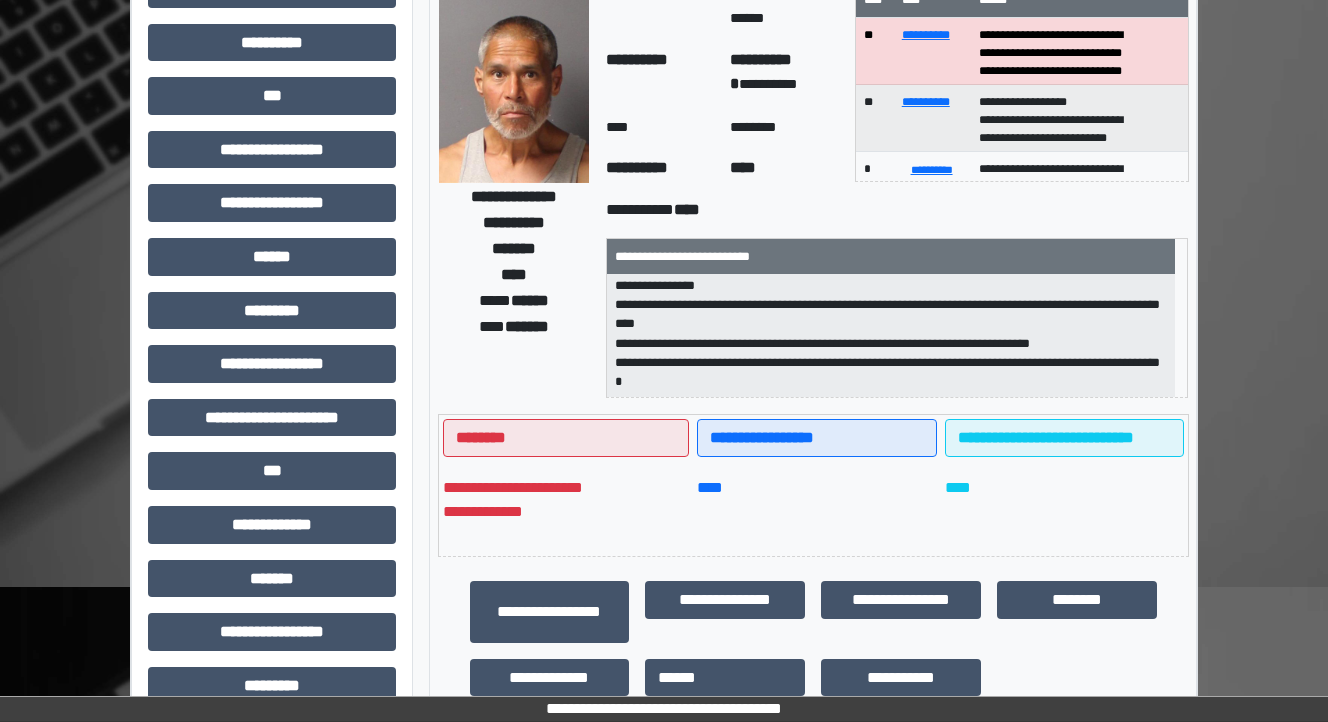 scroll, scrollTop: 673, scrollLeft: 0, axis: vertical 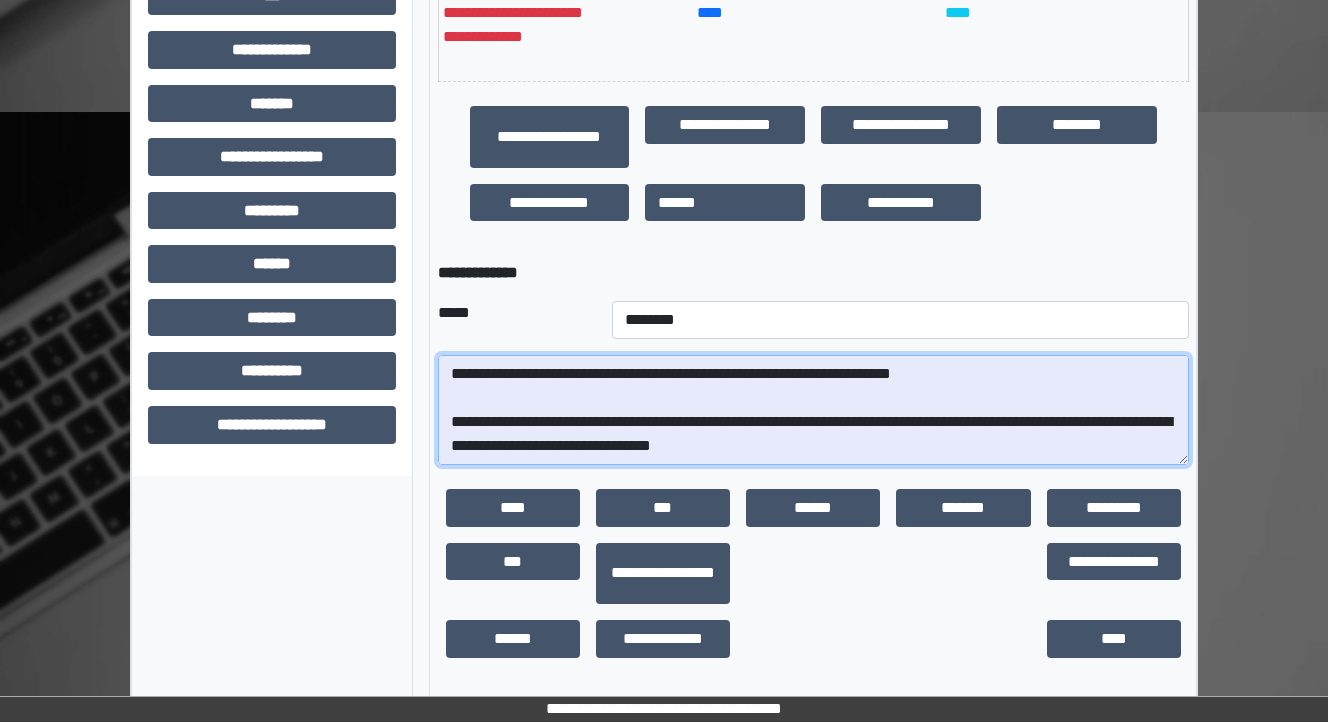 click on "**********" at bounding box center (813, 410) 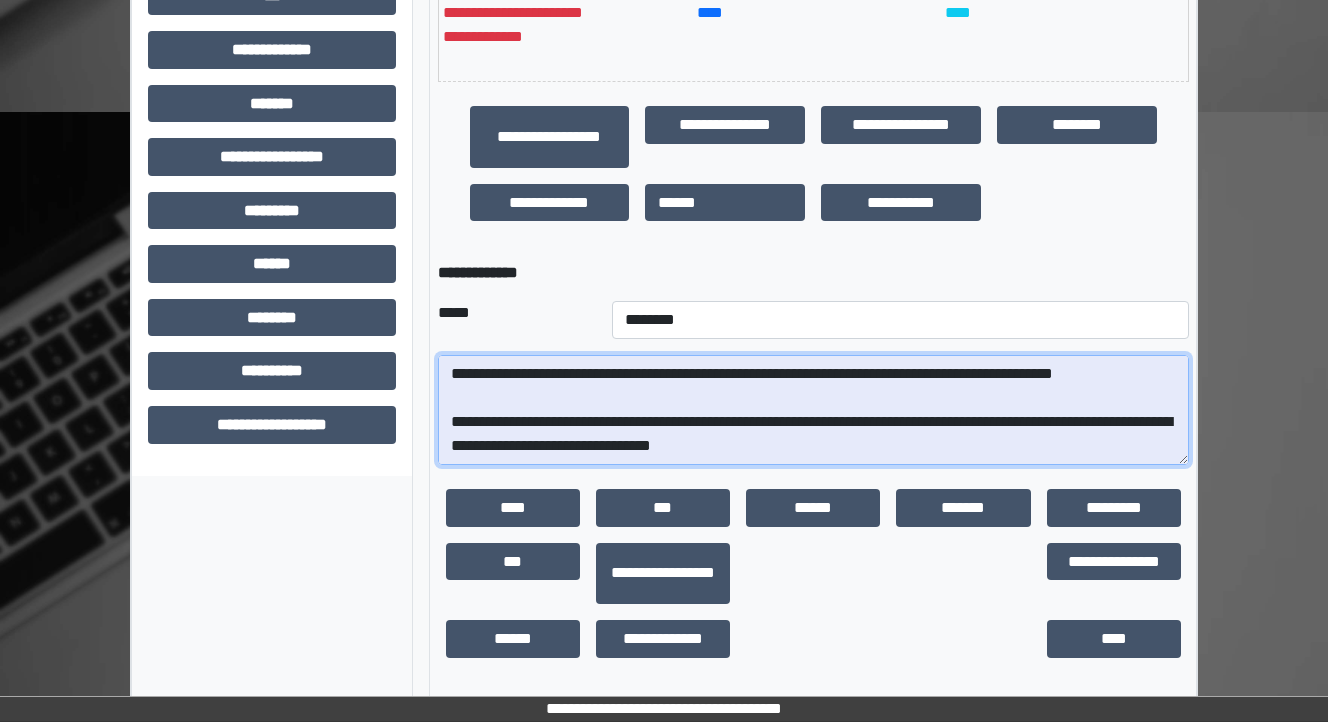 click on "**********" at bounding box center (813, 410) 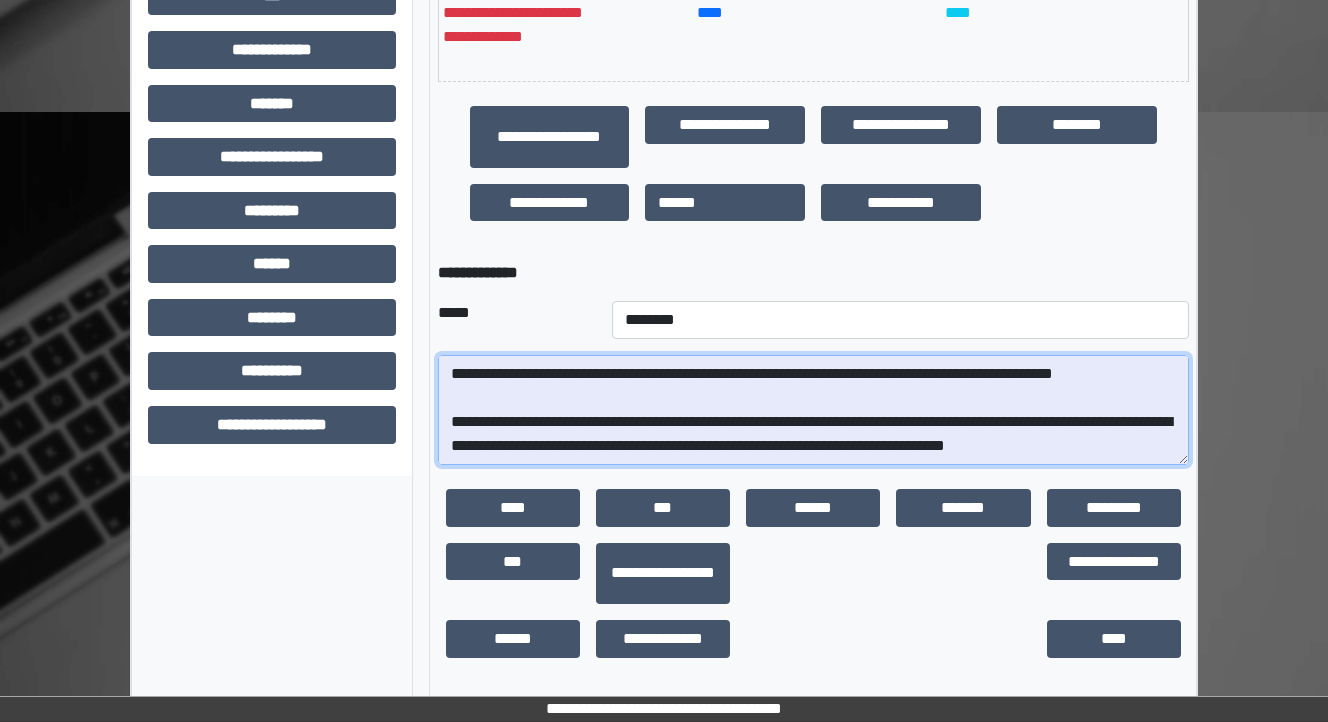 scroll, scrollTop: 88, scrollLeft: 0, axis: vertical 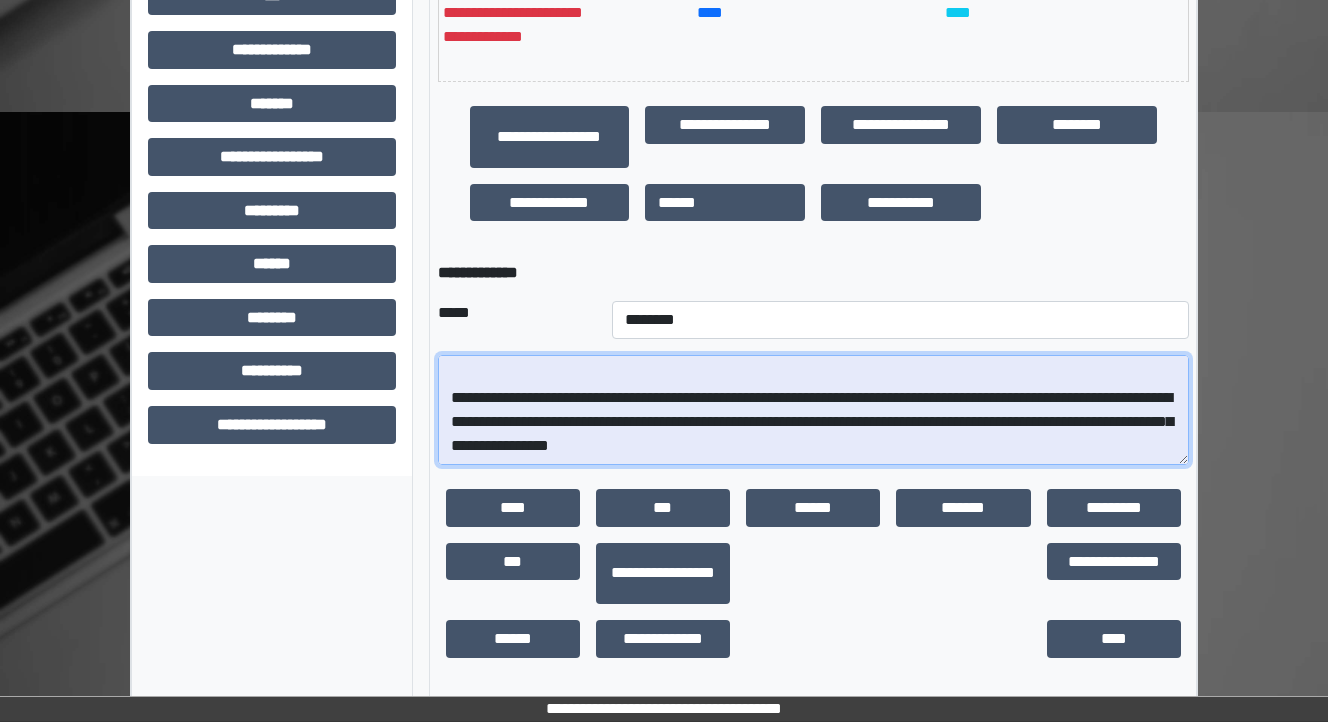 click on "**********" at bounding box center (813, 410) 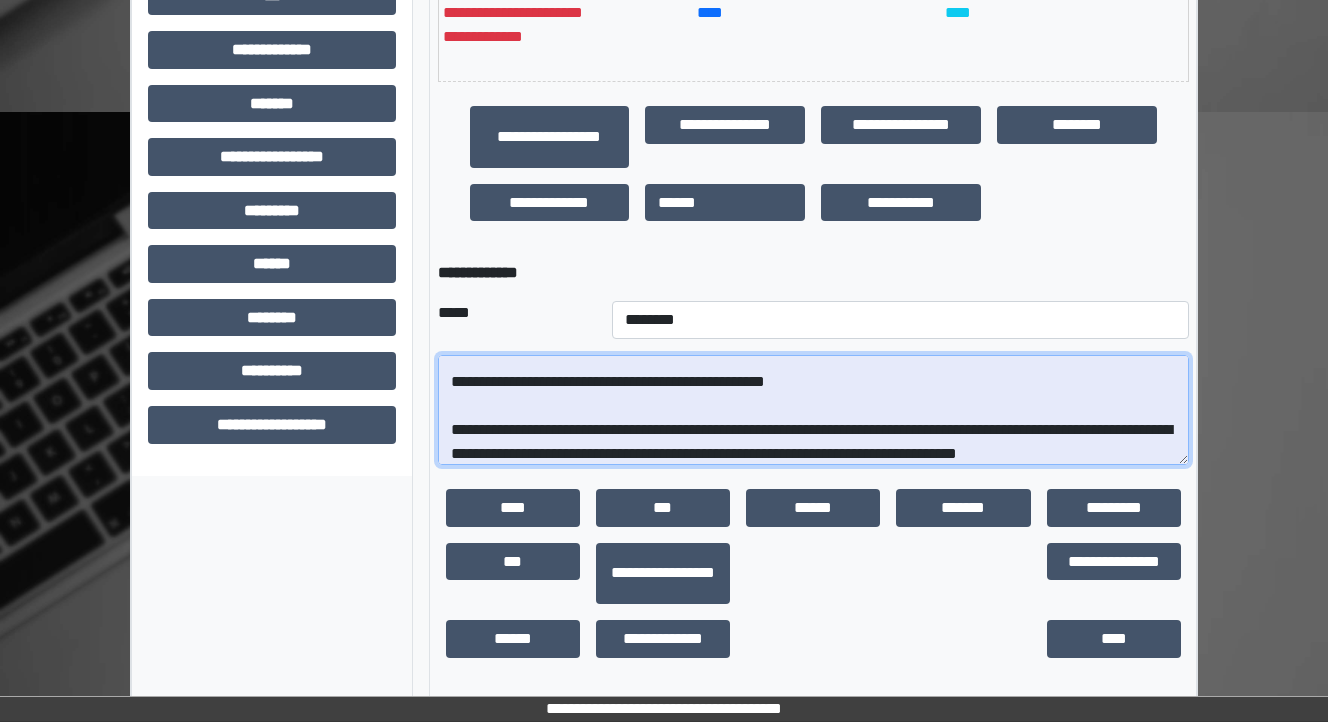 drag, startPoint x: 811, startPoint y: 407, endPoint x: 448, endPoint y: 404, distance: 363.0124 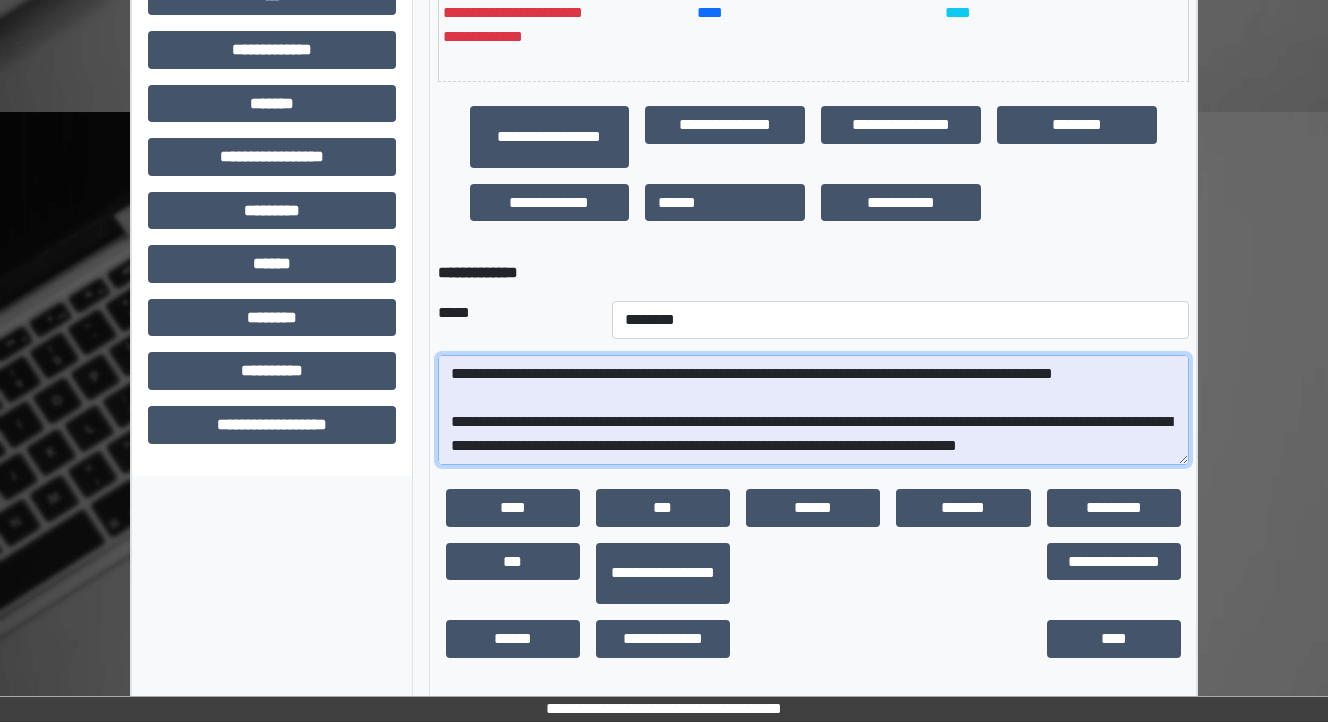scroll, scrollTop: 96, scrollLeft: 0, axis: vertical 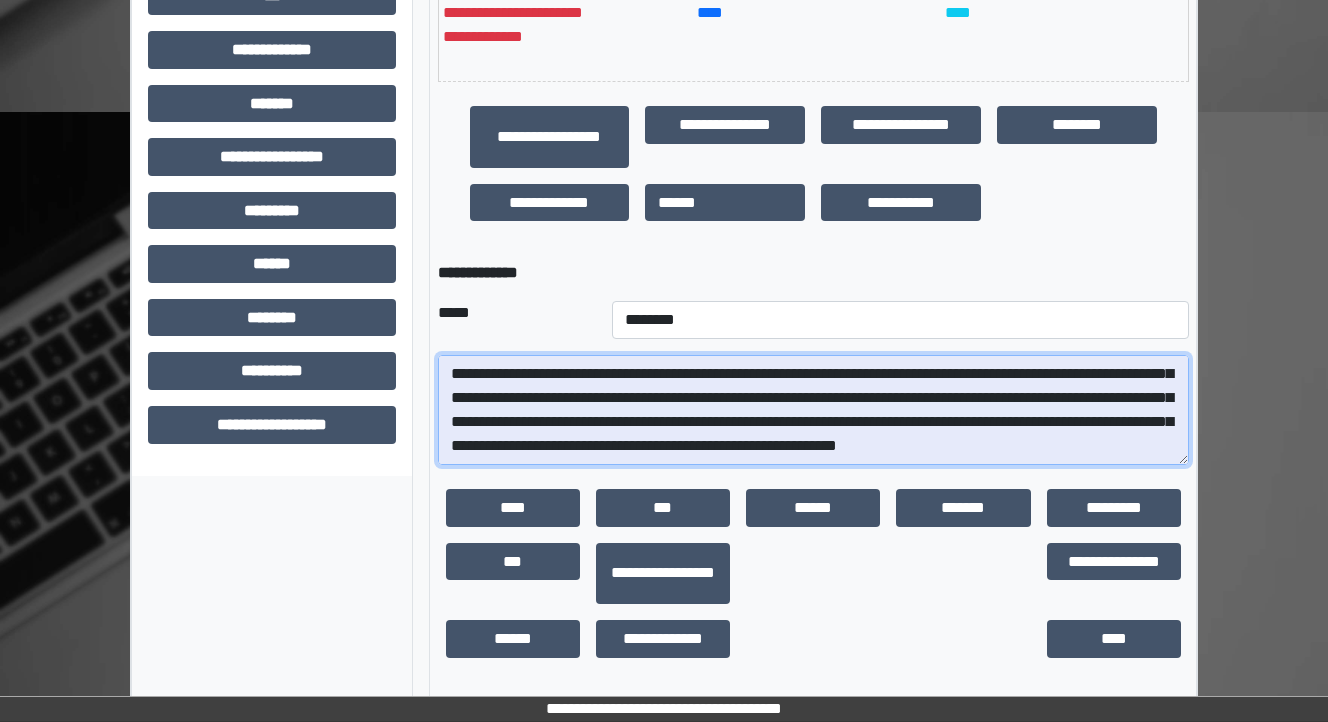 click on "**********" at bounding box center (813, 410) 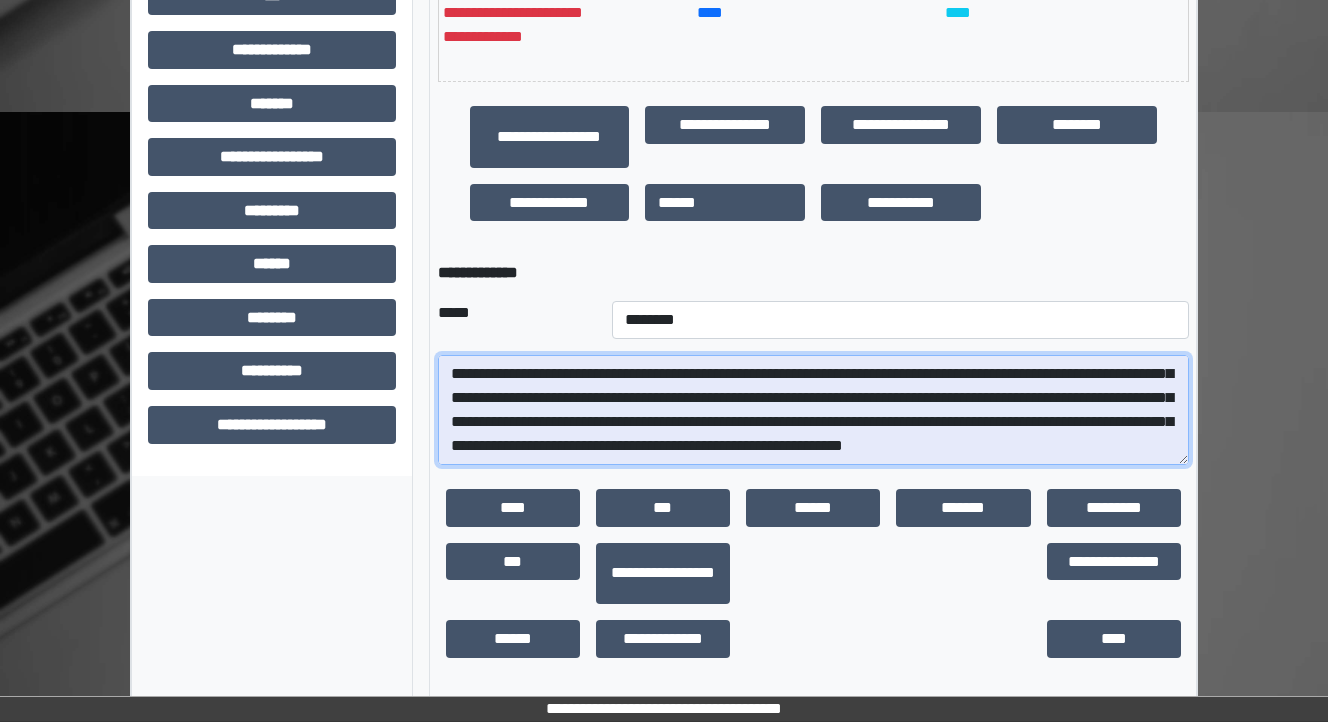 scroll, scrollTop: 64, scrollLeft: 0, axis: vertical 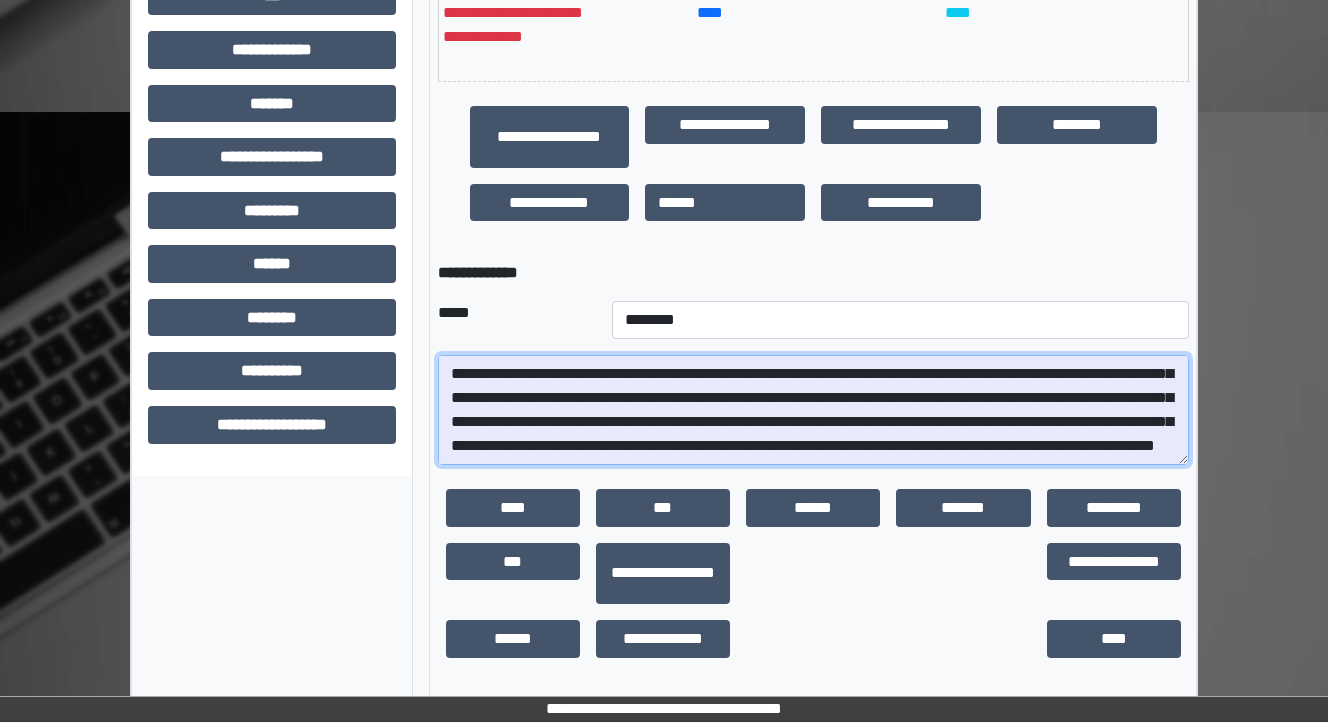 click on "**********" at bounding box center (813, 410) 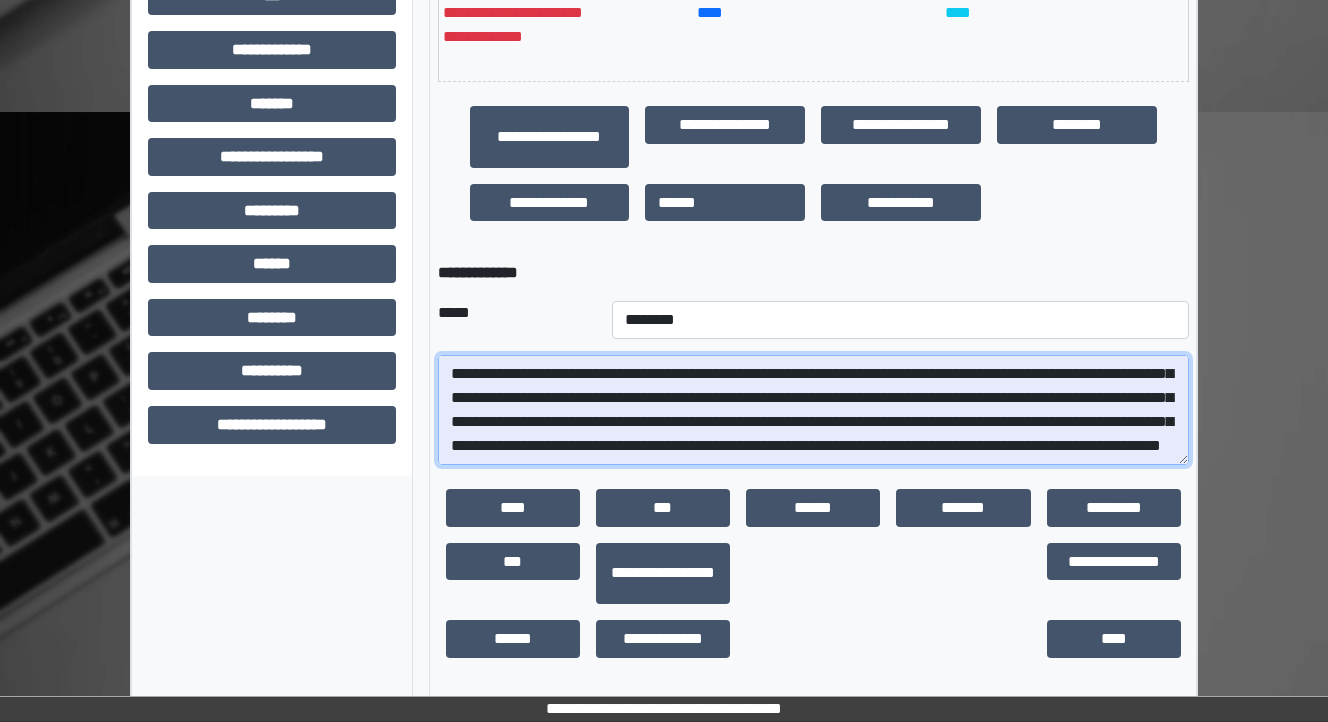 click on "**********" at bounding box center (813, 410) 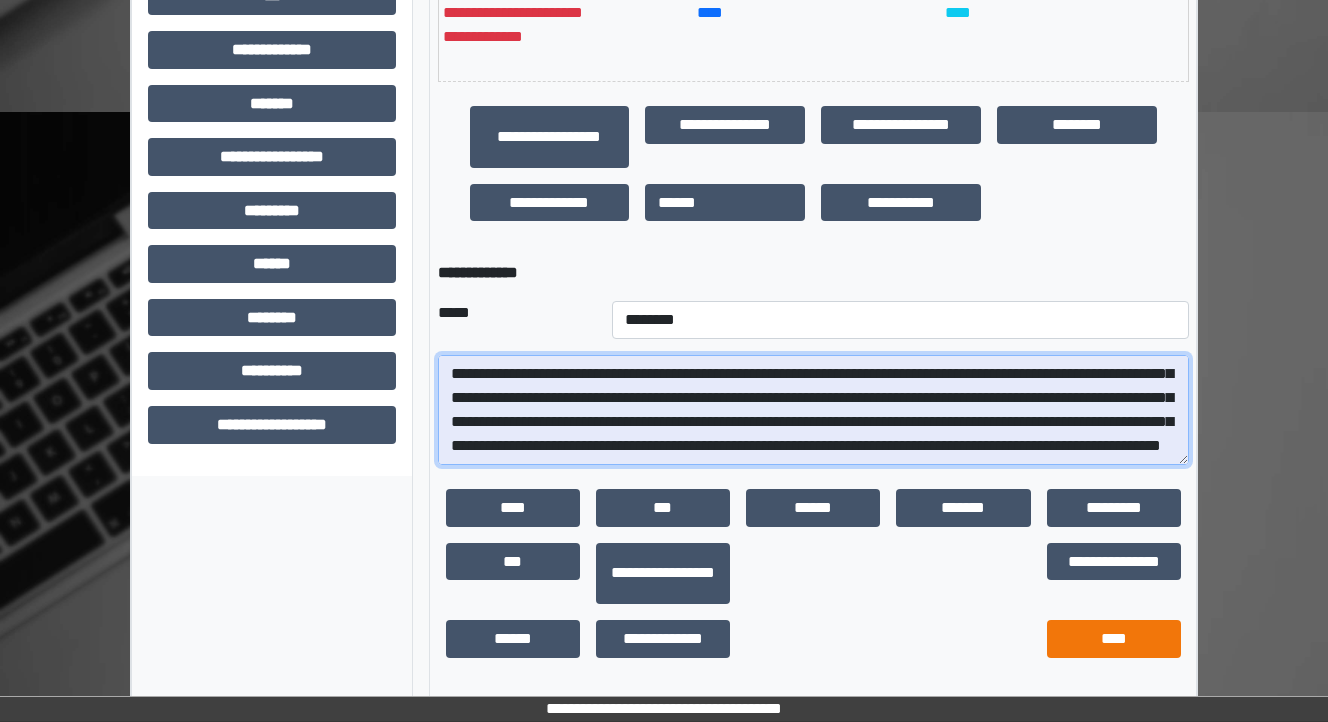 type on "**********" 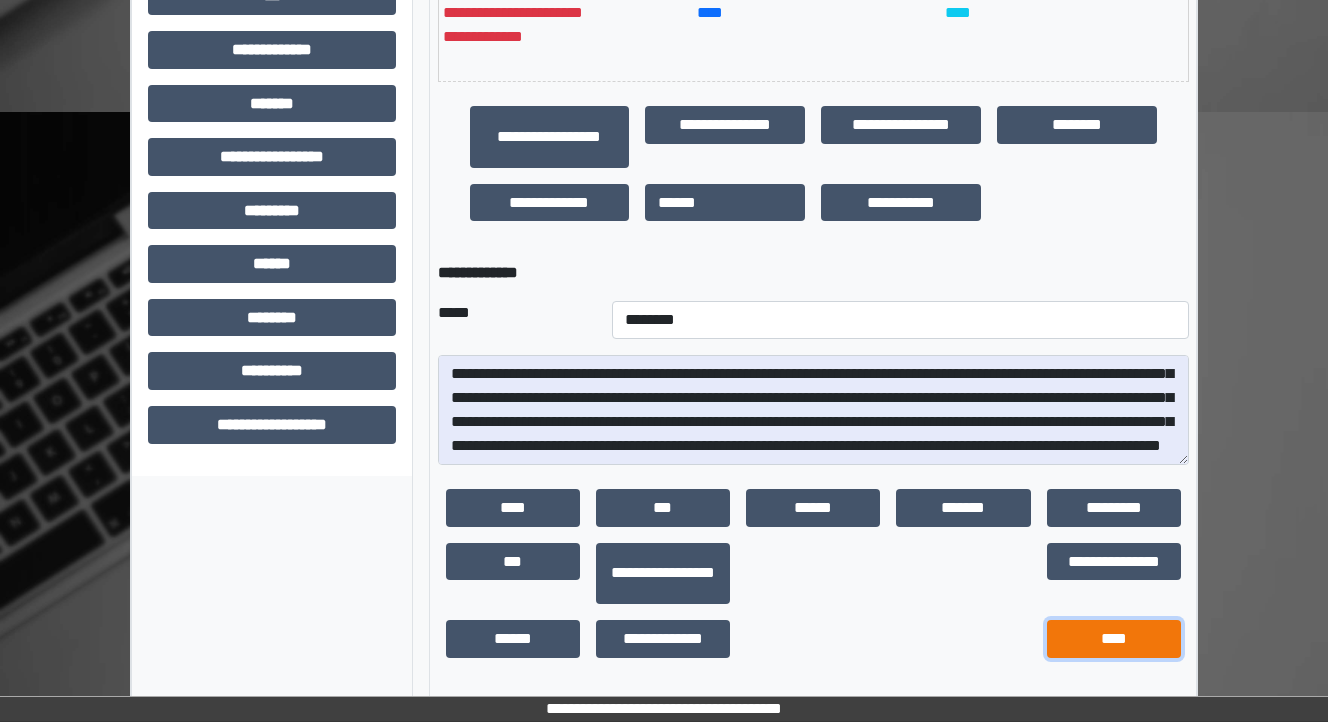 click on "****" at bounding box center (1114, 639) 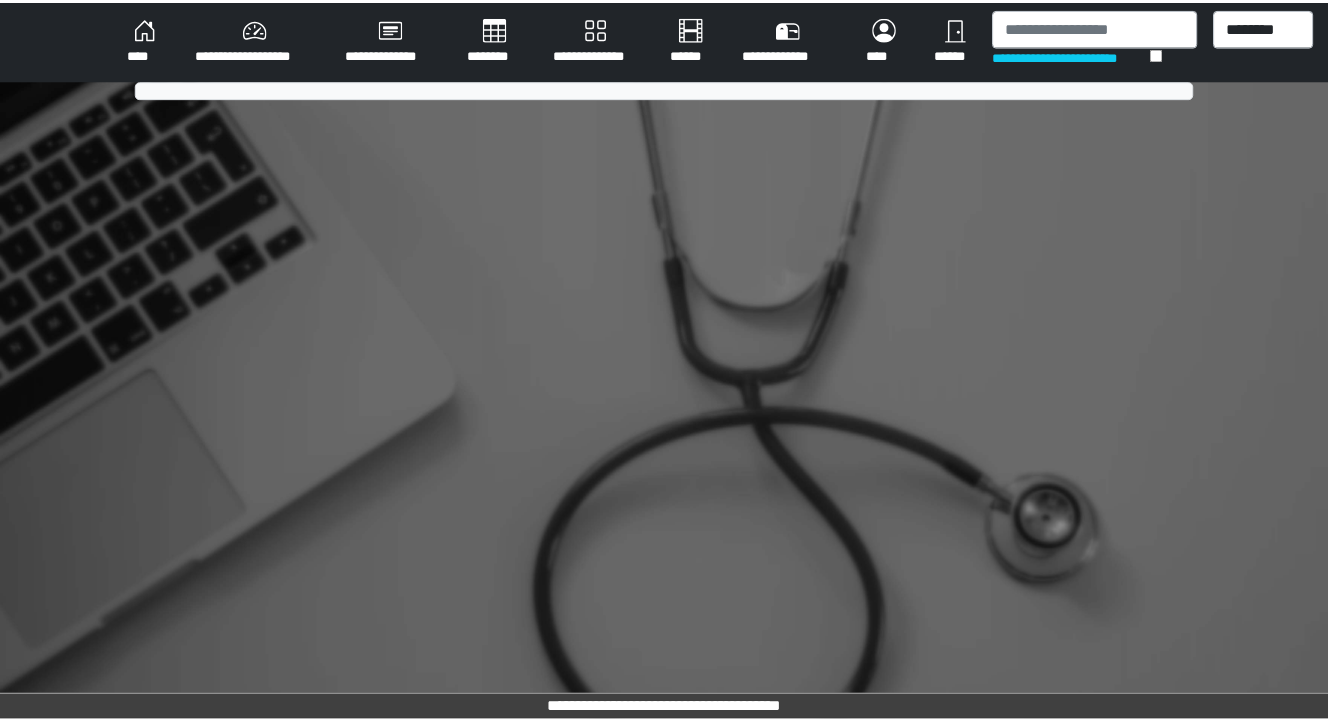 scroll, scrollTop: 0, scrollLeft: 0, axis: both 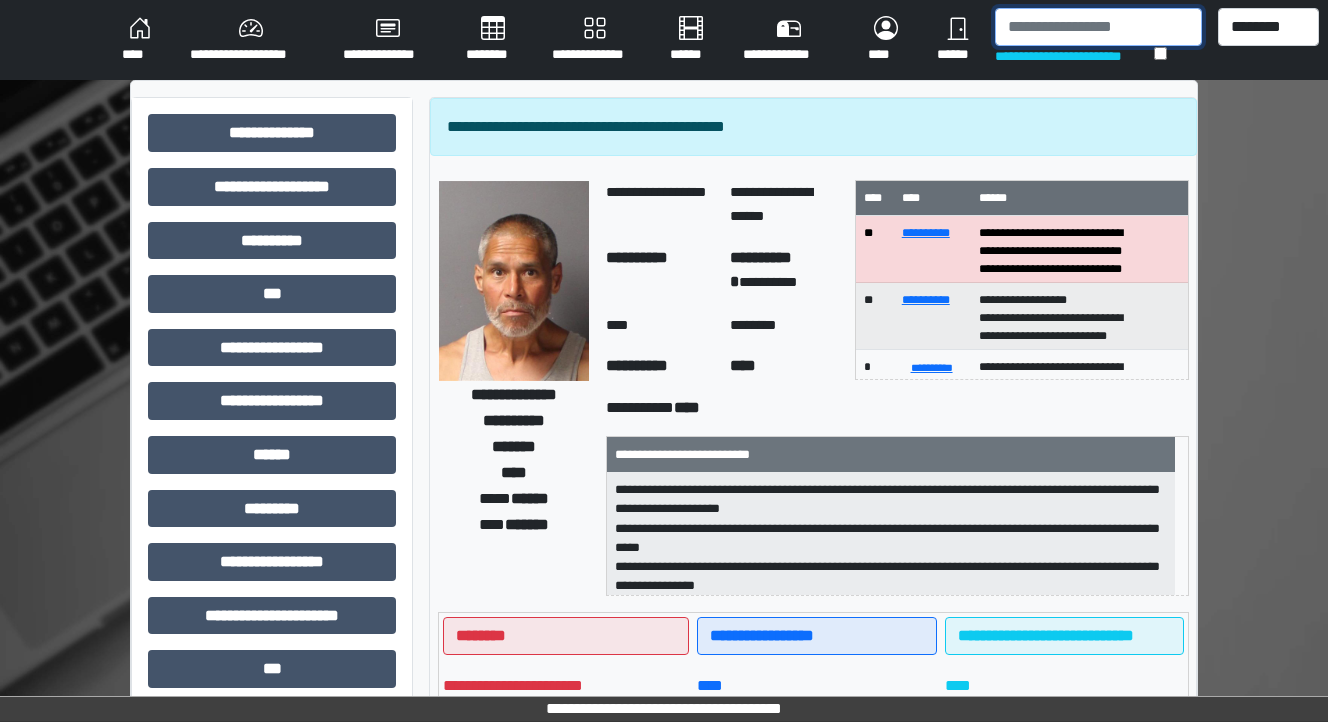 drag, startPoint x: 1031, startPoint y: 24, endPoint x: 1023, endPoint y: 16, distance: 11.313708 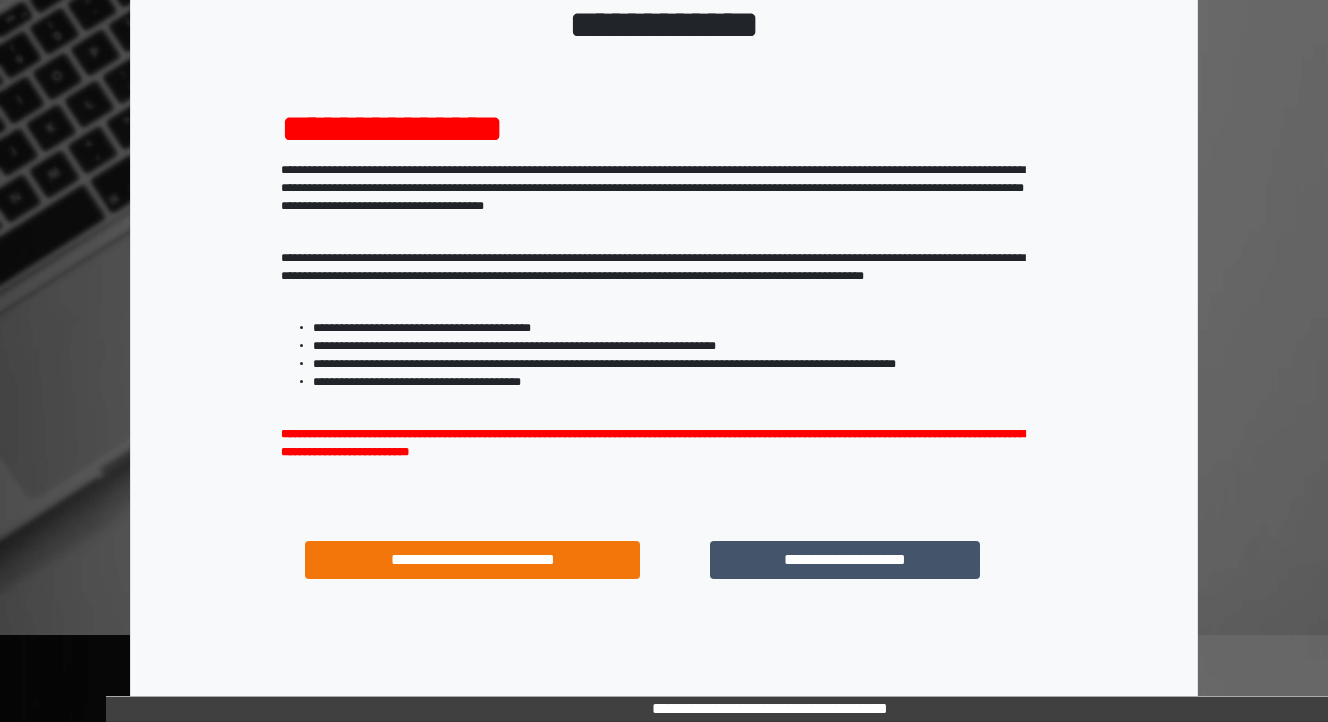 scroll, scrollTop: 204, scrollLeft: 0, axis: vertical 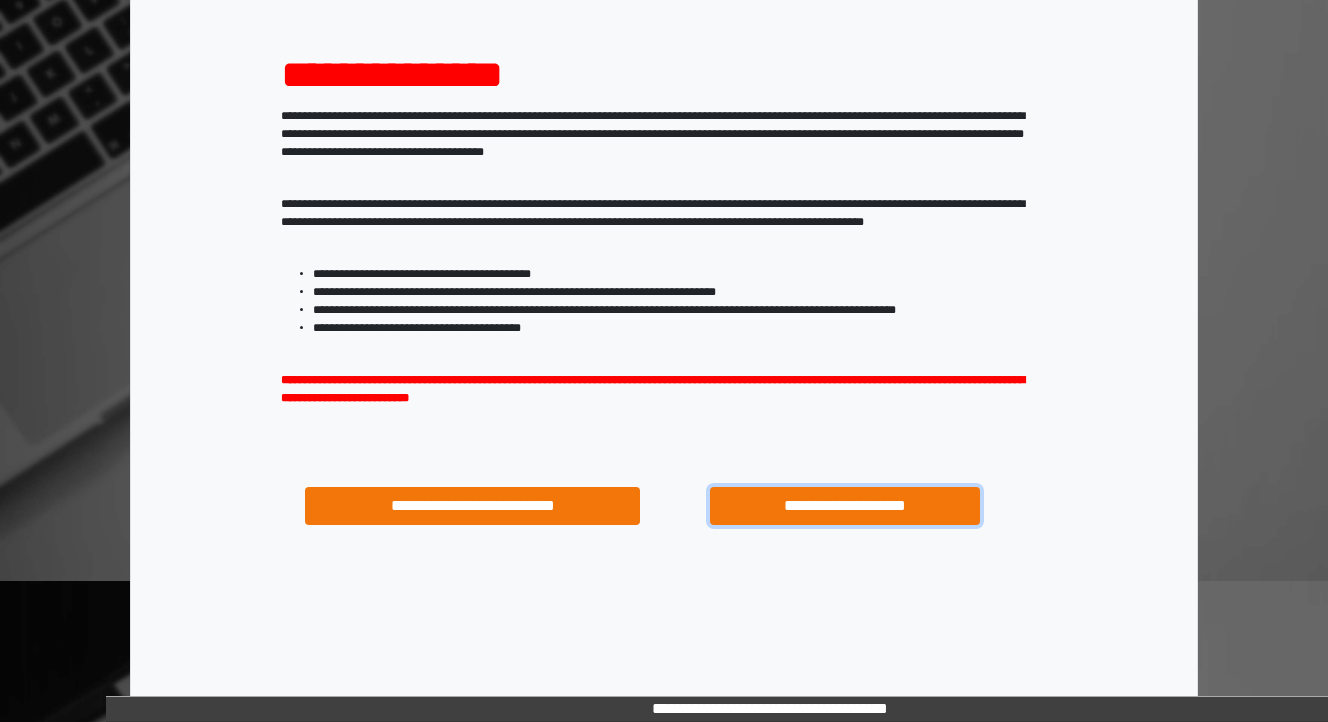 click on "**********" at bounding box center [844, 506] 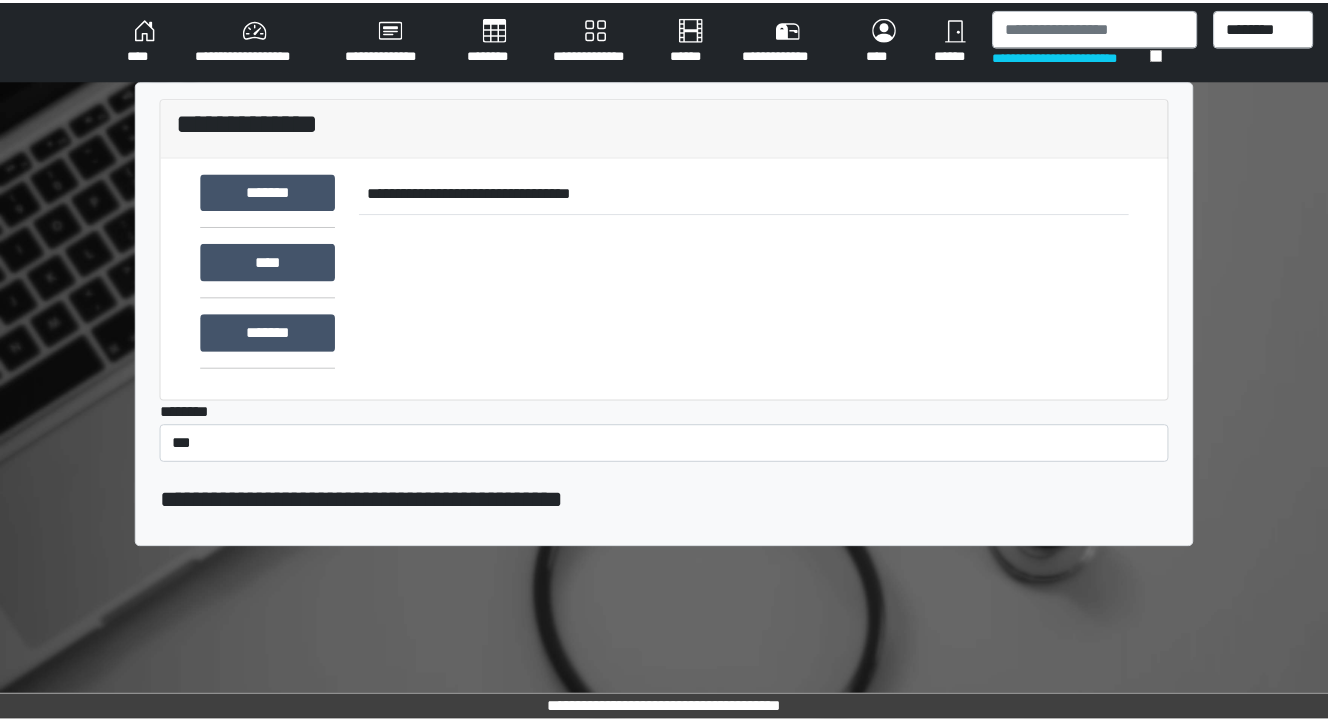scroll, scrollTop: 0, scrollLeft: 0, axis: both 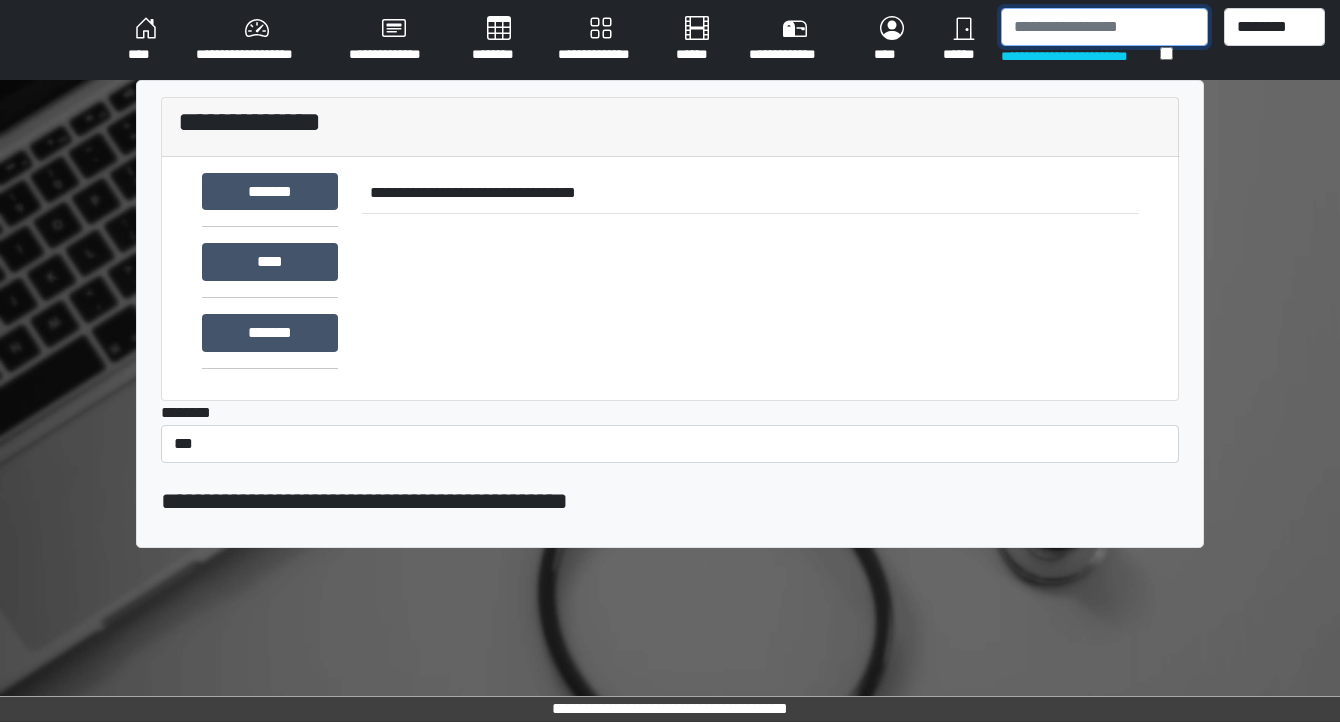 click at bounding box center (1104, 27) 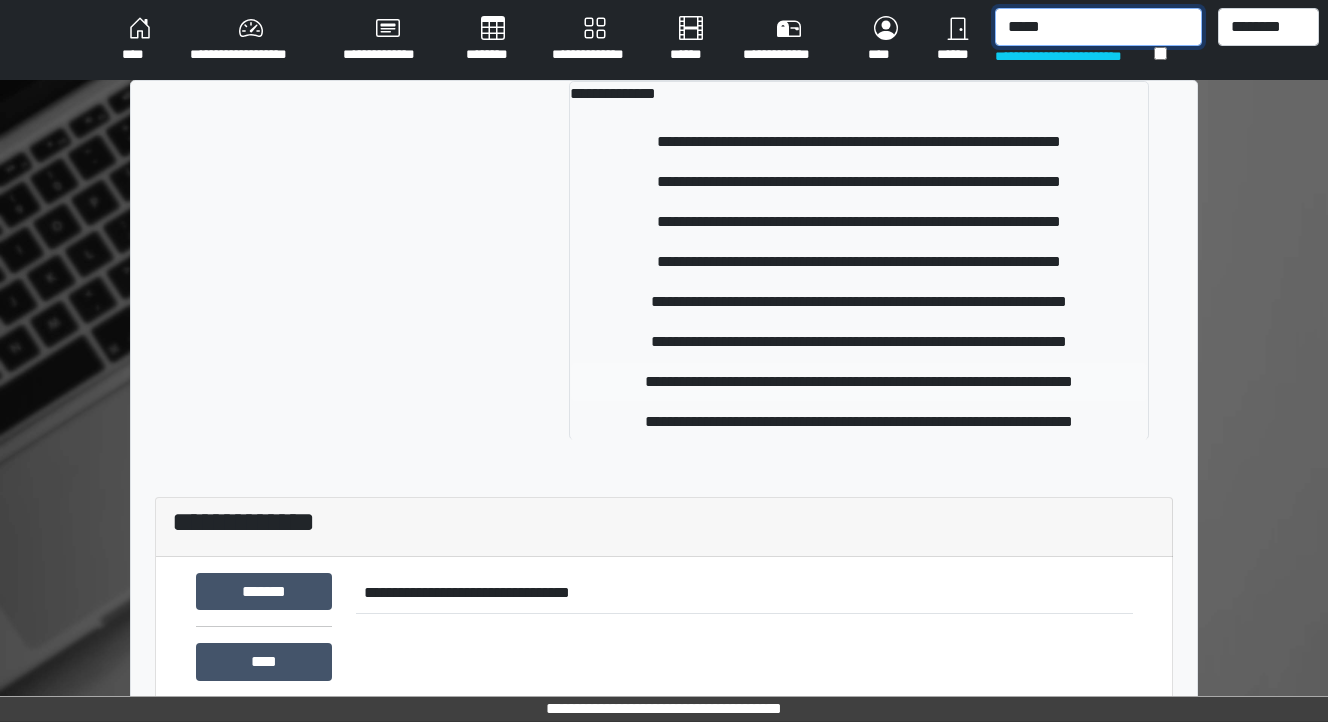 type on "*****" 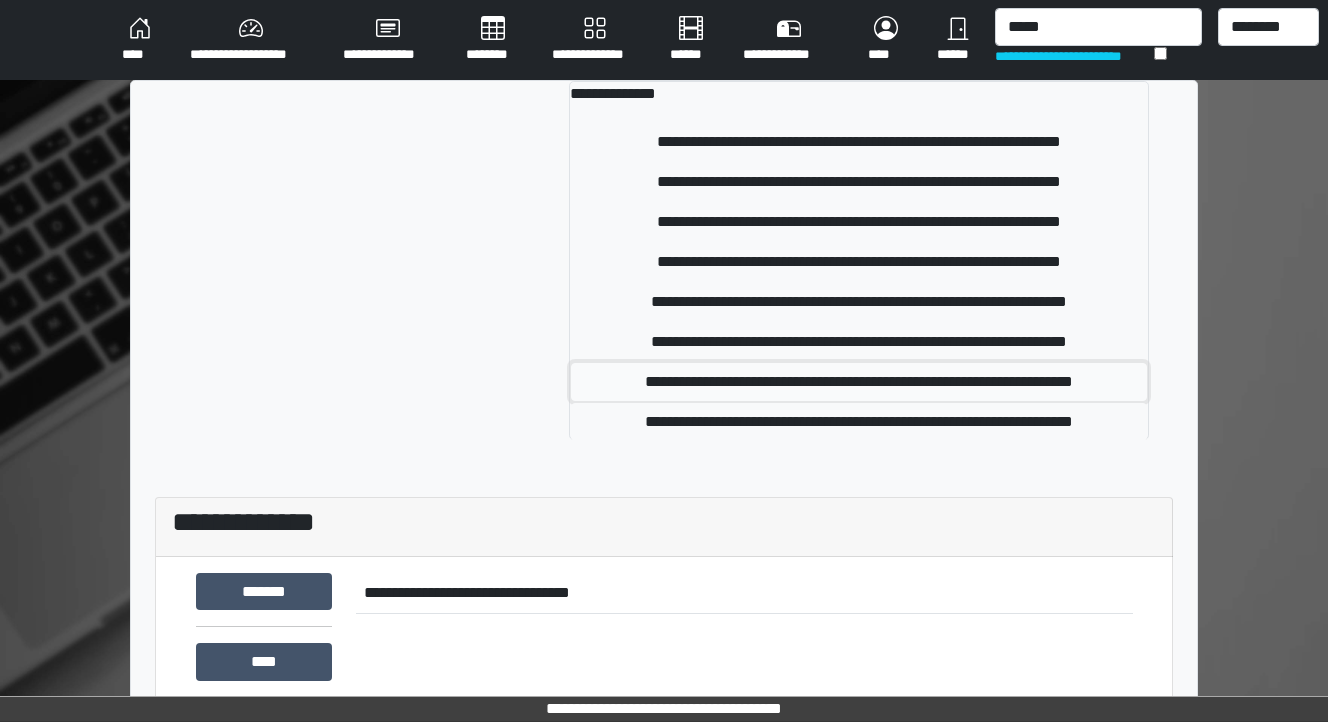 click on "**********" at bounding box center (859, 382) 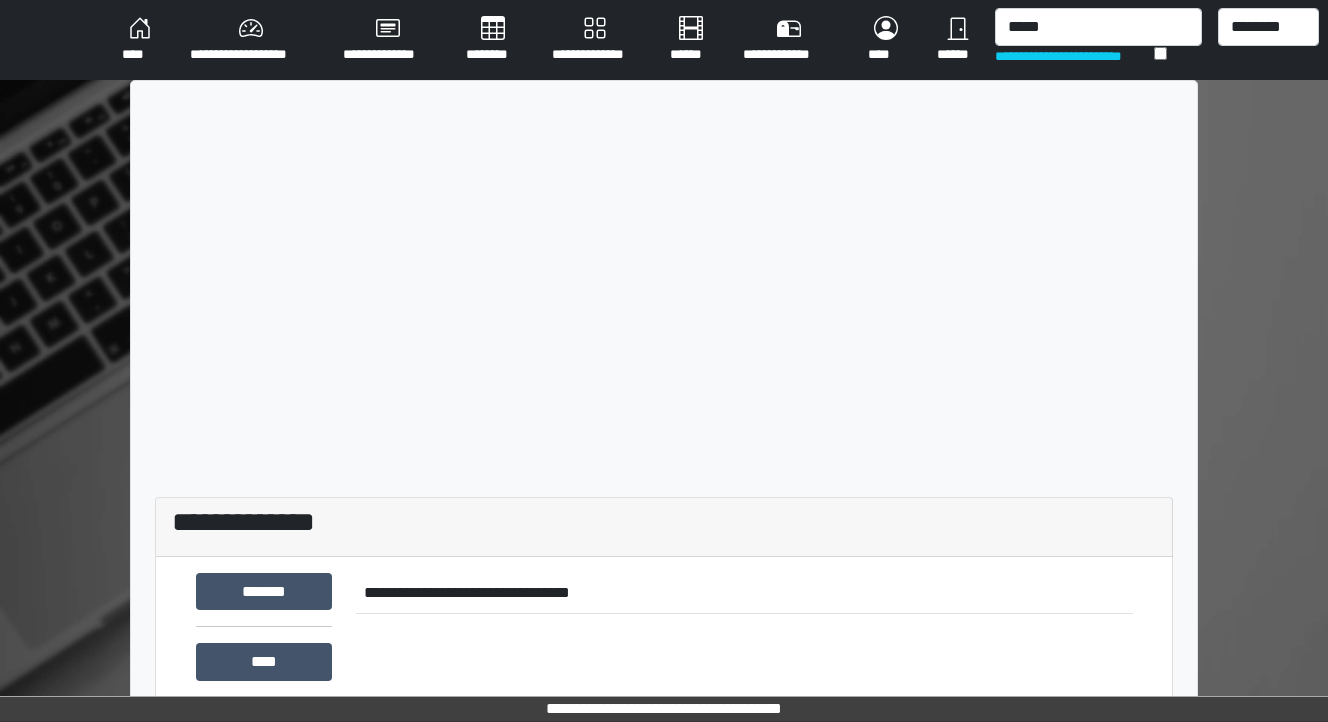 type 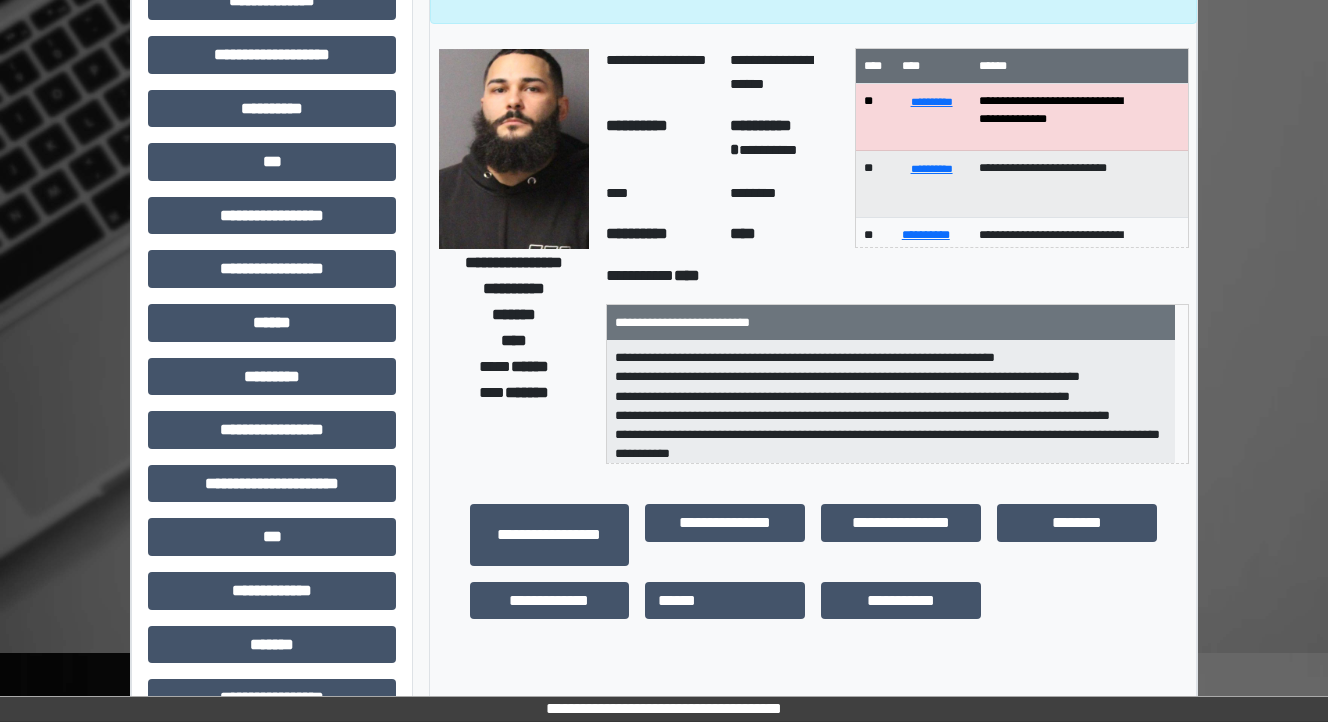 scroll, scrollTop: 160, scrollLeft: 0, axis: vertical 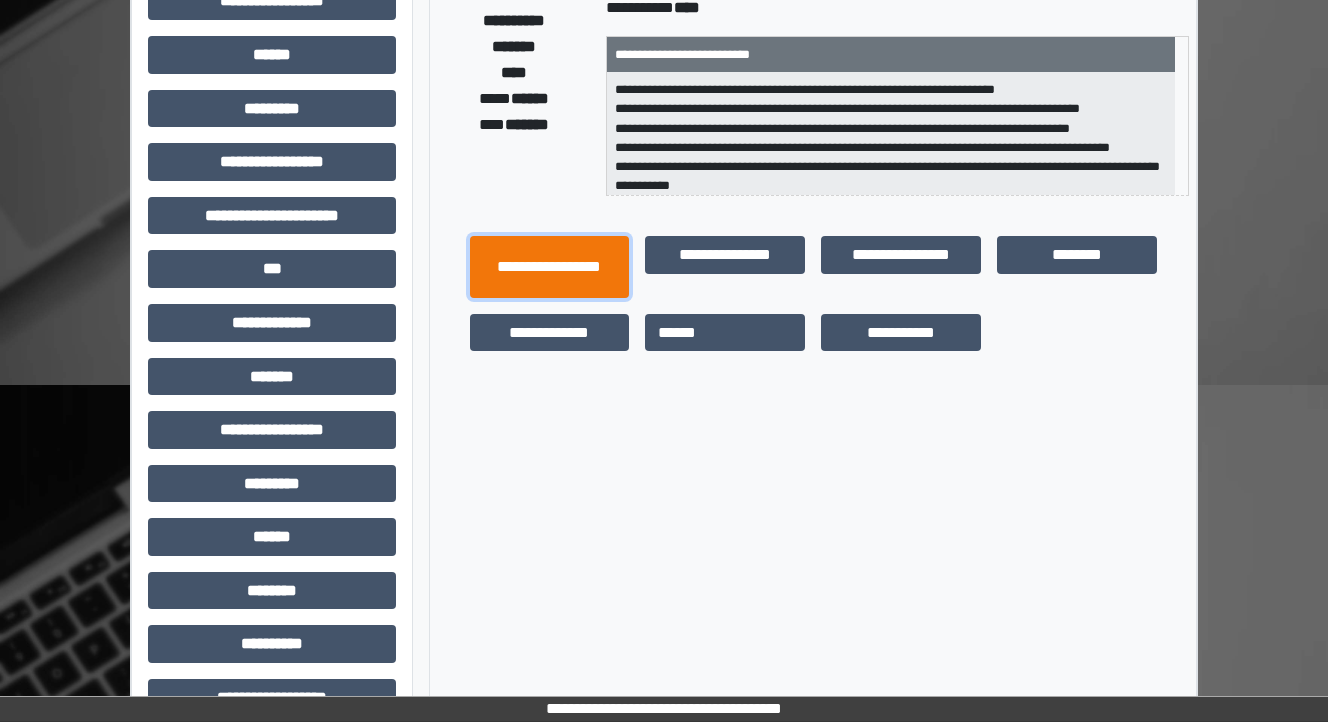 click on "**********" at bounding box center (550, 267) 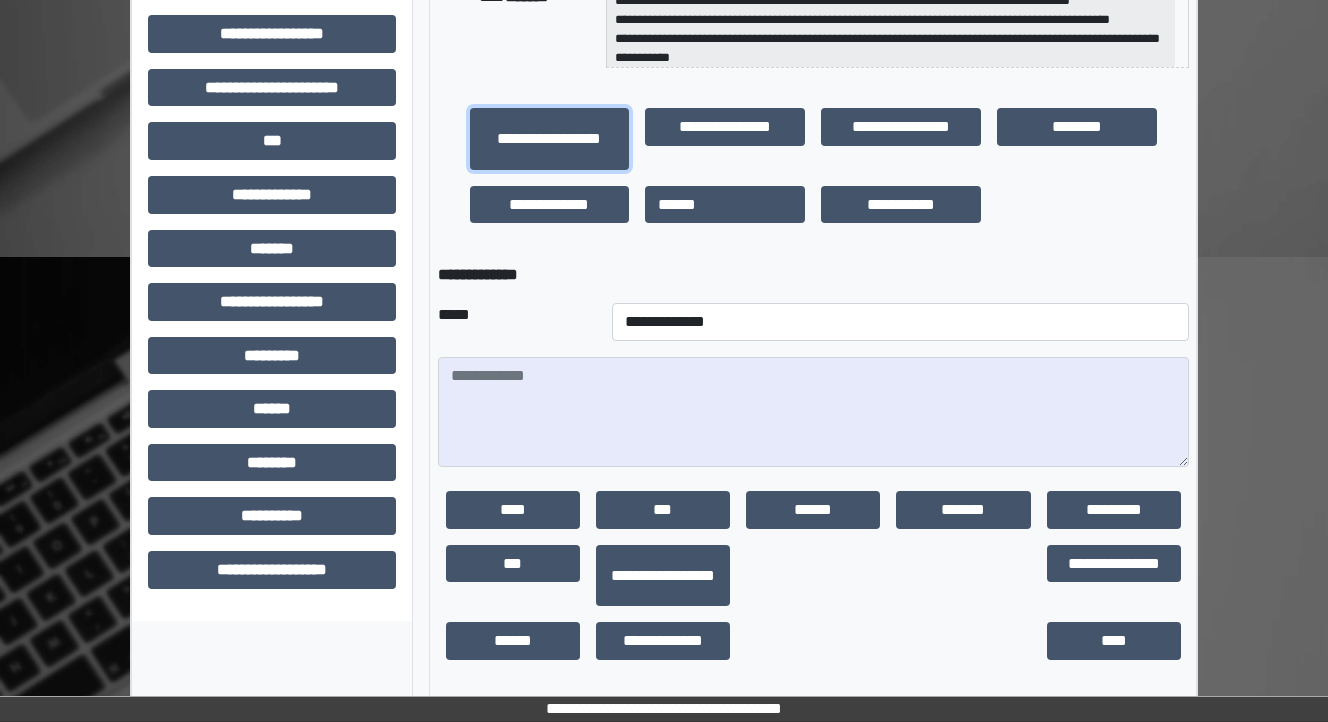 scroll, scrollTop: 530, scrollLeft: 0, axis: vertical 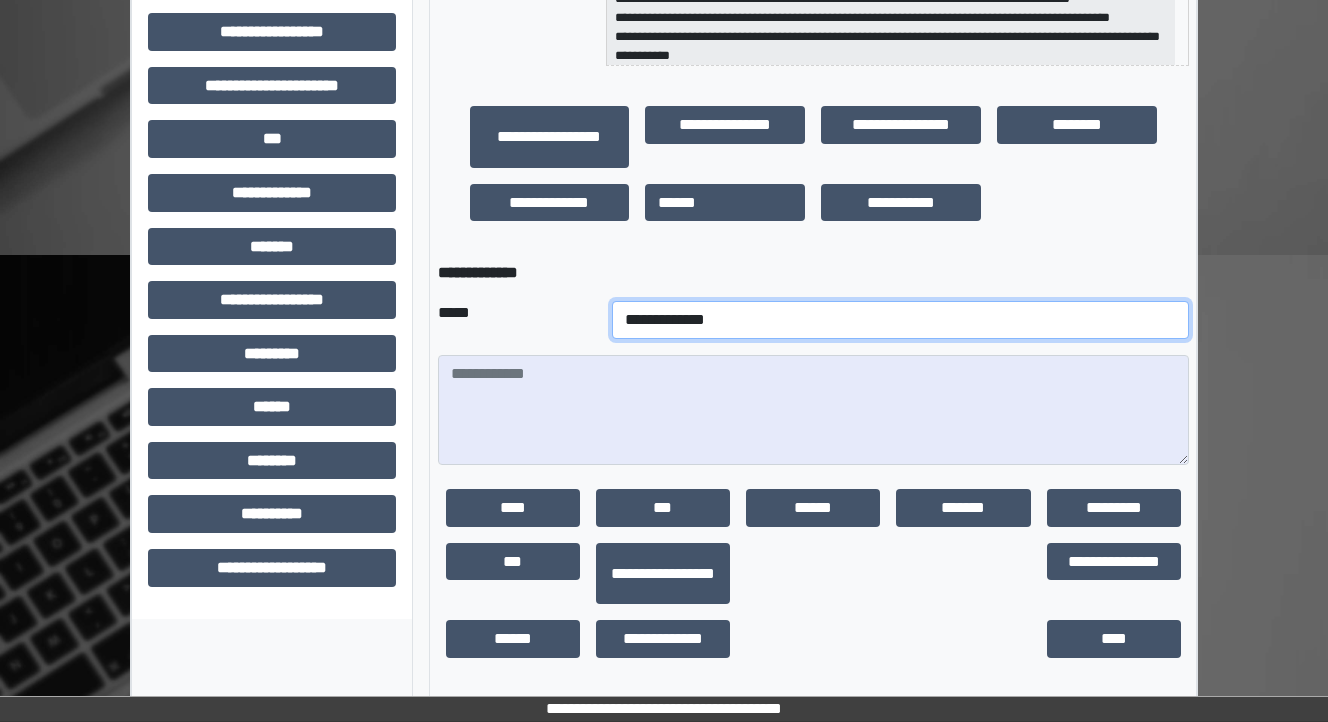 click on "**********" at bounding box center (900, 320) 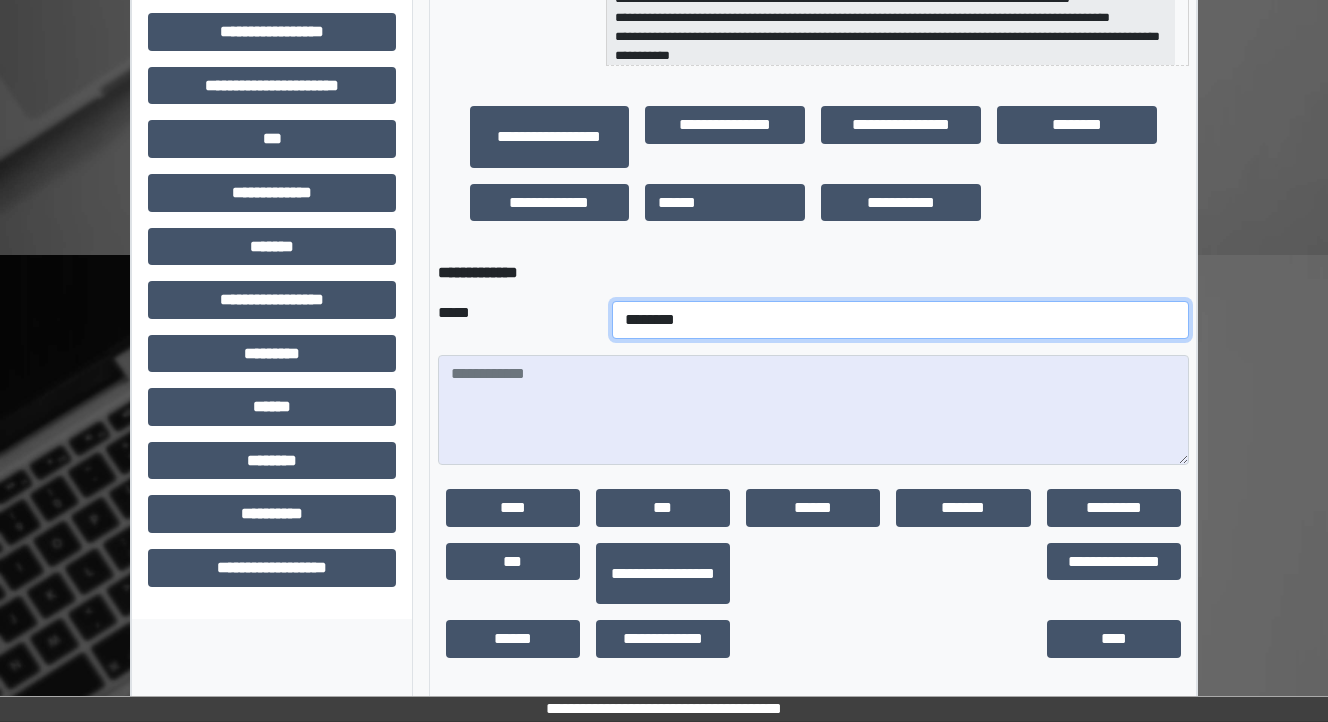 click on "**********" at bounding box center (900, 320) 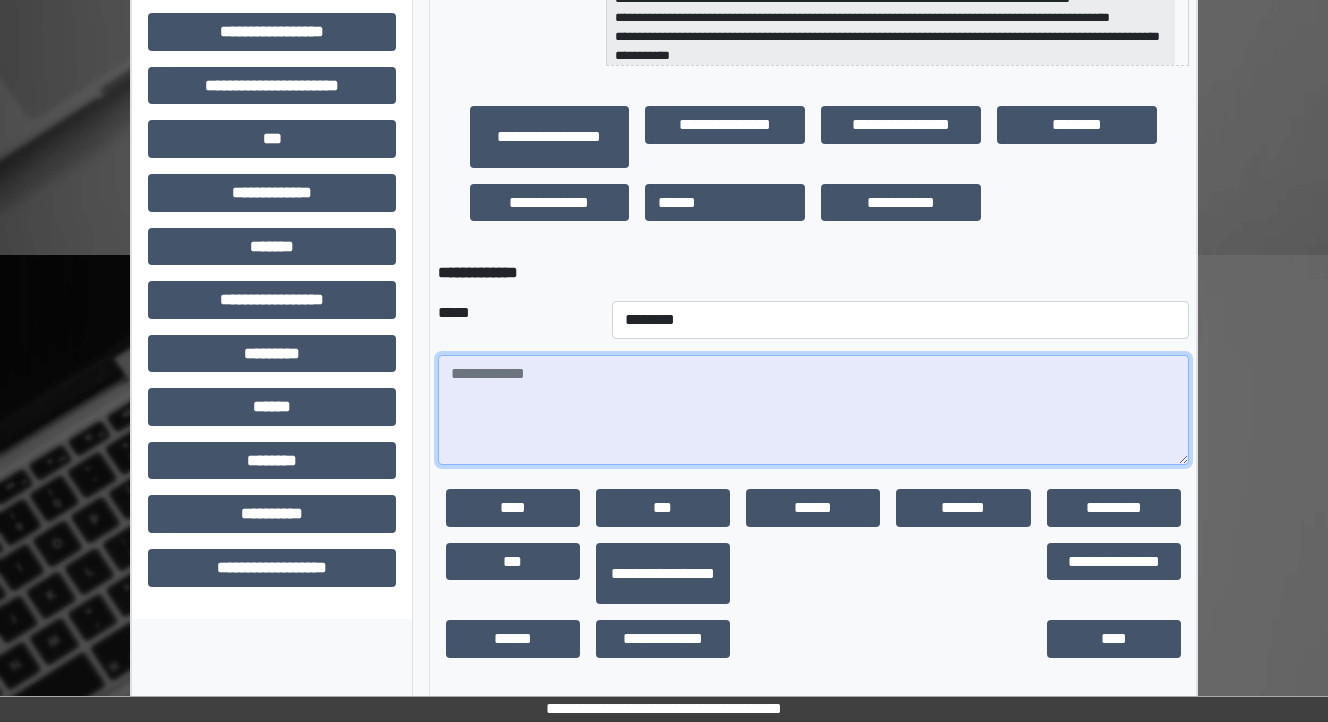 click at bounding box center (813, 410) 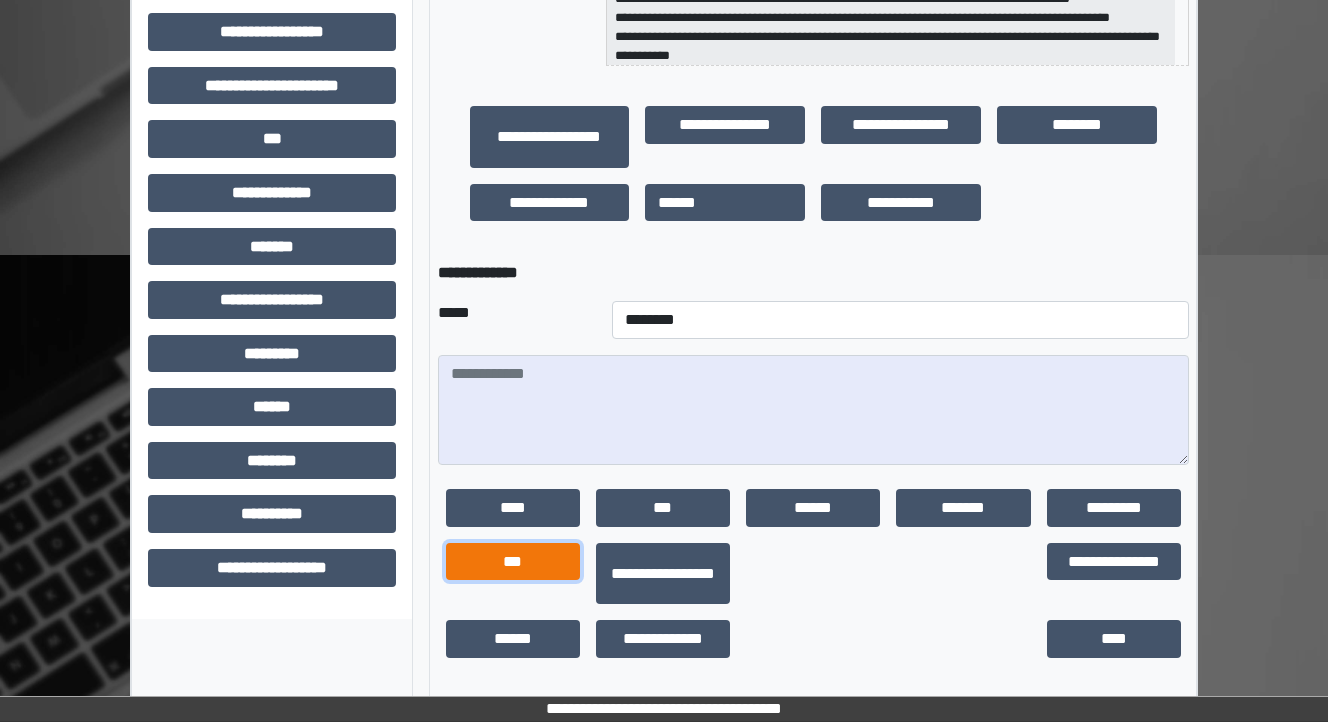 click on "***" at bounding box center [513, 562] 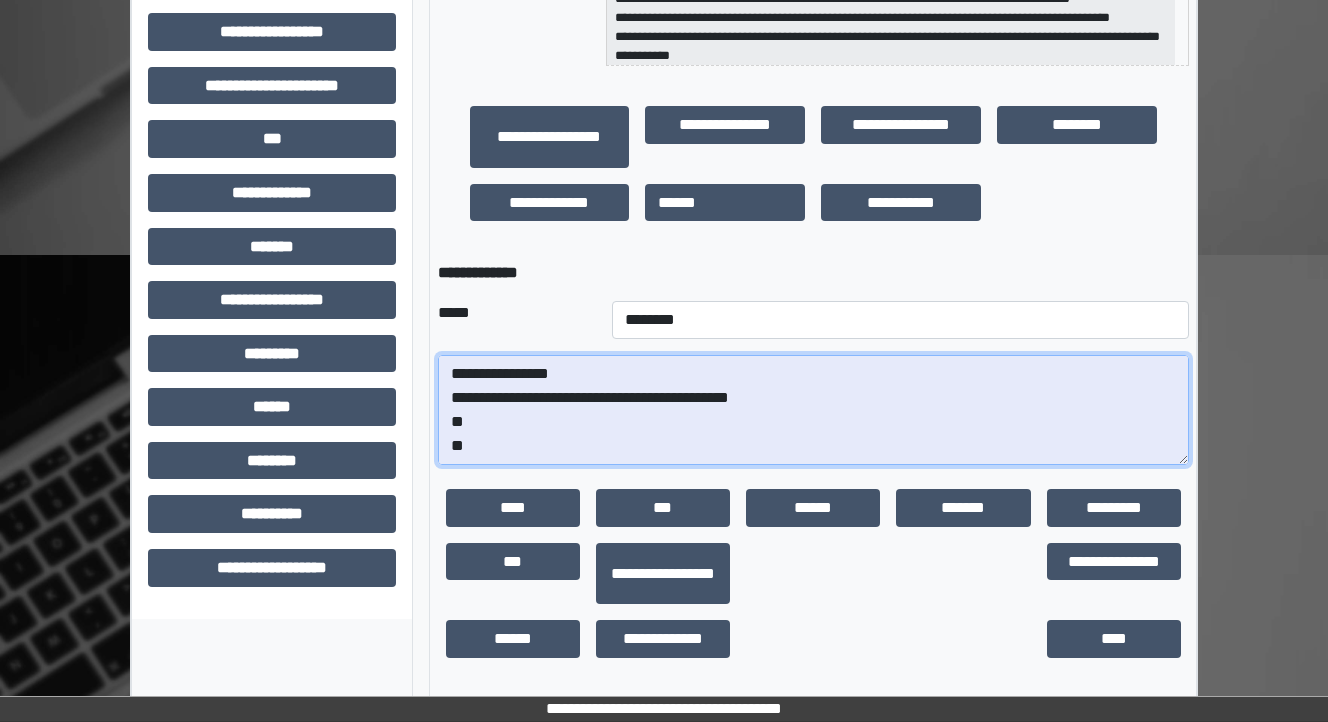 click on "**********" at bounding box center [813, 410] 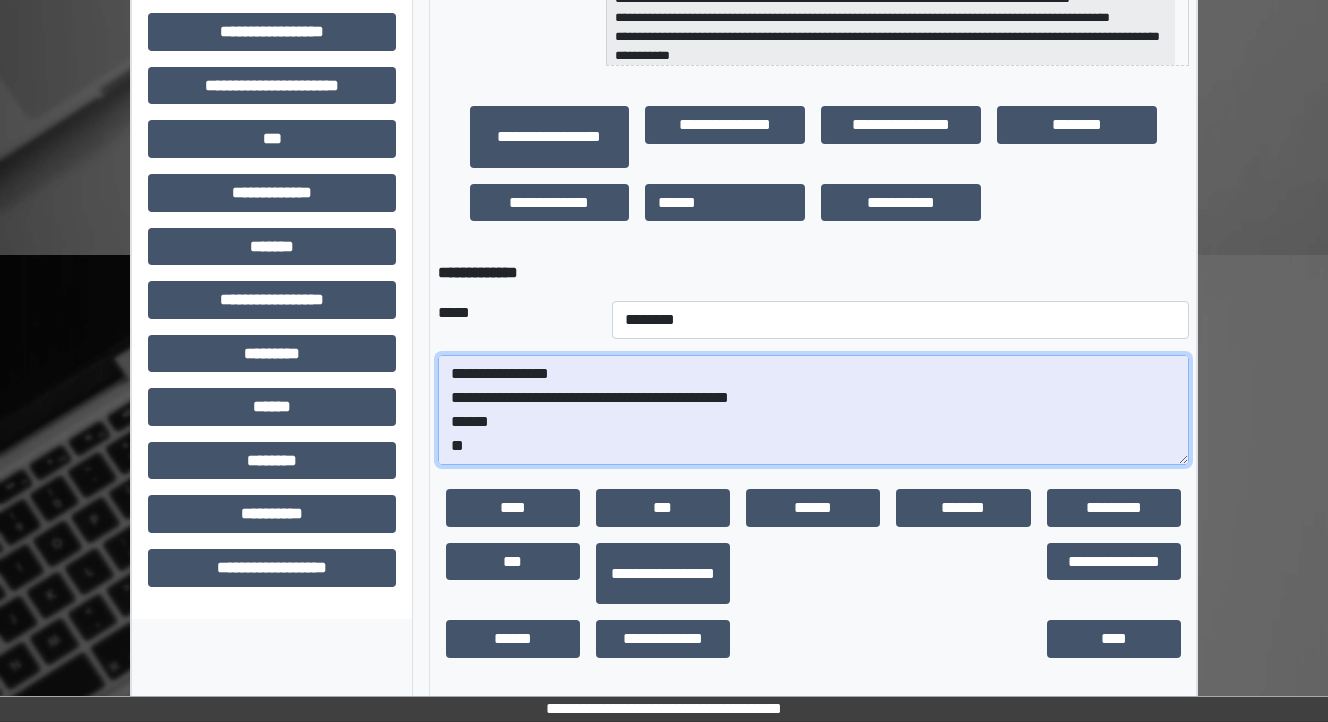 click on "**********" at bounding box center [813, 410] 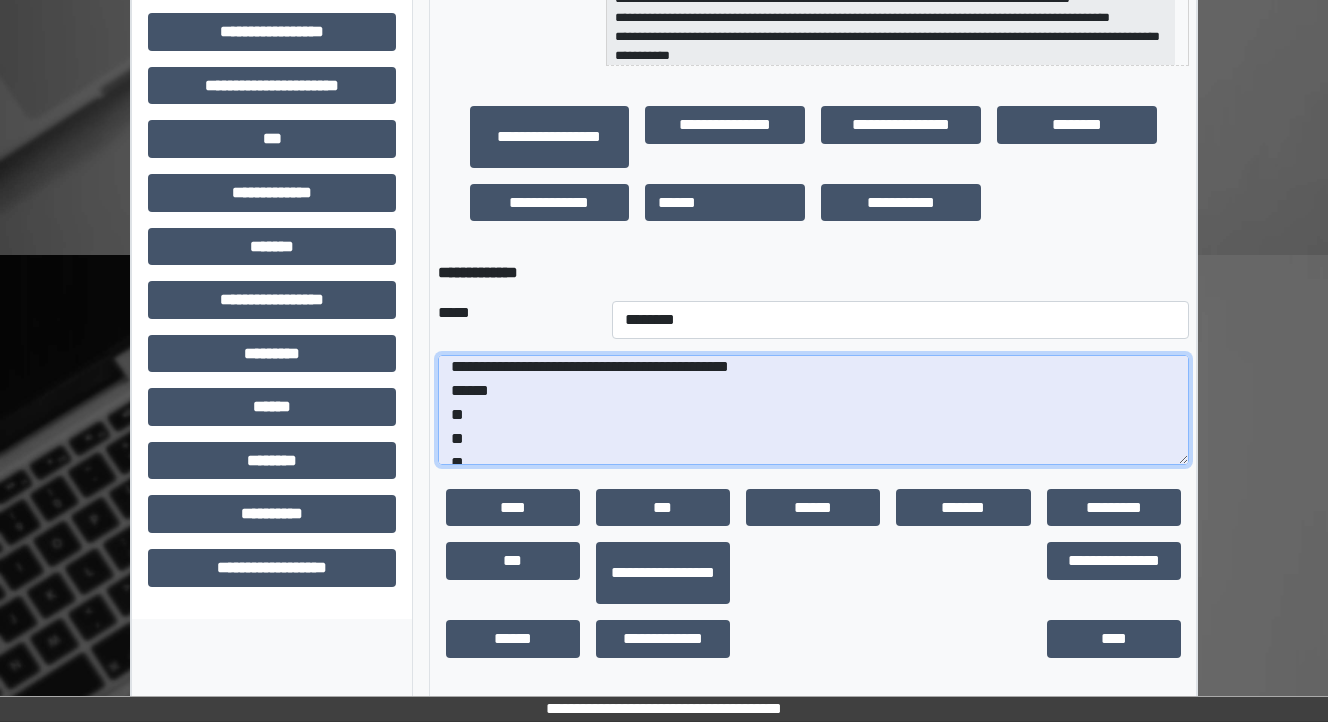 scroll, scrollTop: 48, scrollLeft: 0, axis: vertical 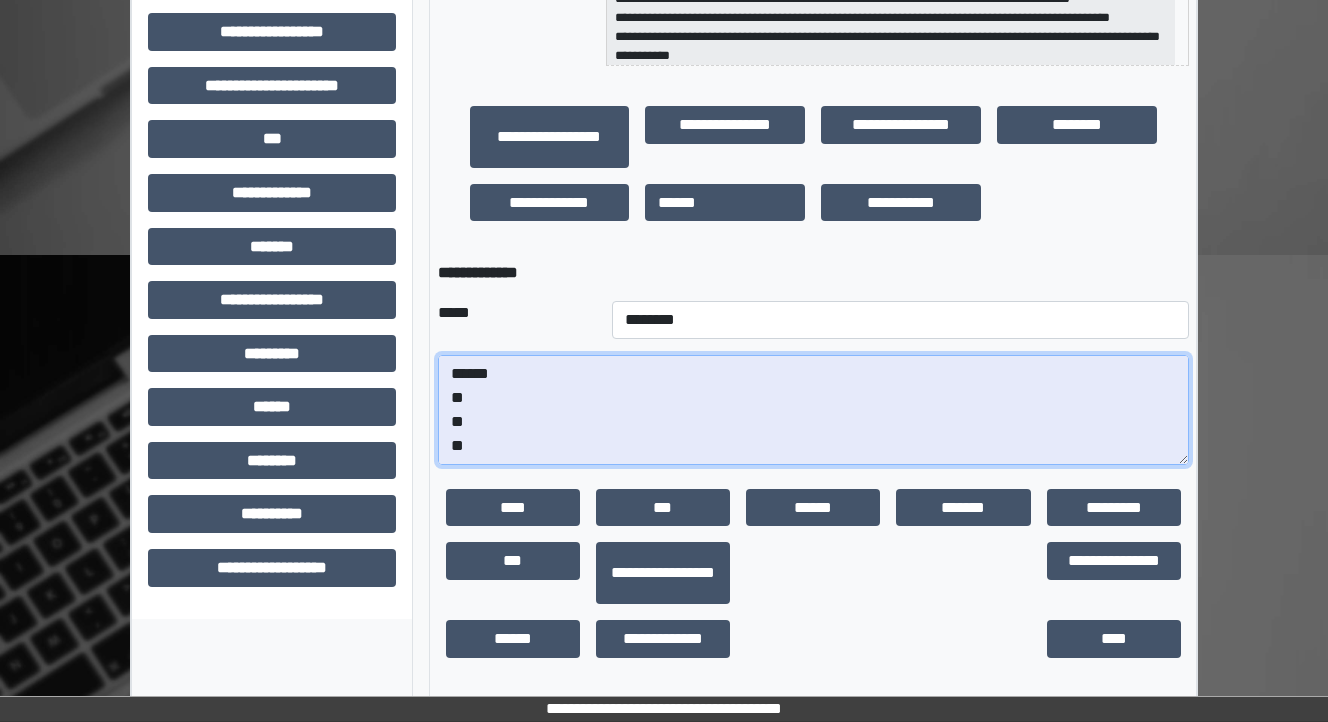 click on "**********" at bounding box center [813, 410] 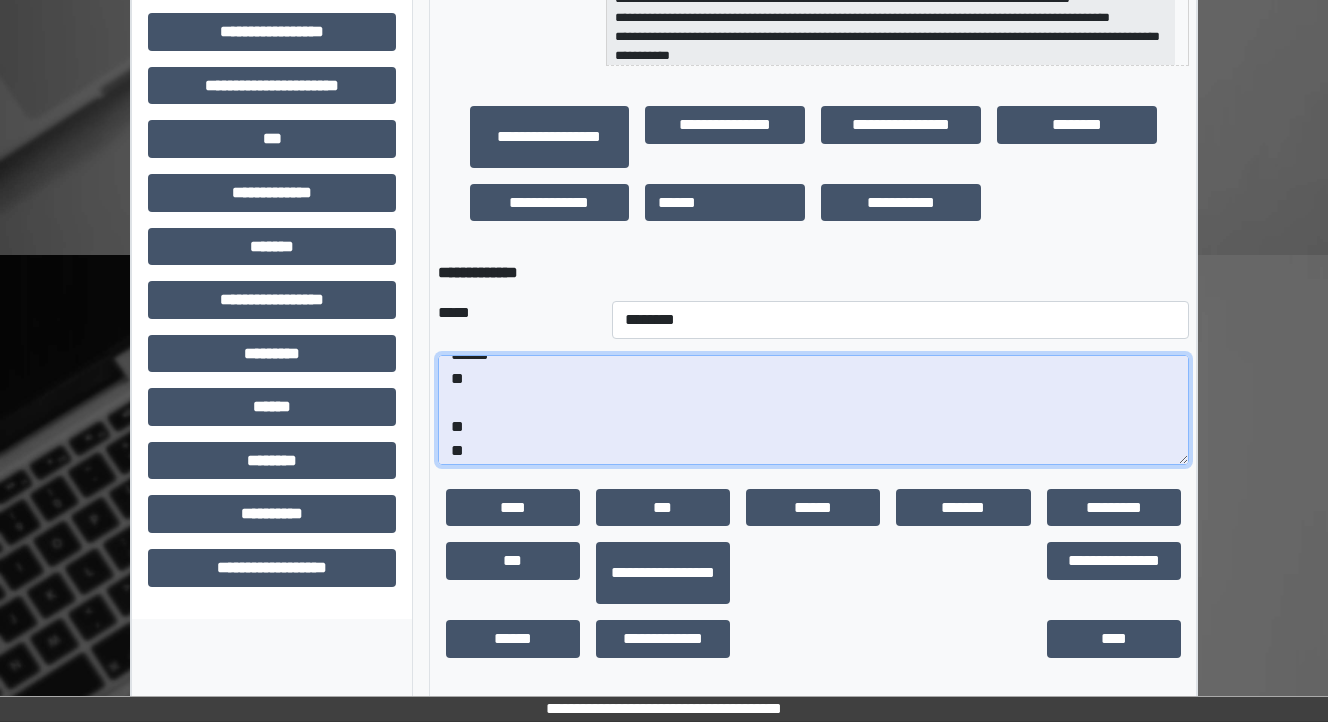 scroll, scrollTop: 72, scrollLeft: 0, axis: vertical 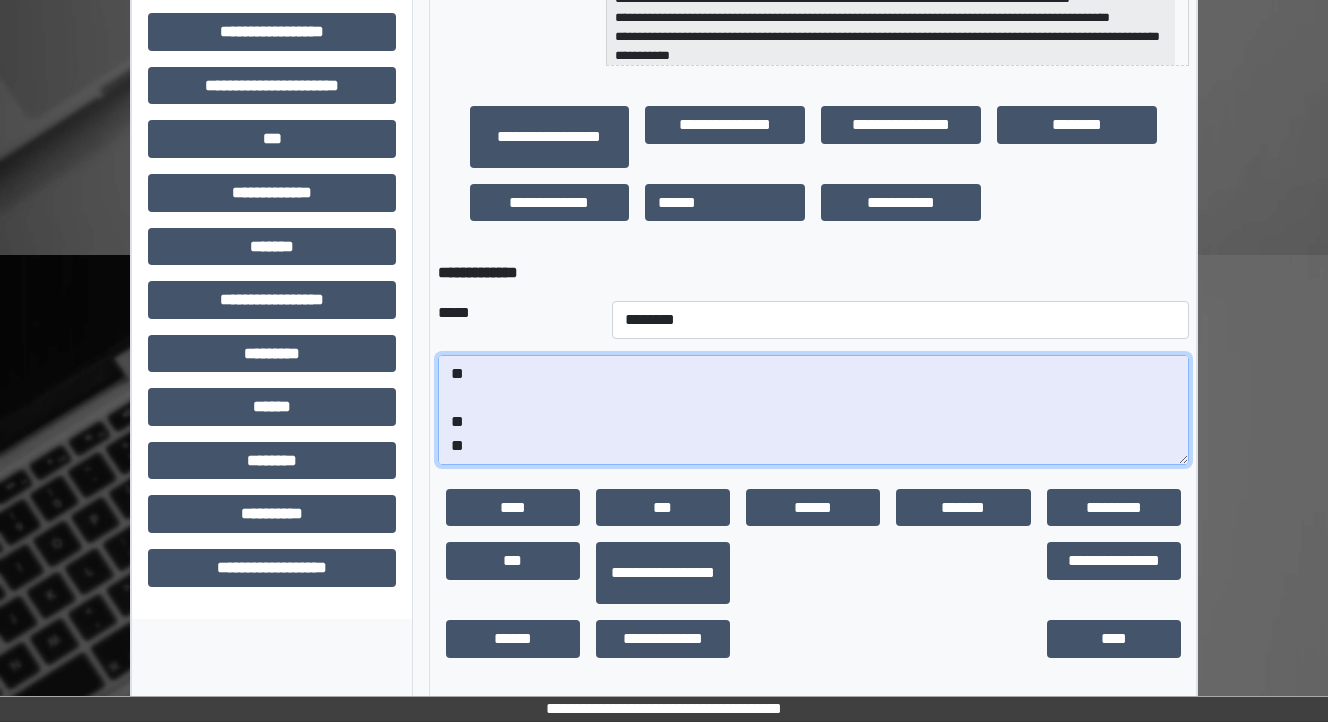 click on "**********" at bounding box center (813, 410) 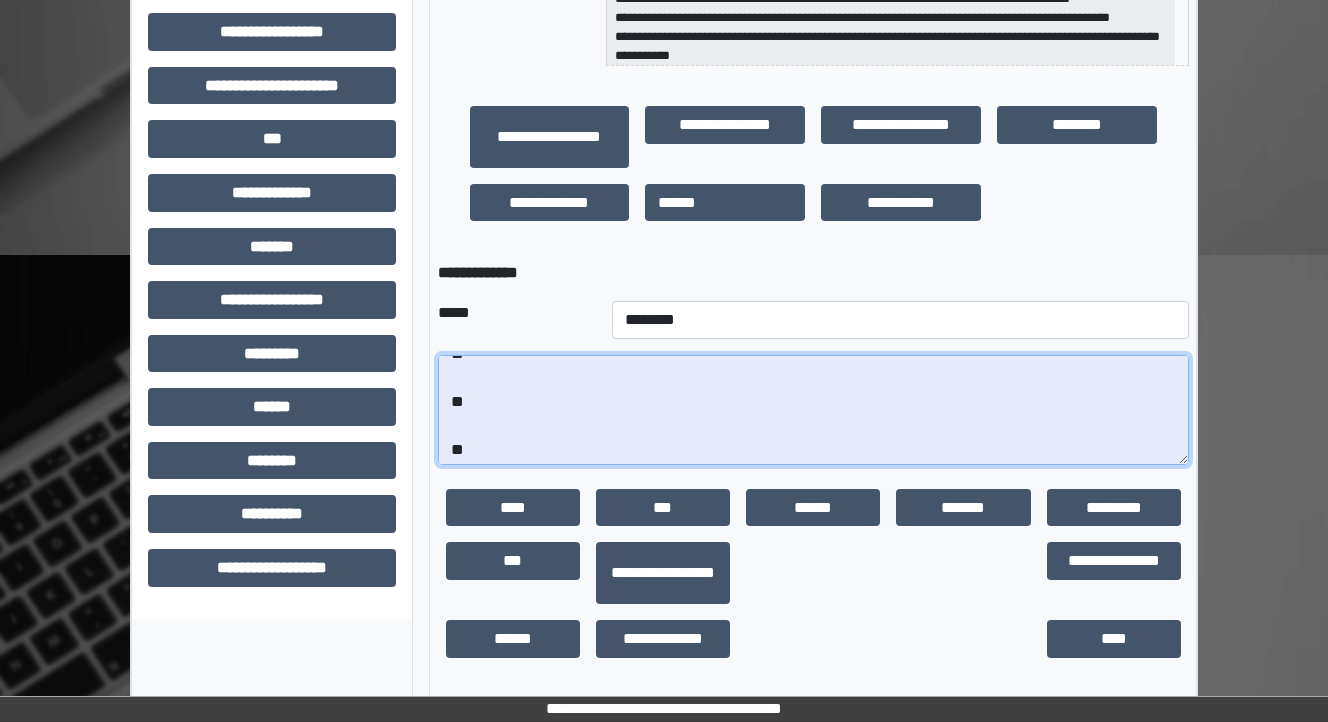 scroll, scrollTop: 96, scrollLeft: 0, axis: vertical 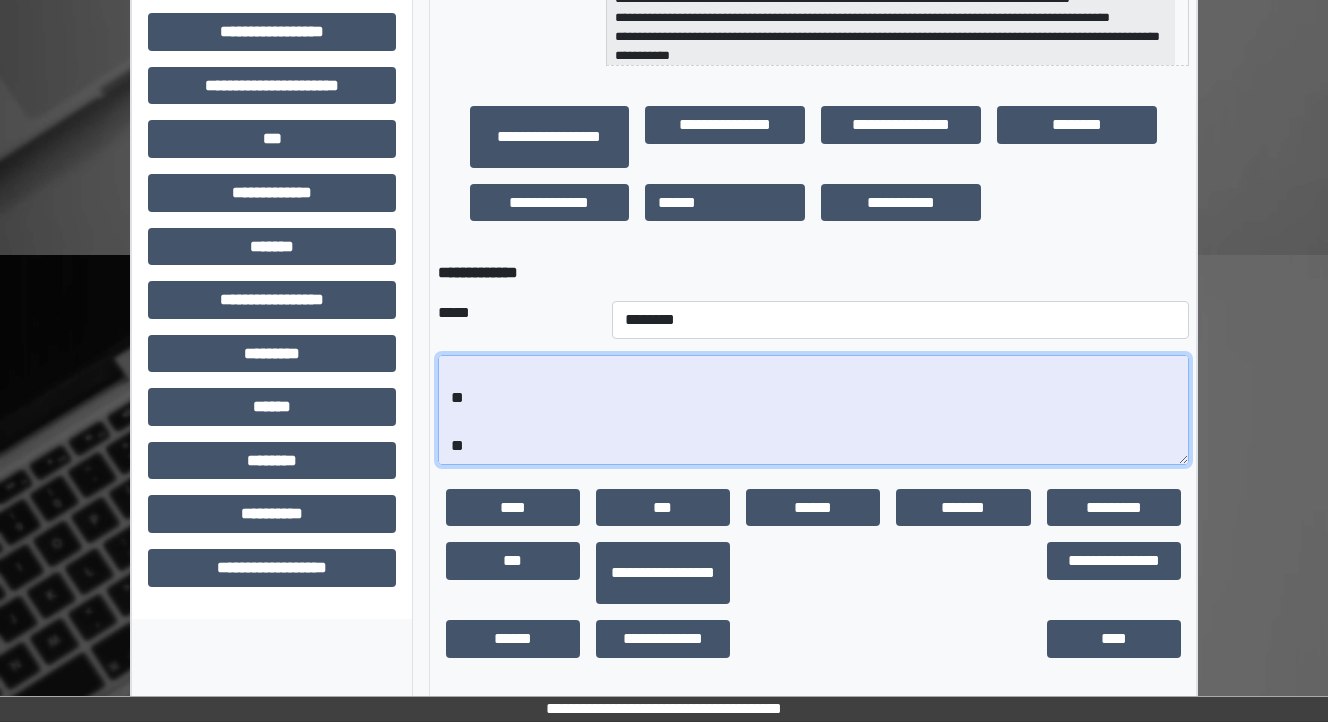 click on "**********" at bounding box center [813, 410] 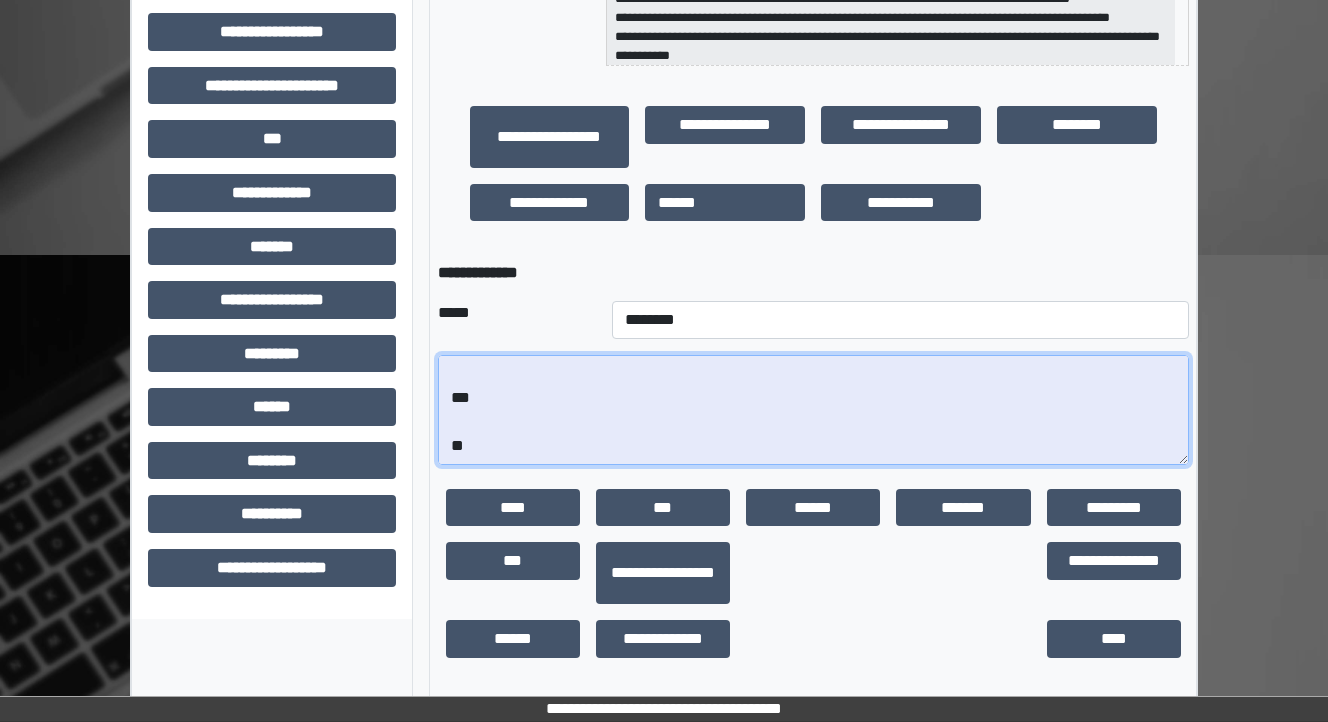 paste on "**********" 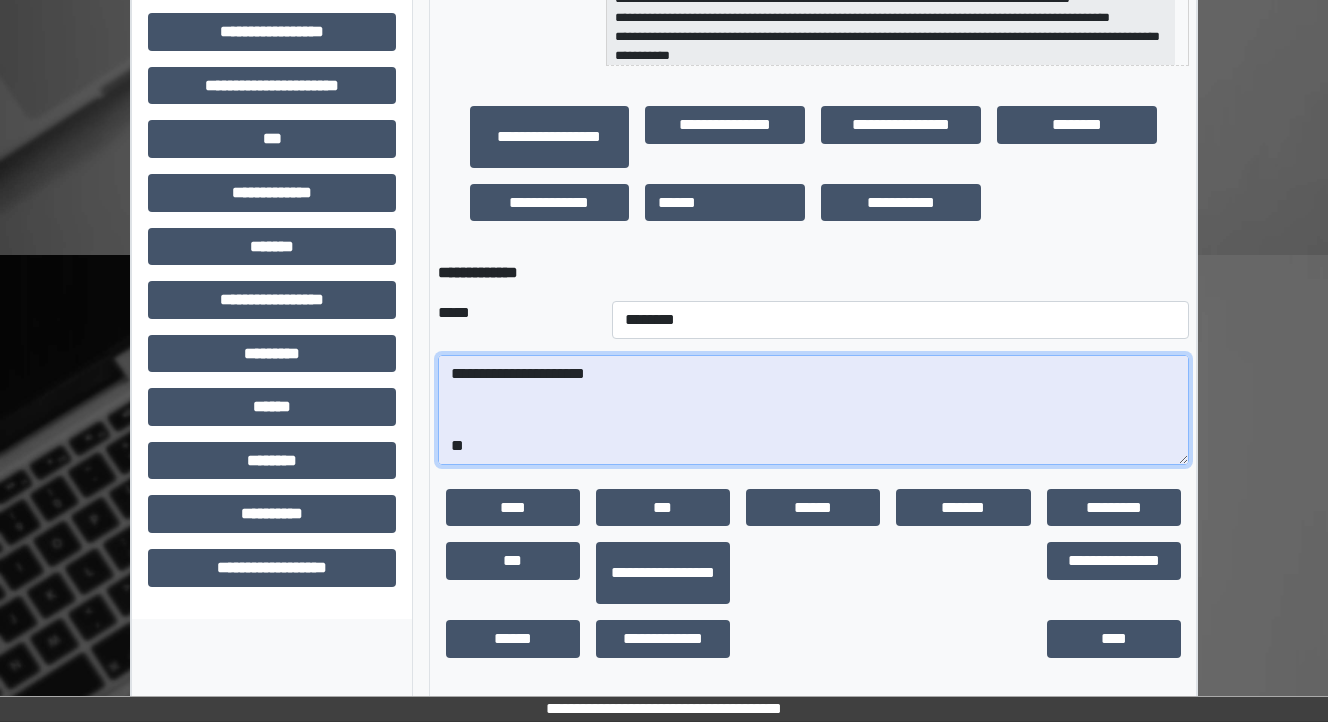 scroll, scrollTop: 312, scrollLeft: 0, axis: vertical 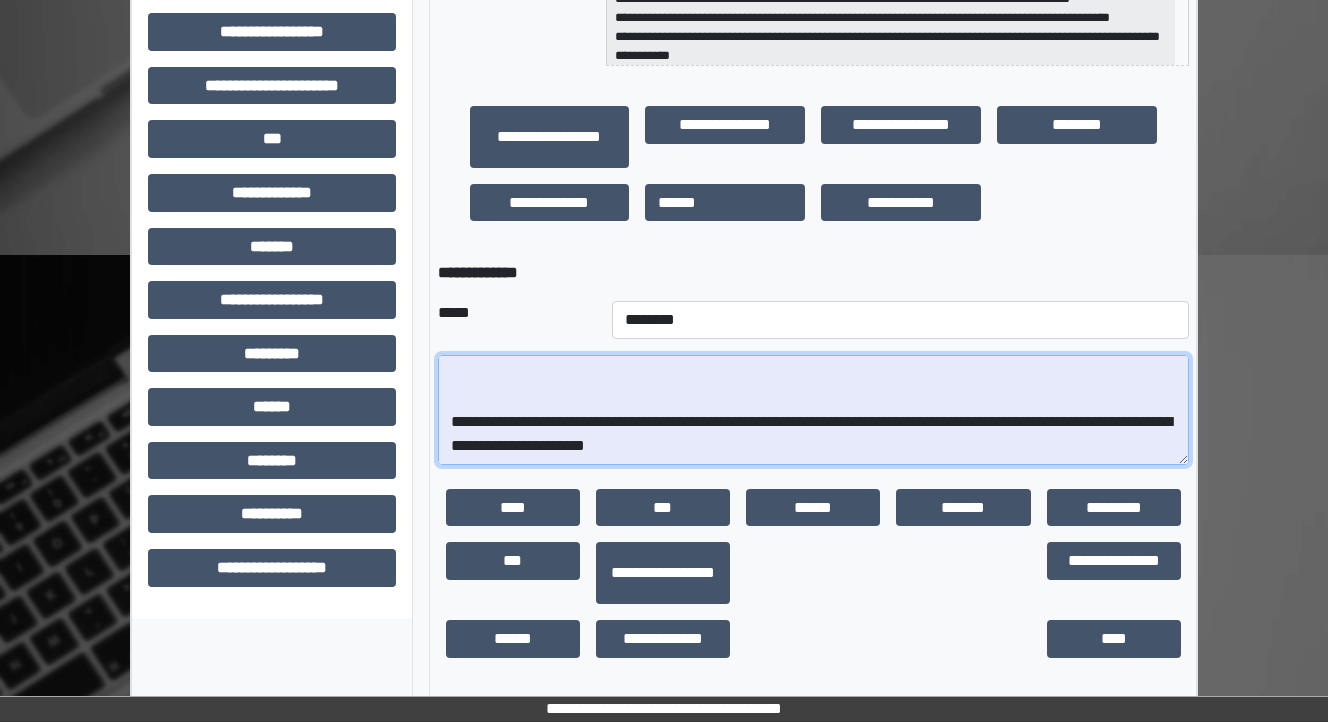 click on "**********" at bounding box center (813, 410) 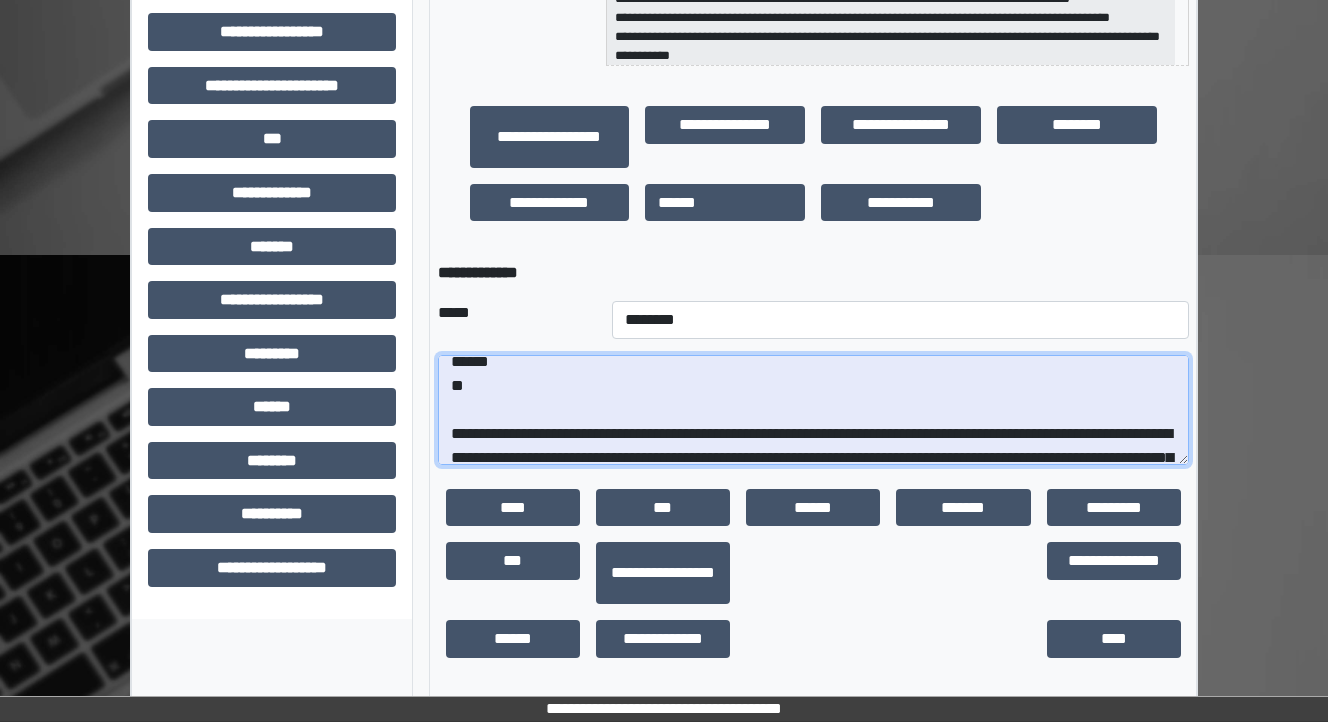 scroll, scrollTop: 32, scrollLeft: 0, axis: vertical 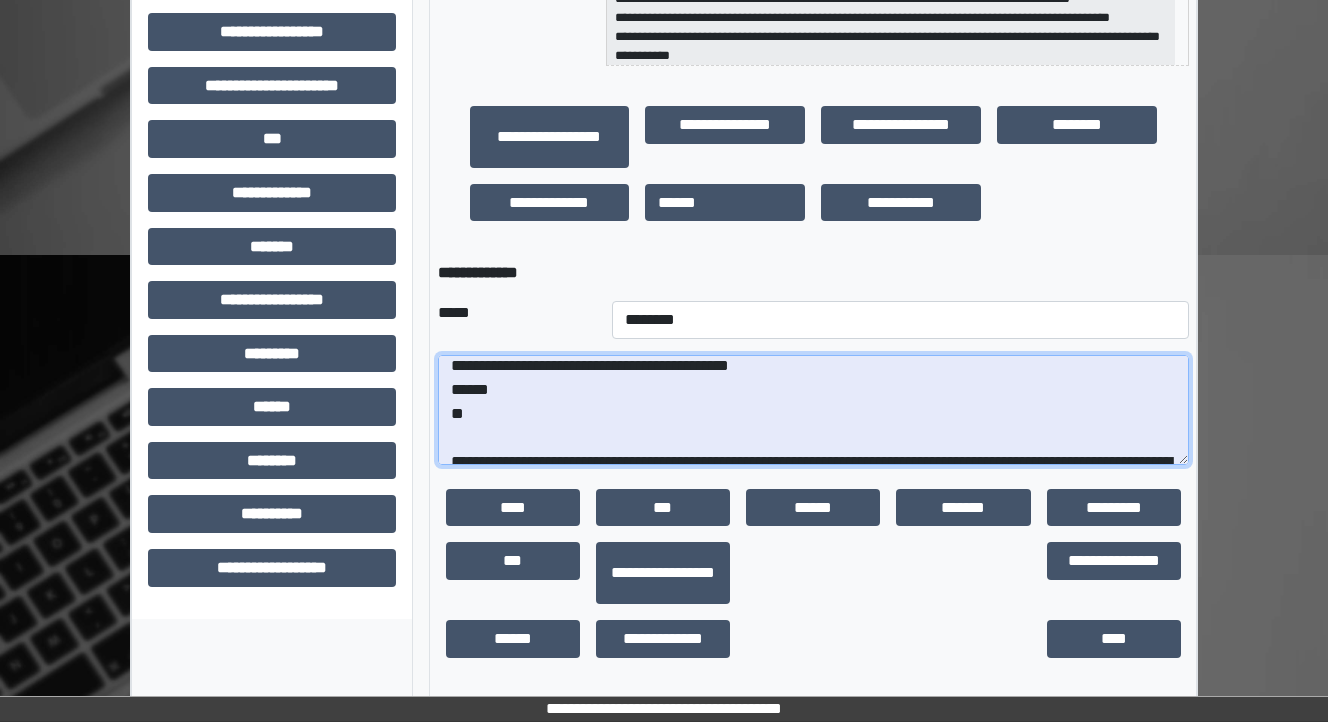 click on "**********" at bounding box center [813, 410] 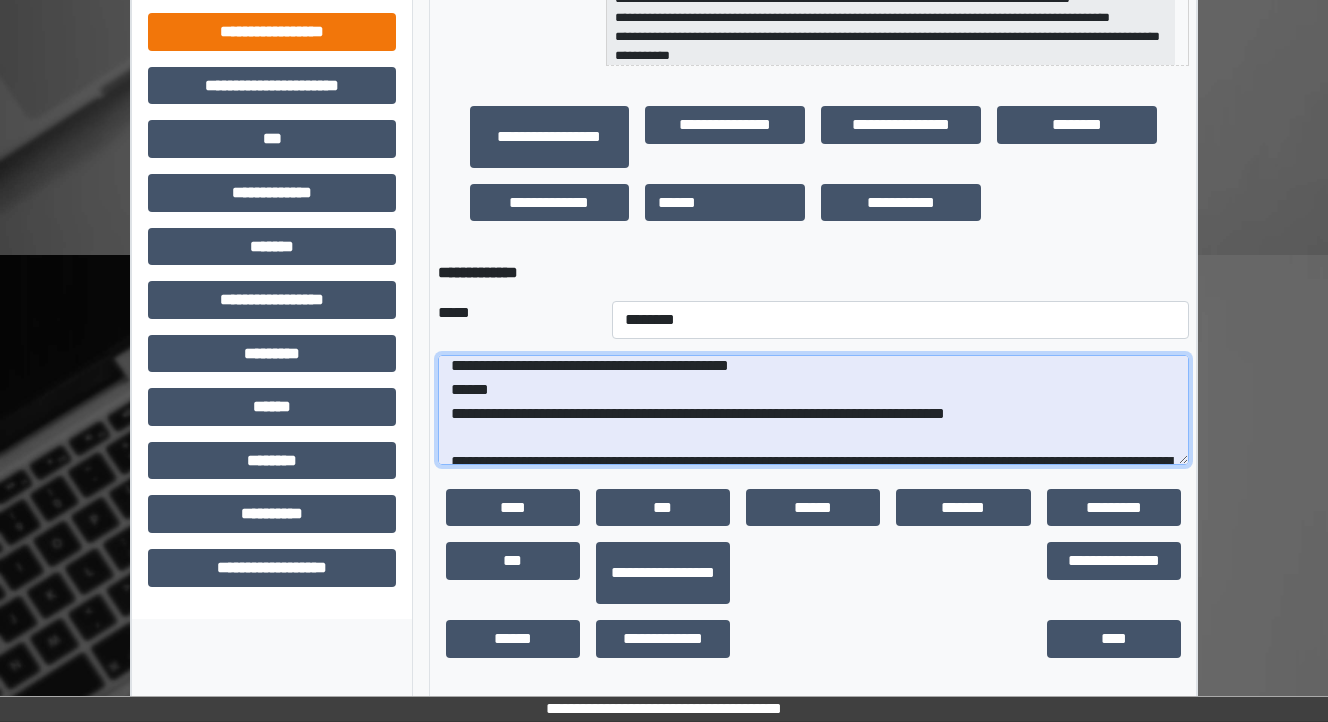 type on "**********" 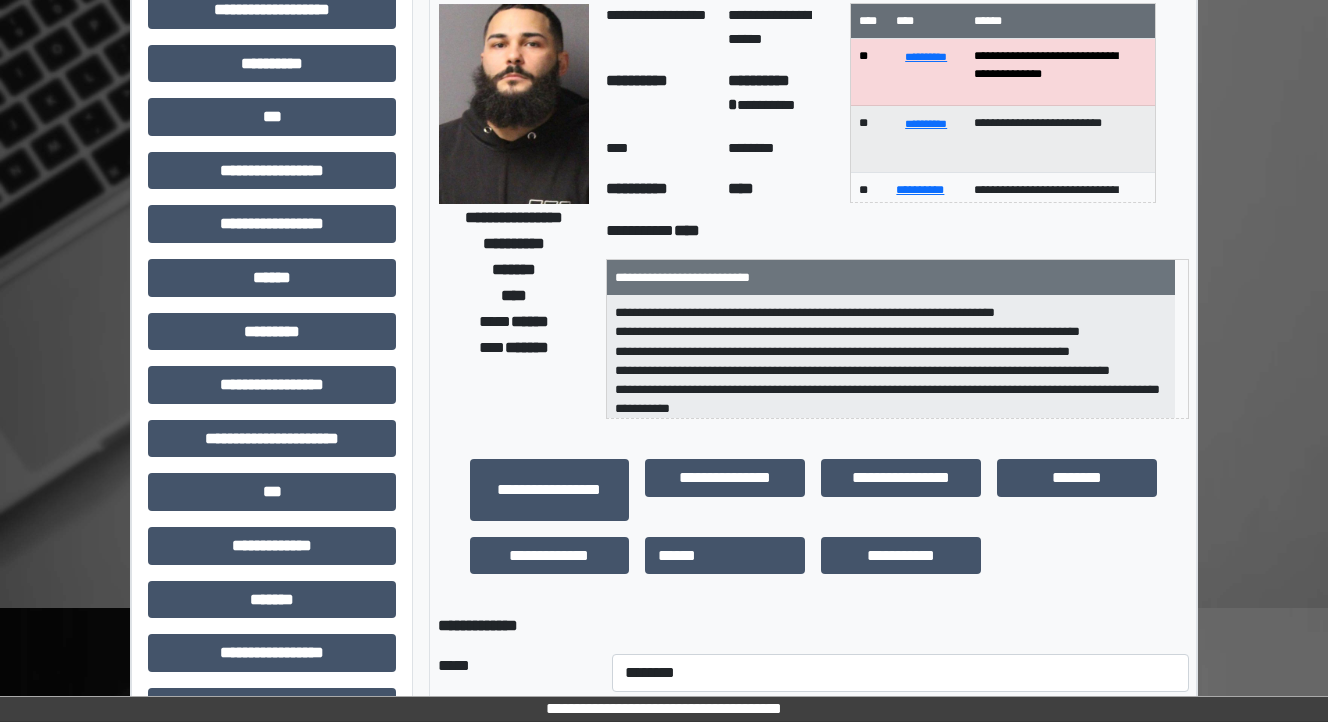 scroll, scrollTop: 530, scrollLeft: 0, axis: vertical 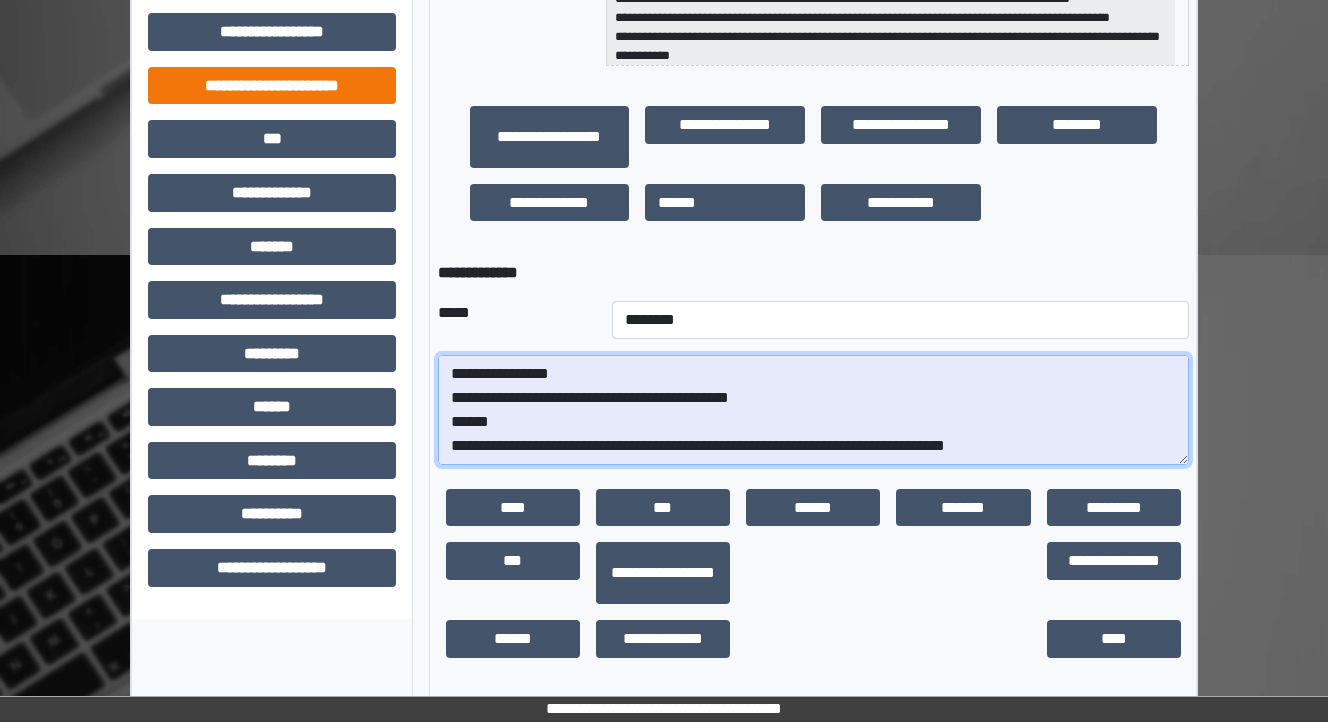 drag, startPoint x: 837, startPoint y: 450, endPoint x: 164, endPoint y: 101, distance: 758.1095 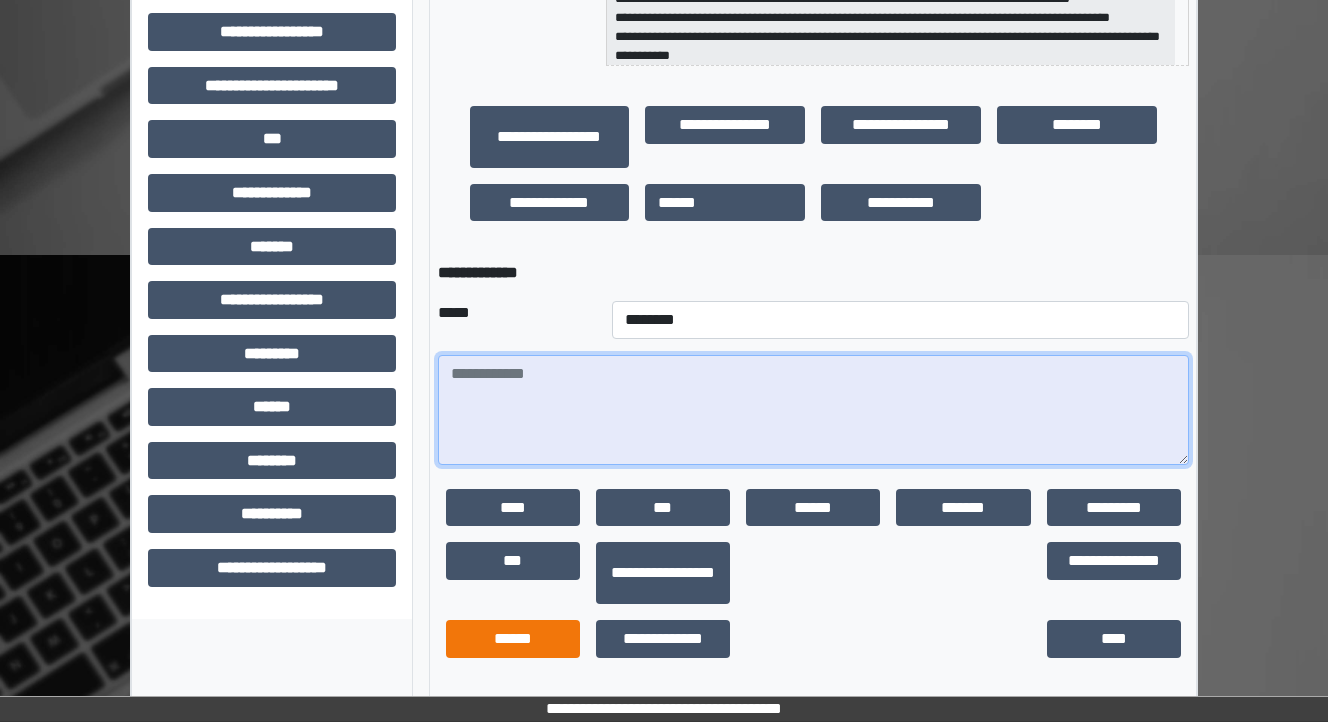 type 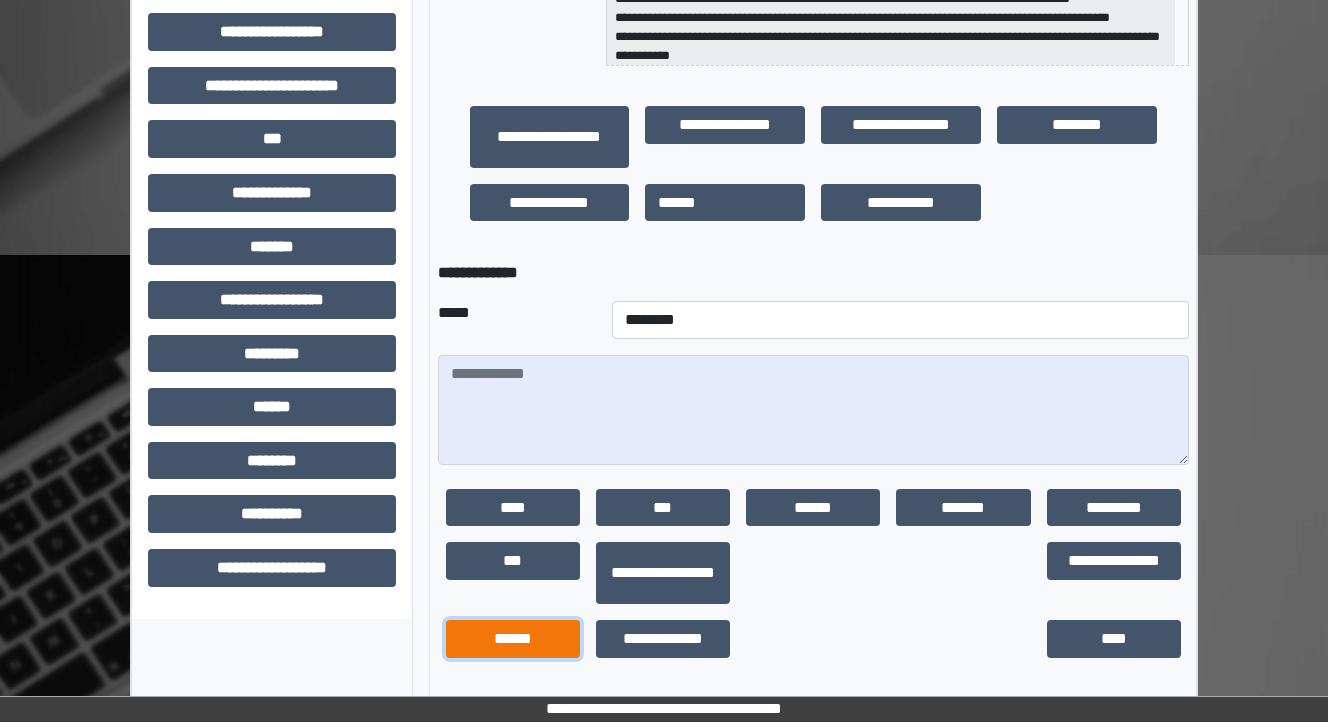 click on "******" at bounding box center [513, 639] 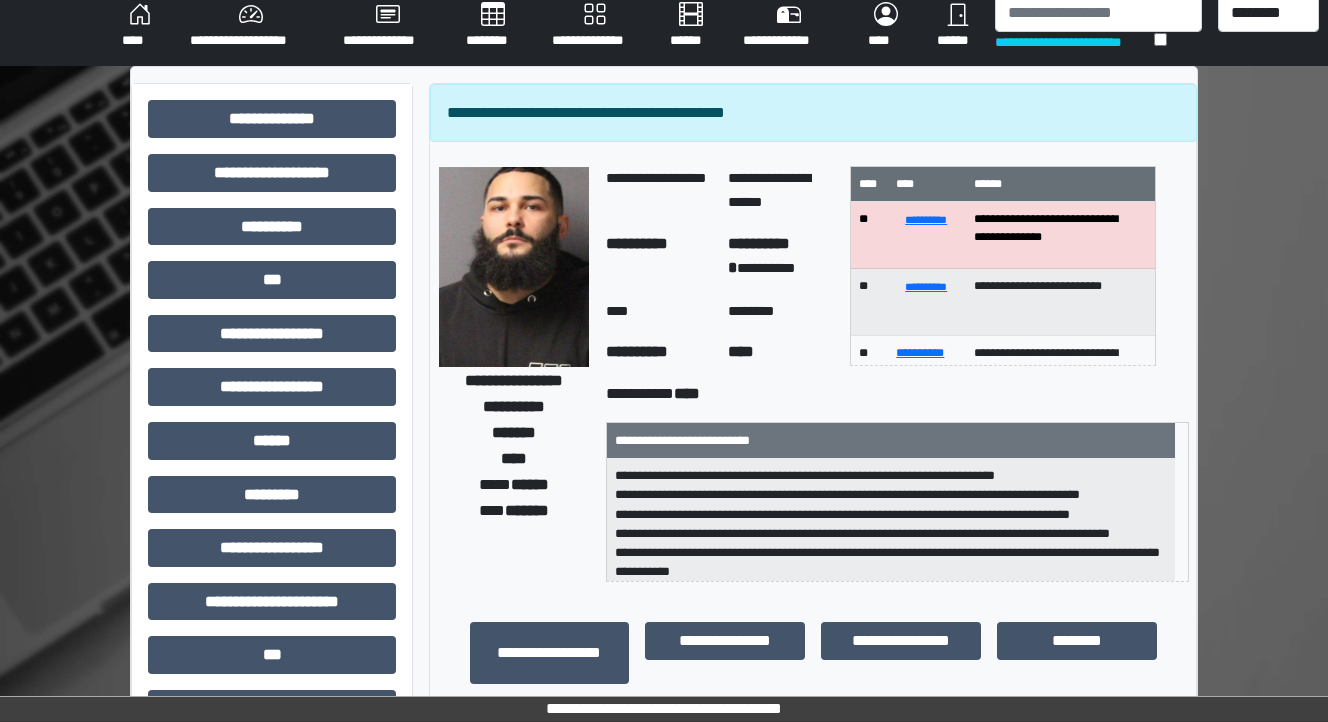 scroll, scrollTop: 0, scrollLeft: 0, axis: both 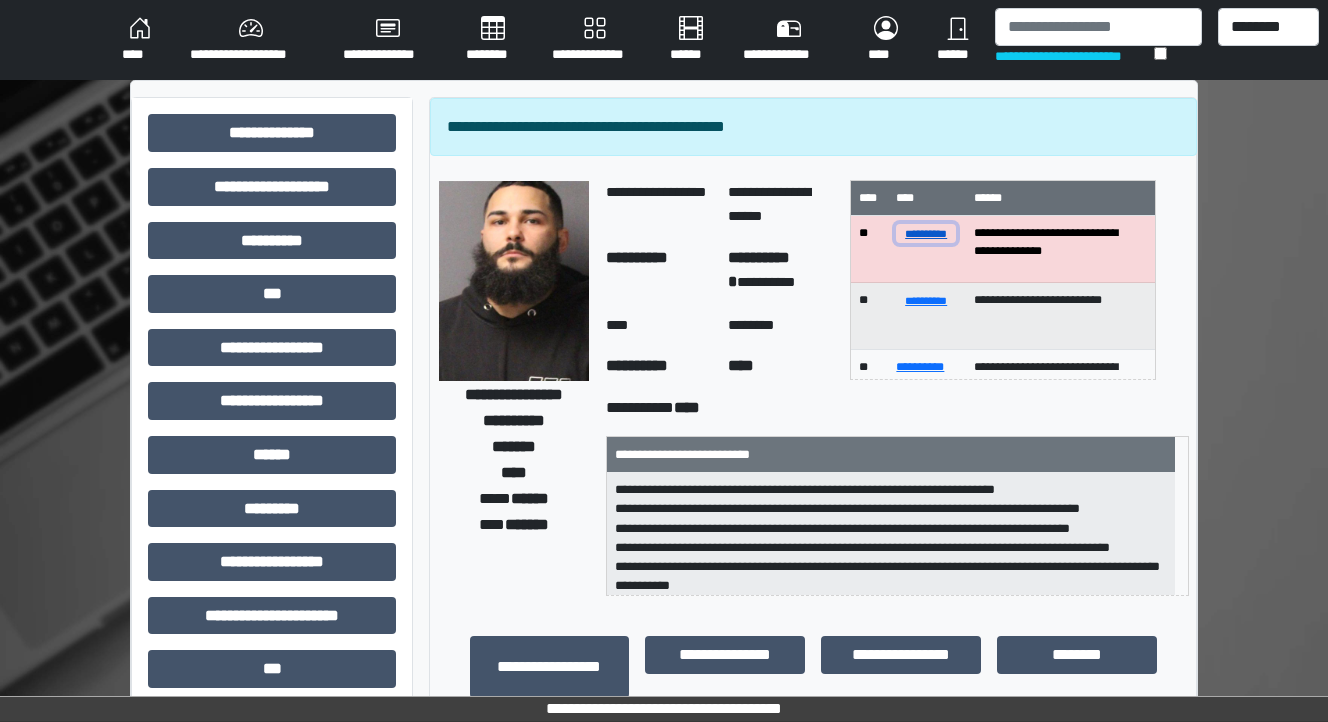click on "**********" at bounding box center (926, 233) 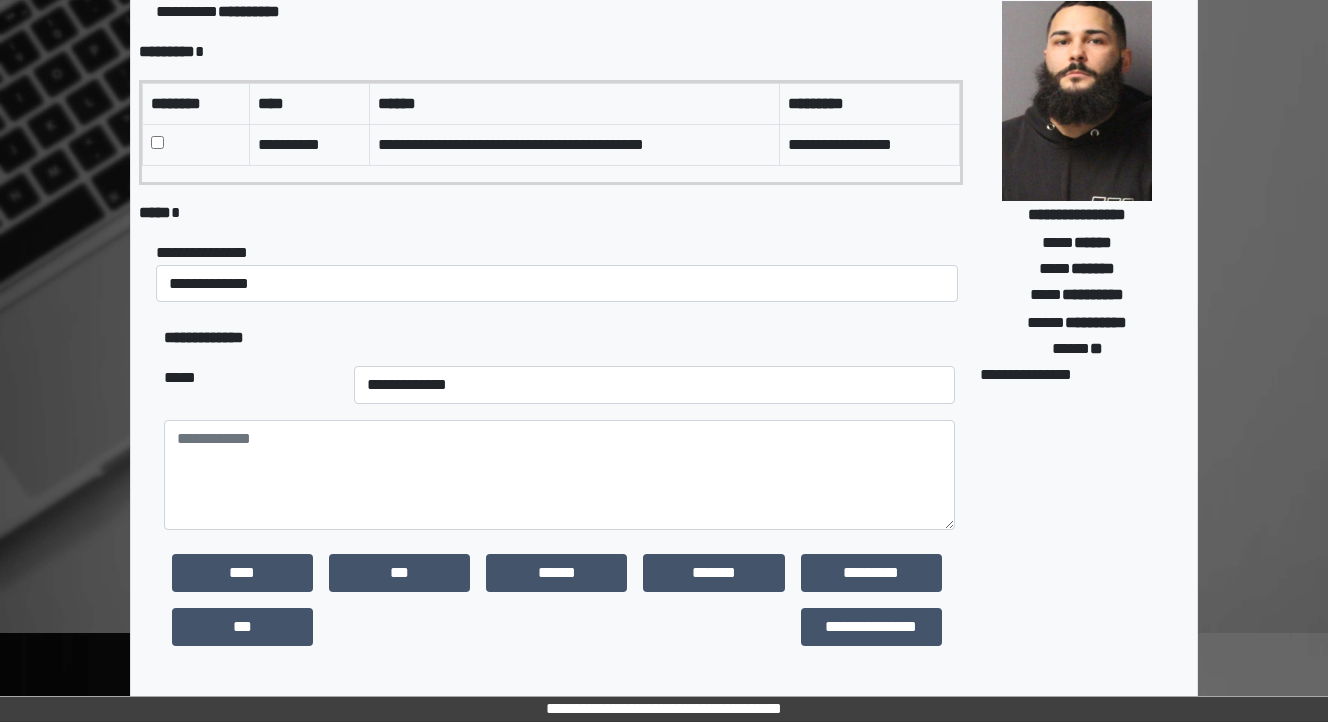 scroll, scrollTop: 160, scrollLeft: 0, axis: vertical 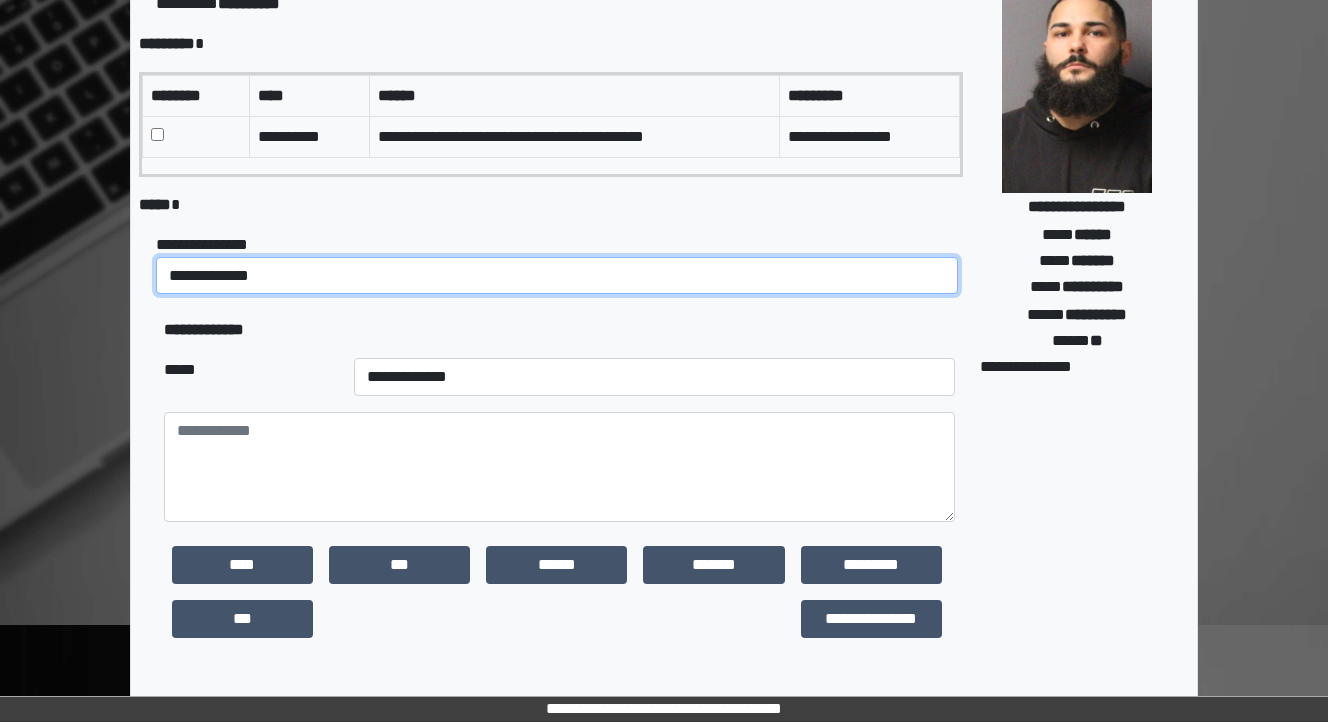 click on "**********" at bounding box center [557, 276] 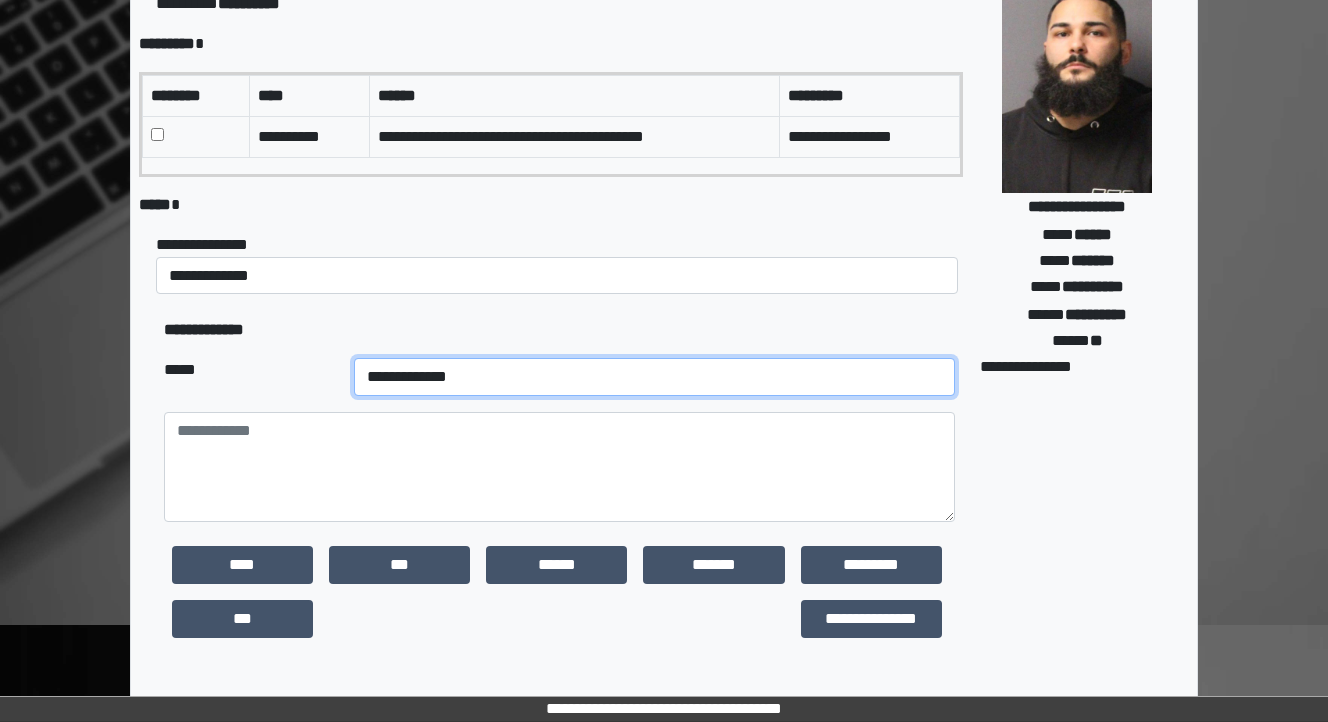 click on "**********" at bounding box center (654, 377) 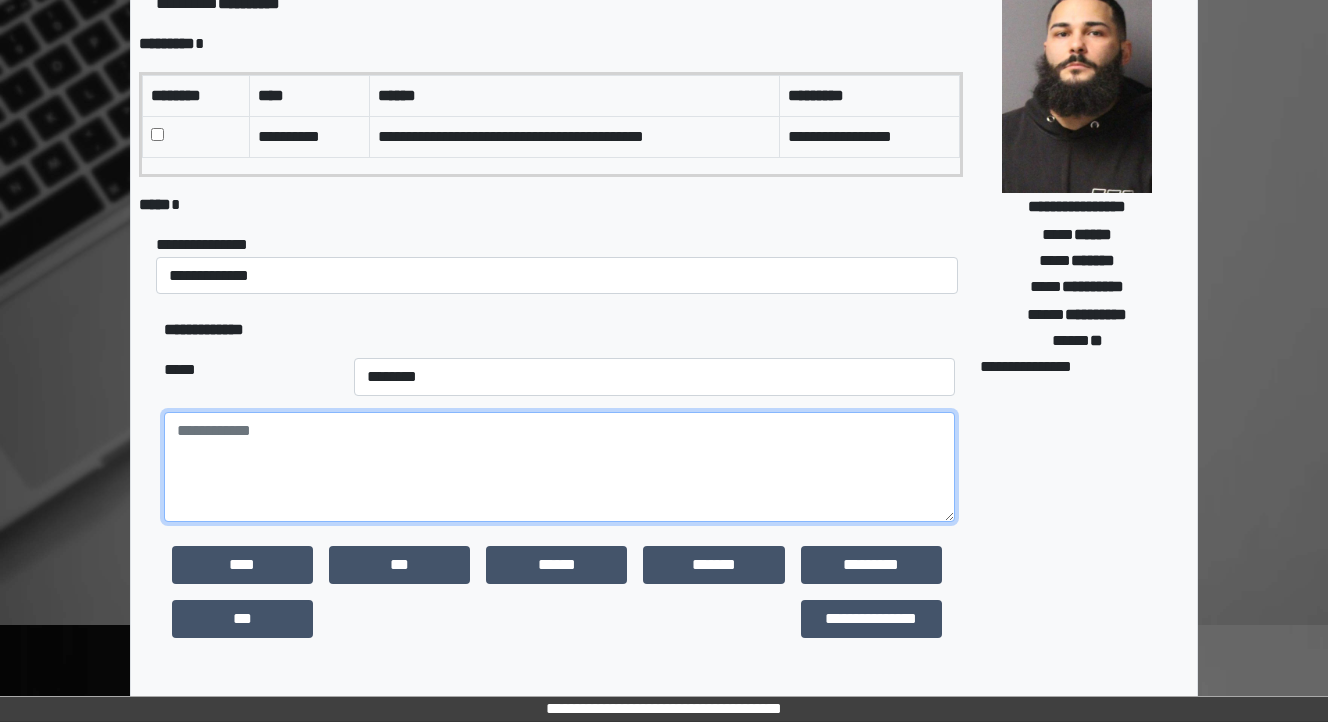 click at bounding box center (559, 467) 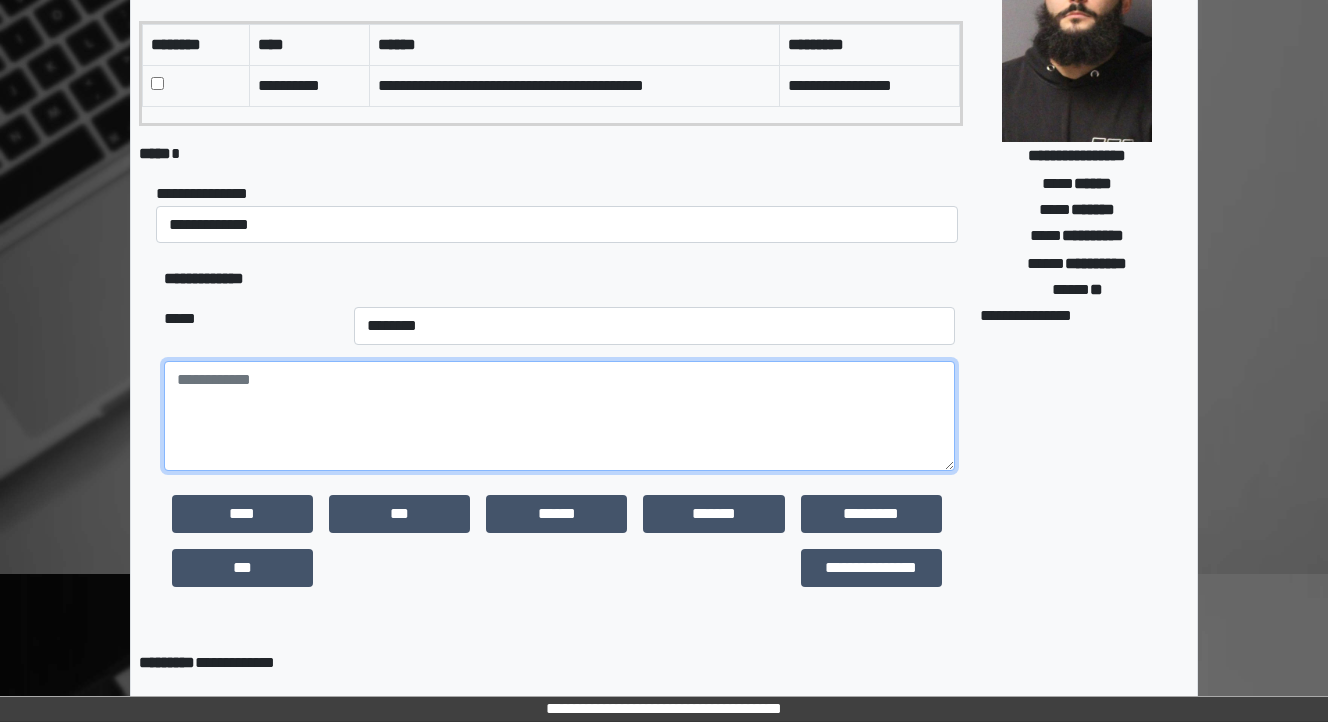 scroll, scrollTop: 240, scrollLeft: 0, axis: vertical 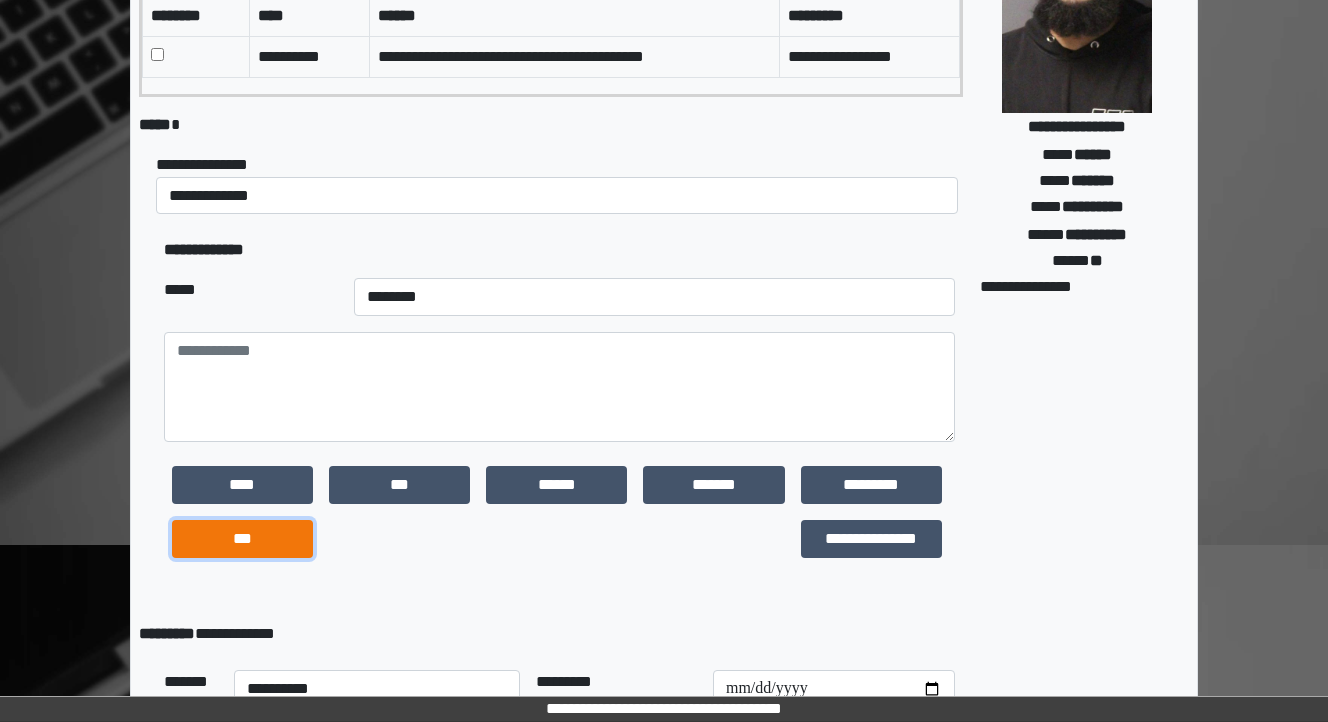 click on "***" at bounding box center (242, 539) 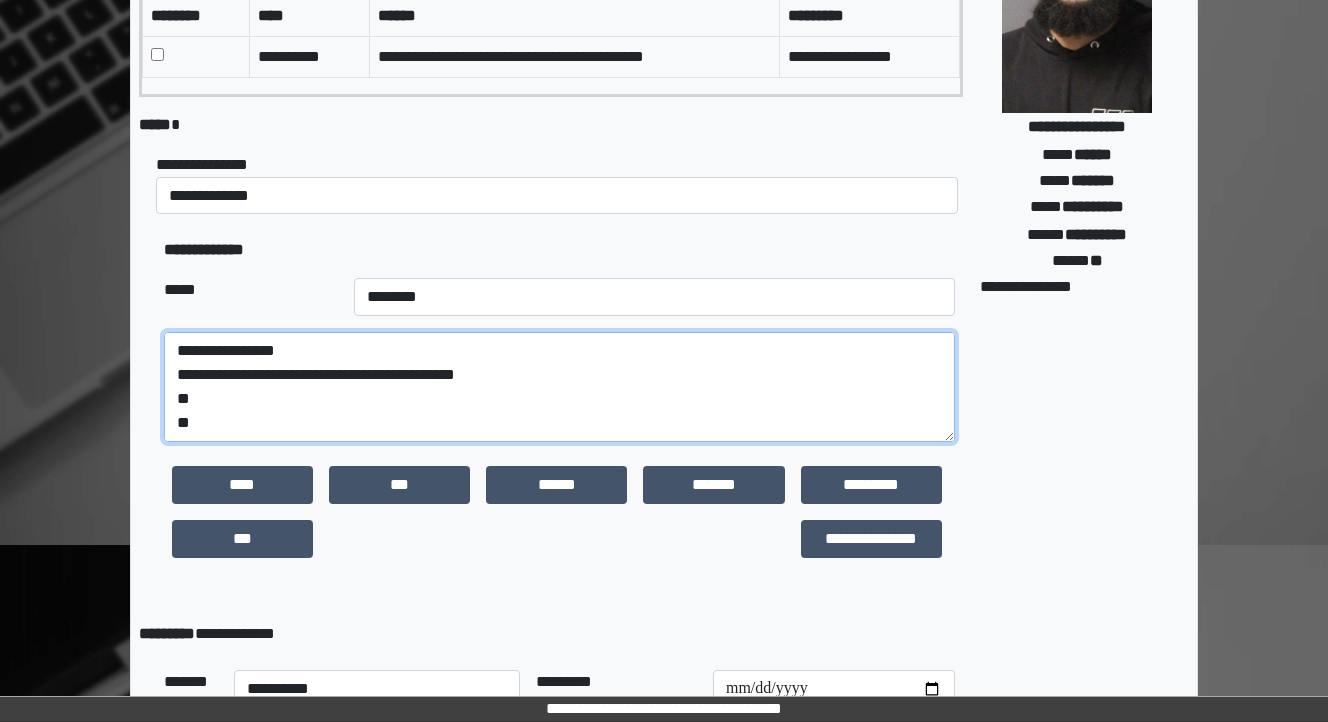 click on "**********" at bounding box center [559, 387] 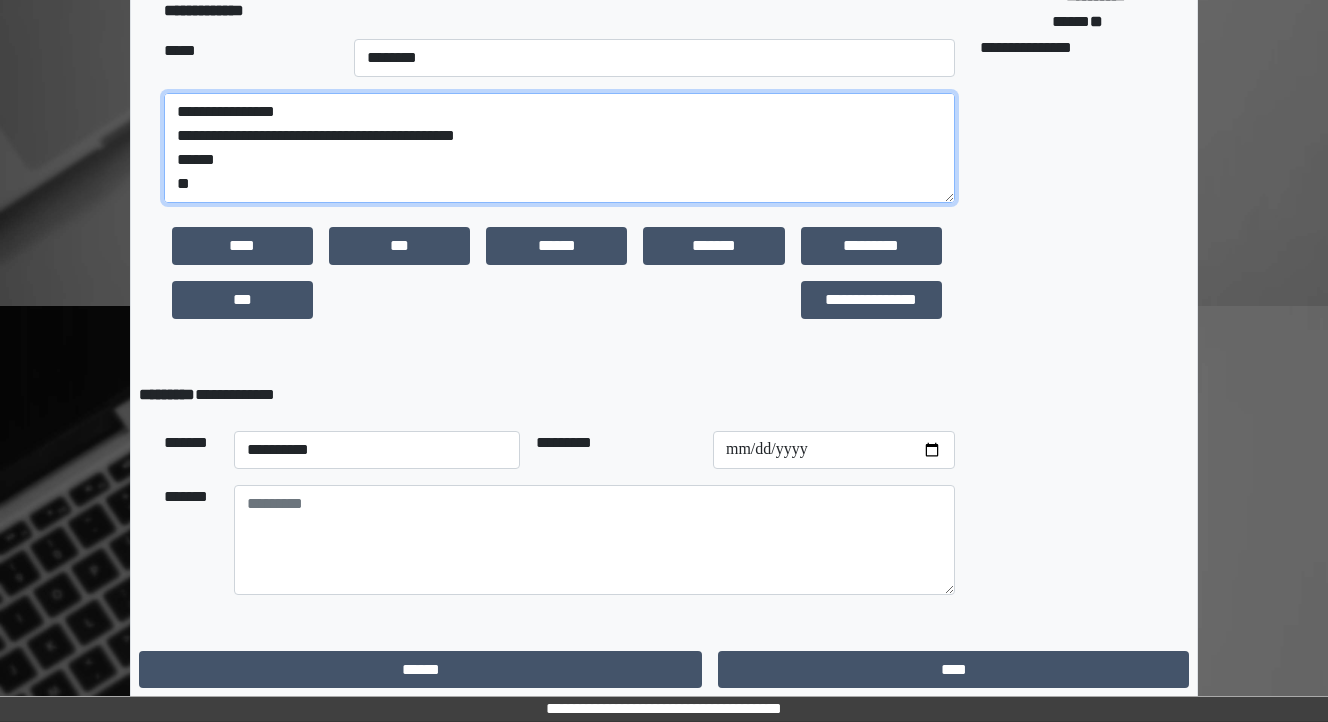 scroll, scrollTop: 480, scrollLeft: 0, axis: vertical 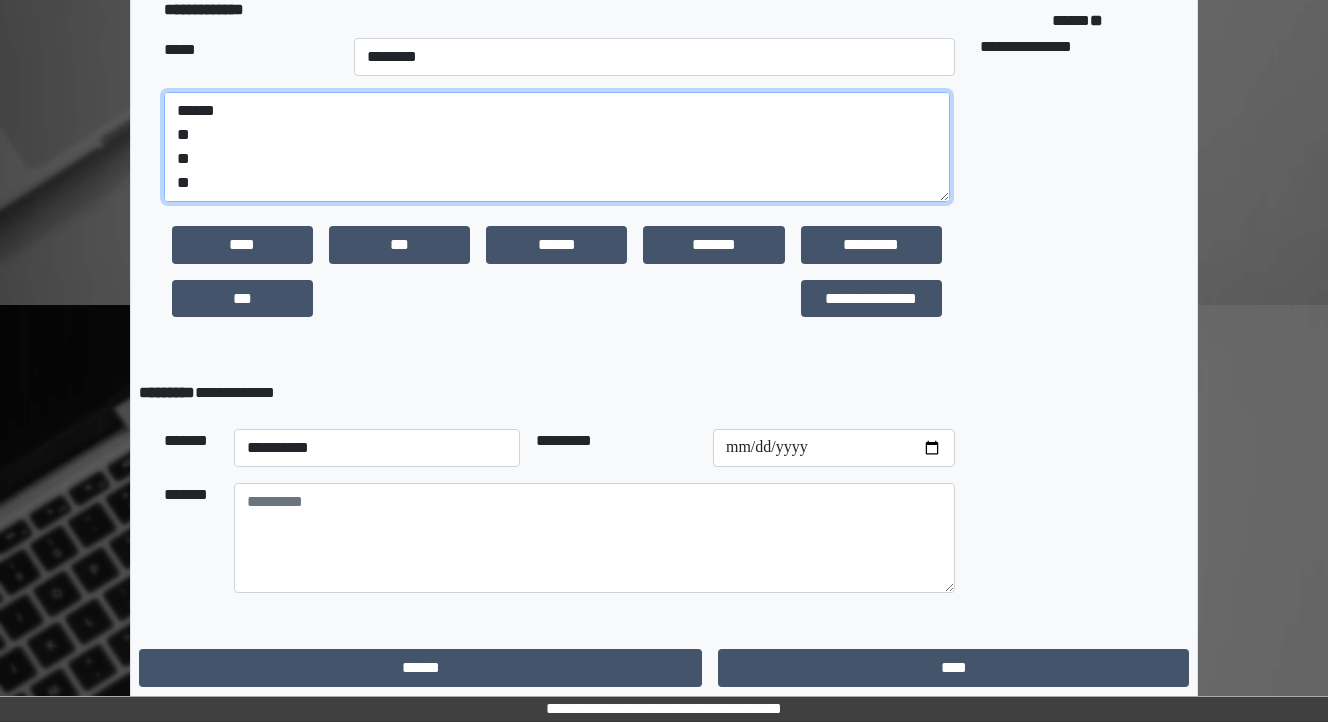 type on "**********" 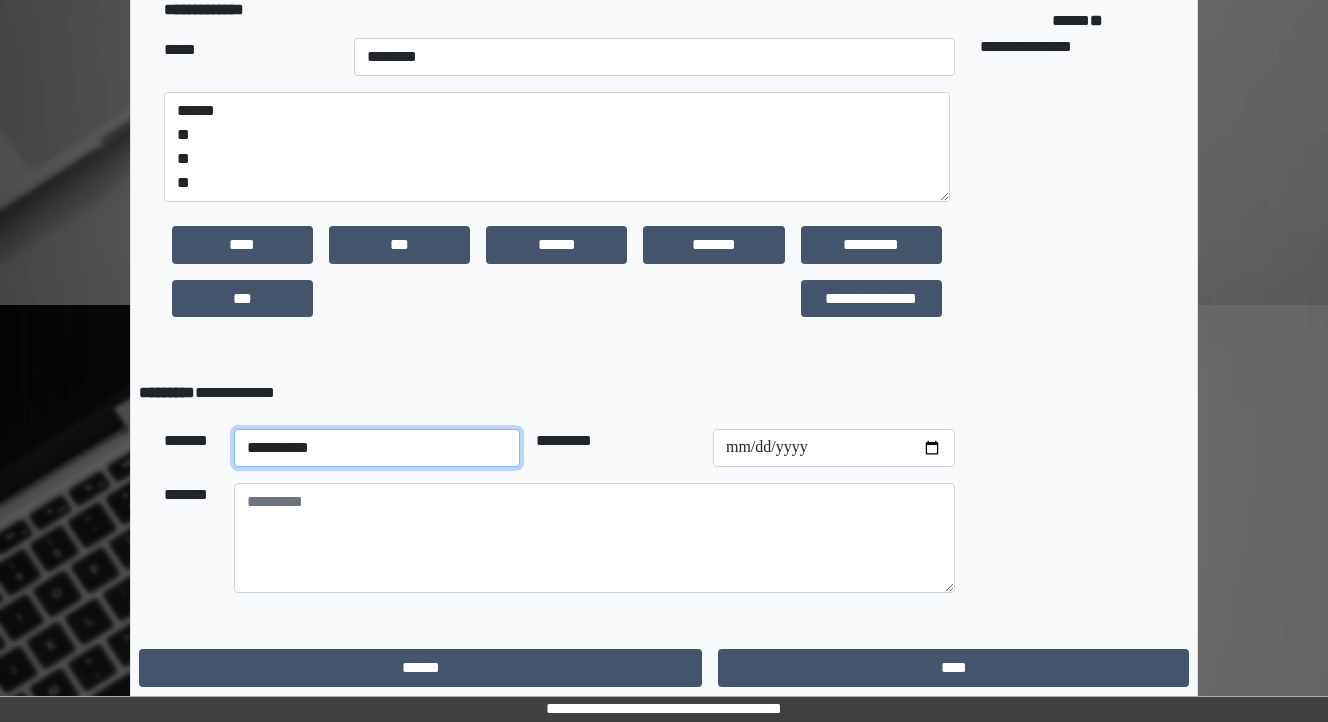 click on "**********" at bounding box center [377, 448] 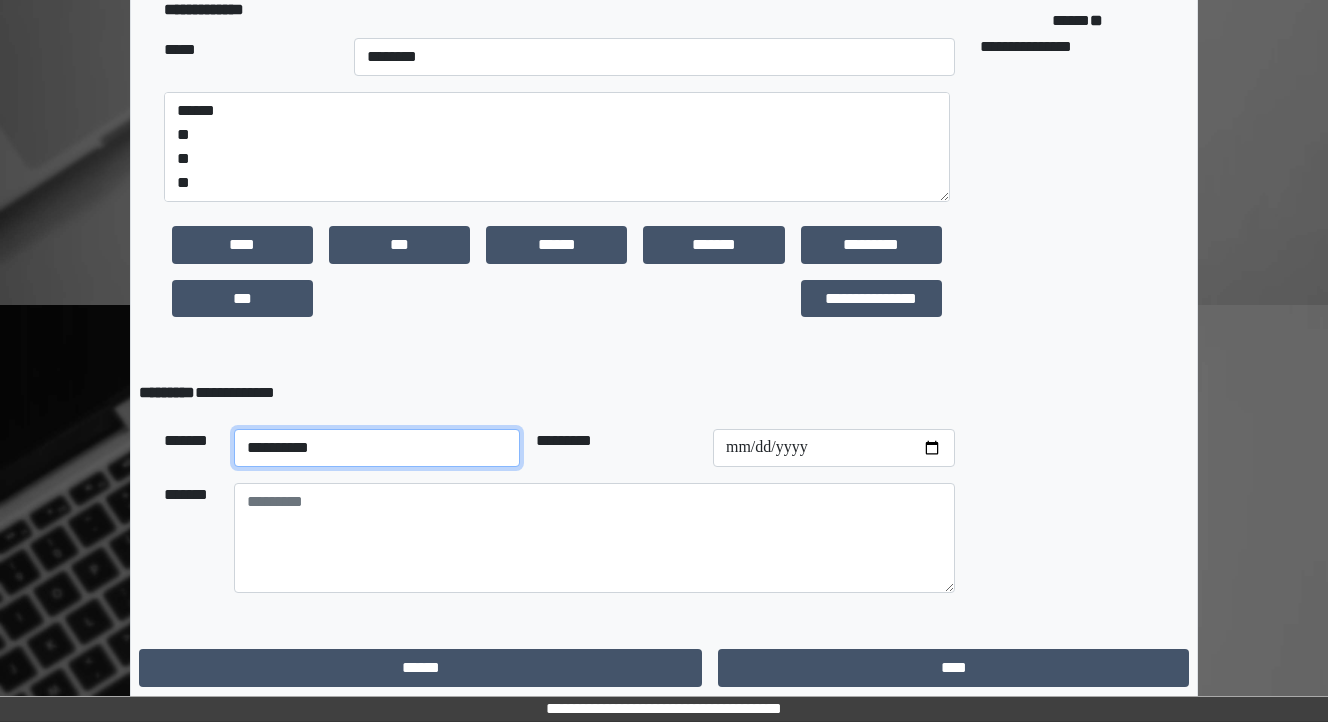 select on "**" 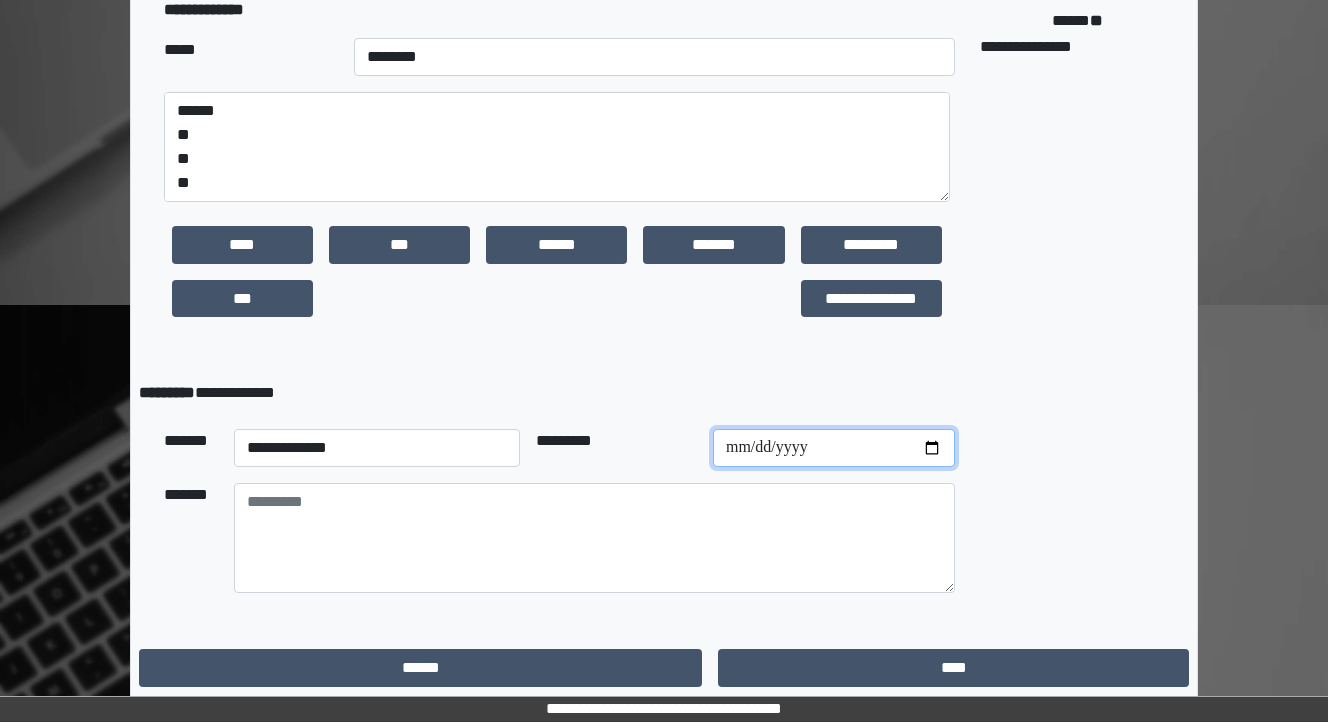 click at bounding box center [834, 448] 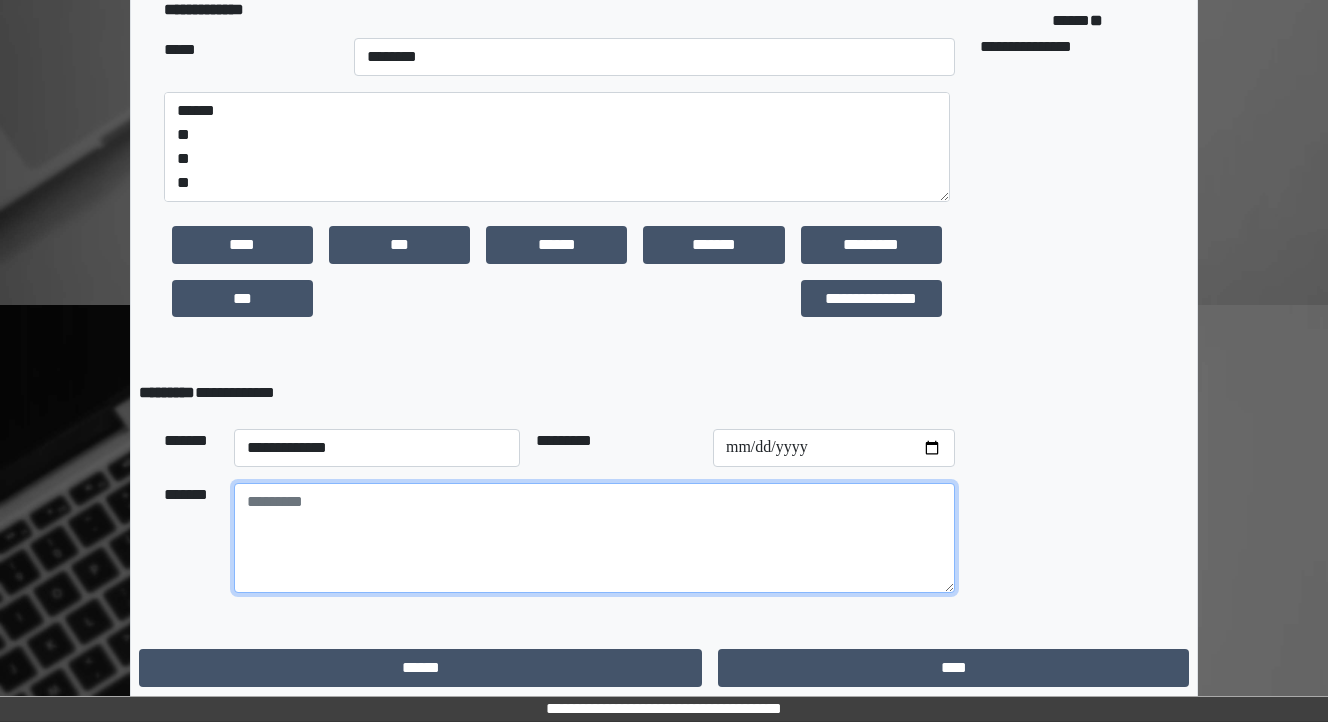 click at bounding box center (594, 538) 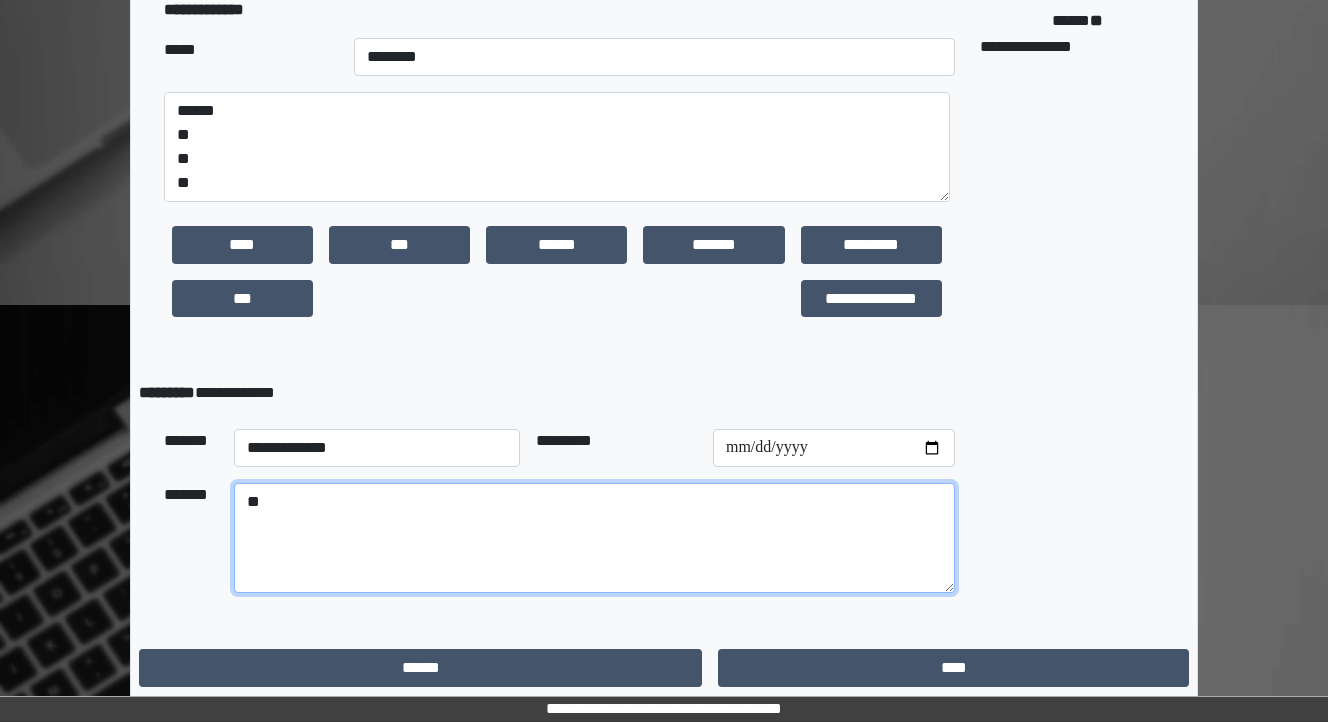 type on "*" 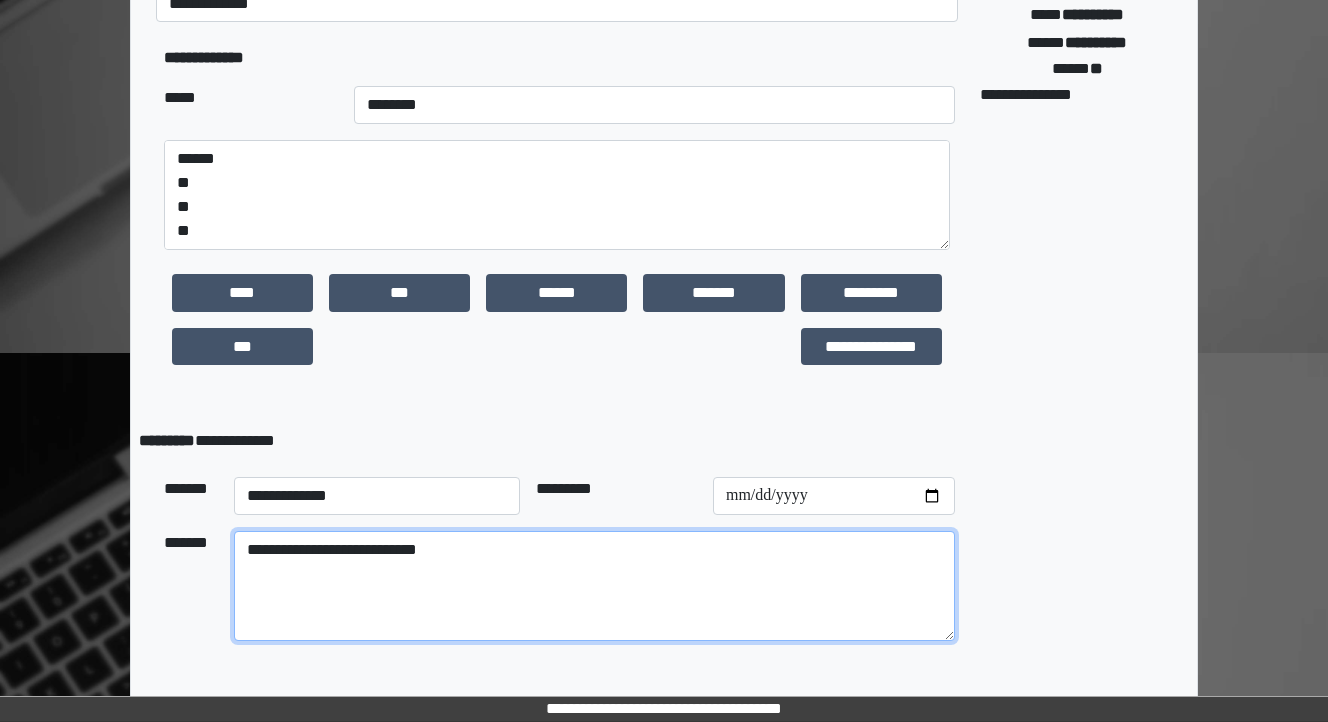scroll, scrollTop: 320, scrollLeft: 0, axis: vertical 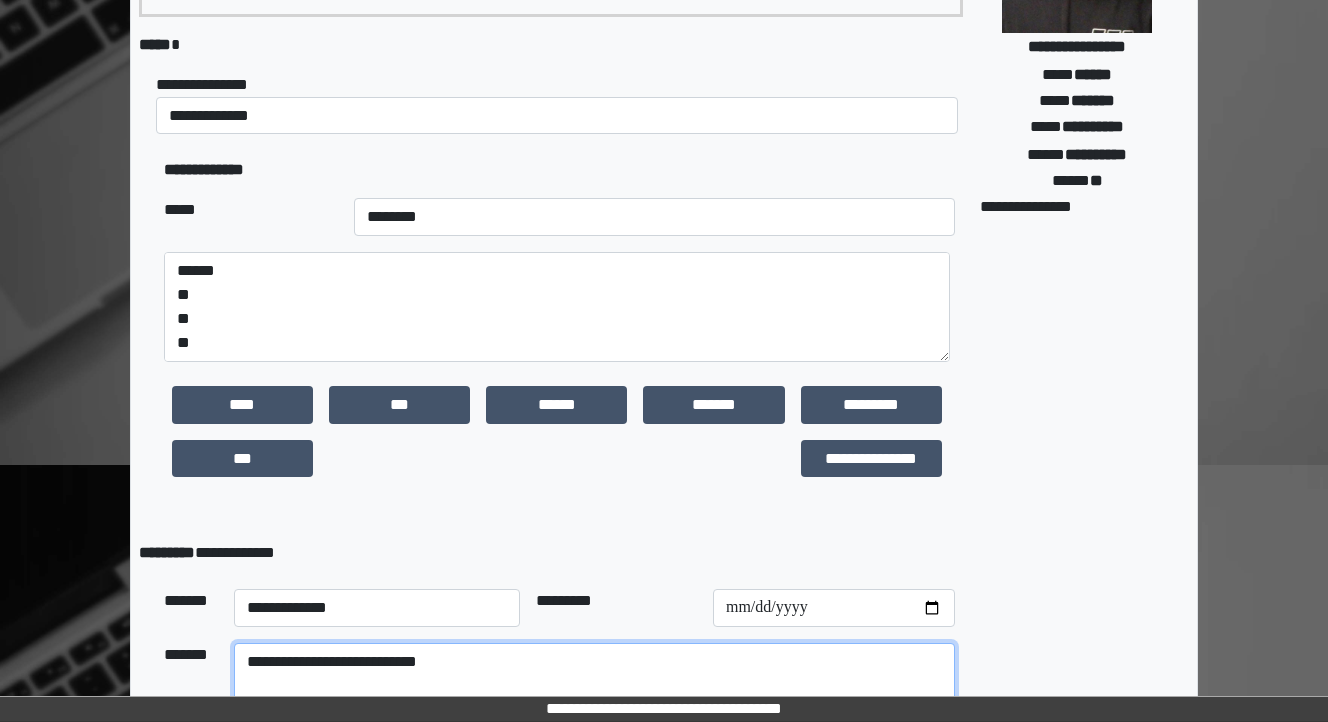 type on "**********" 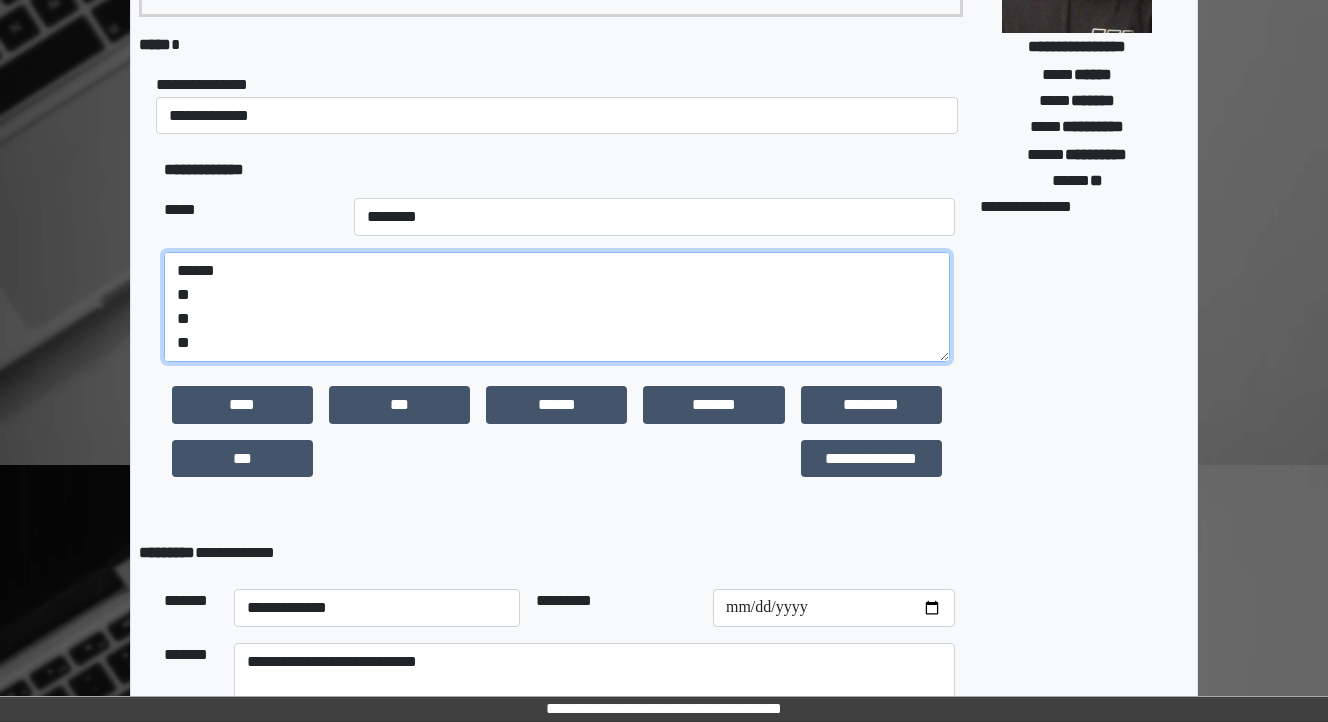 drag, startPoint x: 198, startPoint y: 343, endPoint x: 176, endPoint y: 335, distance: 23.409399 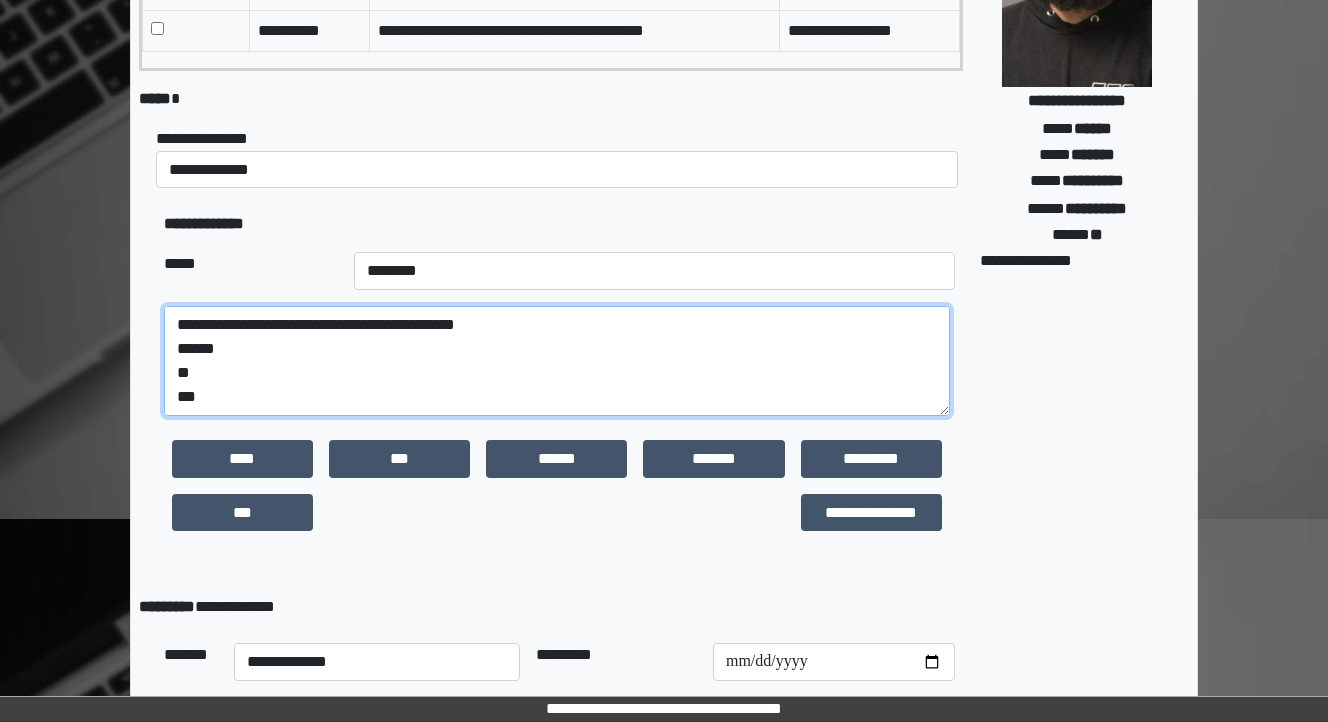 scroll, scrollTop: 240, scrollLeft: 0, axis: vertical 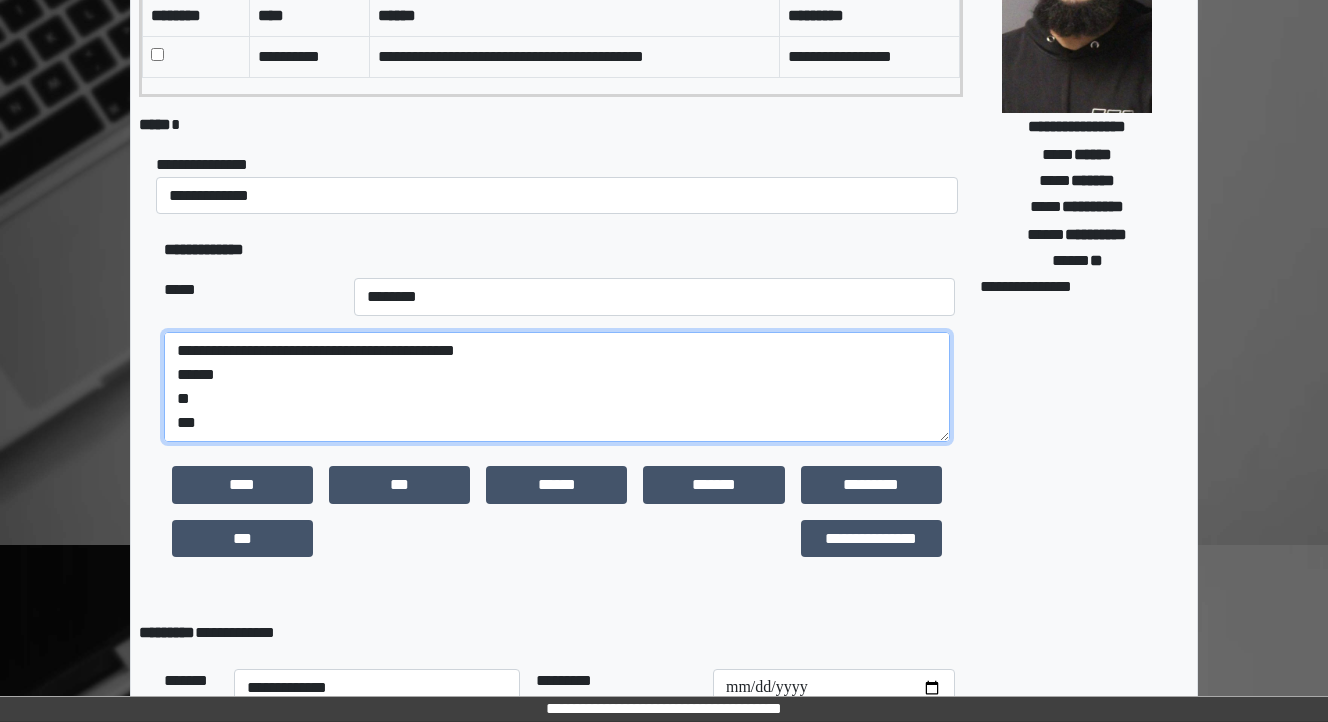 click on "**********" at bounding box center [557, 387] 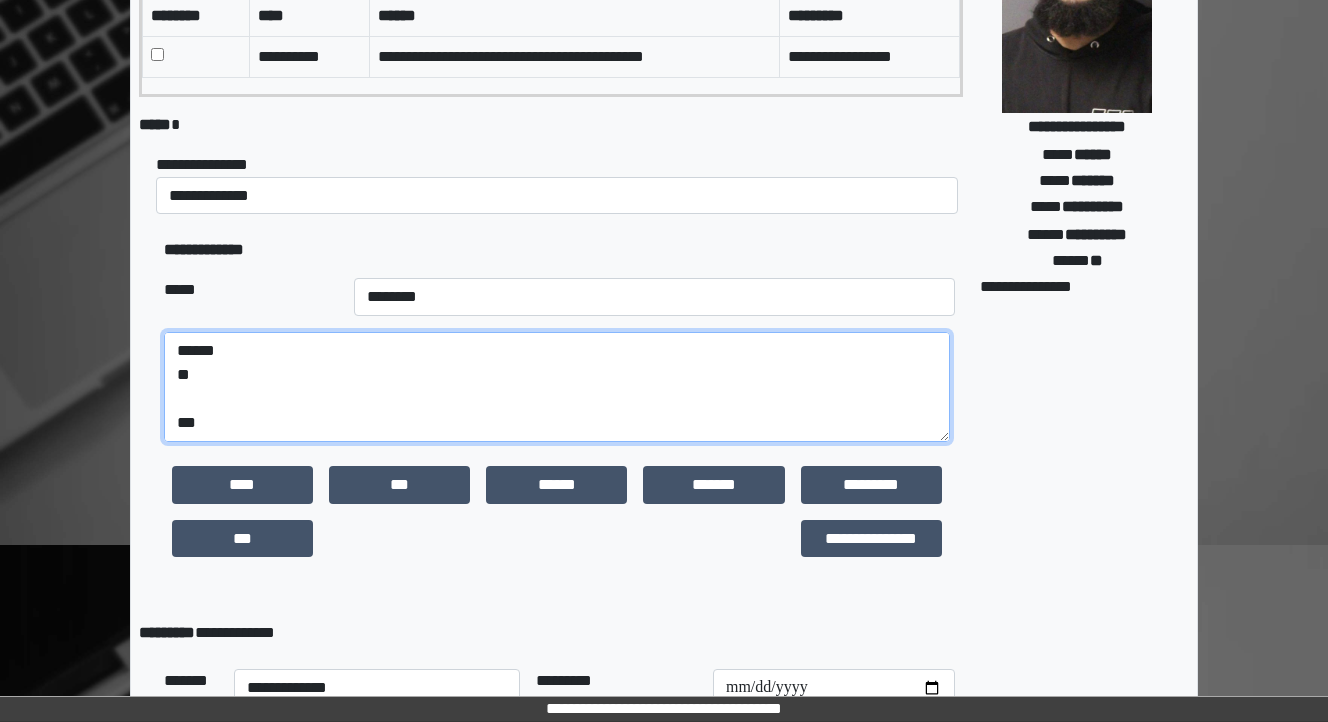 scroll, scrollTop: 72, scrollLeft: 0, axis: vertical 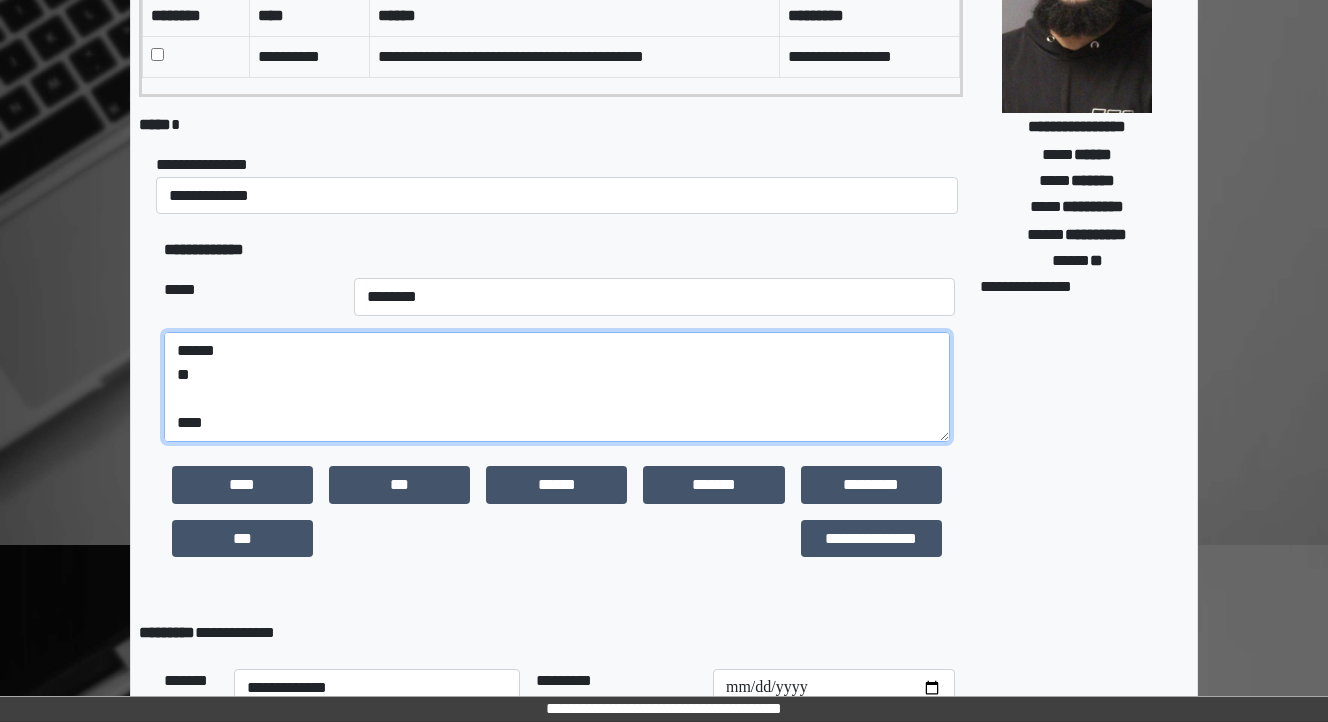 paste on "**********" 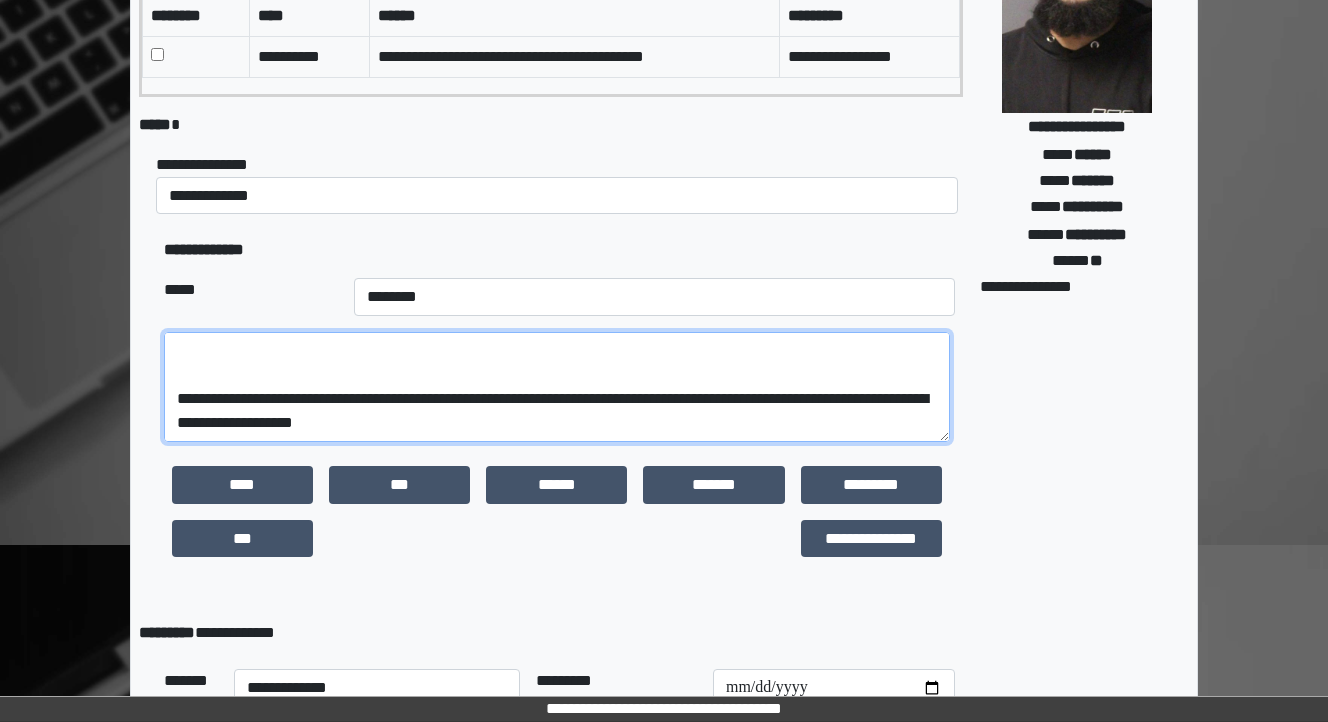 scroll, scrollTop: 288, scrollLeft: 0, axis: vertical 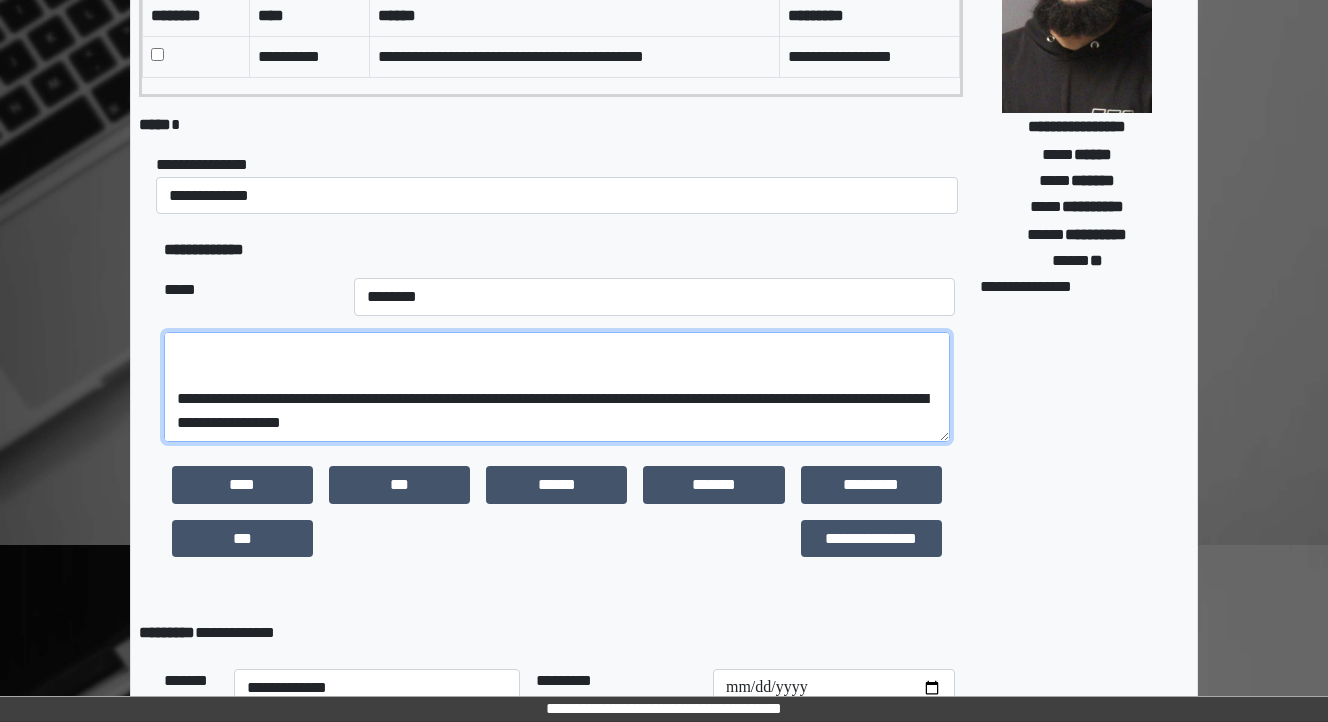 click on "**********" at bounding box center [557, 387] 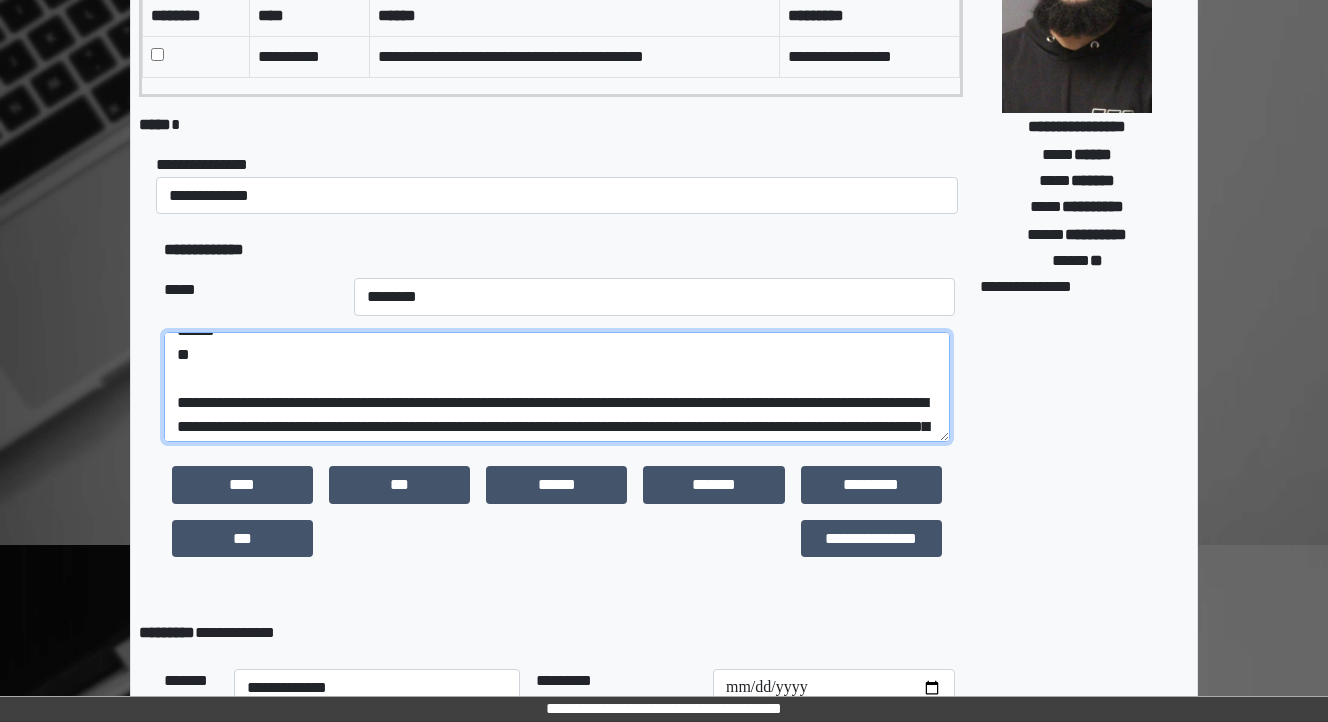 scroll, scrollTop: 32, scrollLeft: 0, axis: vertical 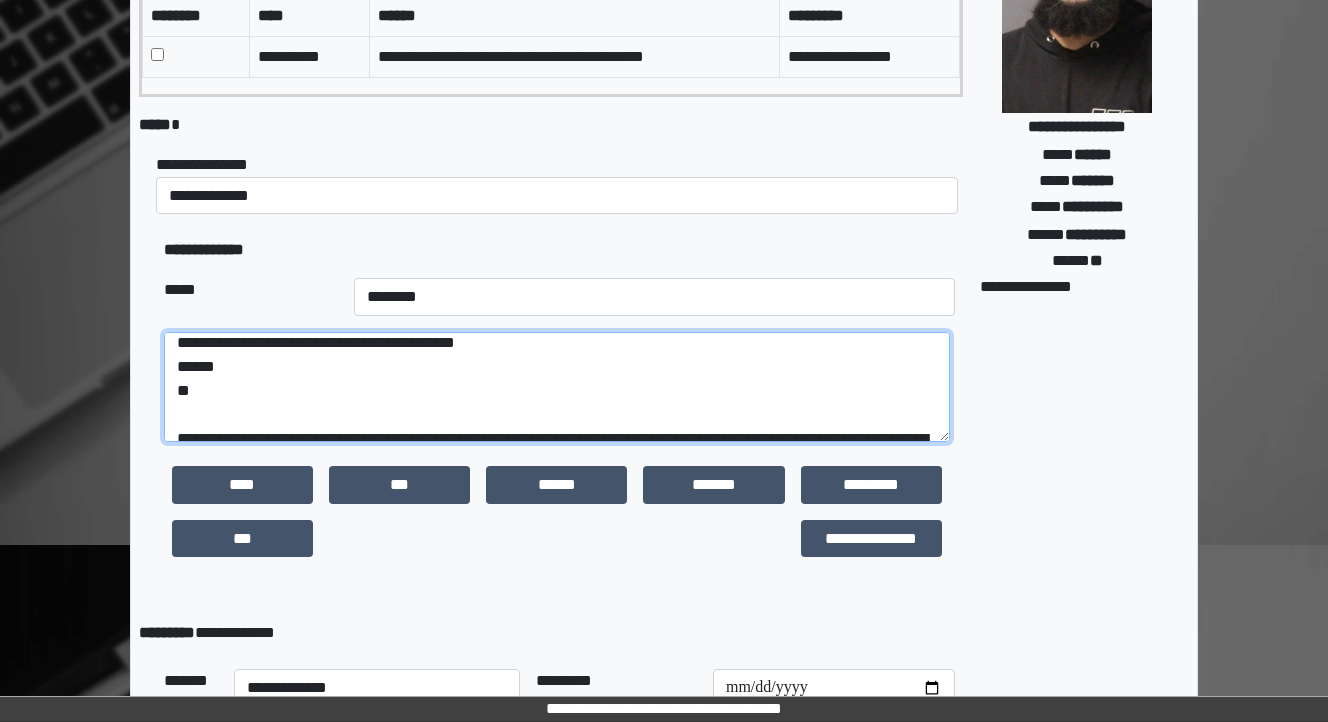 click on "**********" at bounding box center (557, 387) 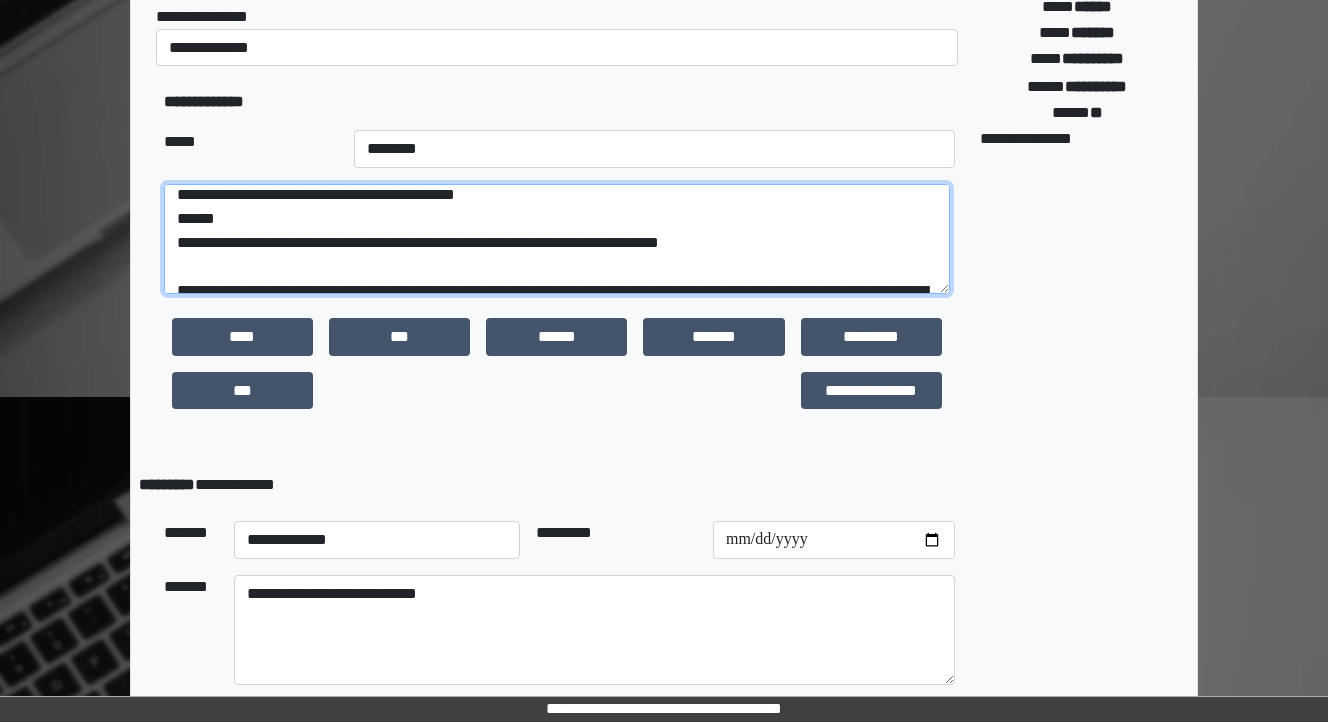 scroll, scrollTop: 482, scrollLeft: 0, axis: vertical 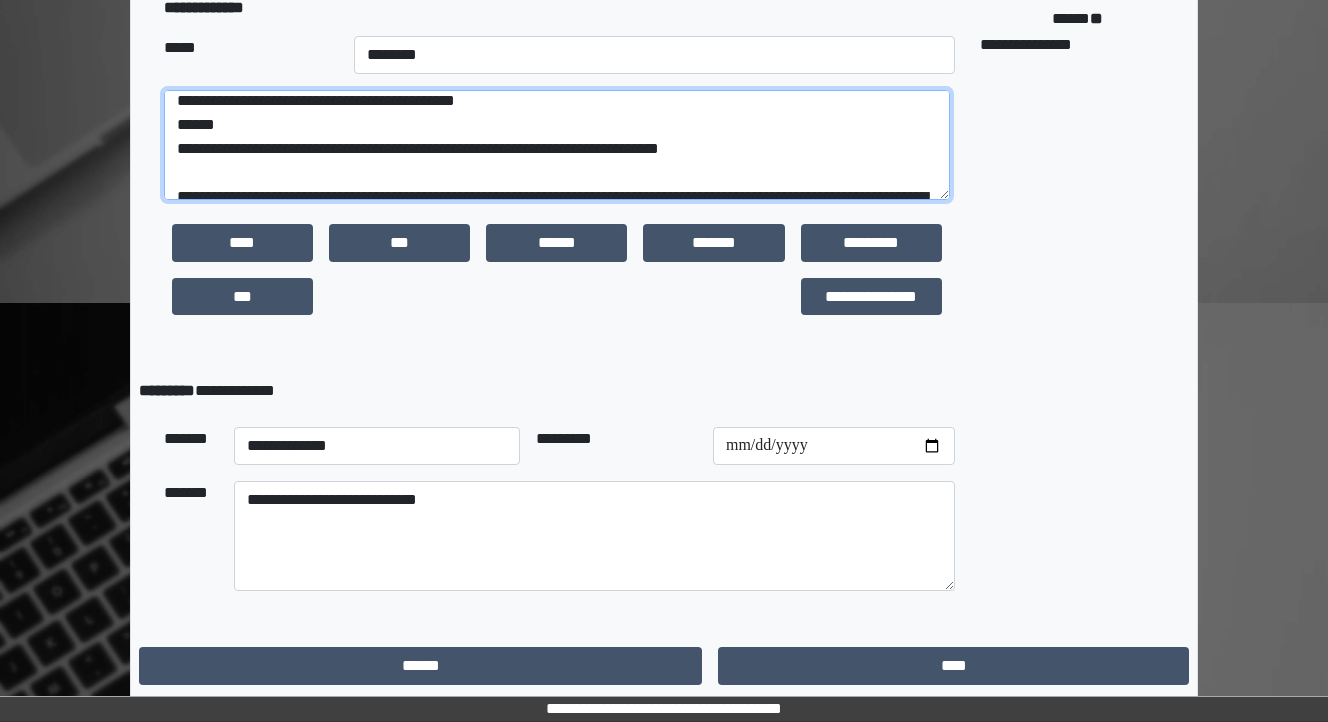 type on "**********" 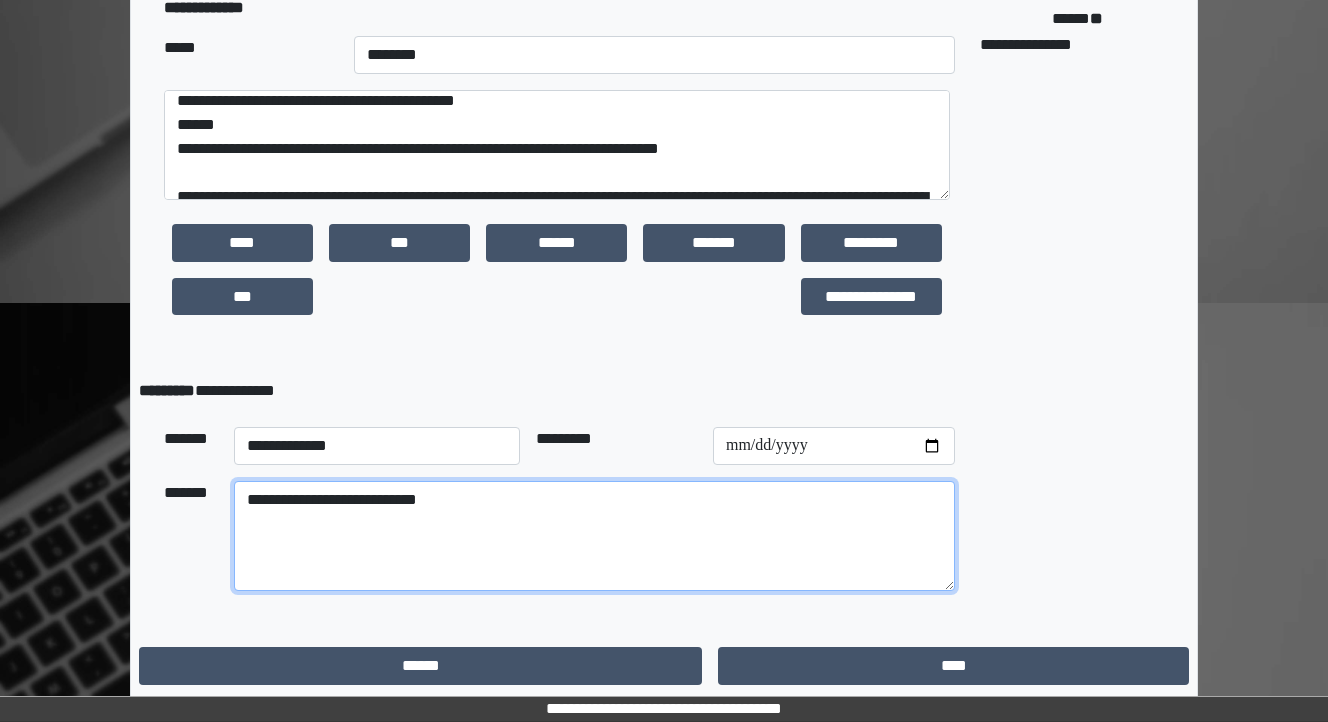 click on "**********" at bounding box center (594, 536) 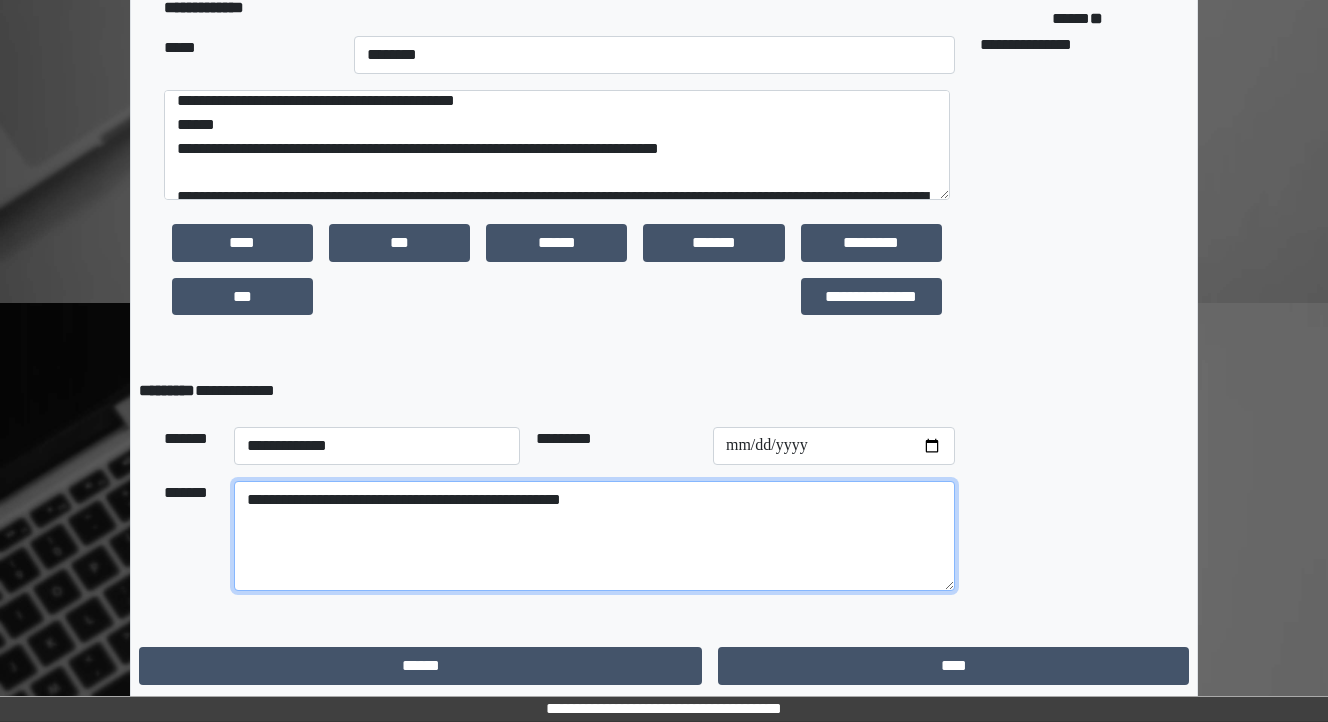 click on "**********" at bounding box center [594, 536] 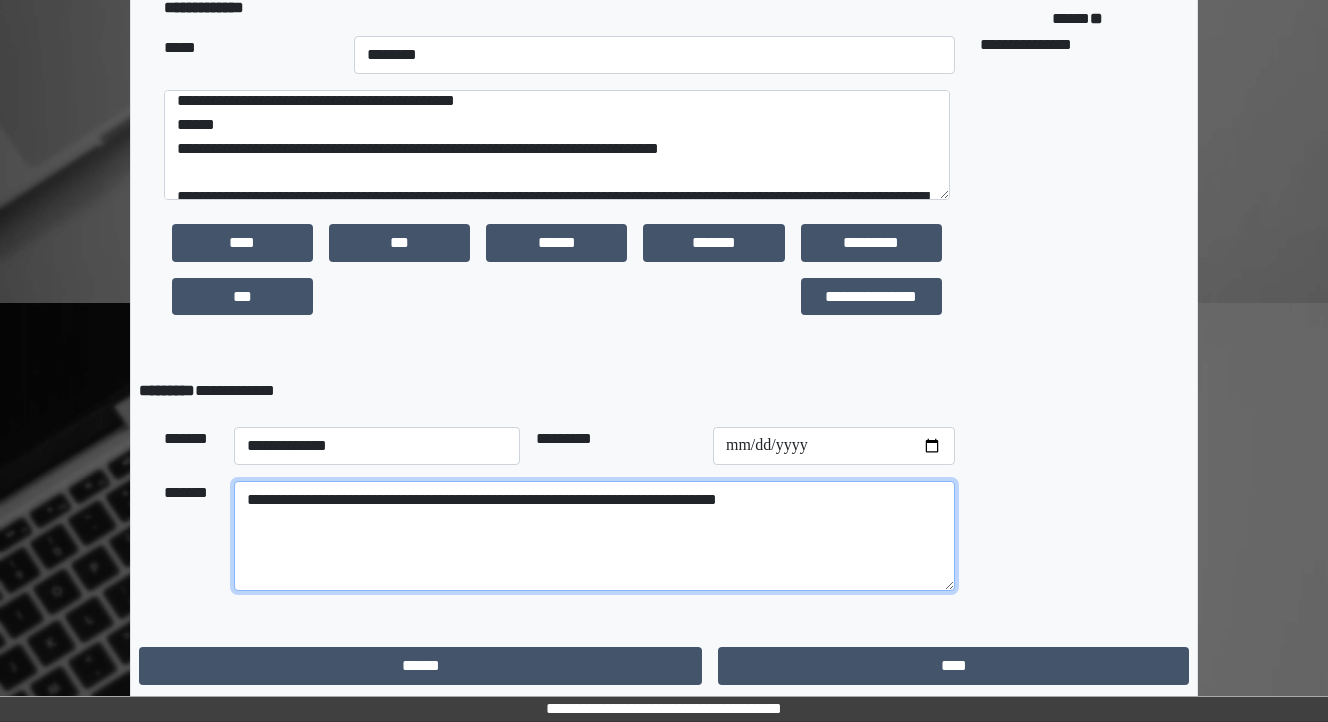 click on "**********" at bounding box center [594, 536] 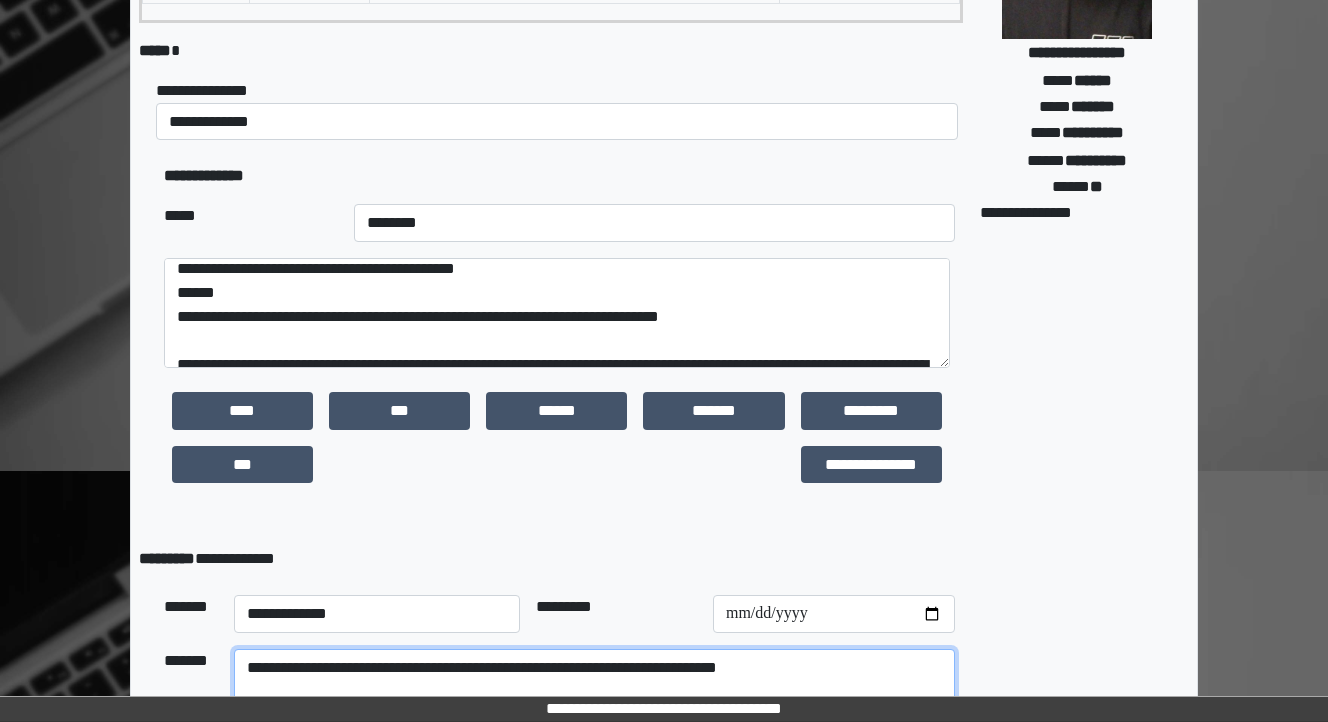 scroll, scrollTop: 162, scrollLeft: 0, axis: vertical 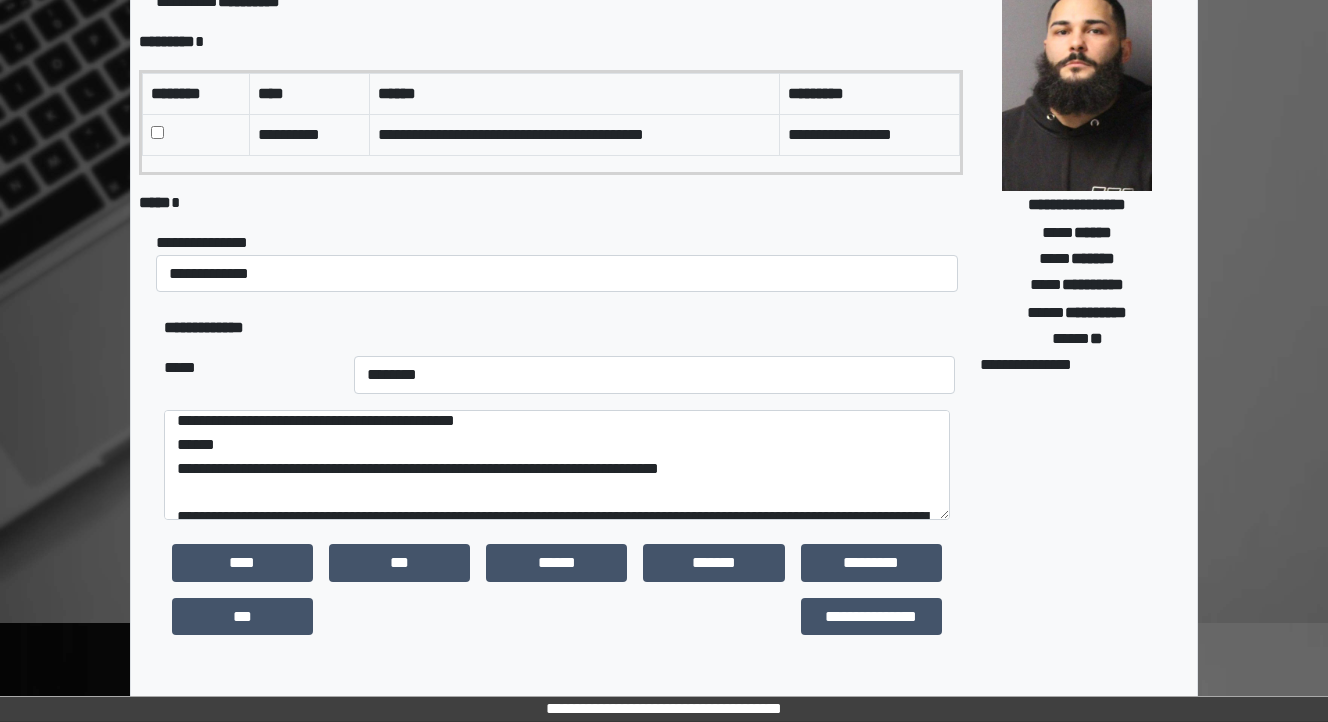 type on "**********" 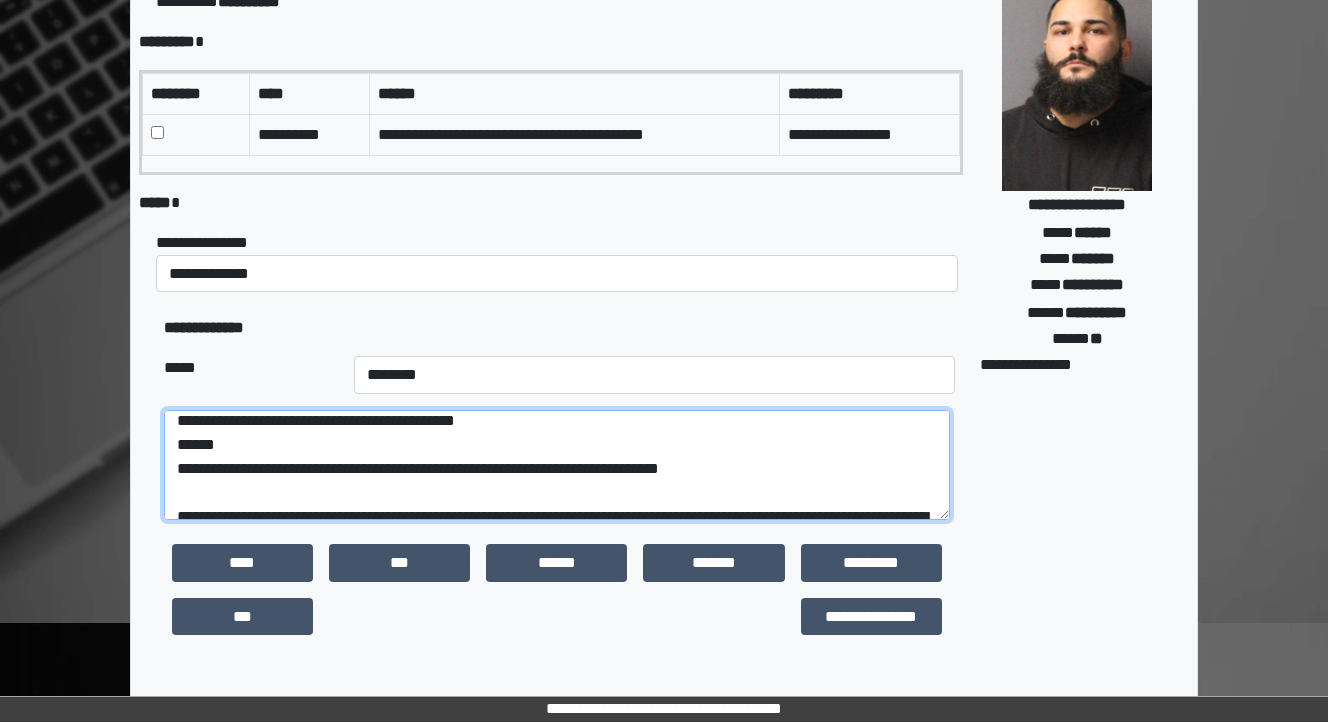 click on "**********" at bounding box center [557, 465] 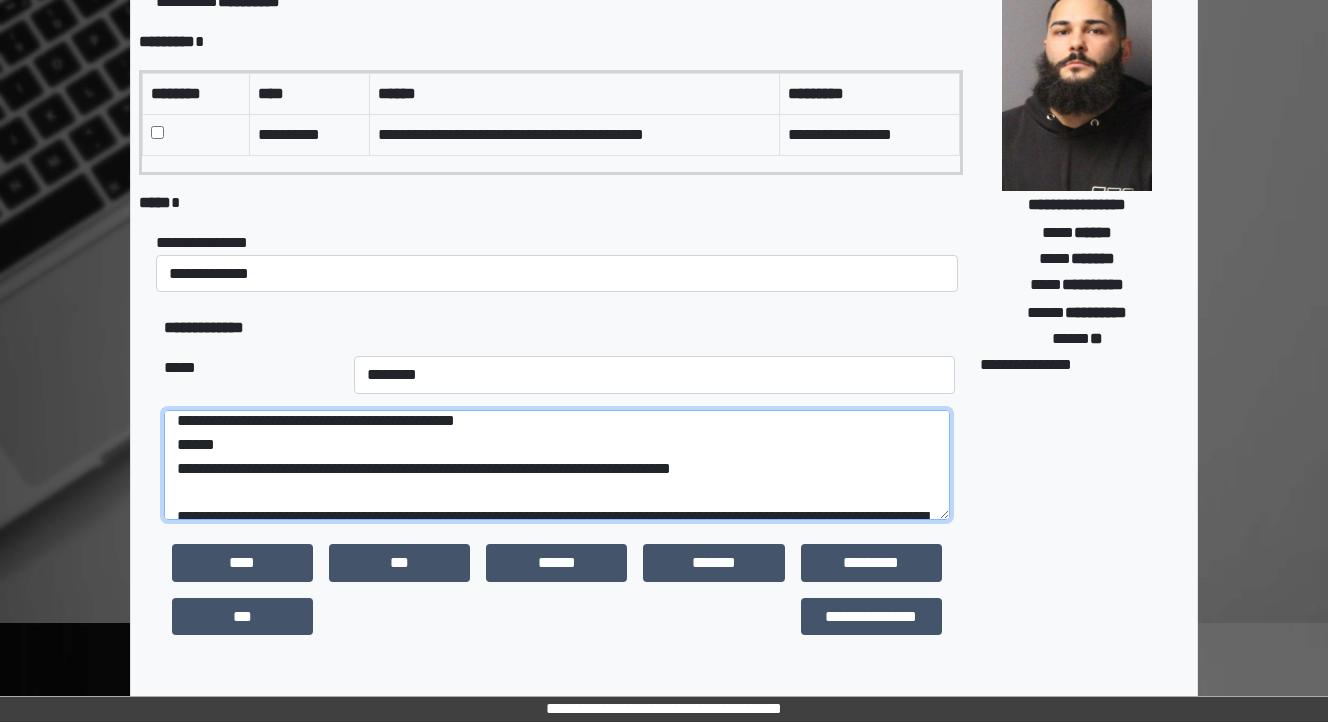 type on "**********" 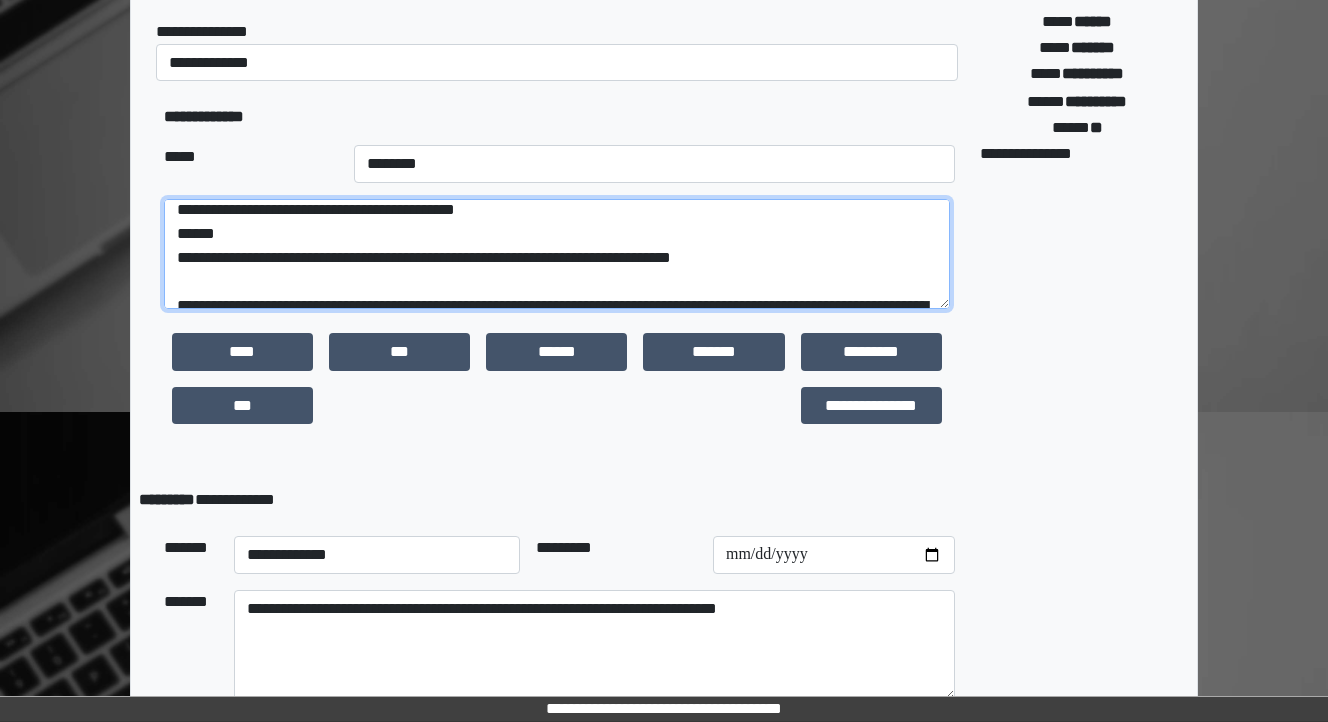 scroll, scrollTop: 402, scrollLeft: 0, axis: vertical 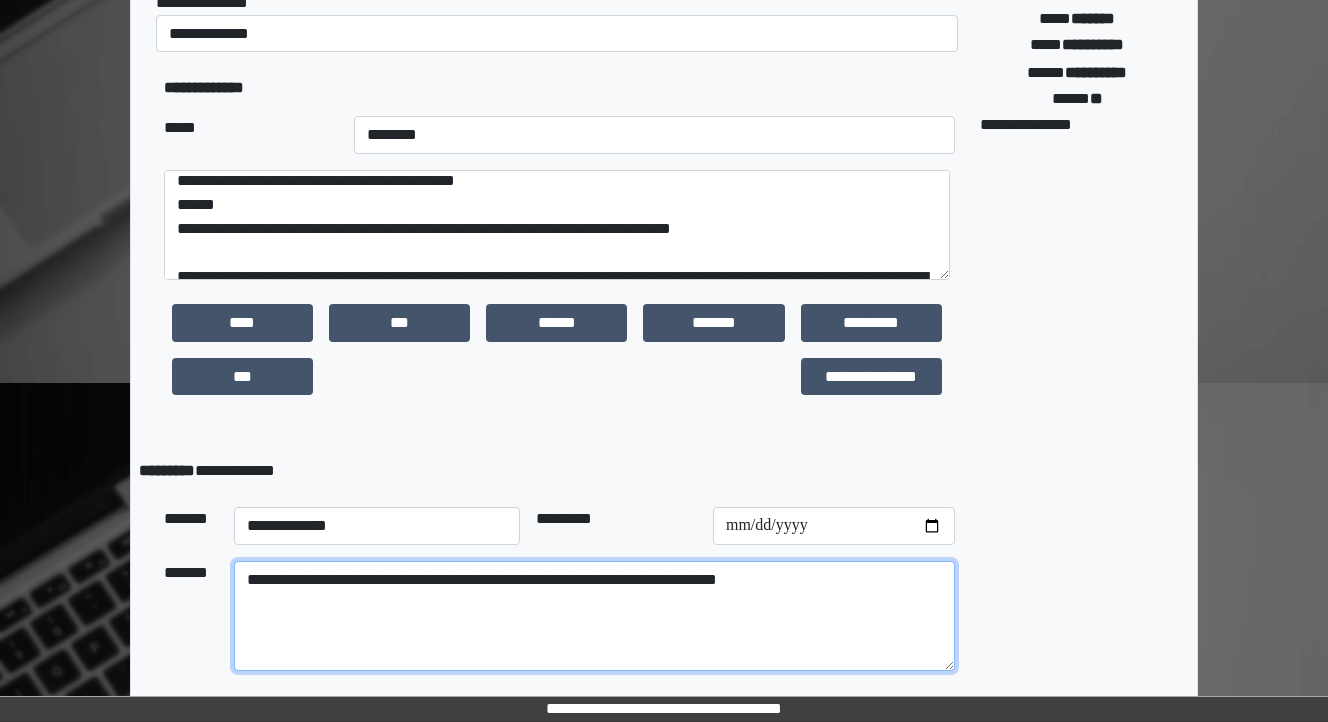 drag, startPoint x: 384, startPoint y: 580, endPoint x: 364, endPoint y: 579, distance: 20.024984 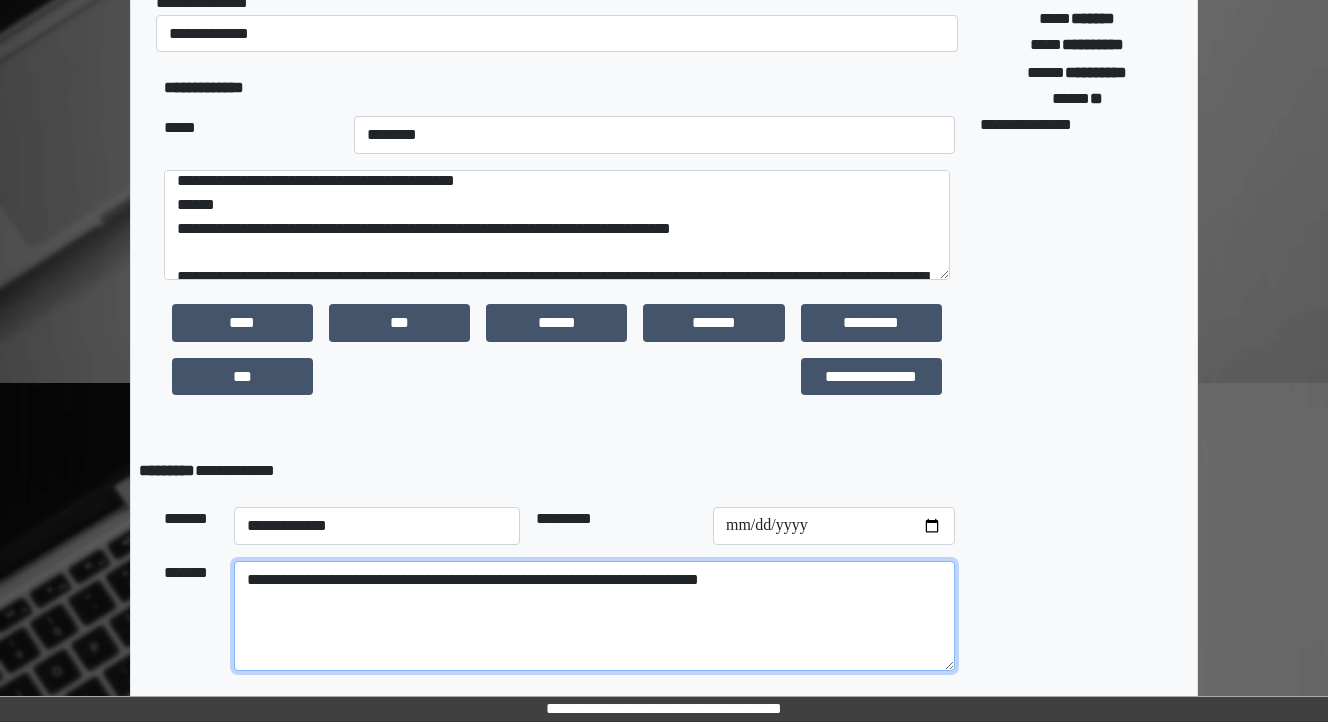 click on "**********" at bounding box center [594, 616] 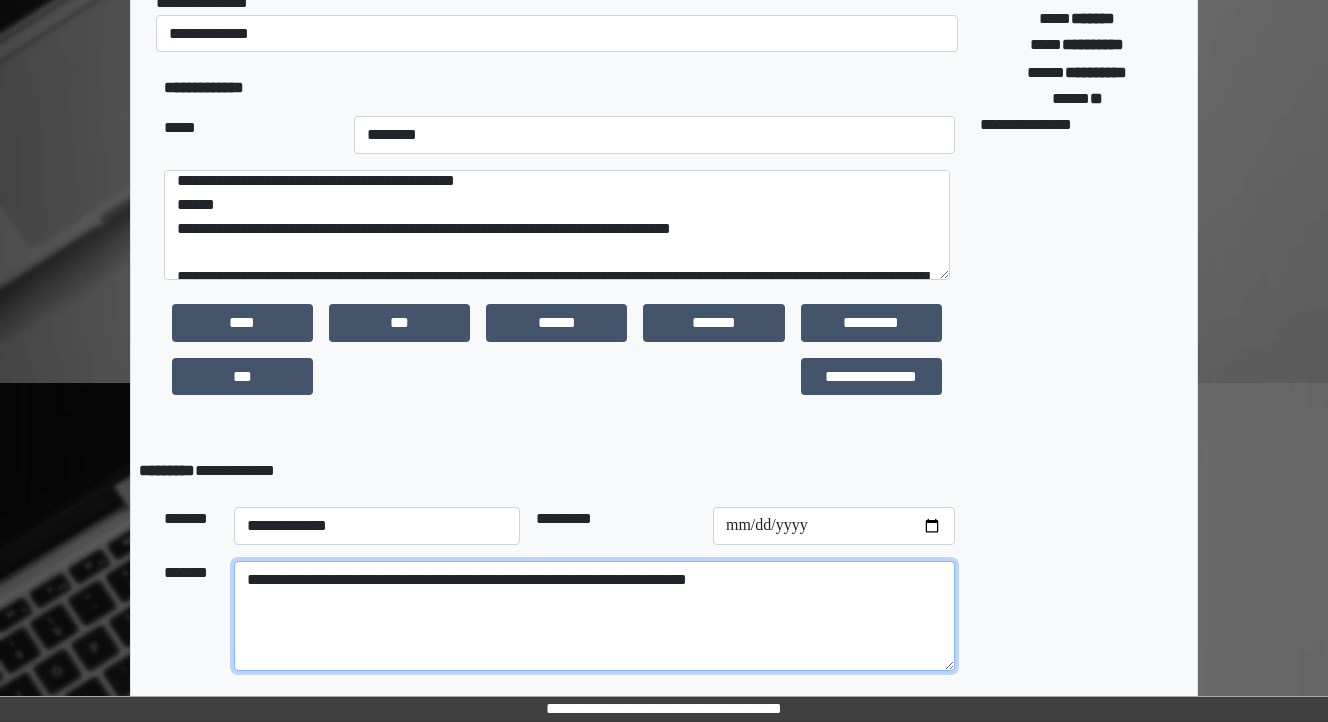 click on "**********" at bounding box center [594, 616] 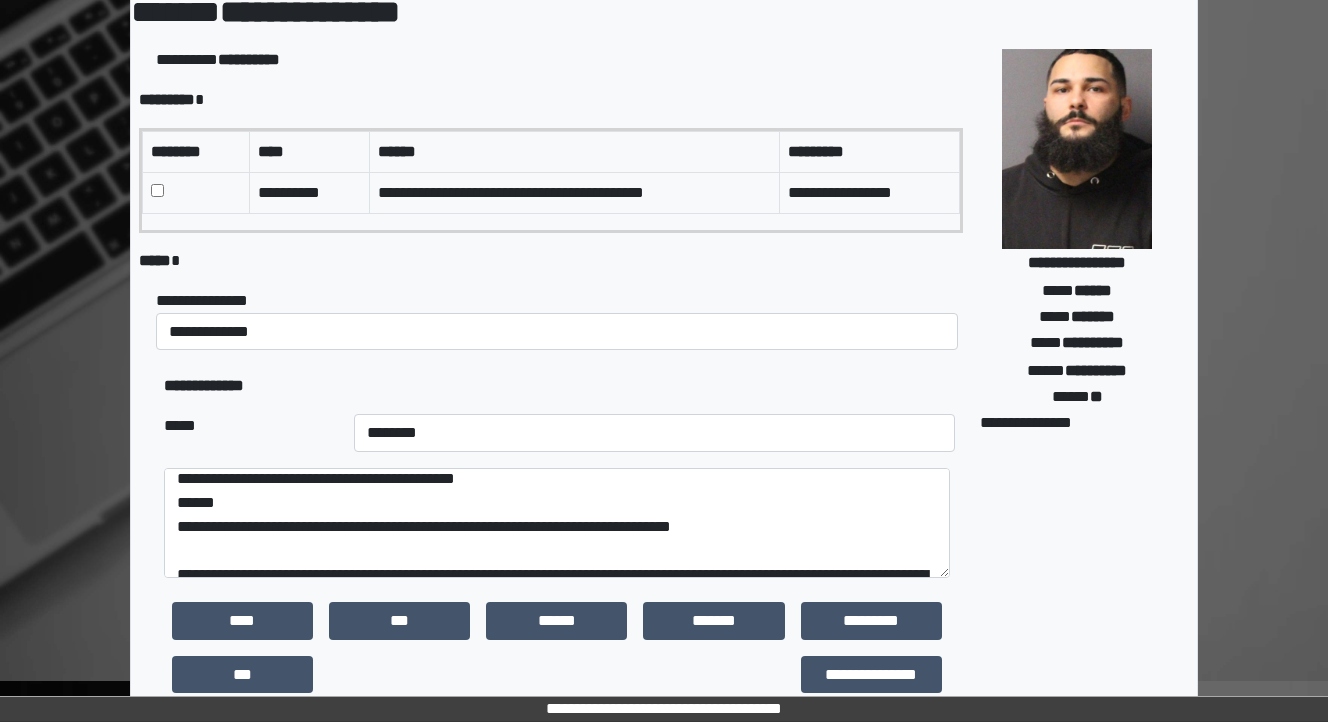 scroll, scrollTop: 82, scrollLeft: 0, axis: vertical 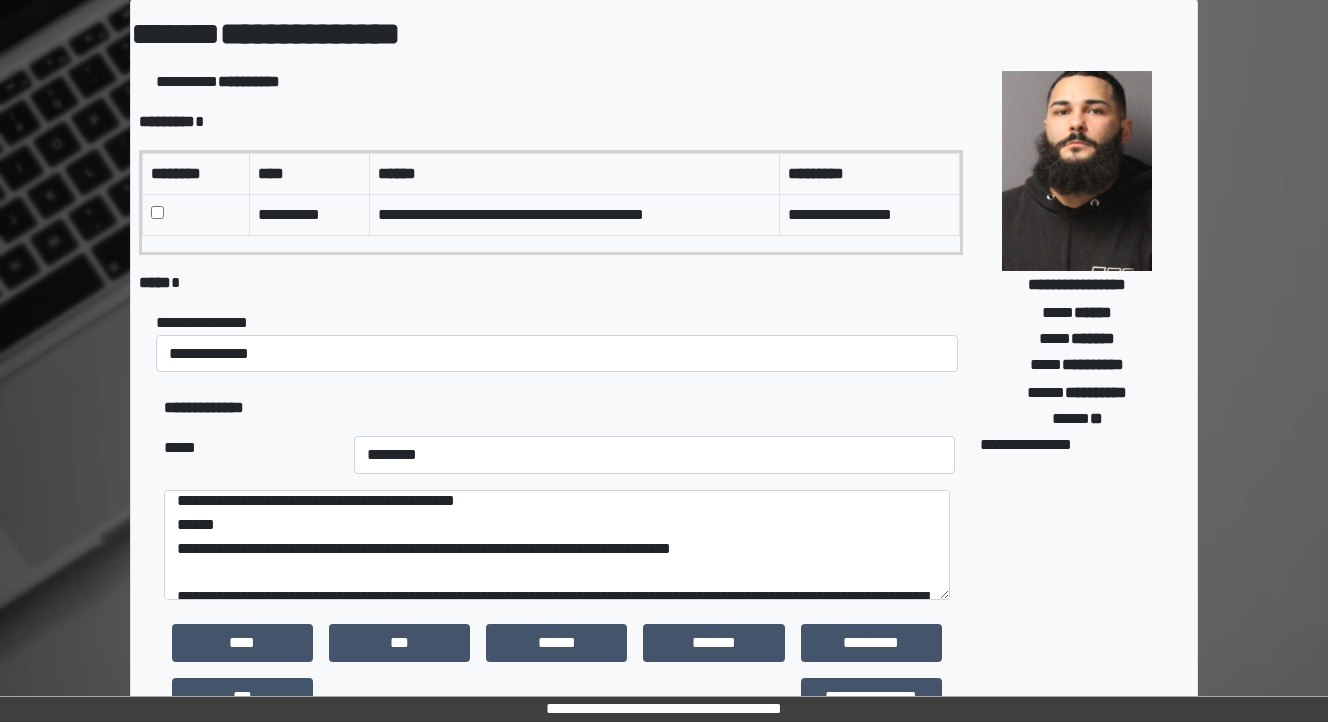 type on "**********" 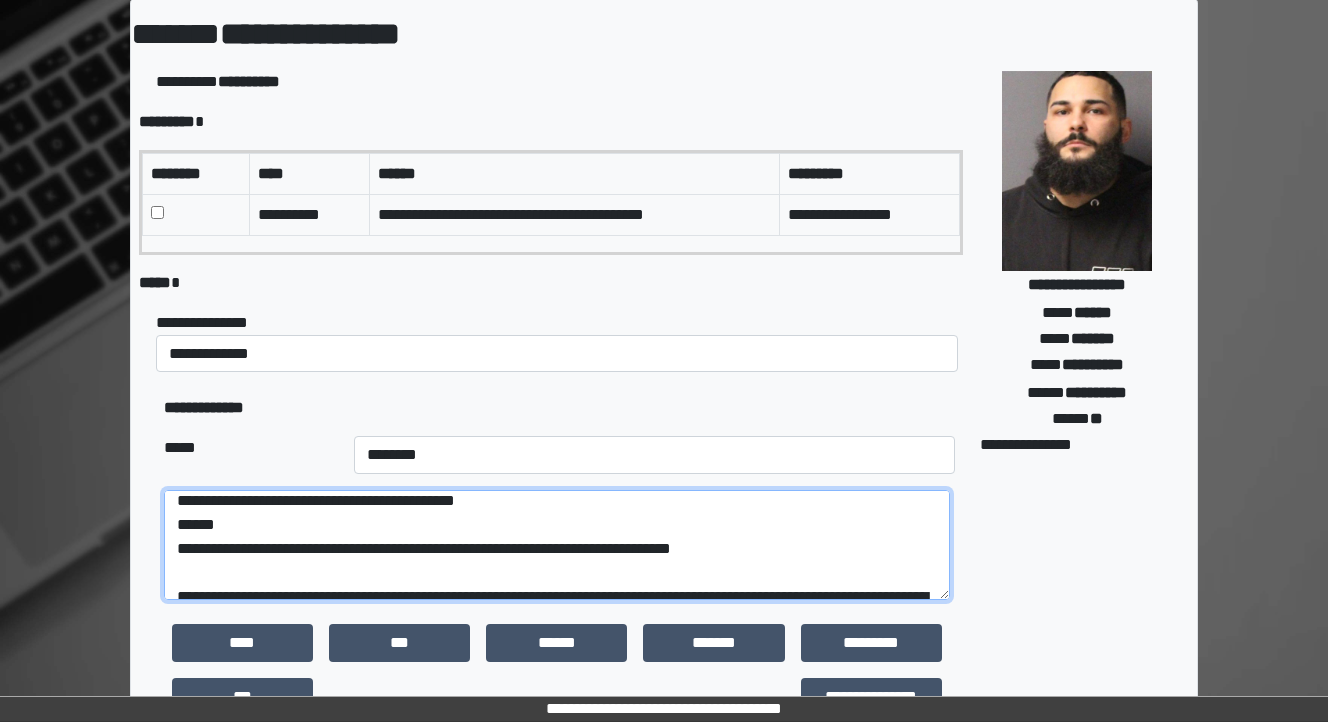 click on "**********" at bounding box center (557, 545) 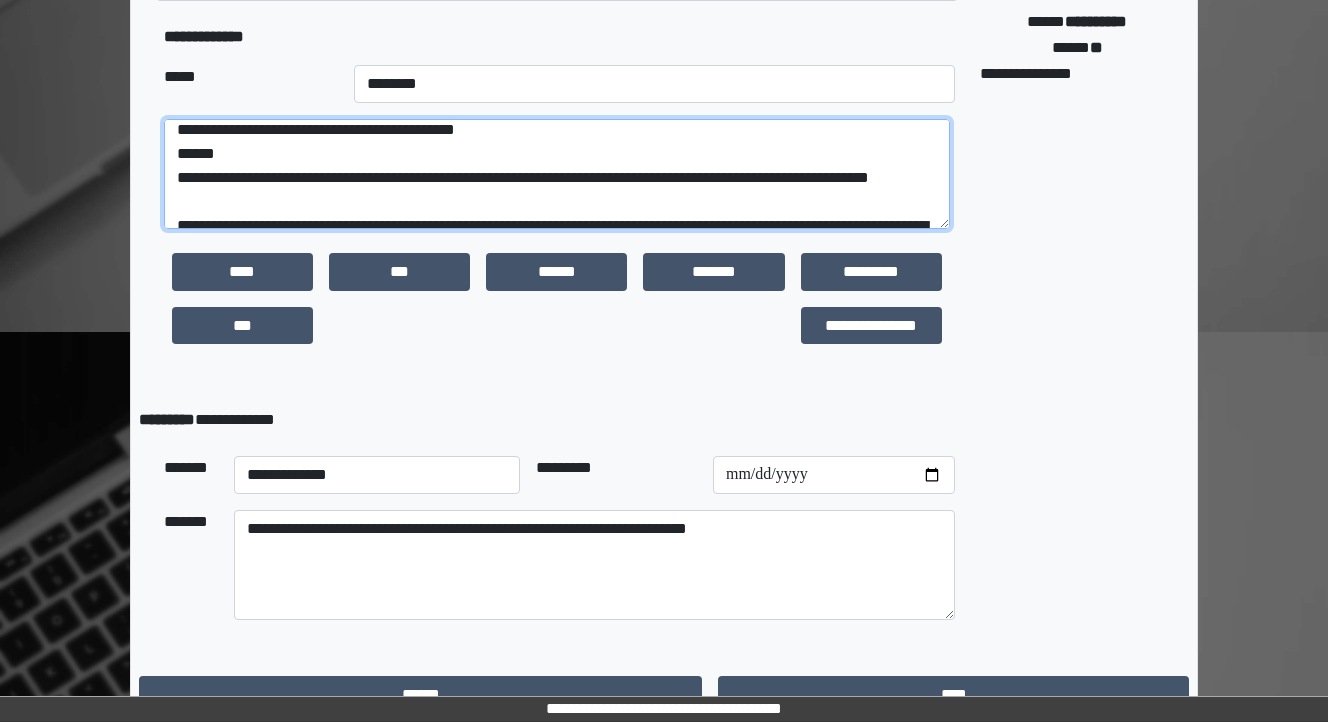scroll, scrollTop: 482, scrollLeft: 0, axis: vertical 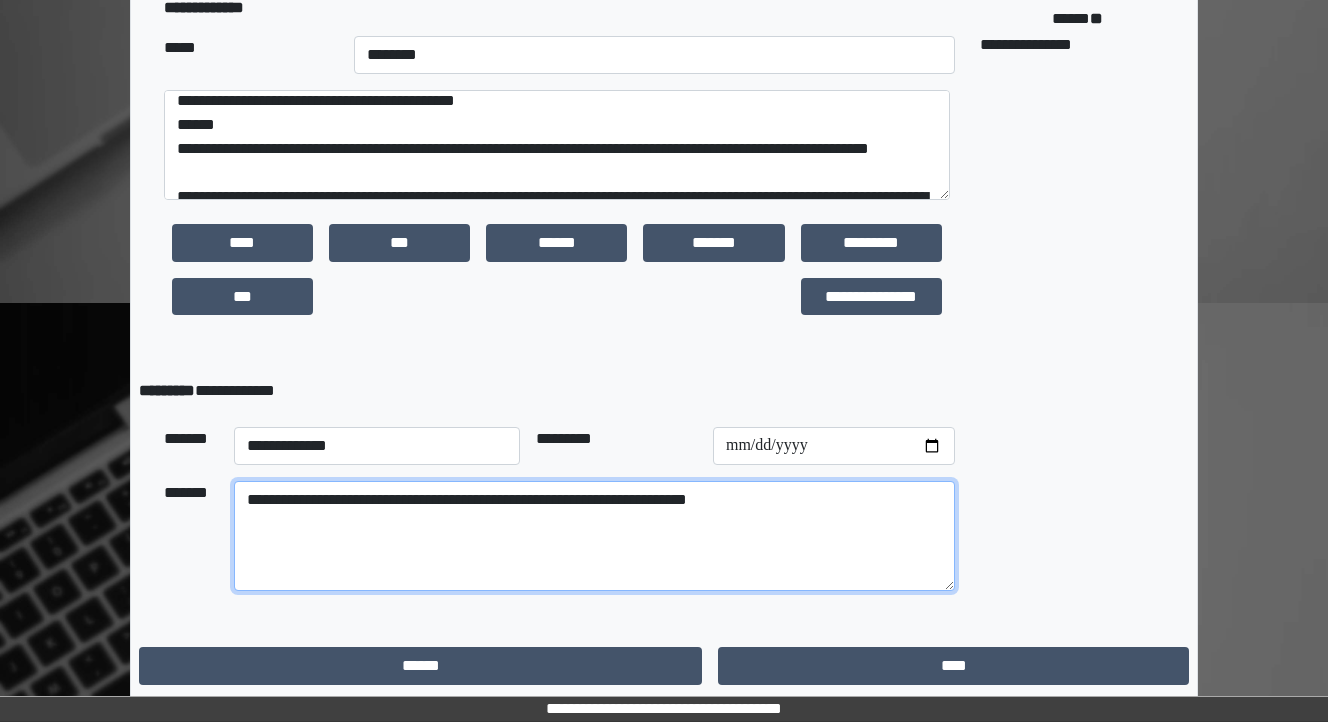 click on "**********" at bounding box center [594, 536] 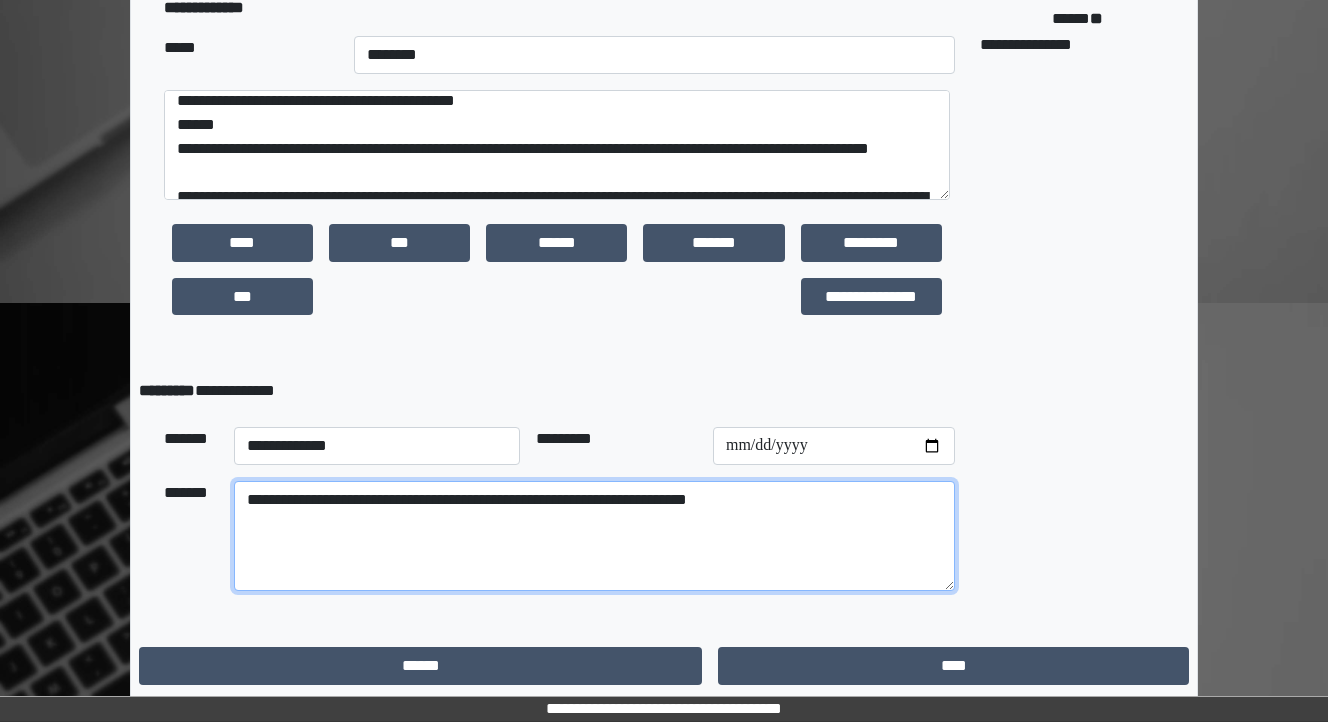scroll, scrollTop: 242, scrollLeft: 0, axis: vertical 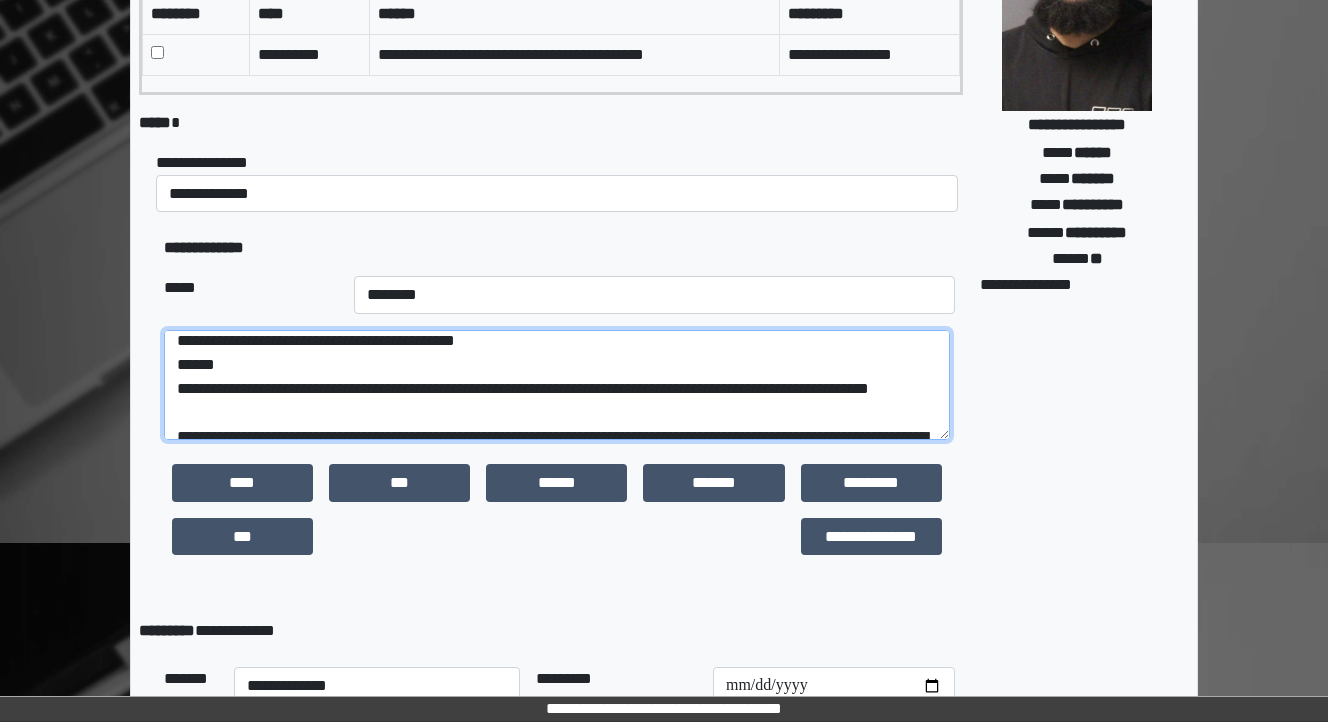 drag, startPoint x: 295, startPoint y: 413, endPoint x: 270, endPoint y: 478, distance: 69.641945 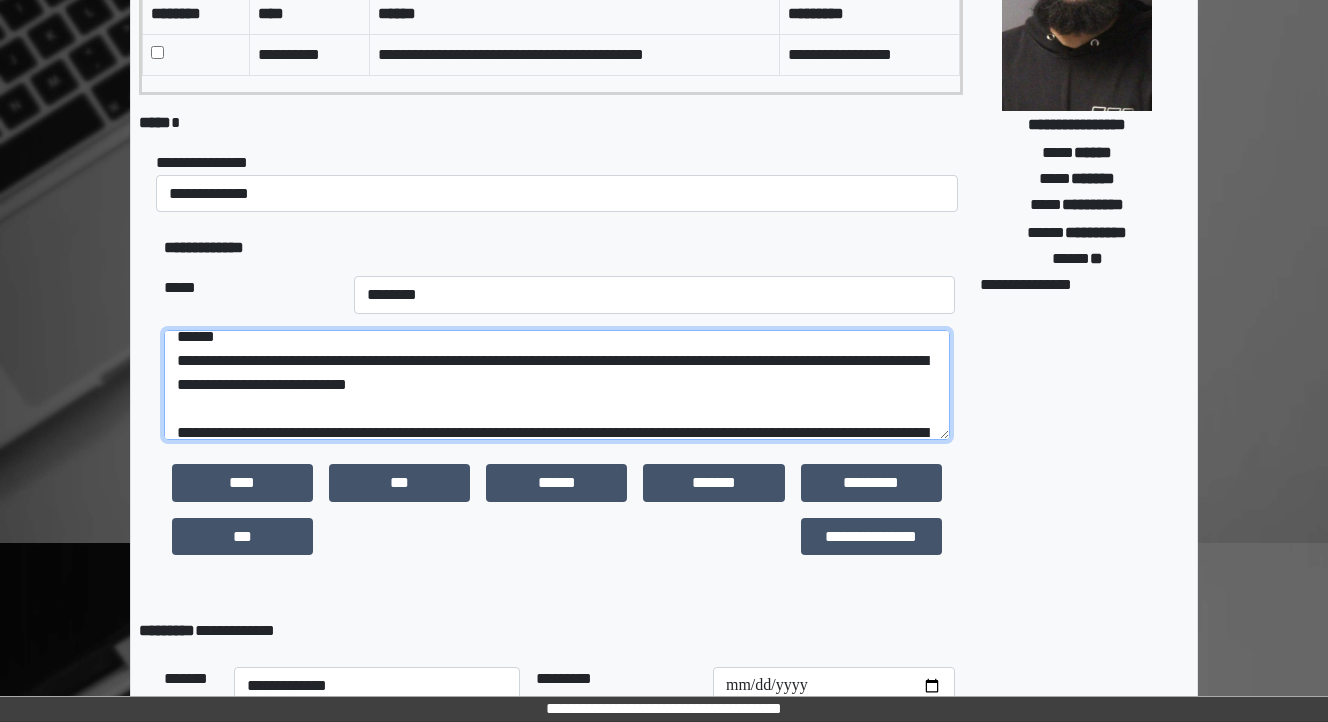 scroll, scrollTop: 32, scrollLeft: 0, axis: vertical 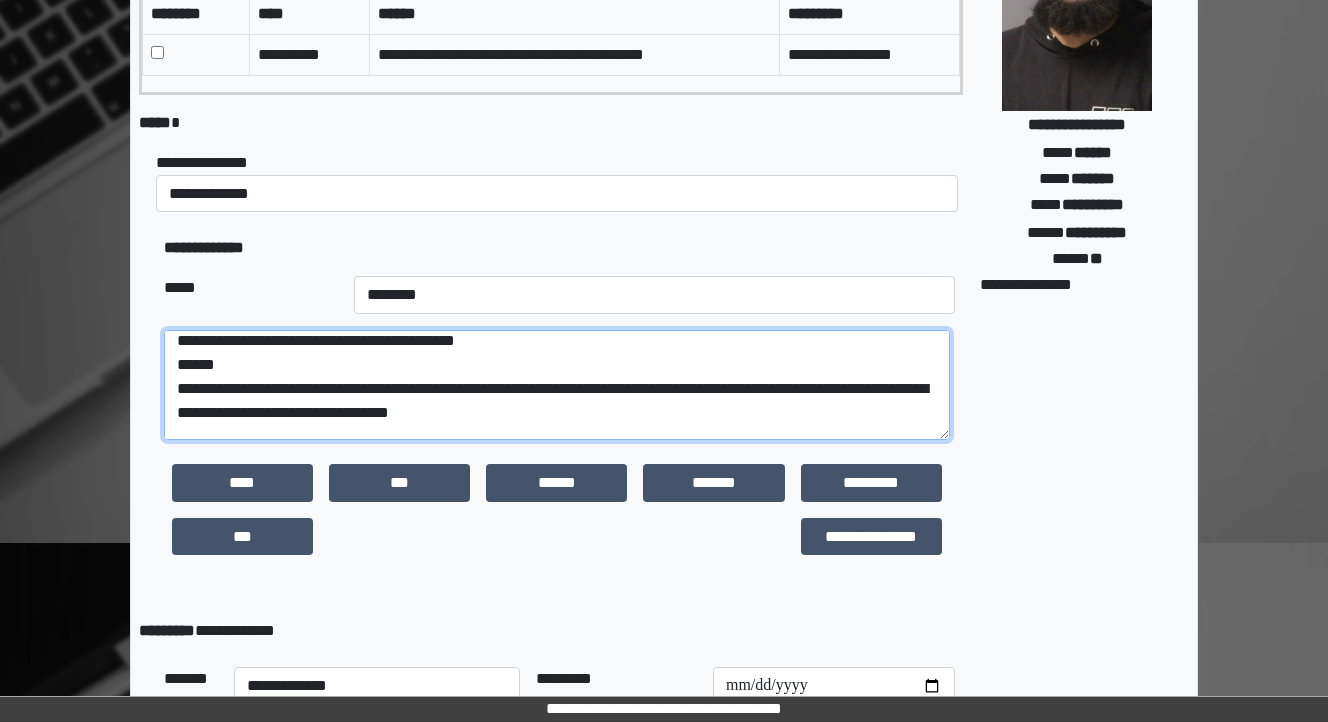 click on "**********" at bounding box center (557, 385) 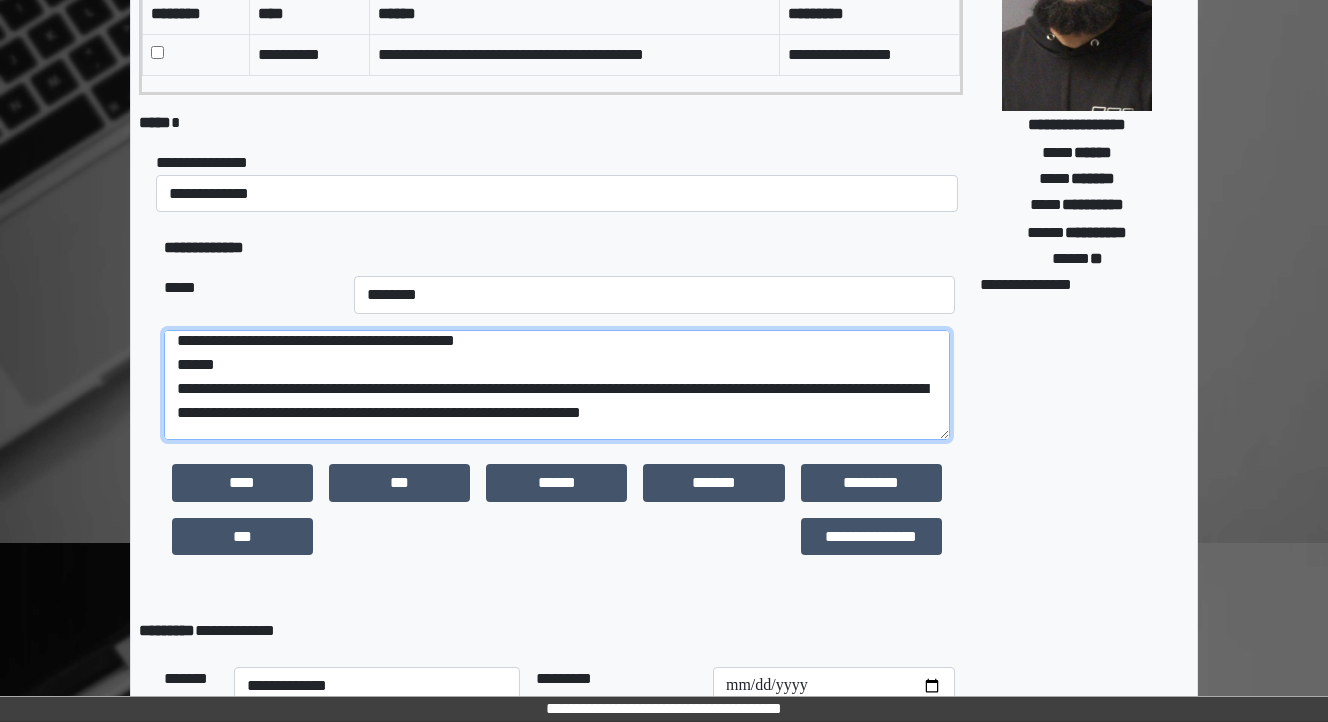 click on "**********" at bounding box center [557, 385] 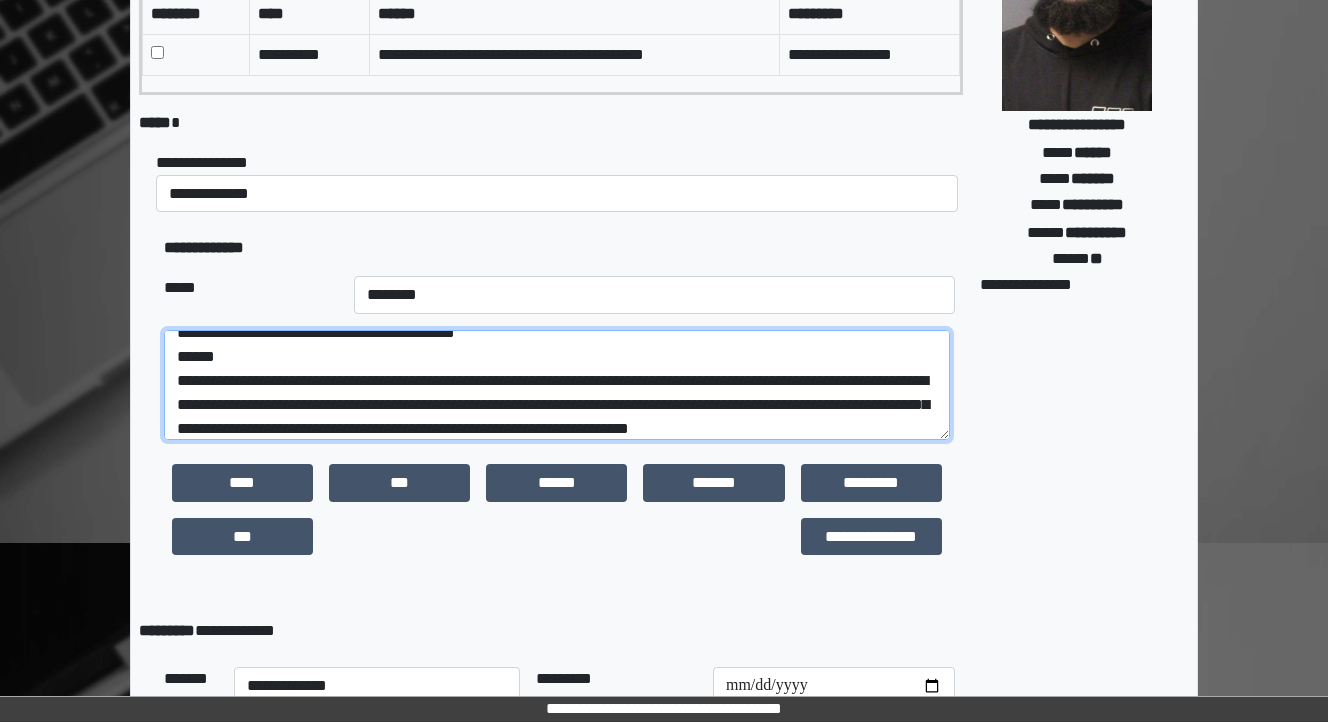 scroll, scrollTop: 64, scrollLeft: 0, axis: vertical 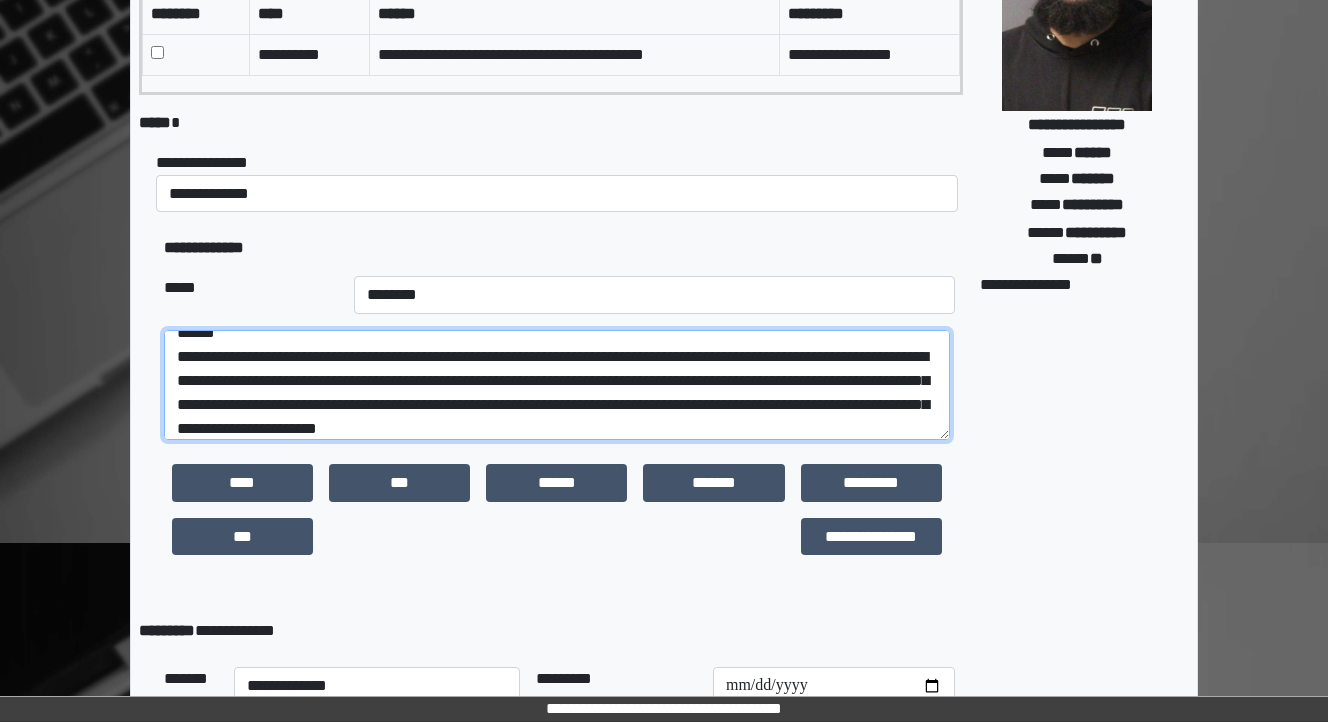 click on "**********" at bounding box center [557, 385] 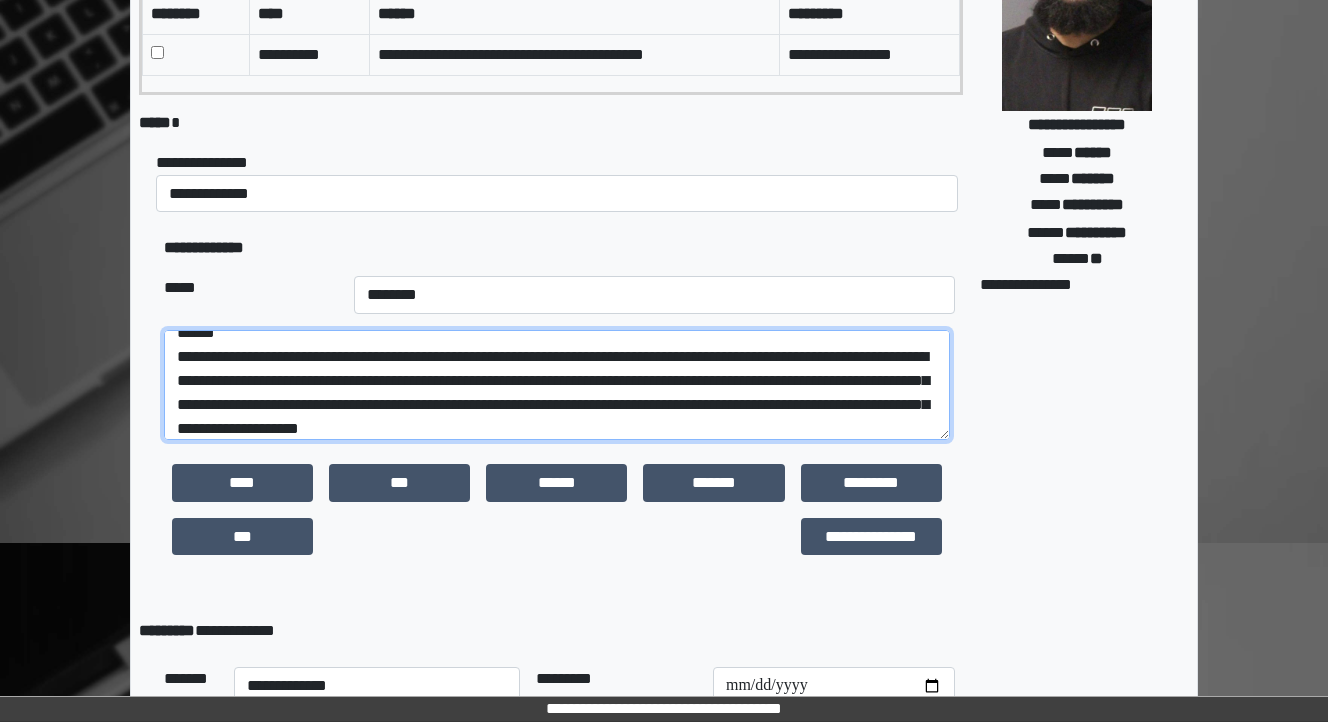 click on "**********" at bounding box center (557, 385) 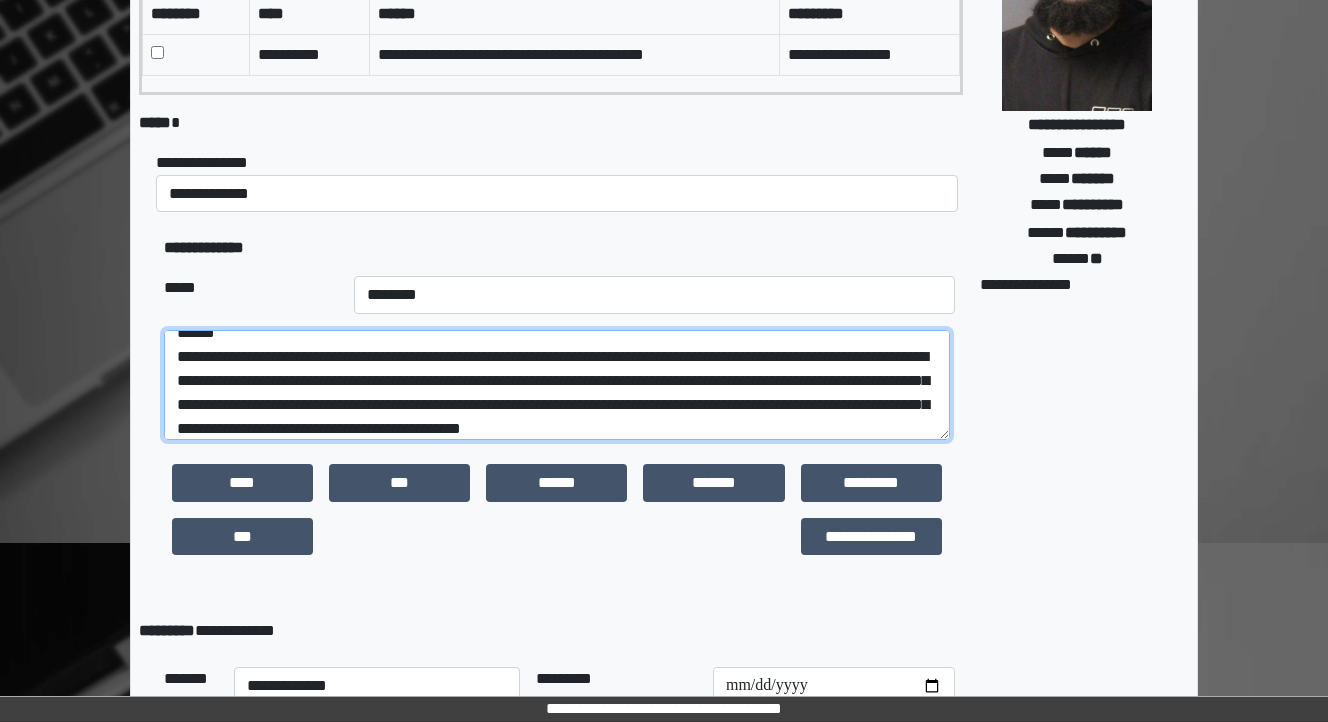 click on "**********" at bounding box center (557, 385) 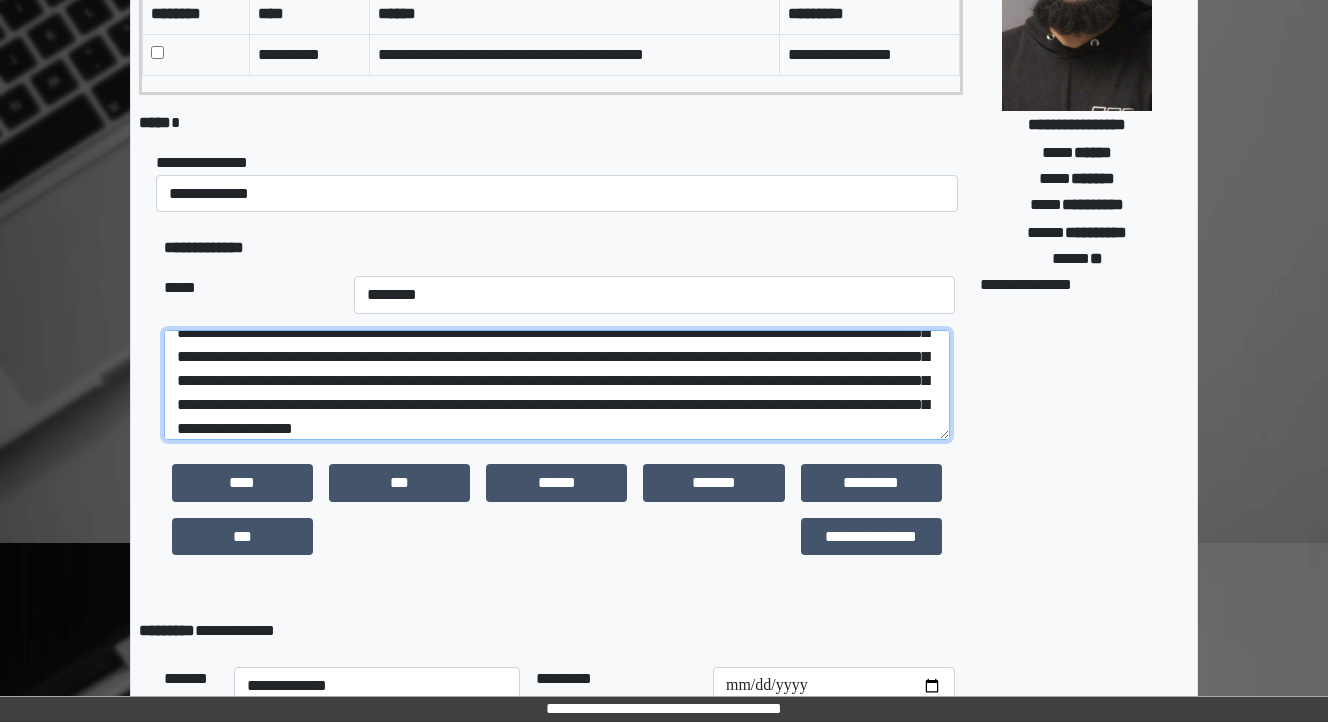 scroll, scrollTop: 136, scrollLeft: 0, axis: vertical 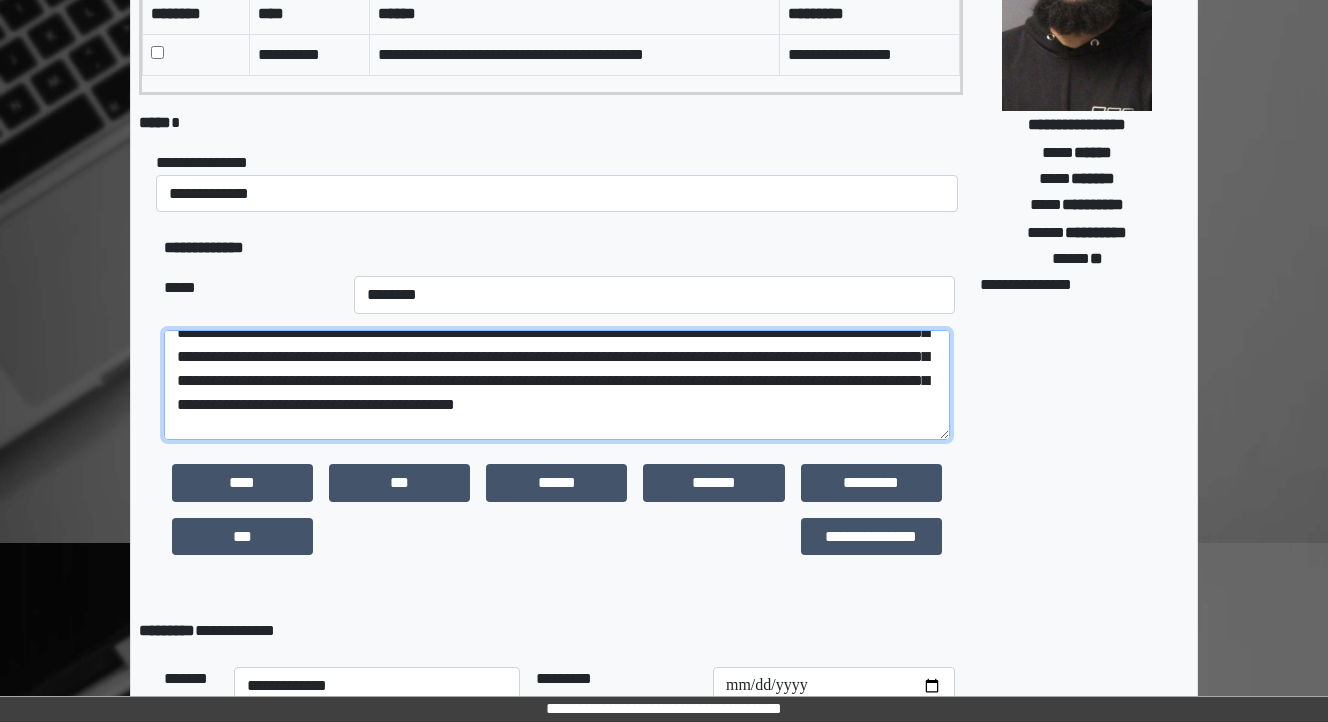 click at bounding box center (557, 385) 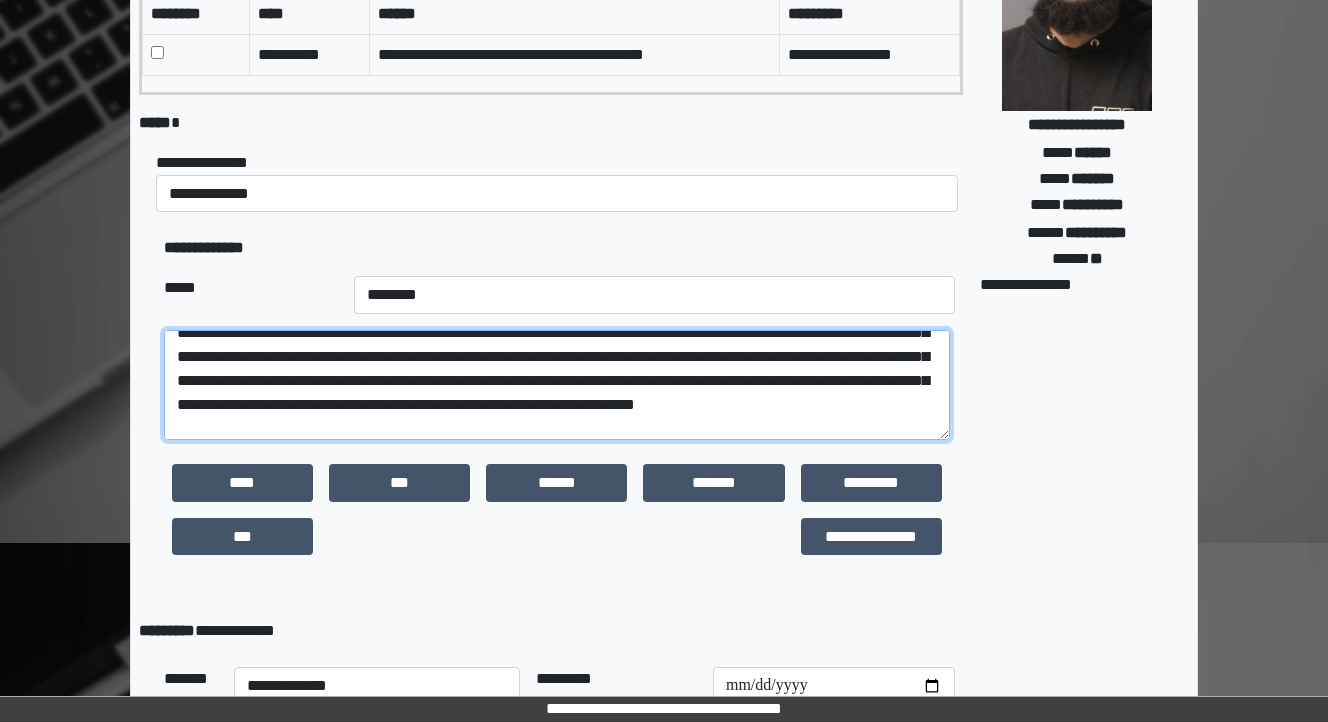click at bounding box center [557, 385] 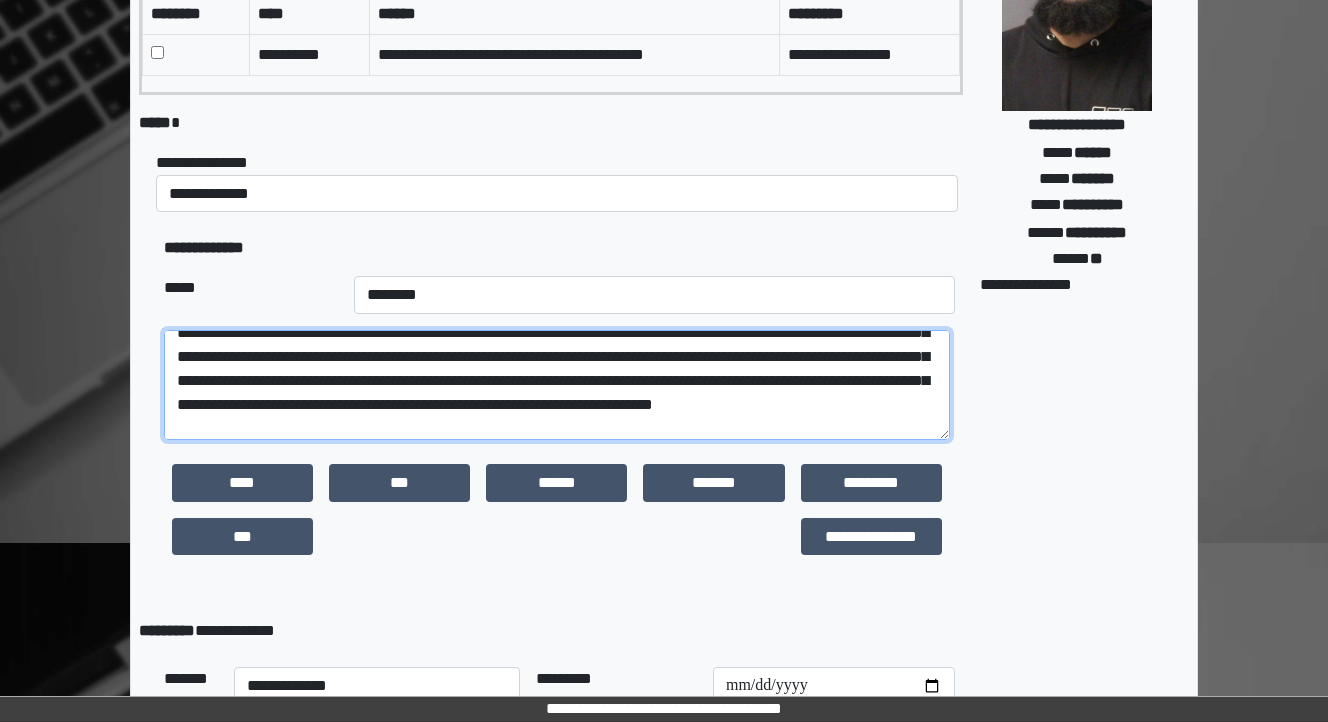 click at bounding box center [557, 385] 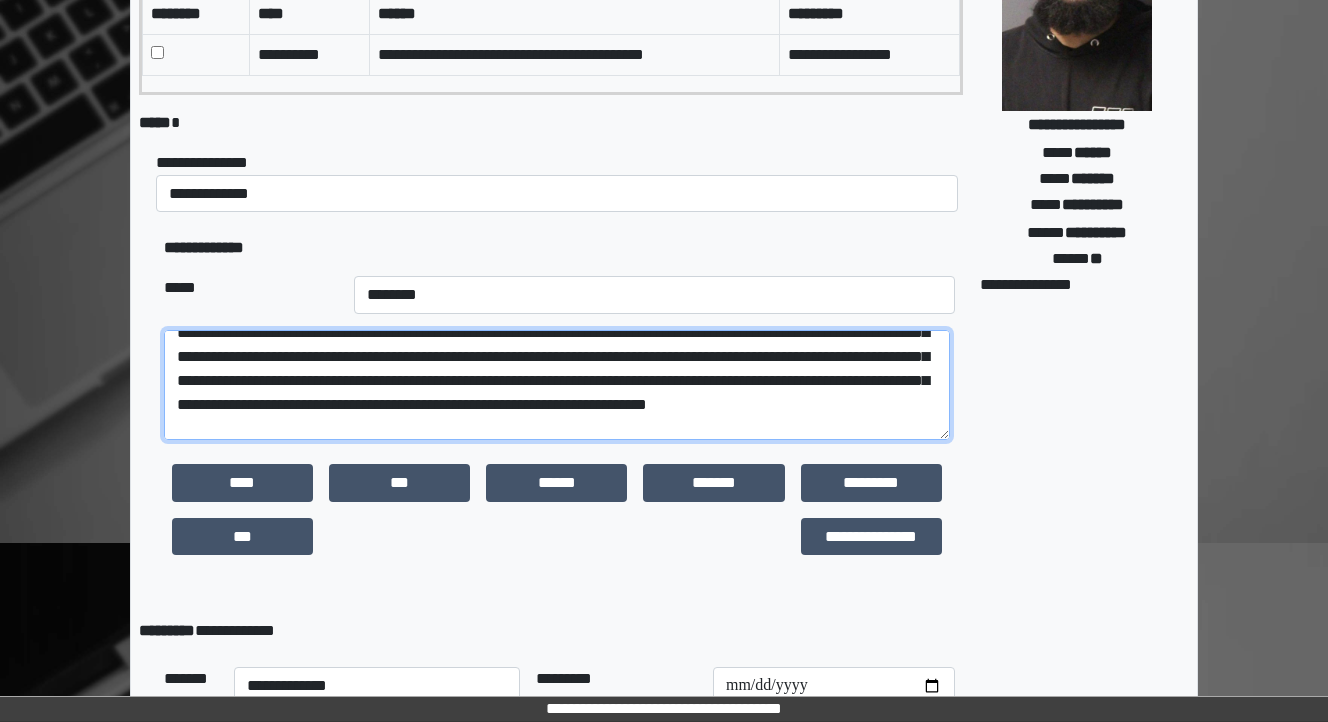 click at bounding box center [557, 385] 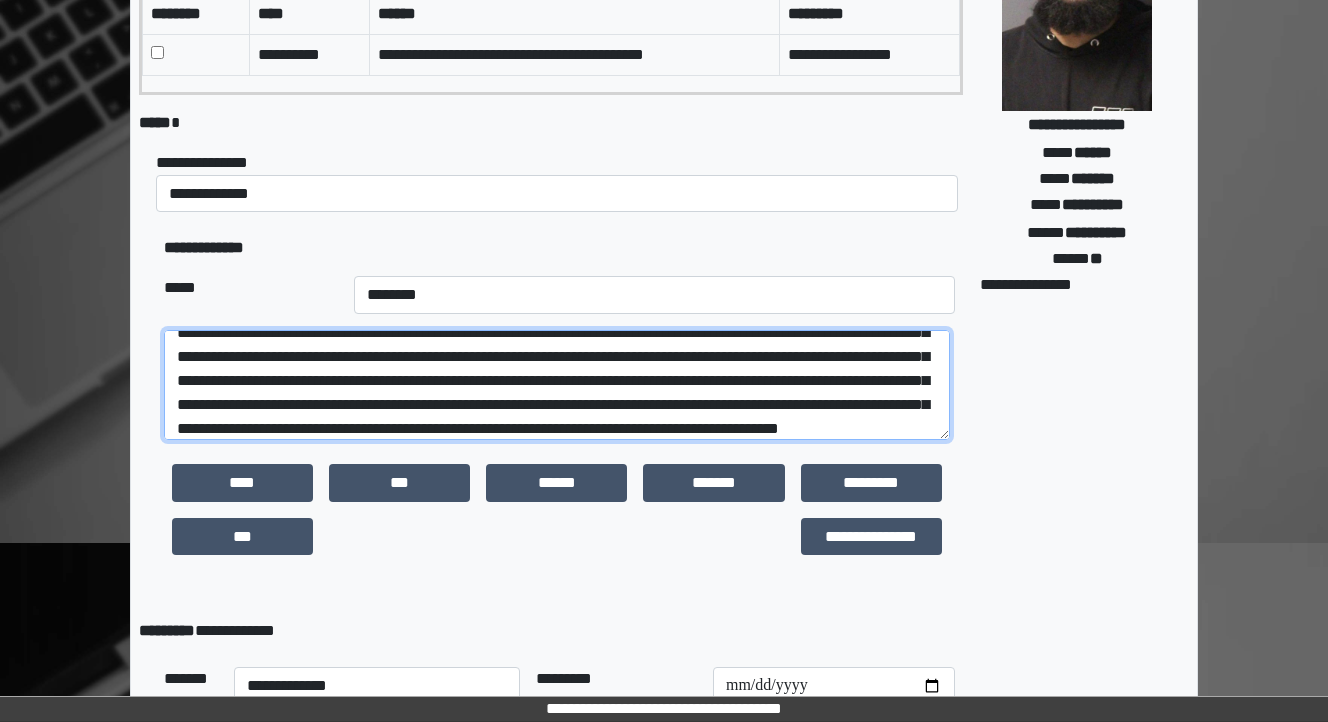 click at bounding box center [557, 385] 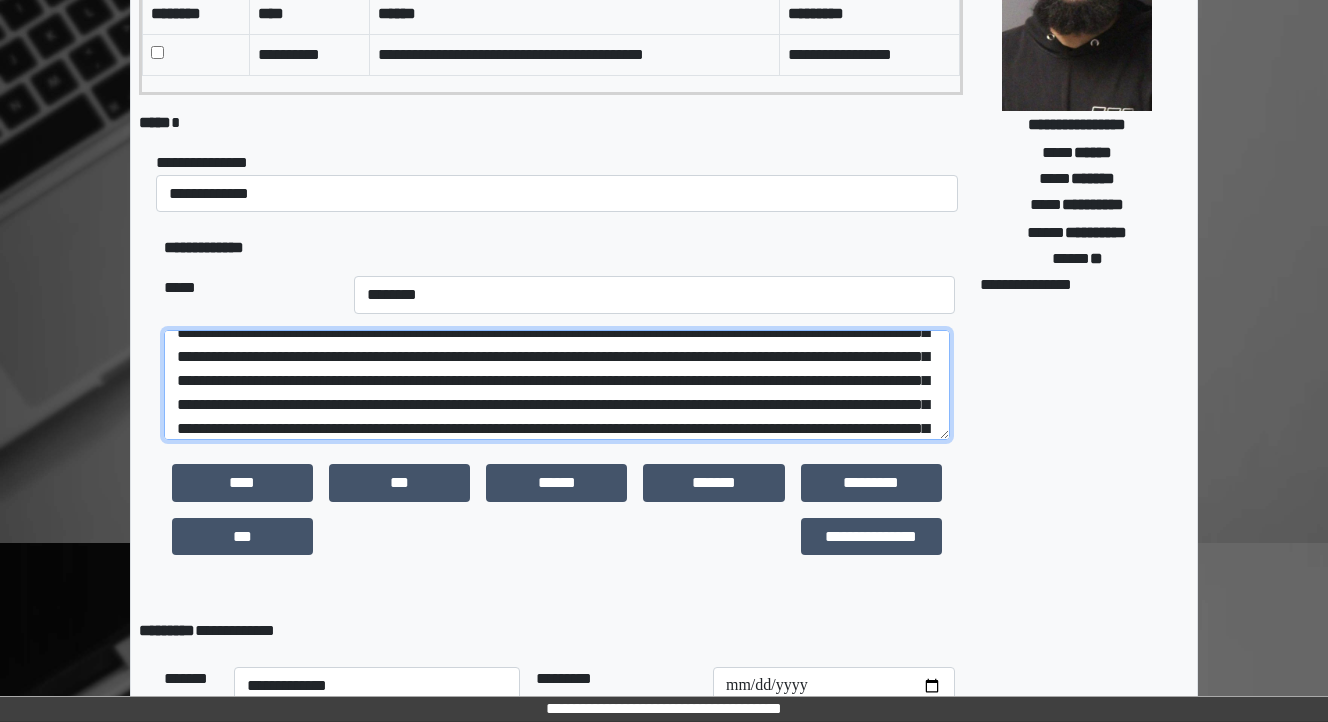 scroll, scrollTop: 184, scrollLeft: 0, axis: vertical 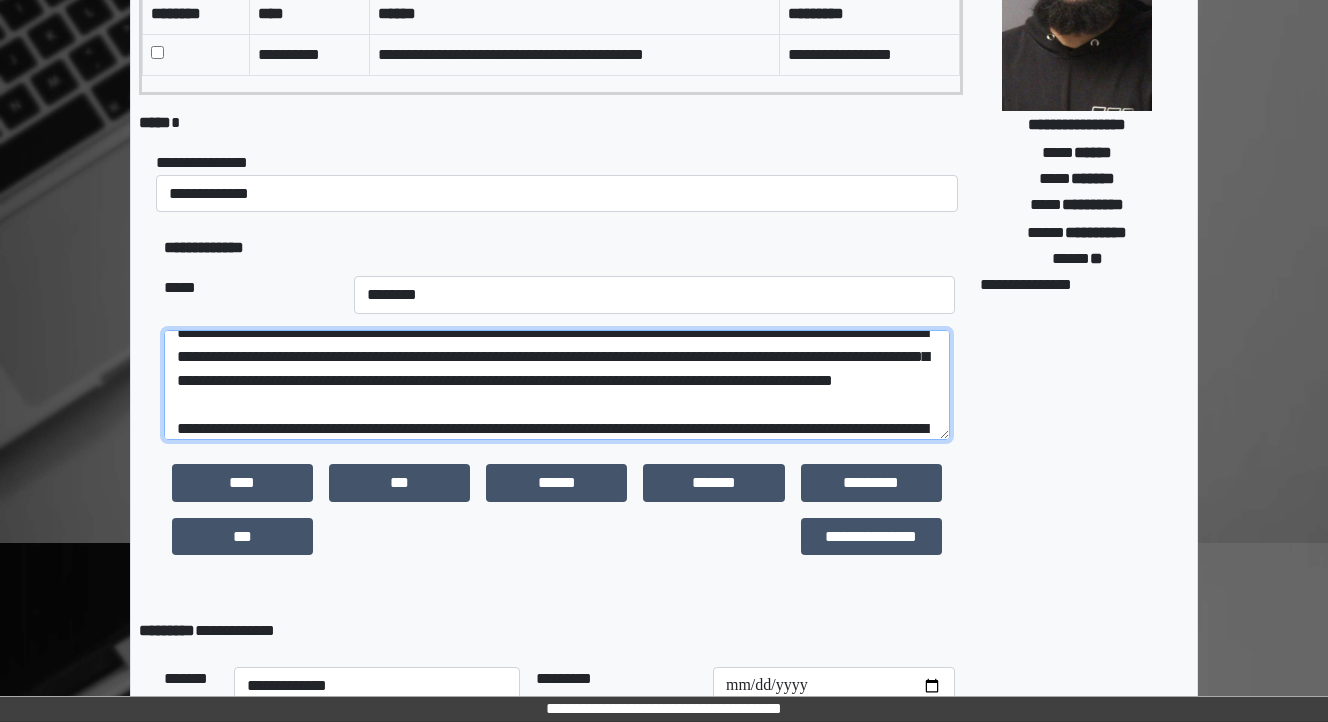 drag, startPoint x: 351, startPoint y: 428, endPoint x: 304, endPoint y: 412, distance: 49.648766 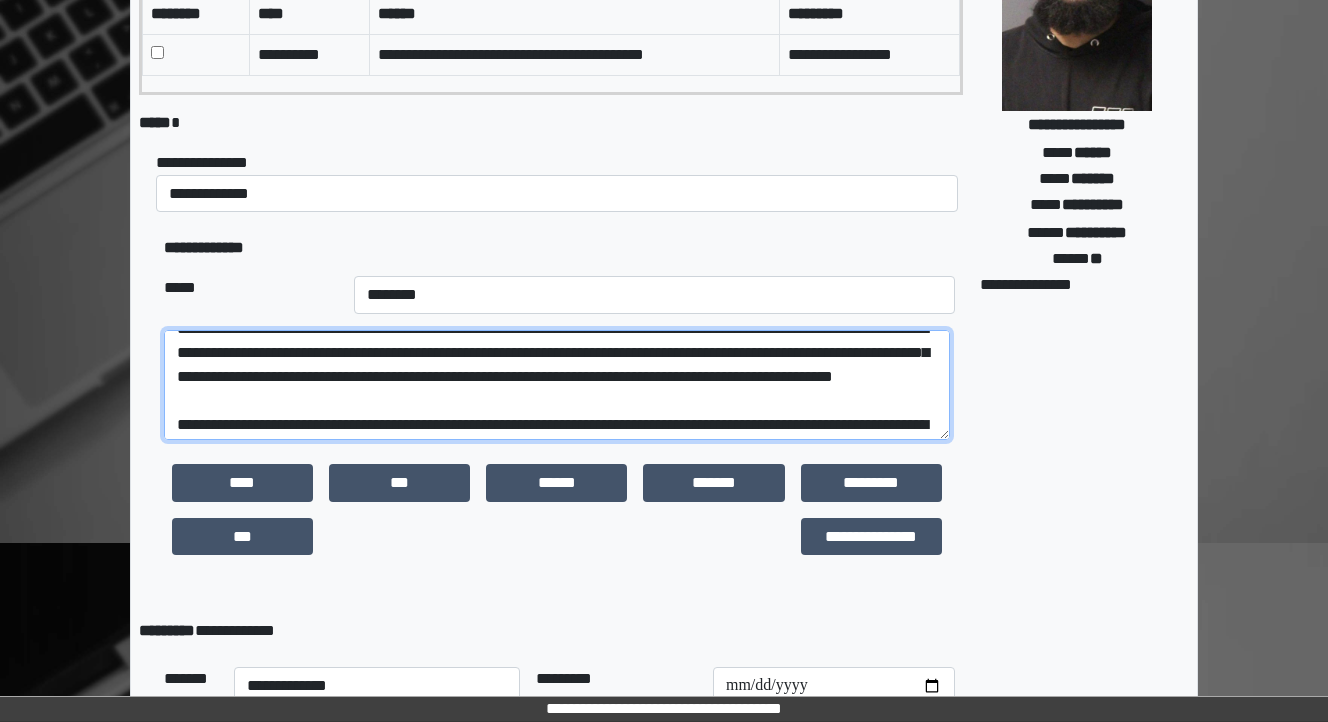 click at bounding box center (557, 385) 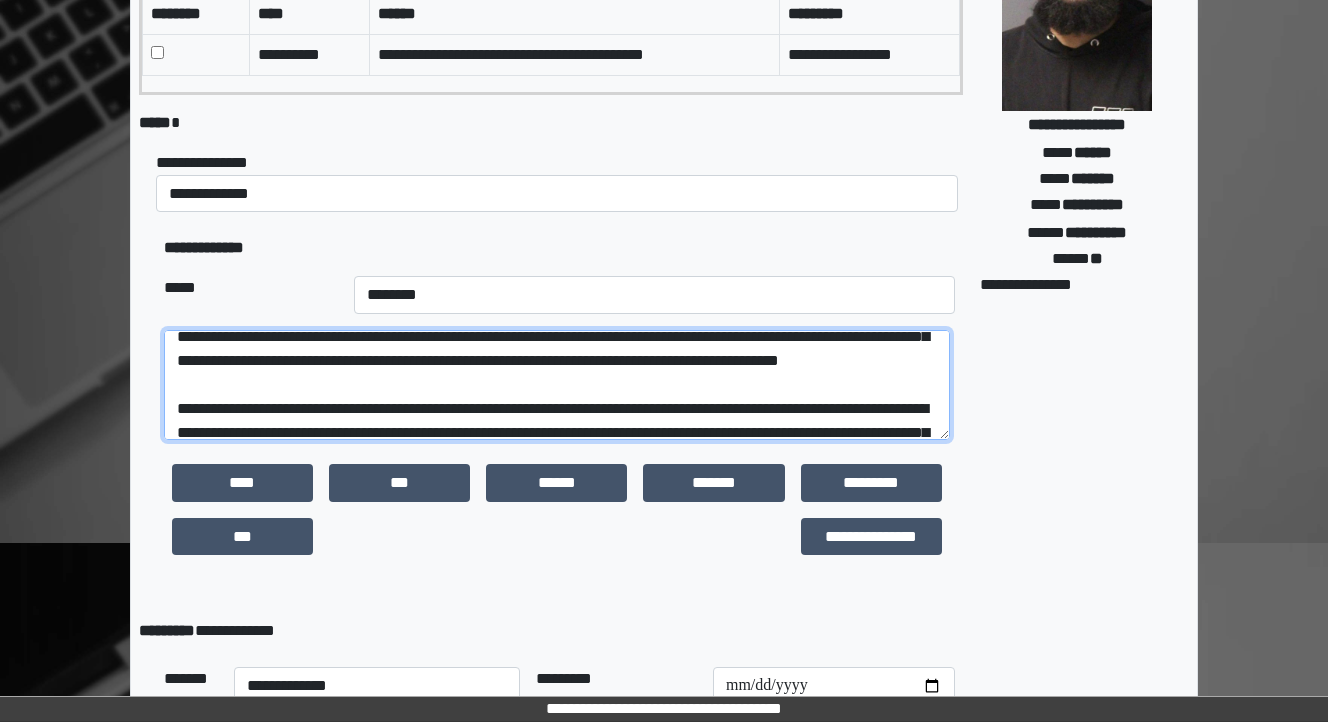 scroll, scrollTop: 220, scrollLeft: 0, axis: vertical 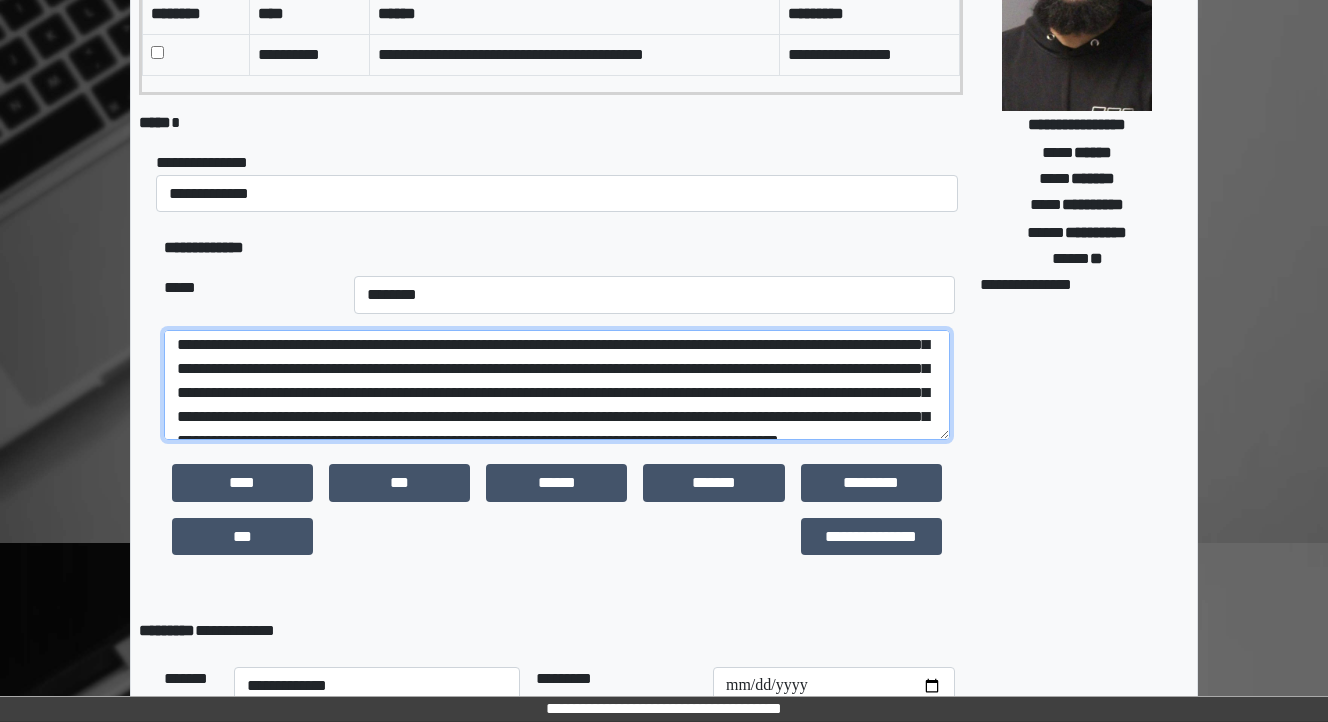 click at bounding box center [557, 385] 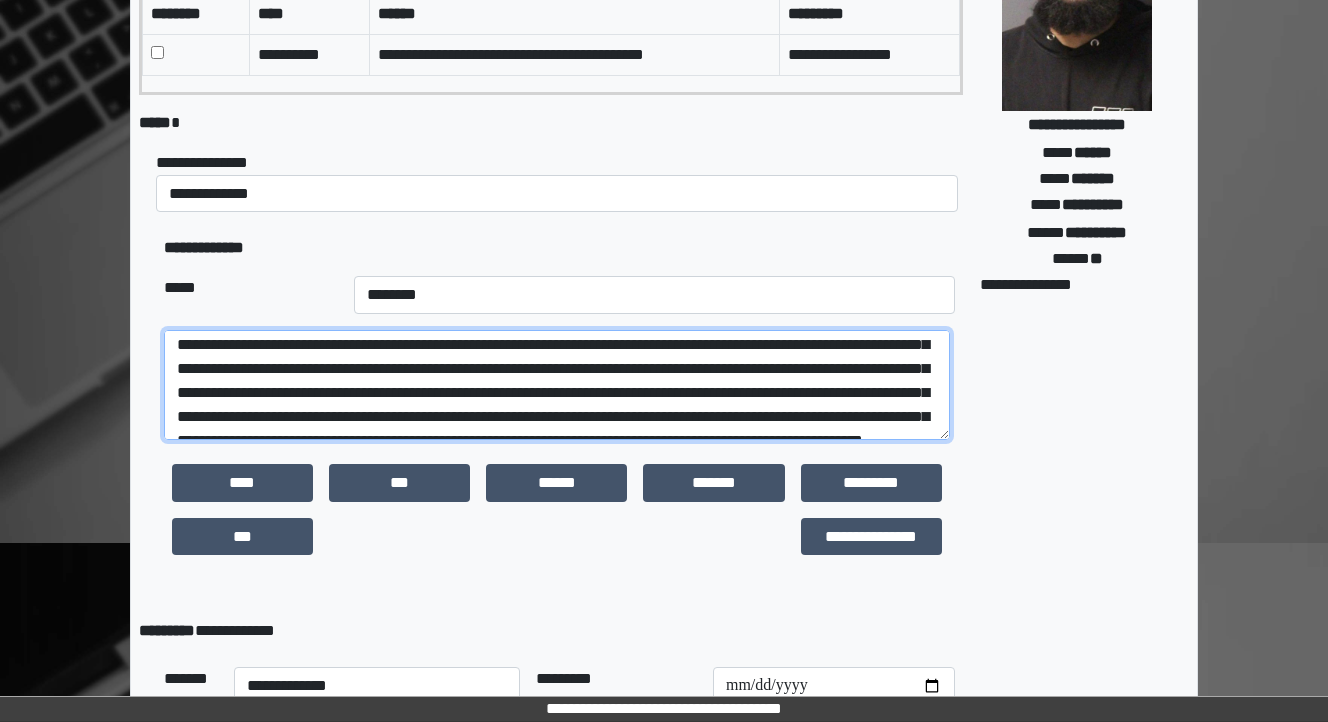 click at bounding box center (557, 385) 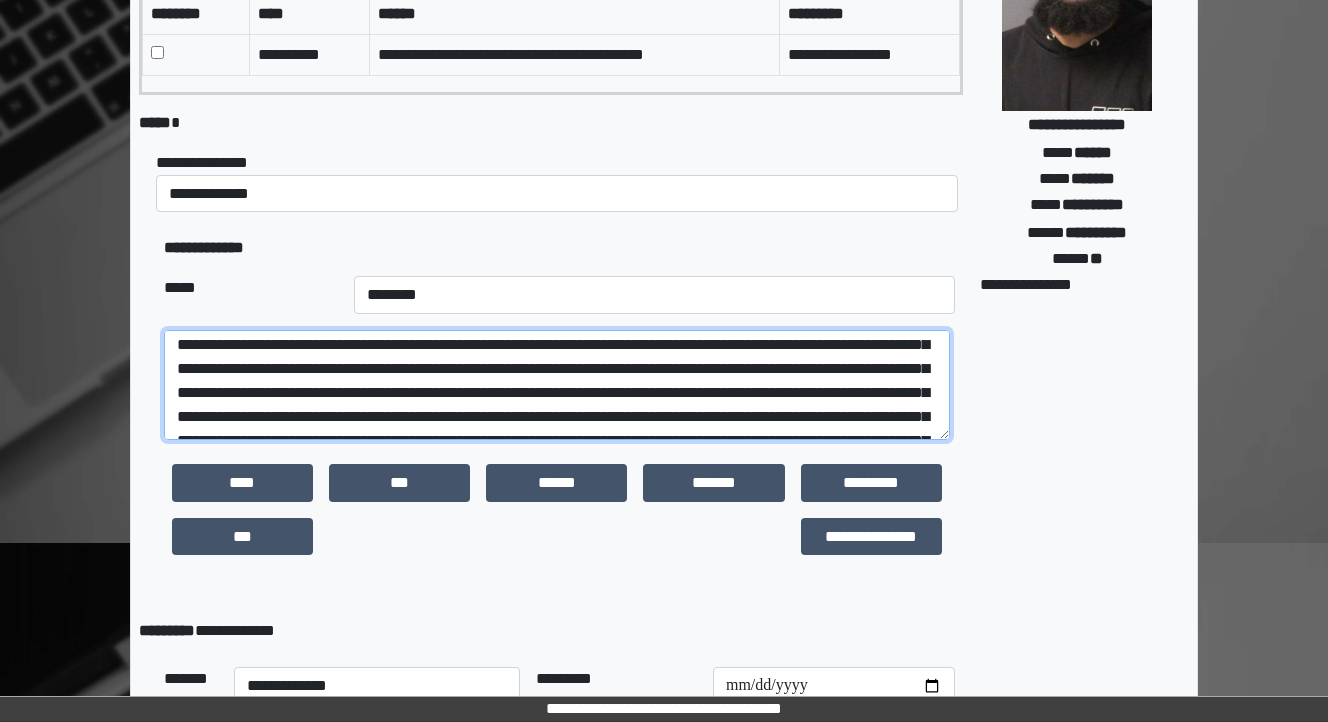 click at bounding box center (557, 385) 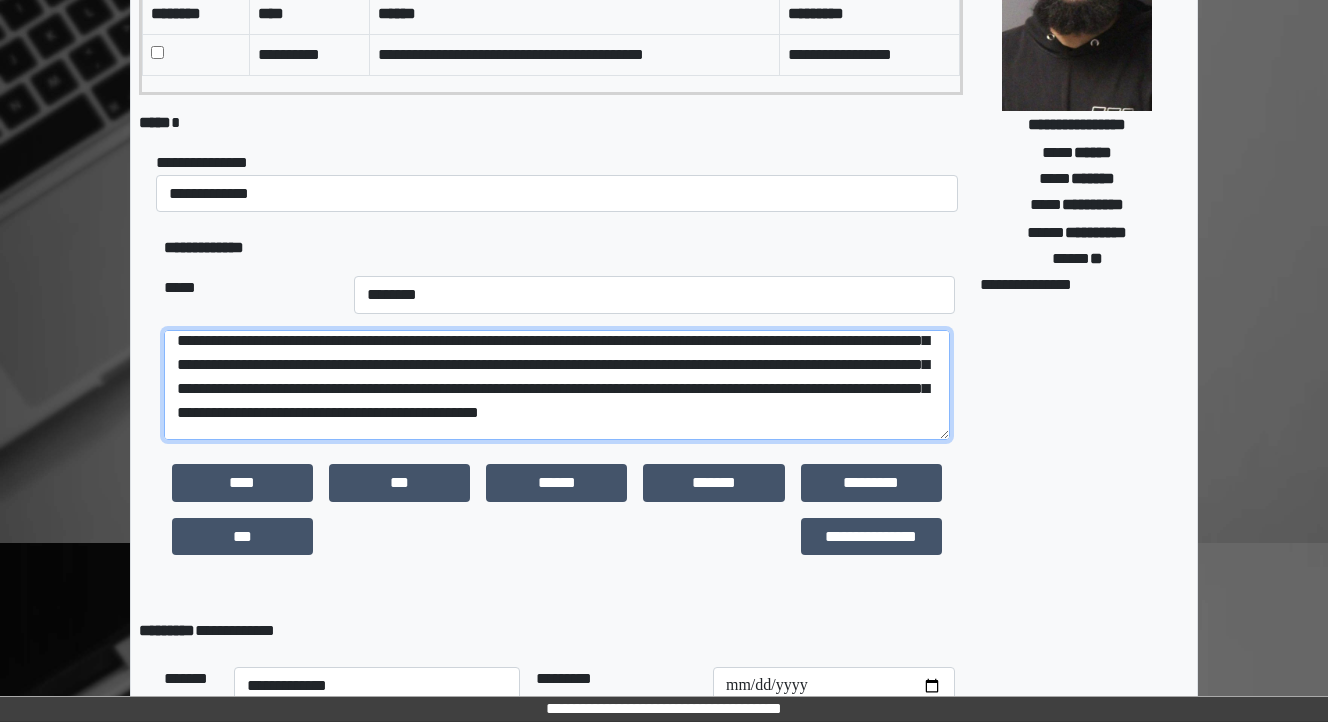 scroll, scrollTop: 300, scrollLeft: 0, axis: vertical 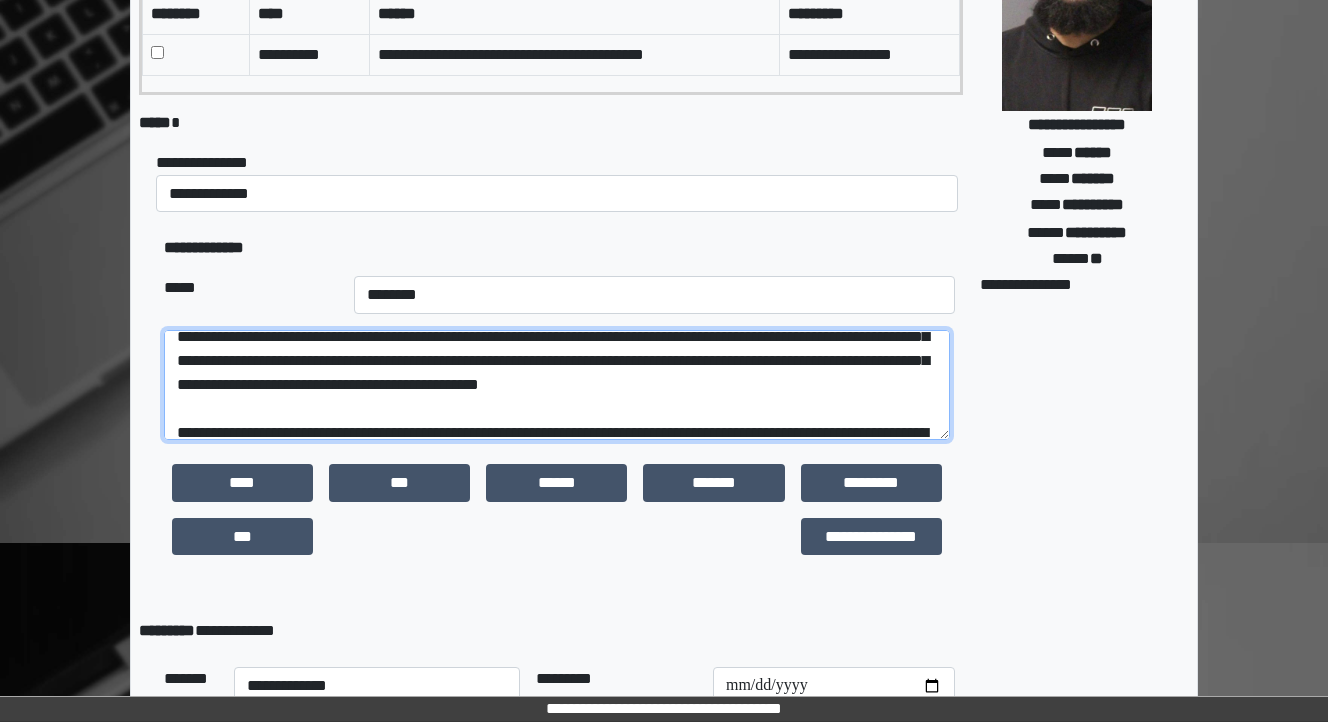 click at bounding box center (557, 385) 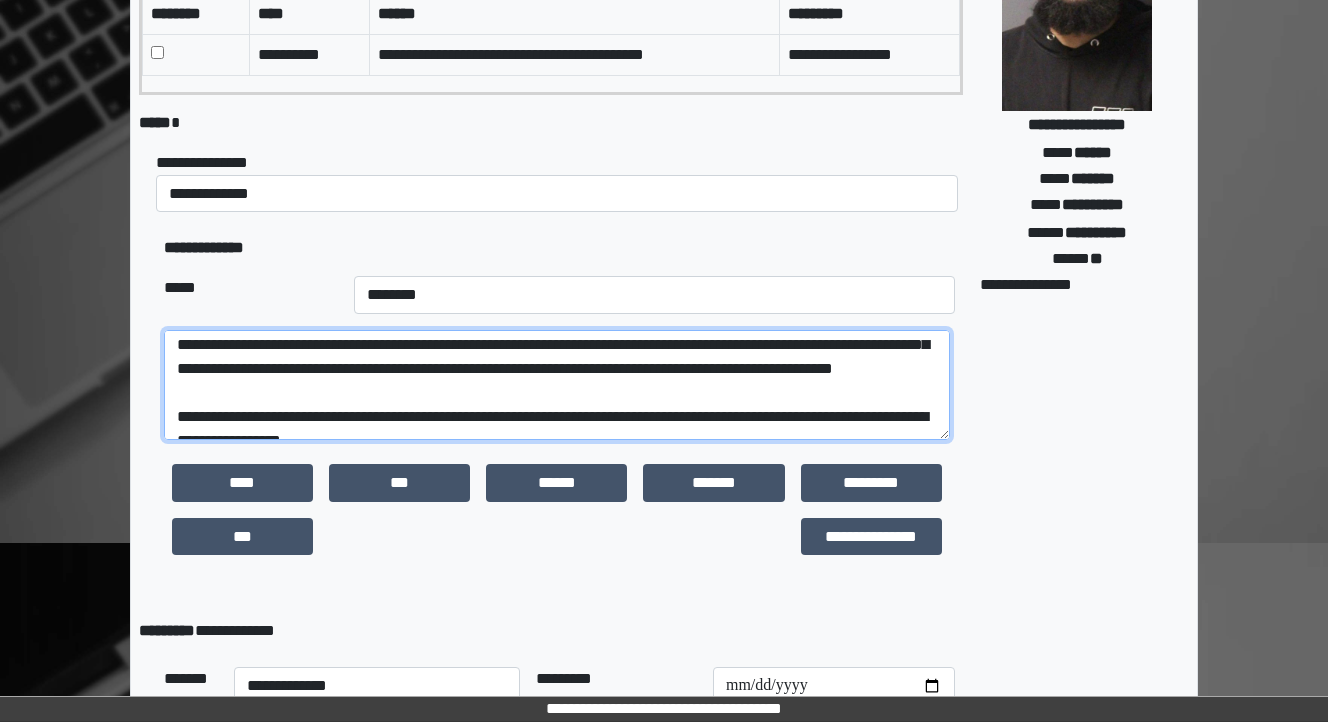scroll, scrollTop: 460, scrollLeft: 0, axis: vertical 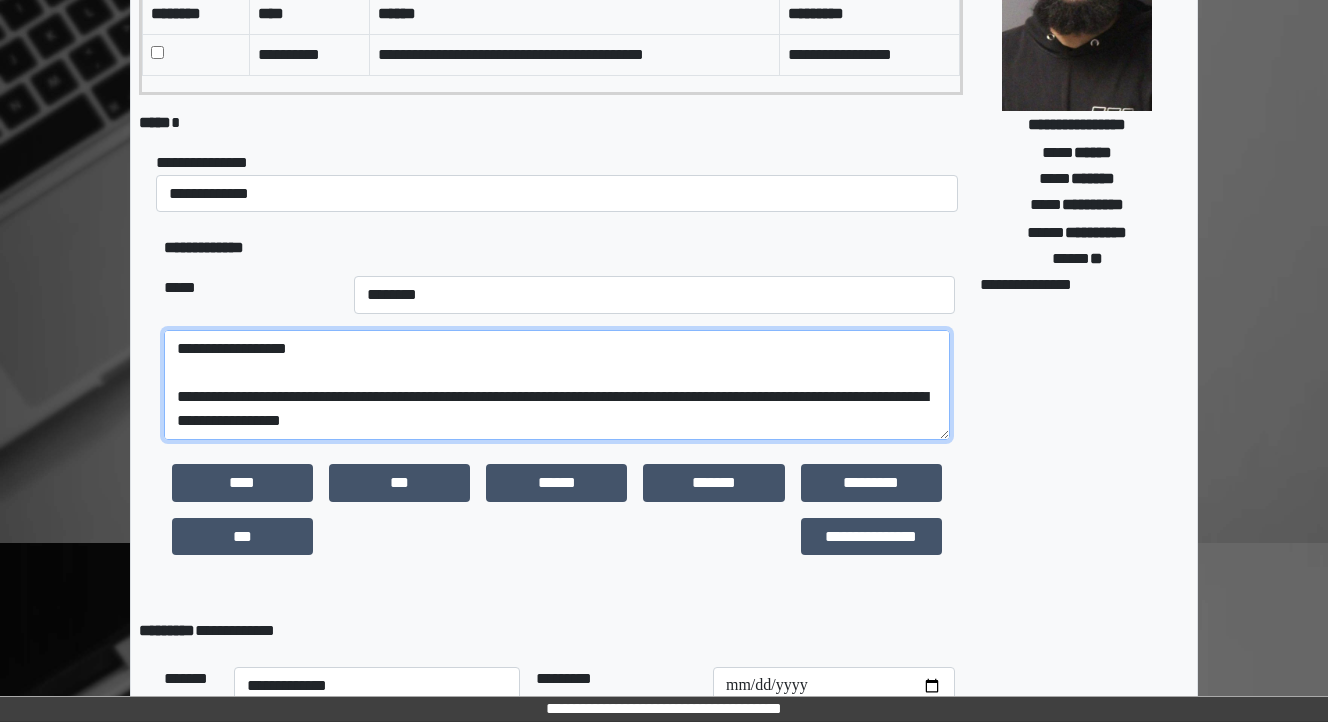 click at bounding box center [557, 385] 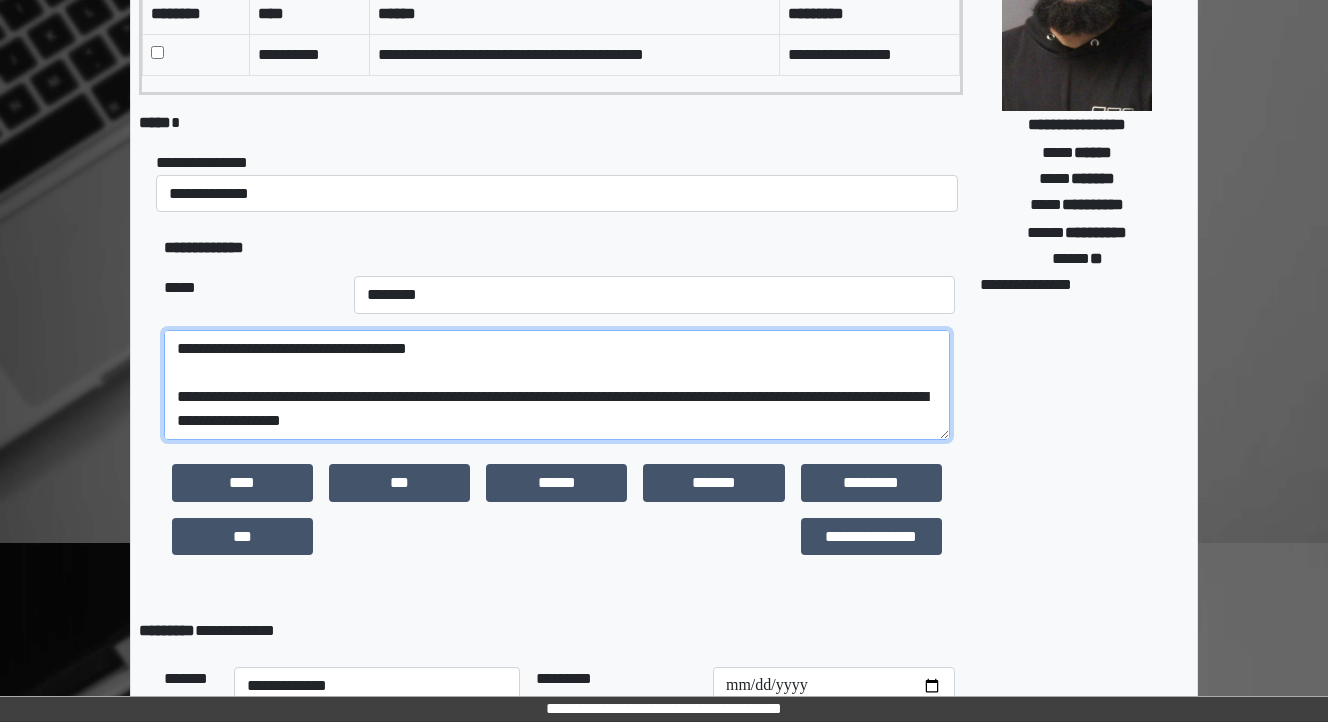 click at bounding box center (557, 385) 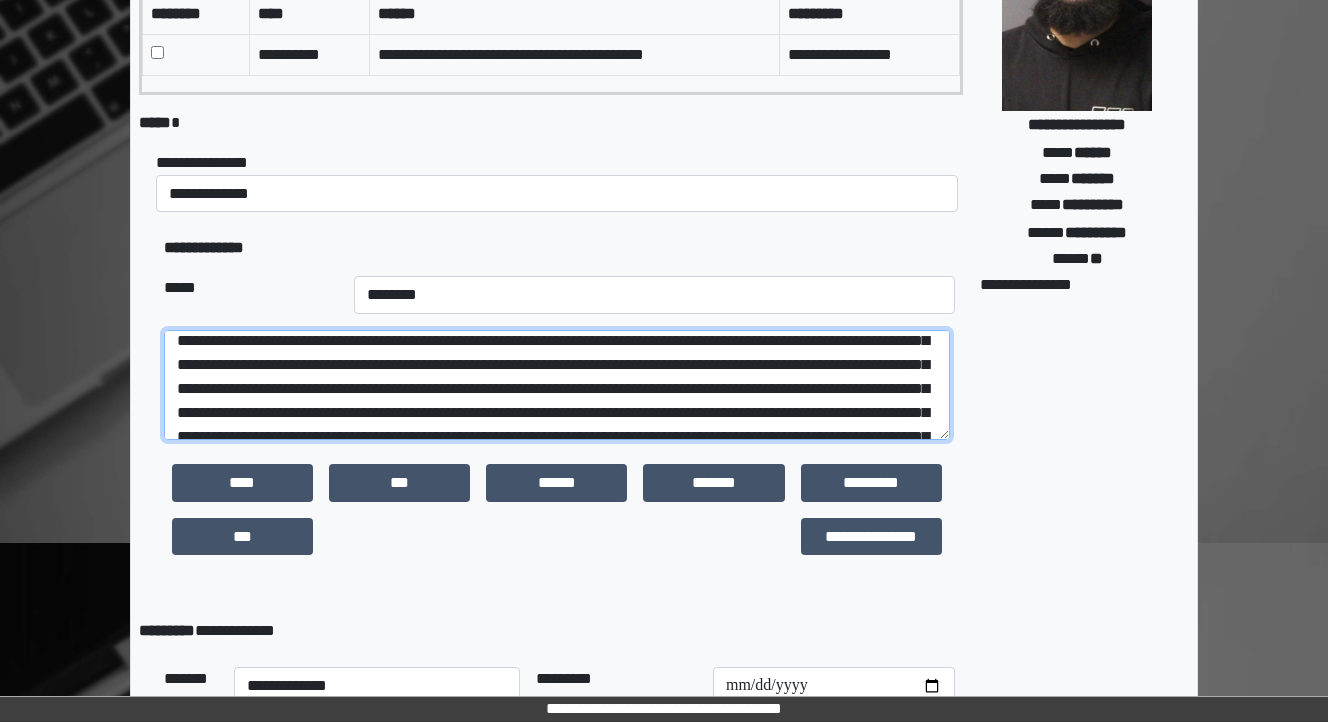 scroll, scrollTop: 96, scrollLeft: 0, axis: vertical 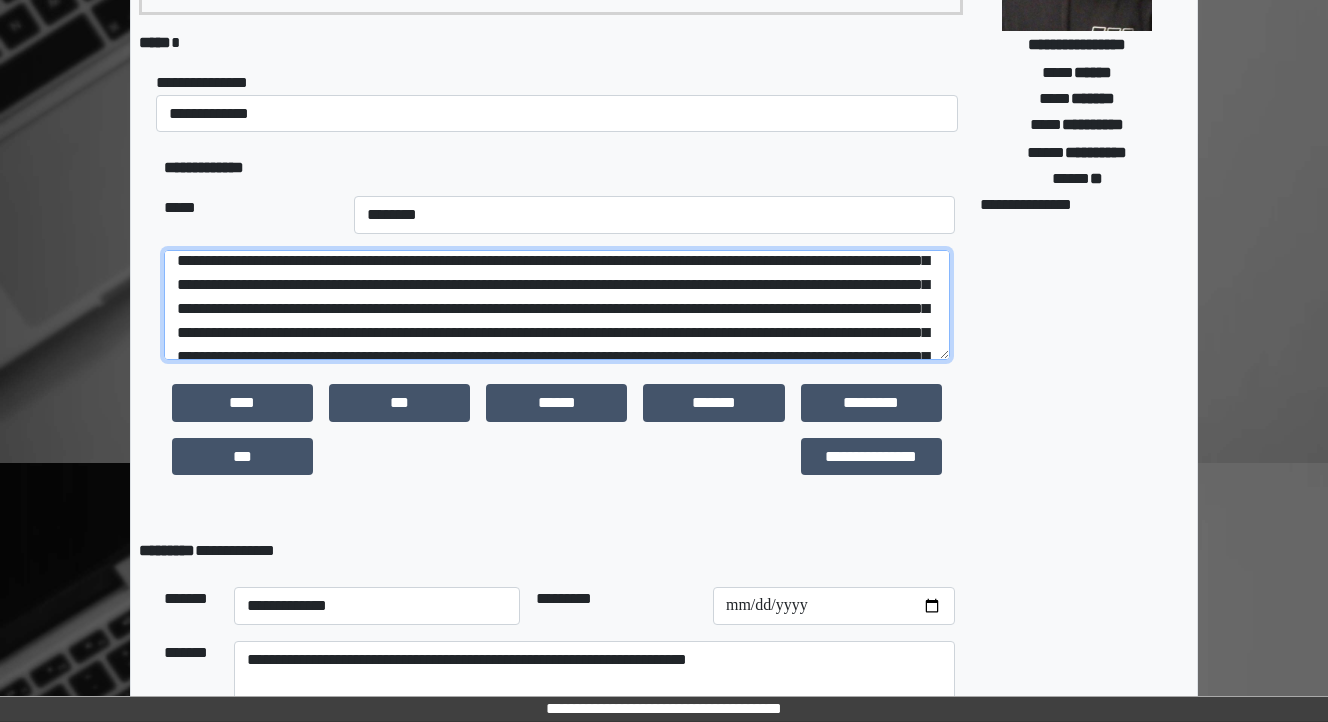 click at bounding box center (557, 305) 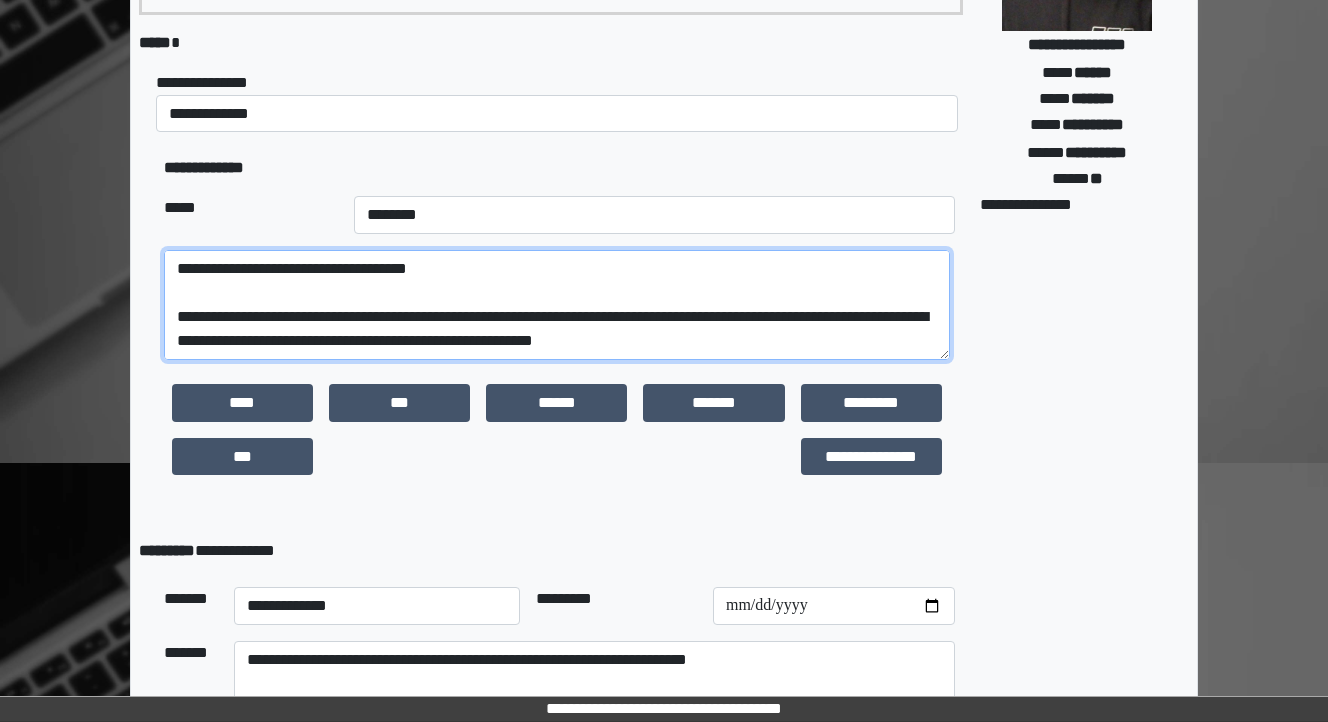 scroll, scrollTop: 600, scrollLeft: 0, axis: vertical 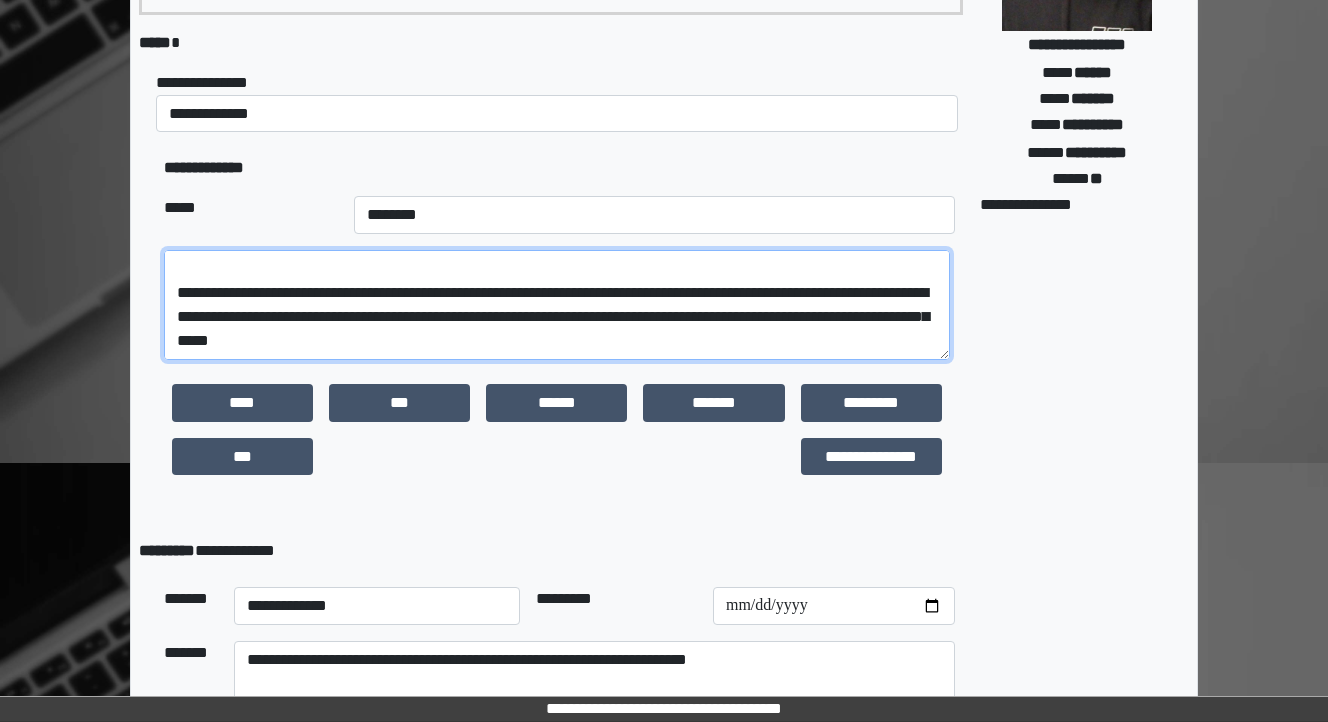 drag, startPoint x: 667, startPoint y: 340, endPoint x: 429, endPoint y: 342, distance: 238.0084 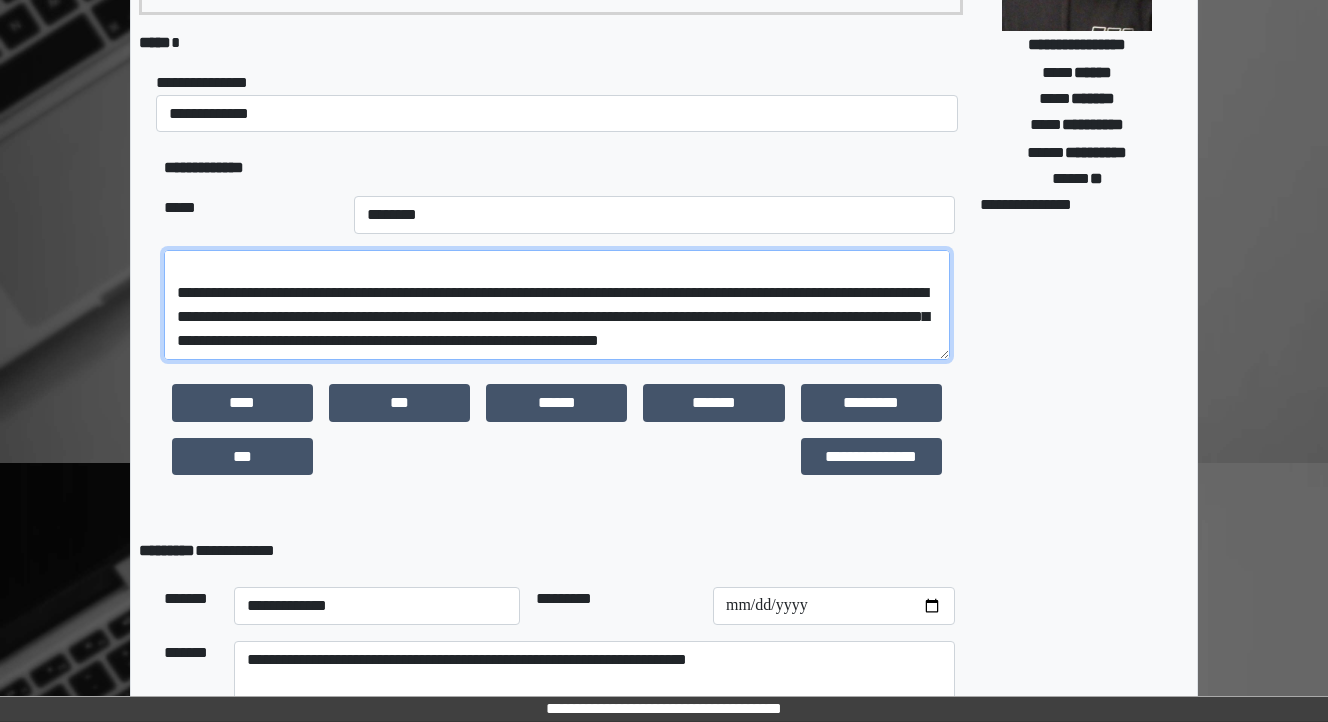 click at bounding box center (557, 305) 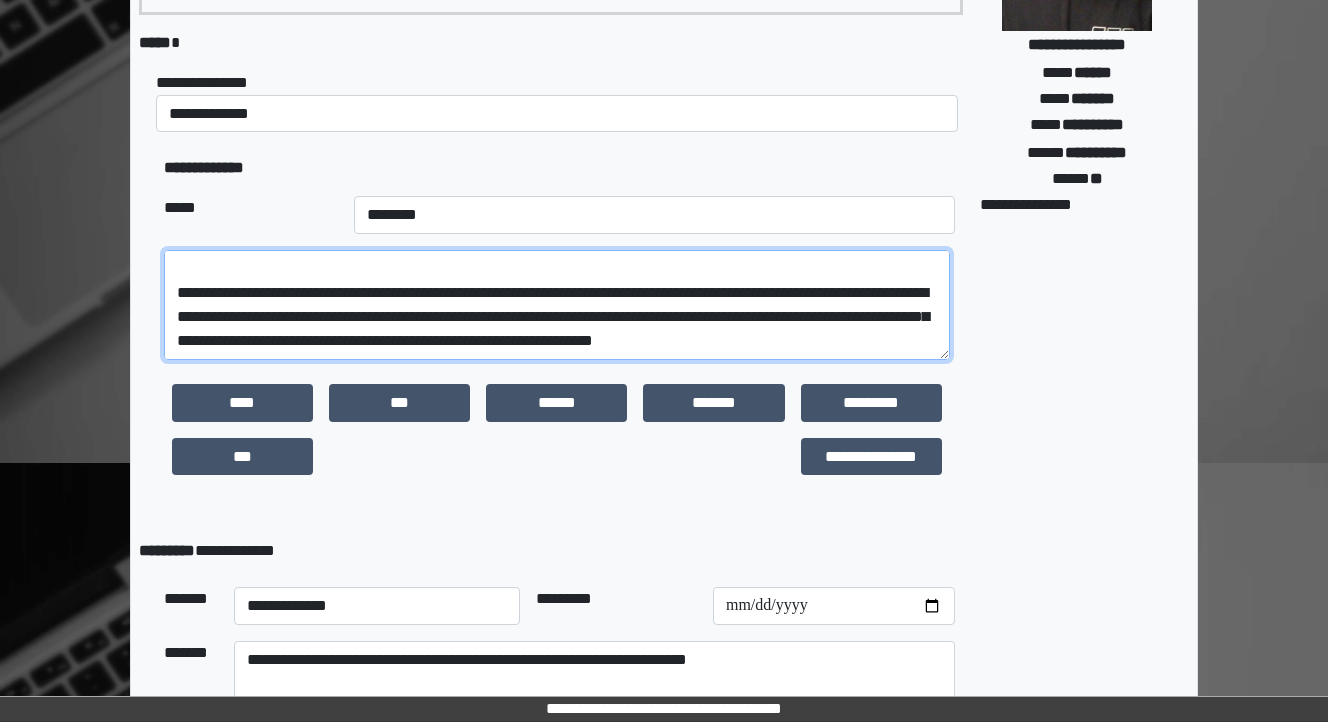 click at bounding box center [557, 305] 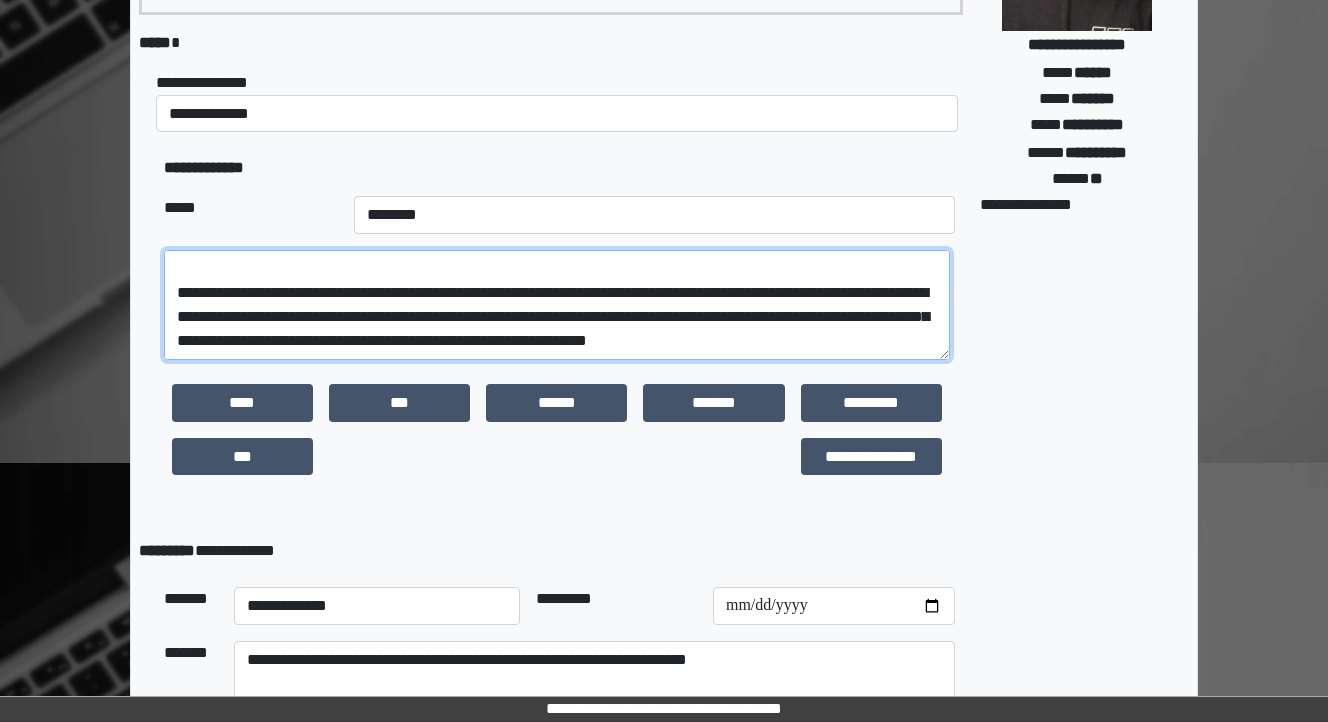 click at bounding box center [557, 305] 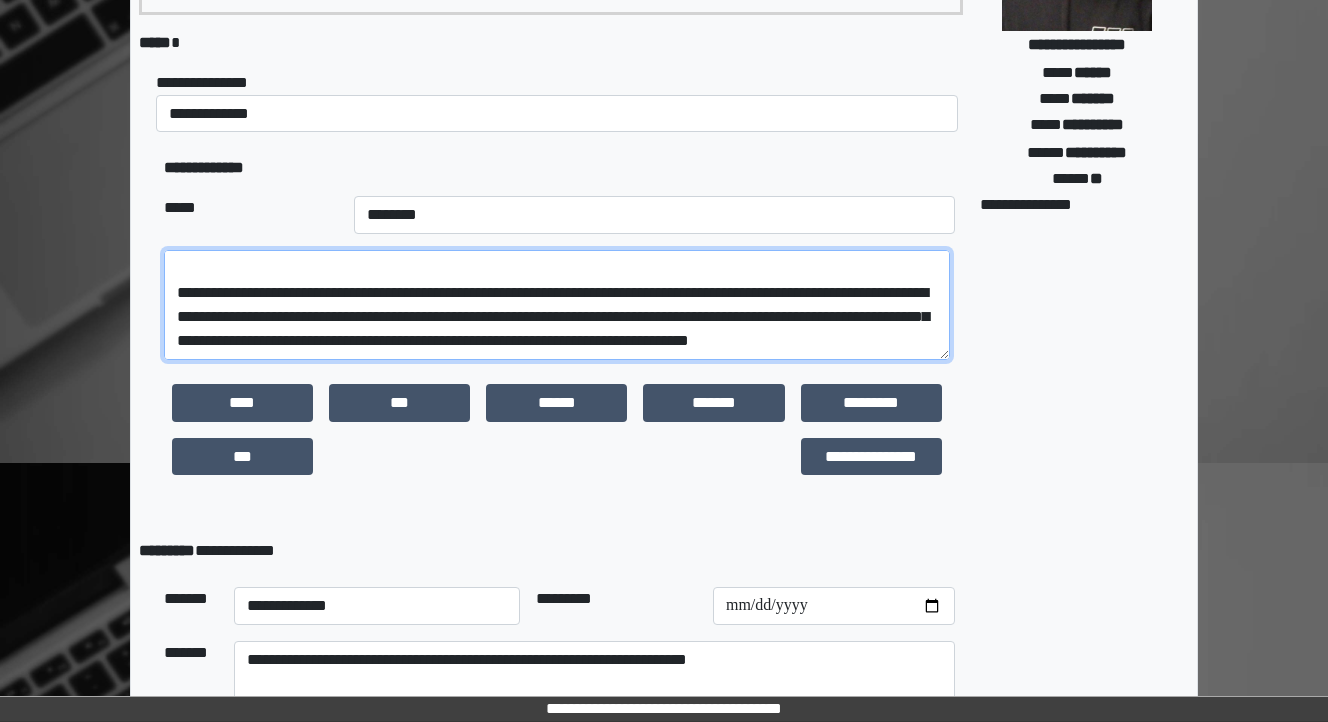 click at bounding box center [557, 305] 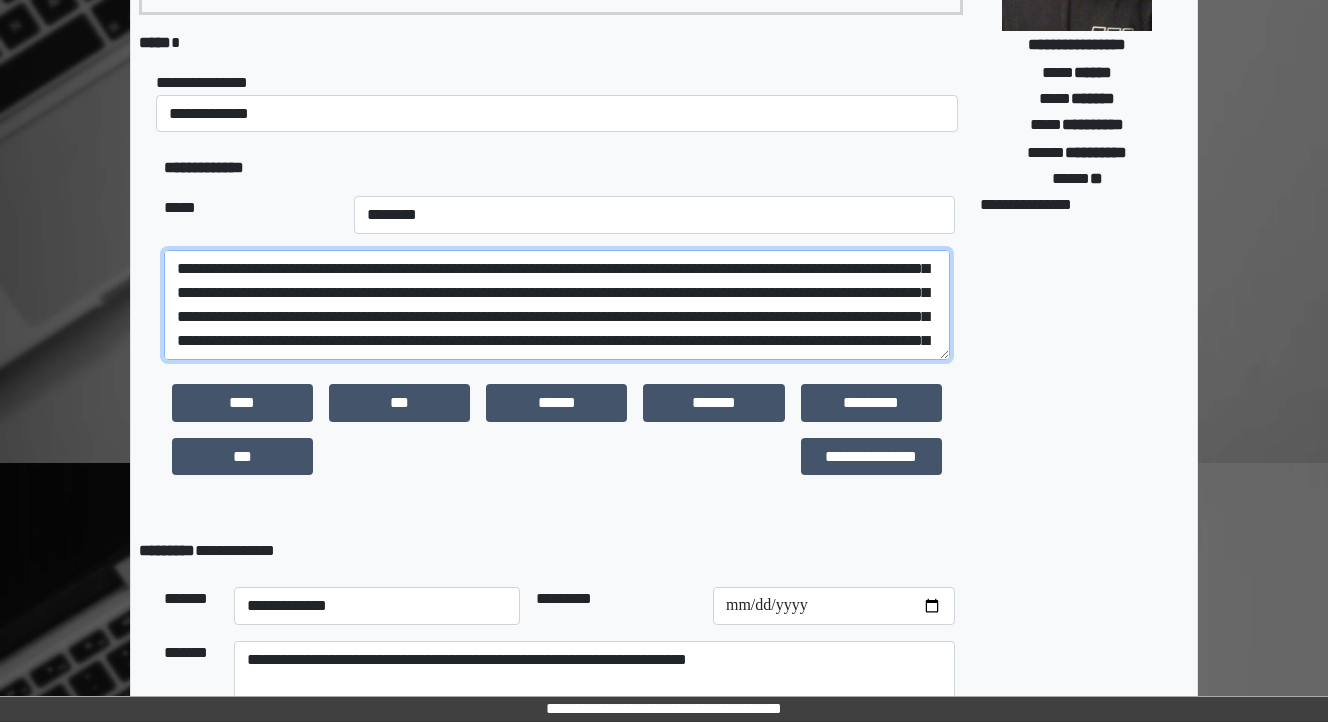 scroll, scrollTop: 248, scrollLeft: 0, axis: vertical 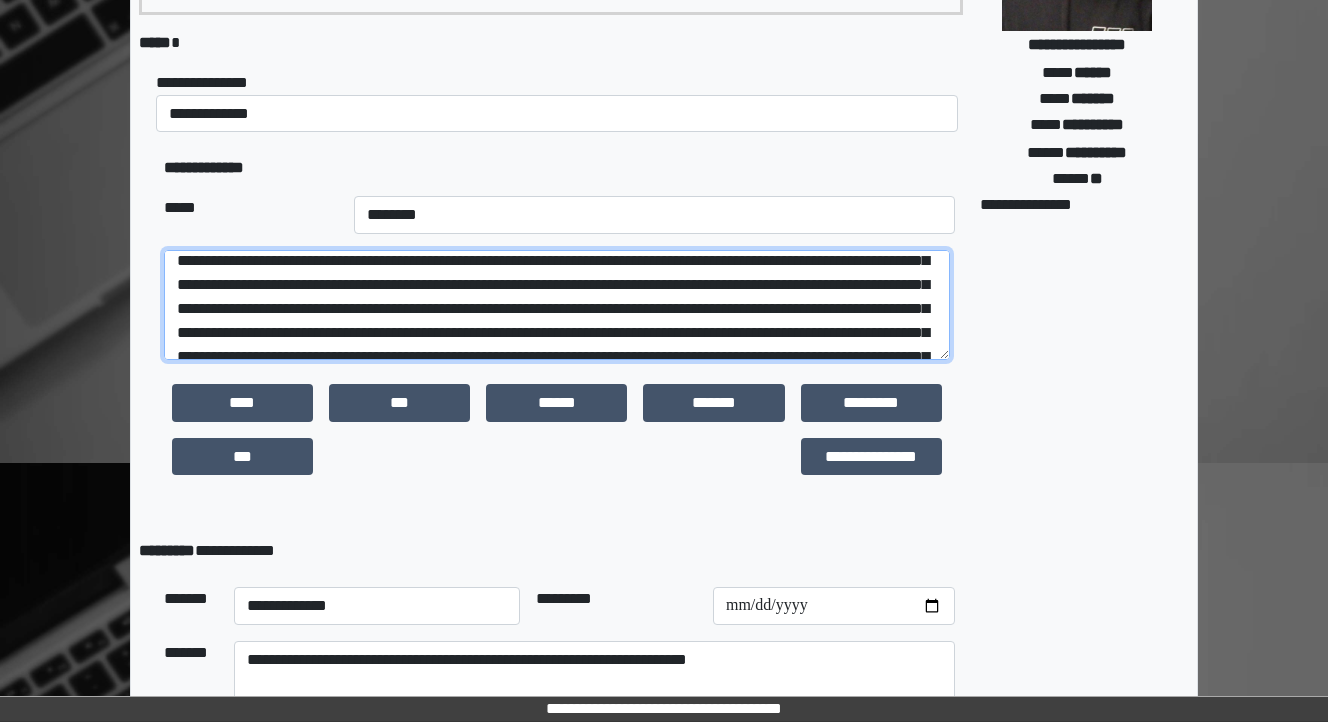 click at bounding box center (557, 305) 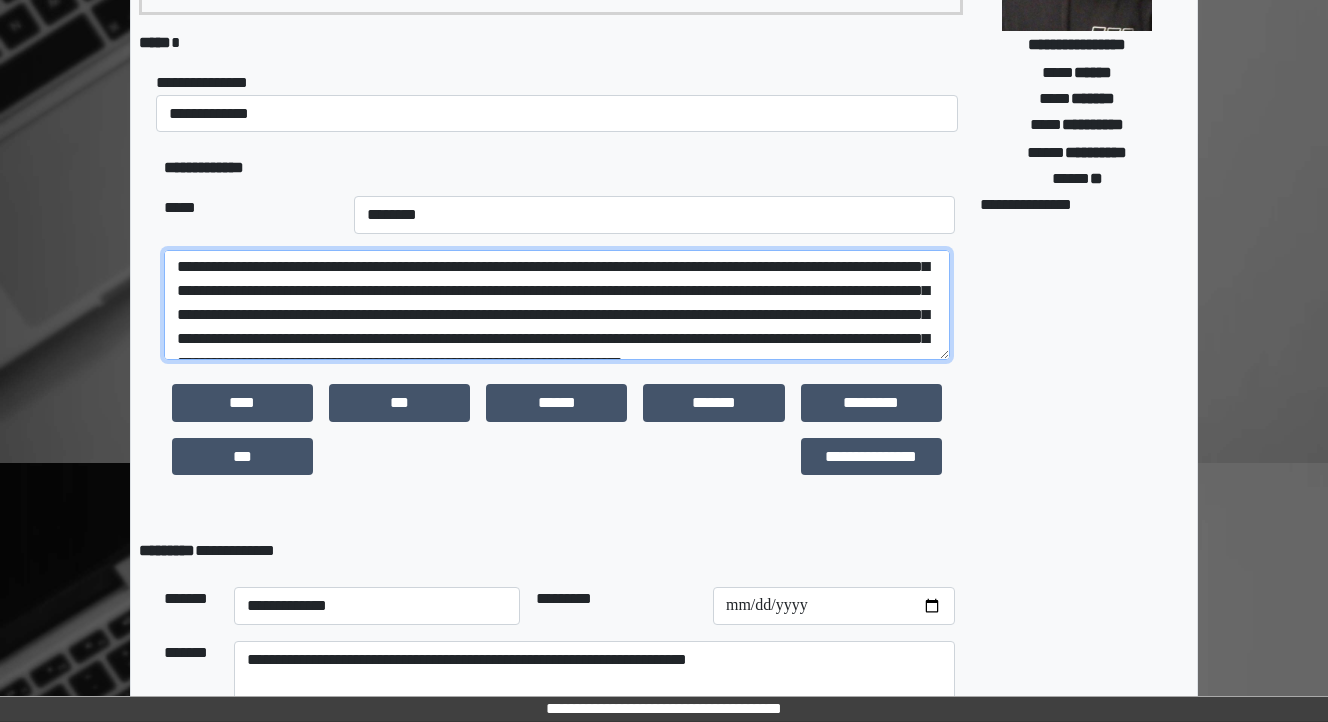 scroll, scrollTop: 328, scrollLeft: 0, axis: vertical 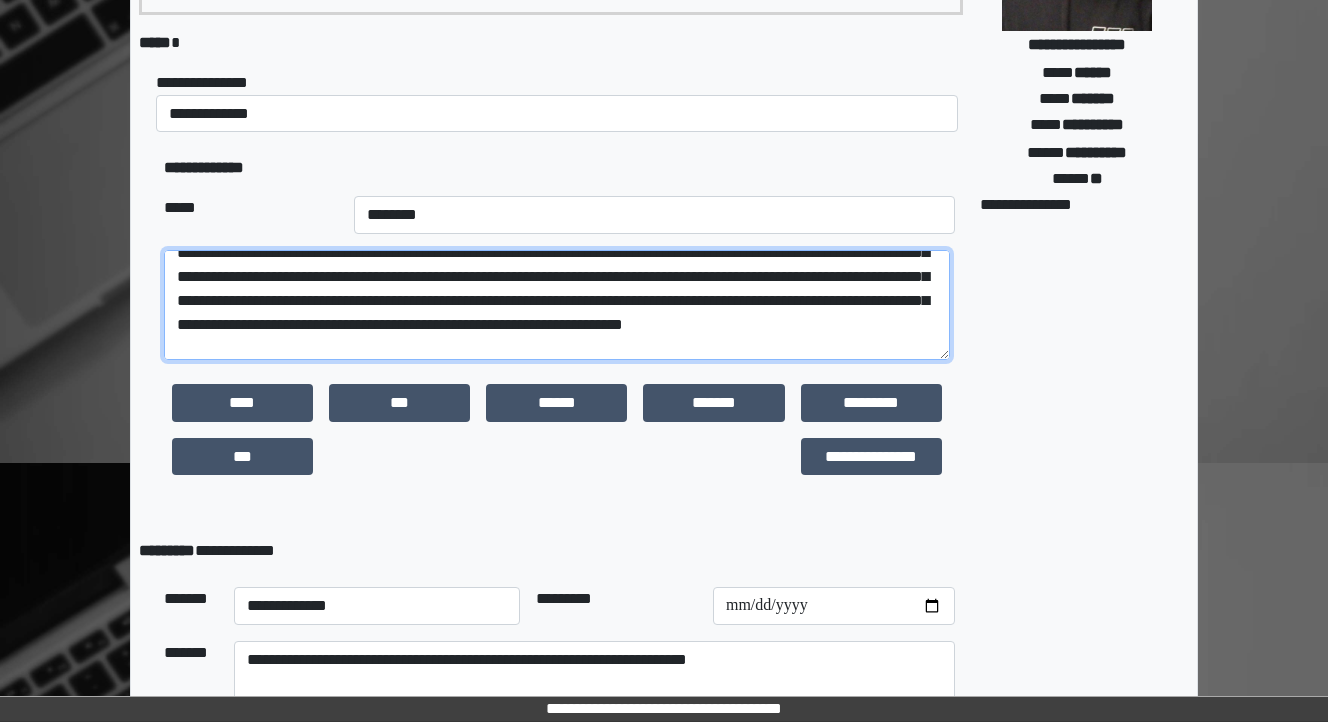 drag, startPoint x: 416, startPoint y: 277, endPoint x: 382, endPoint y: 276, distance: 34.0147 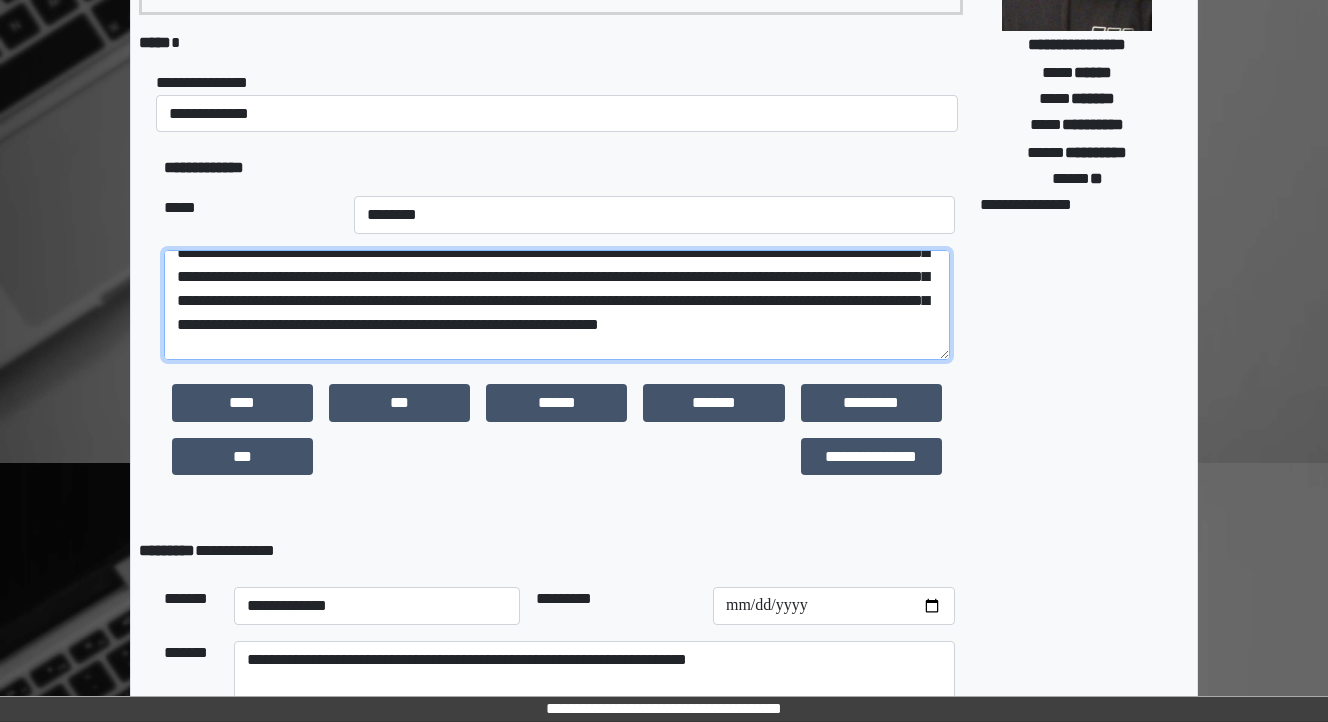 click at bounding box center [557, 305] 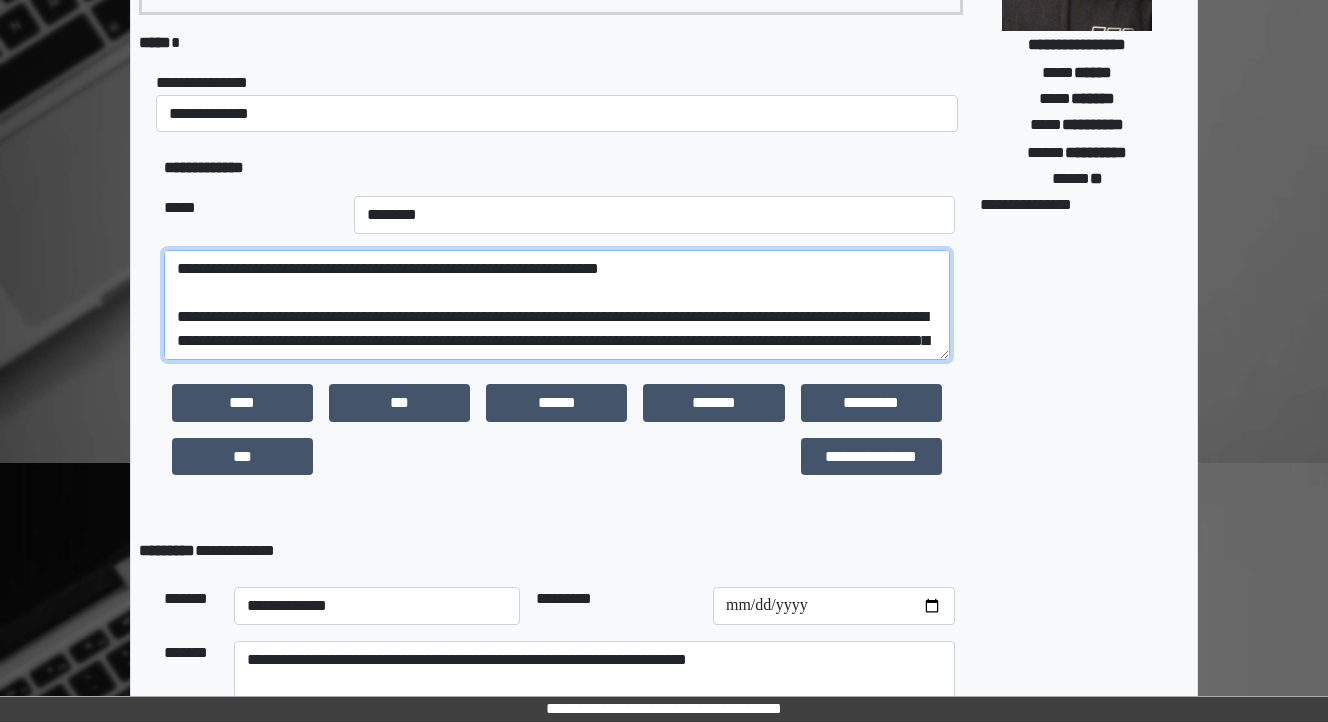 scroll, scrollTop: 408, scrollLeft: 0, axis: vertical 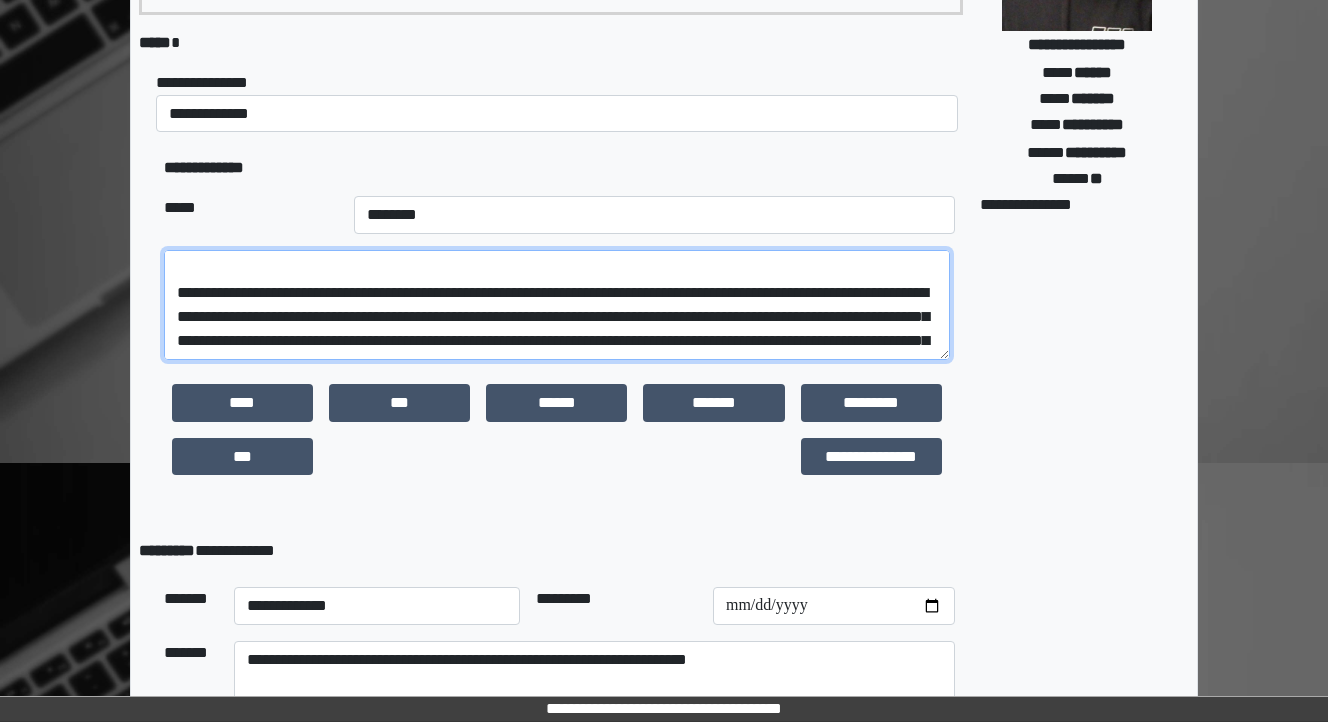 click at bounding box center [557, 305] 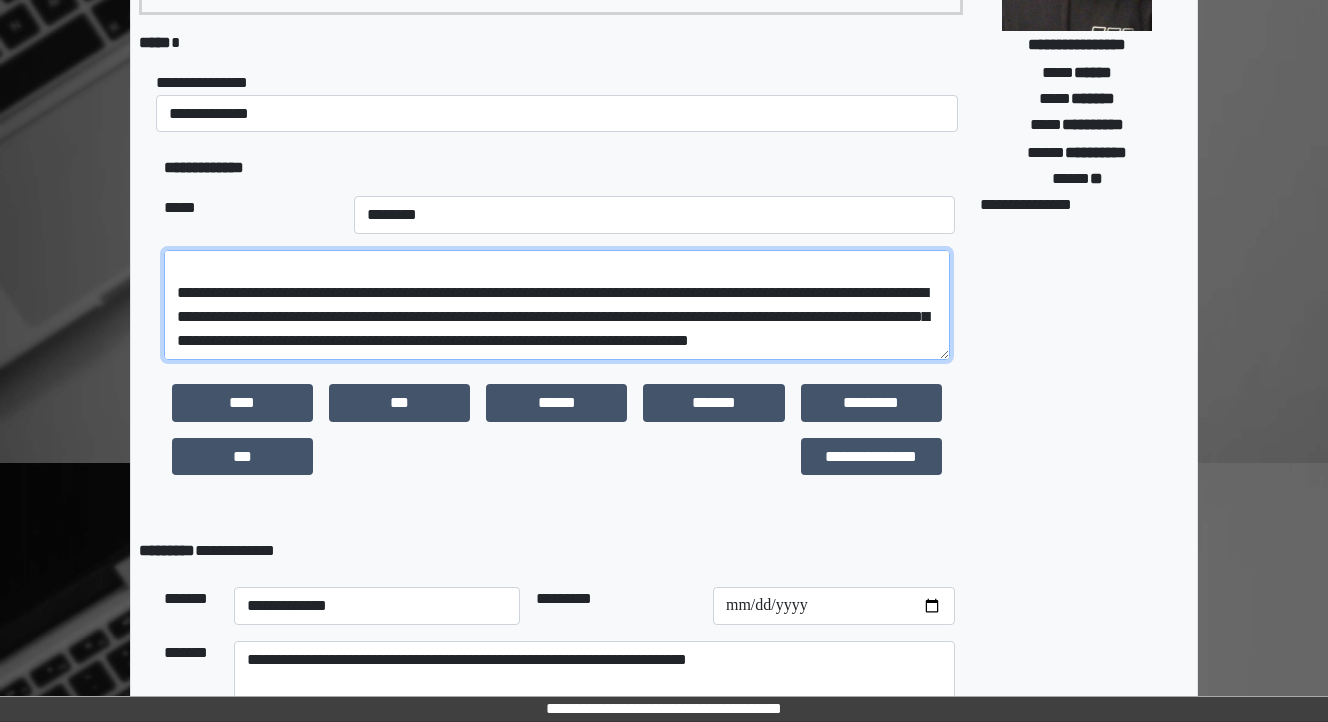 scroll, scrollTop: 648, scrollLeft: 0, axis: vertical 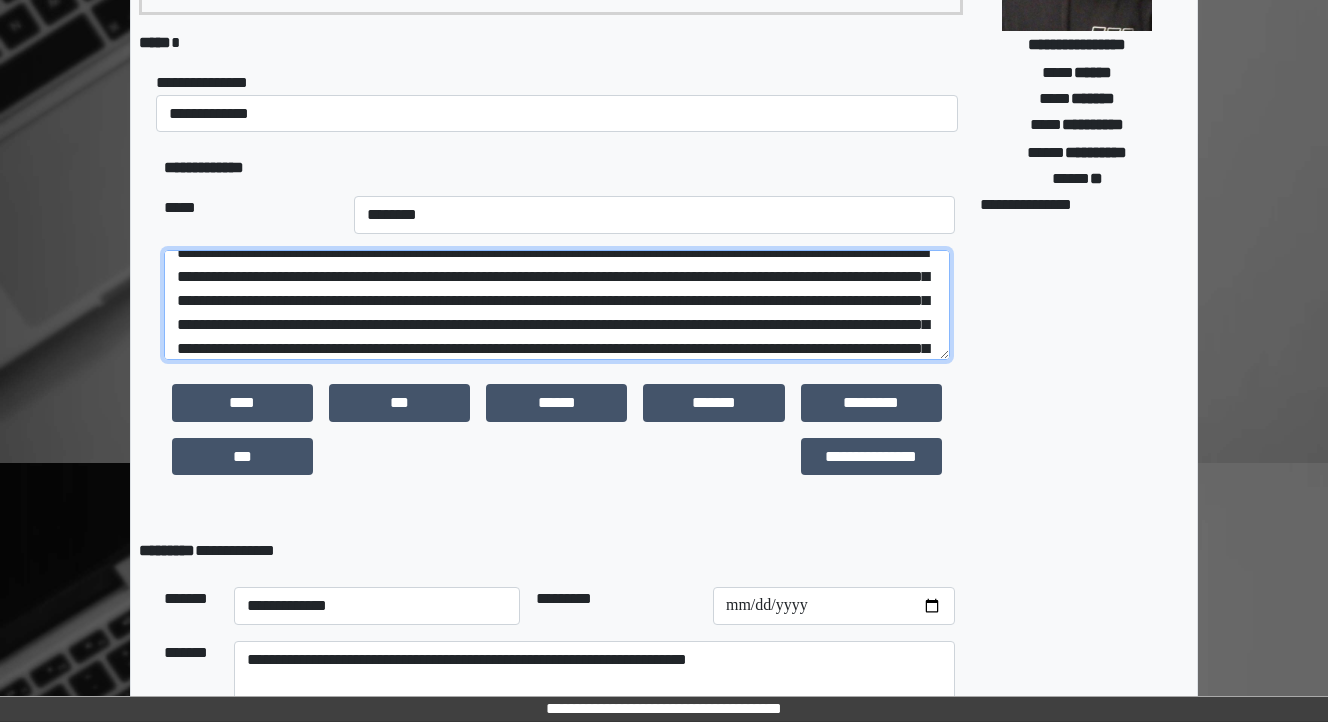click at bounding box center [557, 305] 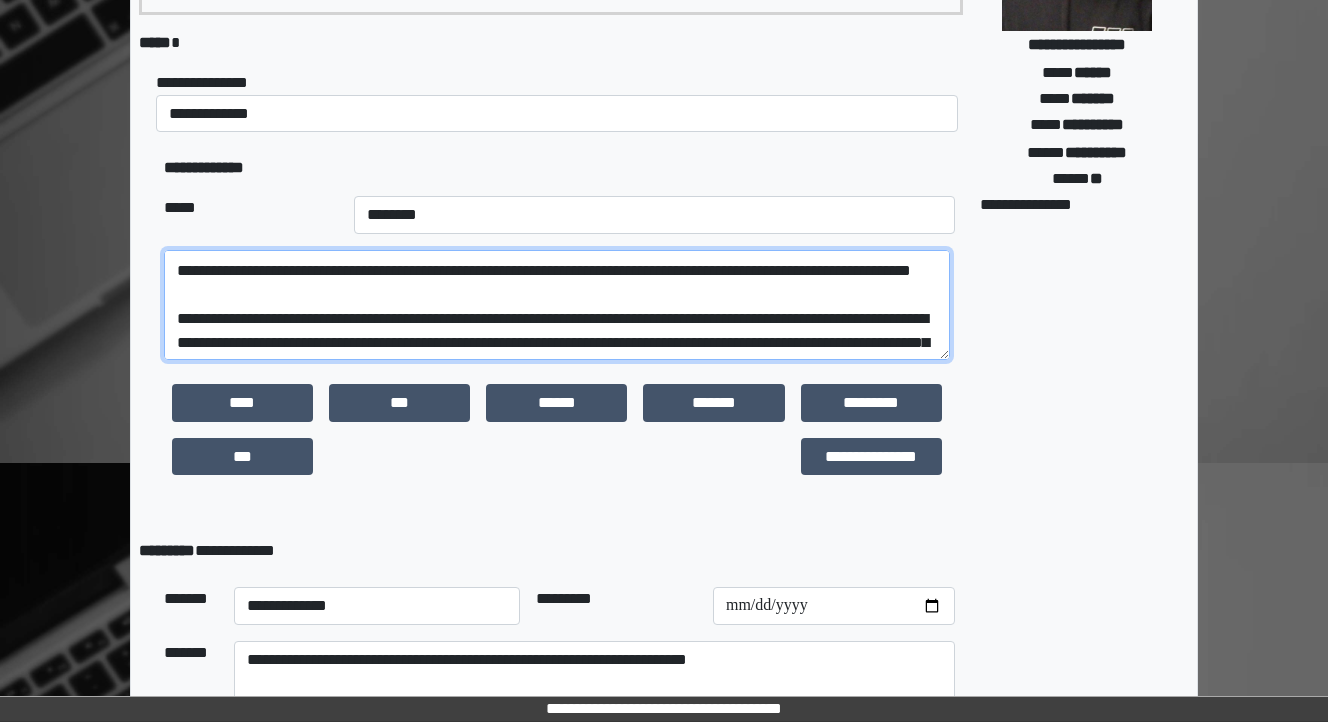 scroll, scrollTop: 408, scrollLeft: 0, axis: vertical 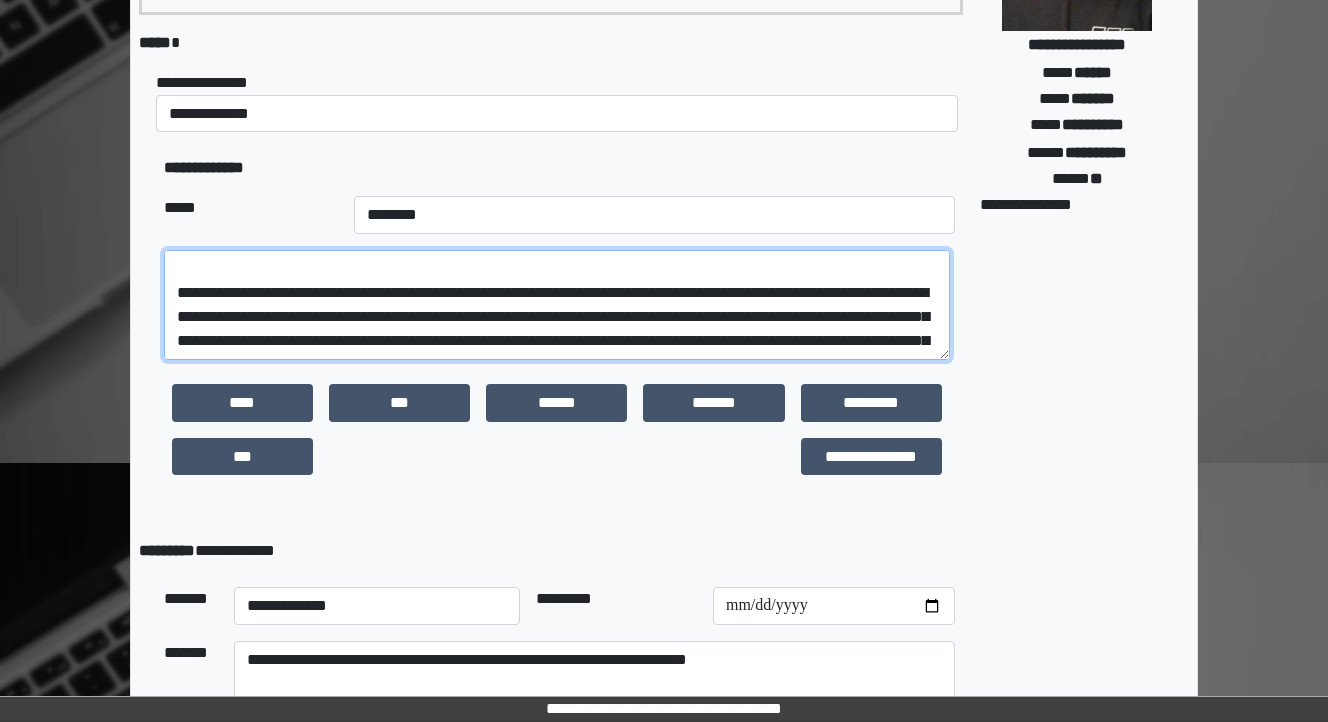 click at bounding box center [557, 305] 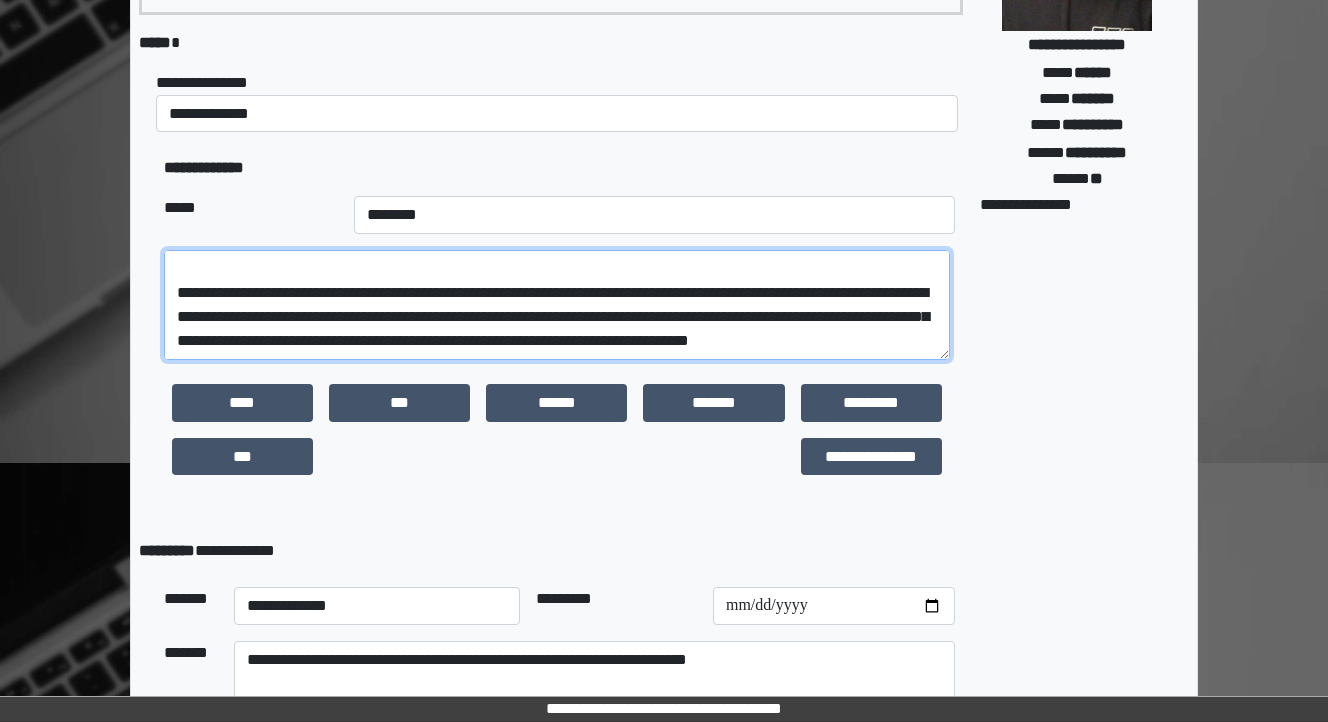 scroll, scrollTop: 648, scrollLeft: 0, axis: vertical 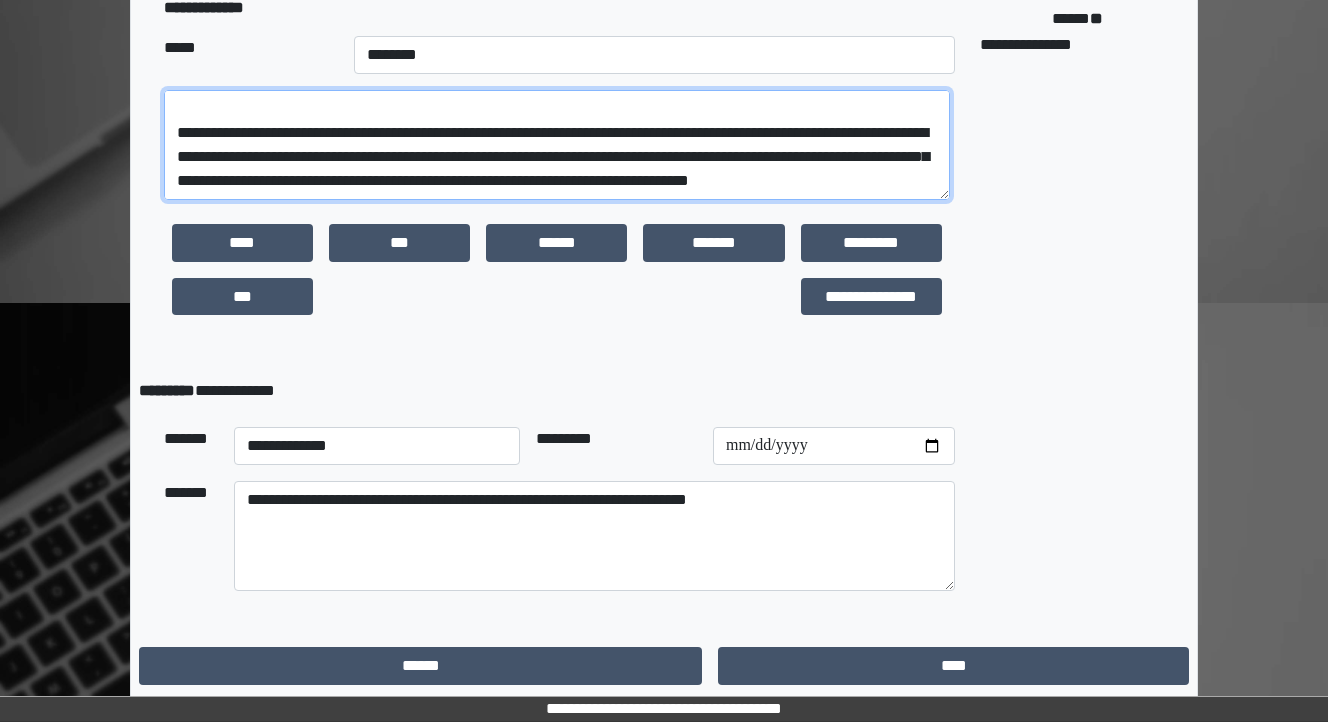 type on "**********" 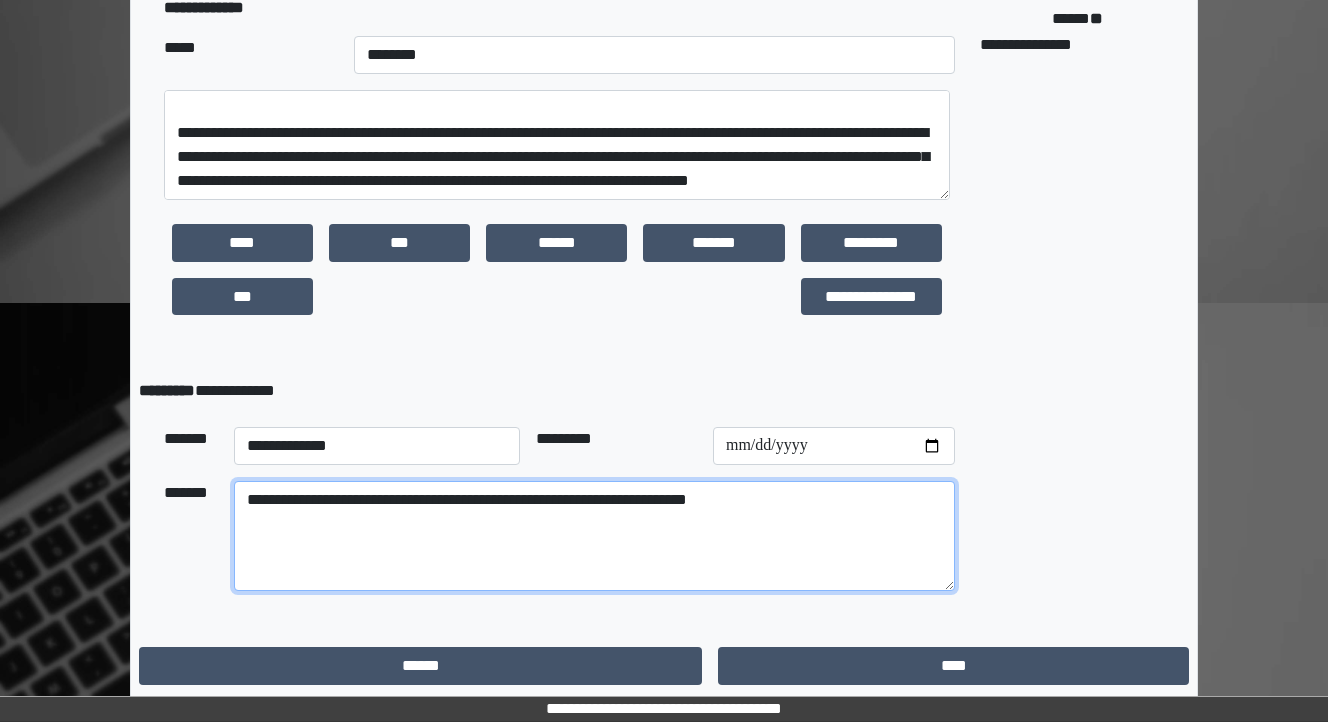 click on "**********" at bounding box center (594, 536) 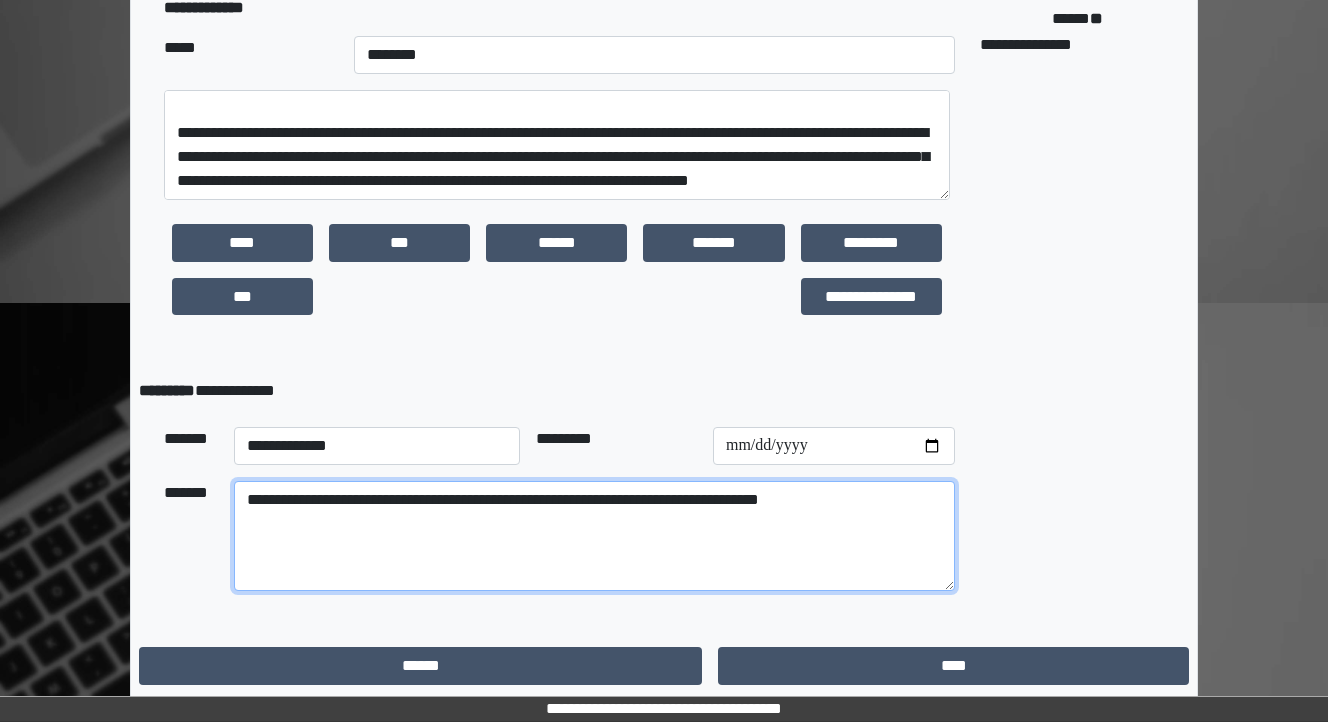 click on "**********" at bounding box center [594, 536] 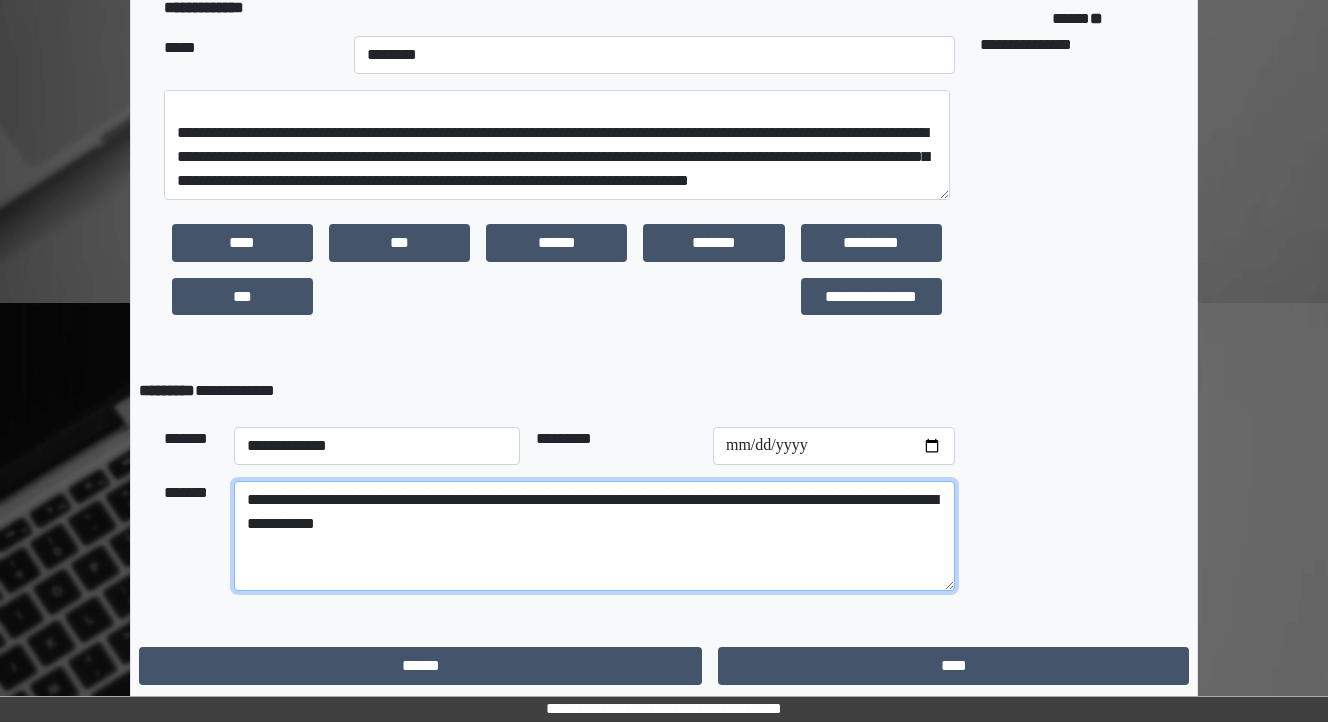 click on "**********" at bounding box center [594, 536] 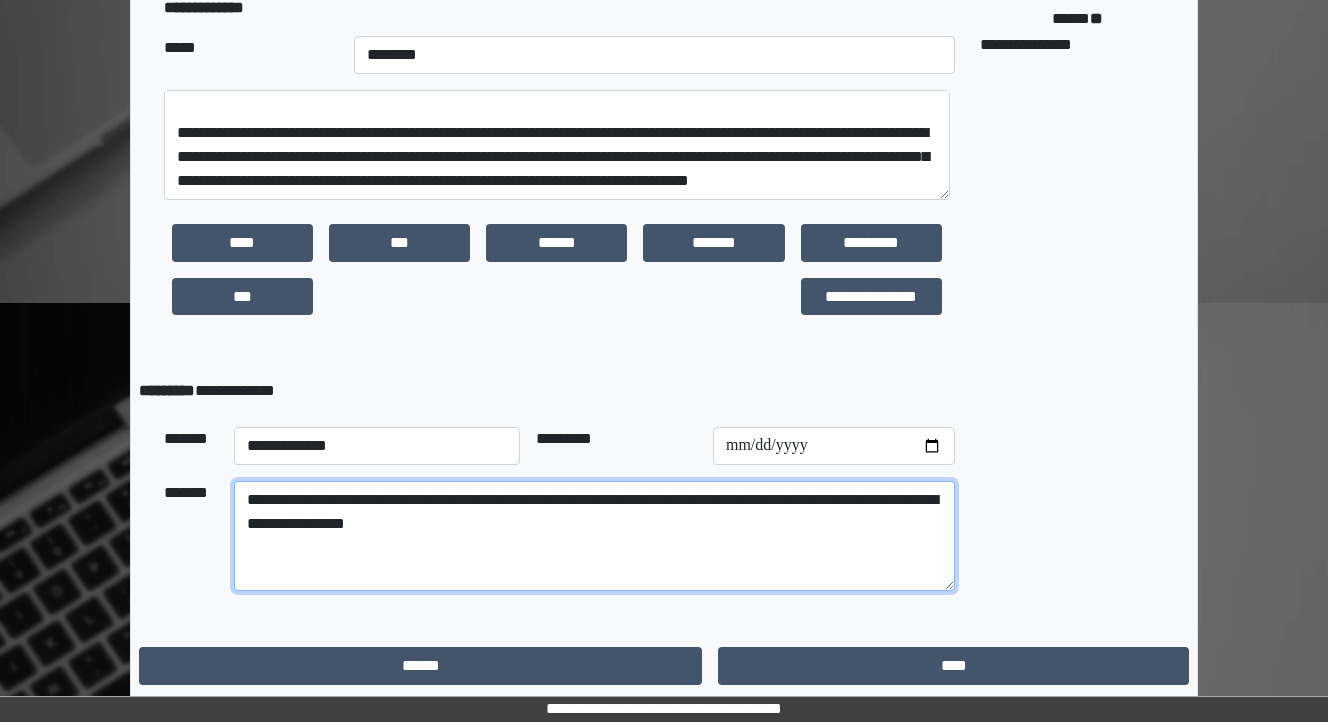 click on "**********" at bounding box center [594, 536] 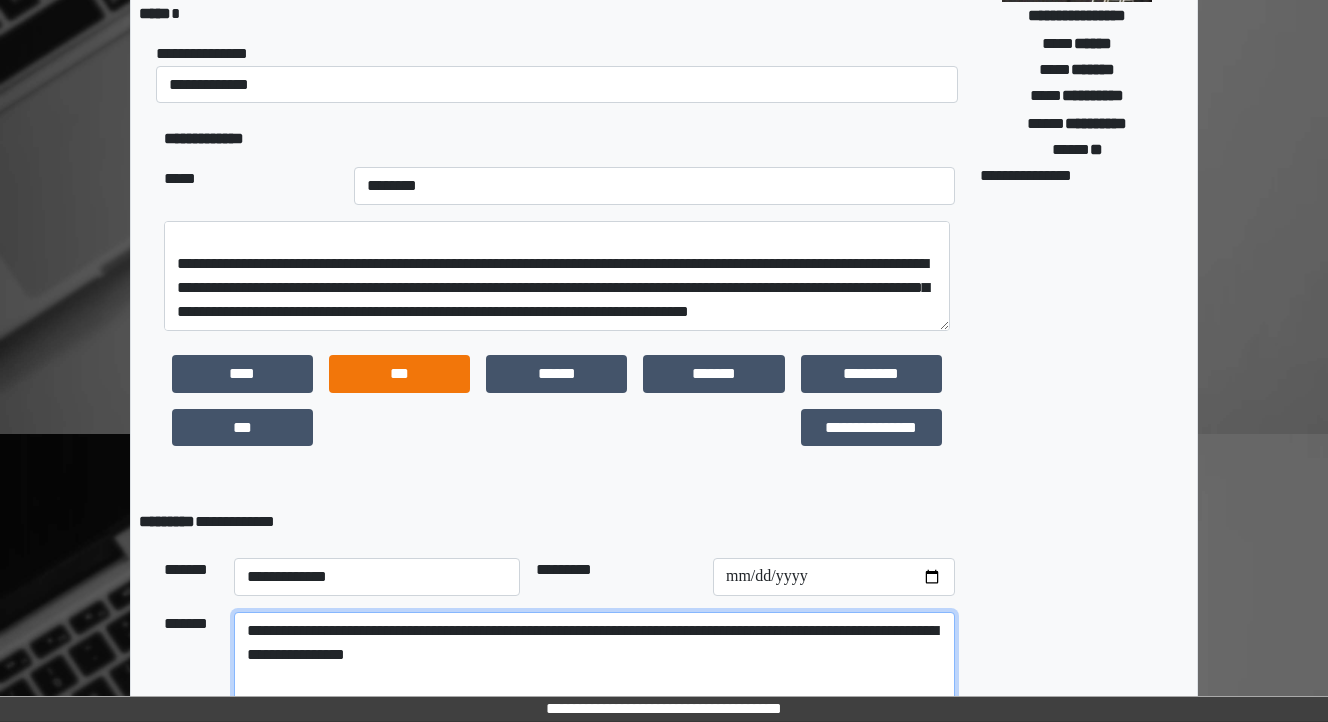 scroll, scrollTop: 322, scrollLeft: 0, axis: vertical 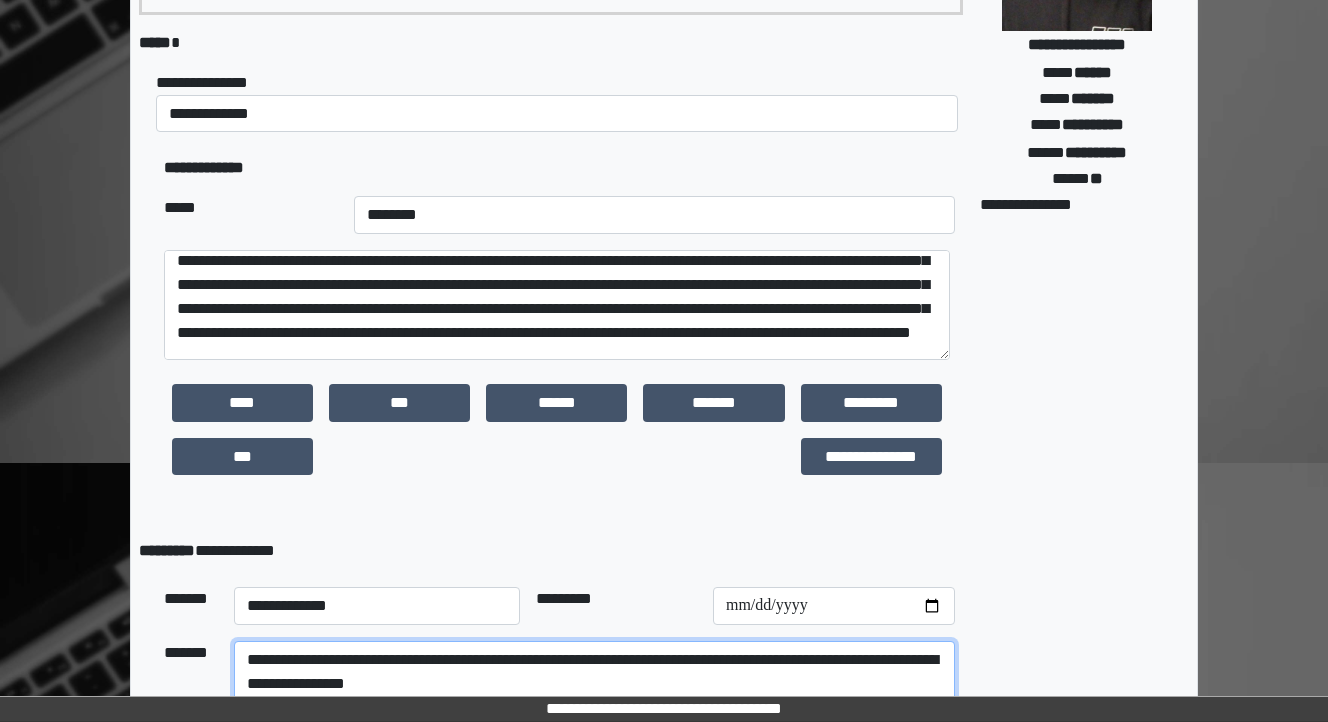 type on "**********" 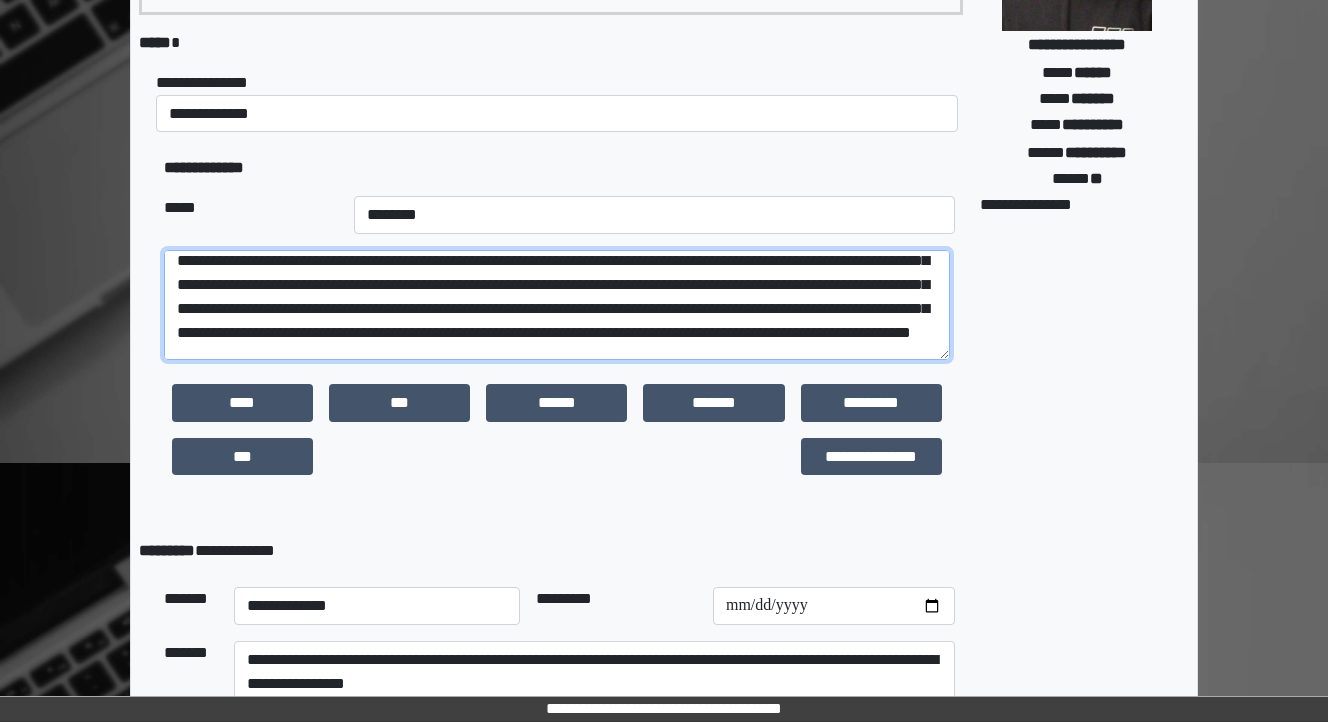 click at bounding box center [557, 305] 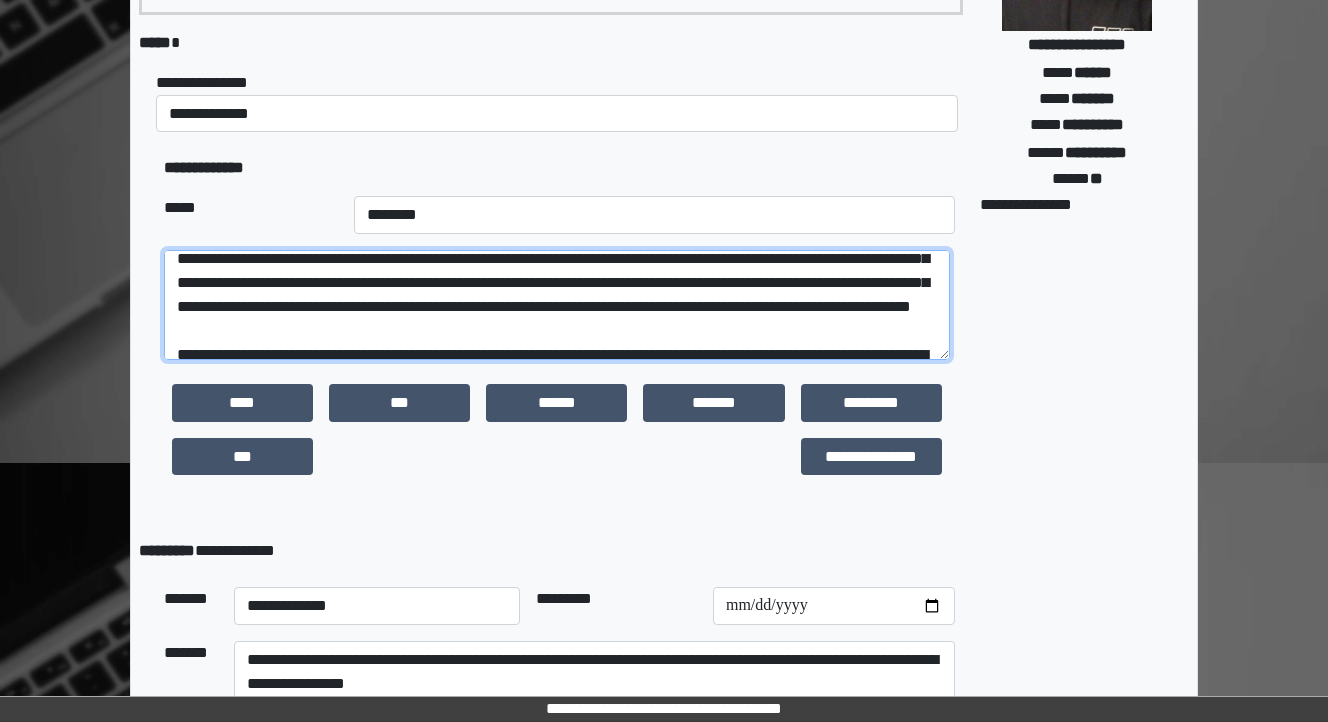 scroll, scrollTop: 320, scrollLeft: 0, axis: vertical 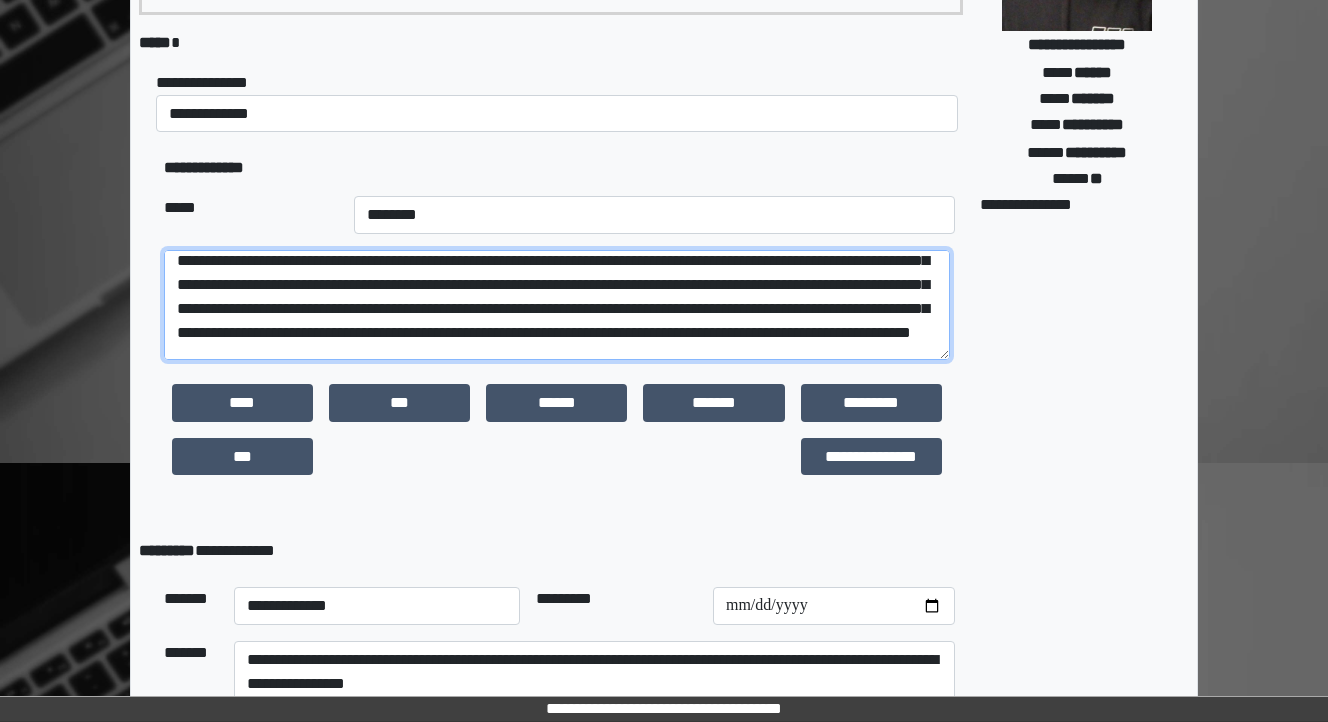 click at bounding box center [557, 305] 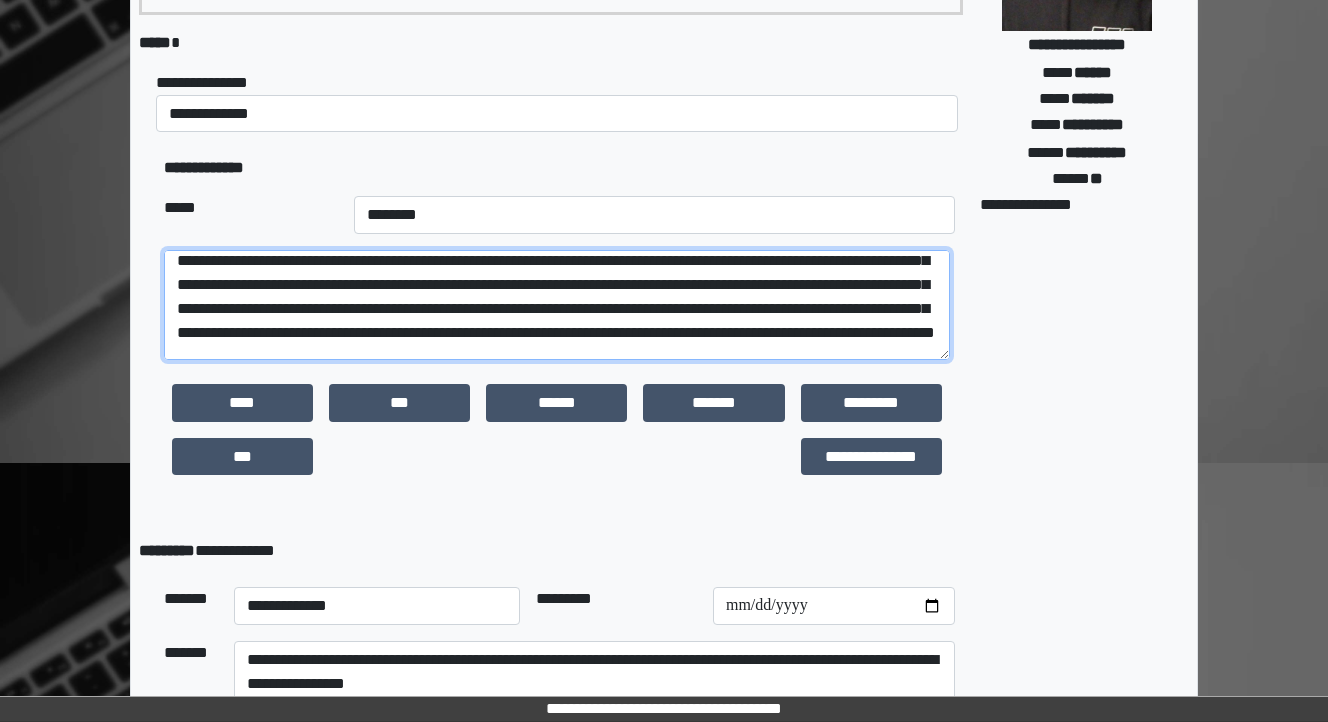 click at bounding box center [557, 305] 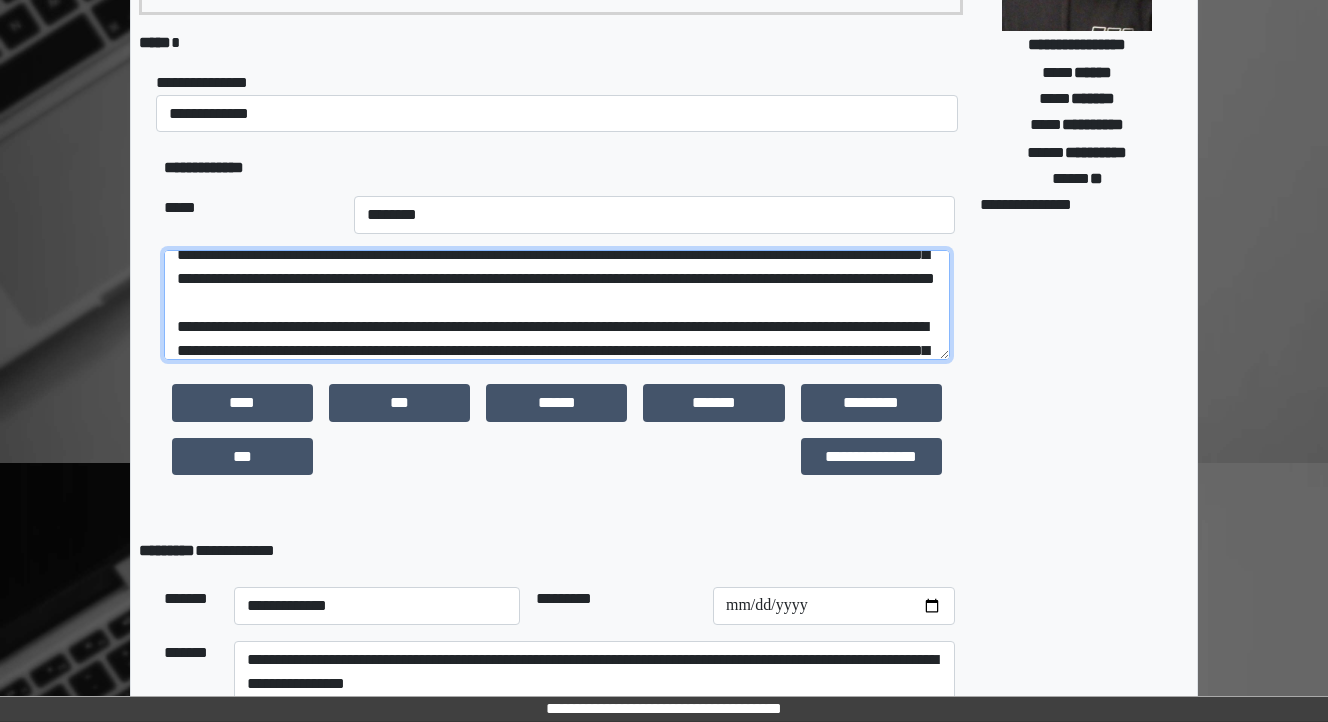 scroll, scrollTop: 400, scrollLeft: 0, axis: vertical 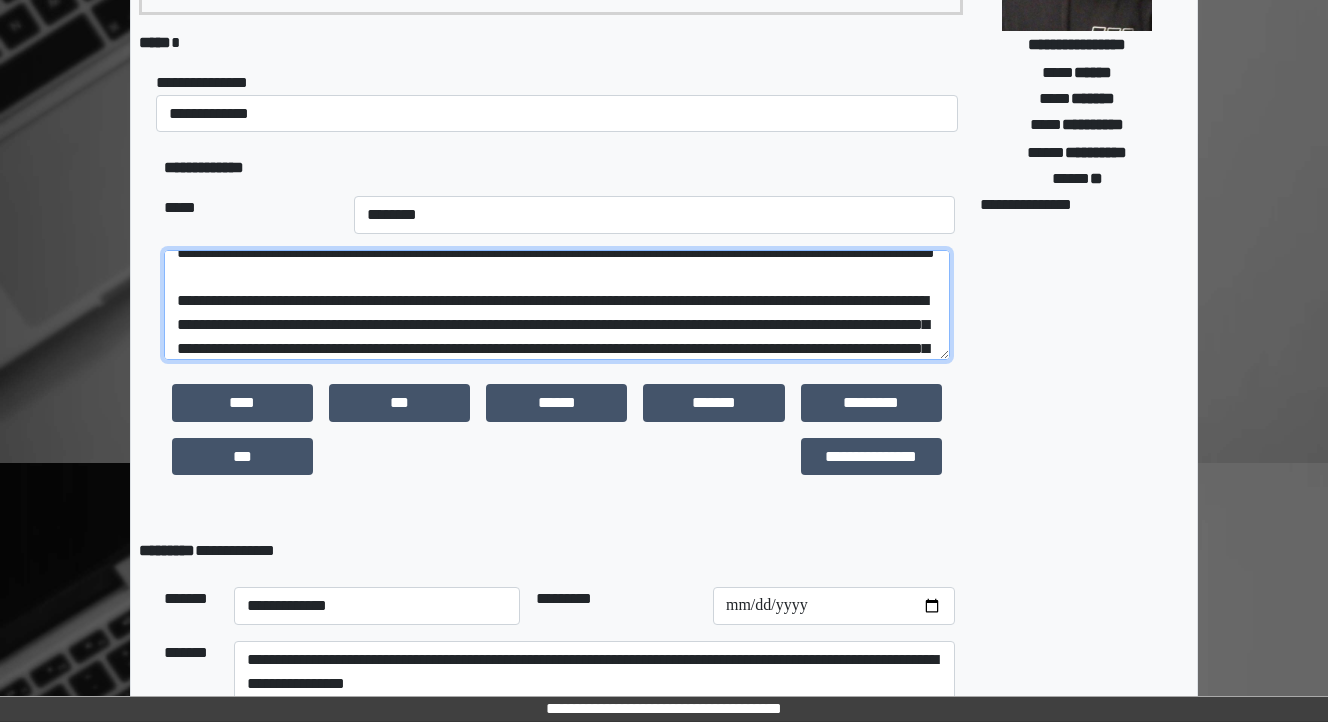 click at bounding box center (557, 305) 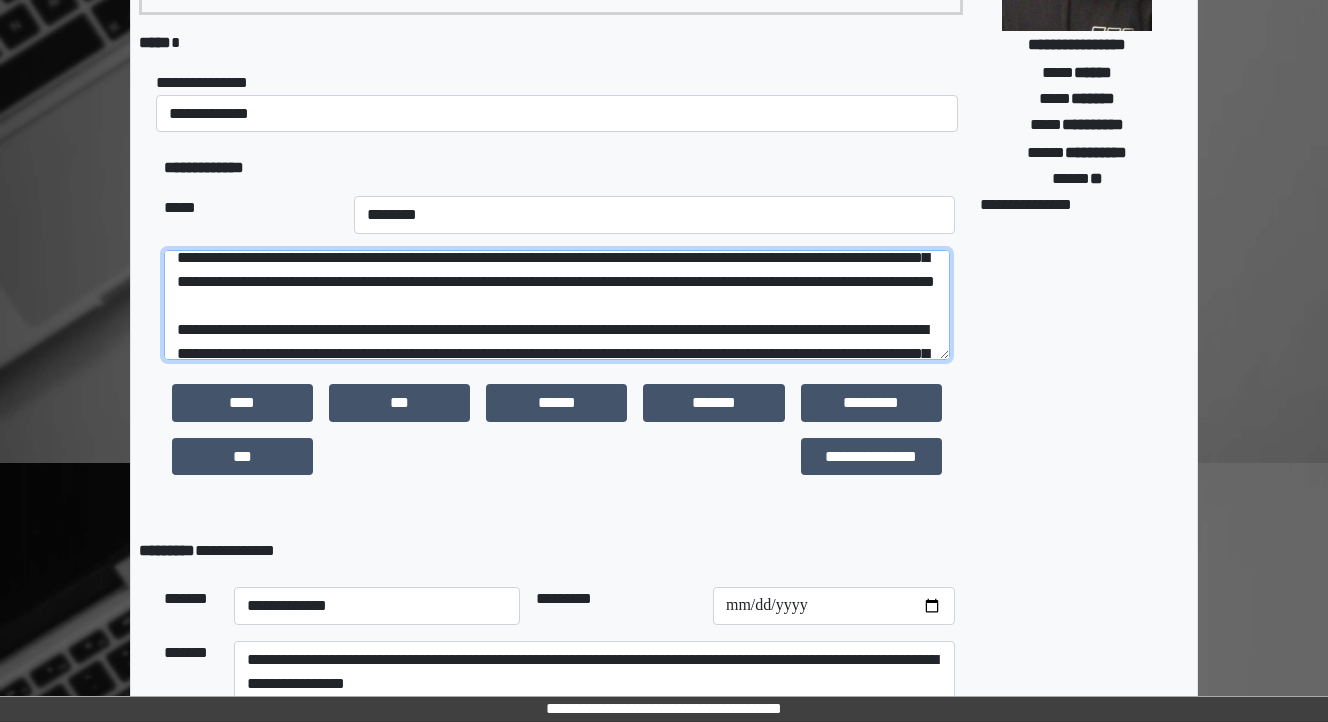 scroll, scrollTop: 400, scrollLeft: 0, axis: vertical 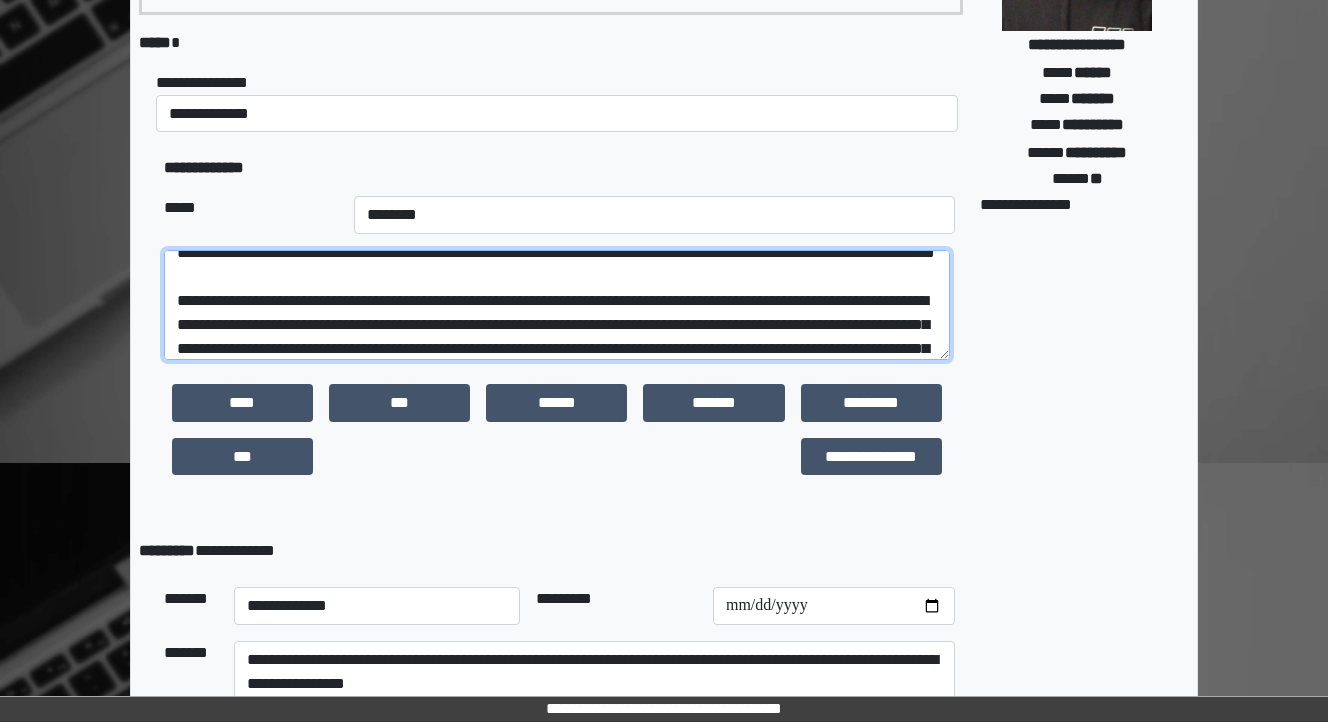 click at bounding box center [557, 305] 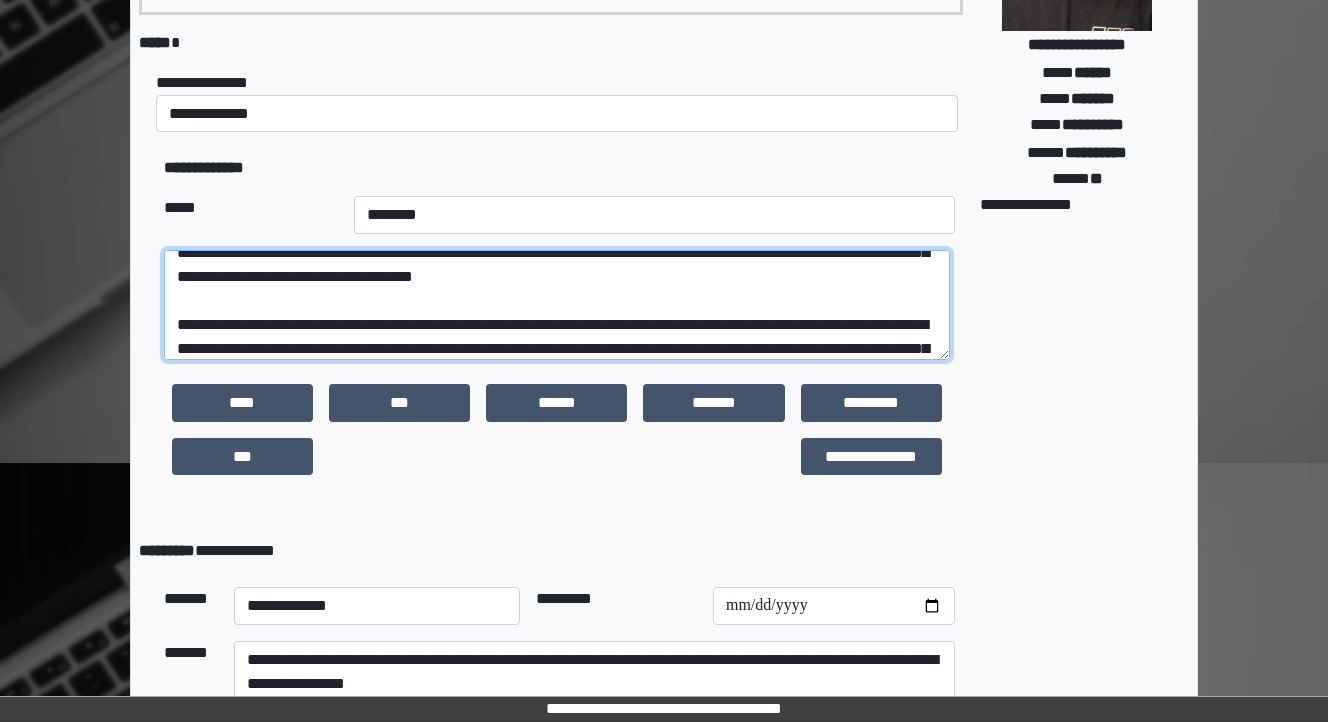 click at bounding box center [557, 305] 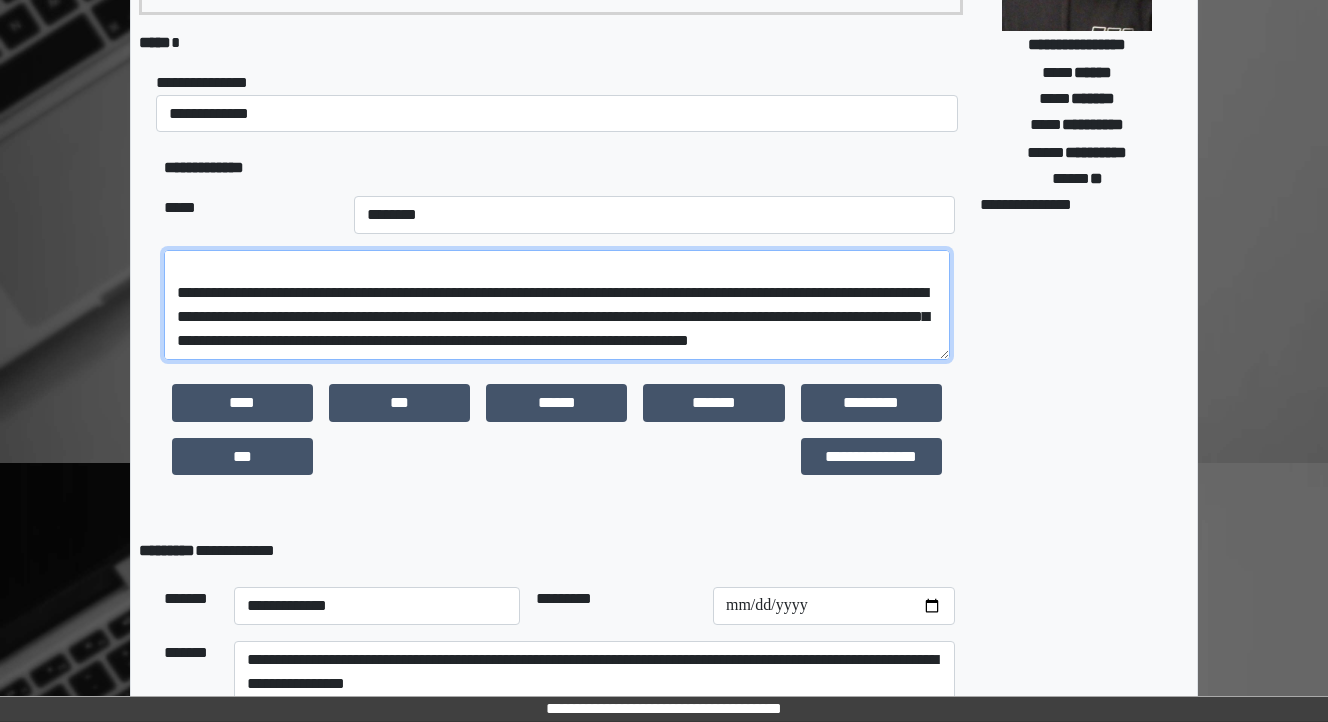 scroll, scrollTop: 560, scrollLeft: 0, axis: vertical 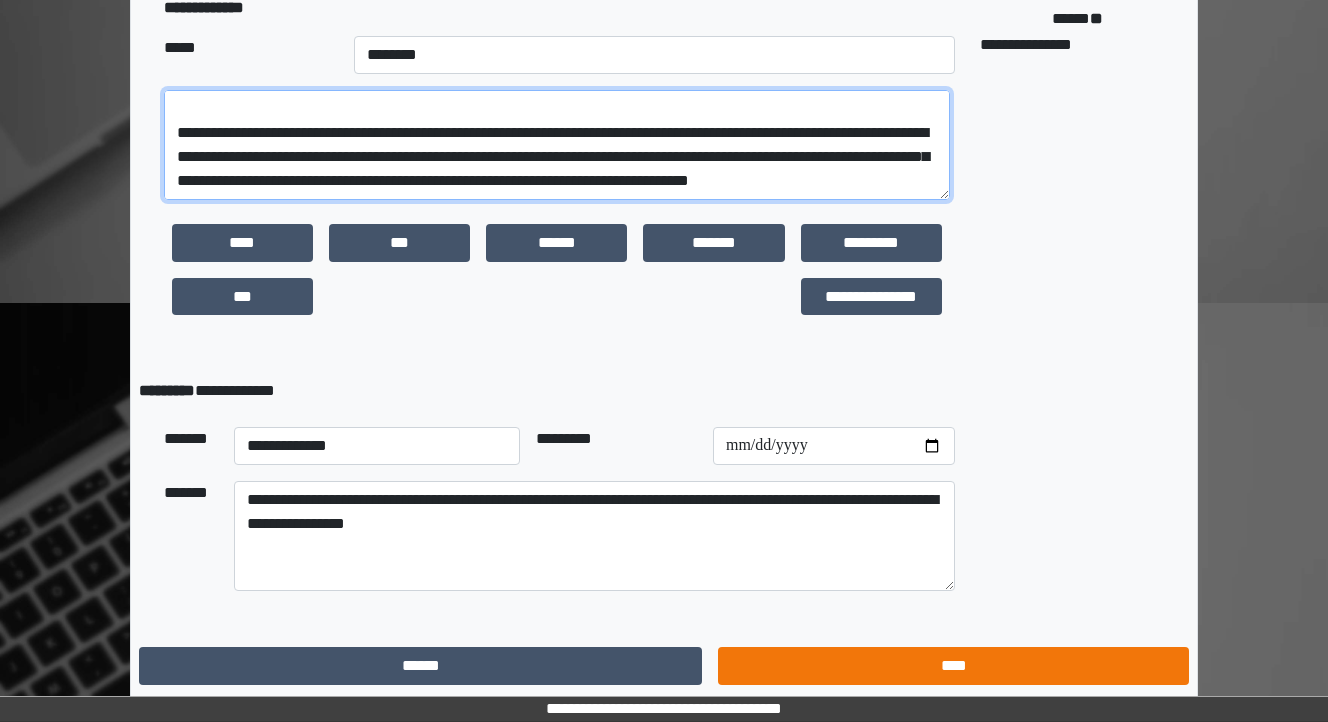 type on "**********" 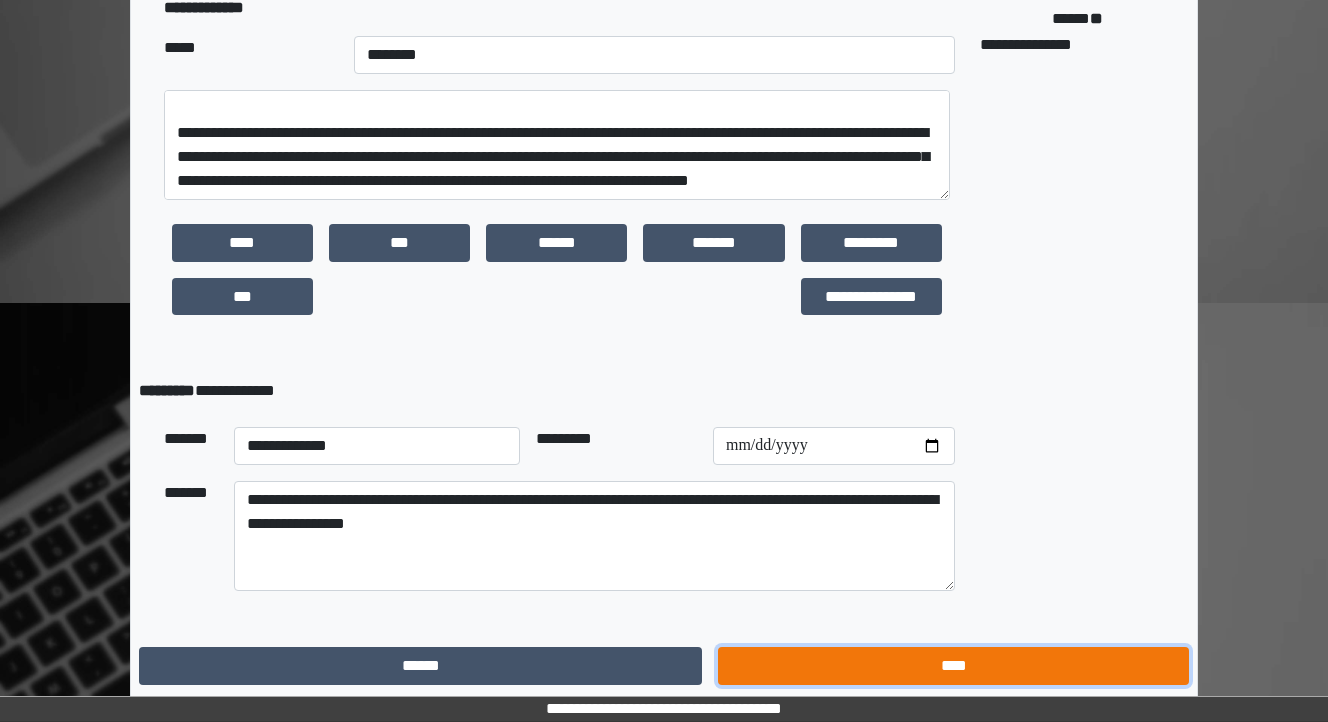click on "****" at bounding box center (953, 666) 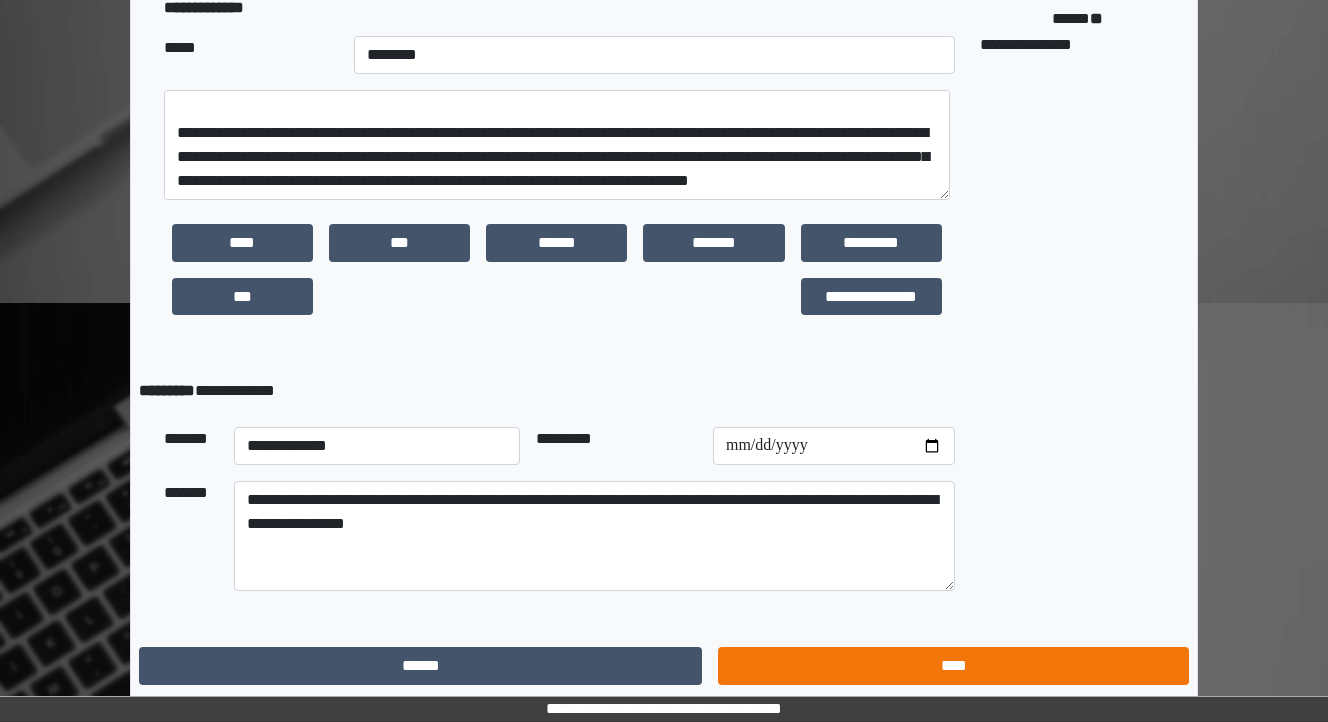 scroll, scrollTop: 0, scrollLeft: 0, axis: both 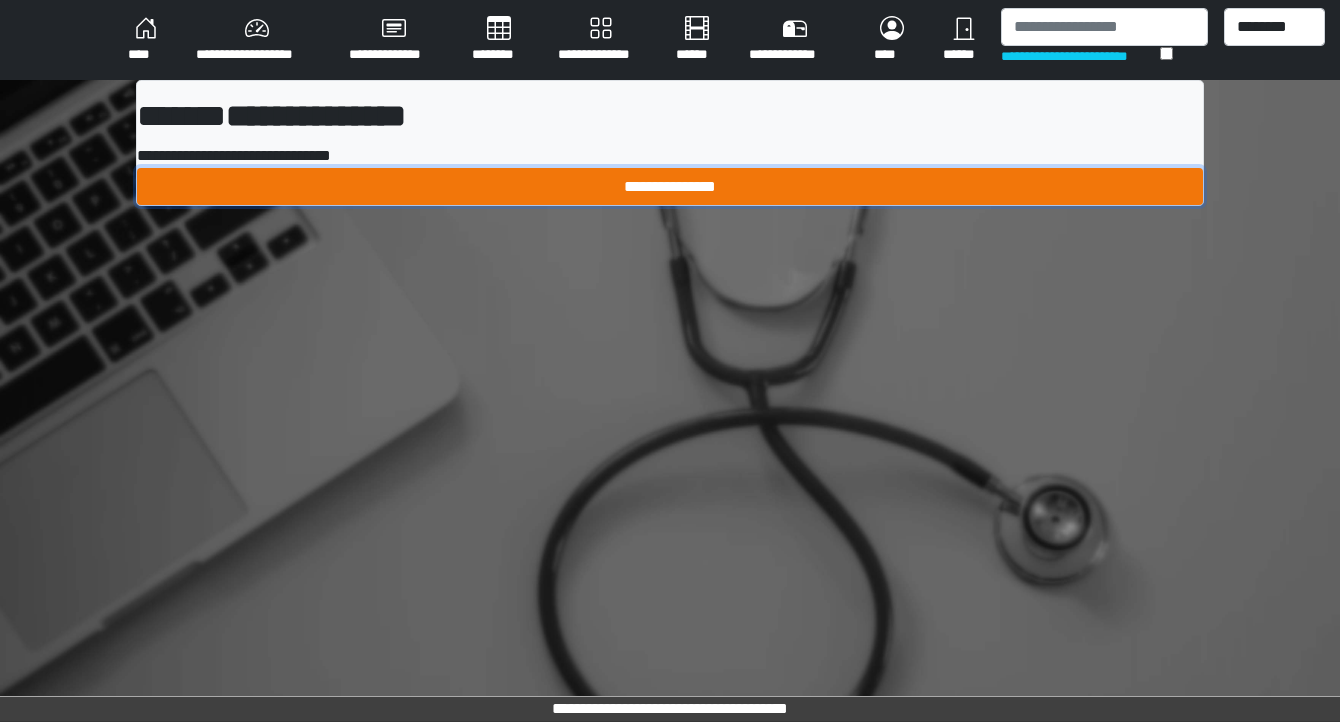 click on "**********" at bounding box center (670, 187) 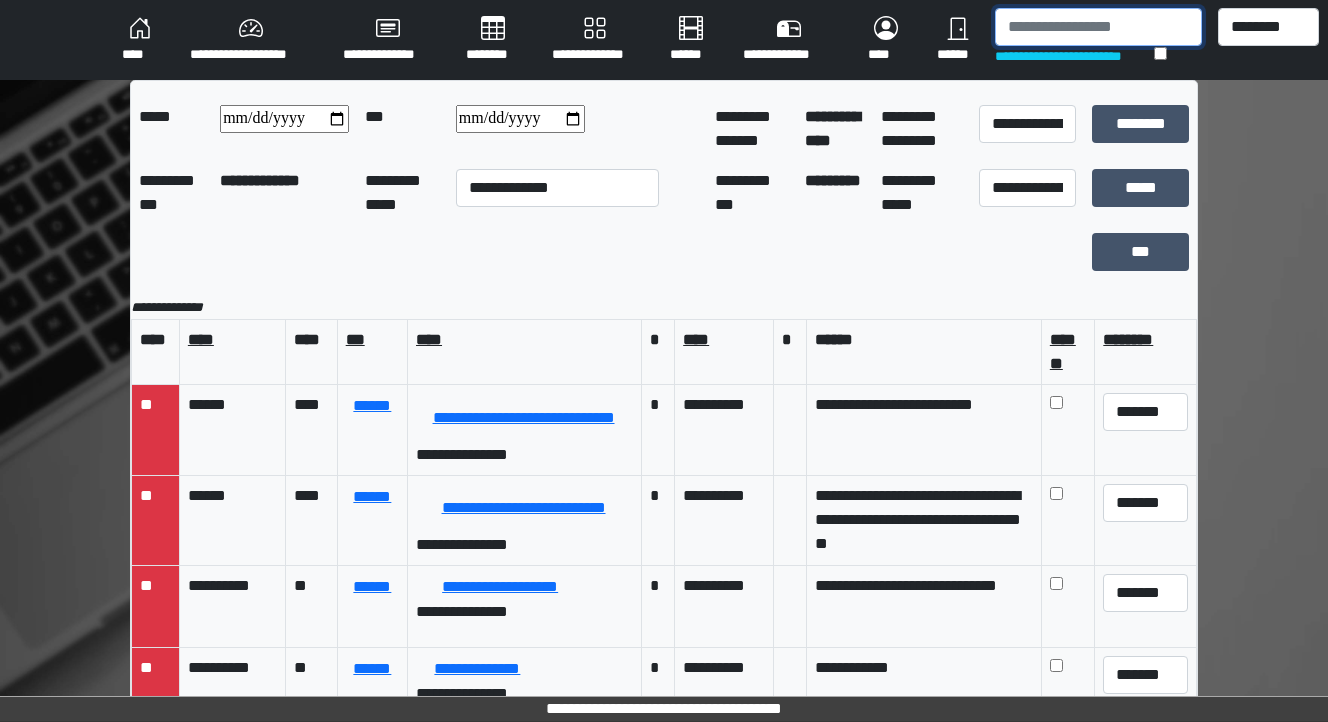 click at bounding box center (1098, 27) 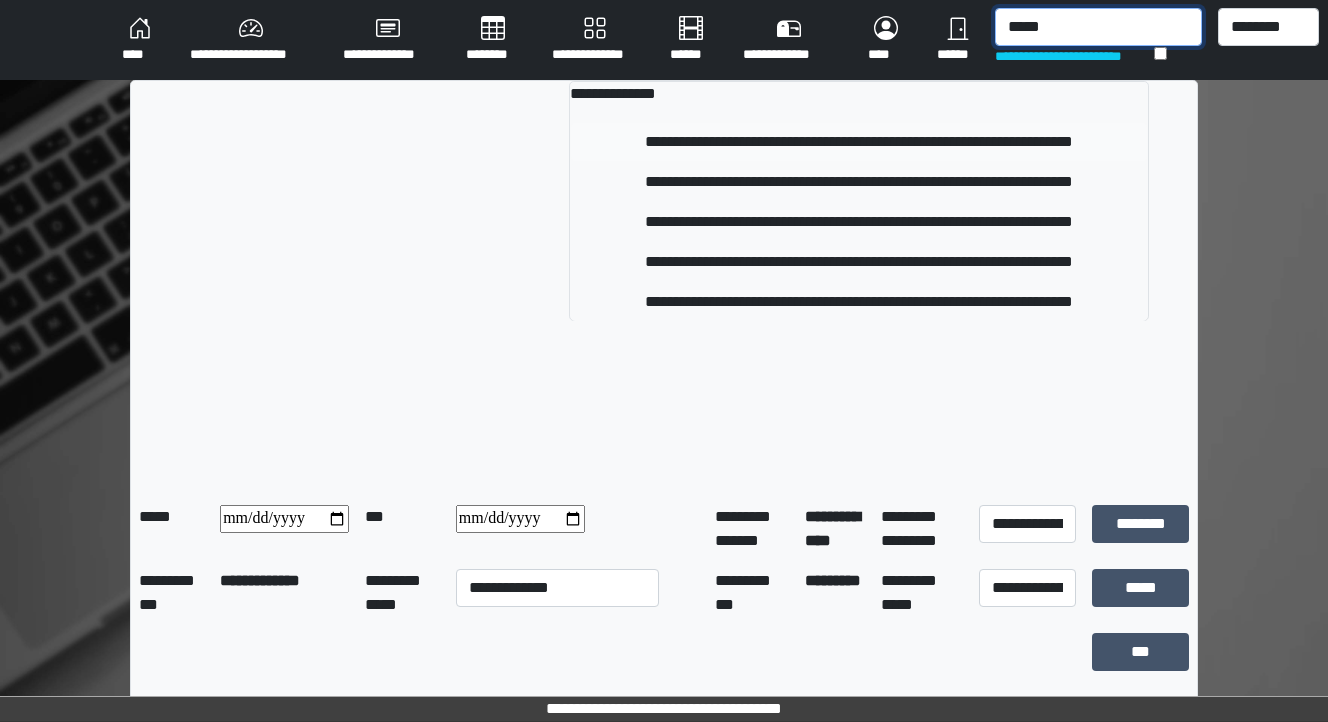 type on "*****" 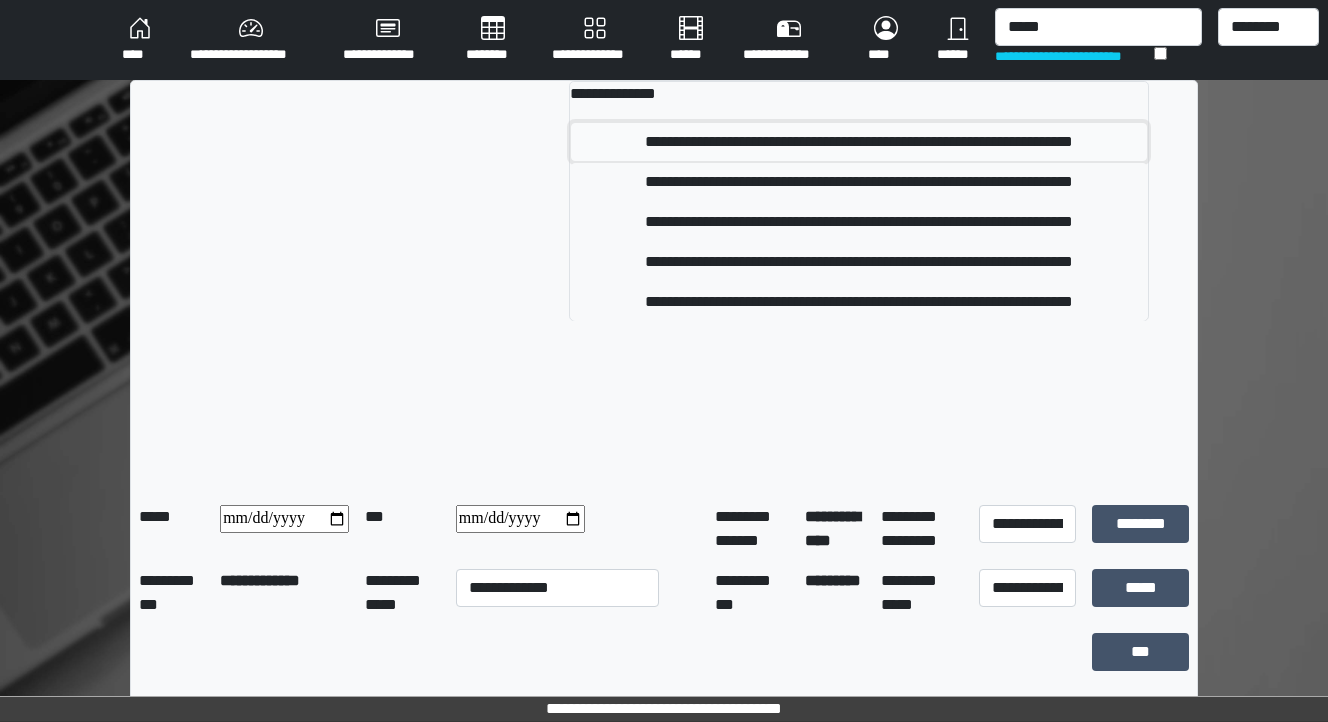 click on "**********" at bounding box center [859, 142] 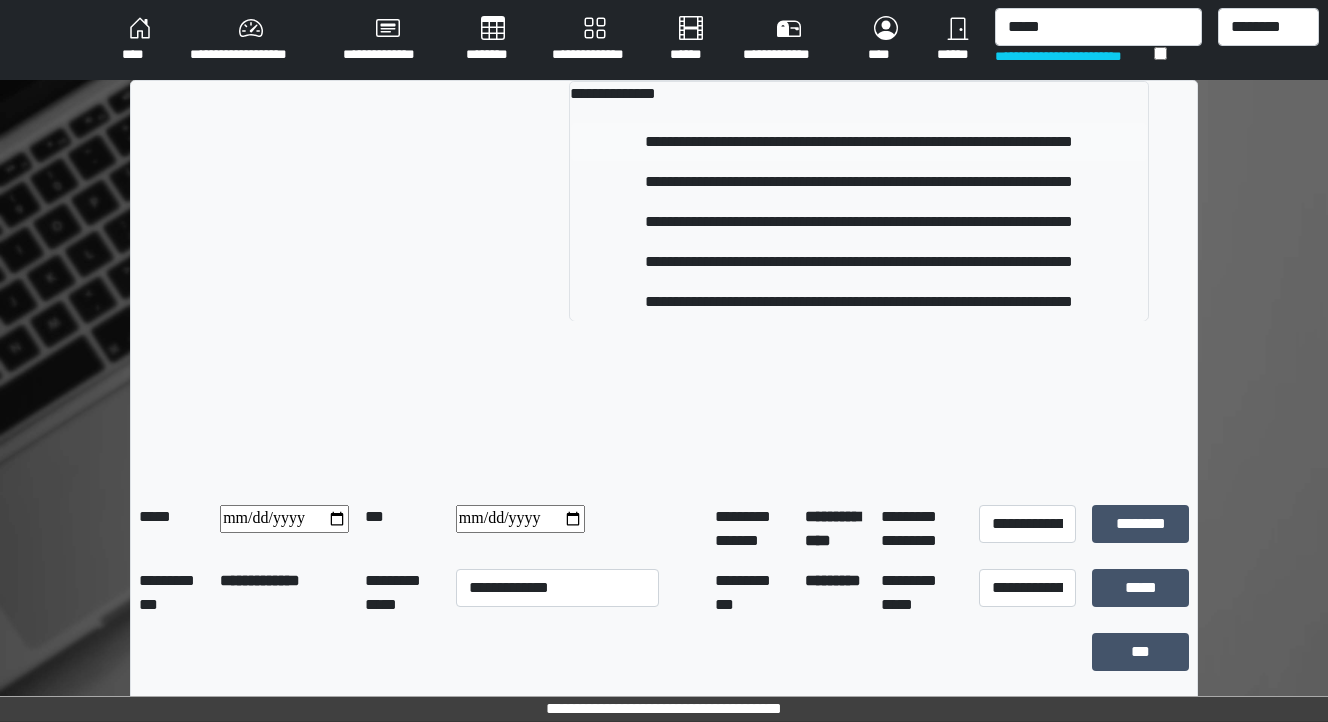 type 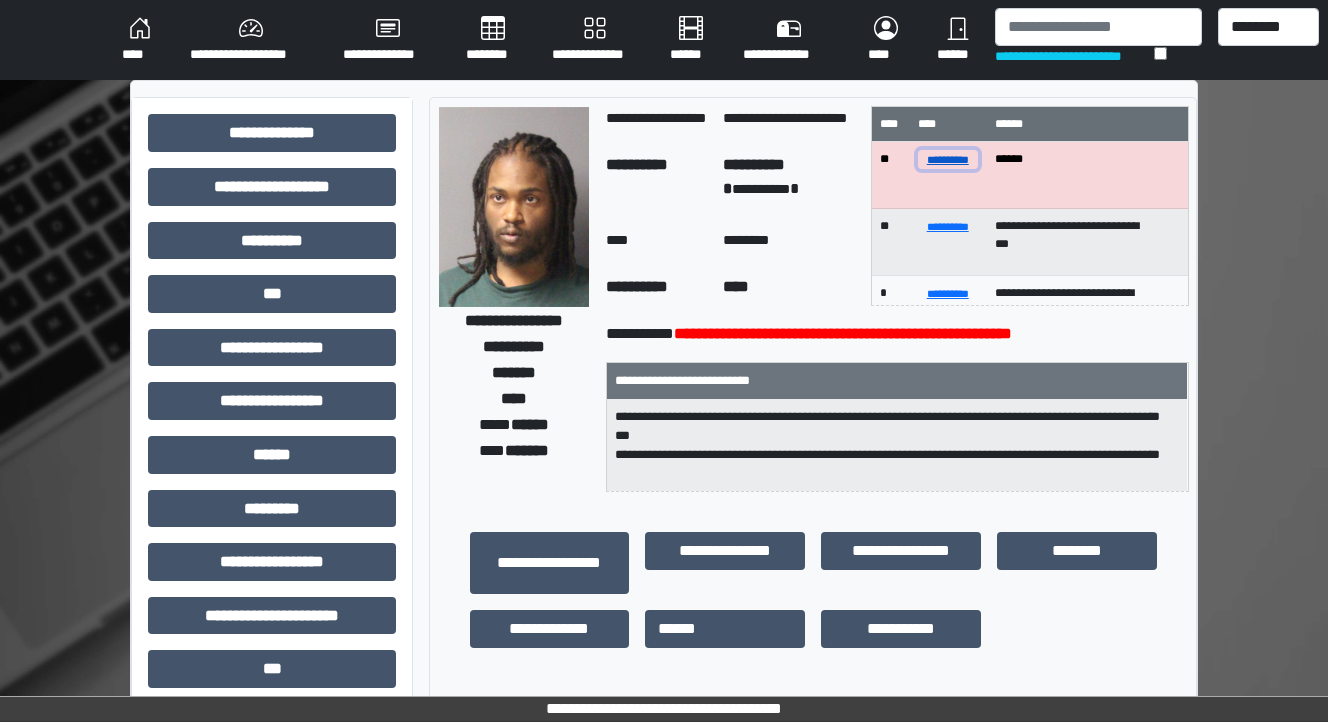 click on "**********" at bounding box center (948, 159) 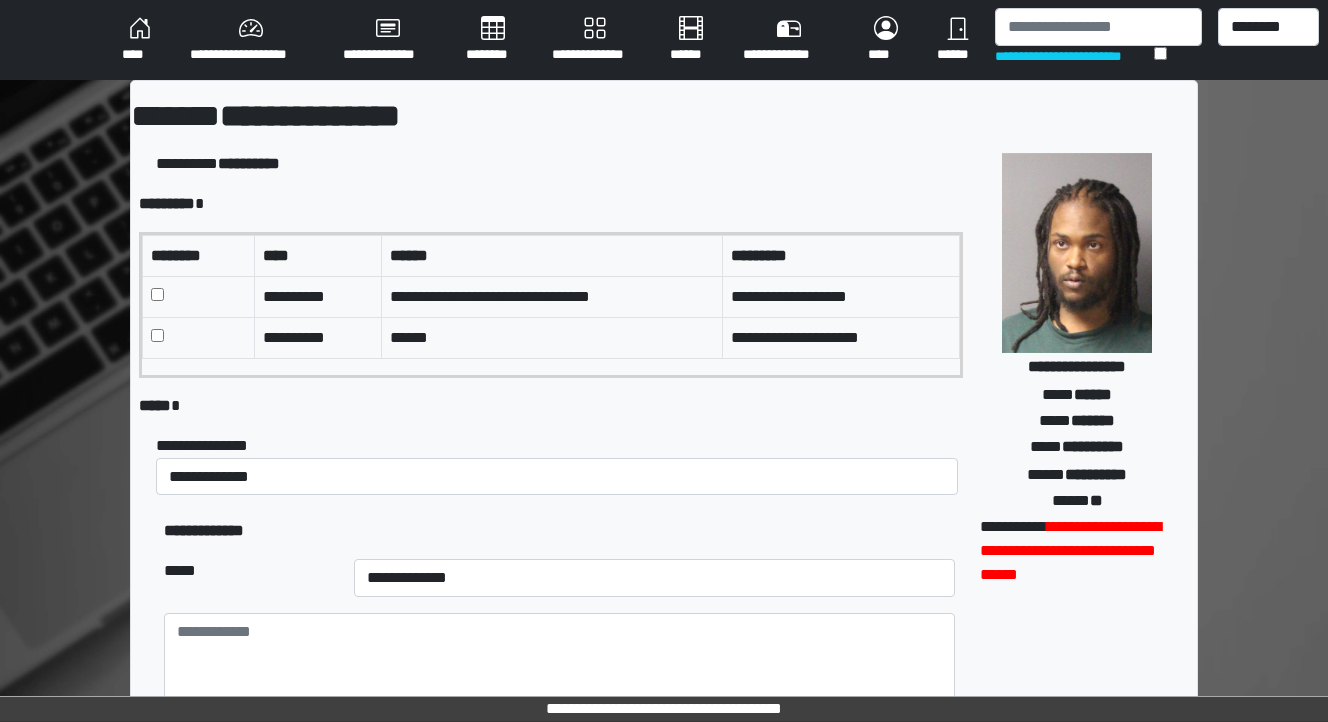 scroll, scrollTop: 80, scrollLeft: 0, axis: vertical 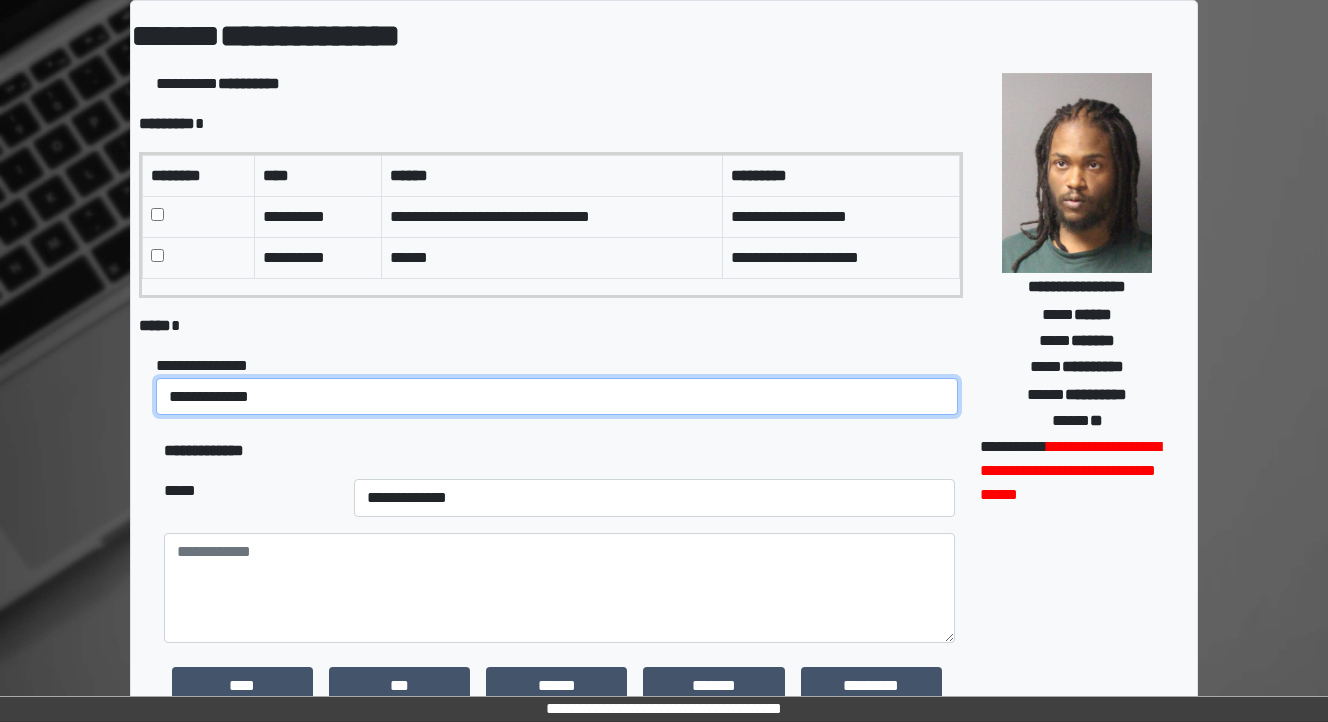 click on "**********" at bounding box center (557, 397) 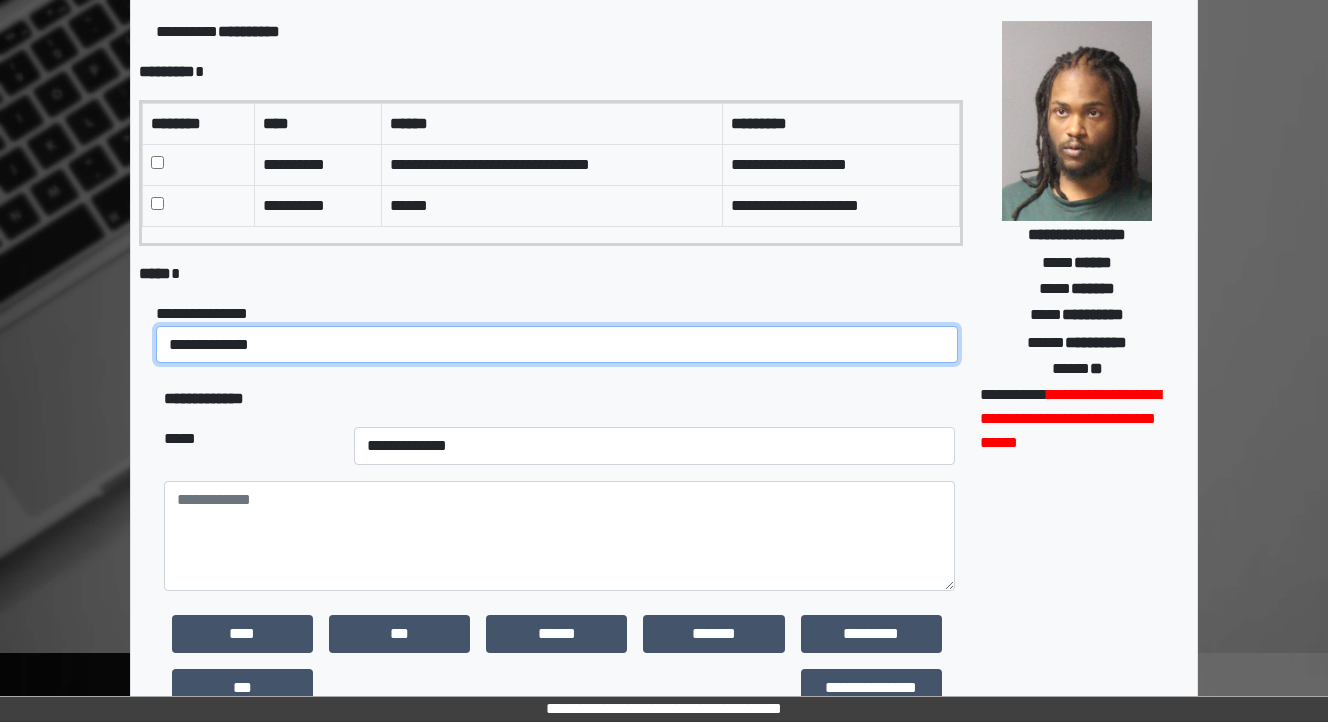 scroll, scrollTop: 160, scrollLeft: 0, axis: vertical 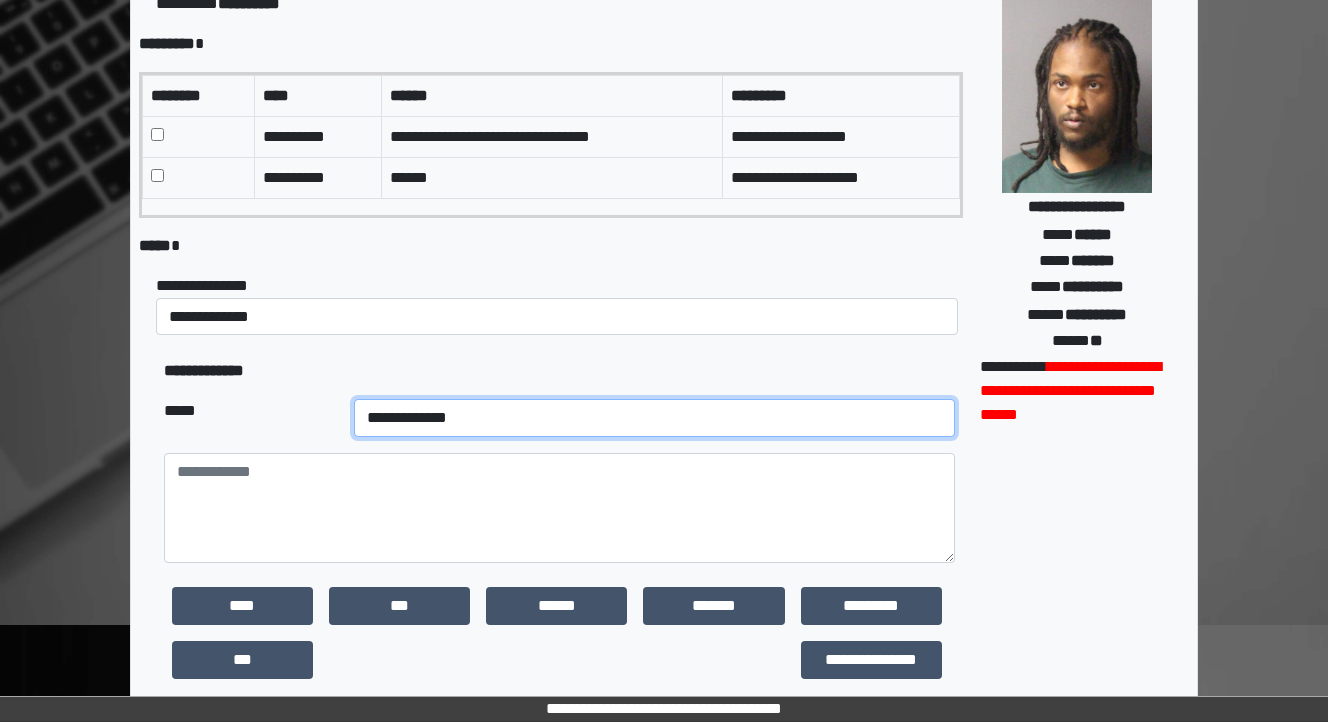 click on "**********" at bounding box center [654, 418] 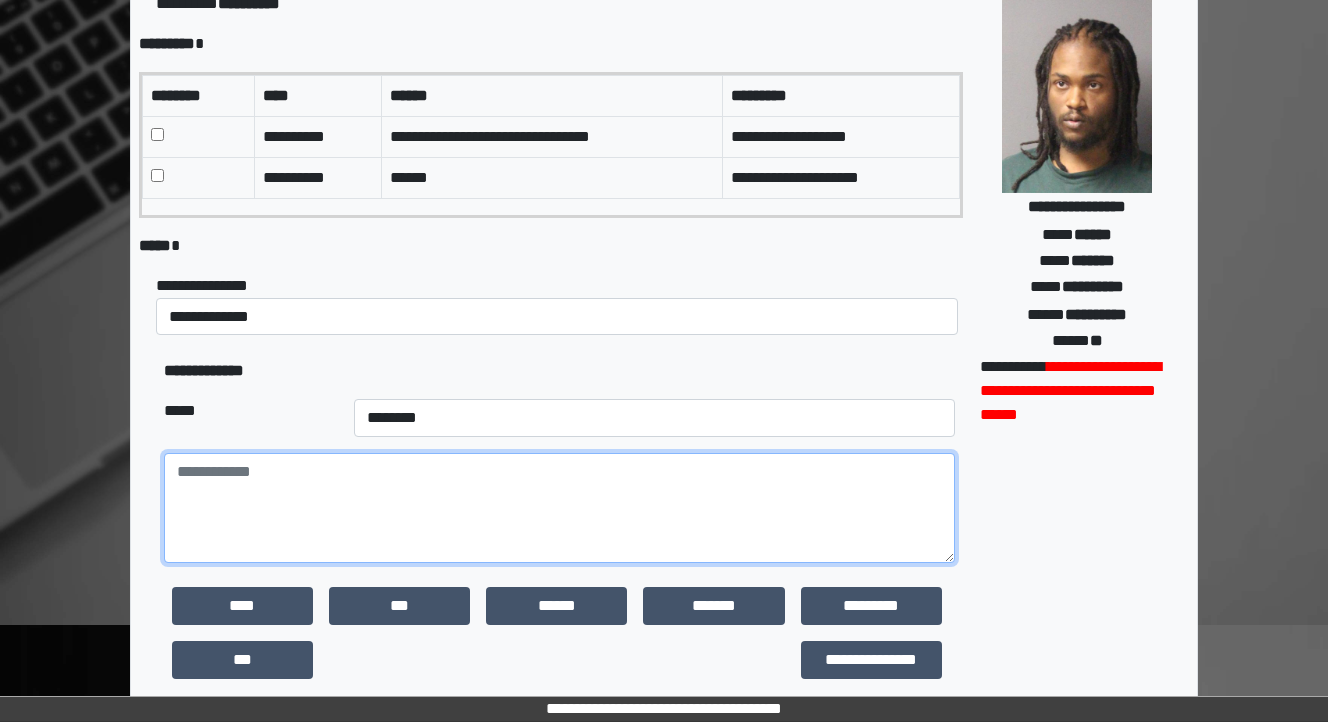 click at bounding box center [559, 508] 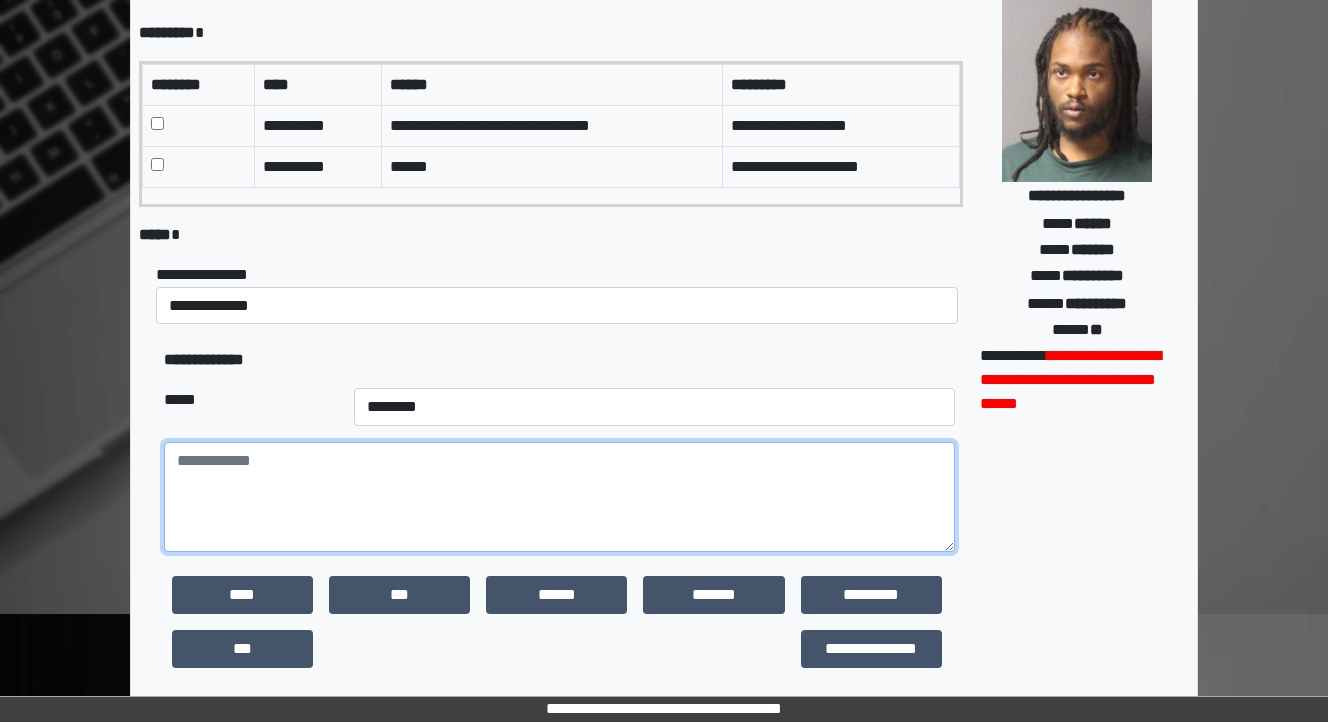 scroll, scrollTop: 240, scrollLeft: 0, axis: vertical 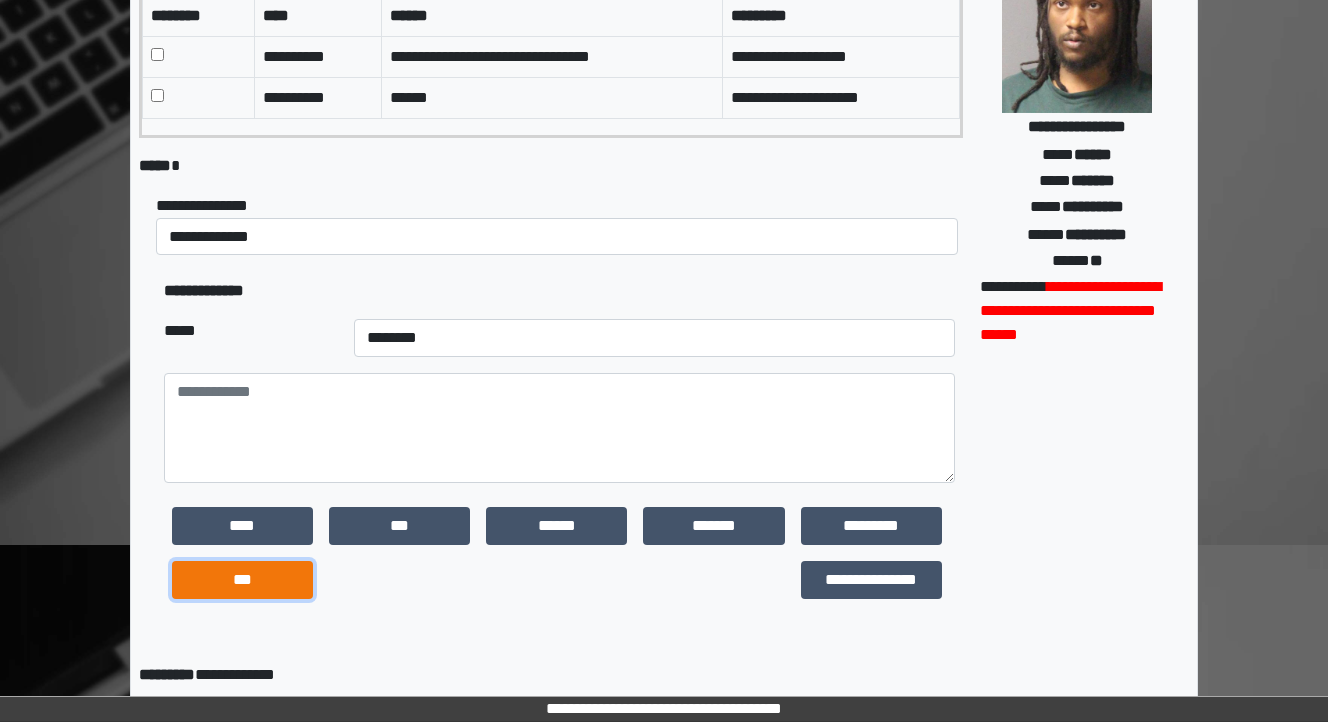 click on "***" at bounding box center [242, 580] 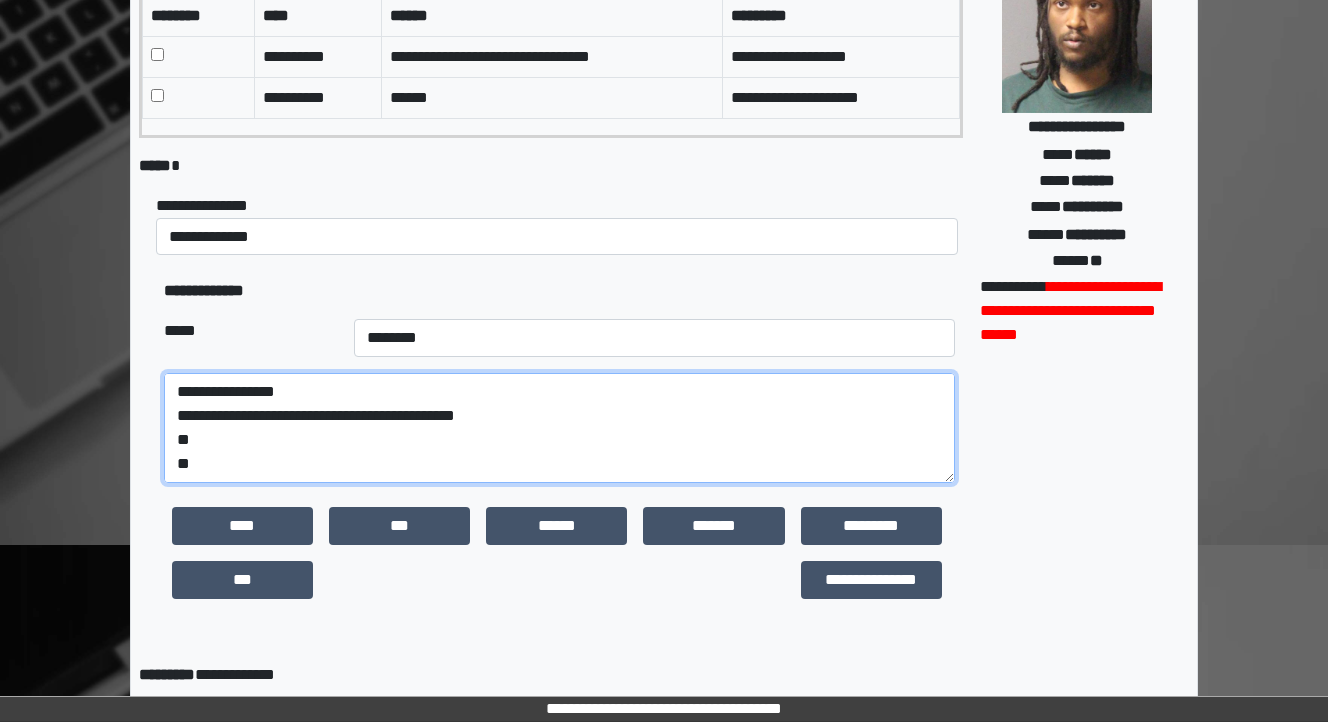 click on "**********" at bounding box center [559, 428] 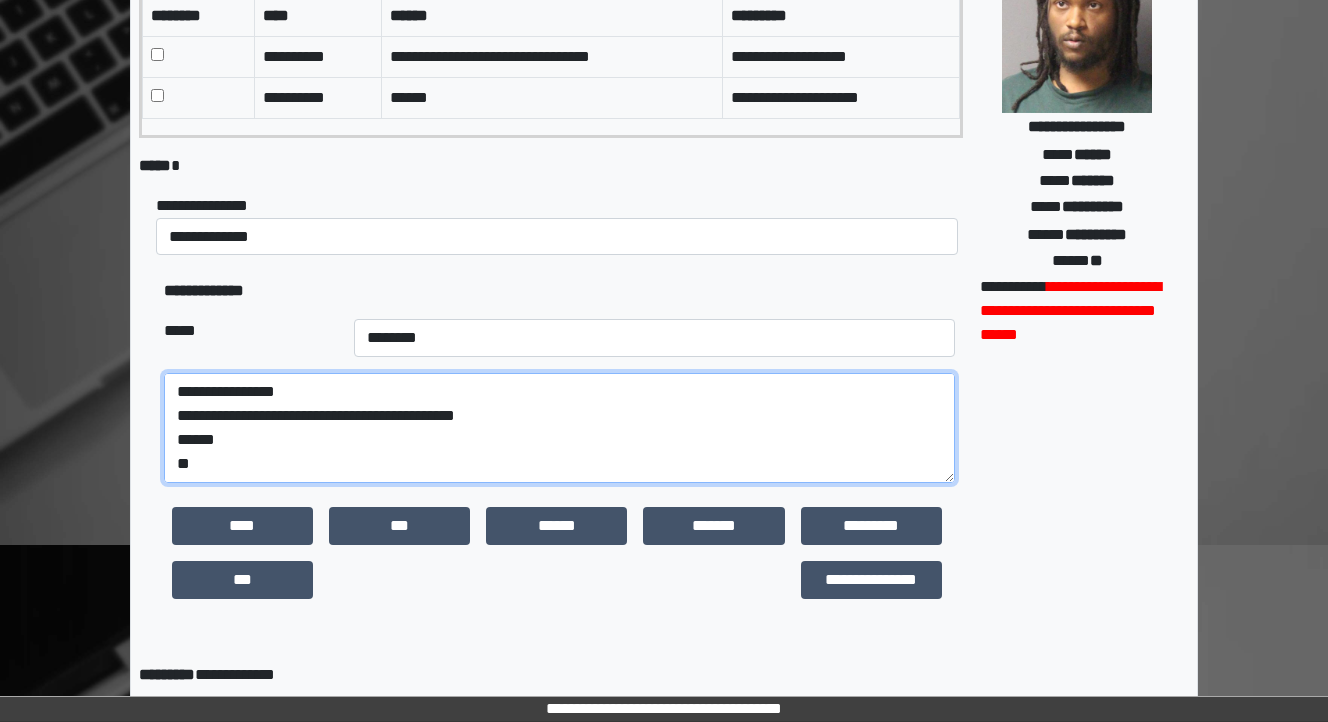 click on "**********" at bounding box center [559, 428] 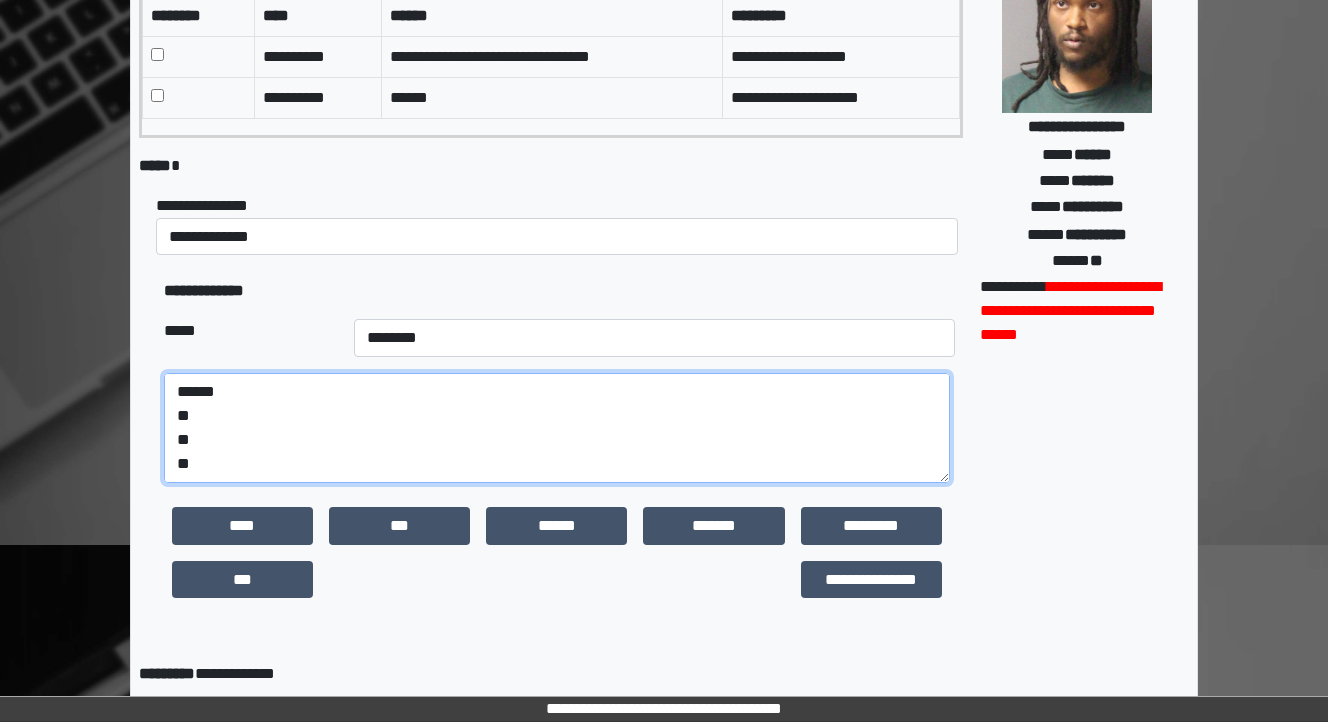 drag, startPoint x: 209, startPoint y: 465, endPoint x: 178, endPoint y: 456, distance: 32.280025 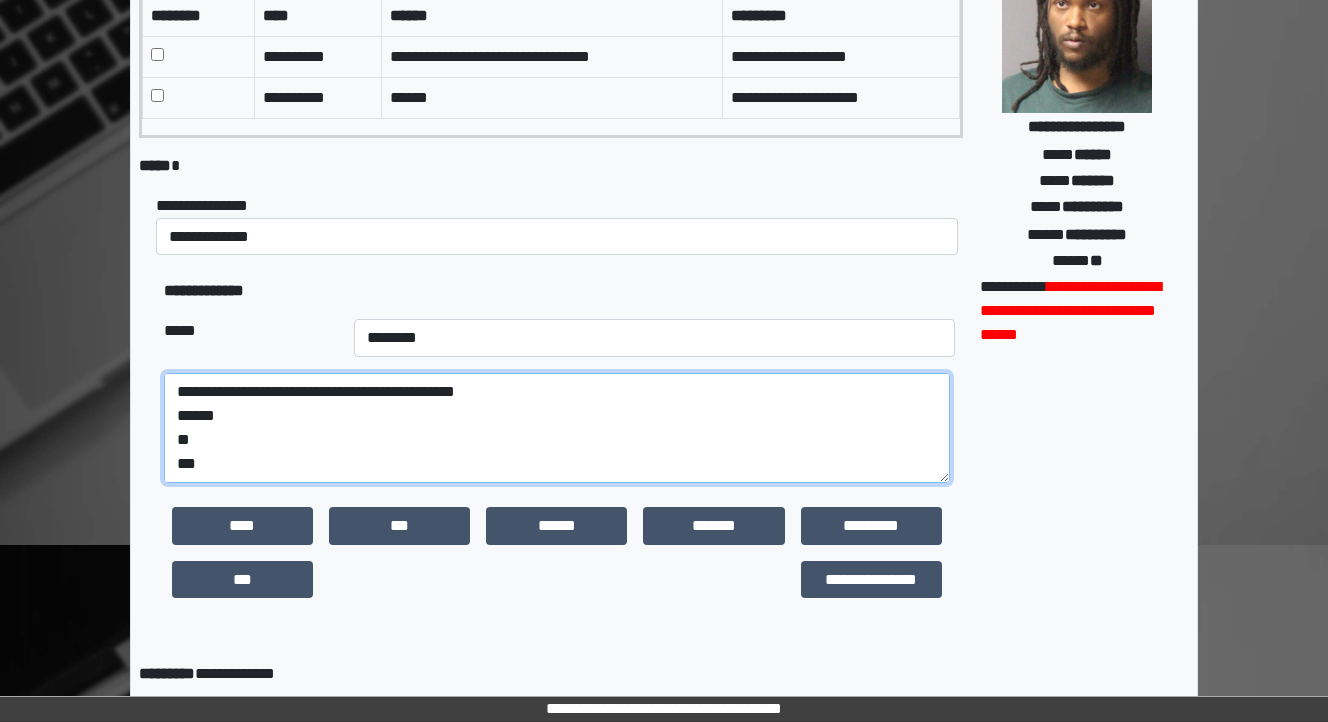 click on "**********" at bounding box center (557, 428) 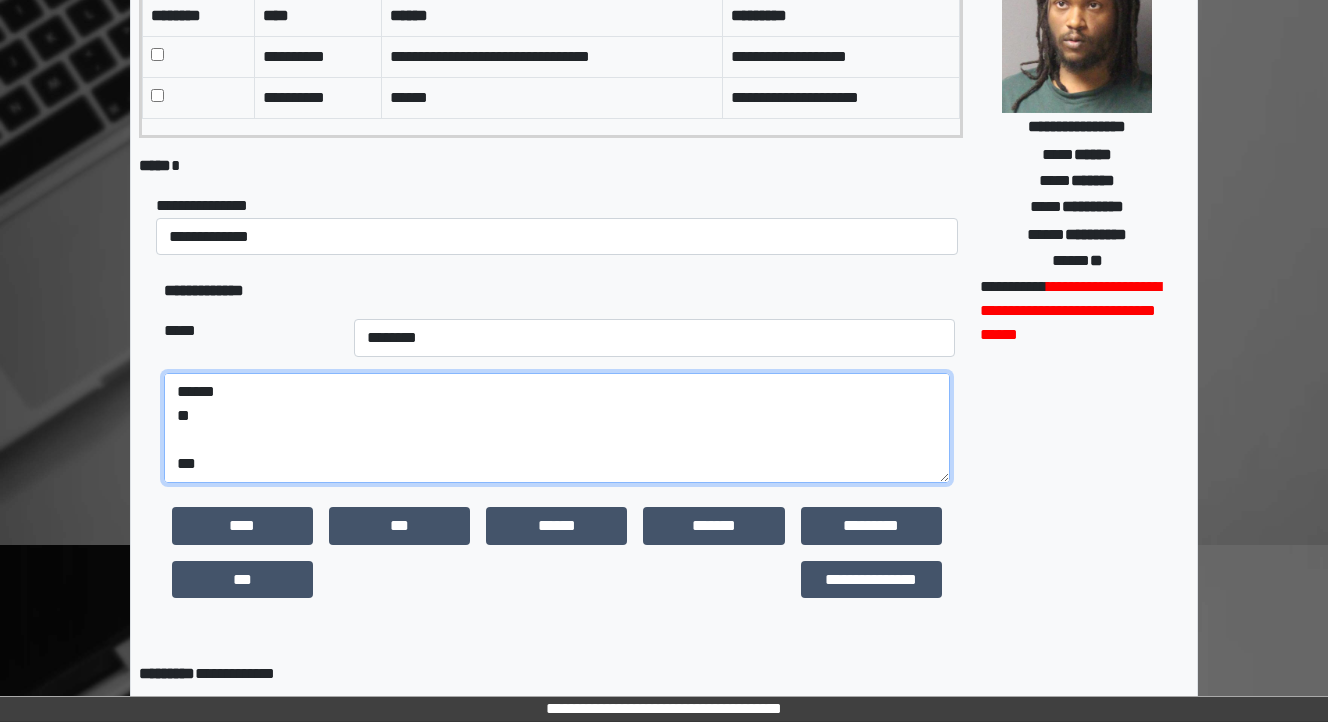 scroll, scrollTop: 72, scrollLeft: 0, axis: vertical 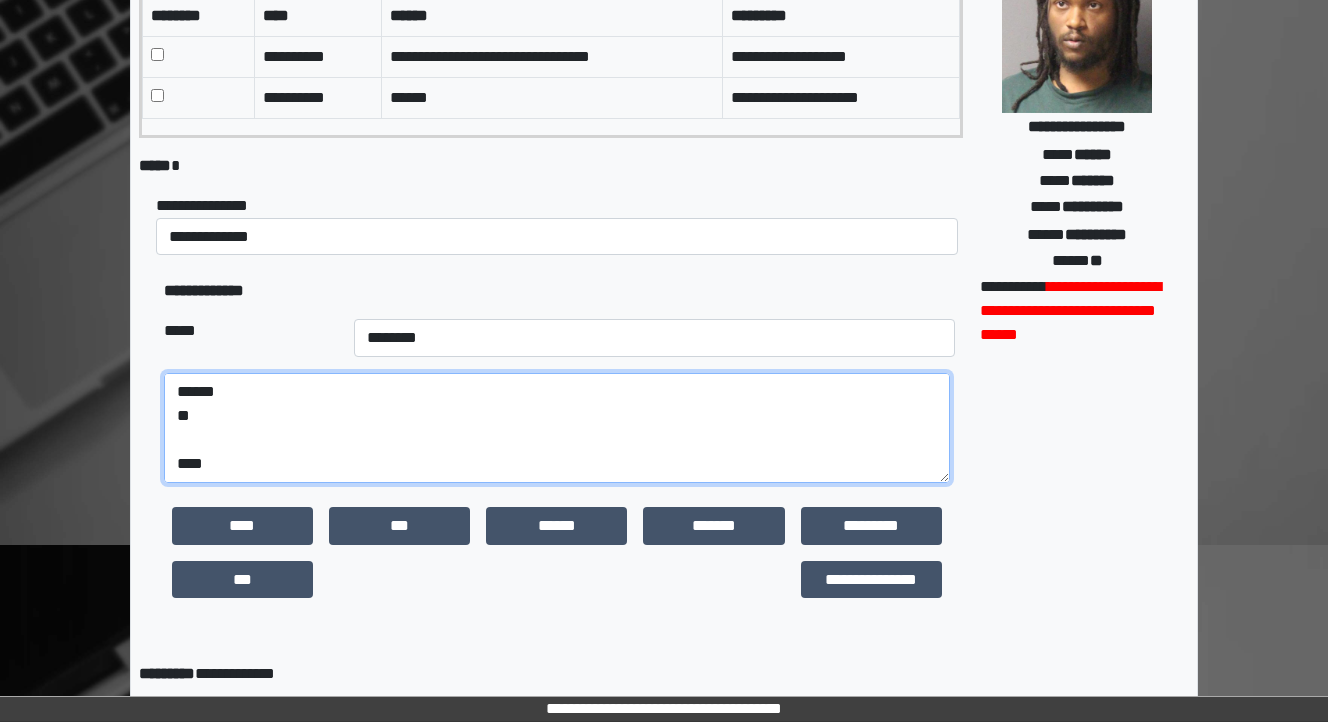 paste on "**********" 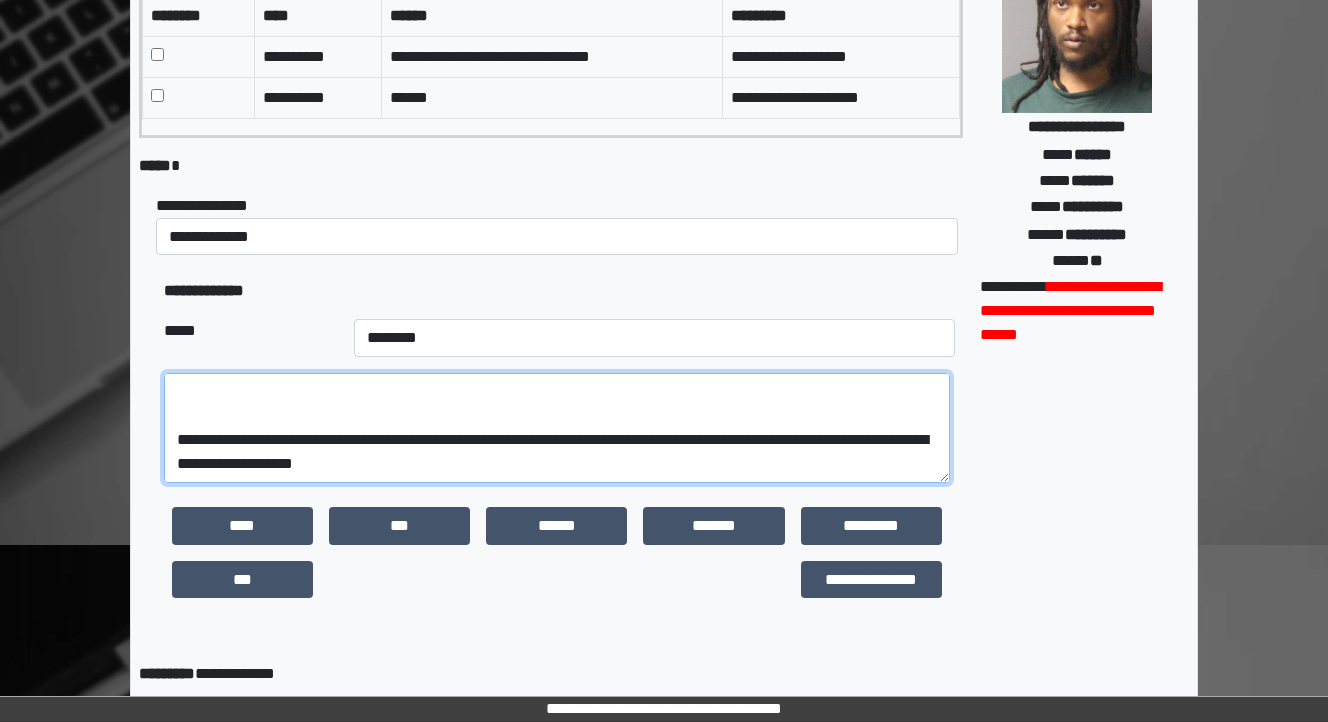 scroll, scrollTop: 288, scrollLeft: 0, axis: vertical 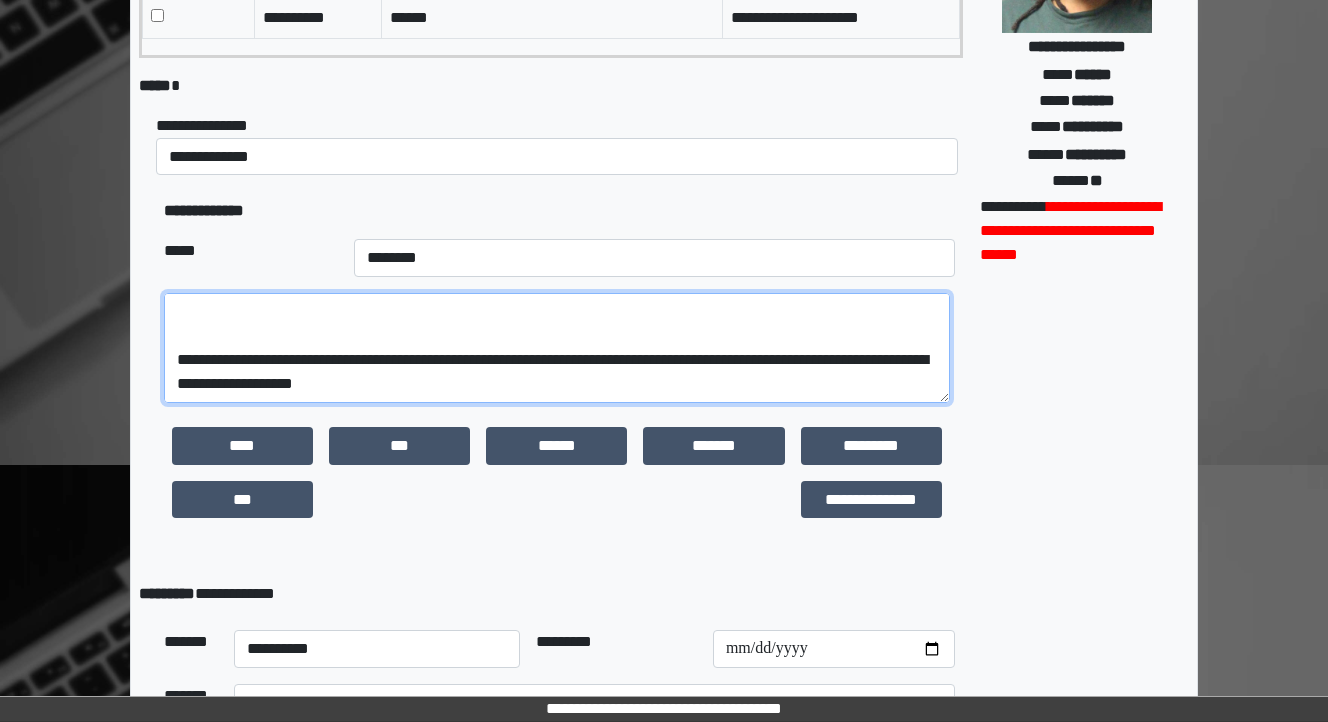 click on "**********" at bounding box center (557, 348) 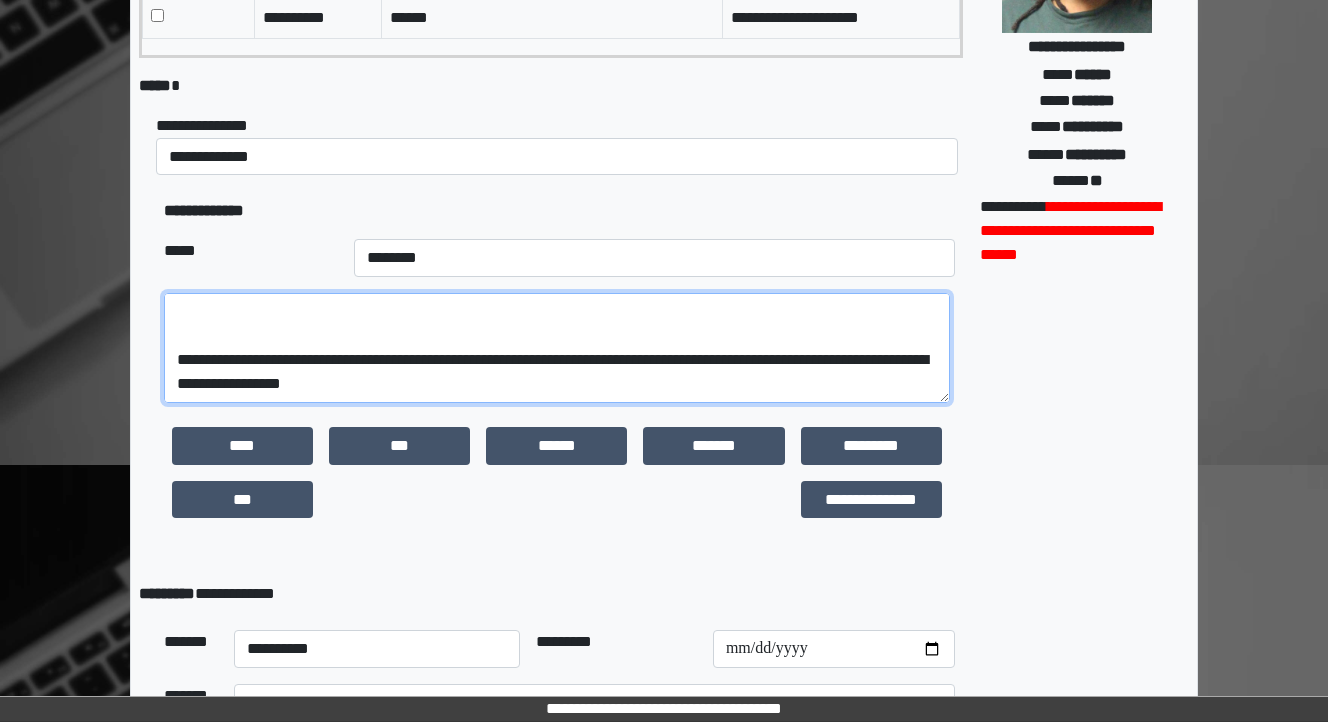 scroll, scrollTop: 240, scrollLeft: 0, axis: vertical 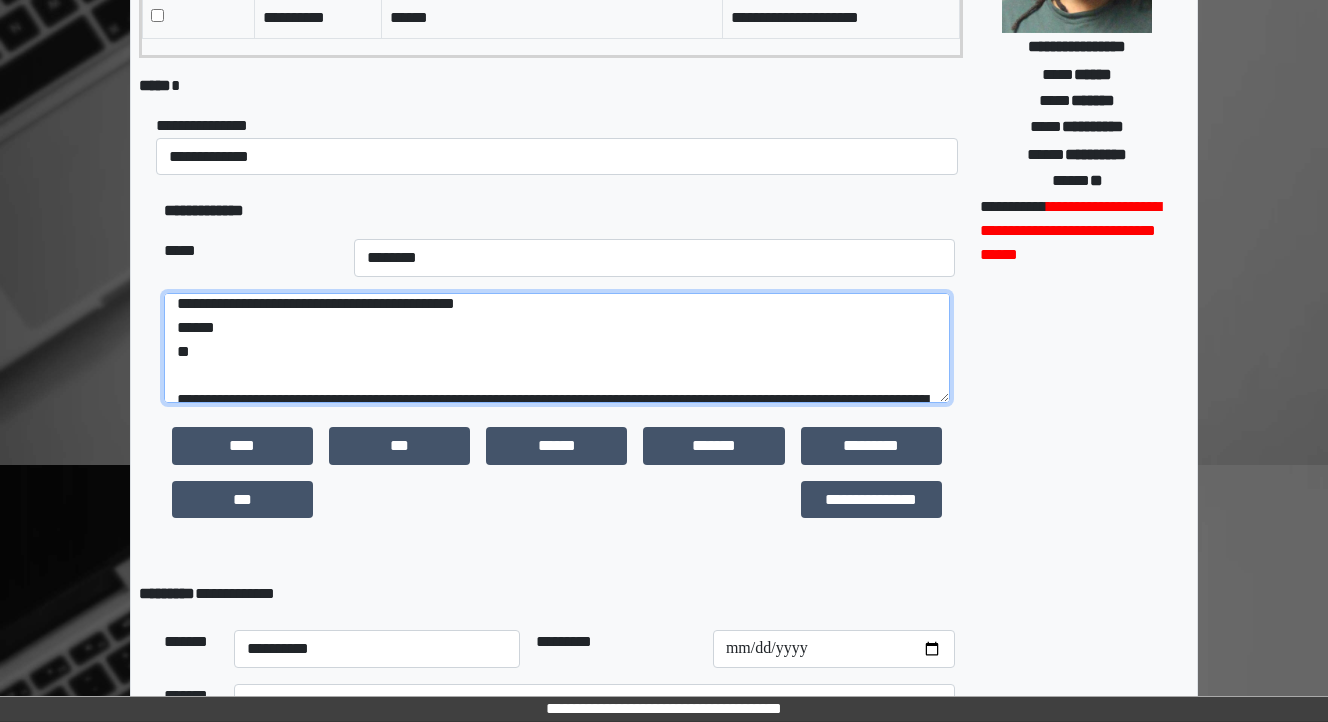 click on "**********" at bounding box center [557, 348] 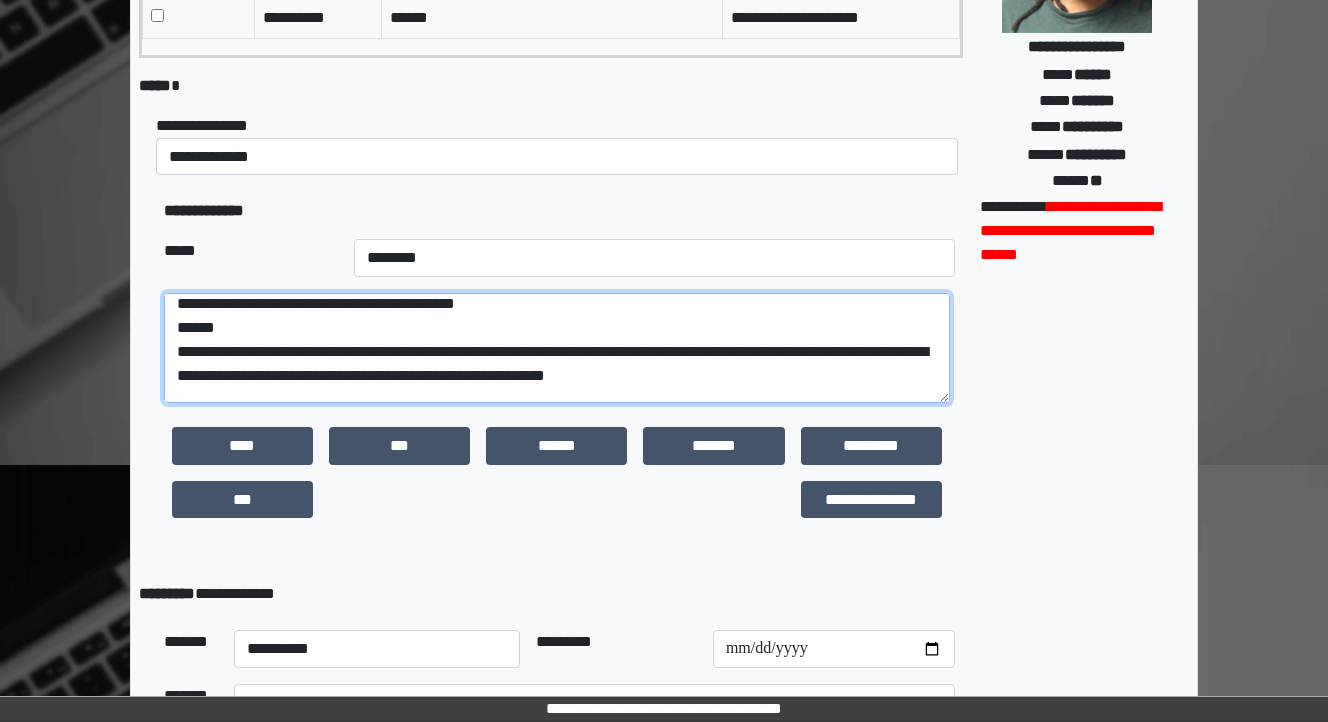 click on "**********" at bounding box center (557, 348) 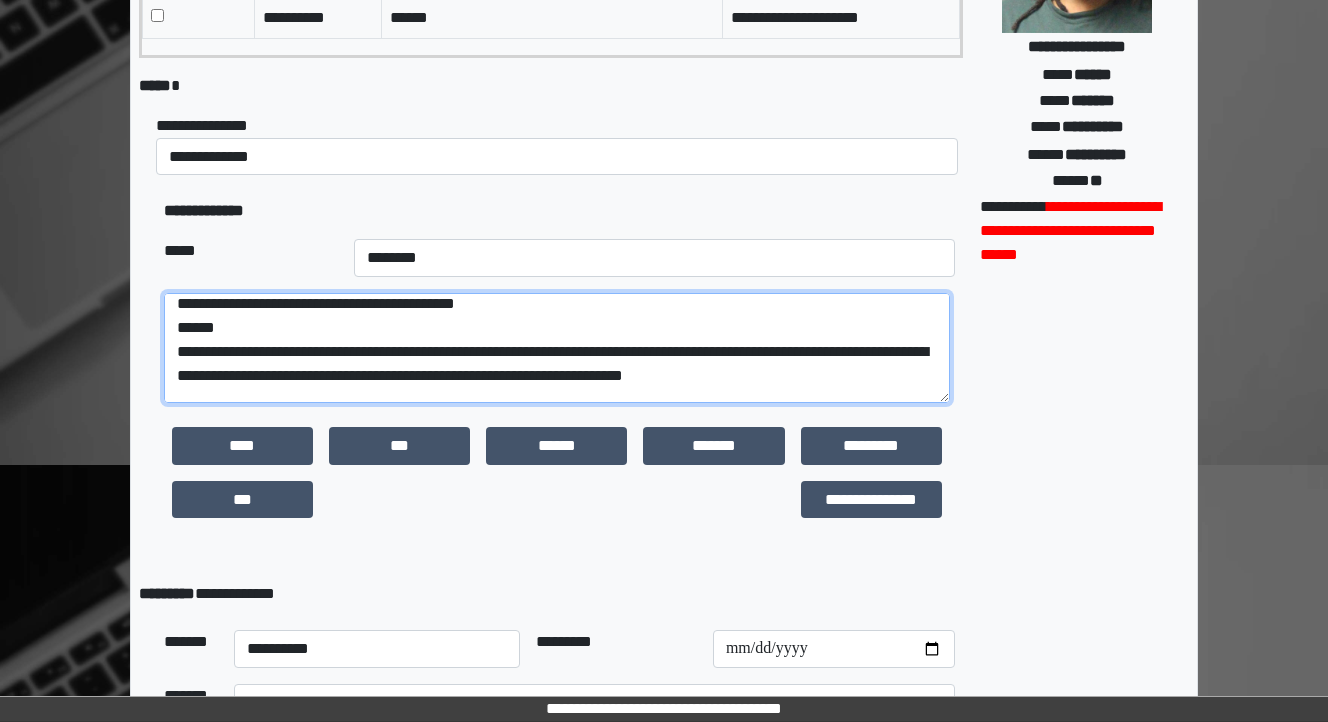click on "**********" at bounding box center [557, 348] 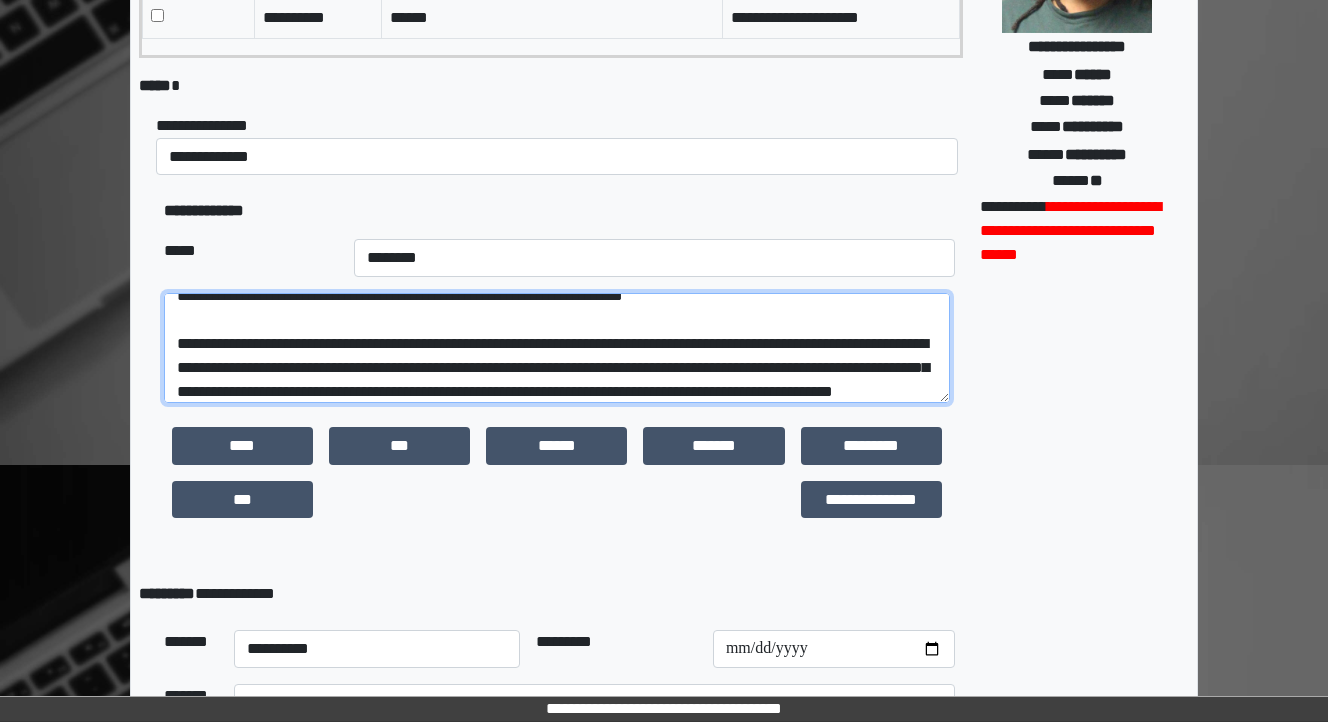scroll, scrollTop: 192, scrollLeft: 0, axis: vertical 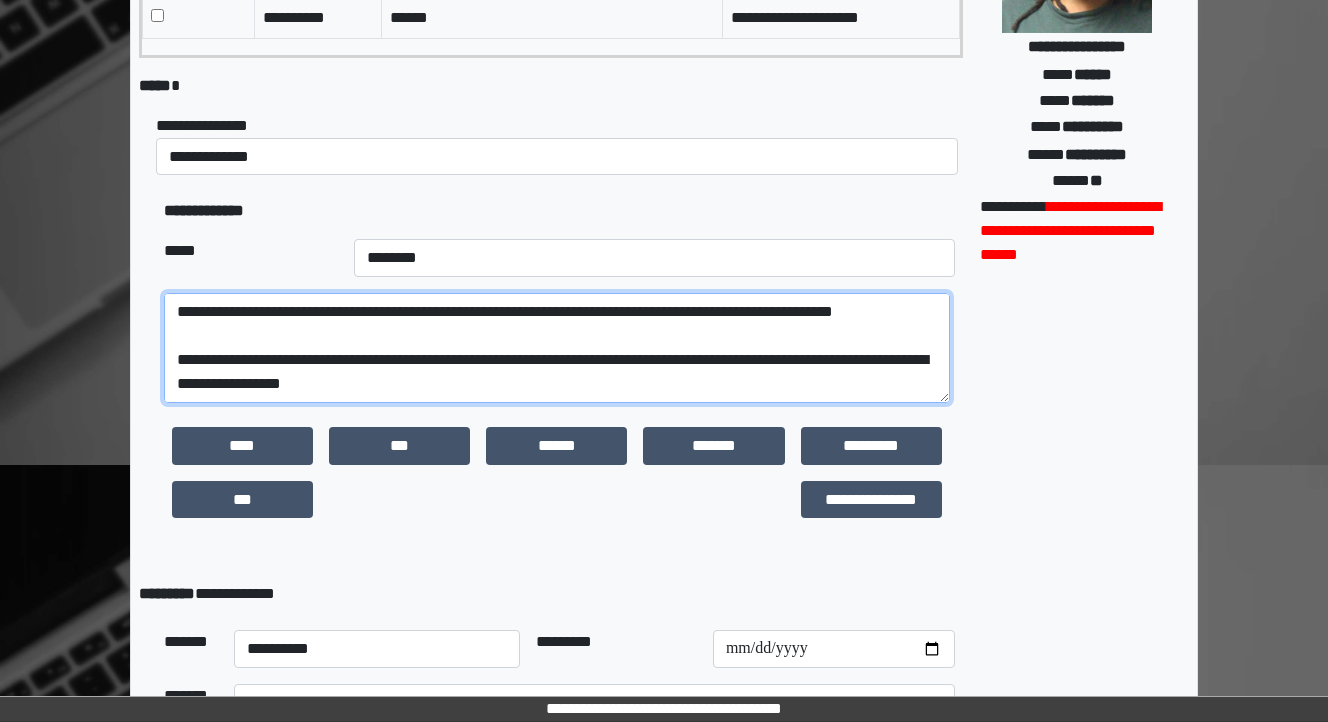 click on "**********" at bounding box center (557, 348) 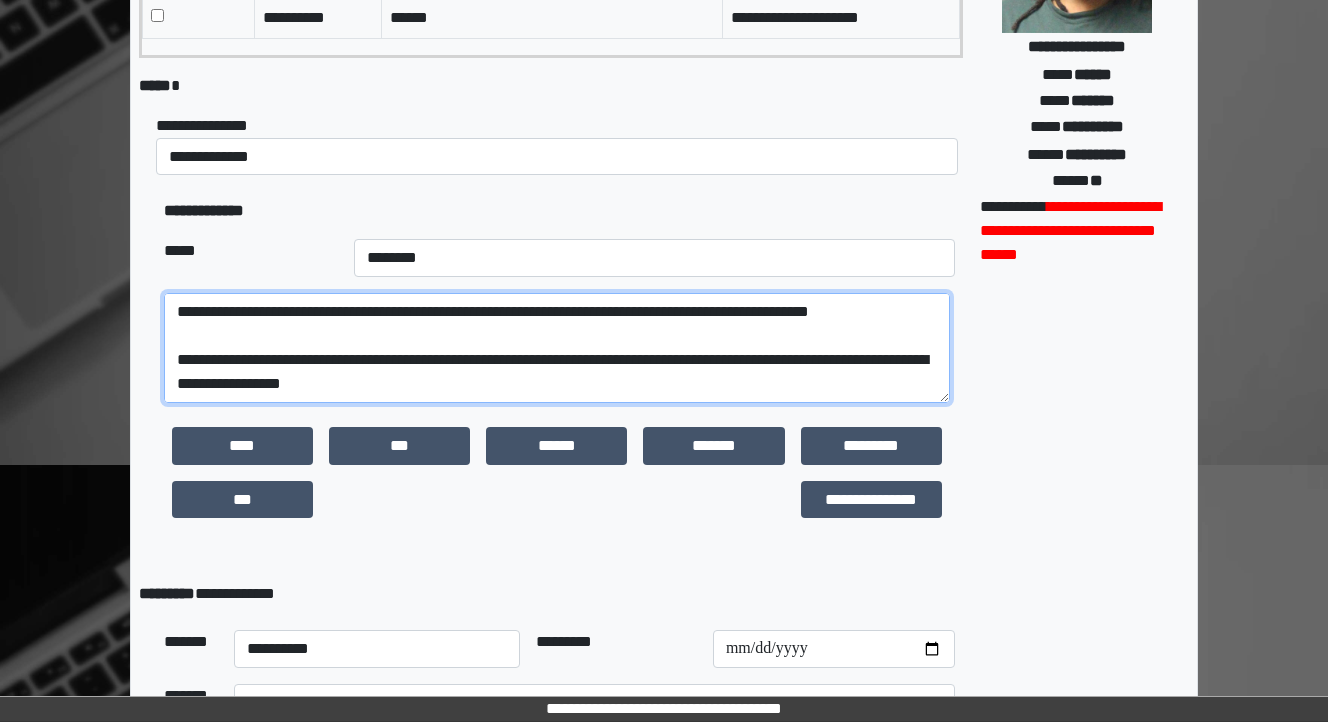 scroll, scrollTop: 216, scrollLeft: 0, axis: vertical 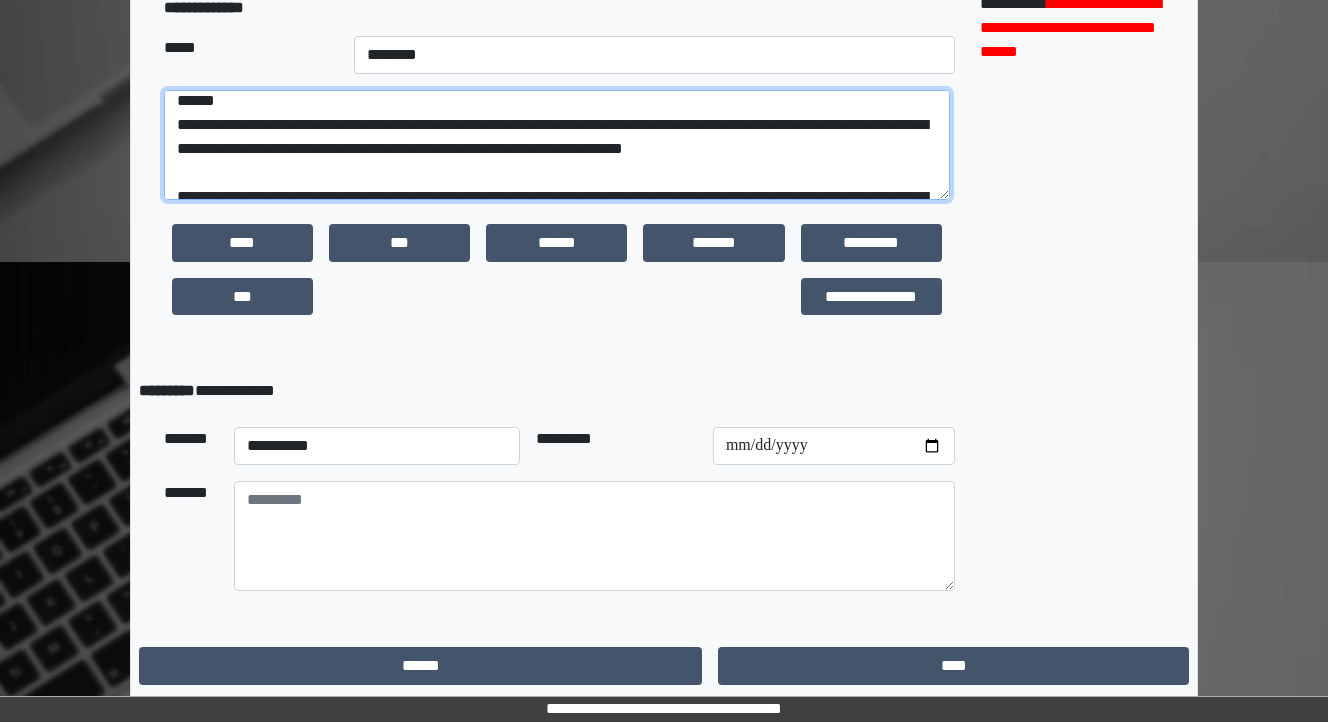 type on "**********" 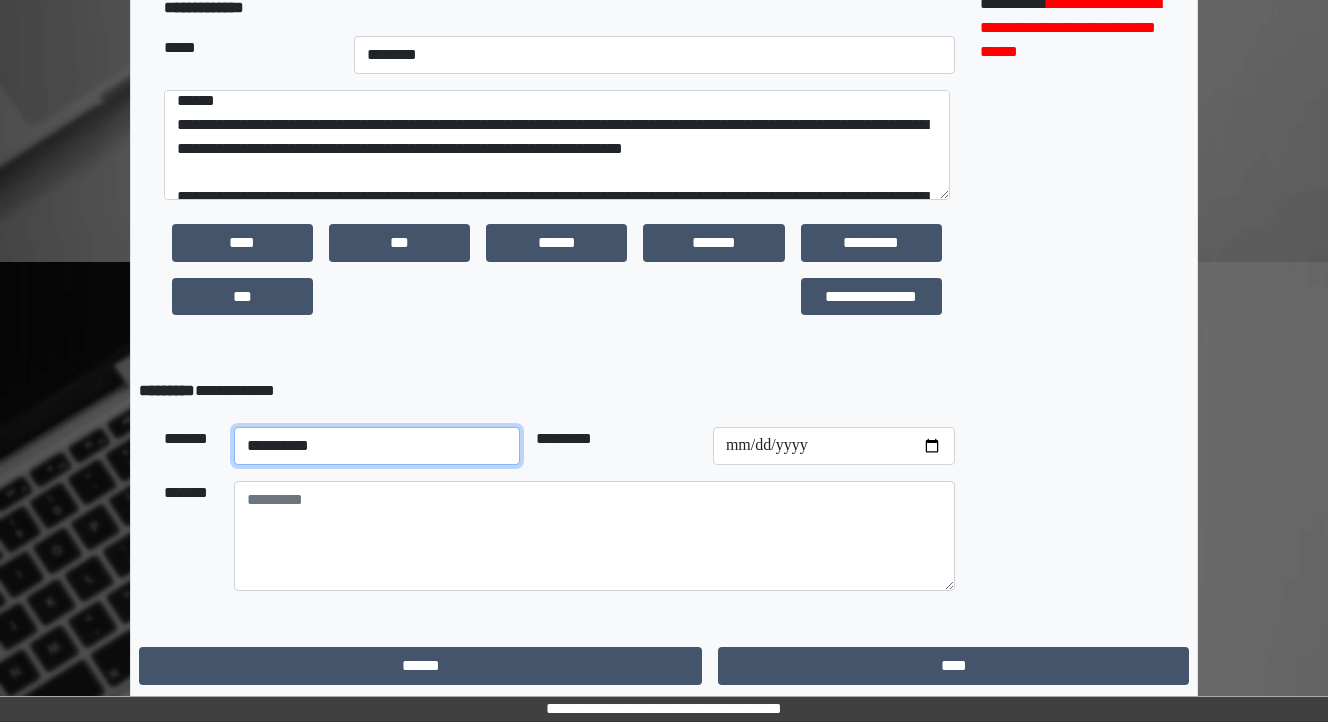 click on "**********" at bounding box center [377, 446] 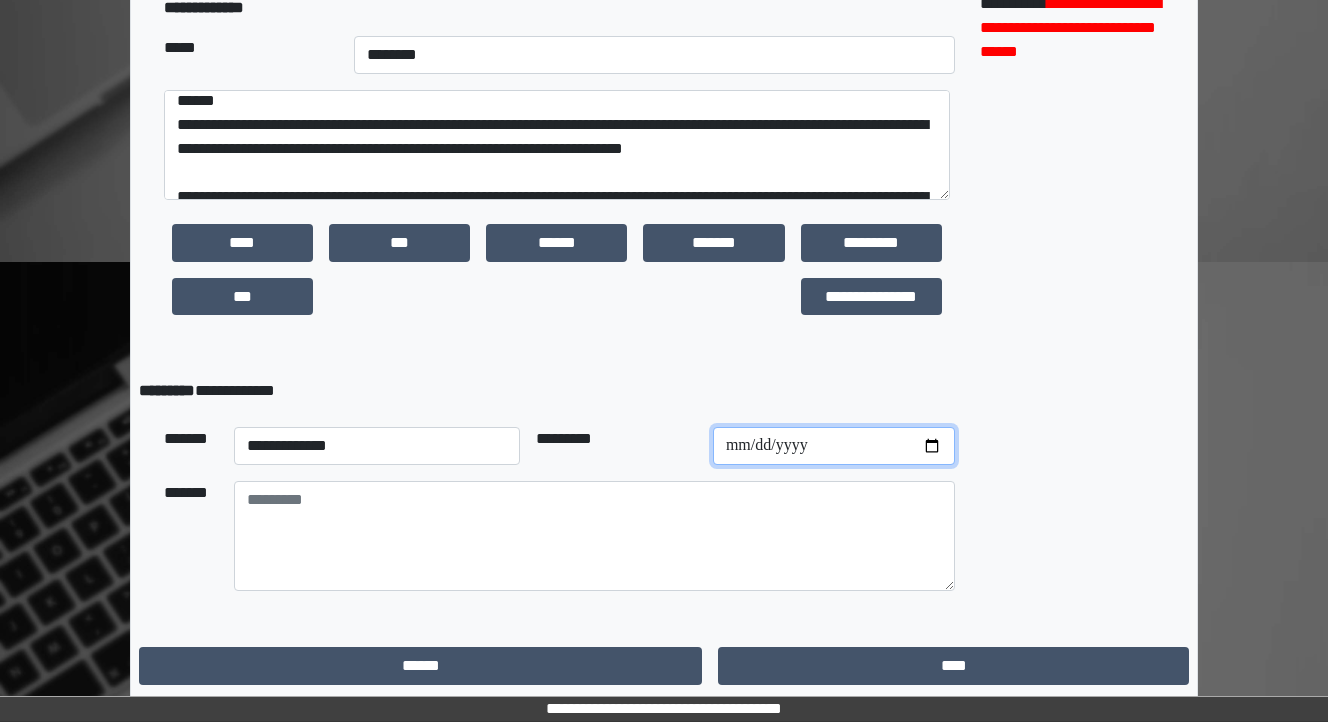 click at bounding box center (834, 446) 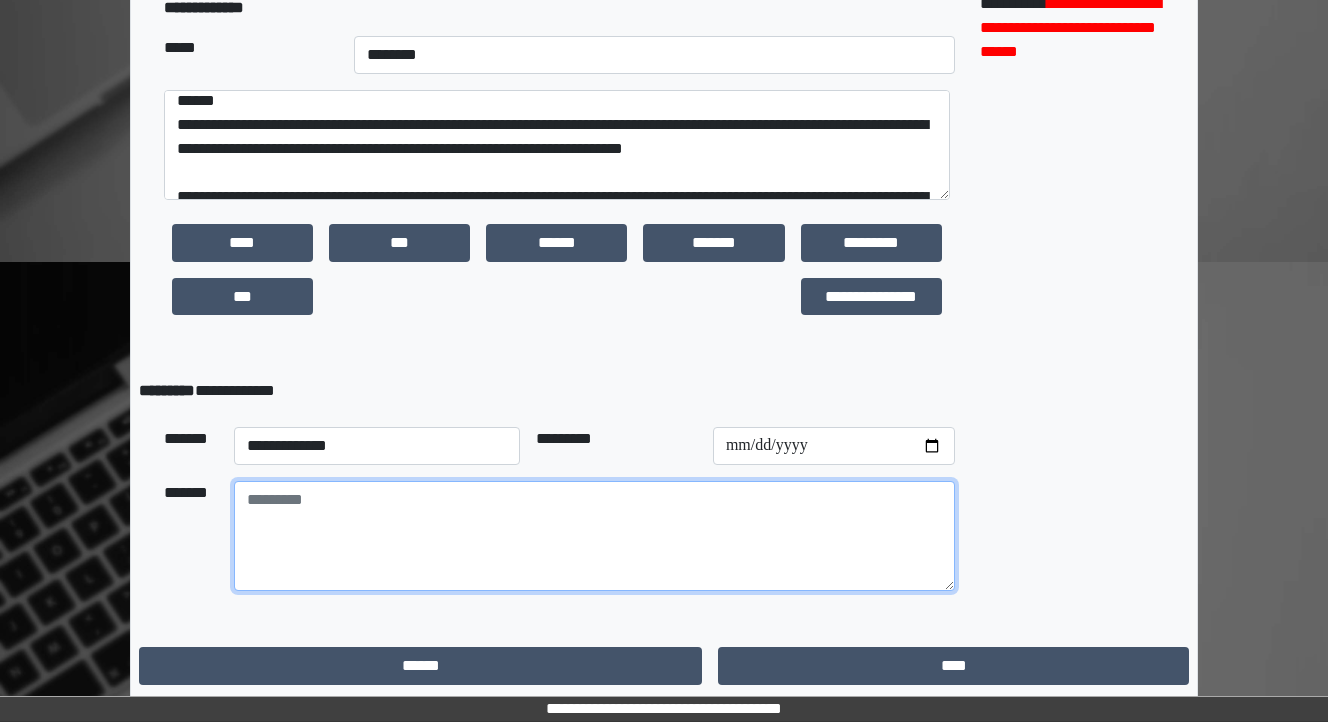 click at bounding box center (594, 536) 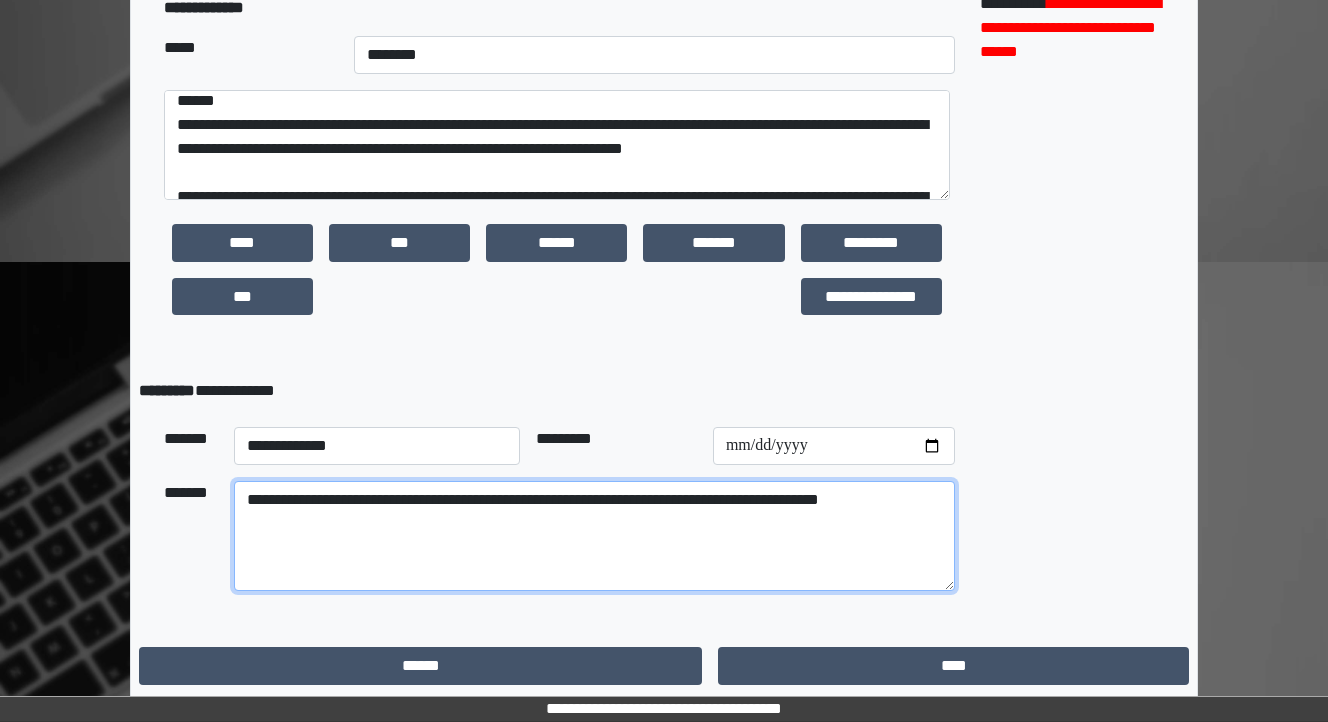 type on "**********" 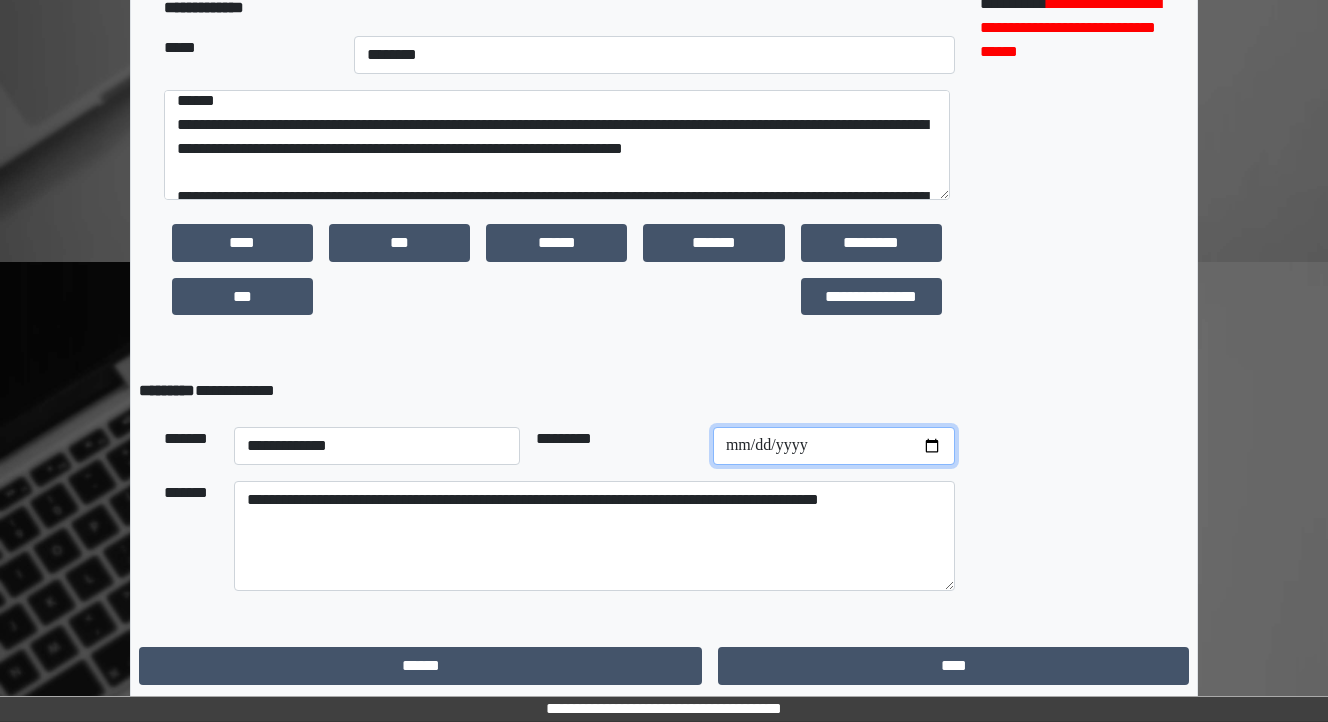 click at bounding box center (834, 446) 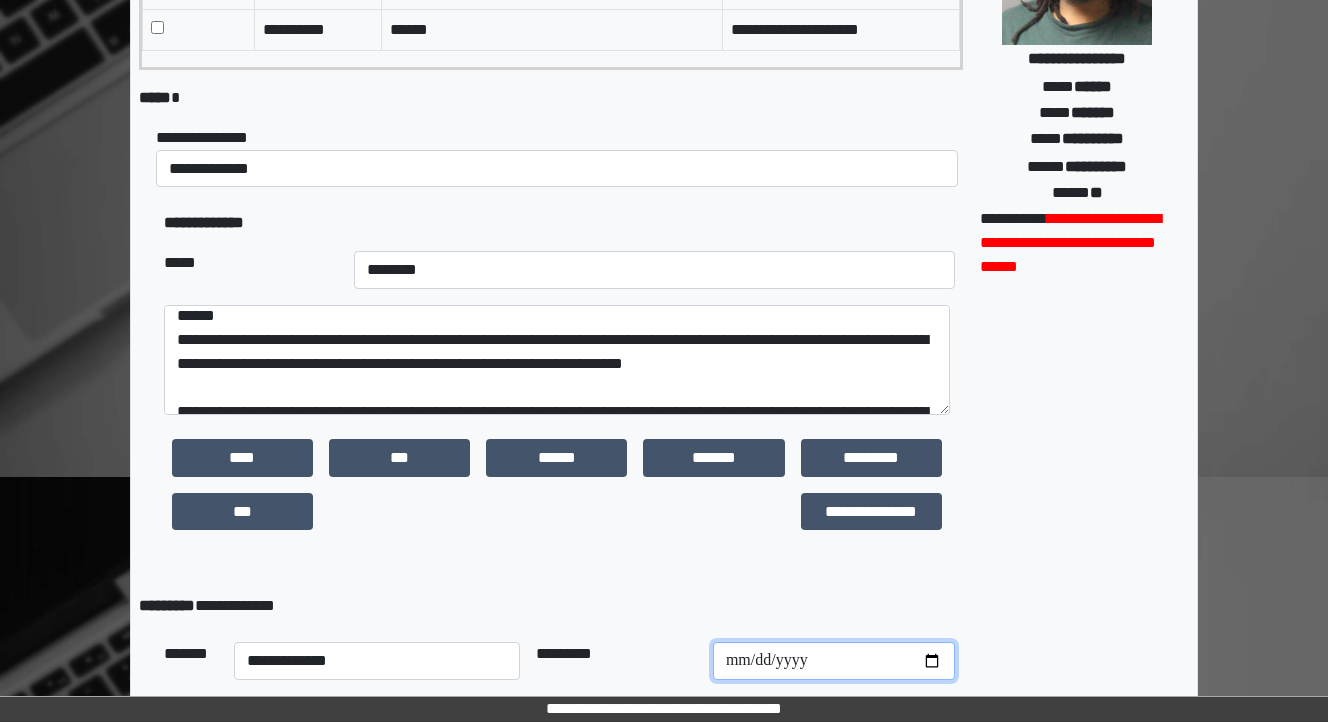 scroll, scrollTop: 283, scrollLeft: 0, axis: vertical 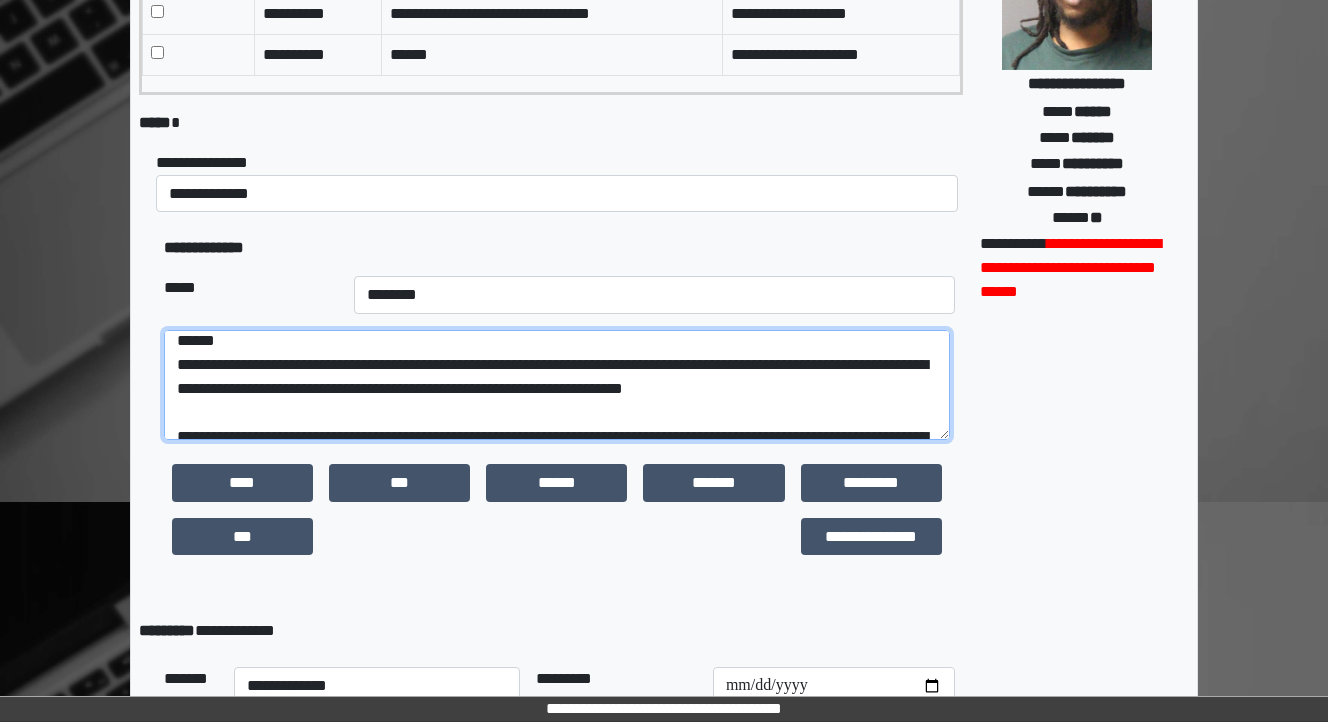 click on "**********" at bounding box center (557, 385) 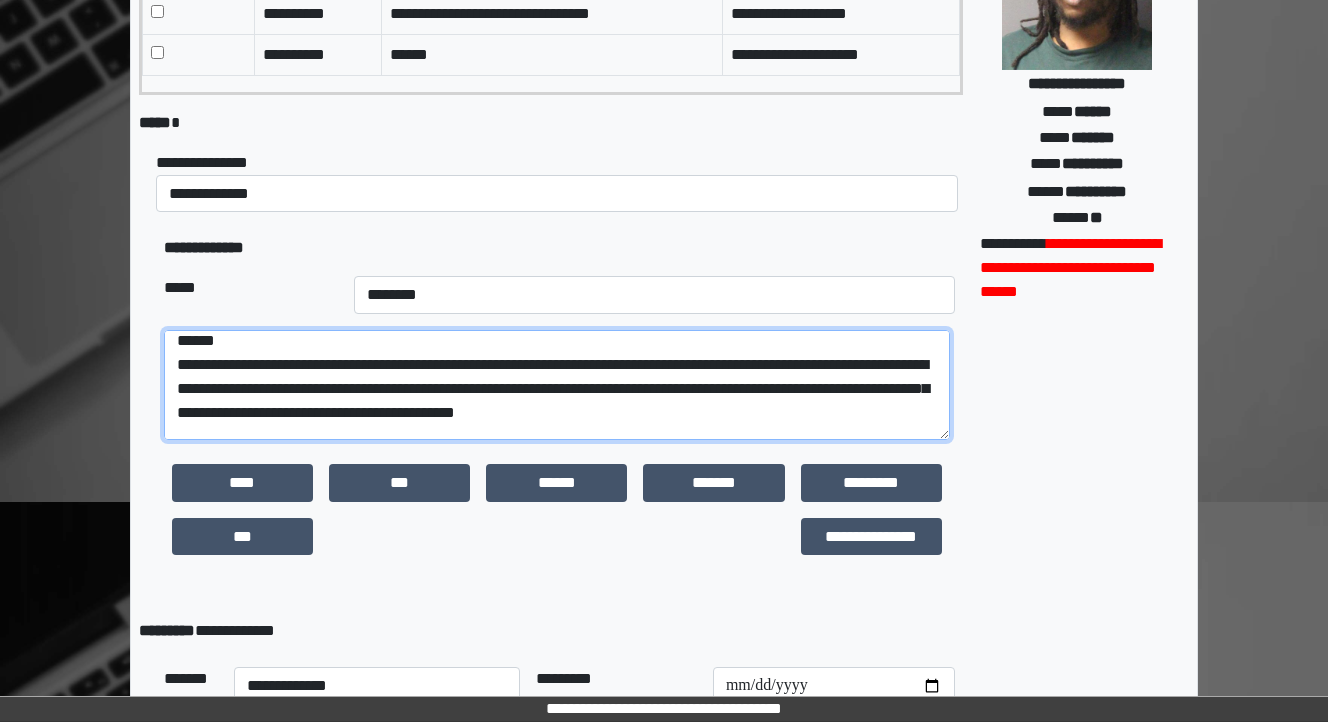 click on "**********" at bounding box center (557, 385) 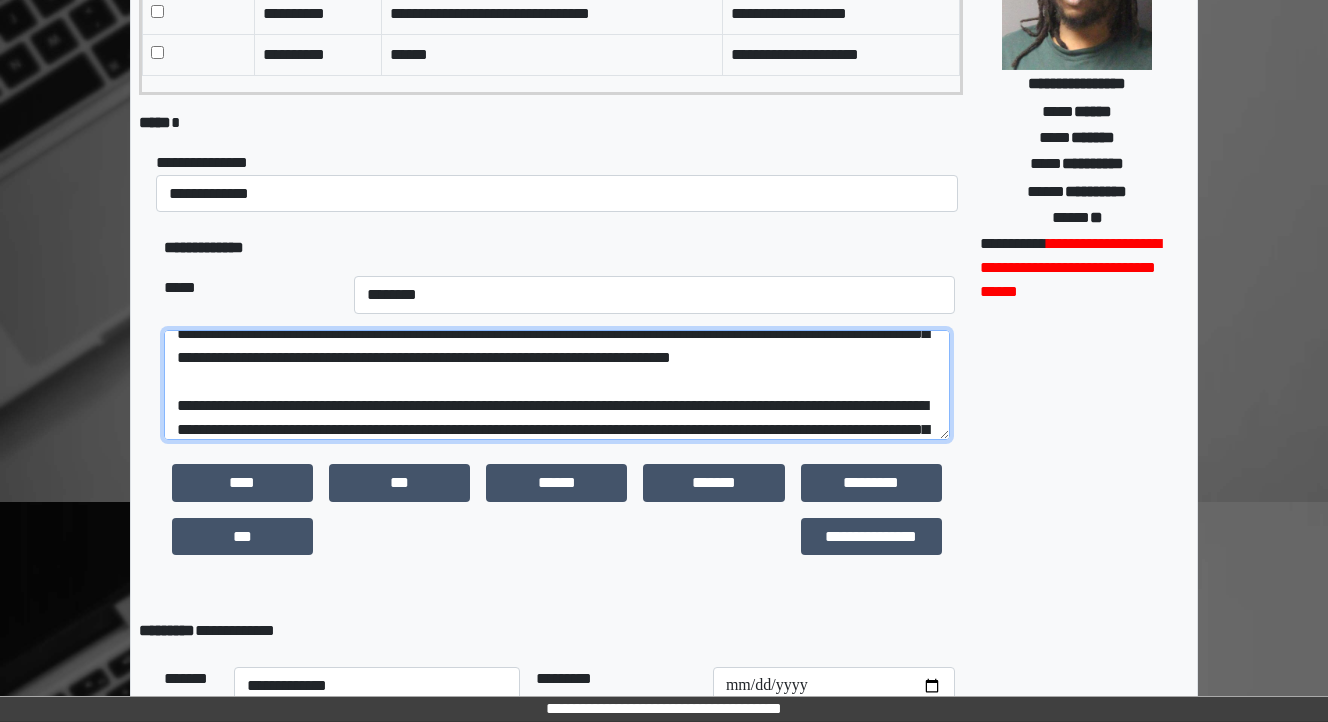 scroll, scrollTop: 136, scrollLeft: 0, axis: vertical 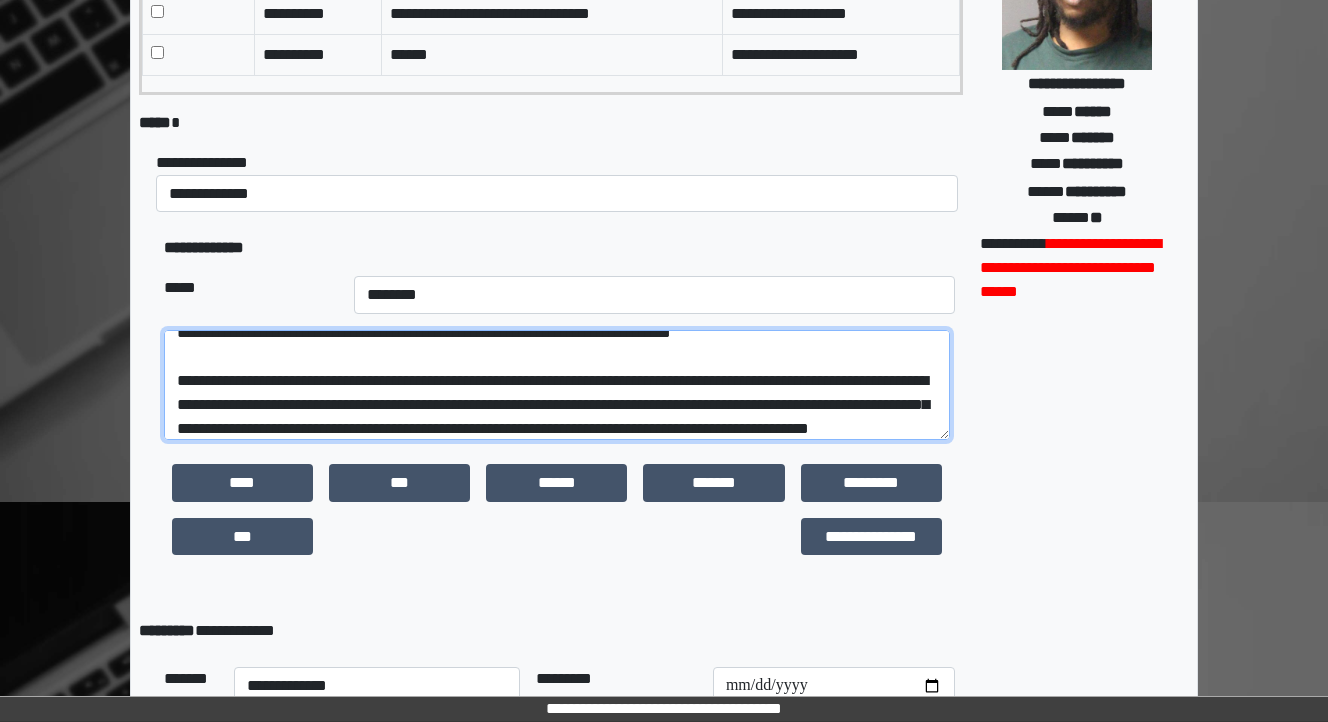 click on "**********" at bounding box center (557, 385) 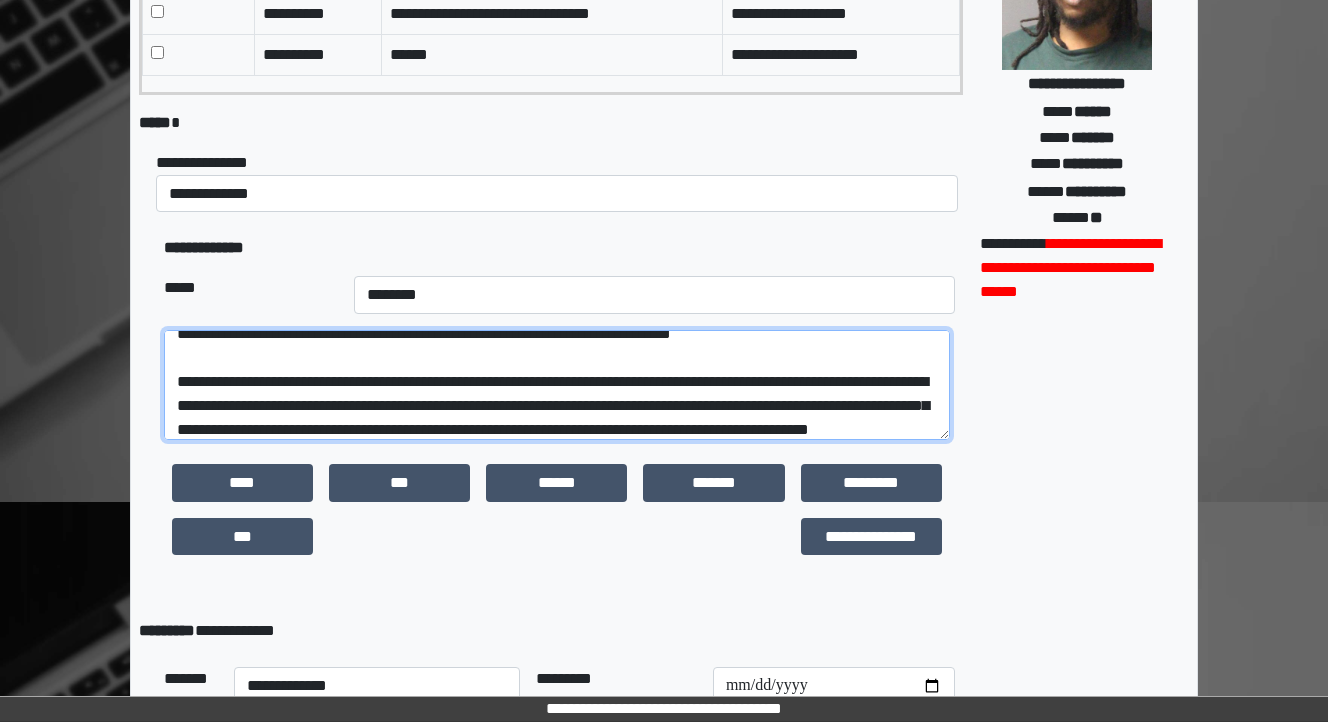 scroll, scrollTop: 136, scrollLeft: 0, axis: vertical 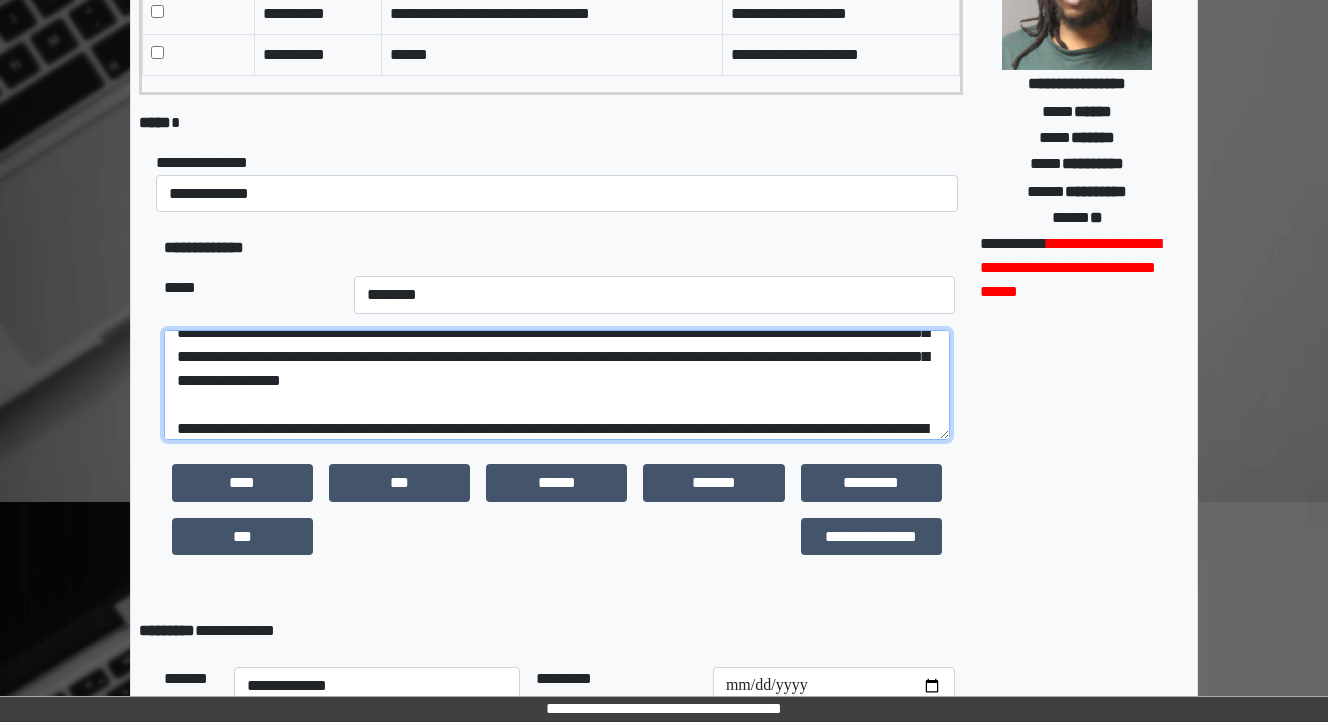 click at bounding box center [557, 385] 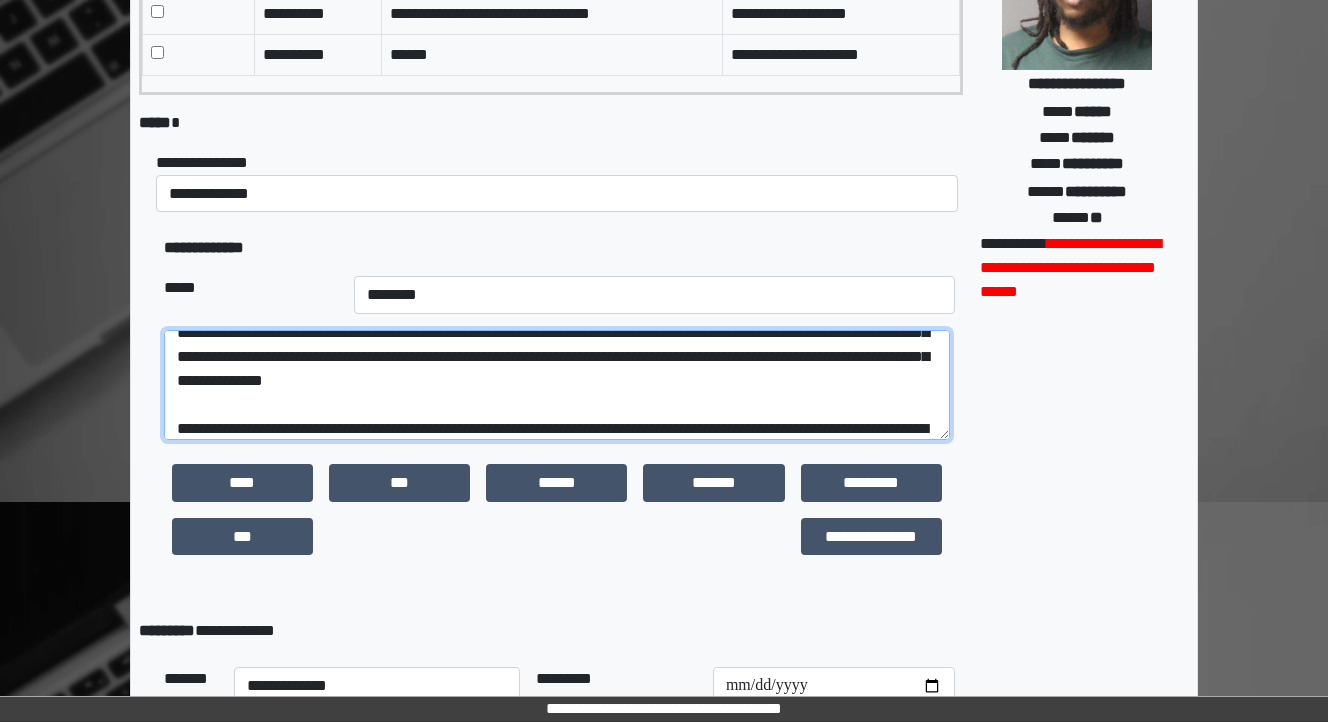 click at bounding box center (557, 385) 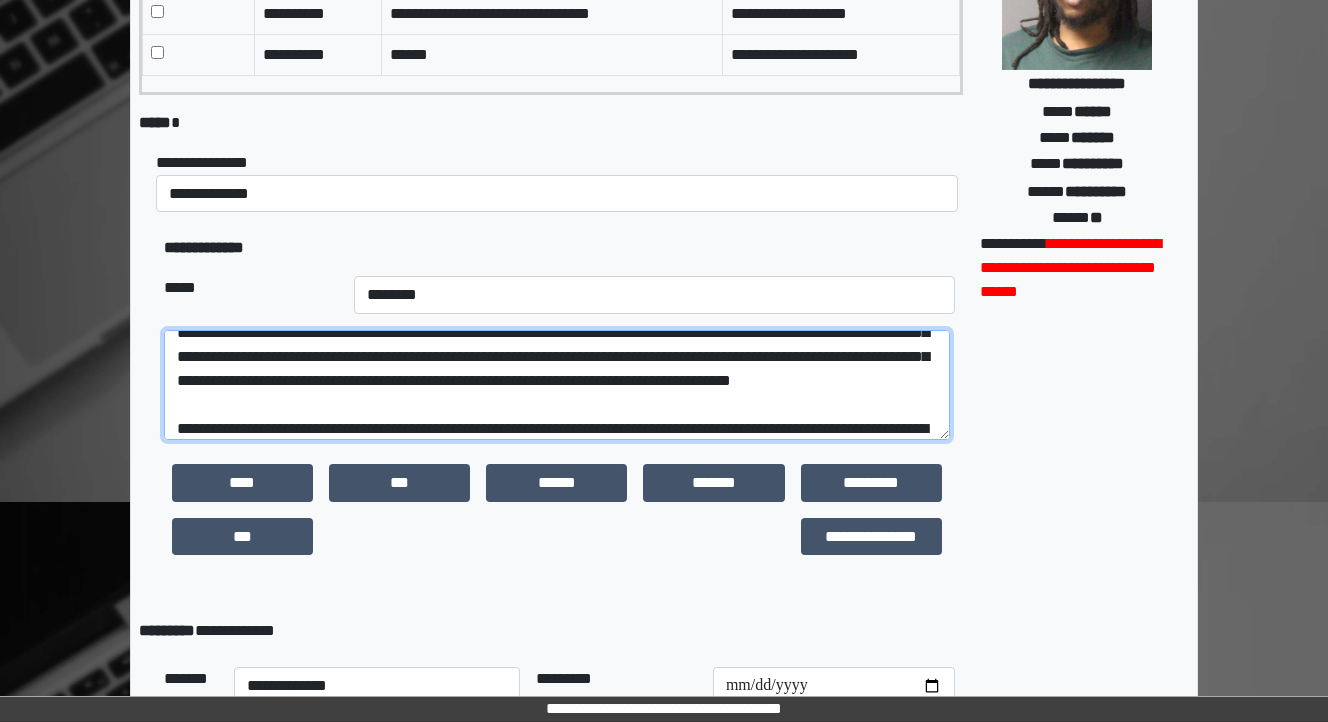 drag, startPoint x: 704, startPoint y: 407, endPoint x: 578, endPoint y: 401, distance: 126.14278 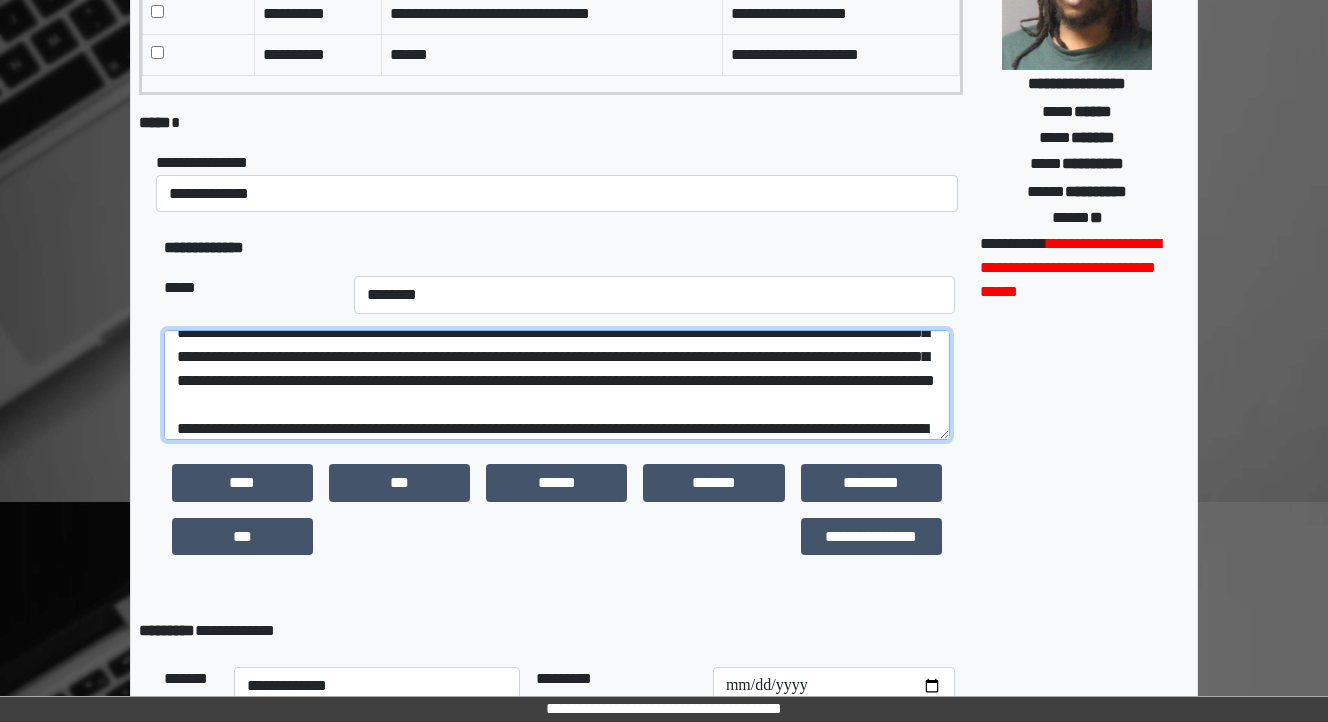 scroll, scrollTop: 136, scrollLeft: 0, axis: vertical 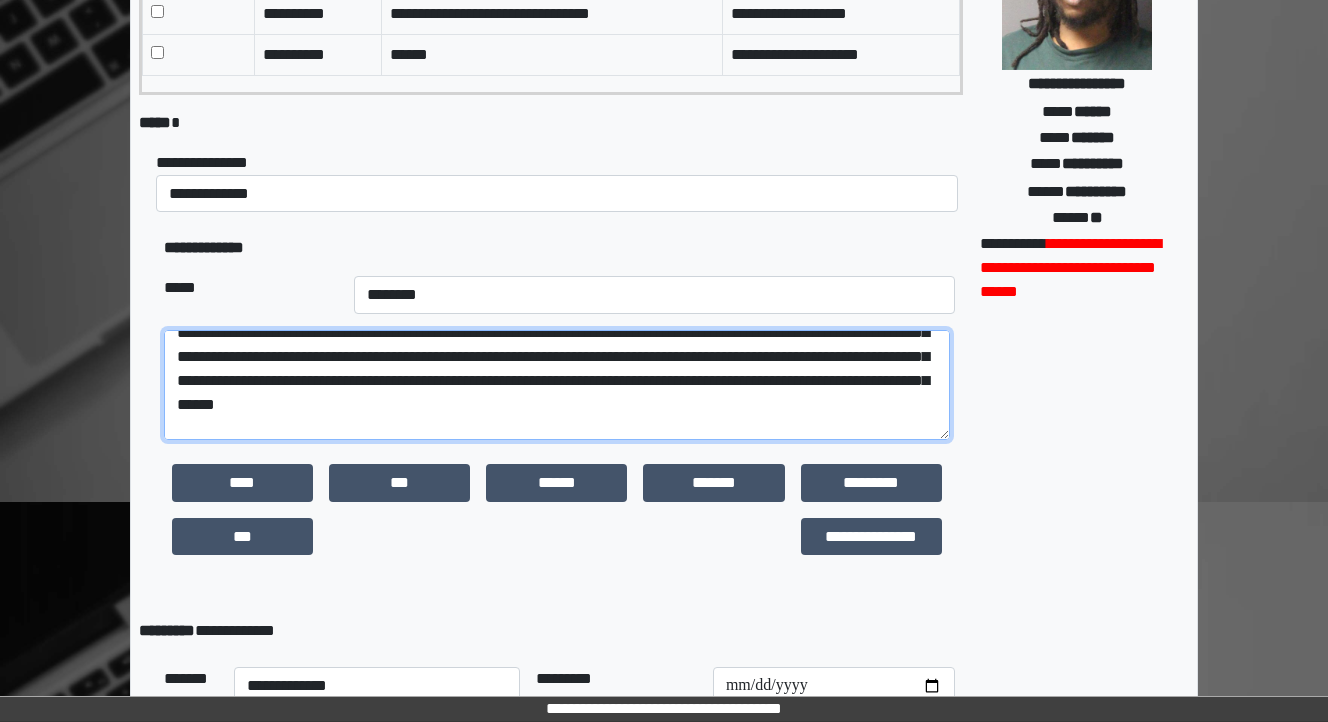 drag, startPoint x: 717, startPoint y: 403, endPoint x: 659, endPoint y: 404, distance: 58.00862 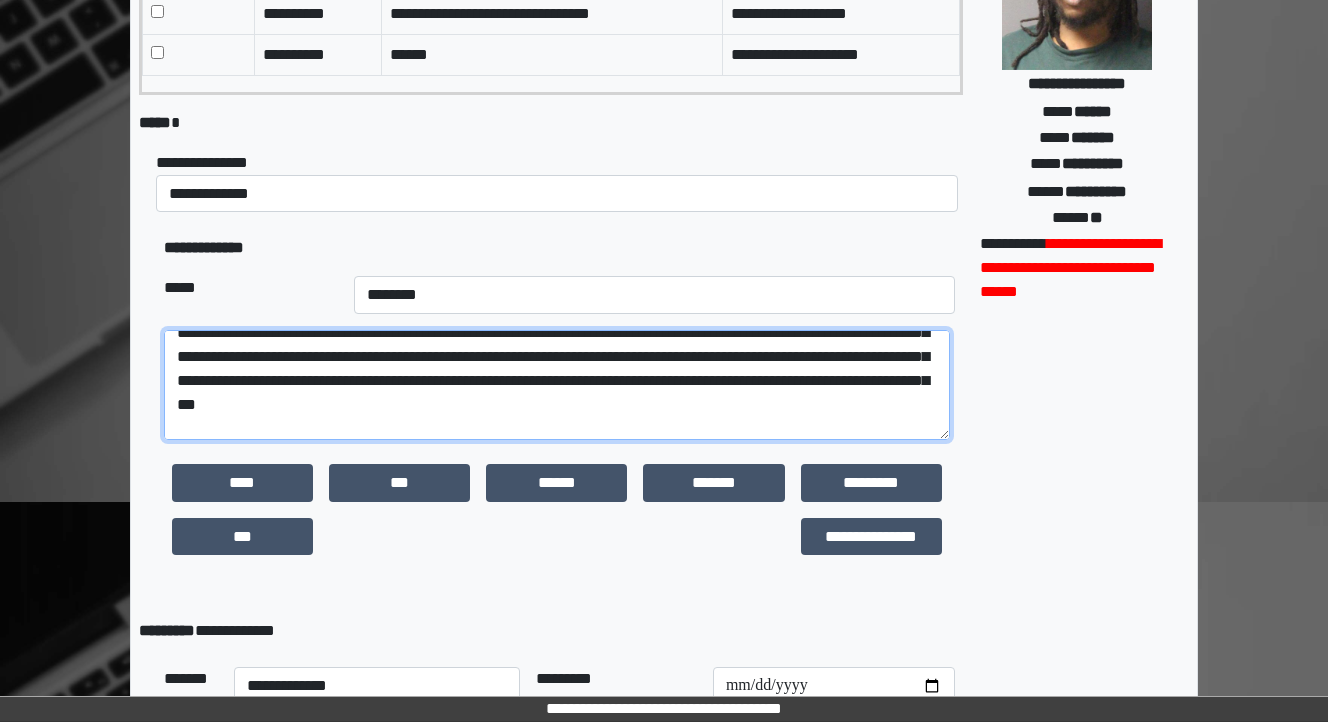 click at bounding box center [557, 385] 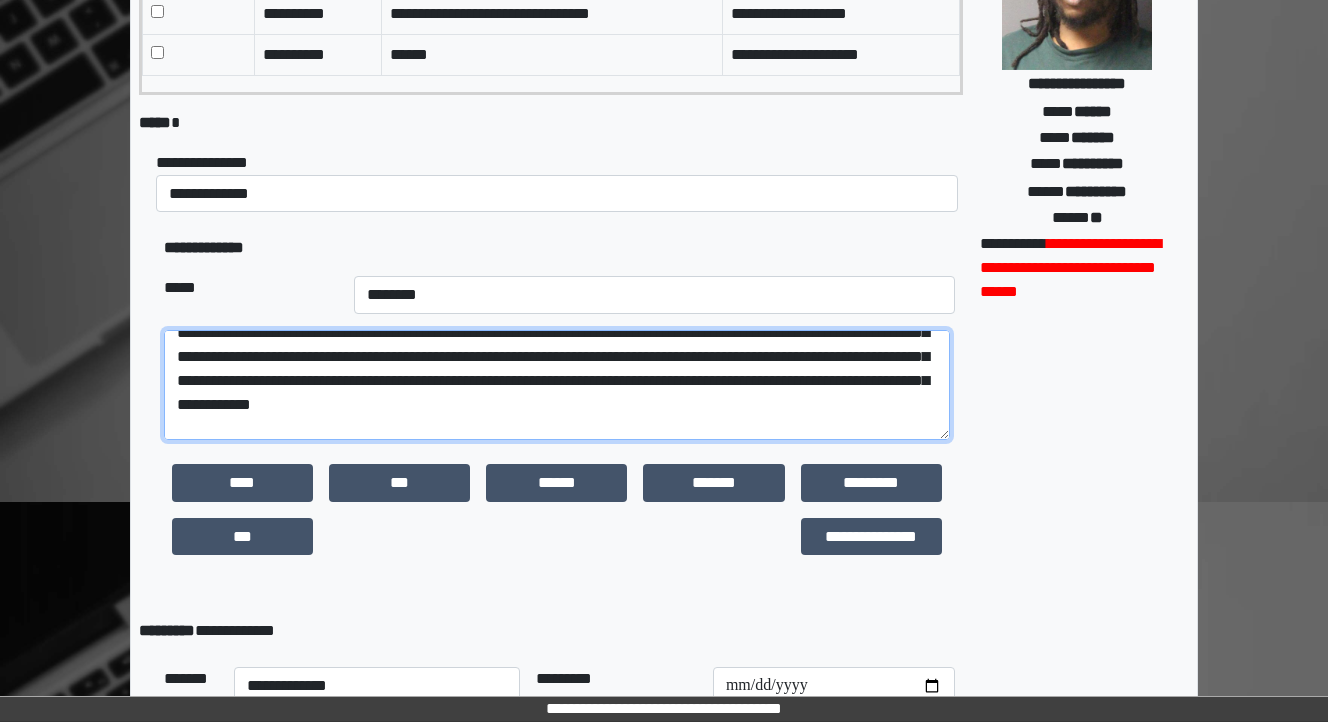 click at bounding box center [557, 385] 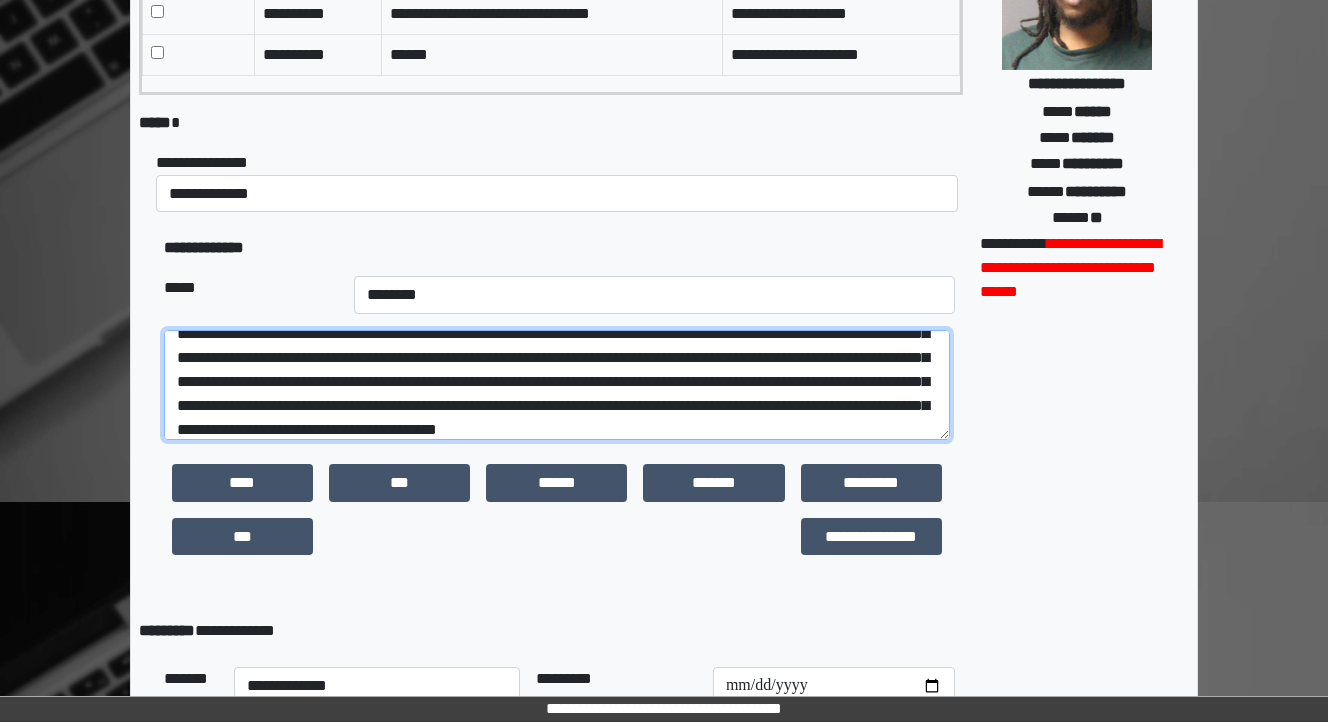 scroll, scrollTop: 136, scrollLeft: 0, axis: vertical 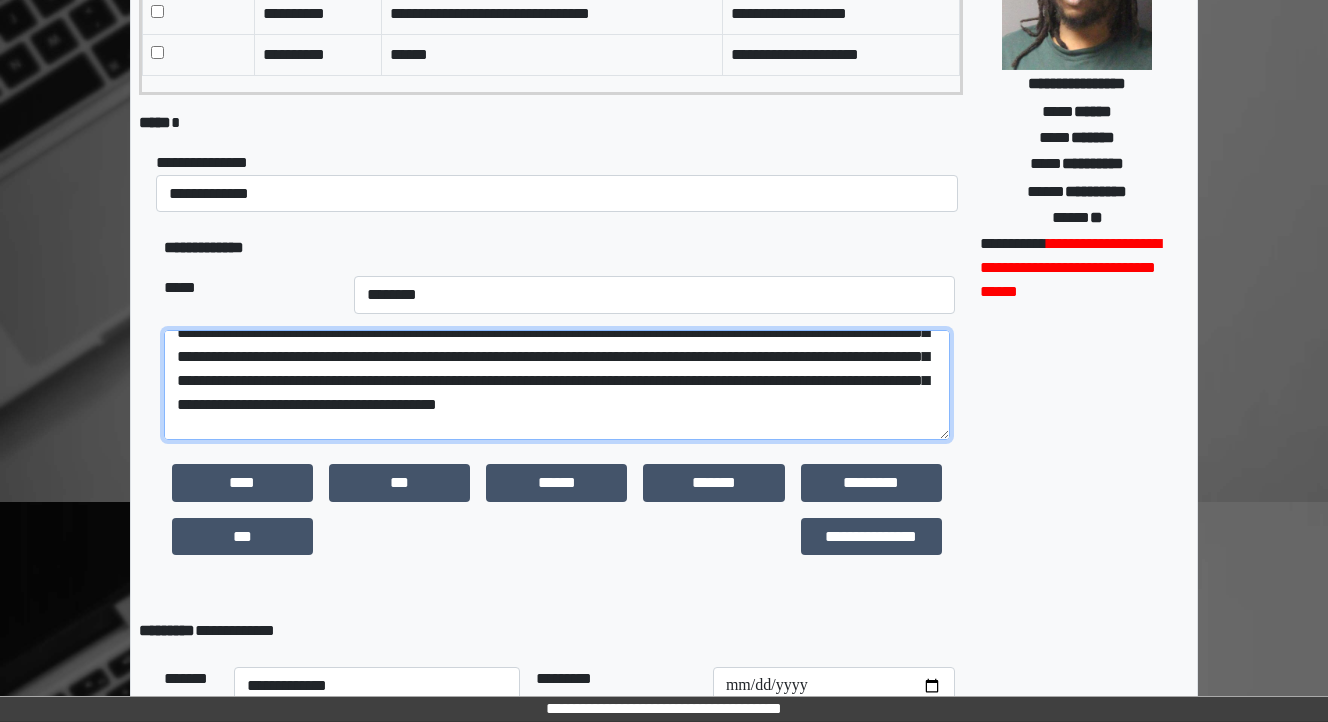 drag, startPoint x: 396, startPoint y: 356, endPoint x: 336, endPoint y: 358, distance: 60.033325 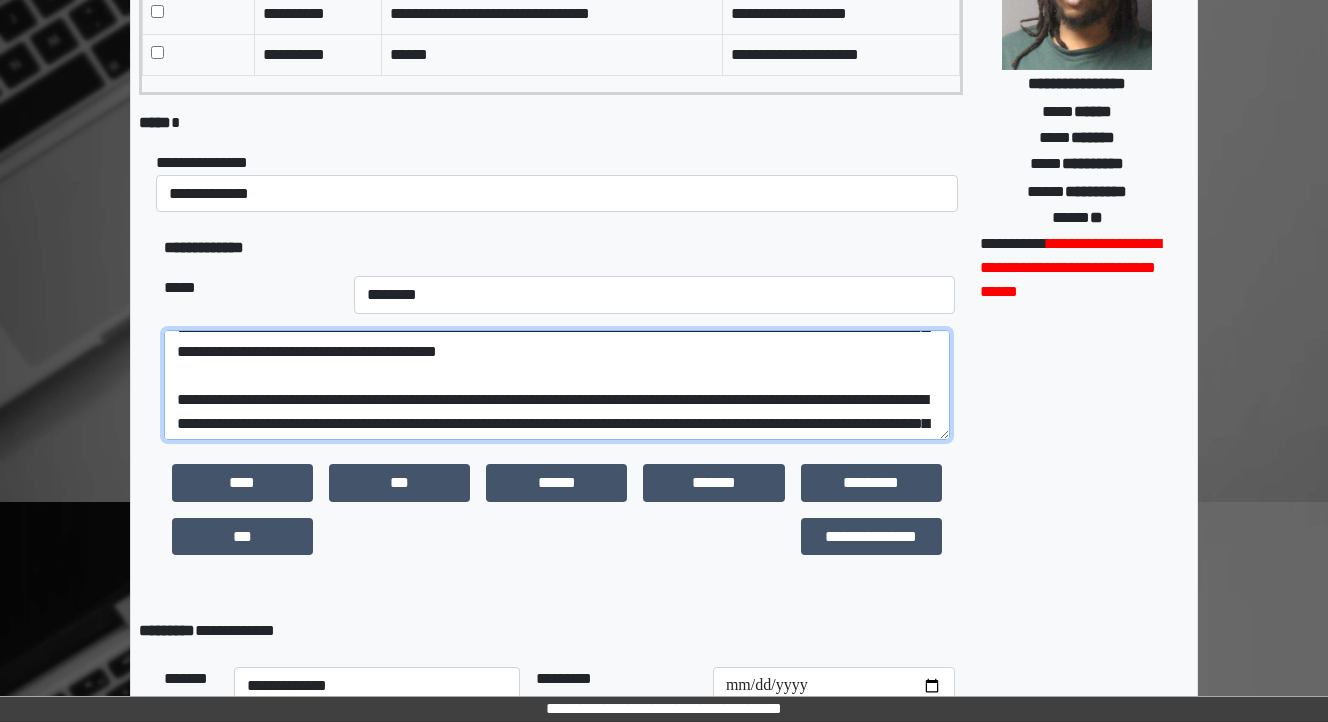 scroll, scrollTop: 216, scrollLeft: 0, axis: vertical 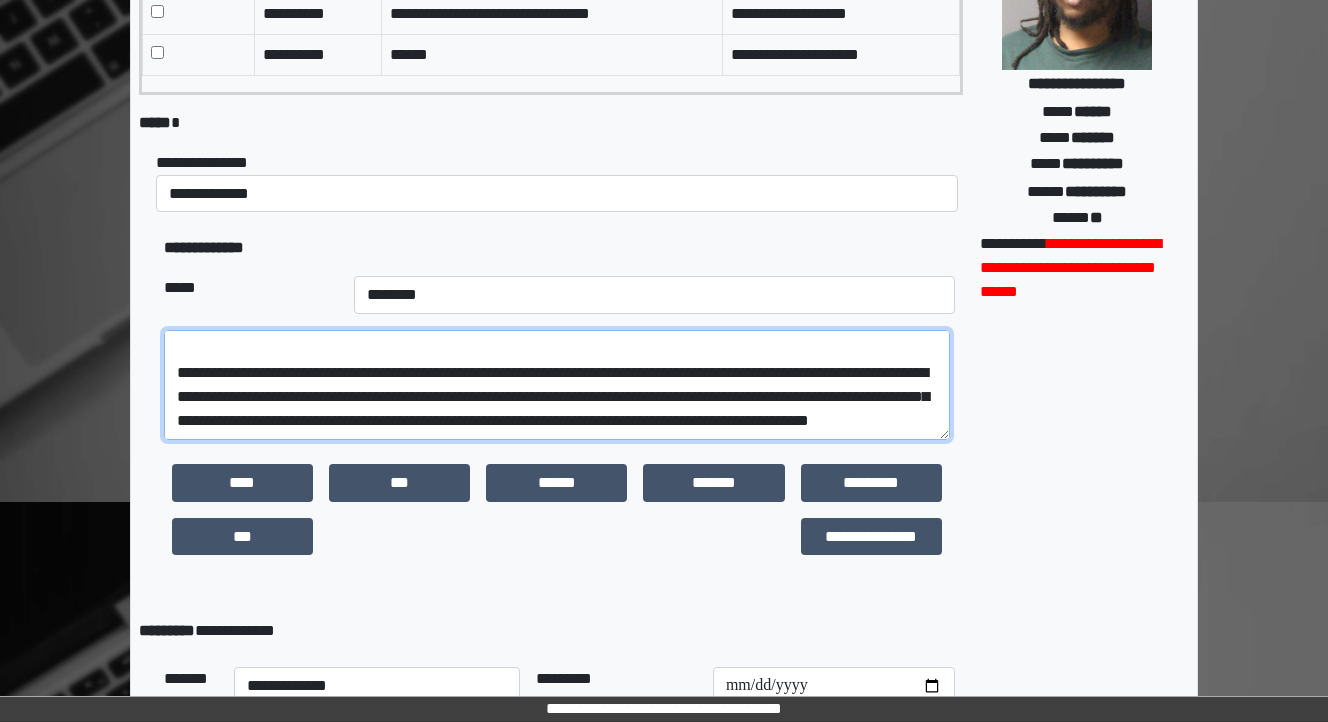 drag, startPoint x: 508, startPoint y: 348, endPoint x: 343, endPoint y: 347, distance: 165.00304 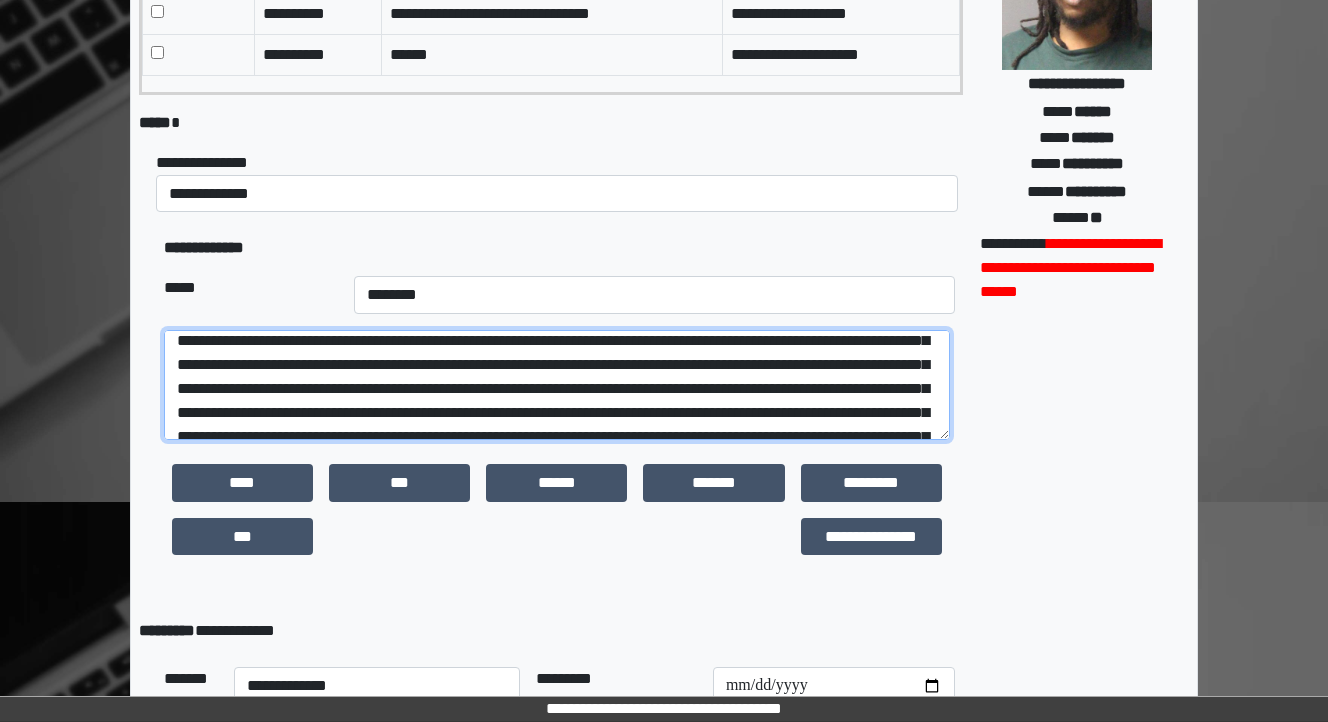 scroll, scrollTop: 72, scrollLeft: 0, axis: vertical 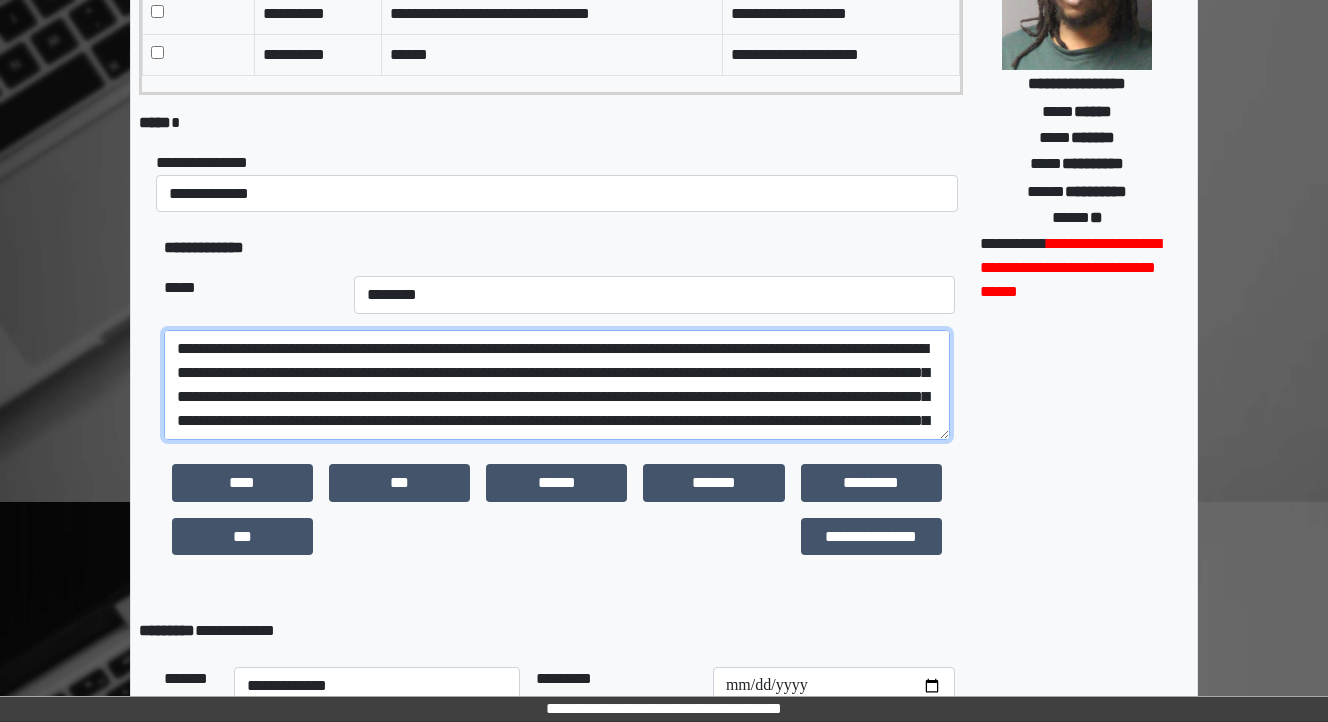 click at bounding box center [557, 385] 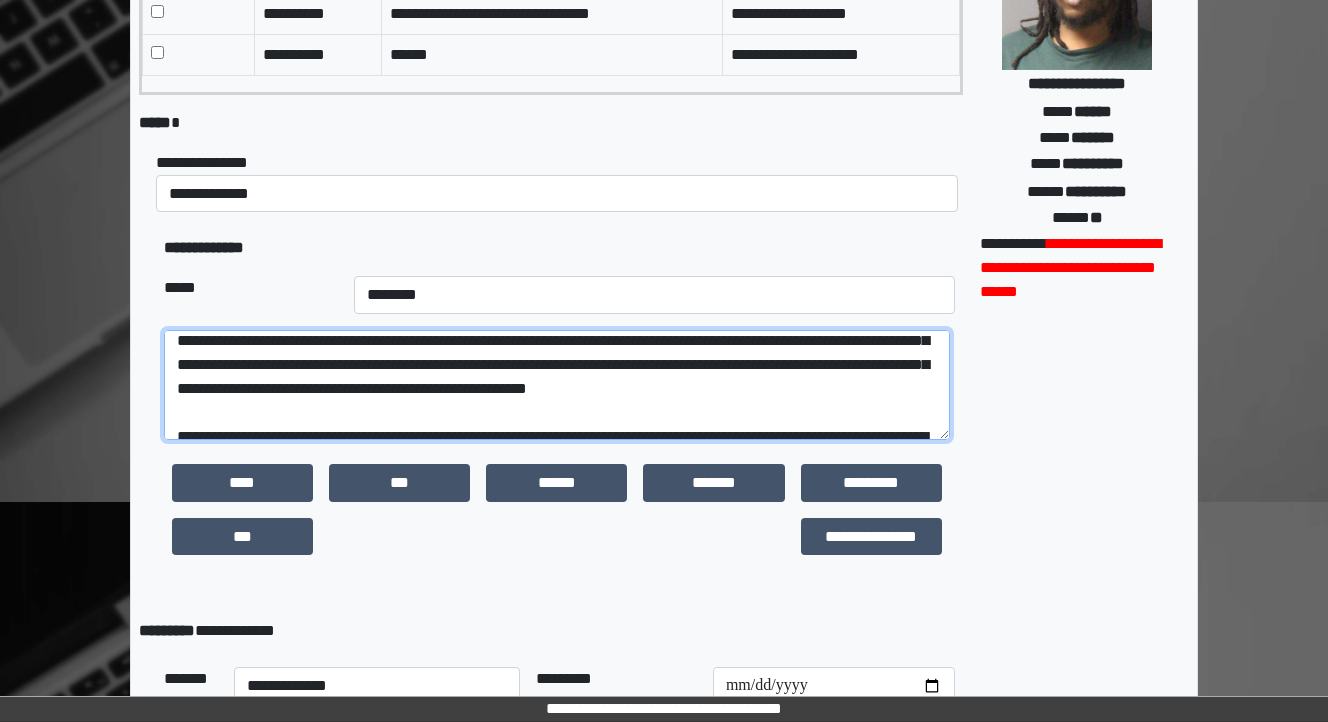 scroll, scrollTop: 312, scrollLeft: 0, axis: vertical 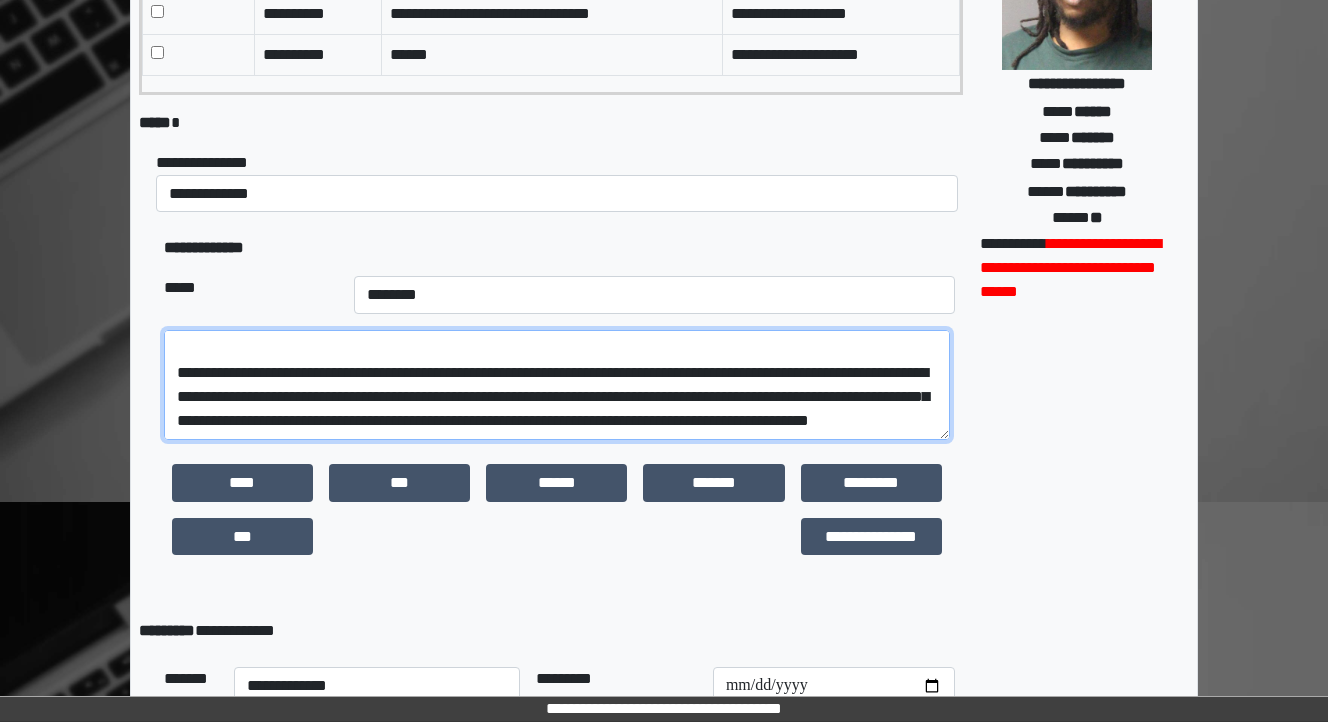 click at bounding box center [557, 385] 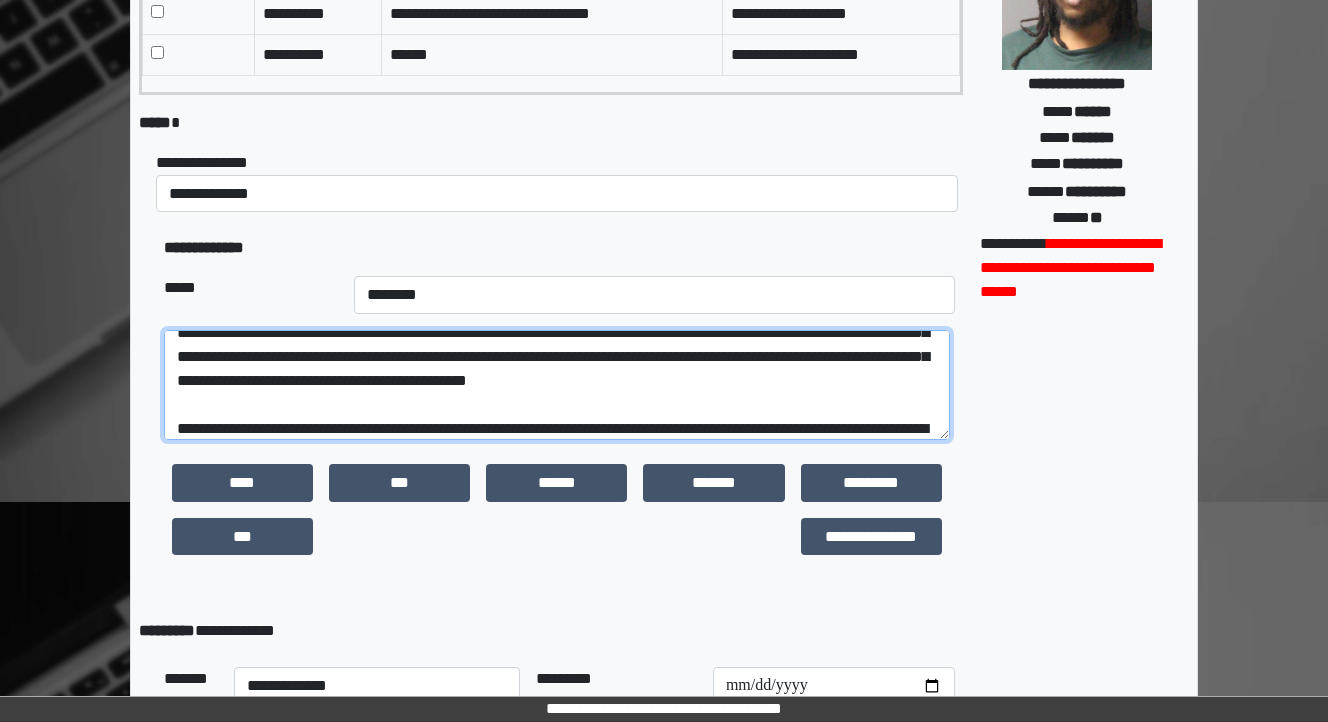 scroll, scrollTop: 400, scrollLeft: 0, axis: vertical 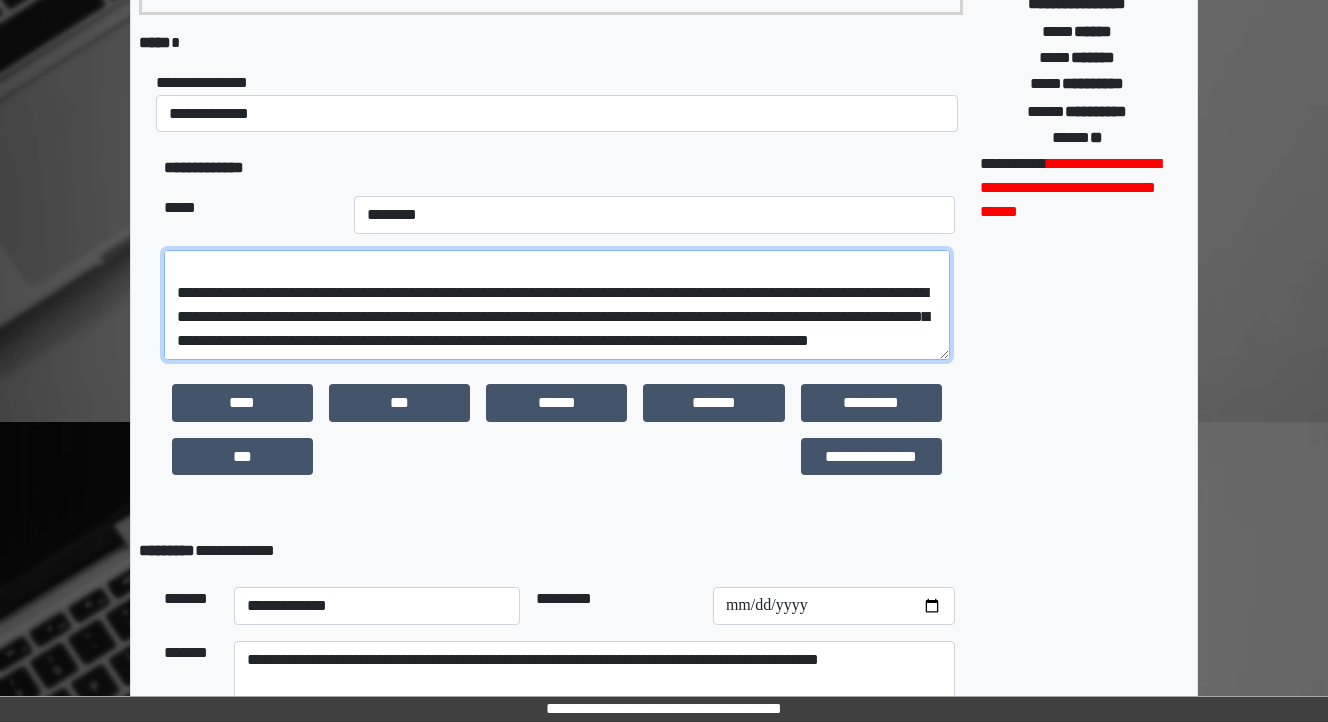 click at bounding box center [557, 305] 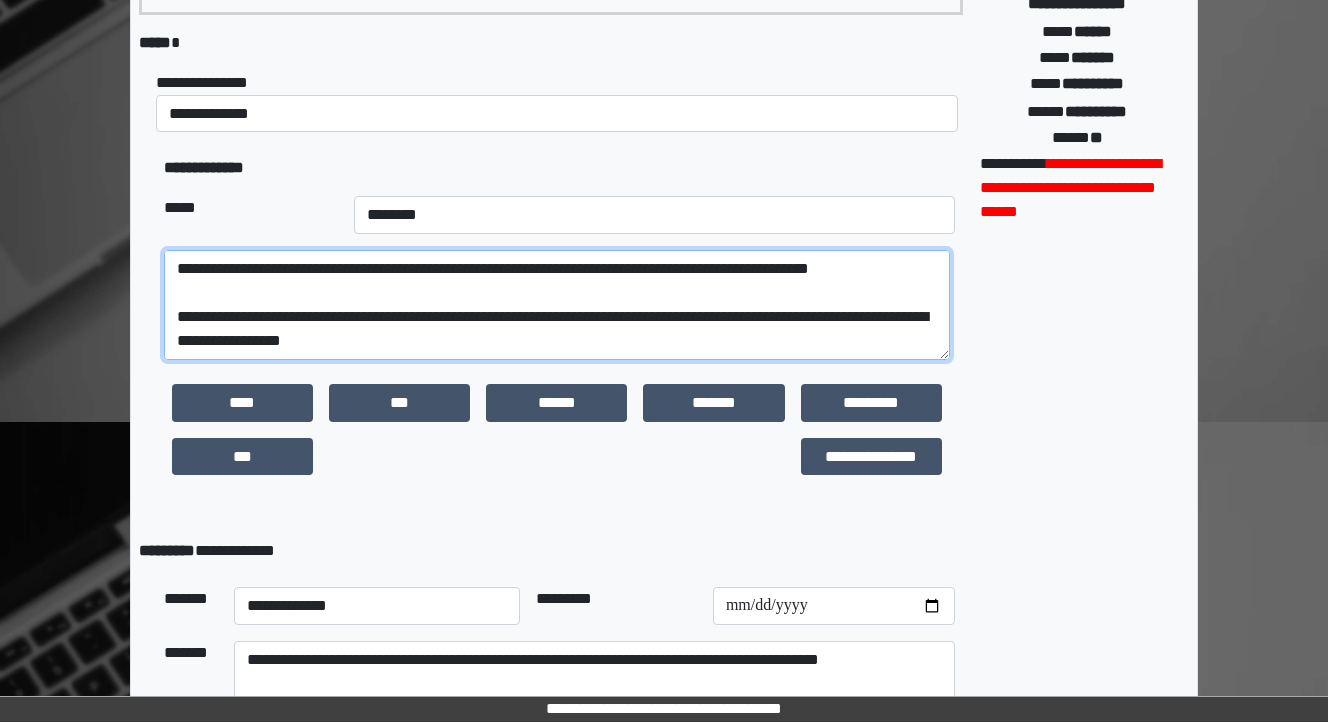scroll, scrollTop: 512, scrollLeft: 0, axis: vertical 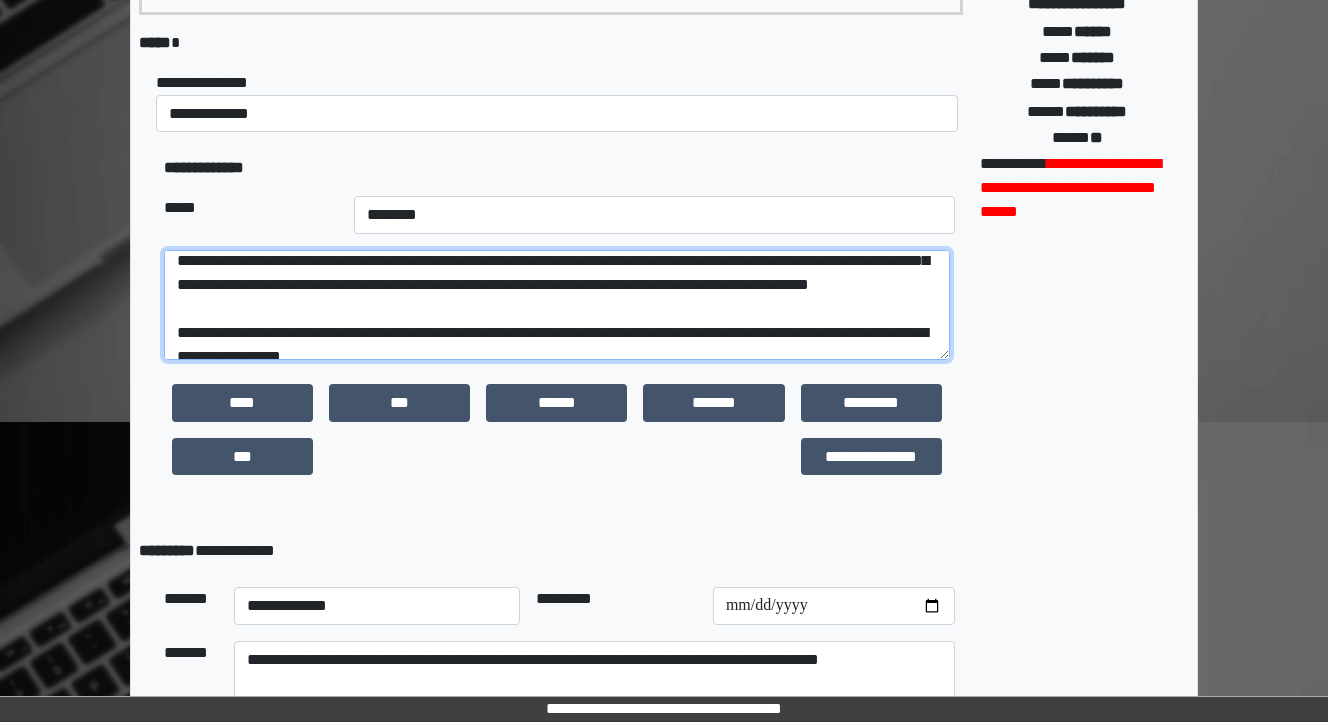 click at bounding box center [557, 305] 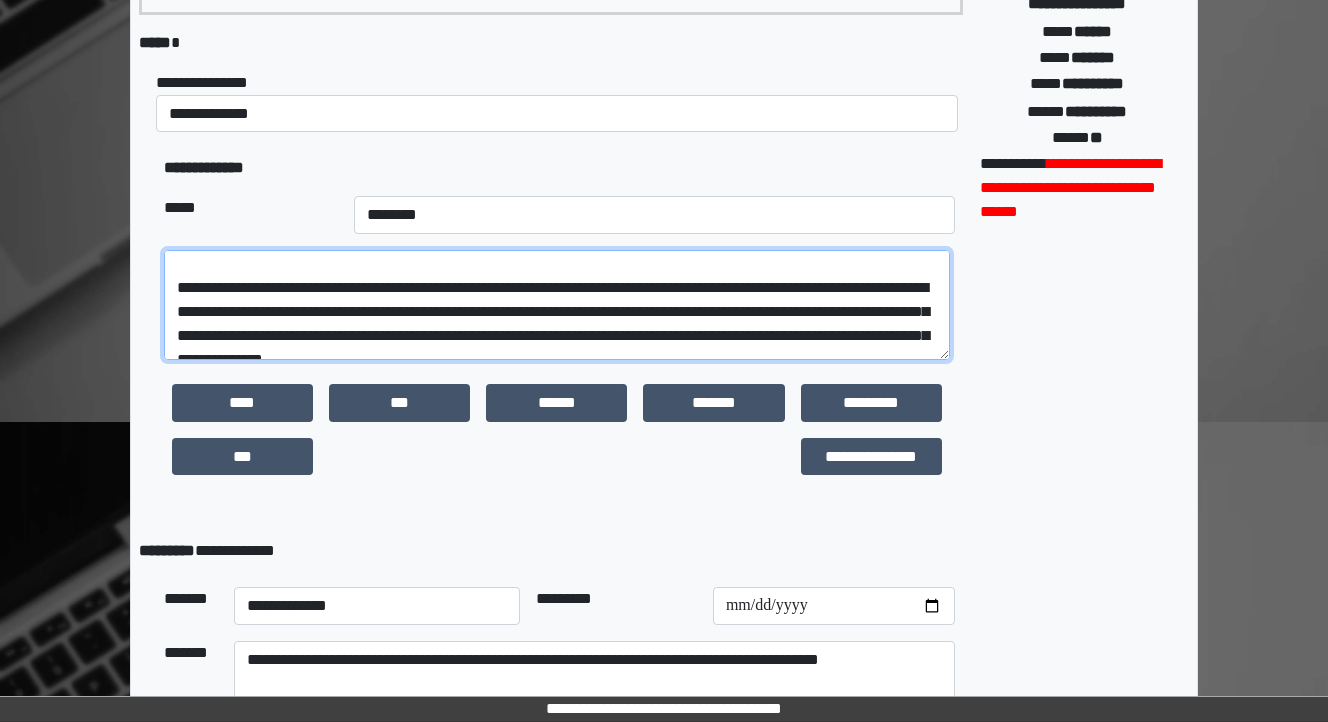 scroll, scrollTop: 432, scrollLeft: 0, axis: vertical 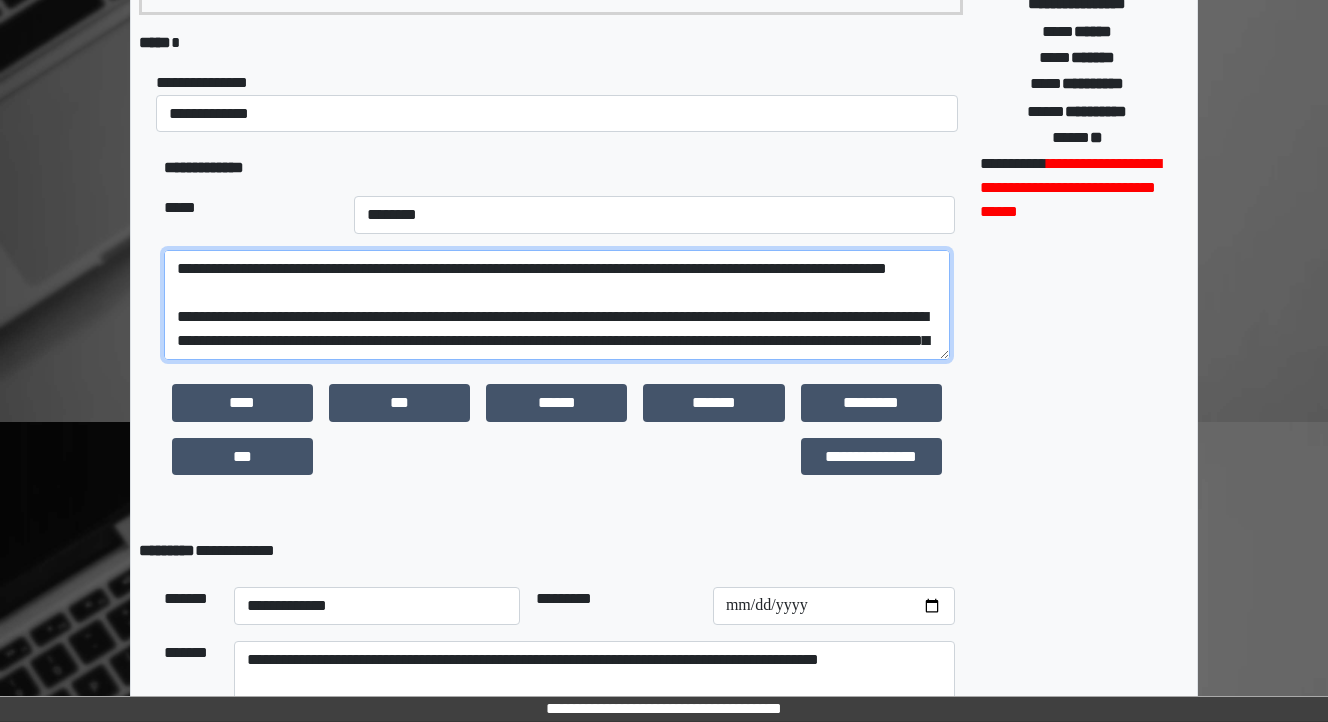 click at bounding box center (557, 305) 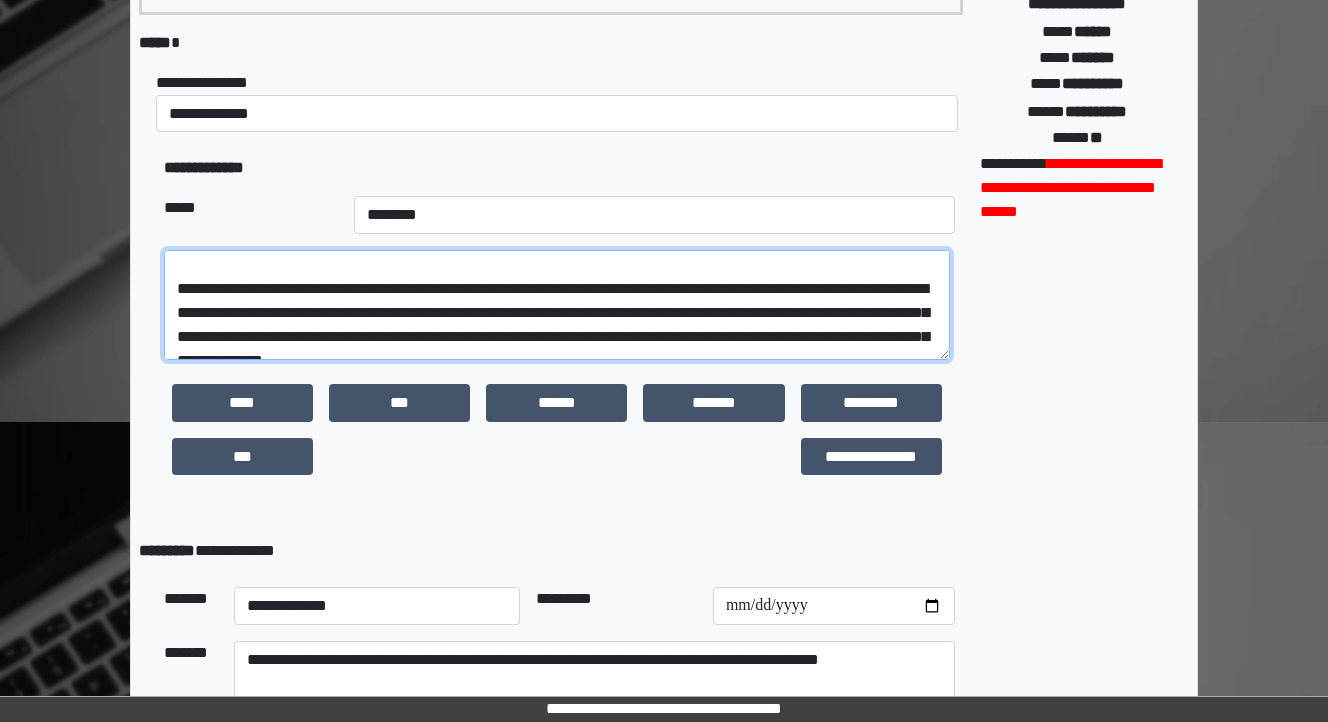 scroll, scrollTop: 512, scrollLeft: 0, axis: vertical 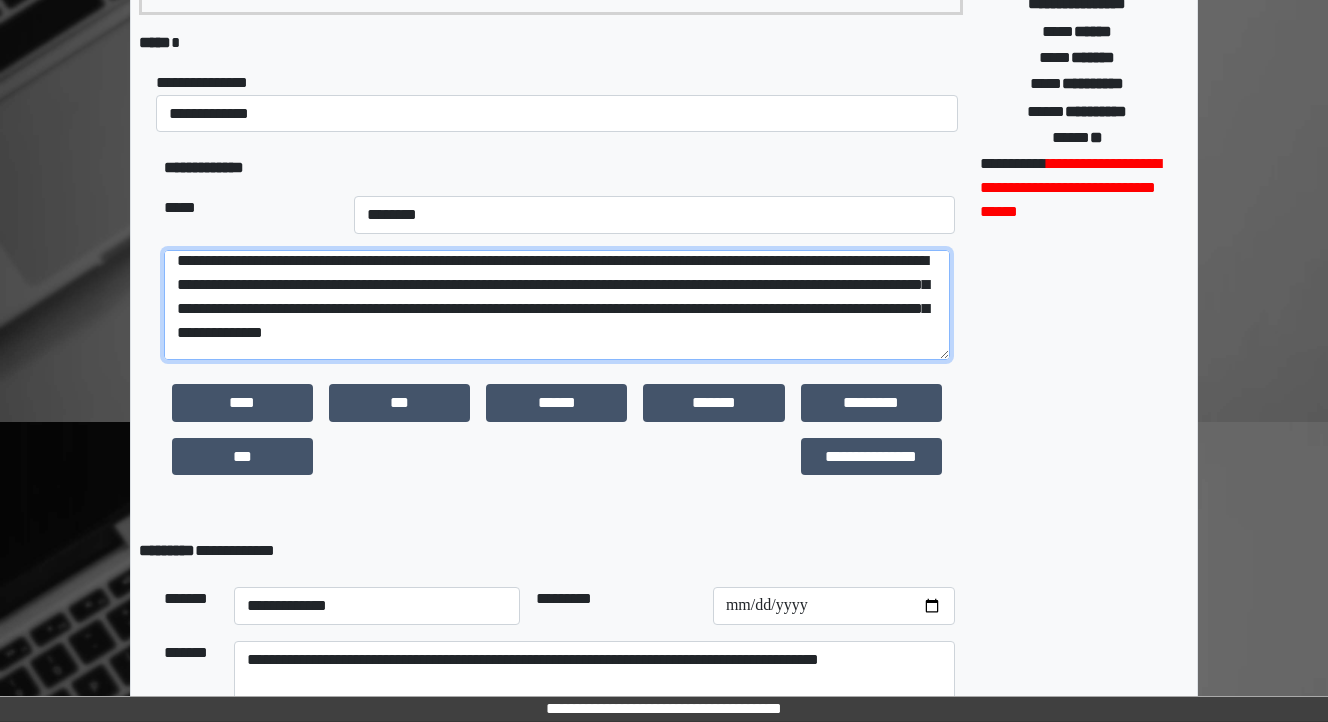 click at bounding box center (557, 305) 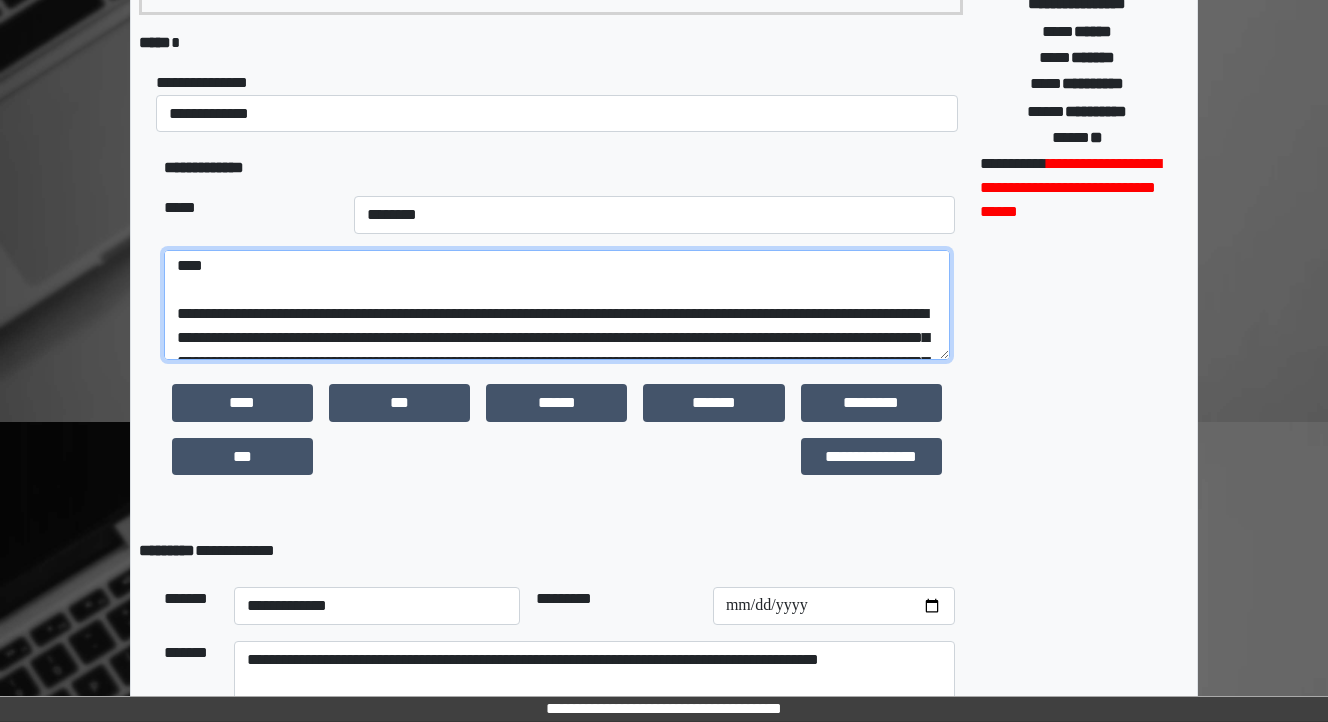 scroll, scrollTop: 480, scrollLeft: 0, axis: vertical 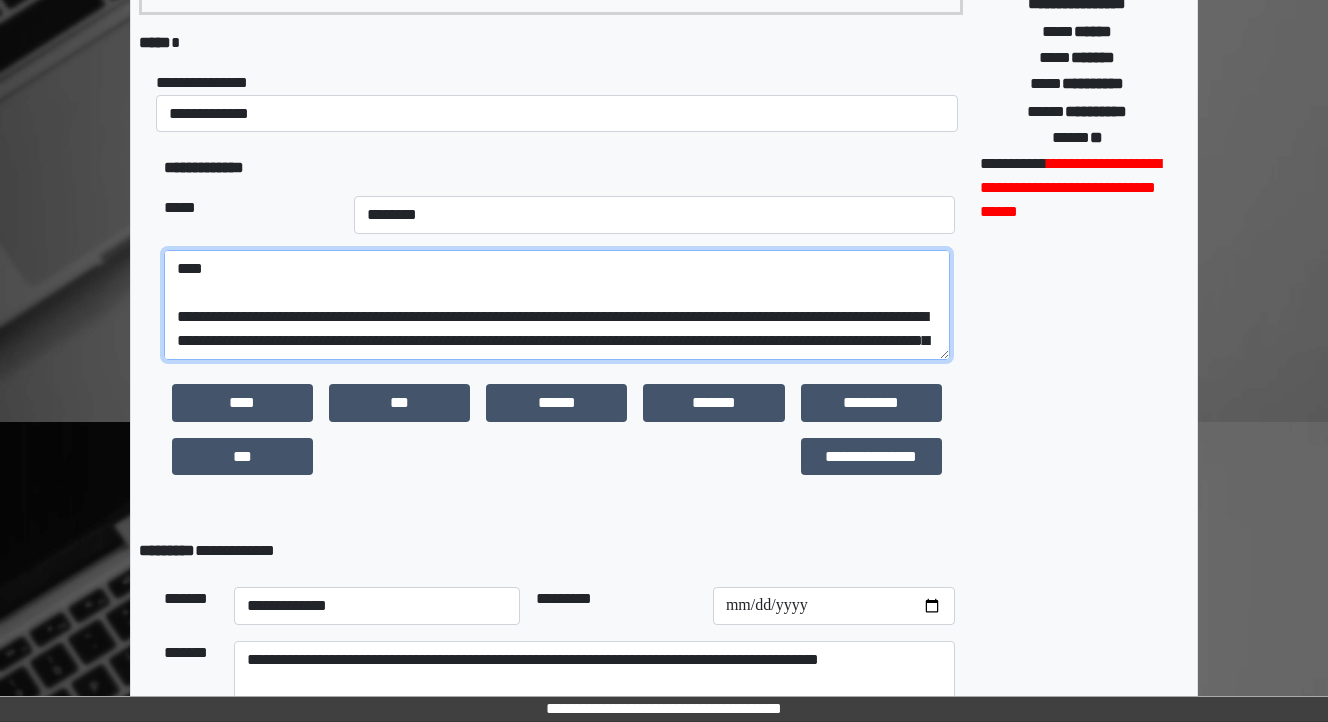drag, startPoint x: 529, startPoint y: 288, endPoint x: 548, endPoint y: 303, distance: 24.207438 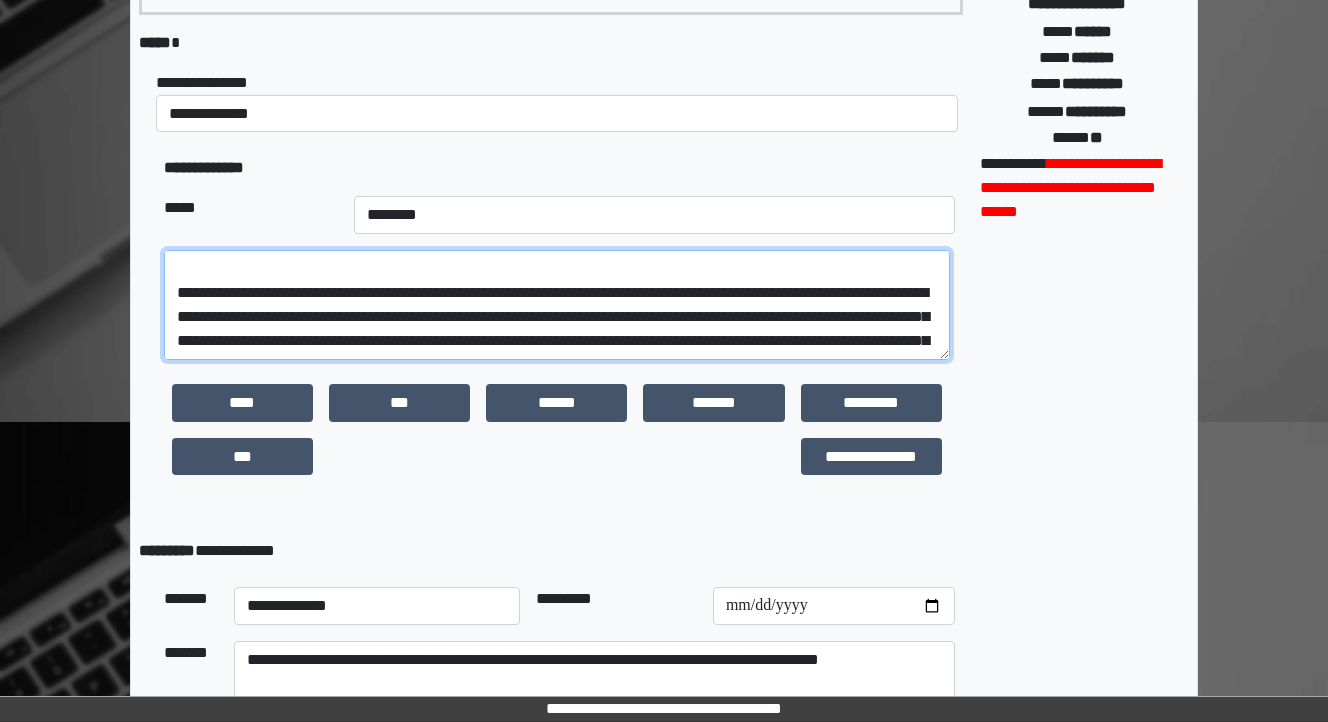 click at bounding box center (557, 305) 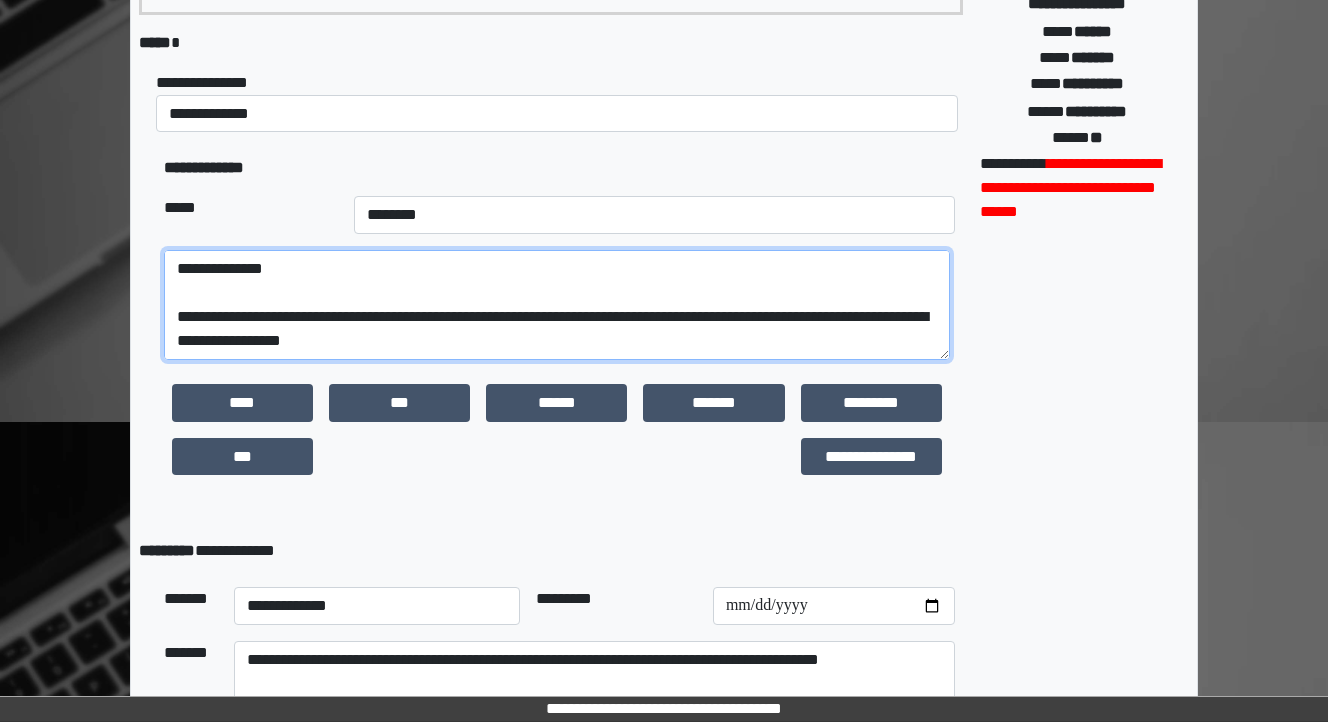 scroll, scrollTop: 568, scrollLeft: 0, axis: vertical 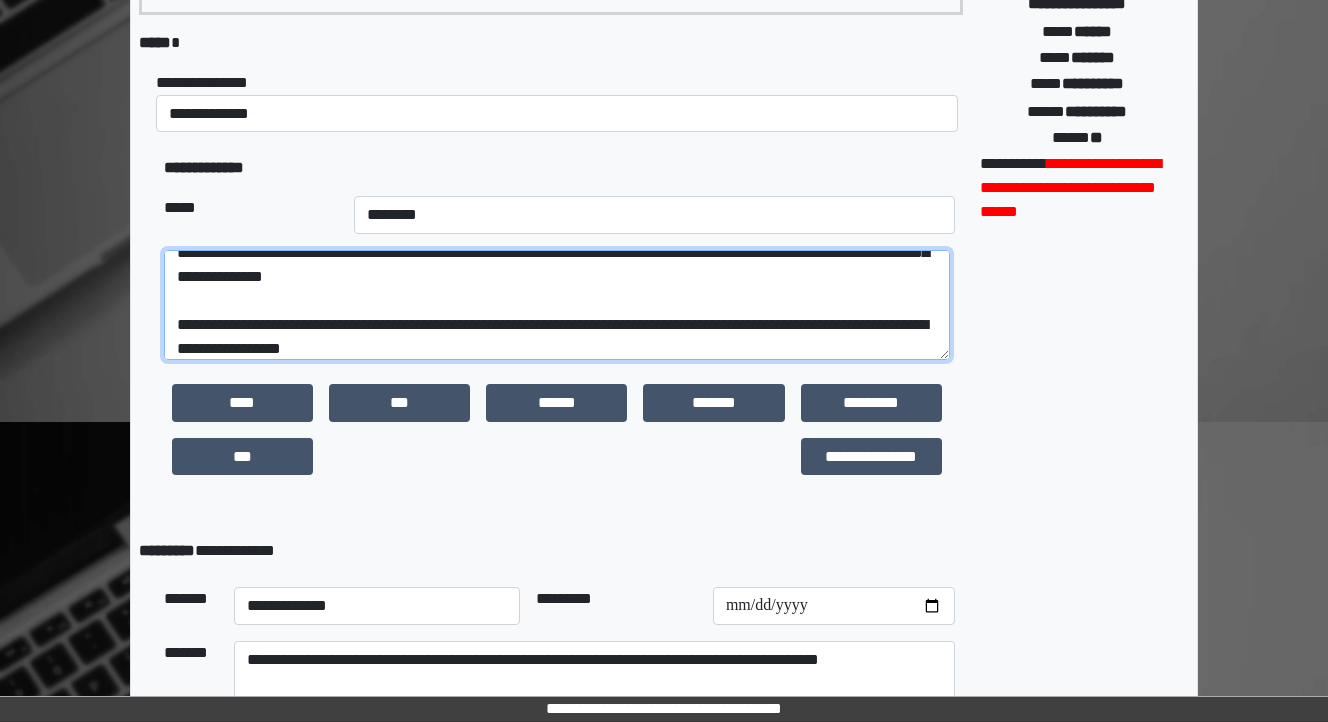 click at bounding box center [557, 305] 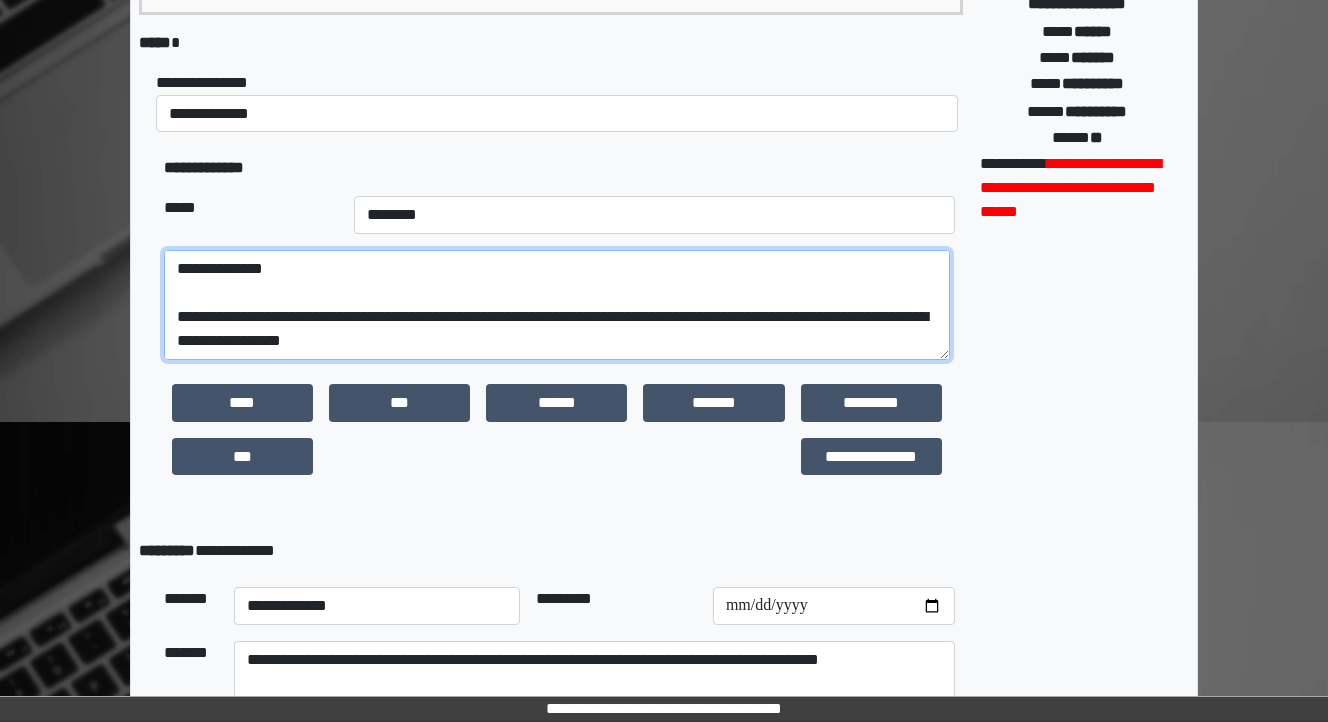 scroll, scrollTop: 568, scrollLeft: 0, axis: vertical 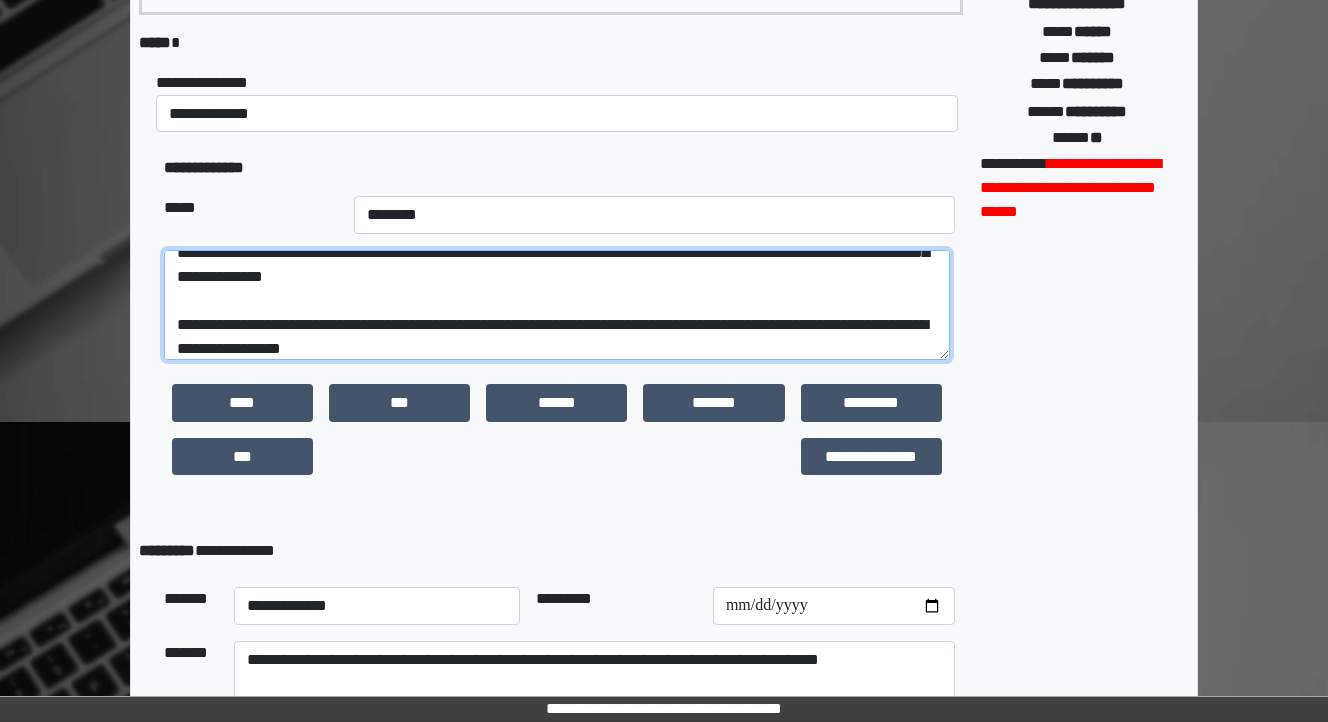 click at bounding box center (557, 305) 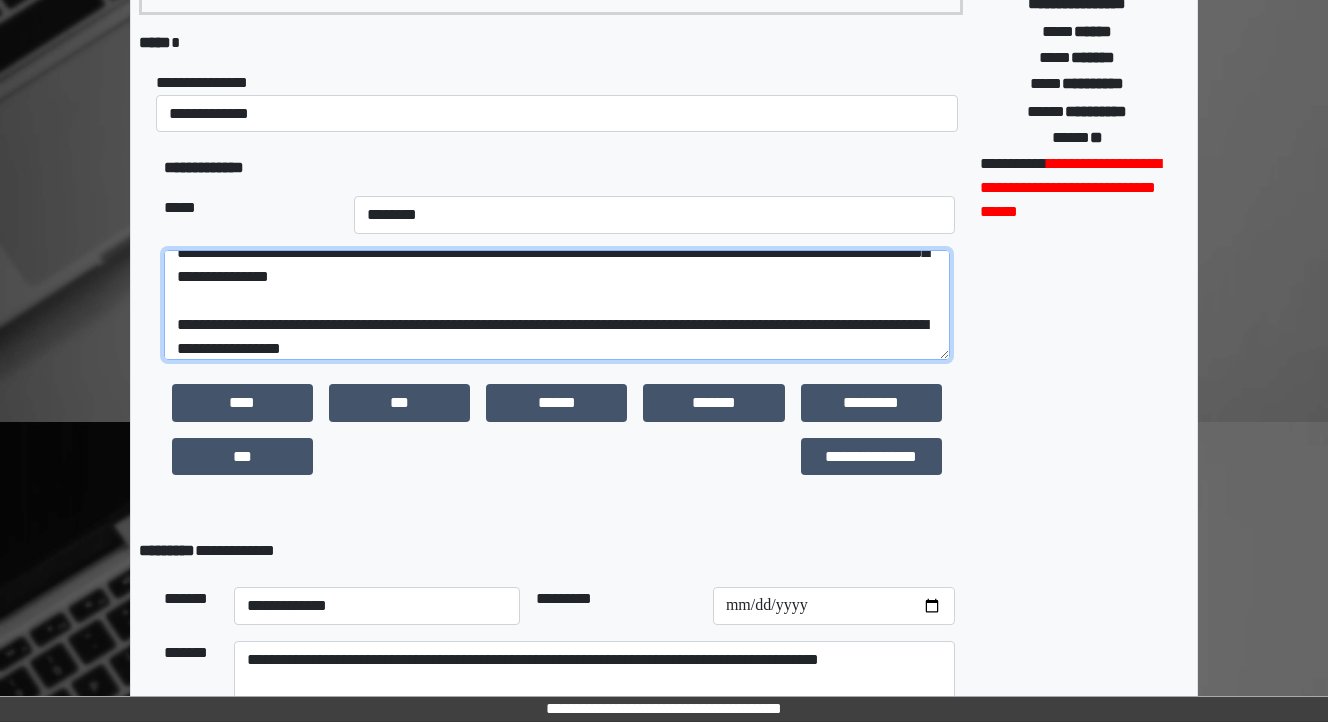 scroll, scrollTop: 568, scrollLeft: 0, axis: vertical 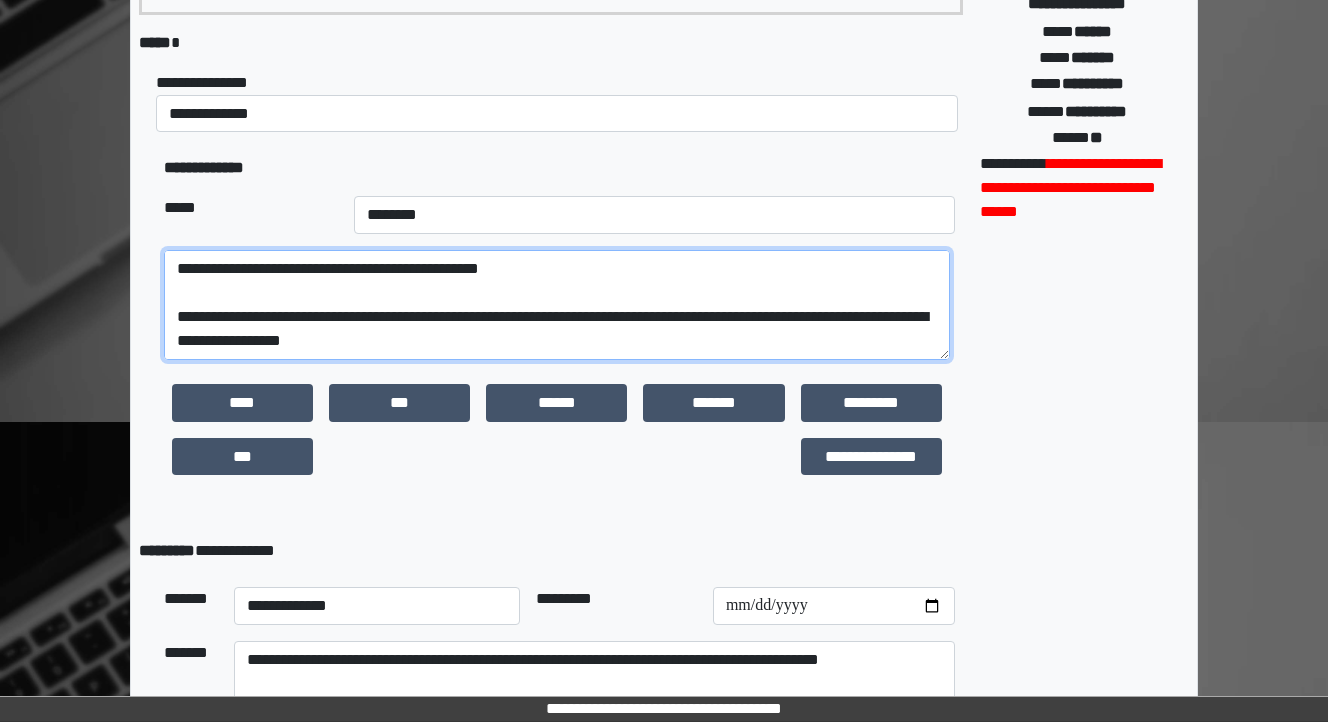 drag, startPoint x: 731, startPoint y: 345, endPoint x: 704, endPoint y: 326, distance: 33.01515 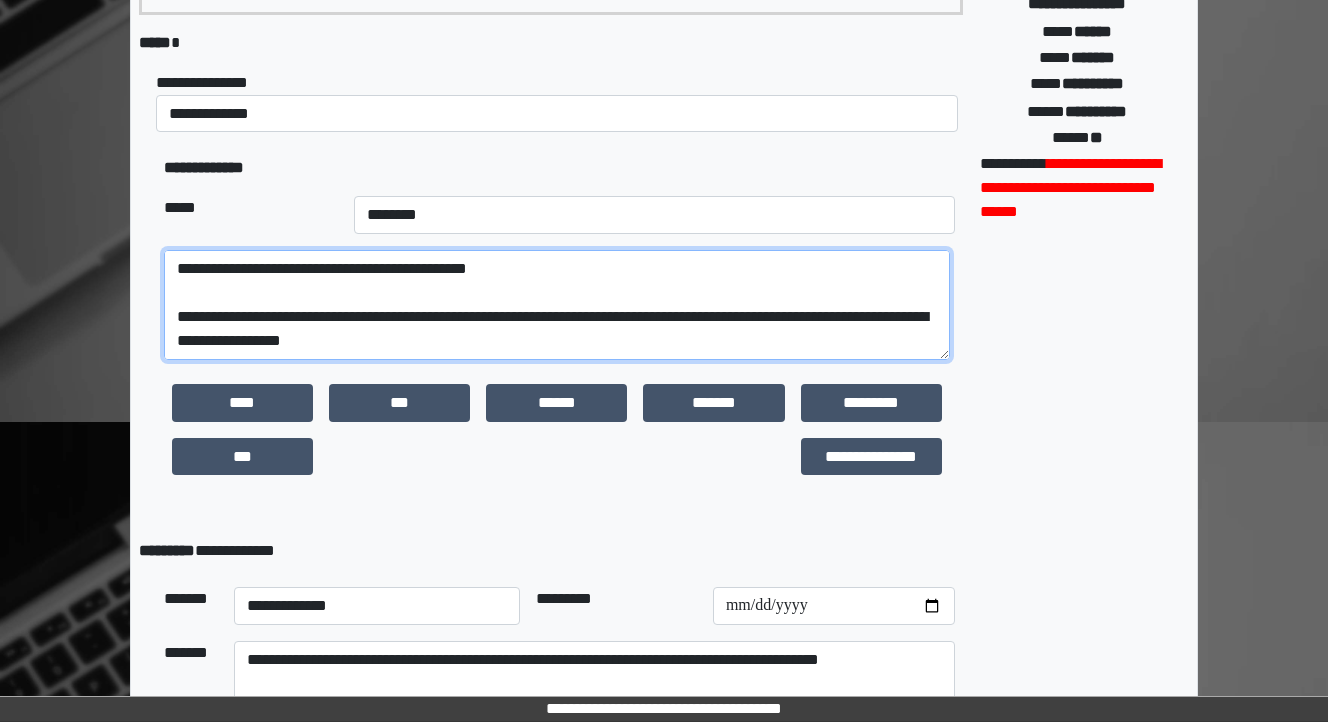 drag, startPoint x: 672, startPoint y: 323, endPoint x: 612, endPoint y: 325, distance: 60.033325 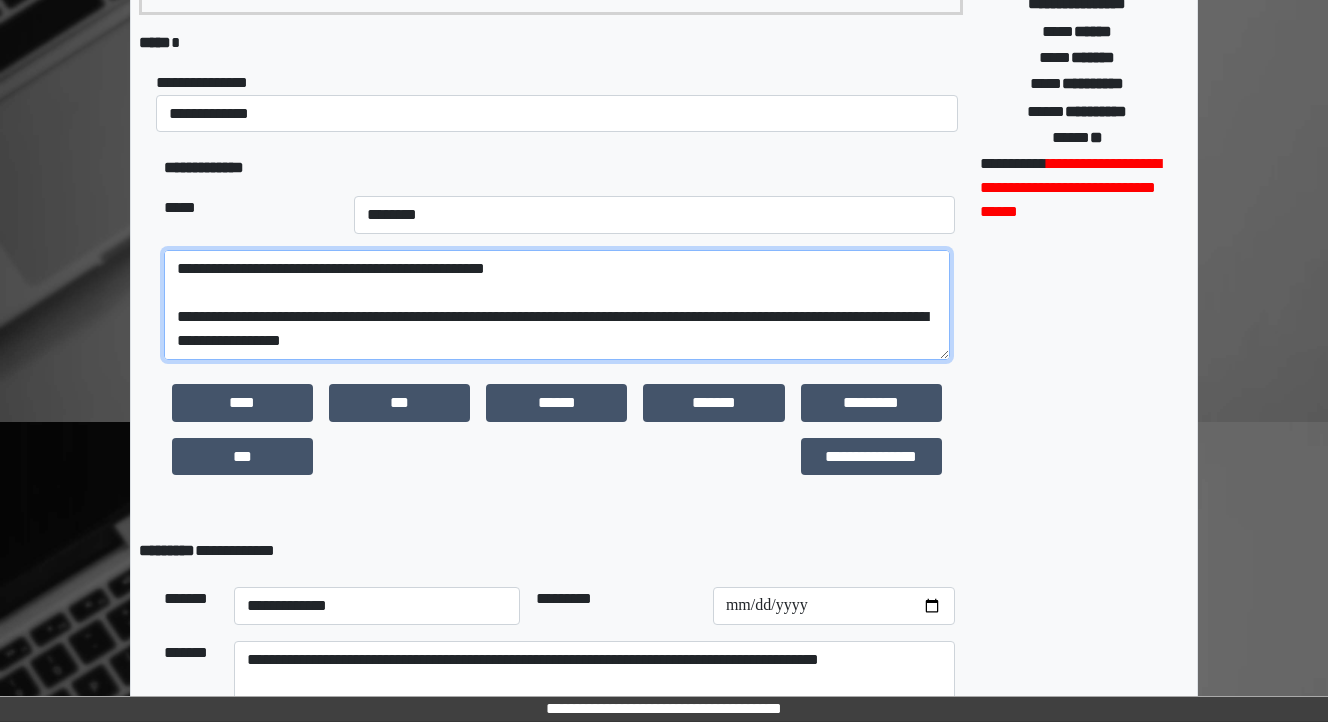 drag, startPoint x: 834, startPoint y: 304, endPoint x: 652, endPoint y: 308, distance: 182.04395 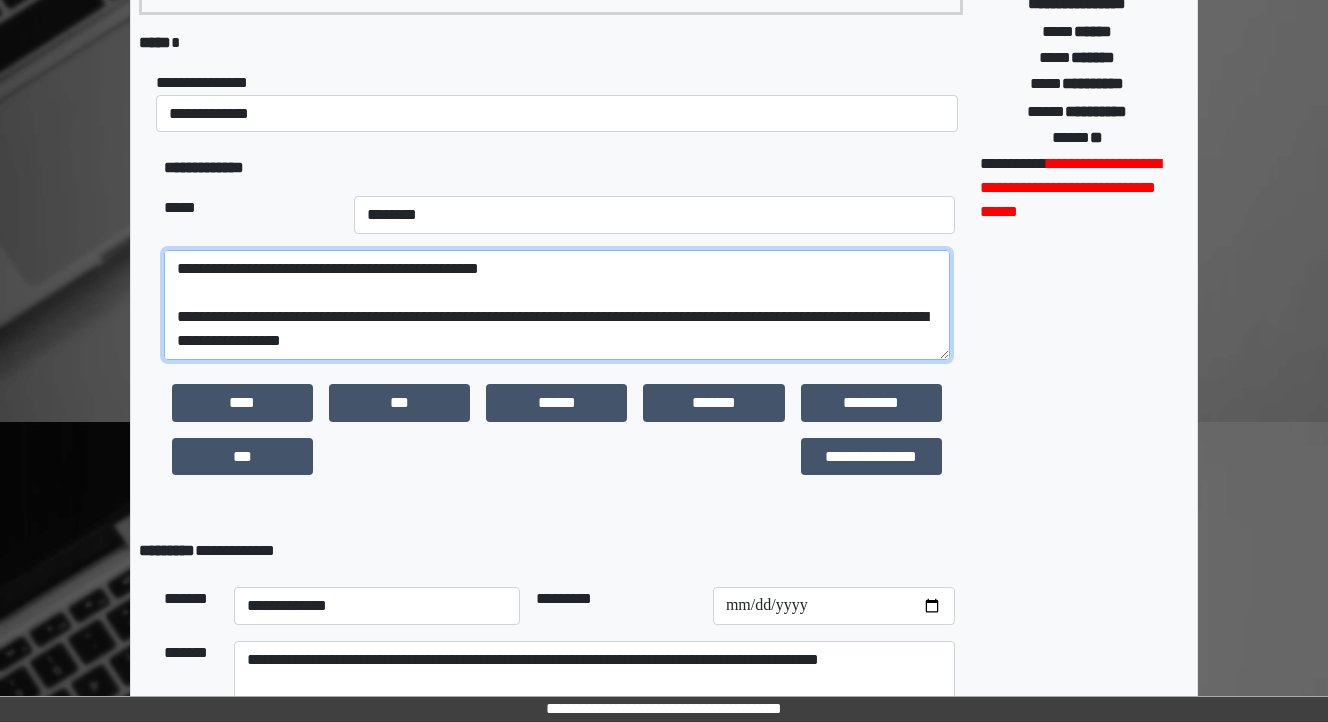drag, startPoint x: 353, startPoint y: 325, endPoint x: 288, endPoint y: 324, distance: 65.00769 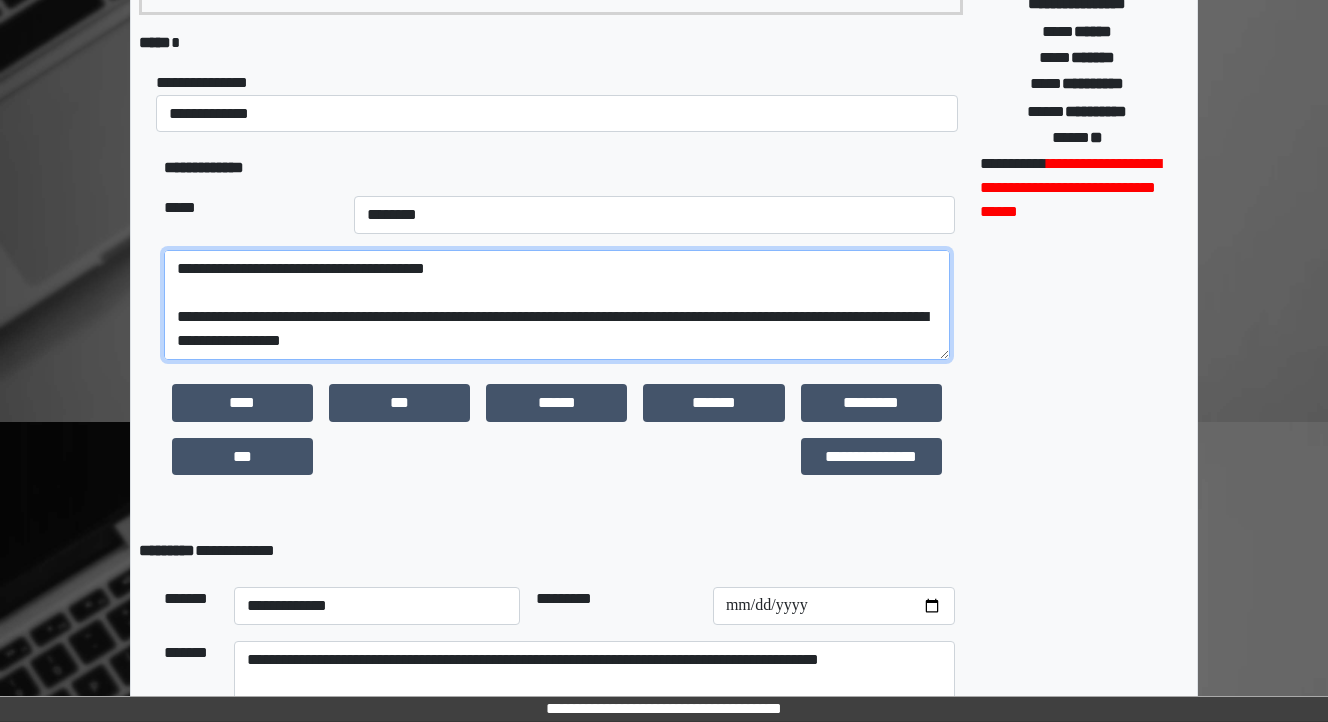 click at bounding box center [557, 305] 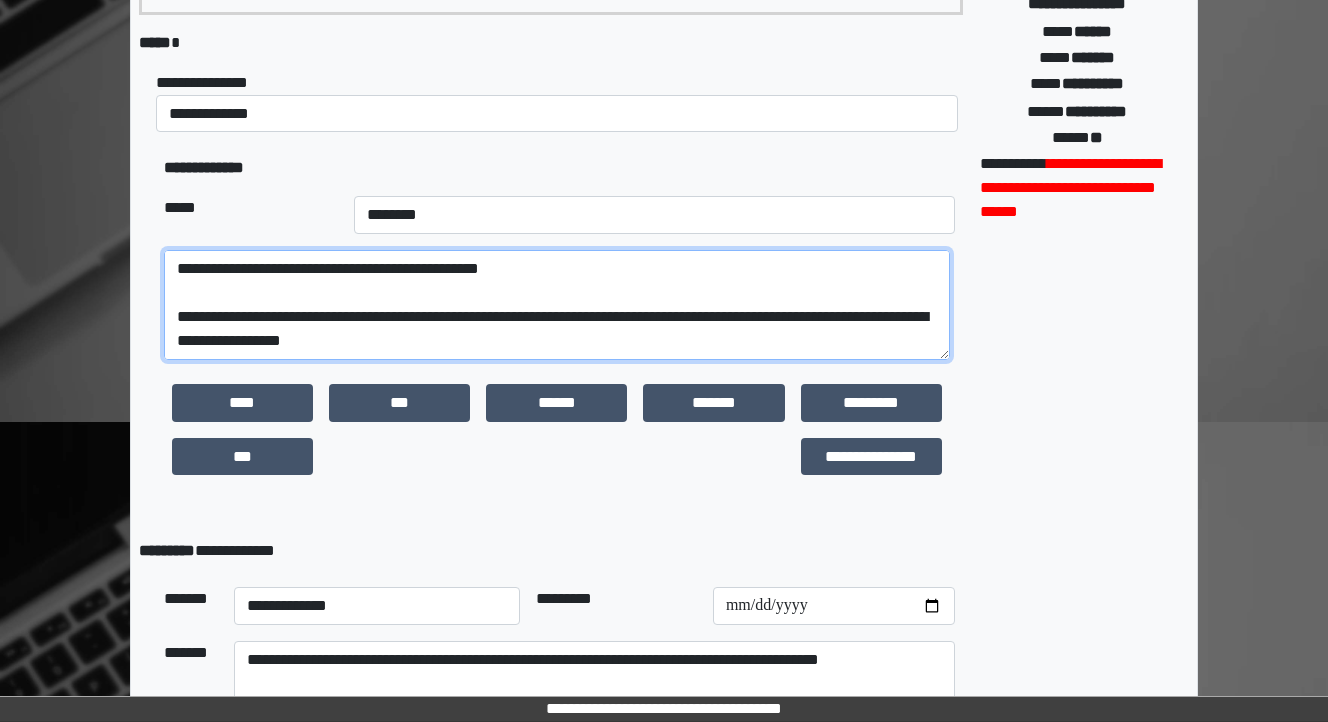 click at bounding box center (557, 305) 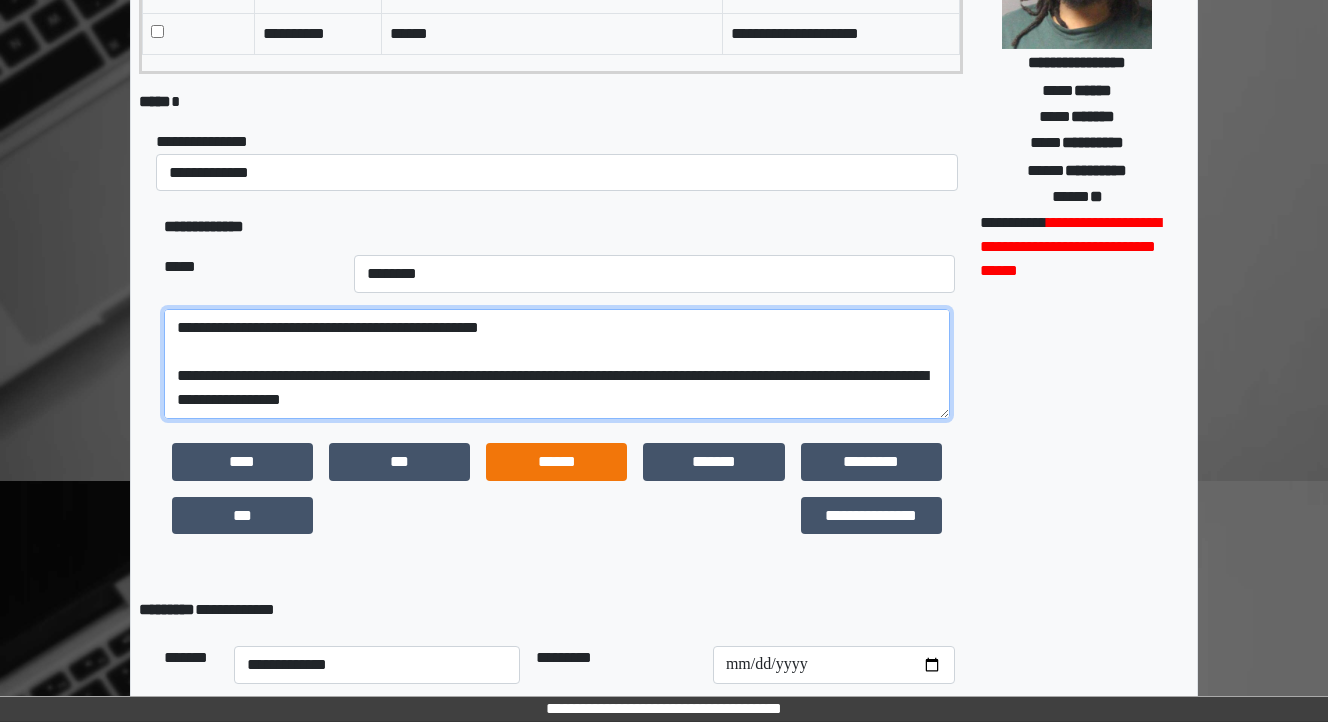 scroll, scrollTop: 283, scrollLeft: 0, axis: vertical 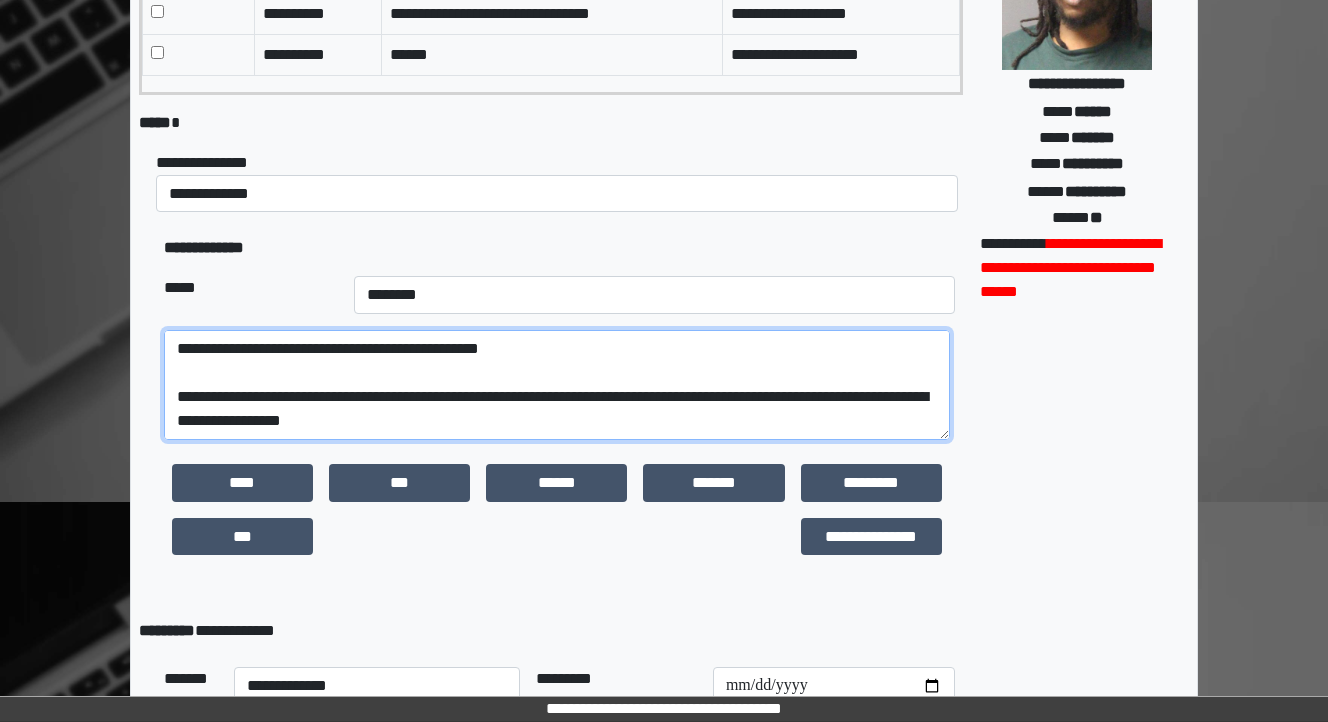 click at bounding box center (557, 385) 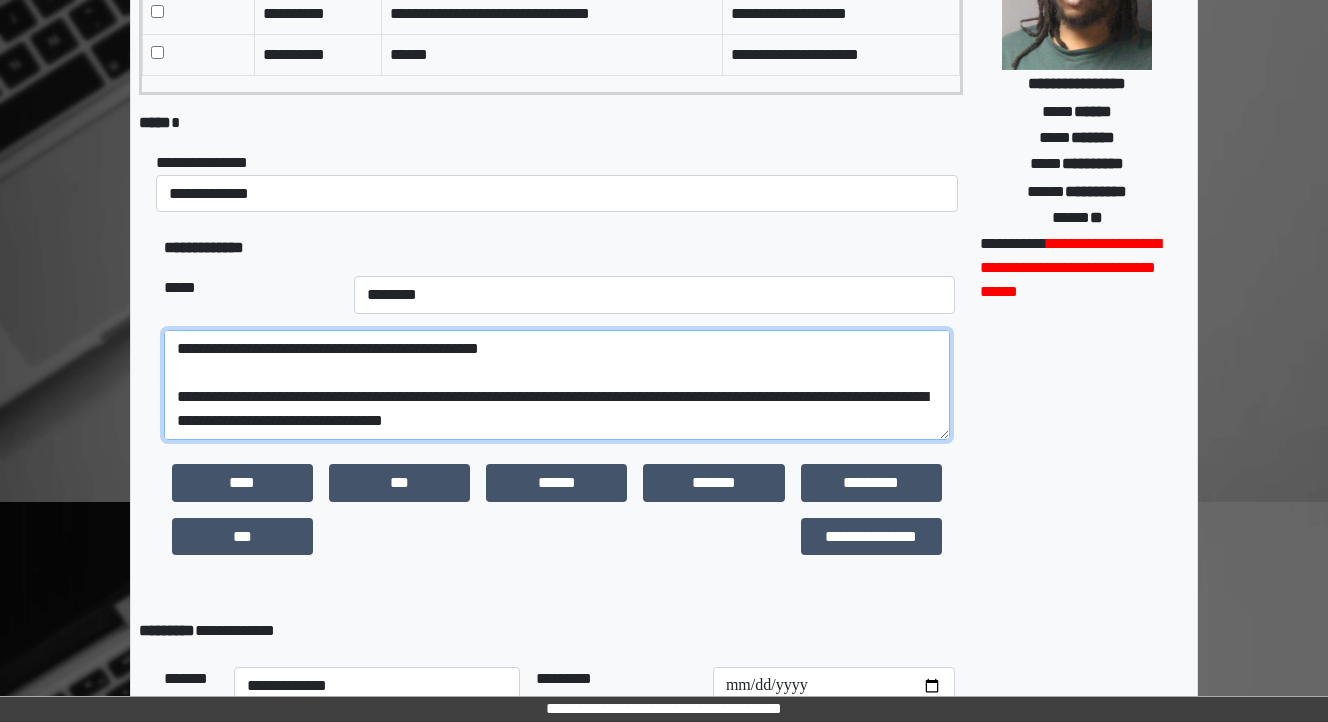 click at bounding box center (557, 385) 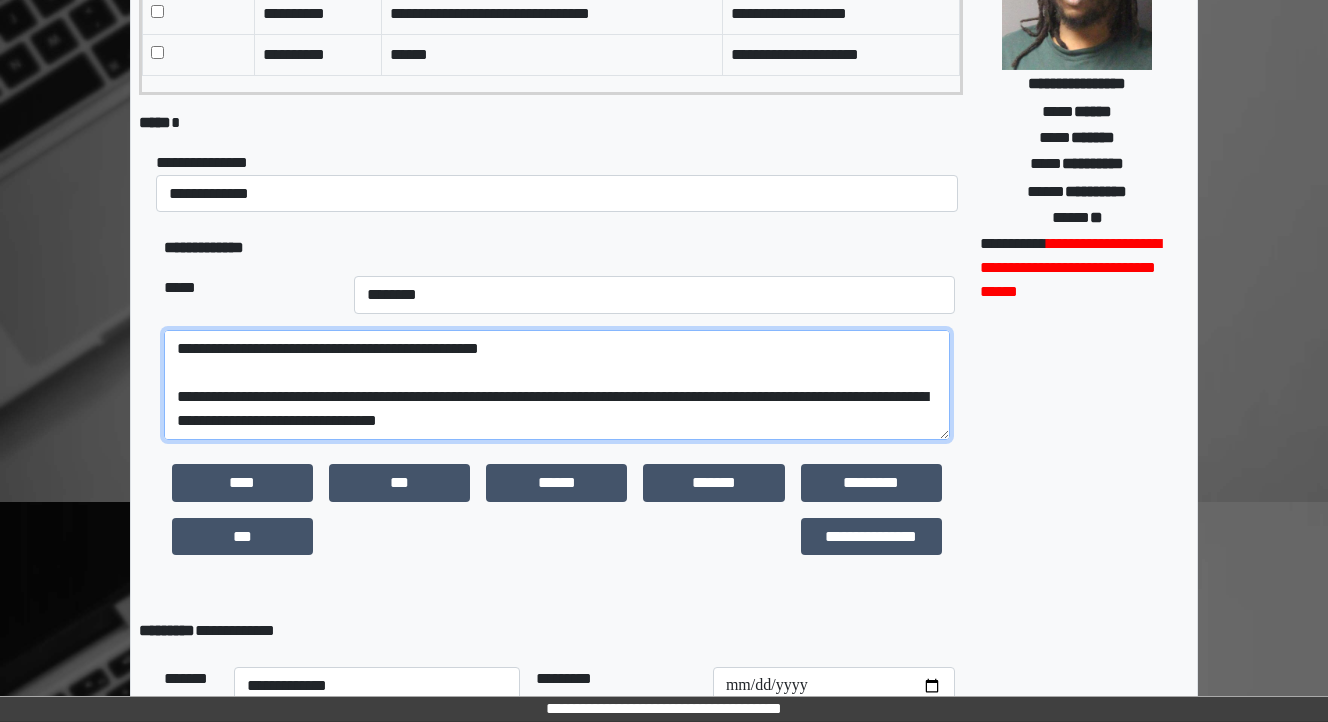 click at bounding box center [557, 385] 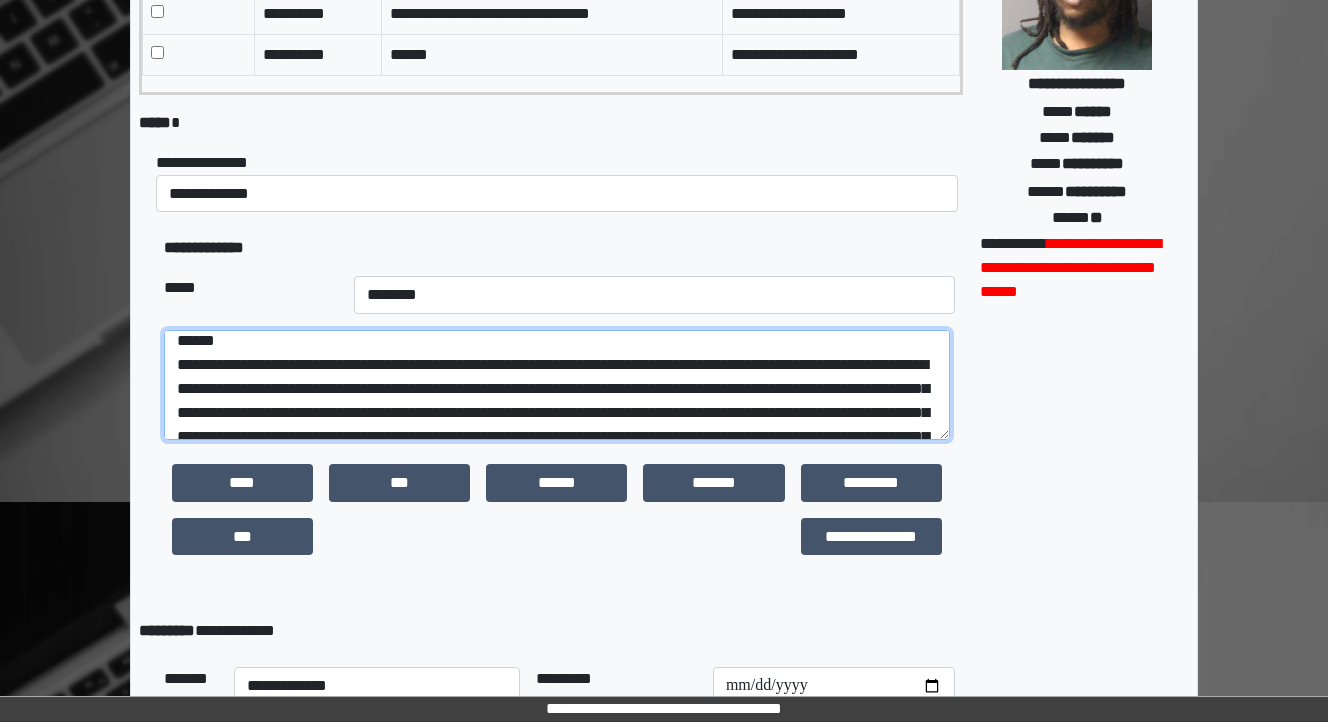 scroll, scrollTop: 32, scrollLeft: 0, axis: vertical 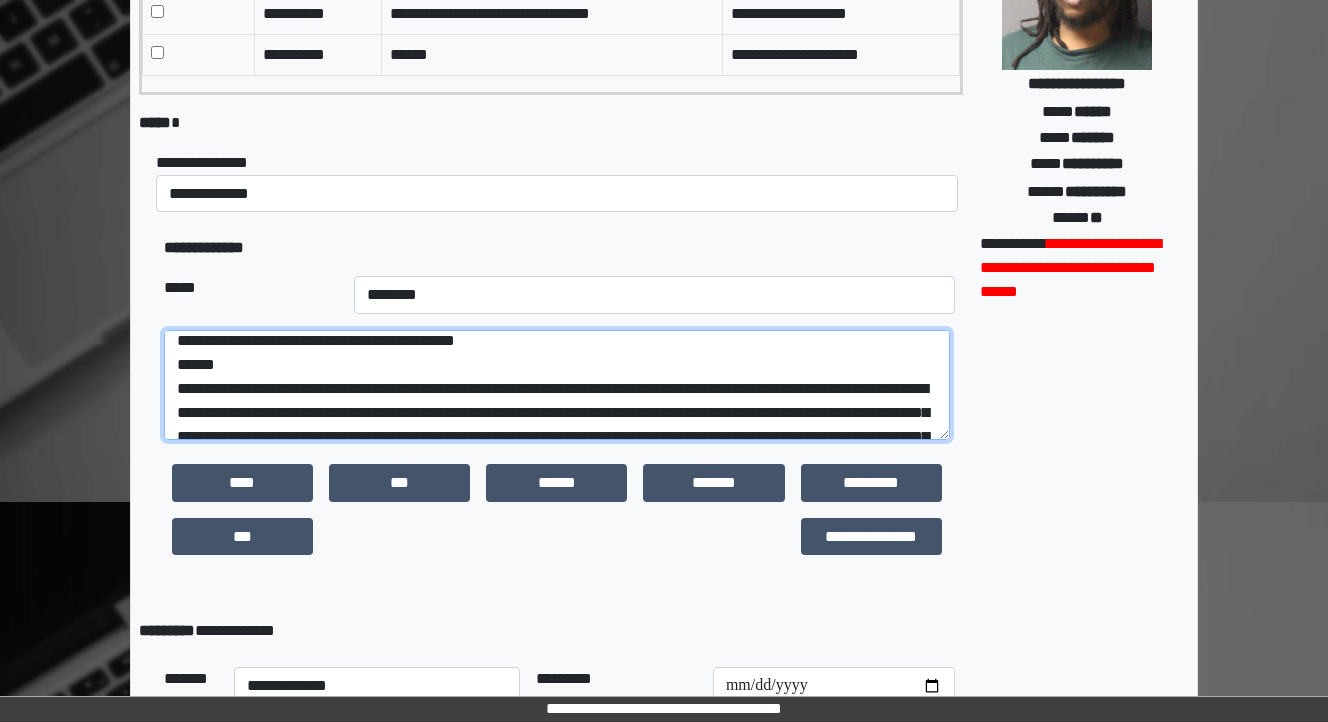 click at bounding box center [557, 385] 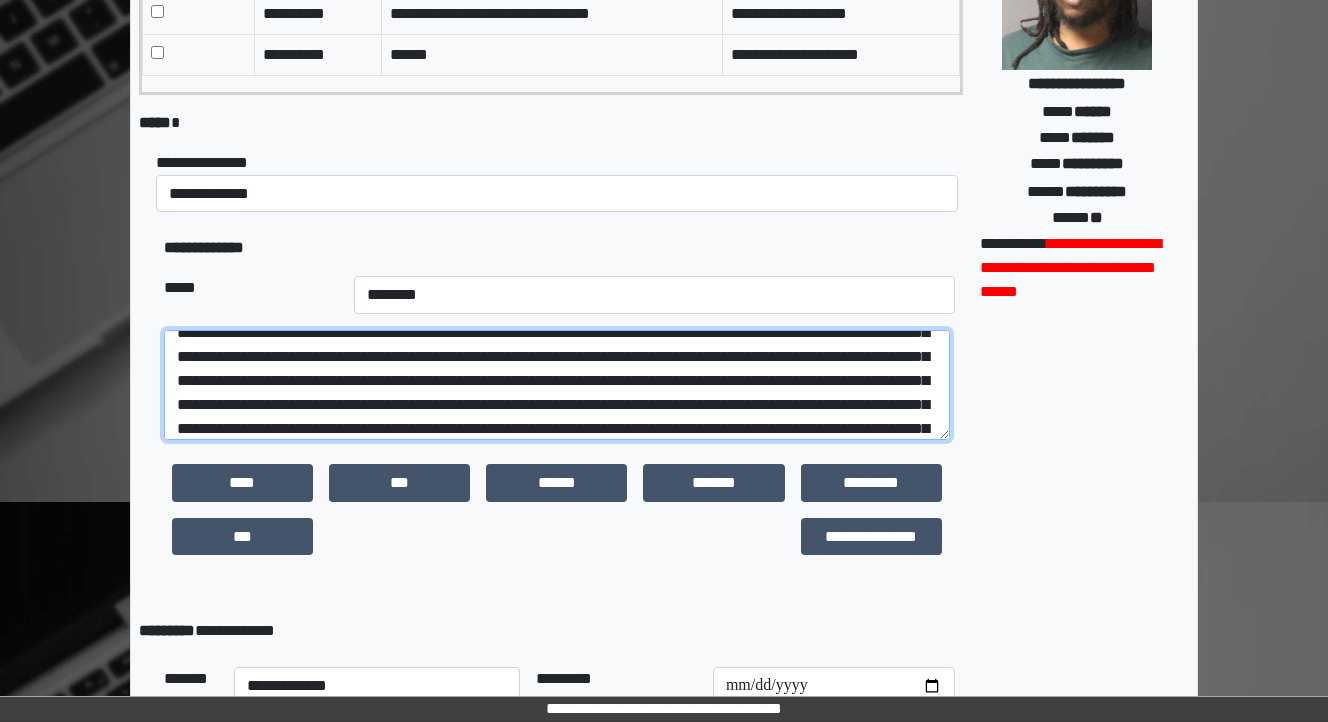 click at bounding box center (557, 385) 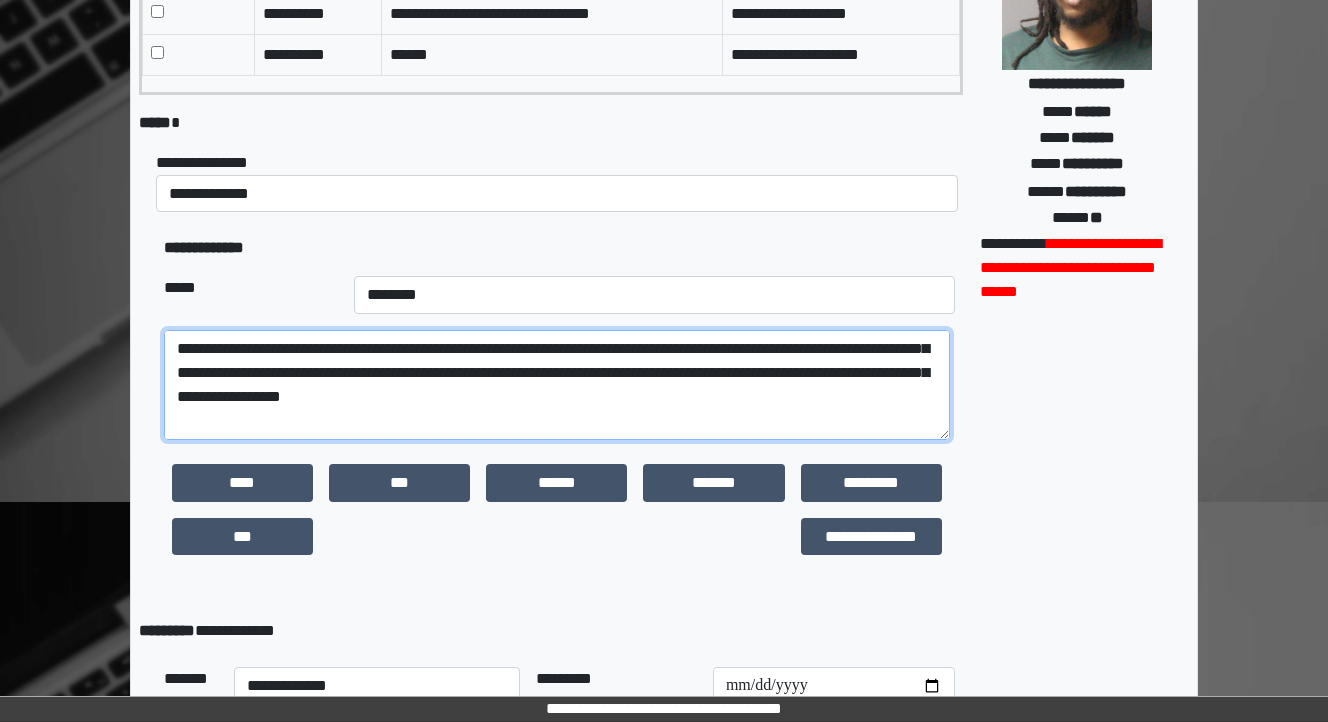 scroll, scrollTop: 512, scrollLeft: 0, axis: vertical 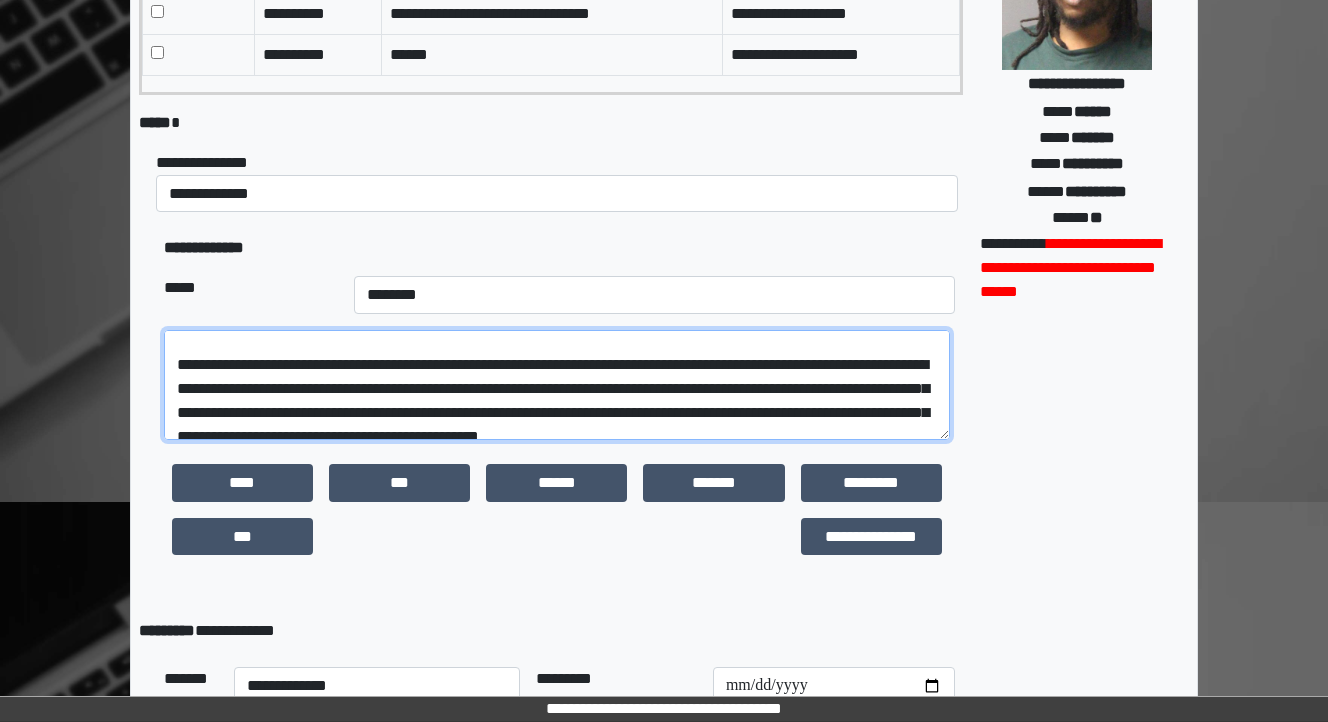 click at bounding box center (557, 385) 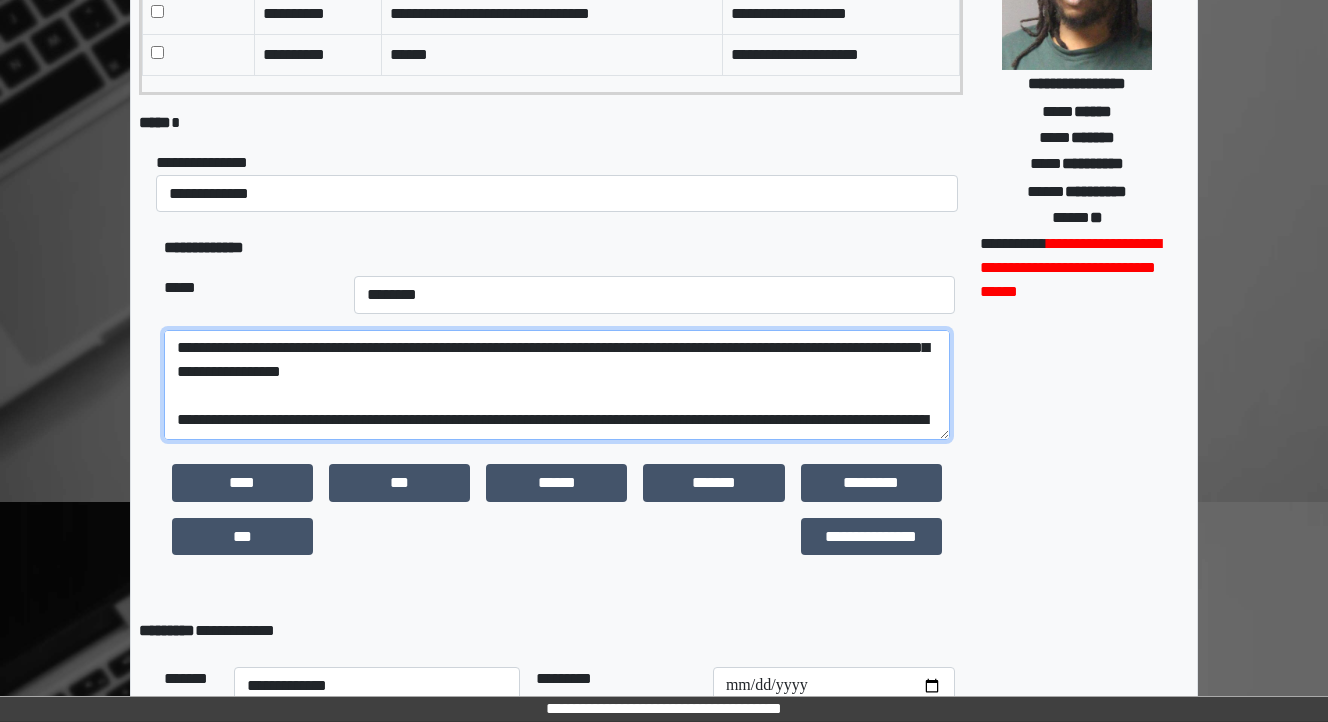 scroll, scrollTop: 432, scrollLeft: 0, axis: vertical 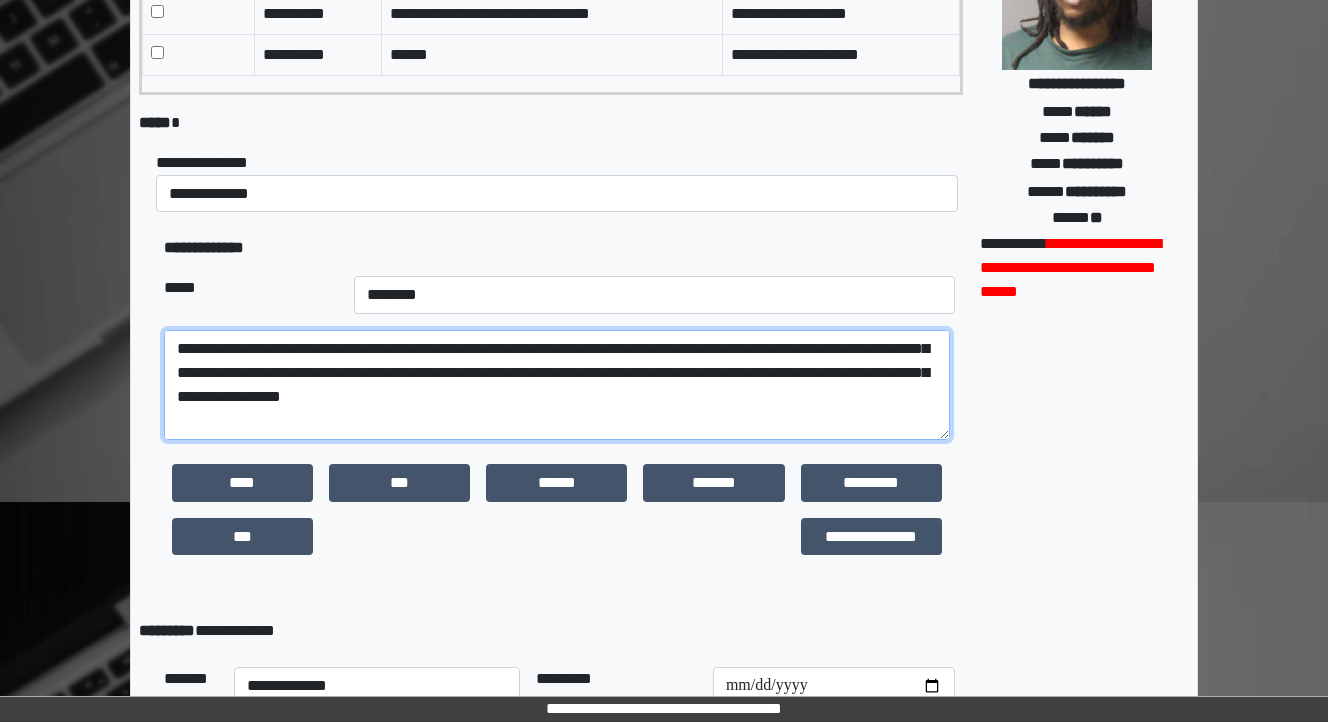 click at bounding box center [557, 385] 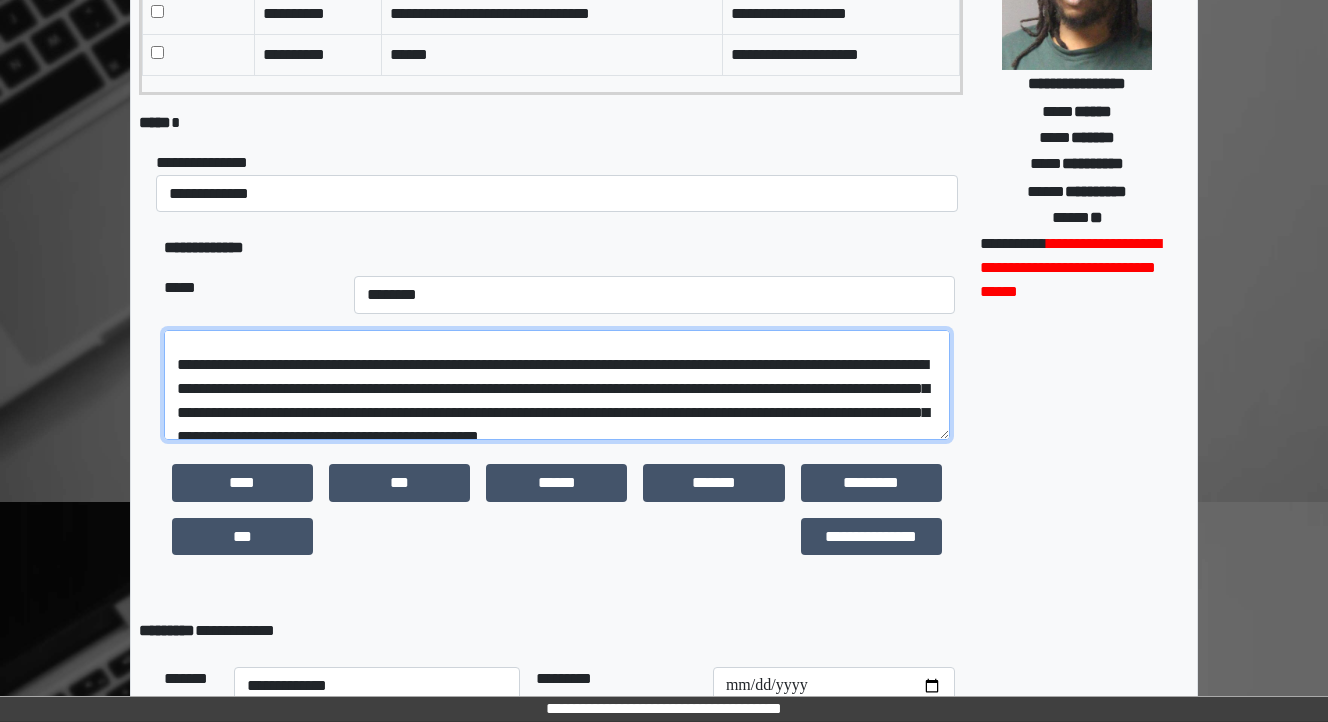 scroll, scrollTop: 511, scrollLeft: 0, axis: vertical 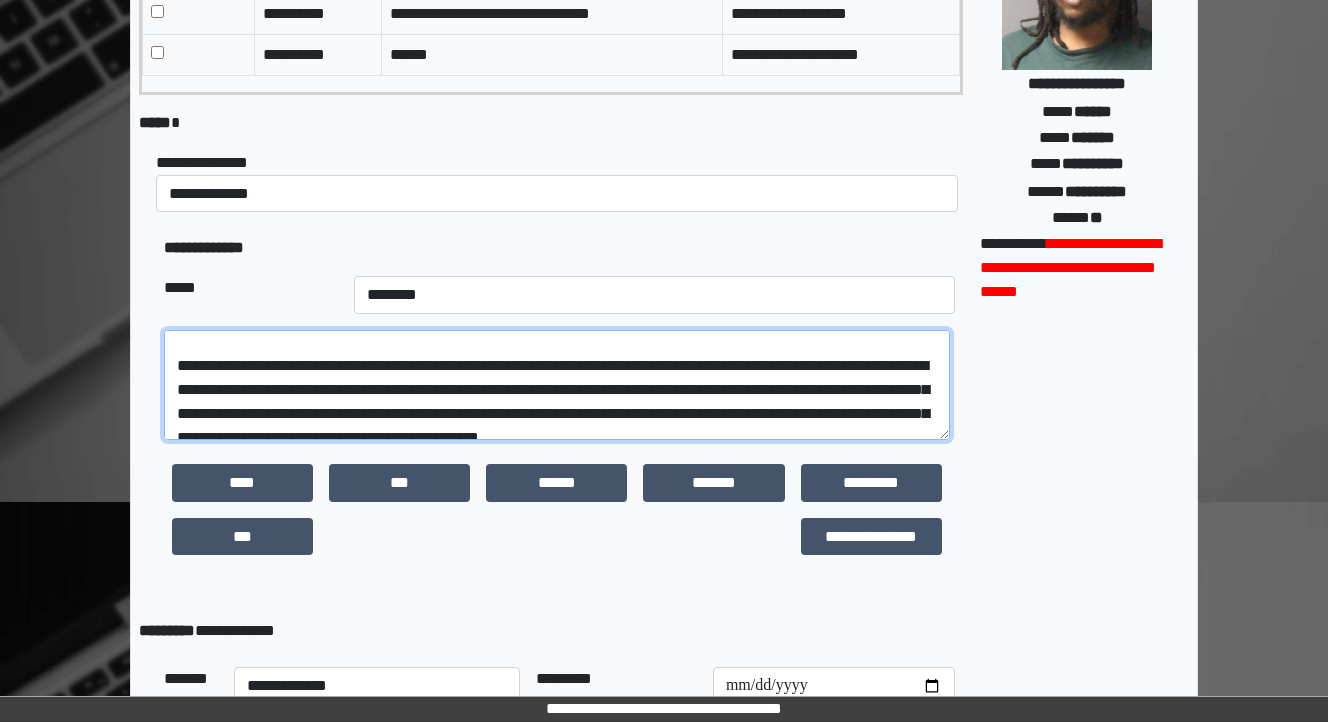 click at bounding box center [557, 385] 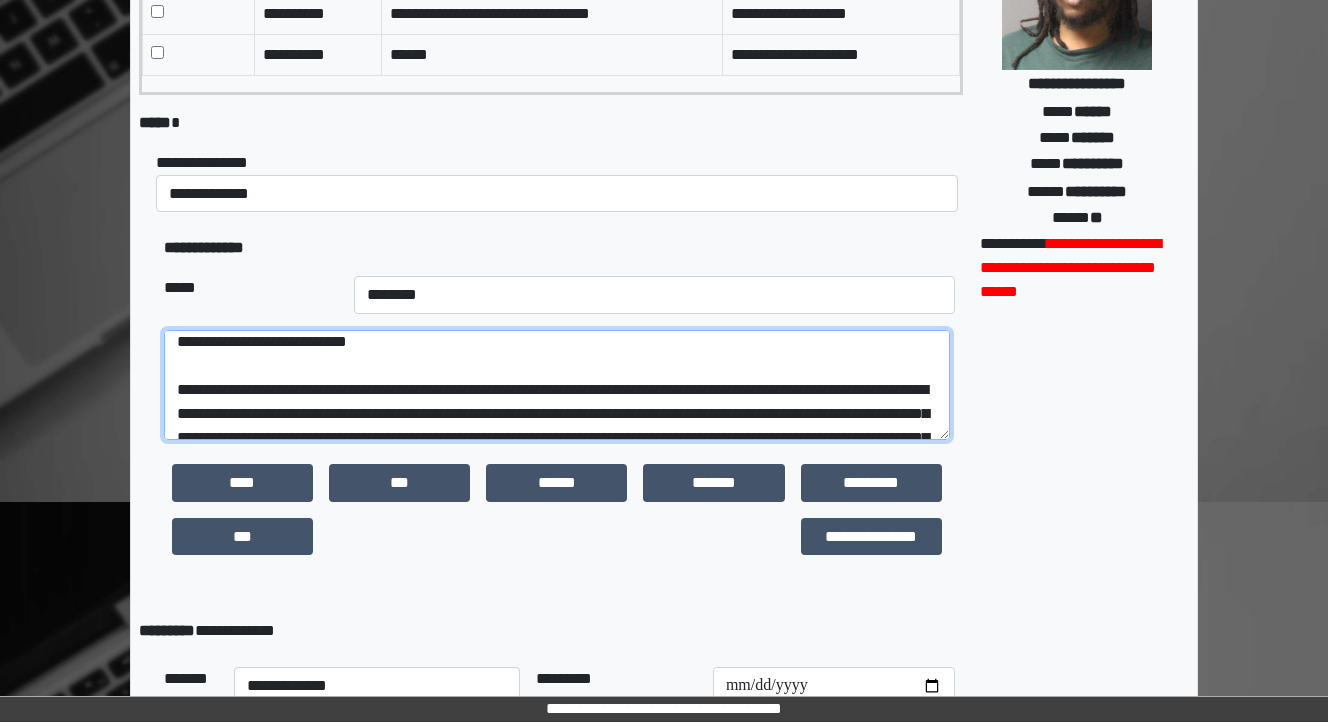 click at bounding box center [557, 385] 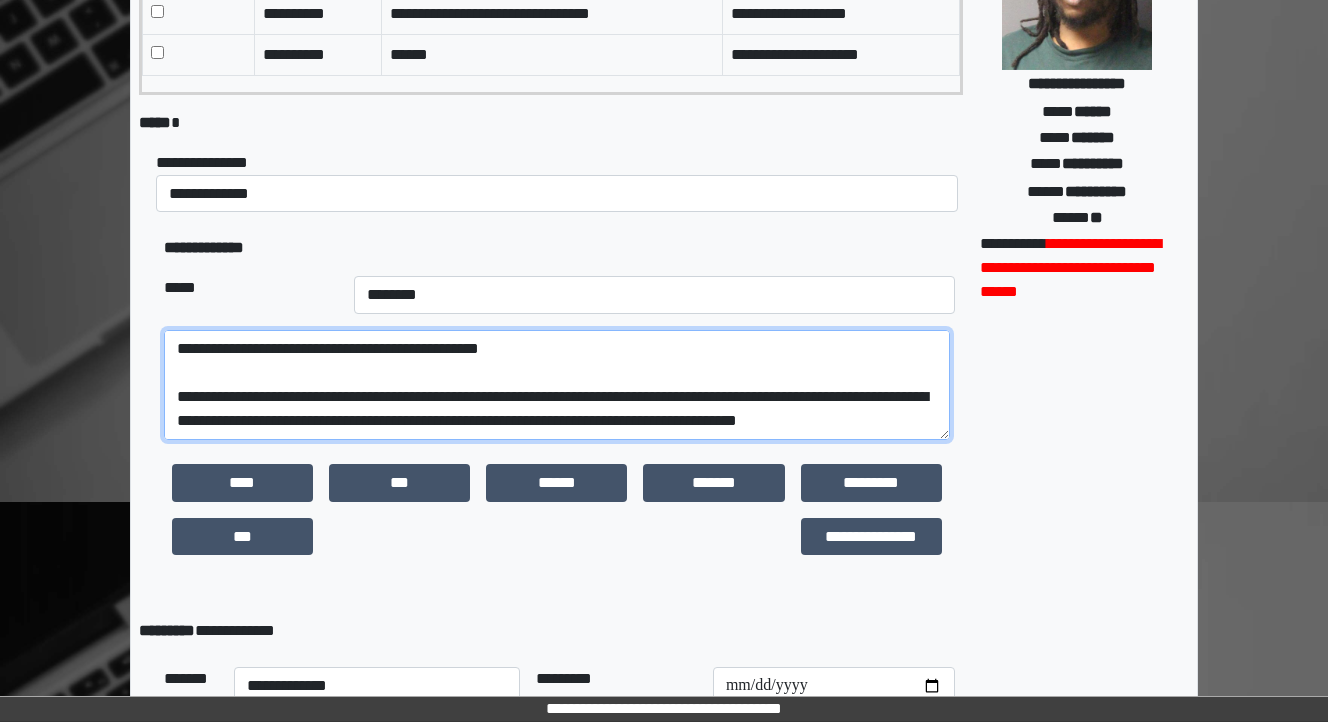 scroll, scrollTop: 671, scrollLeft: 0, axis: vertical 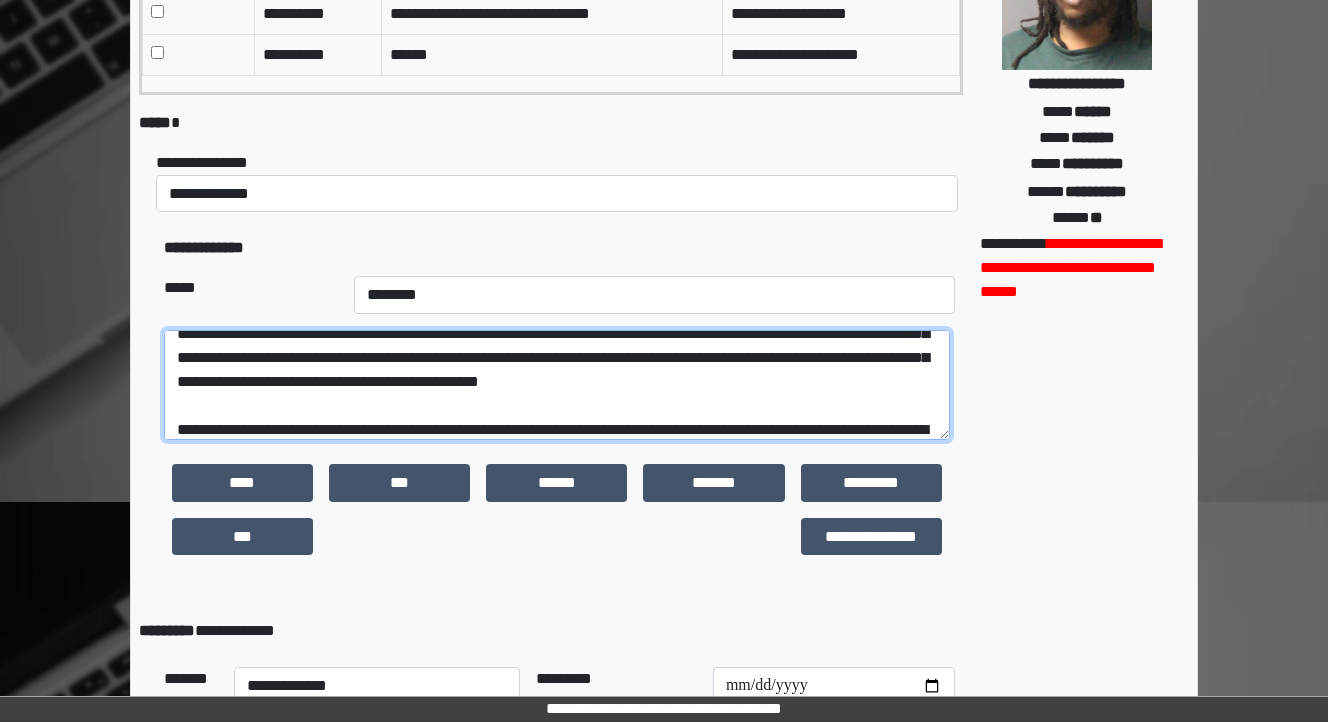 click at bounding box center [557, 385] 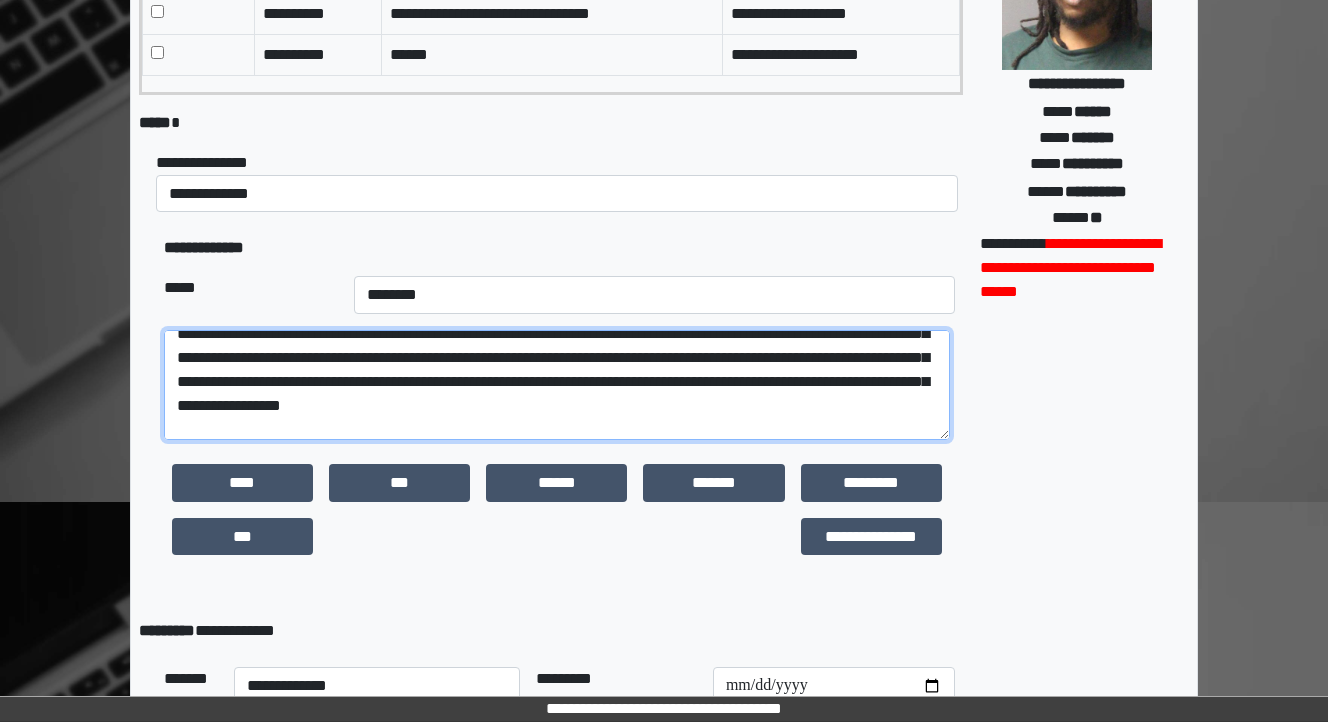 scroll, scrollTop: 592, scrollLeft: 0, axis: vertical 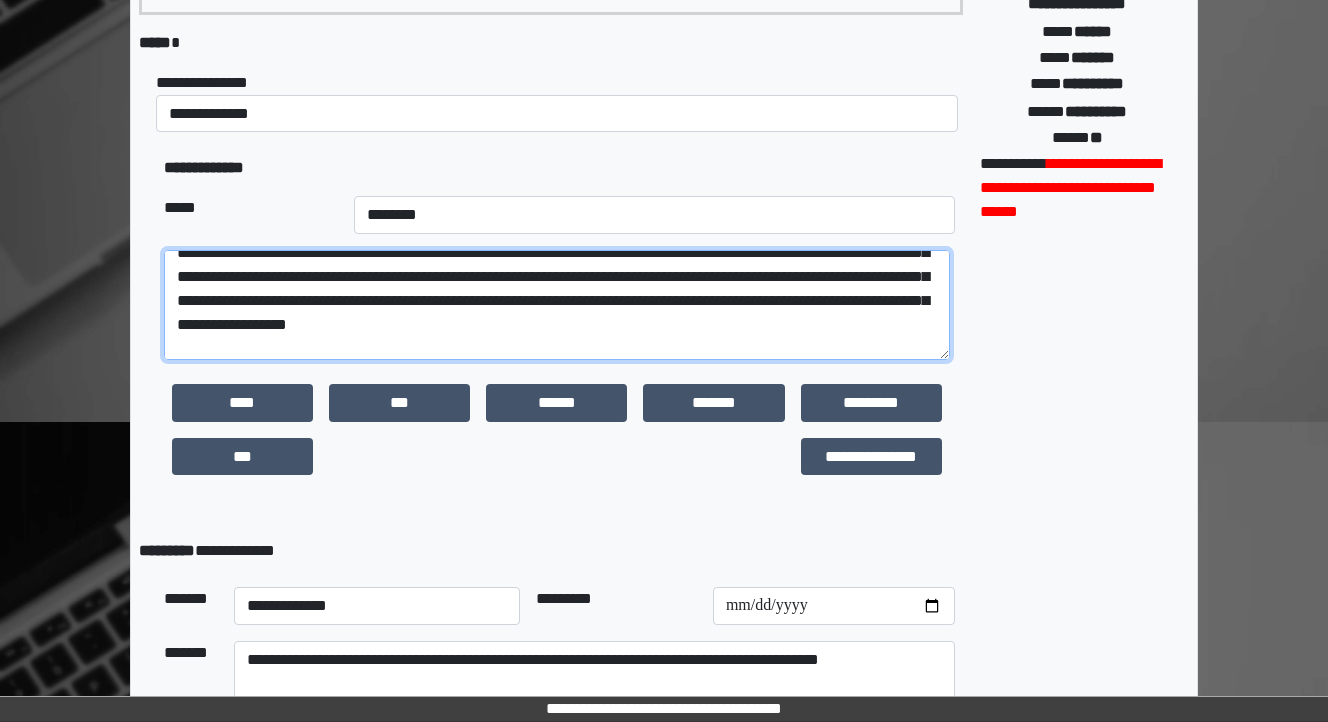 drag, startPoint x: 490, startPoint y: 327, endPoint x: 412, endPoint y: 320, distance: 78.31347 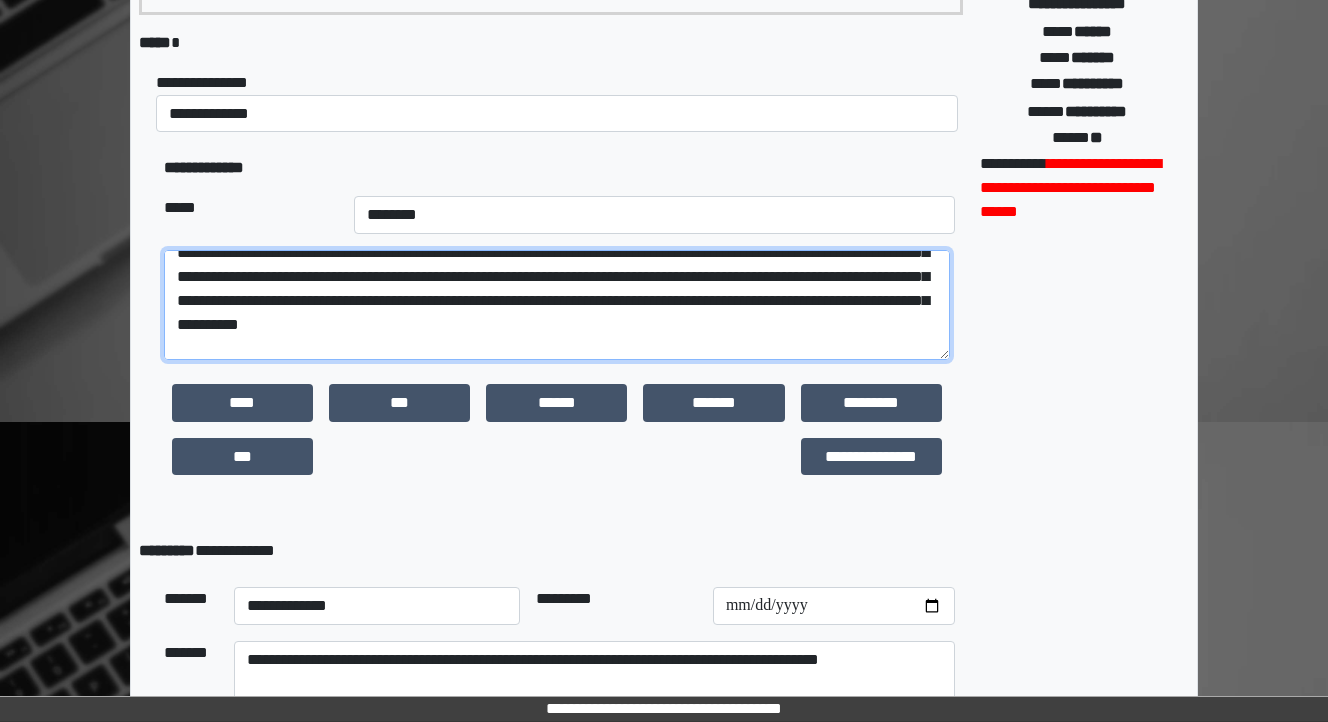 click at bounding box center (557, 305) 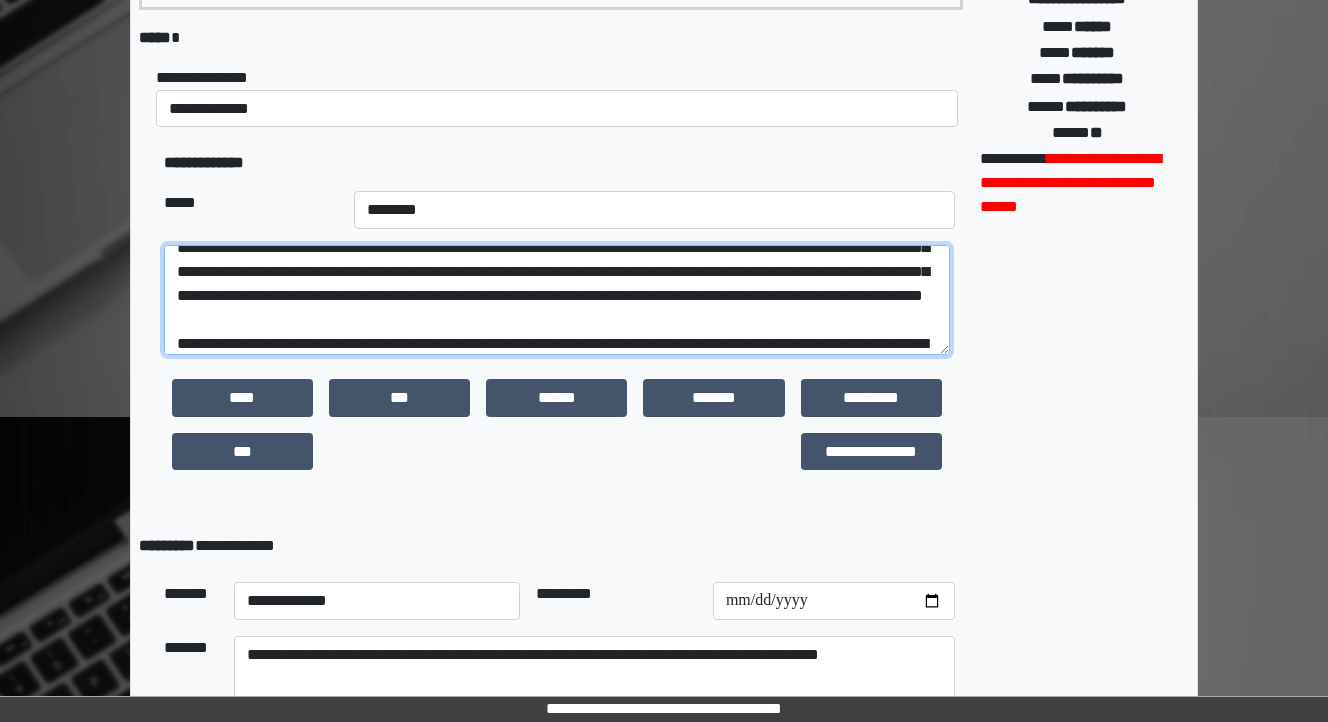 scroll, scrollTop: 363, scrollLeft: 0, axis: vertical 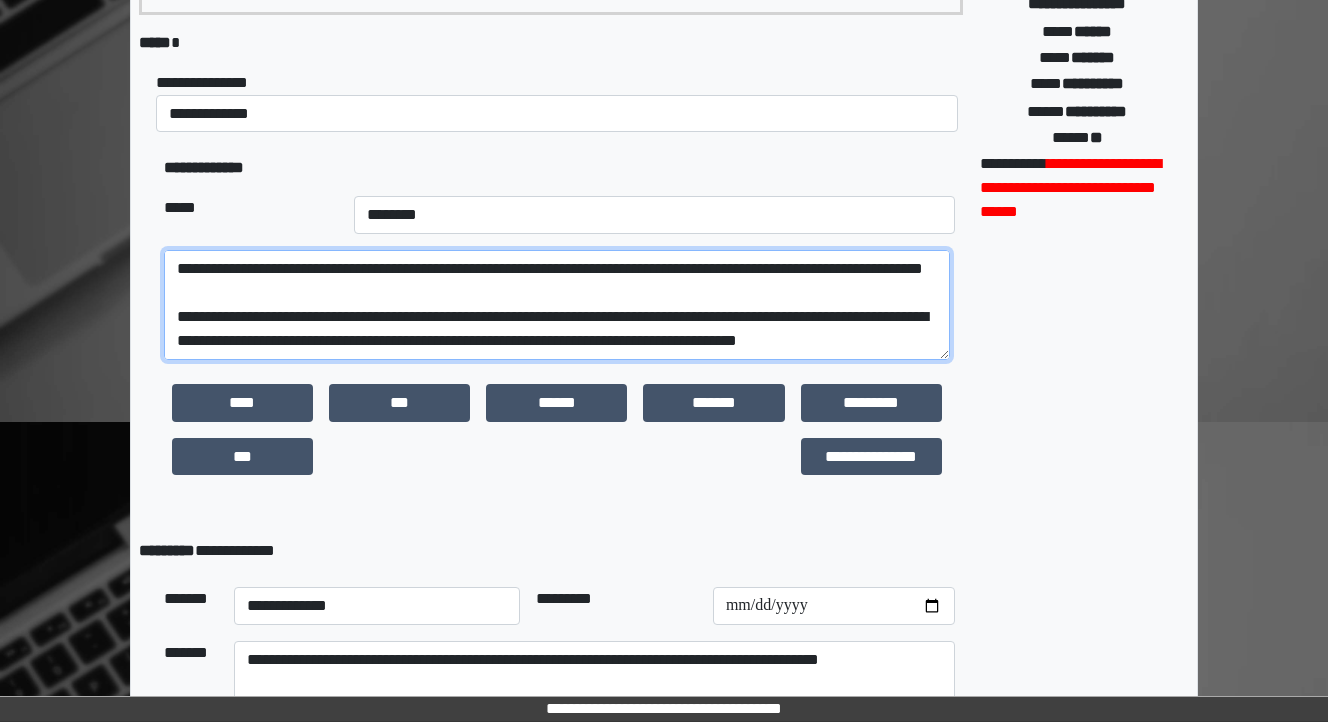 click at bounding box center [557, 305] 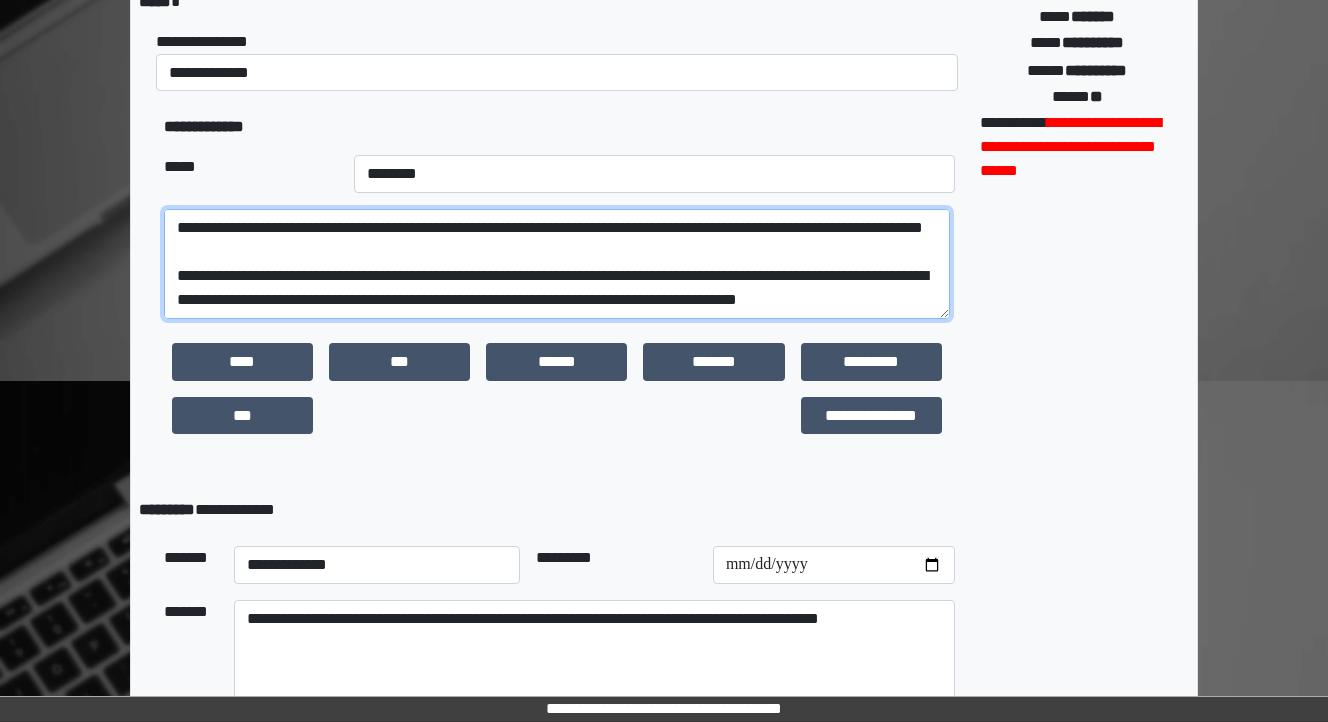 scroll, scrollTop: 443, scrollLeft: 0, axis: vertical 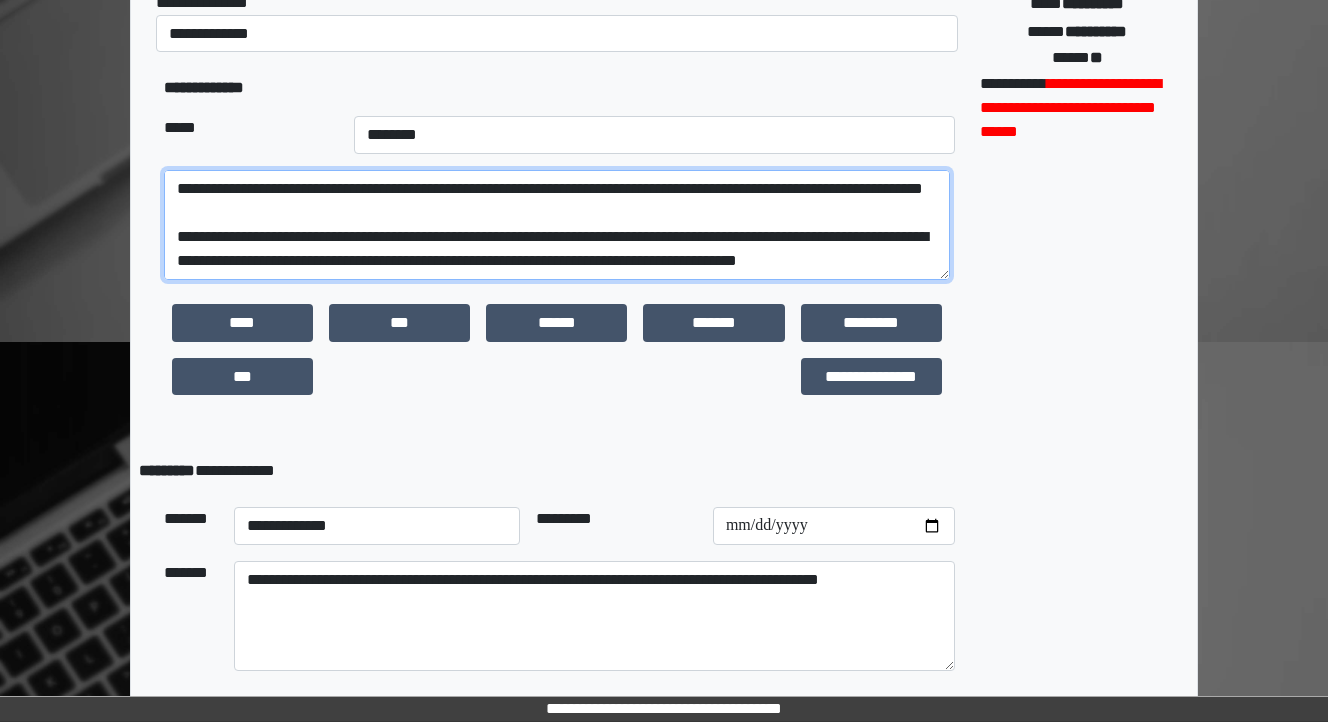 click at bounding box center [557, 225] 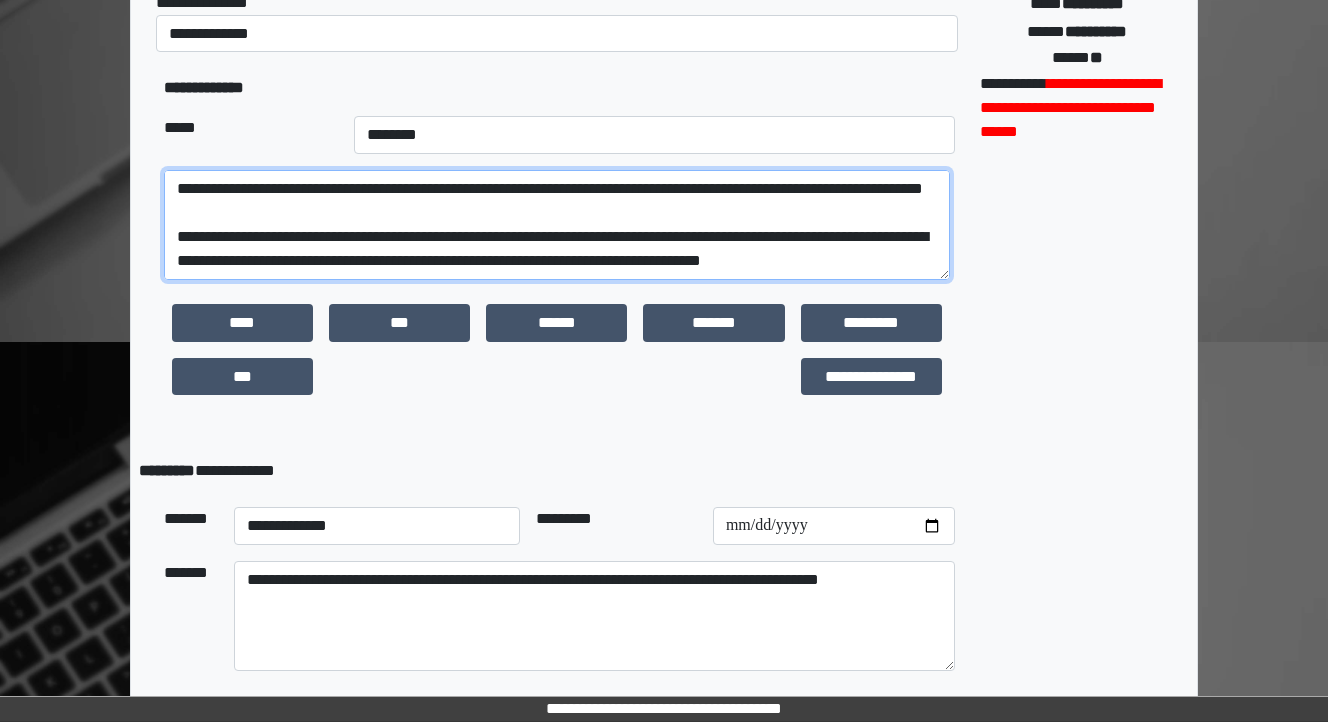 scroll, scrollTop: 744, scrollLeft: 0, axis: vertical 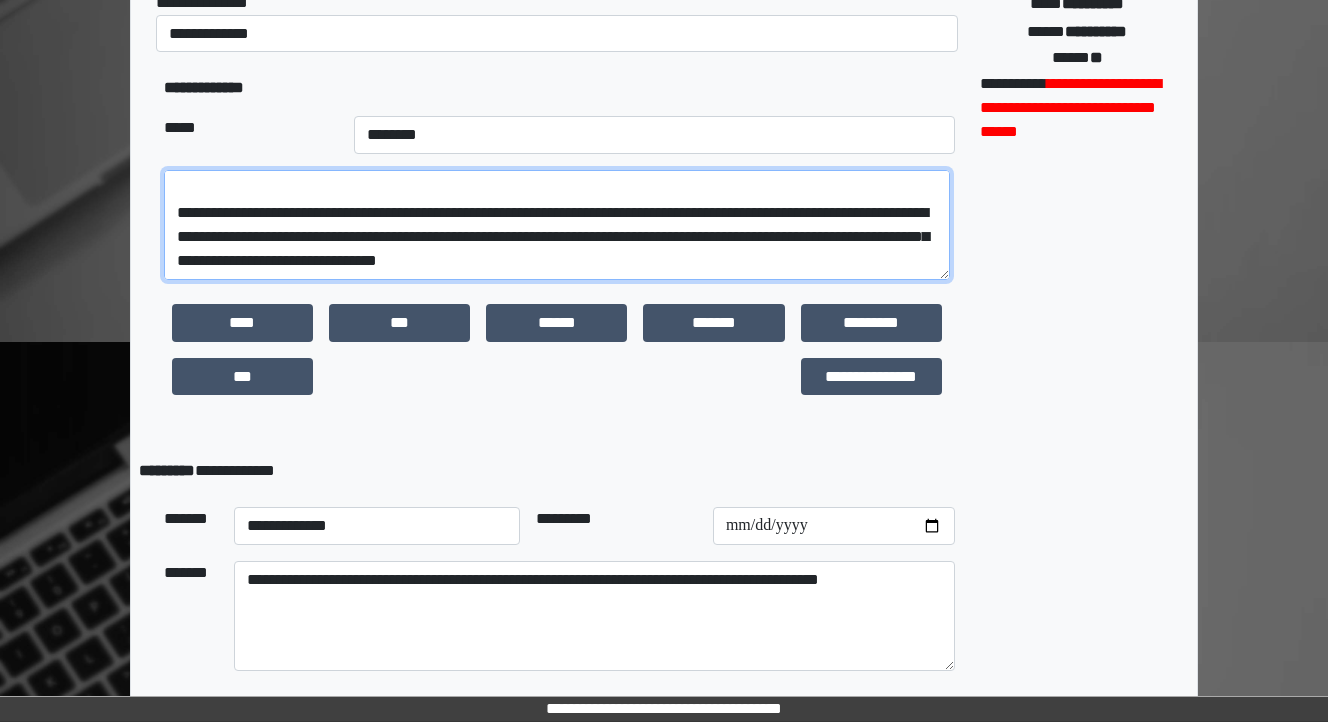 click at bounding box center [557, 225] 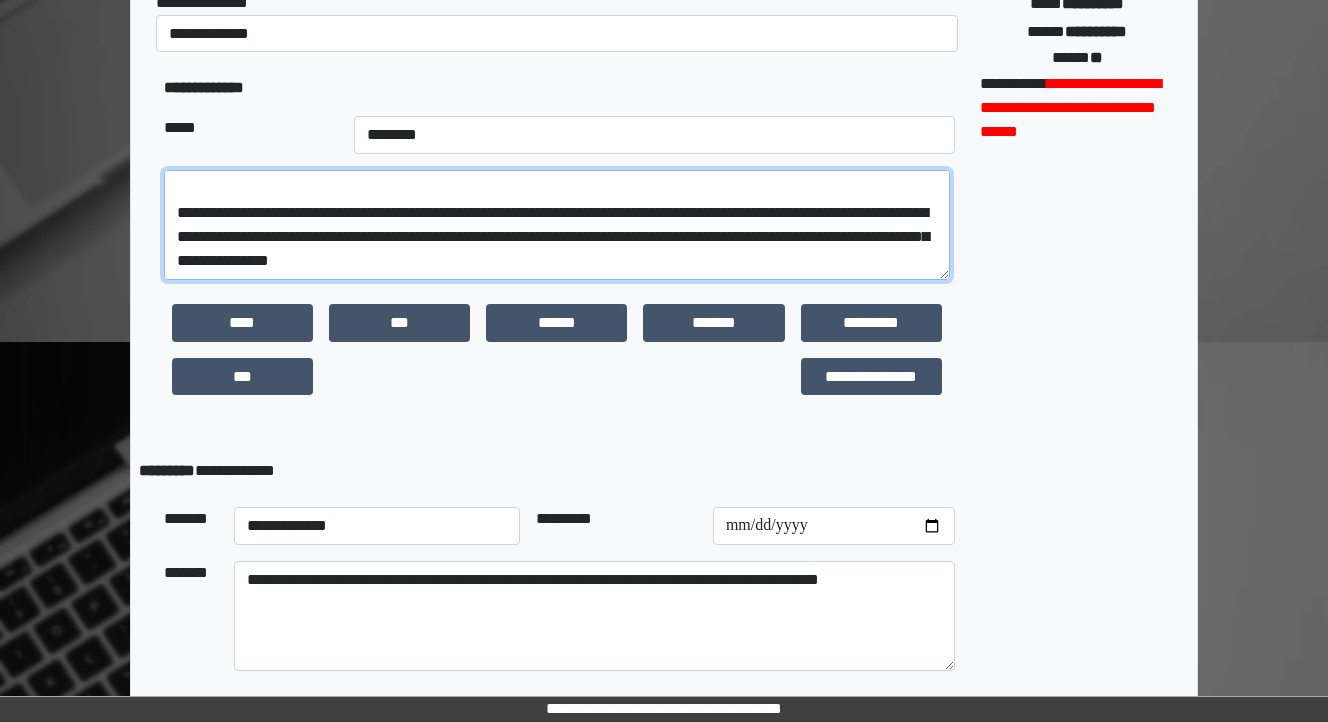 click at bounding box center [557, 225] 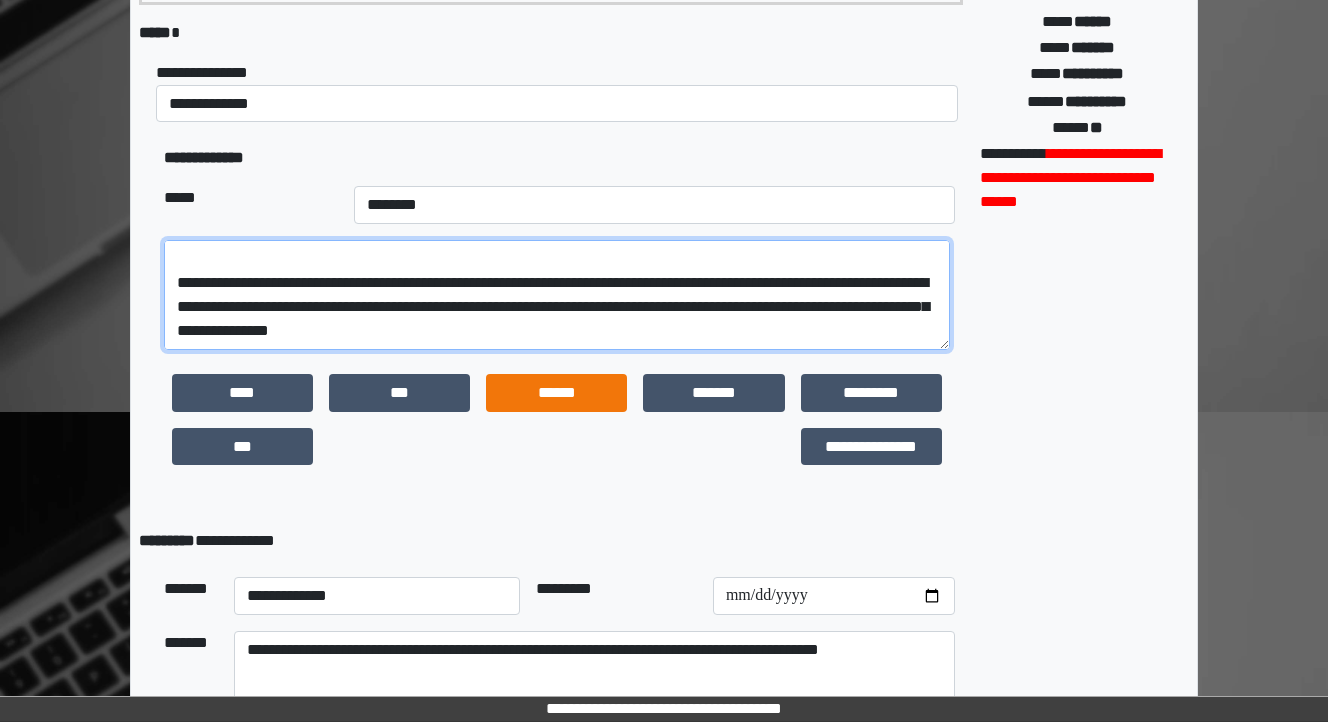 scroll, scrollTop: 363, scrollLeft: 0, axis: vertical 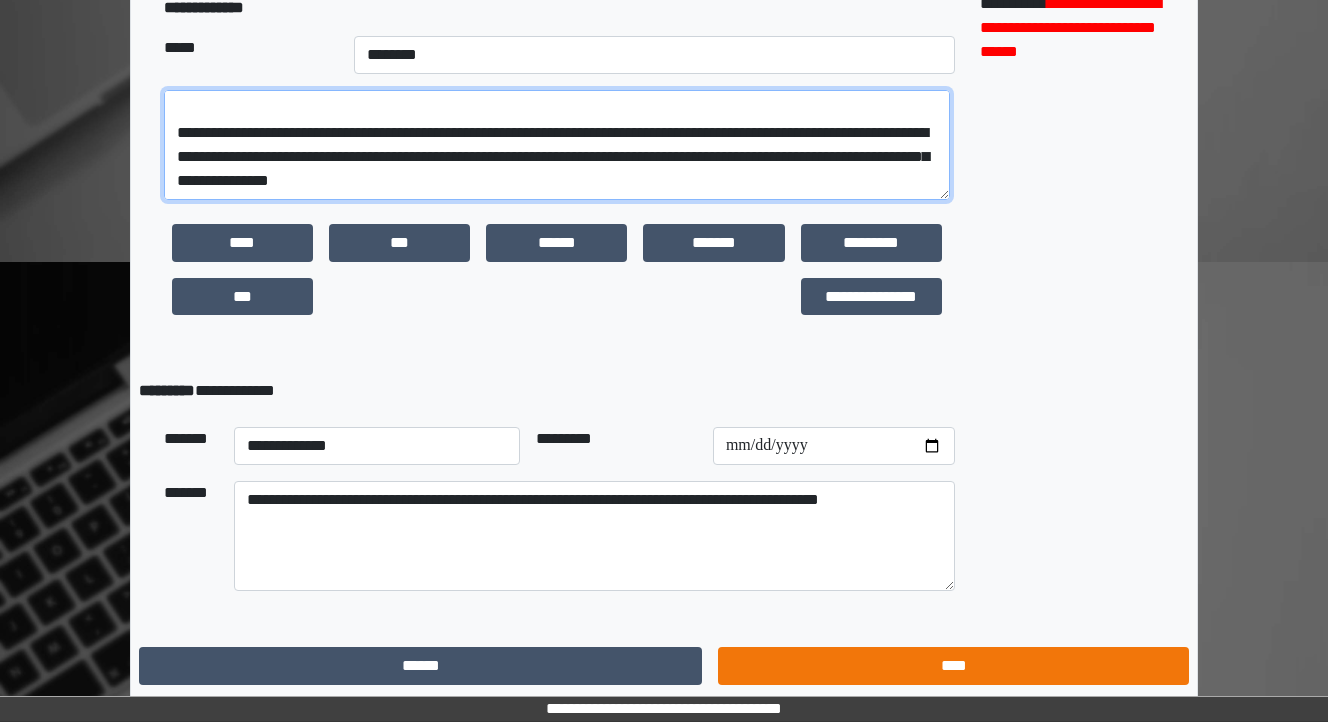 type on "**********" 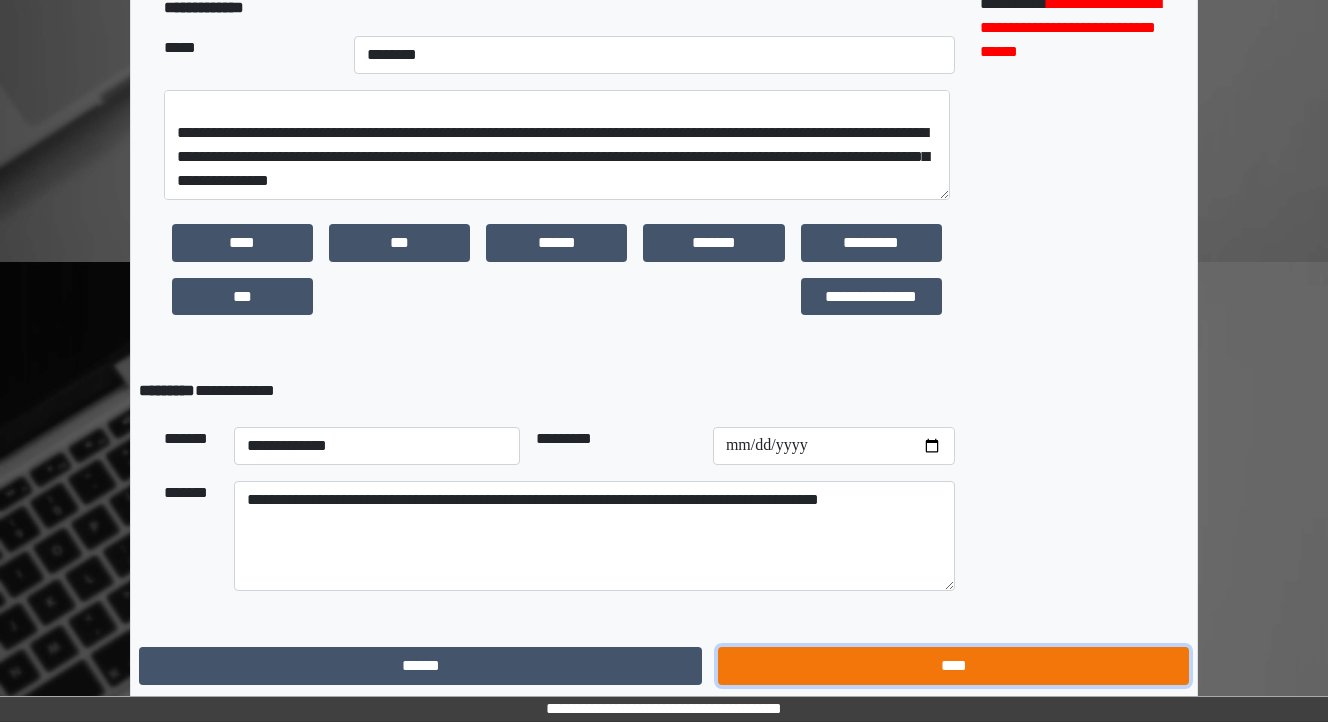 click on "****" at bounding box center [953, 666] 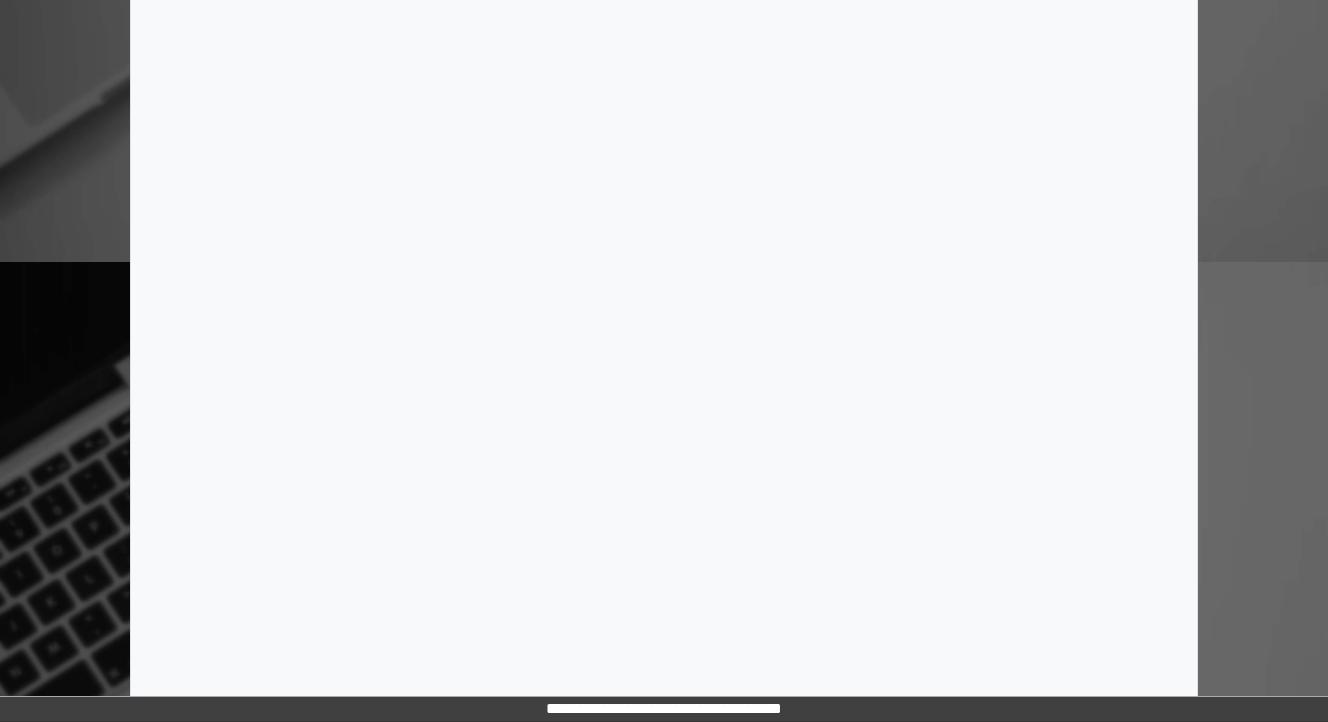 scroll, scrollTop: 0, scrollLeft: 0, axis: both 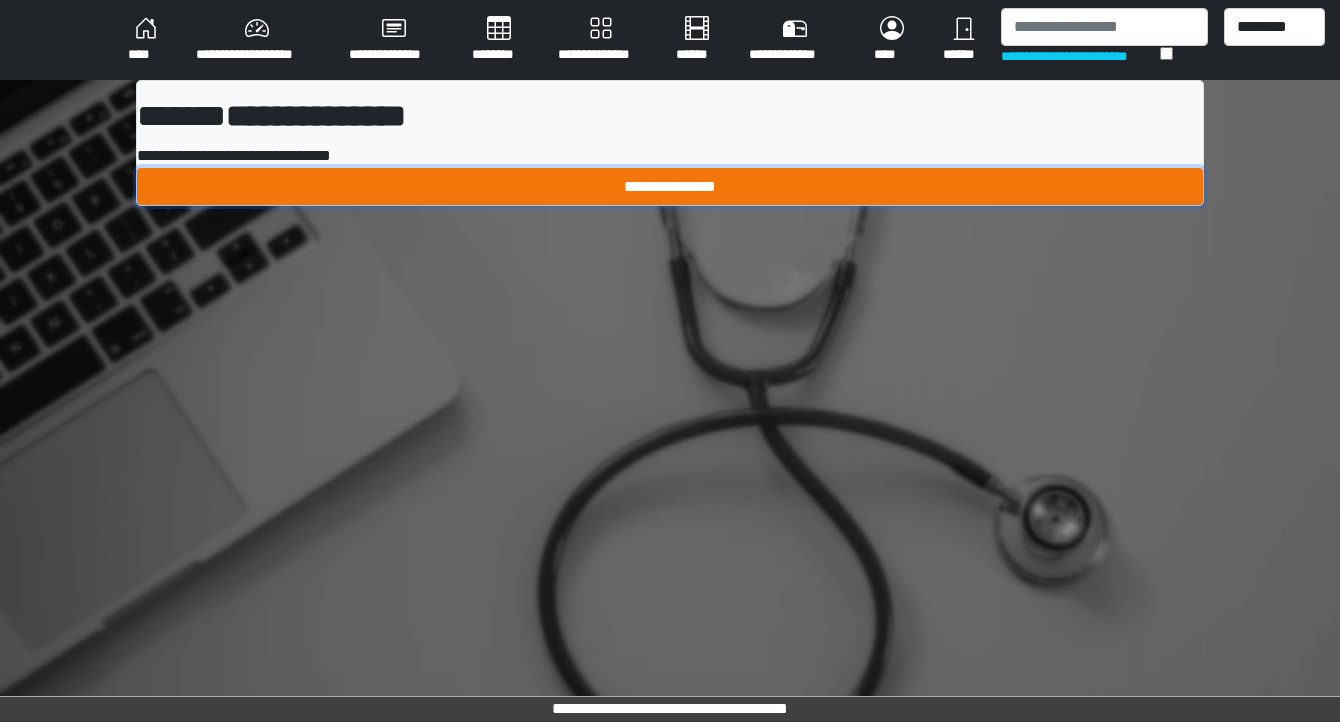click on "**********" at bounding box center [670, 187] 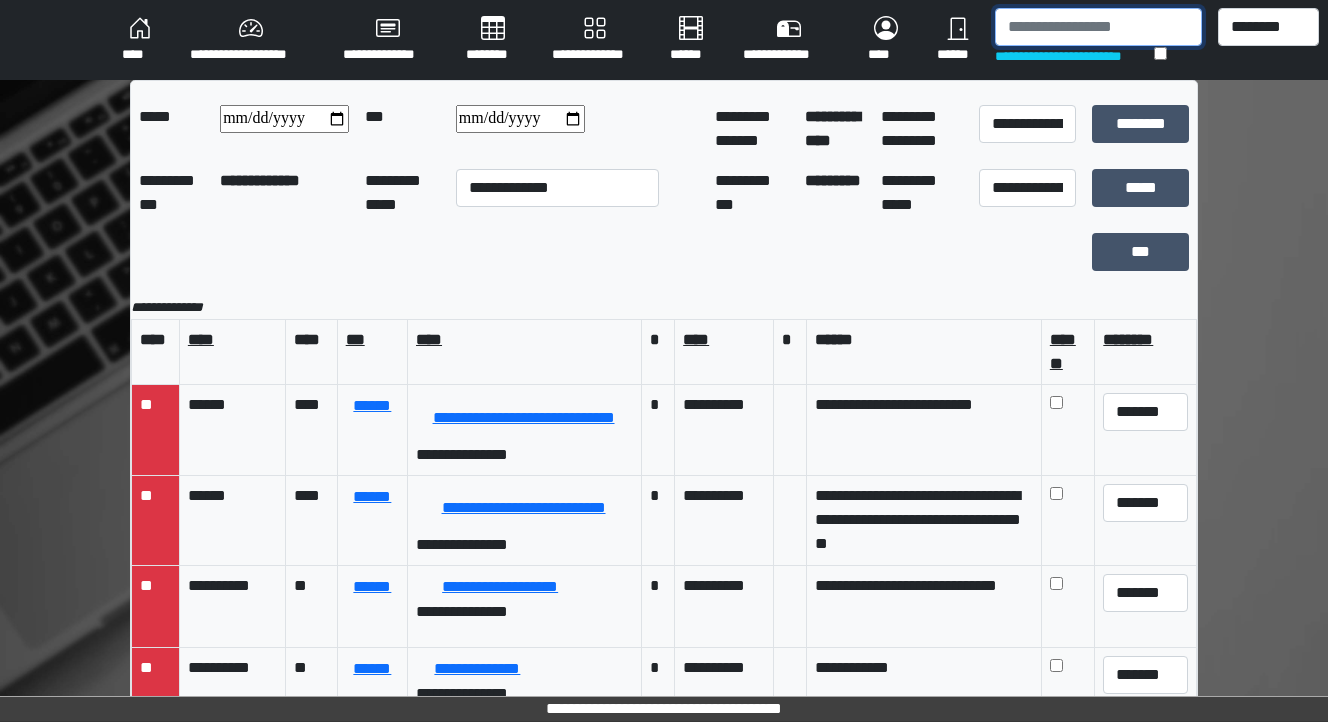click at bounding box center (1098, 27) 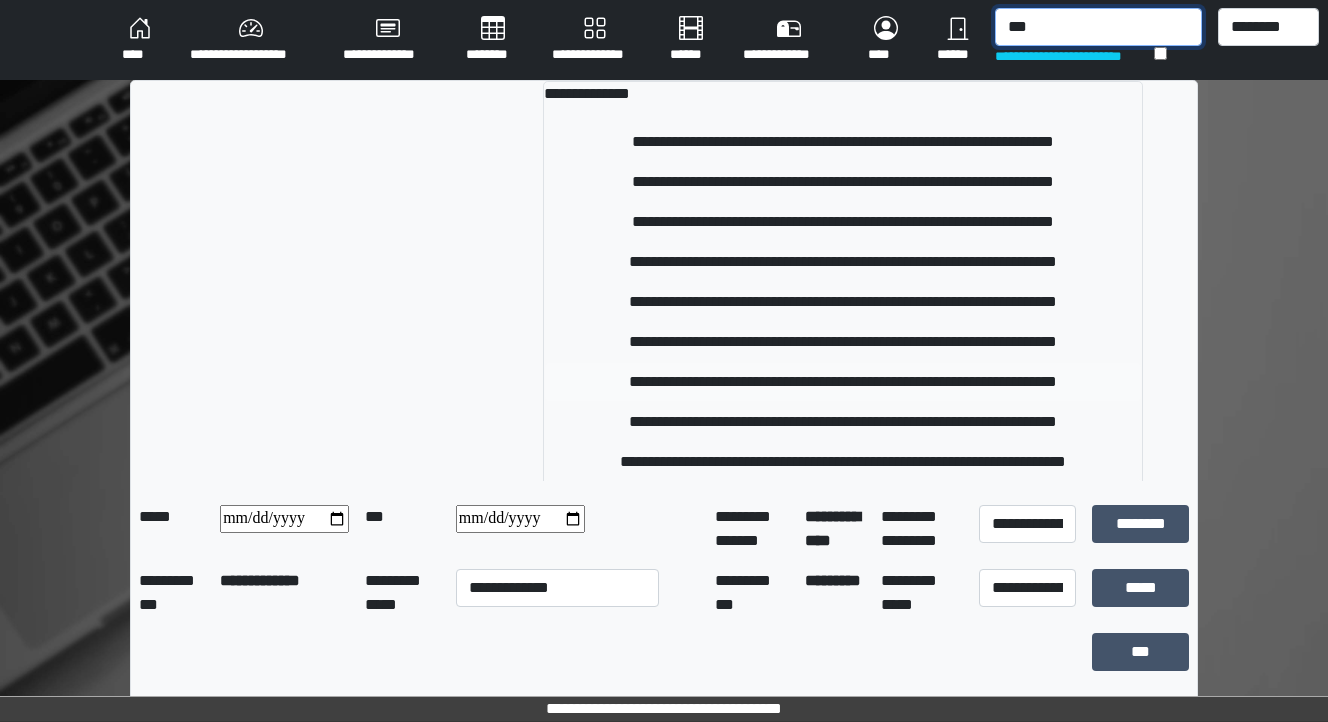 type on "***" 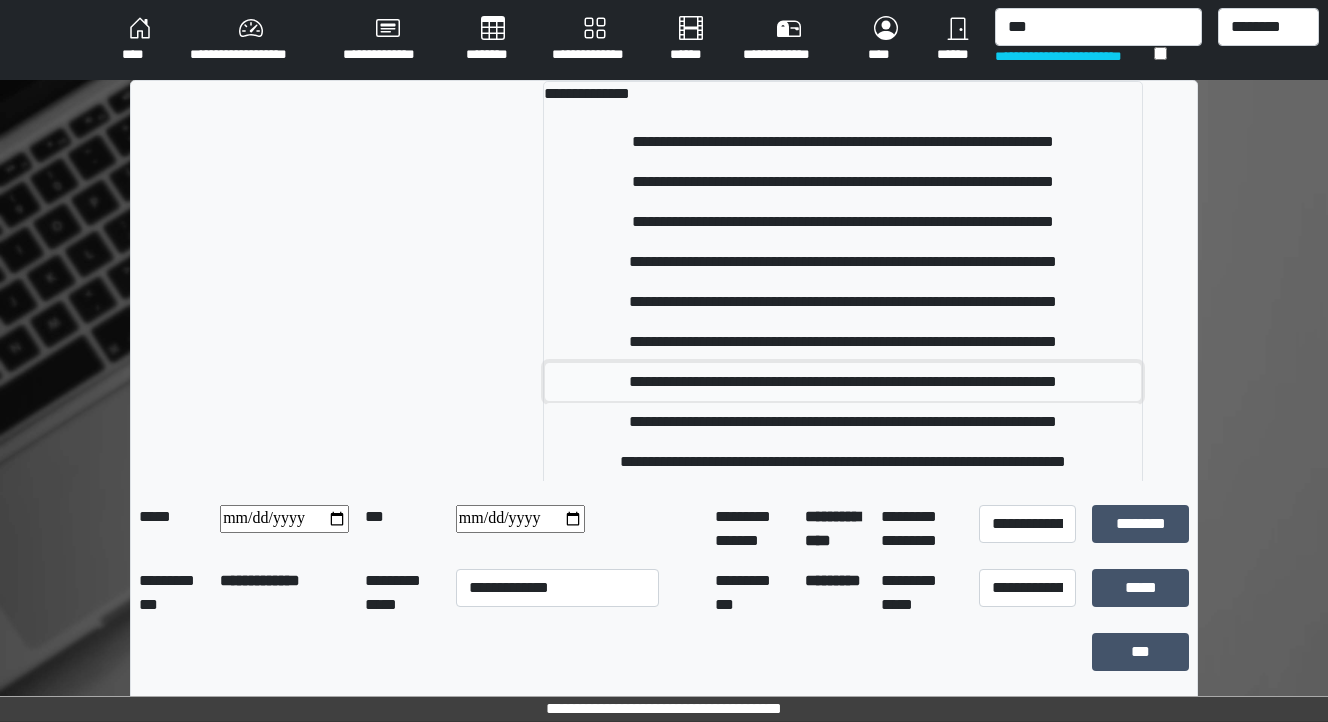 click on "**********" at bounding box center (843, 382) 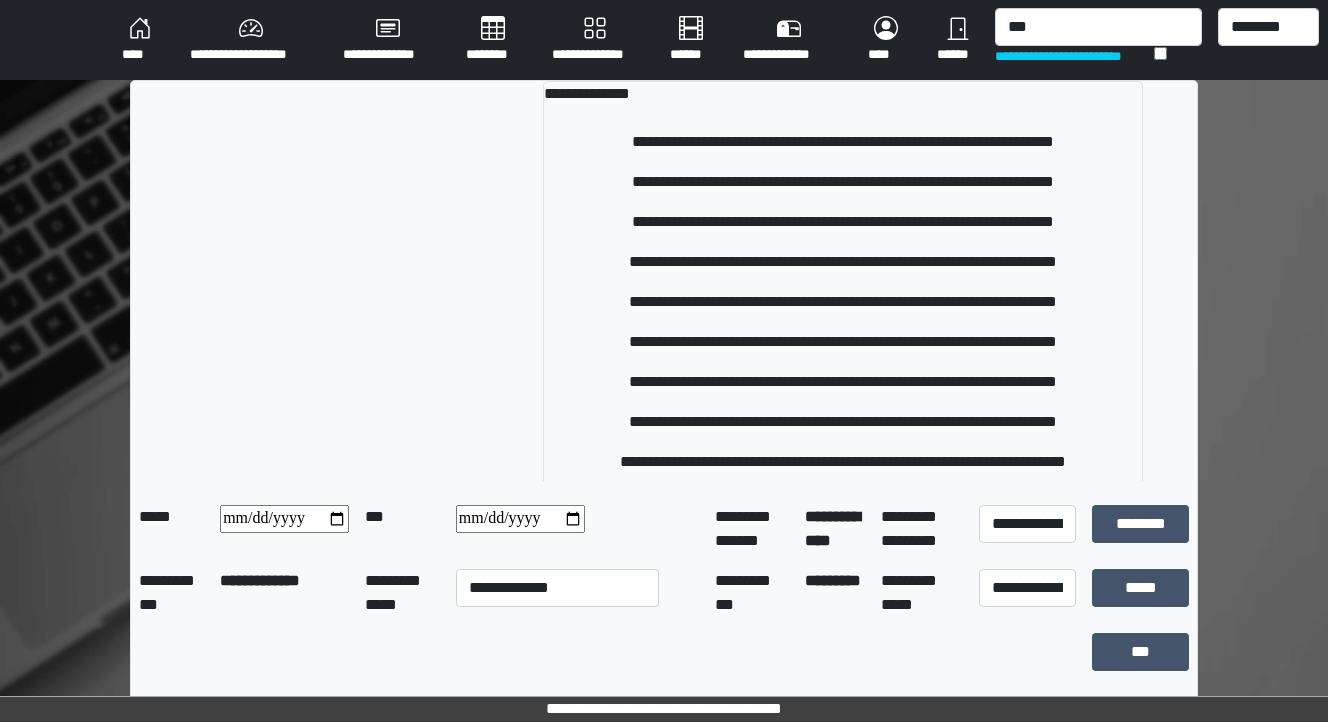 type 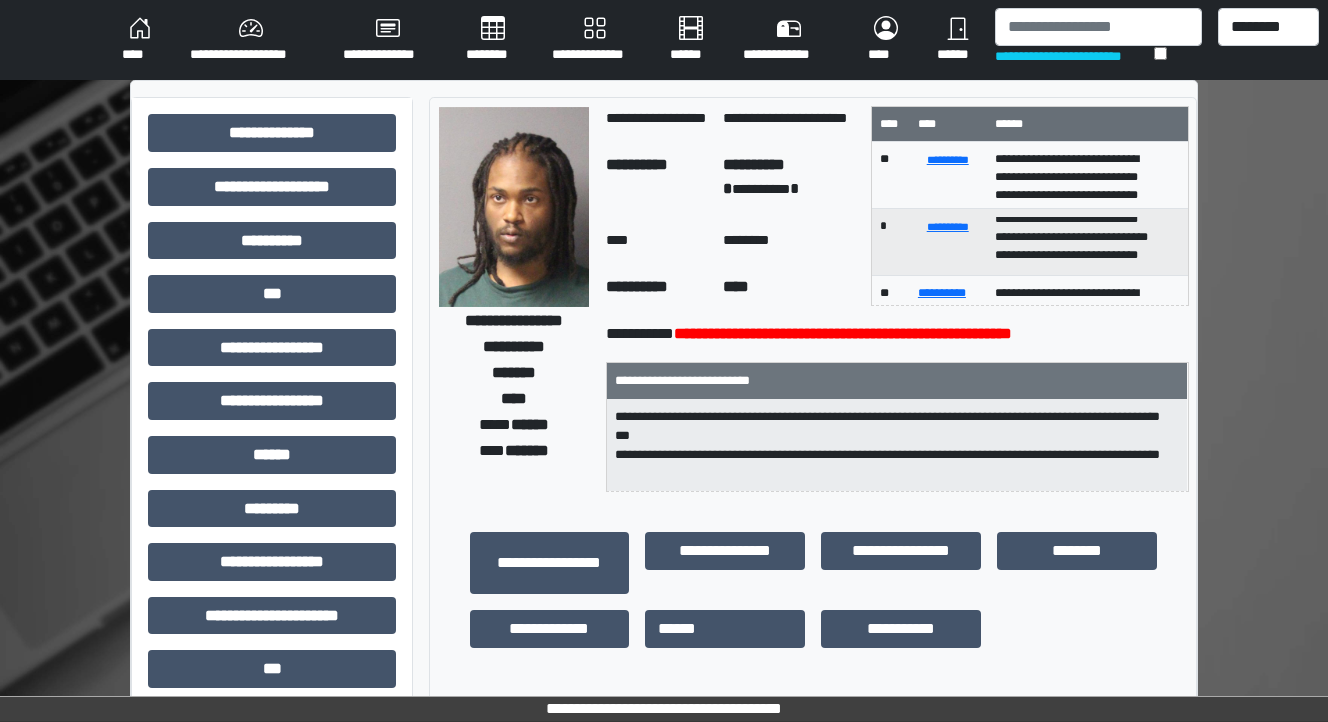 scroll, scrollTop: 0, scrollLeft: 0, axis: both 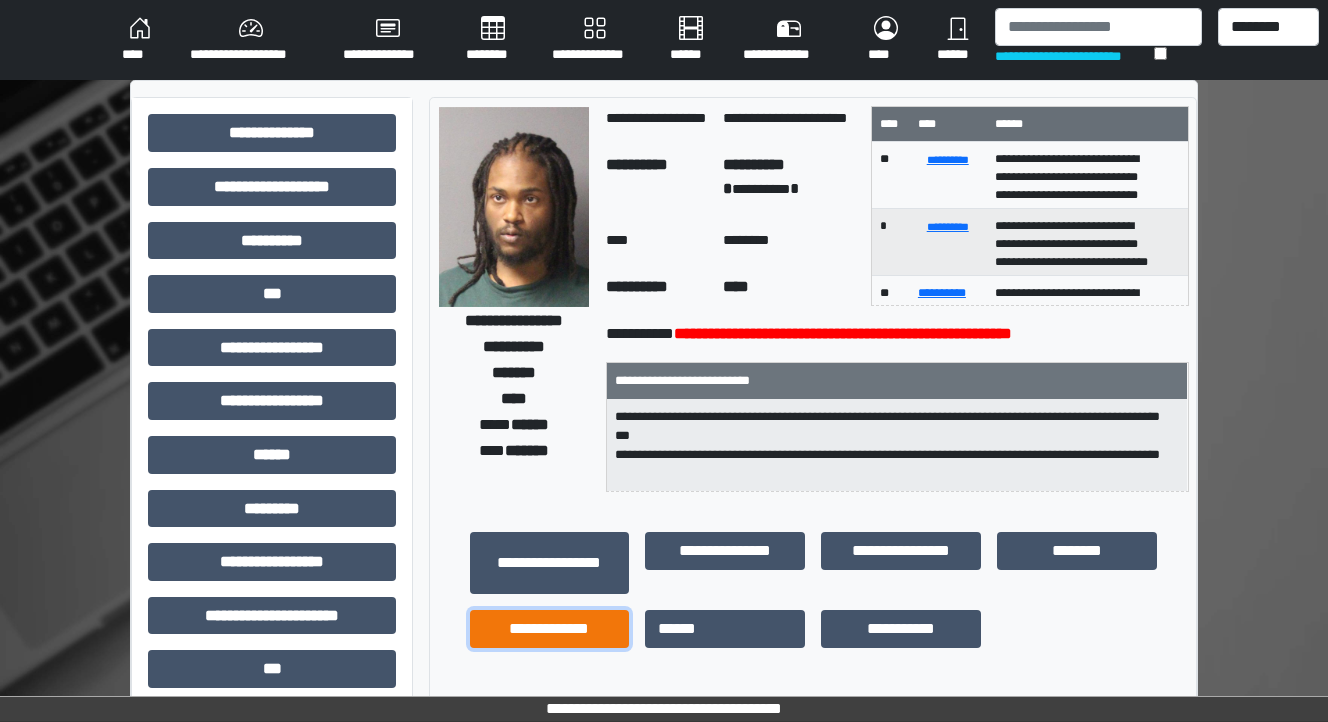click on "**********" at bounding box center (550, 629) 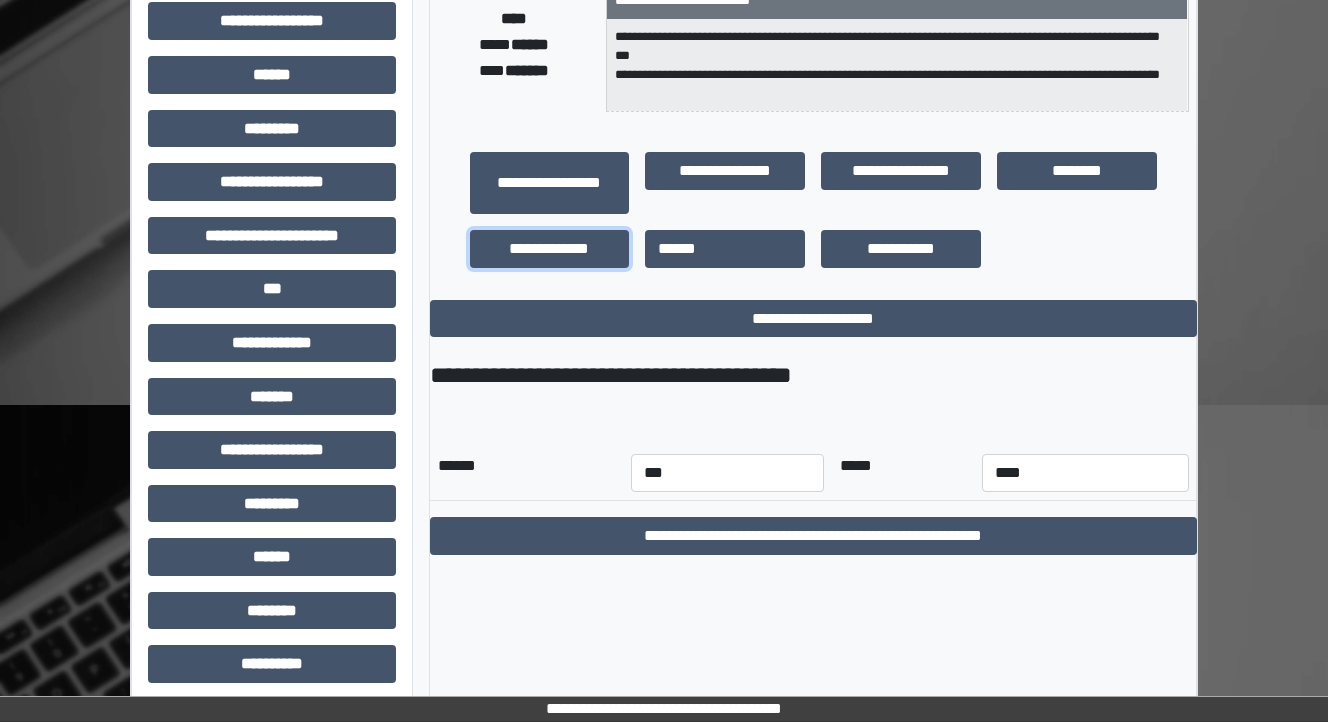 scroll, scrollTop: 400, scrollLeft: 0, axis: vertical 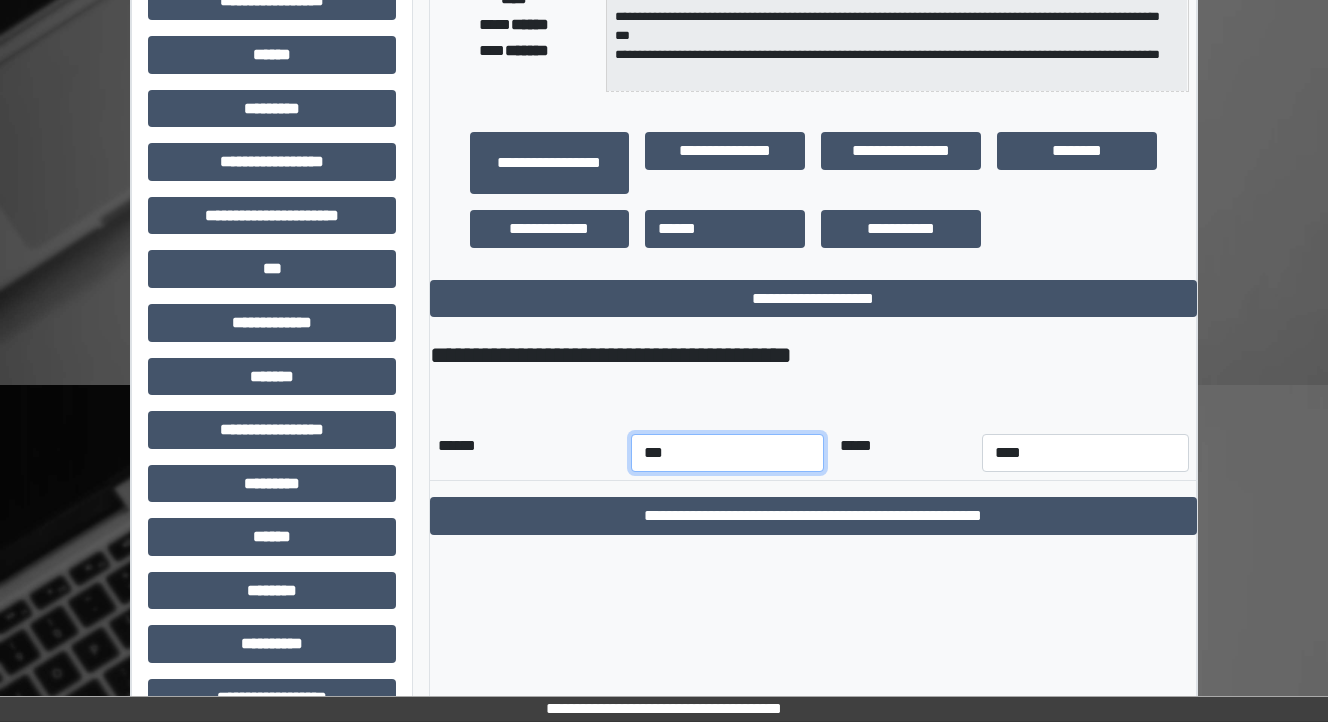 click on "***
***
***
***
***
***
***
***
***
***
***
***" at bounding box center [727, 453] 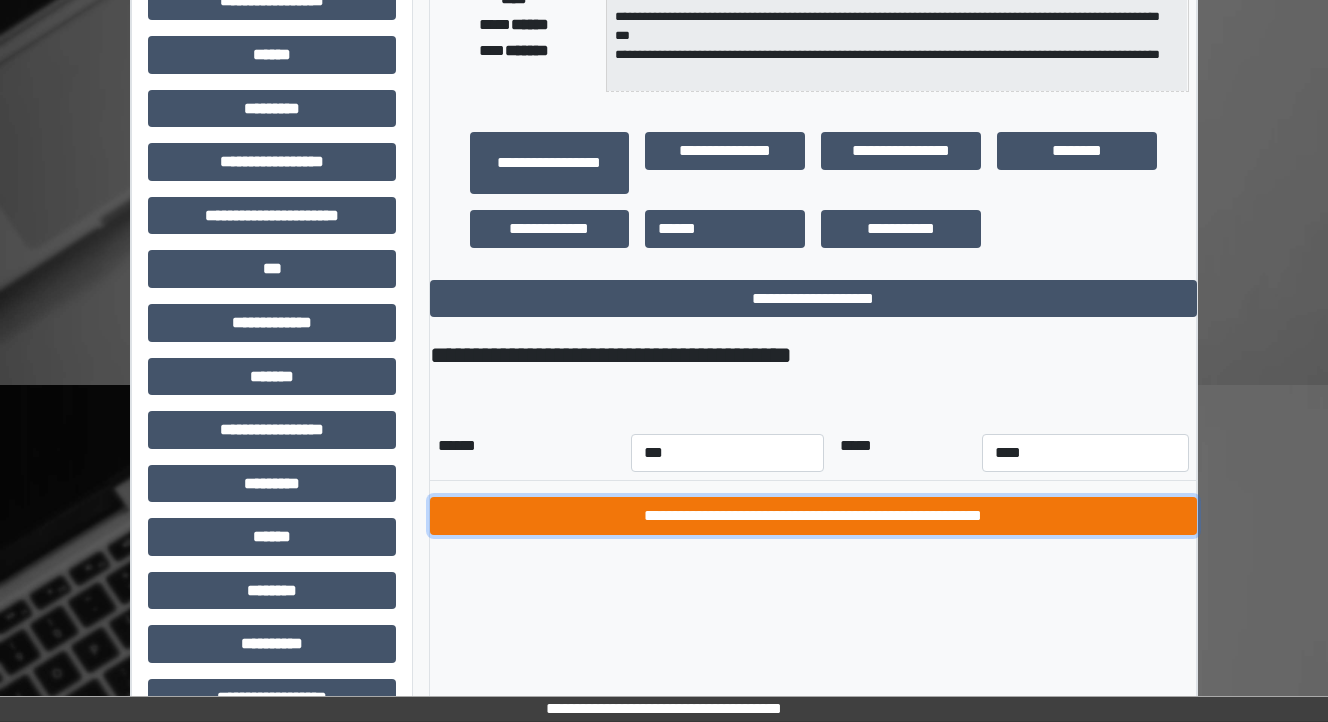 click on "**********" at bounding box center (813, 516) 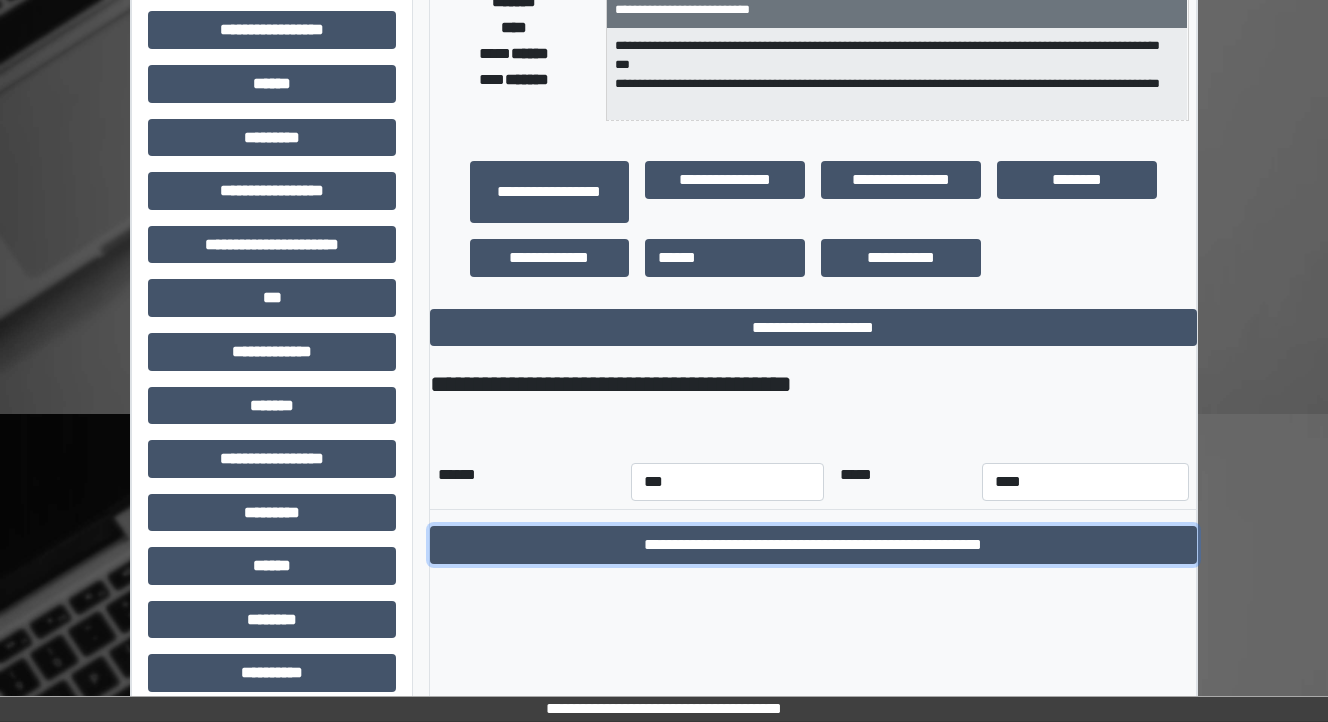 scroll, scrollTop: 80, scrollLeft: 0, axis: vertical 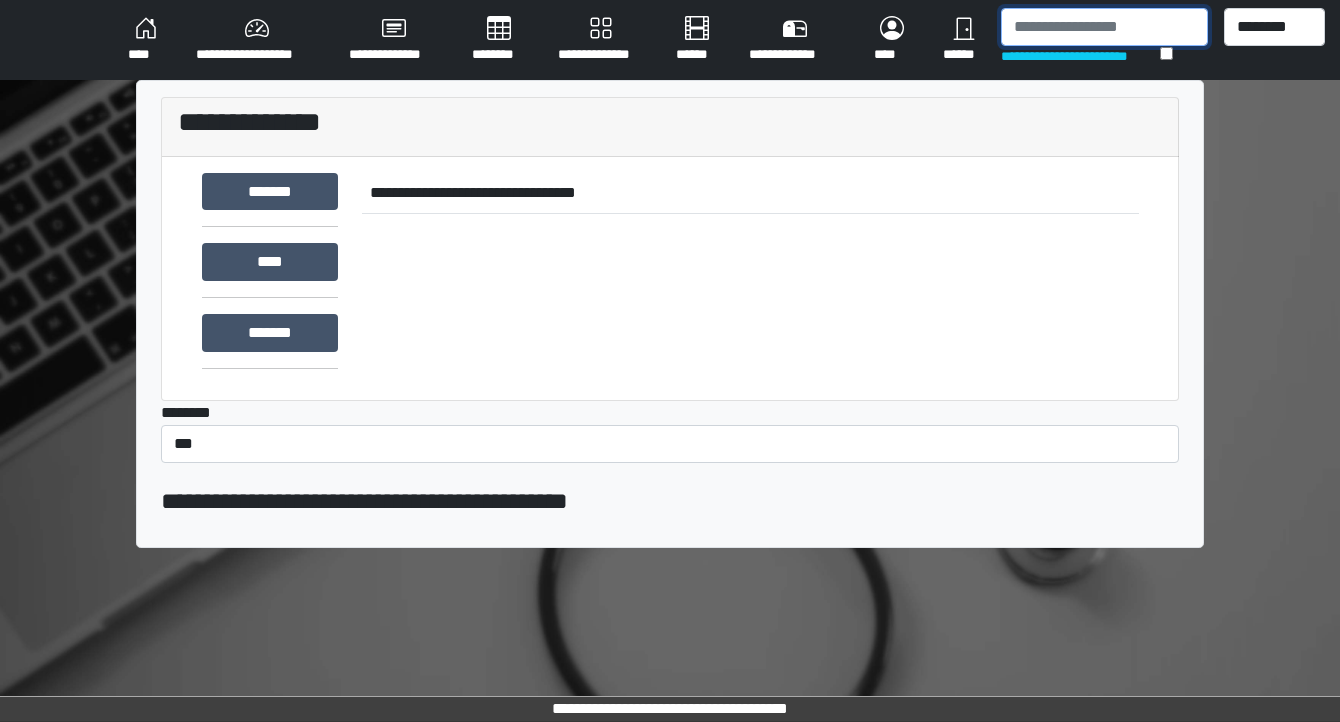click at bounding box center [1104, 27] 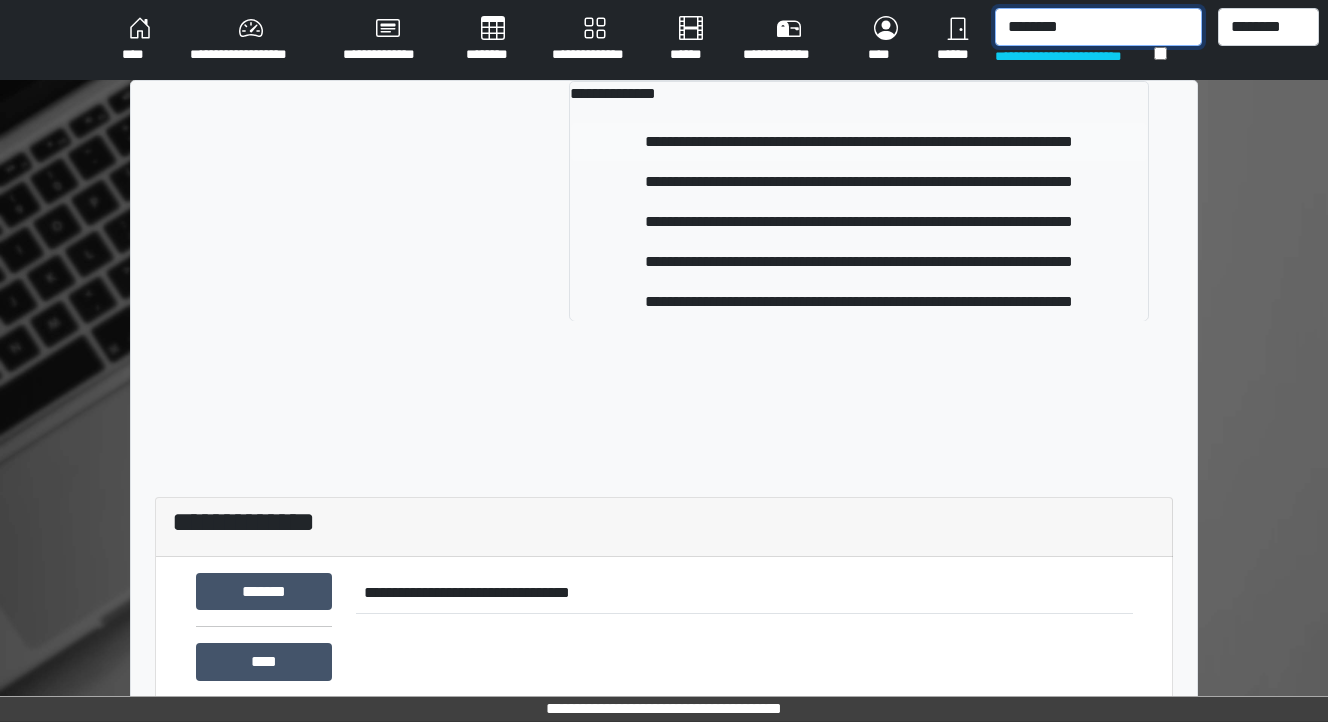 type on "********" 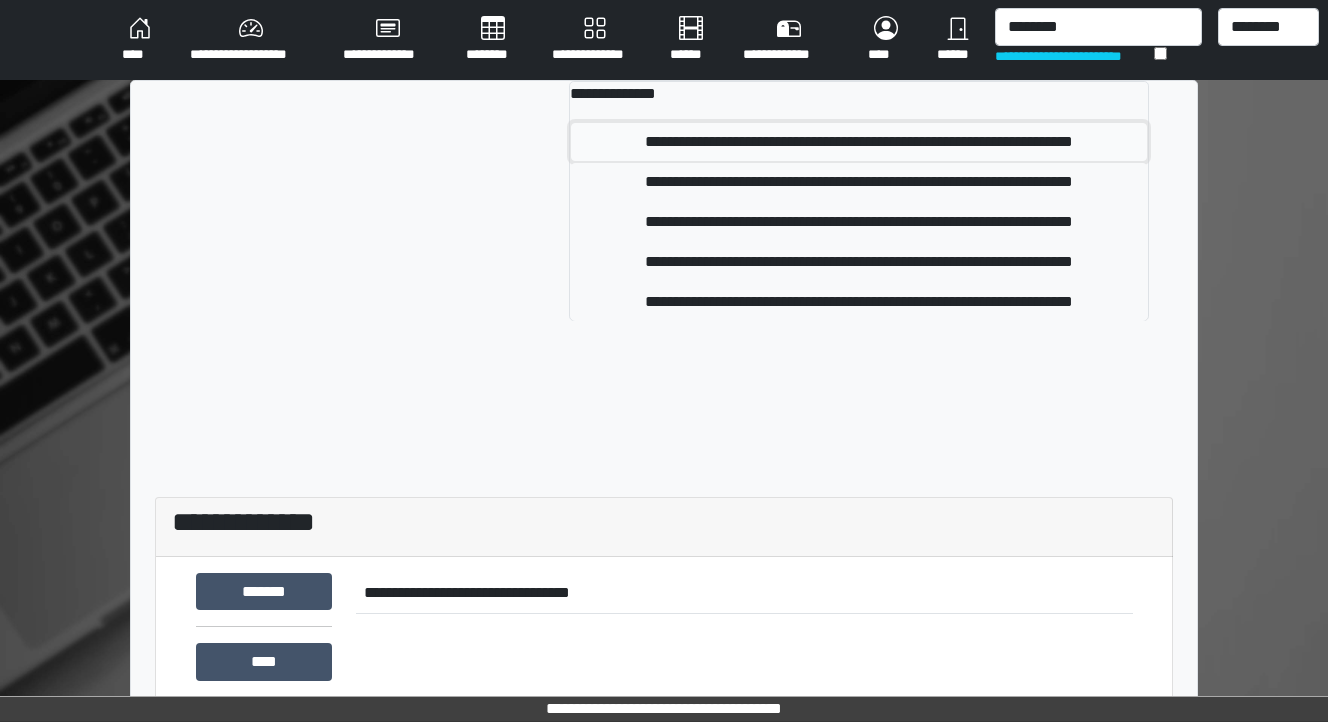 click on "**********" at bounding box center [859, 142] 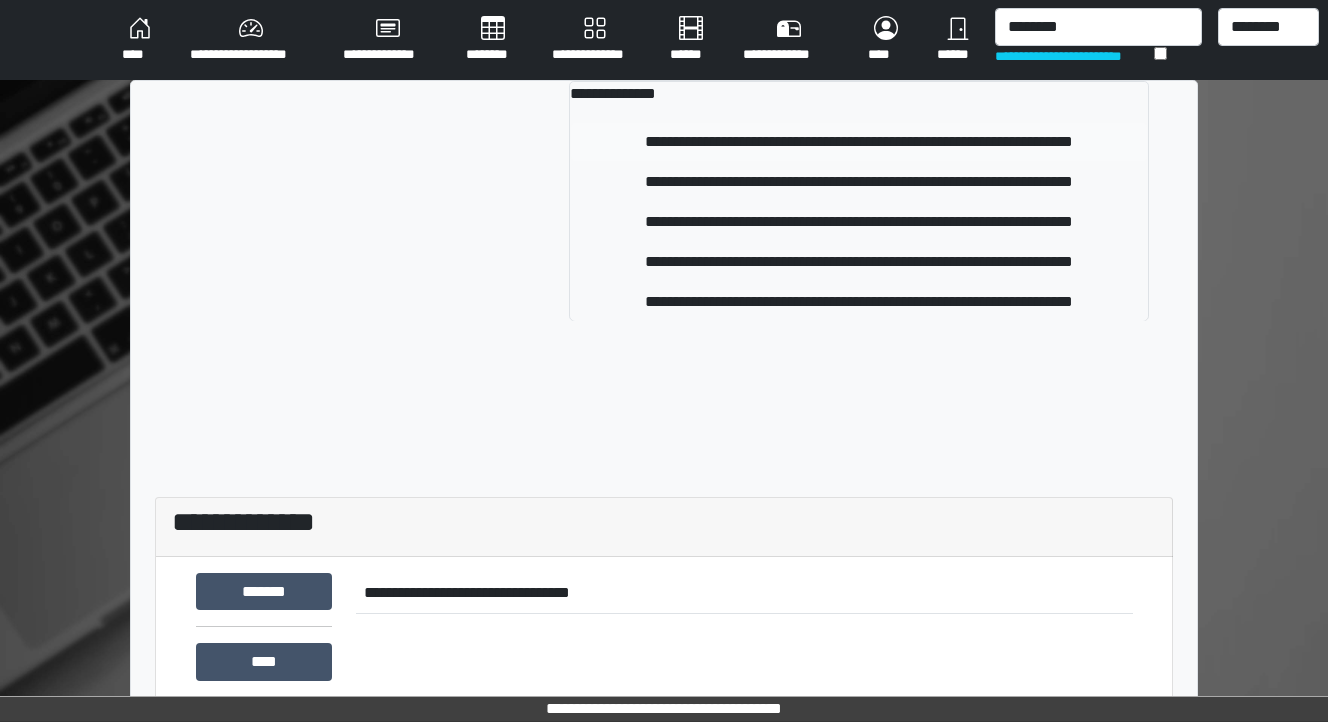 type 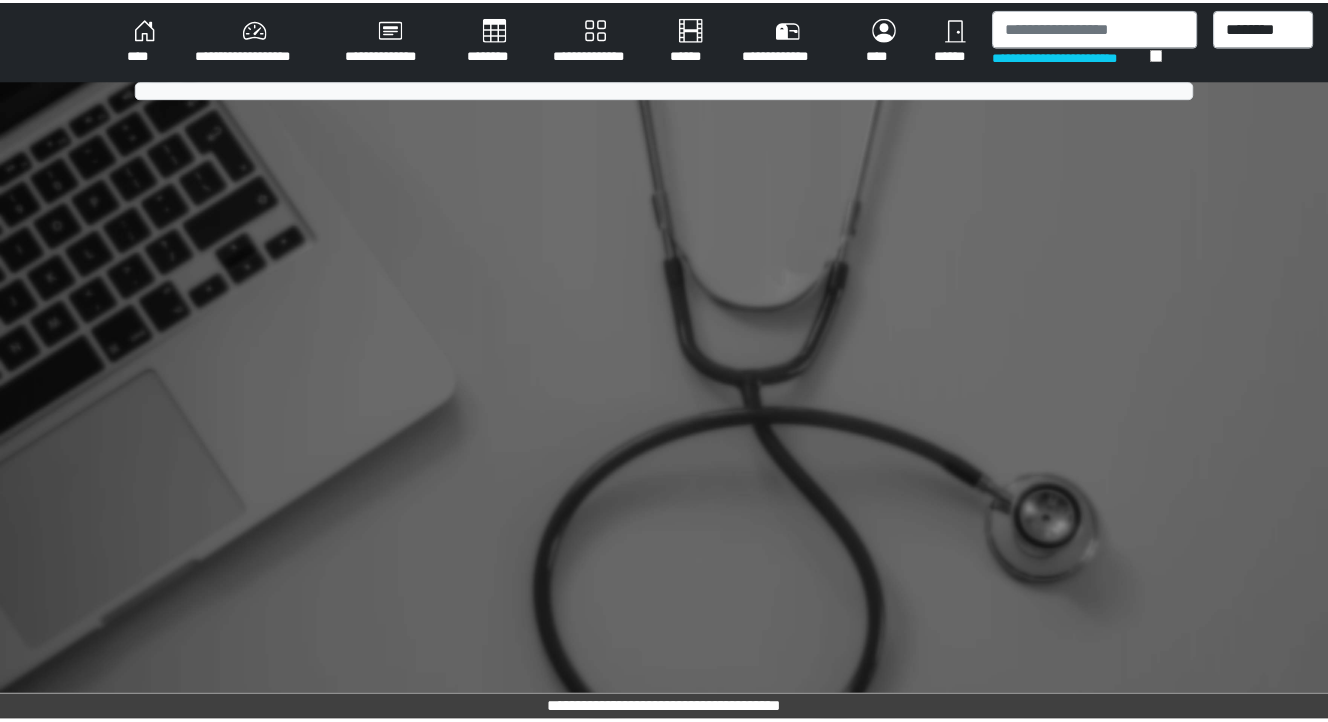 scroll, scrollTop: 0, scrollLeft: 0, axis: both 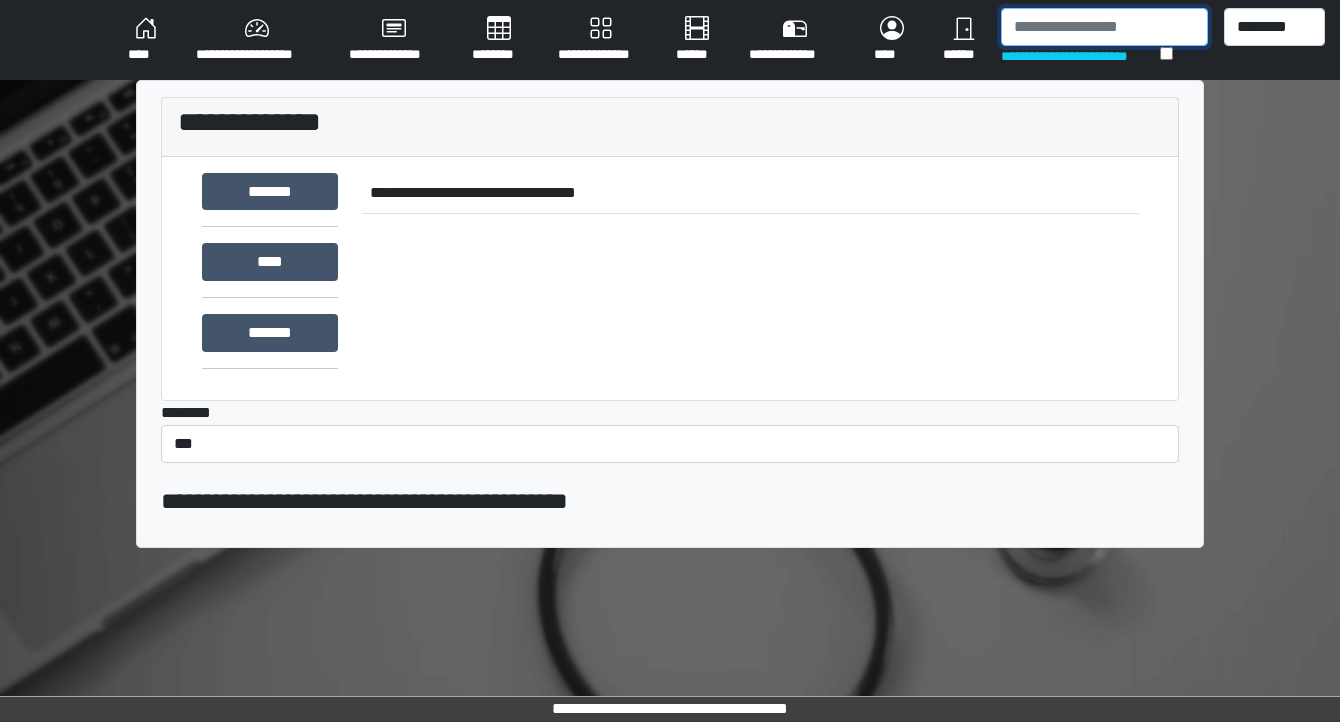 click at bounding box center (1104, 27) 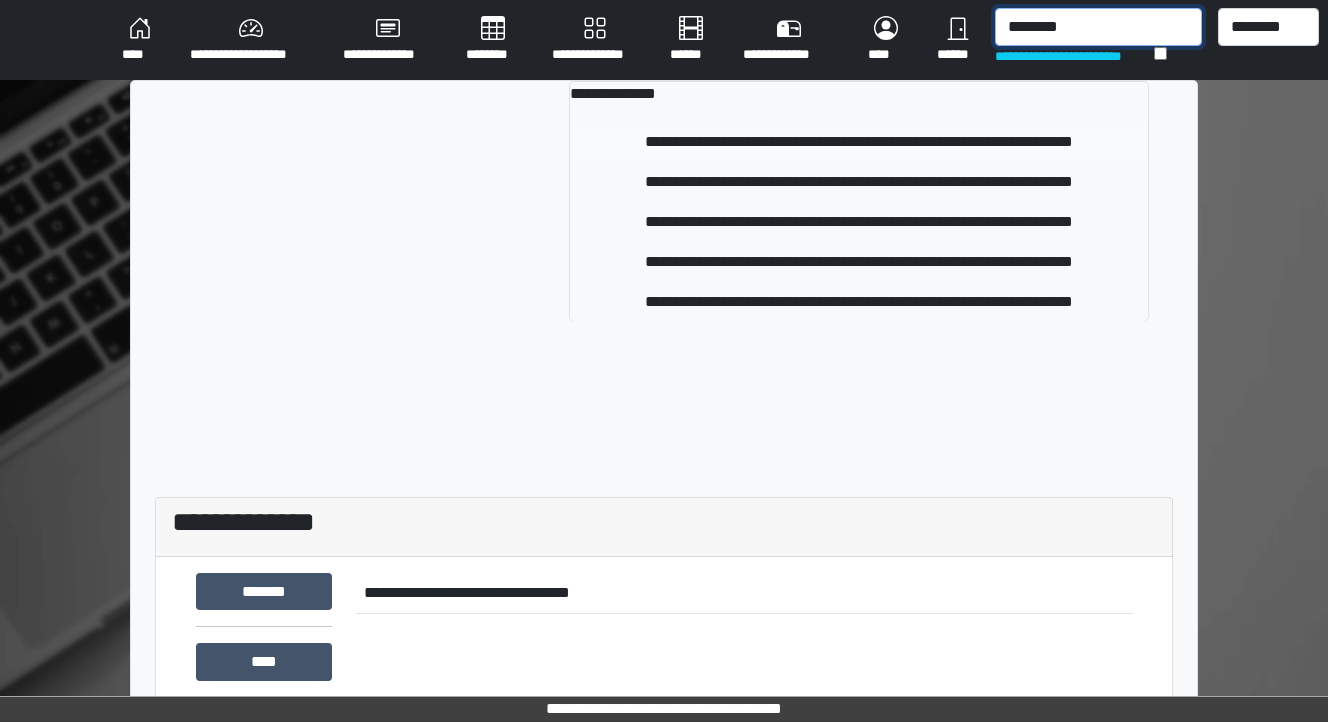 type on "********" 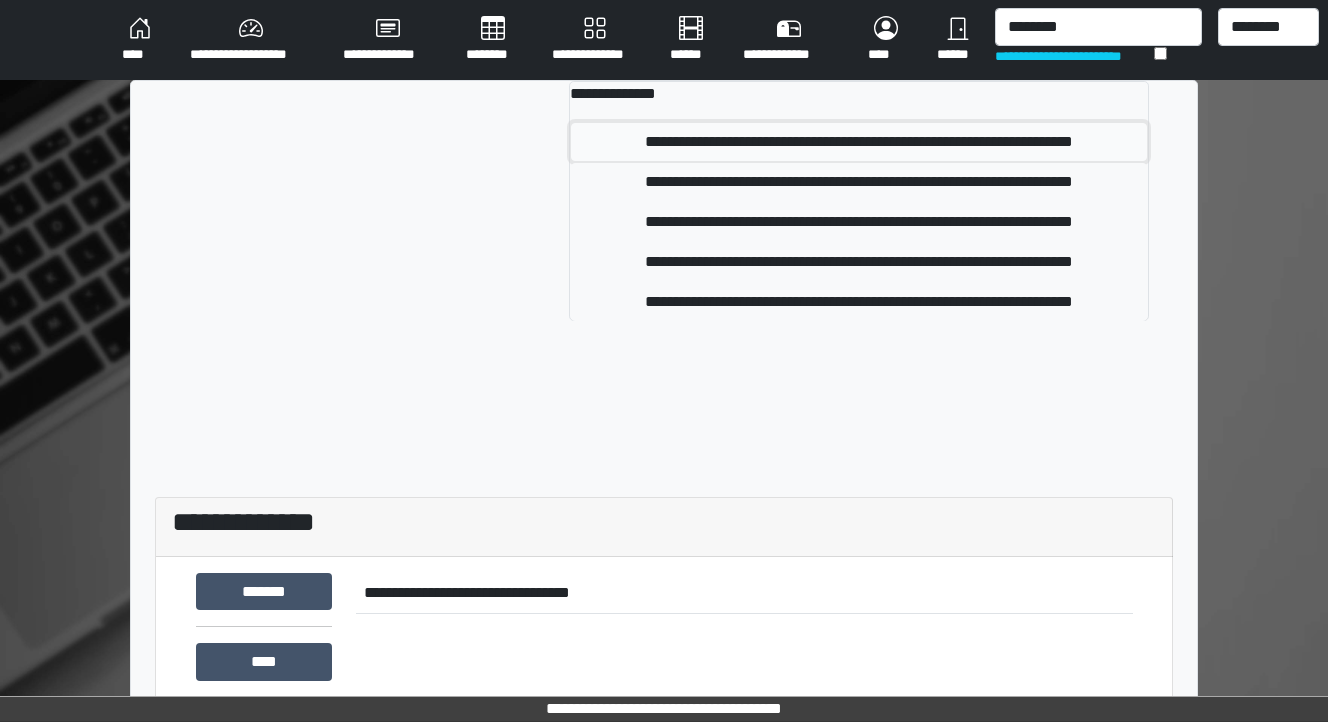 click on "**********" at bounding box center (859, 142) 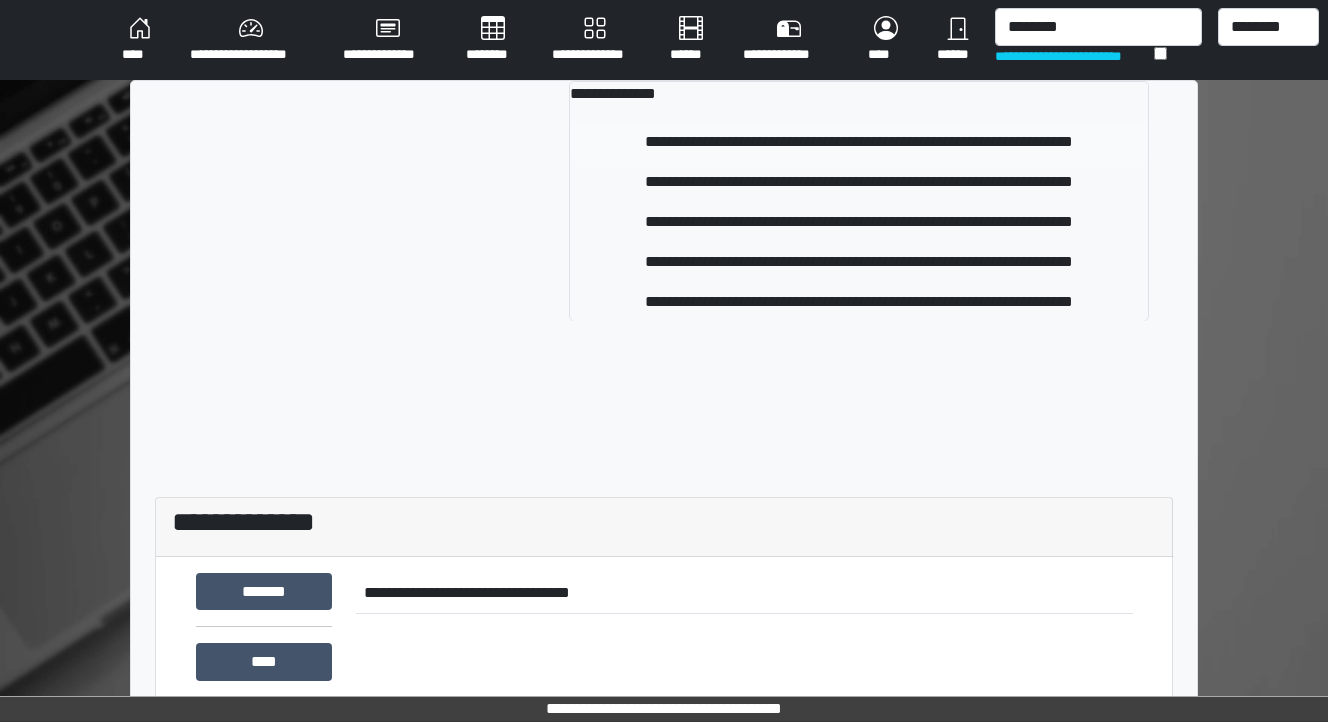 type 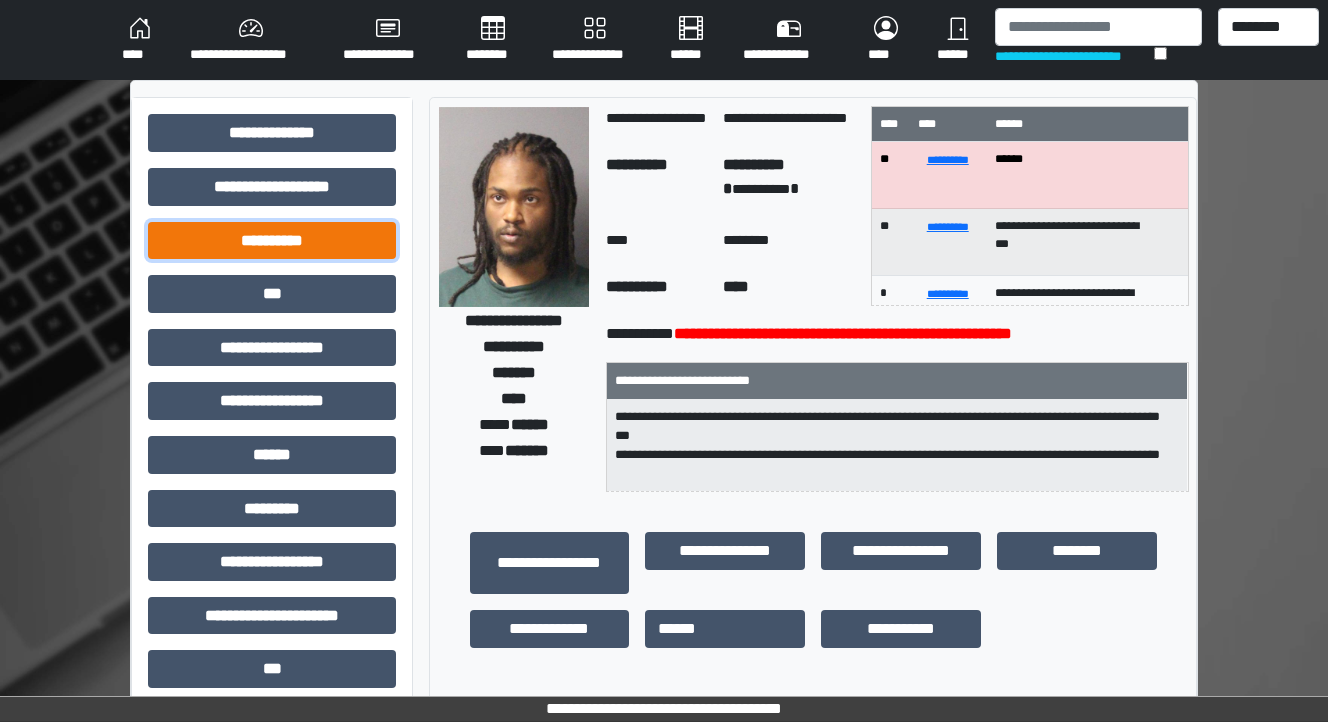 click on "**********" at bounding box center [272, 241] 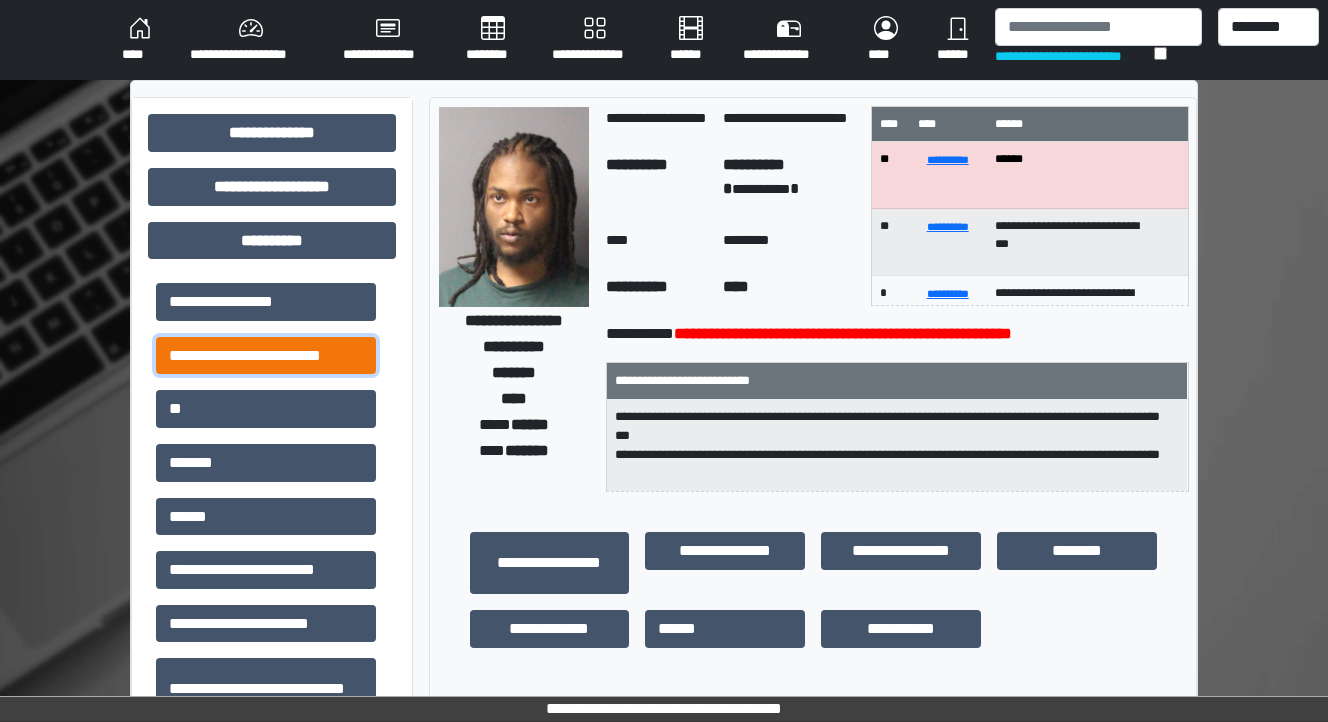 click on "**********" at bounding box center [266, 356] 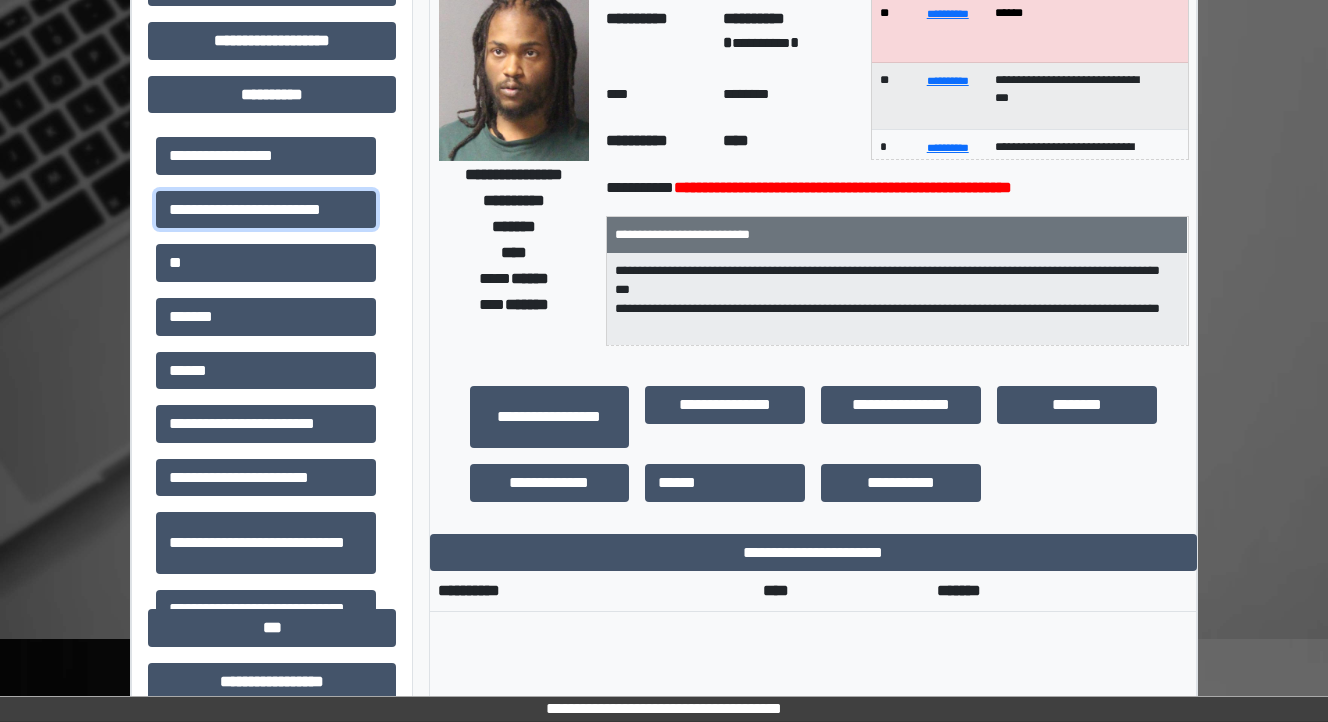 scroll, scrollTop: 0, scrollLeft: 0, axis: both 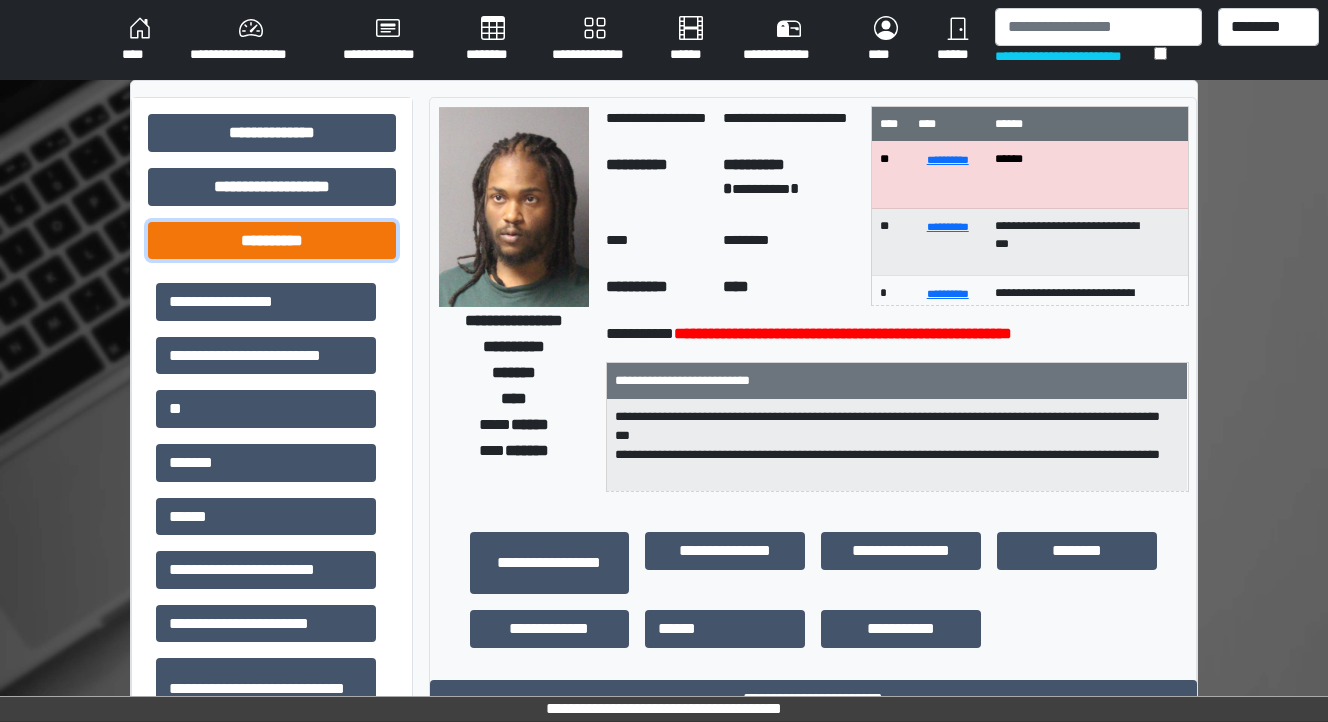 click on "**********" at bounding box center [272, 241] 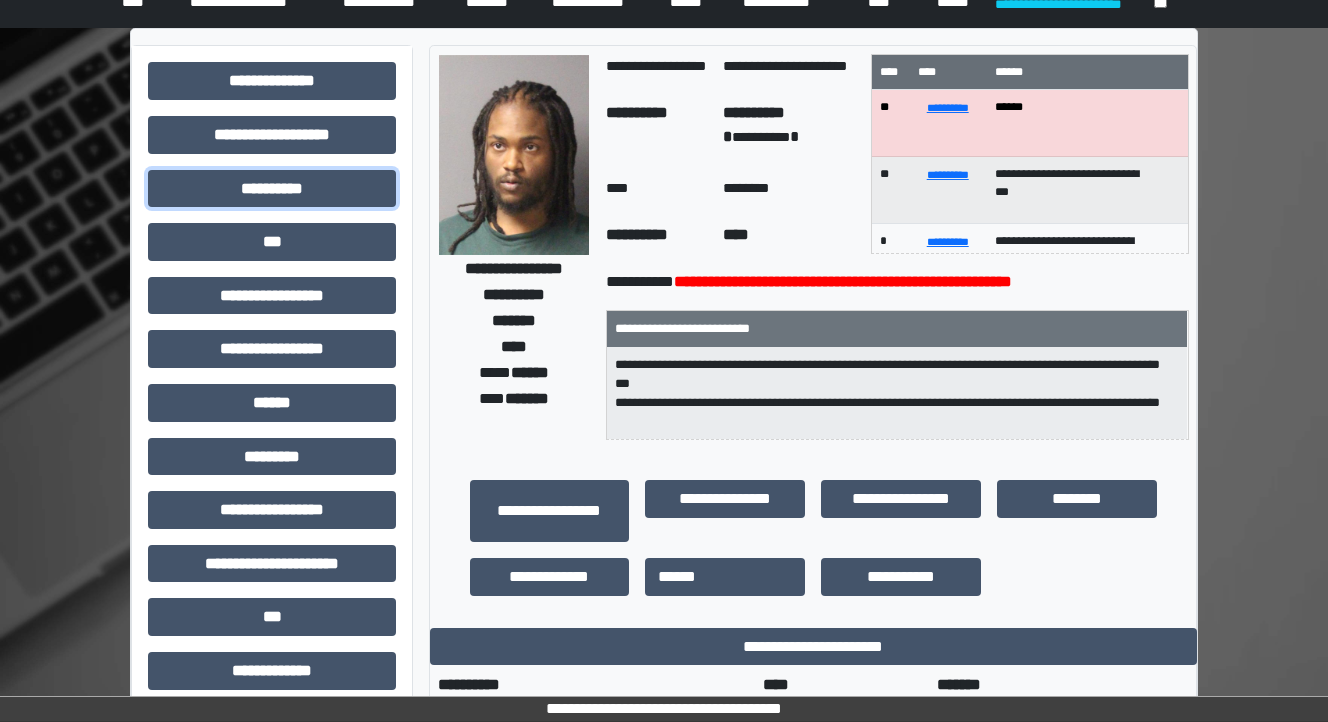 scroll, scrollTop: 80, scrollLeft: 0, axis: vertical 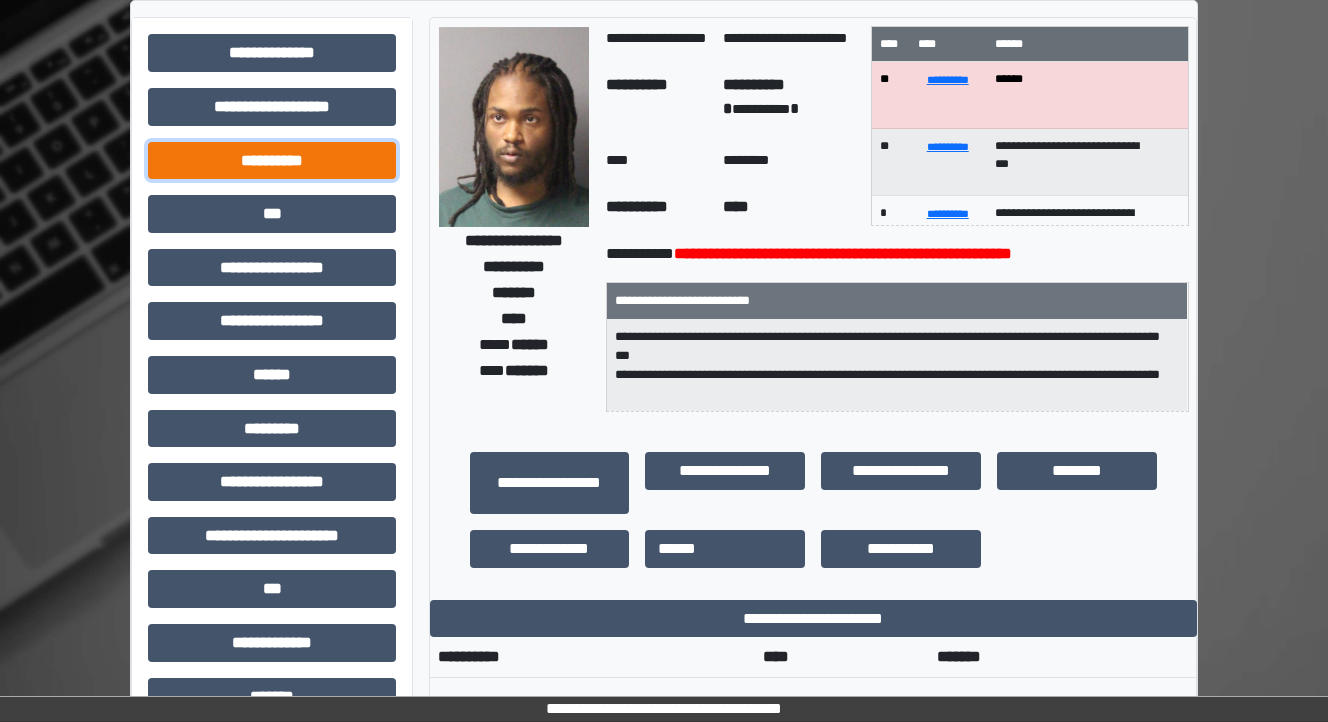 click on "**********" at bounding box center [272, 161] 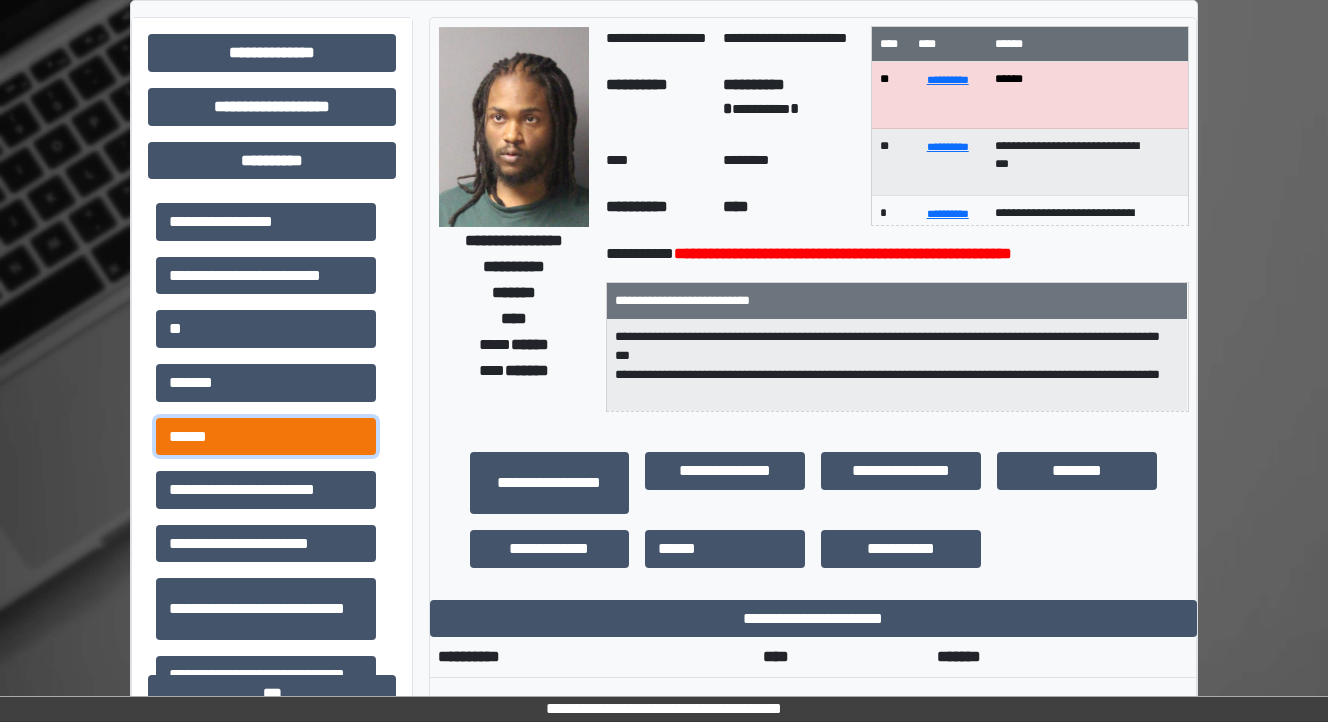 click on "******" at bounding box center [266, 437] 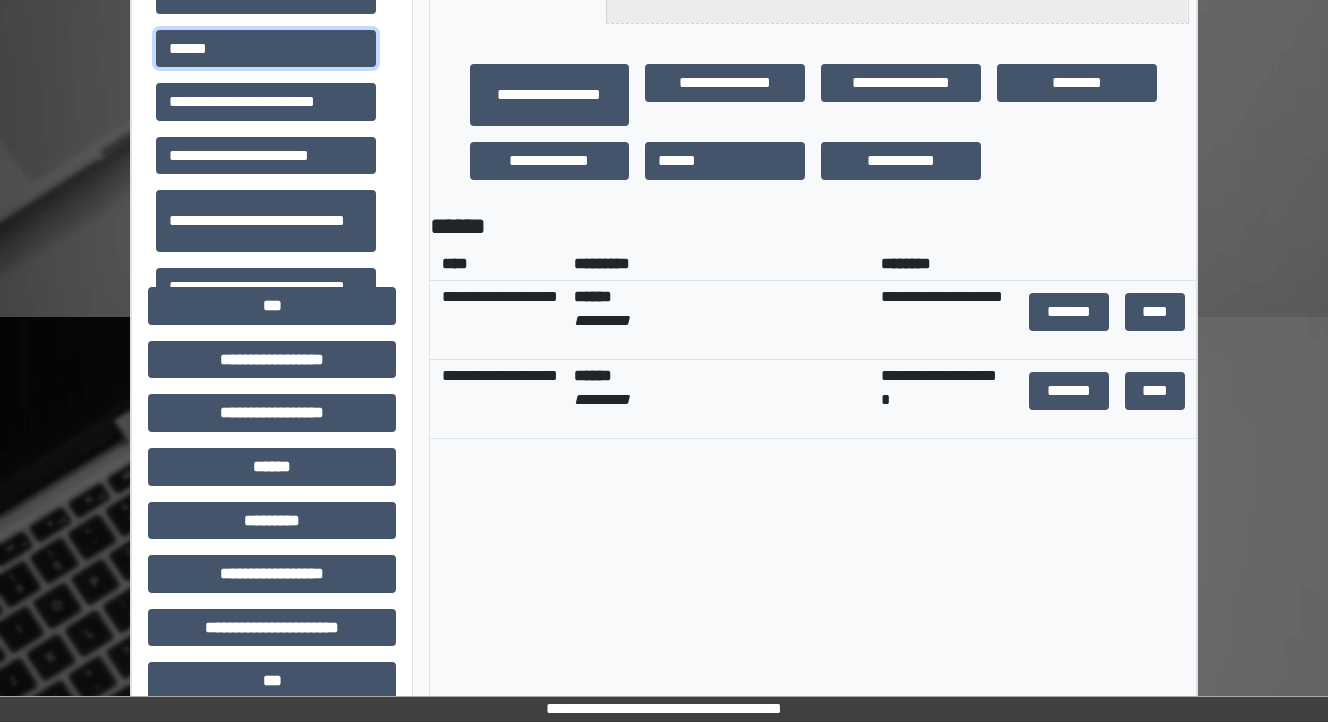 scroll, scrollTop: 480, scrollLeft: 0, axis: vertical 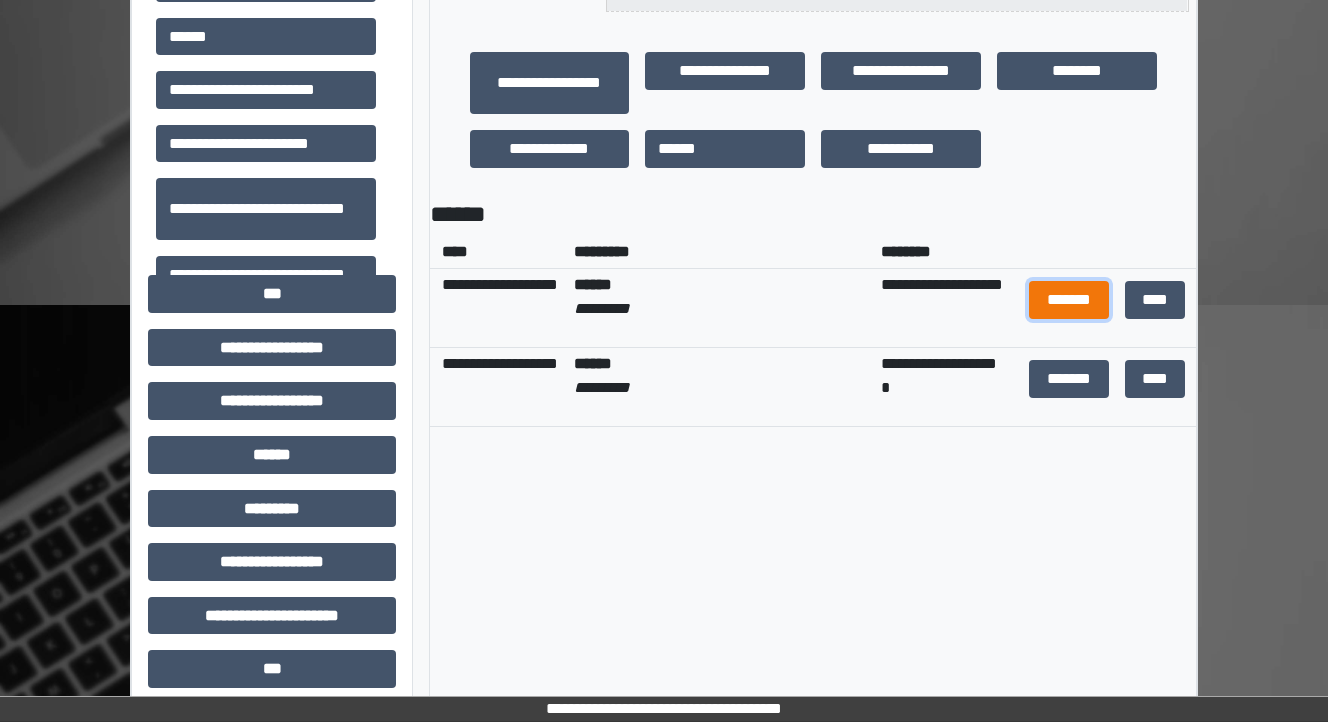click on "*******" at bounding box center [1069, 300] 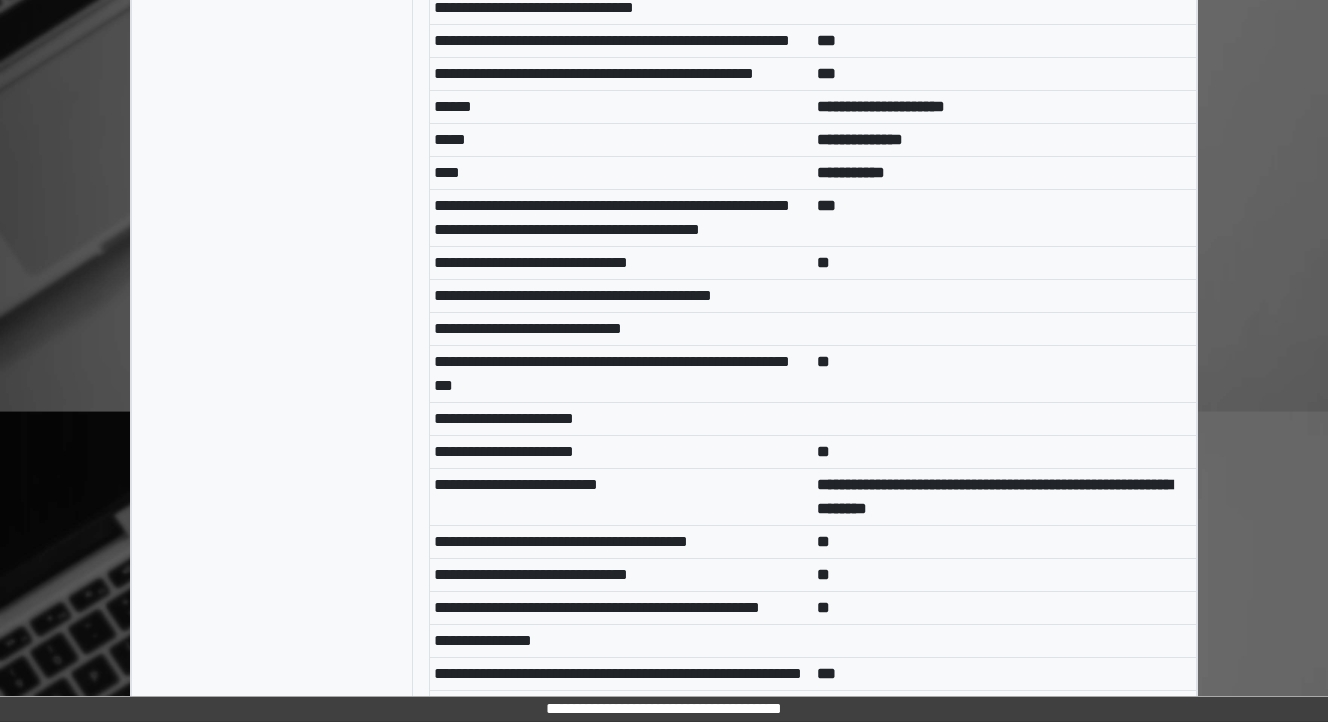 scroll, scrollTop: 8480, scrollLeft: 0, axis: vertical 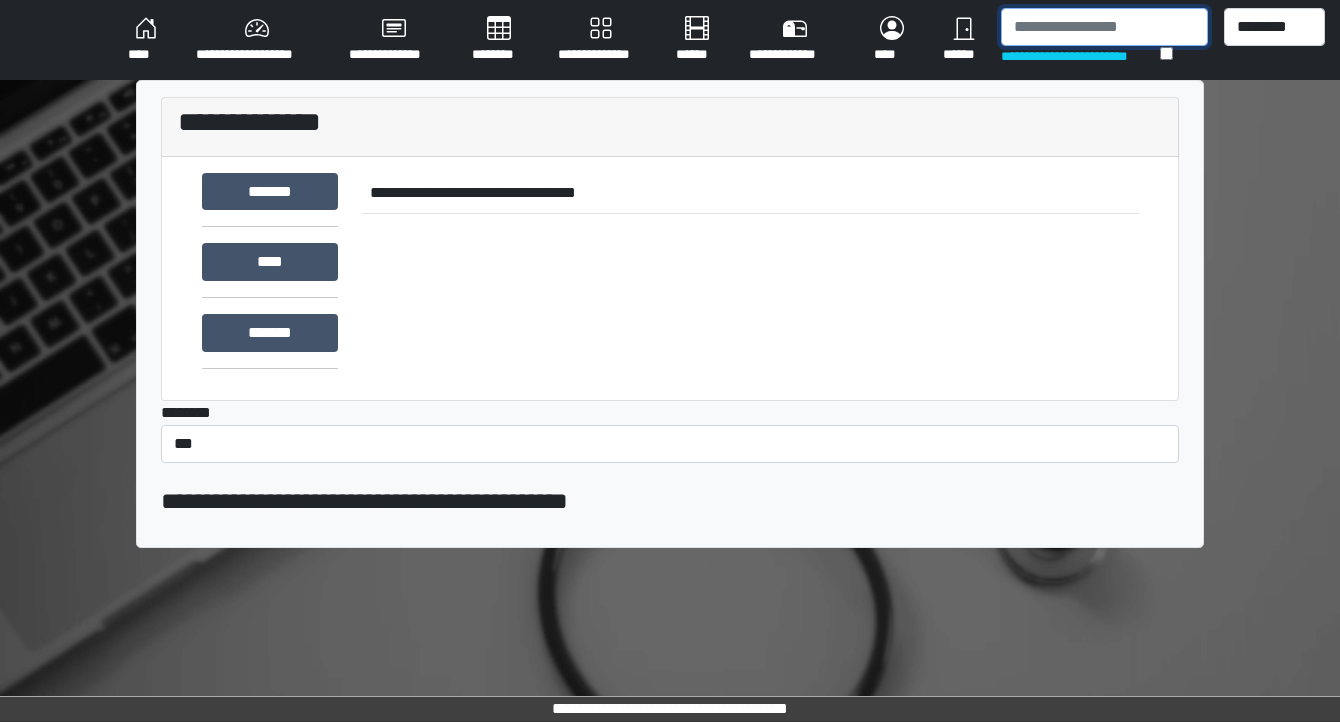 drag, startPoint x: 1036, startPoint y: 31, endPoint x: 1008, endPoint y: 32, distance: 28.01785 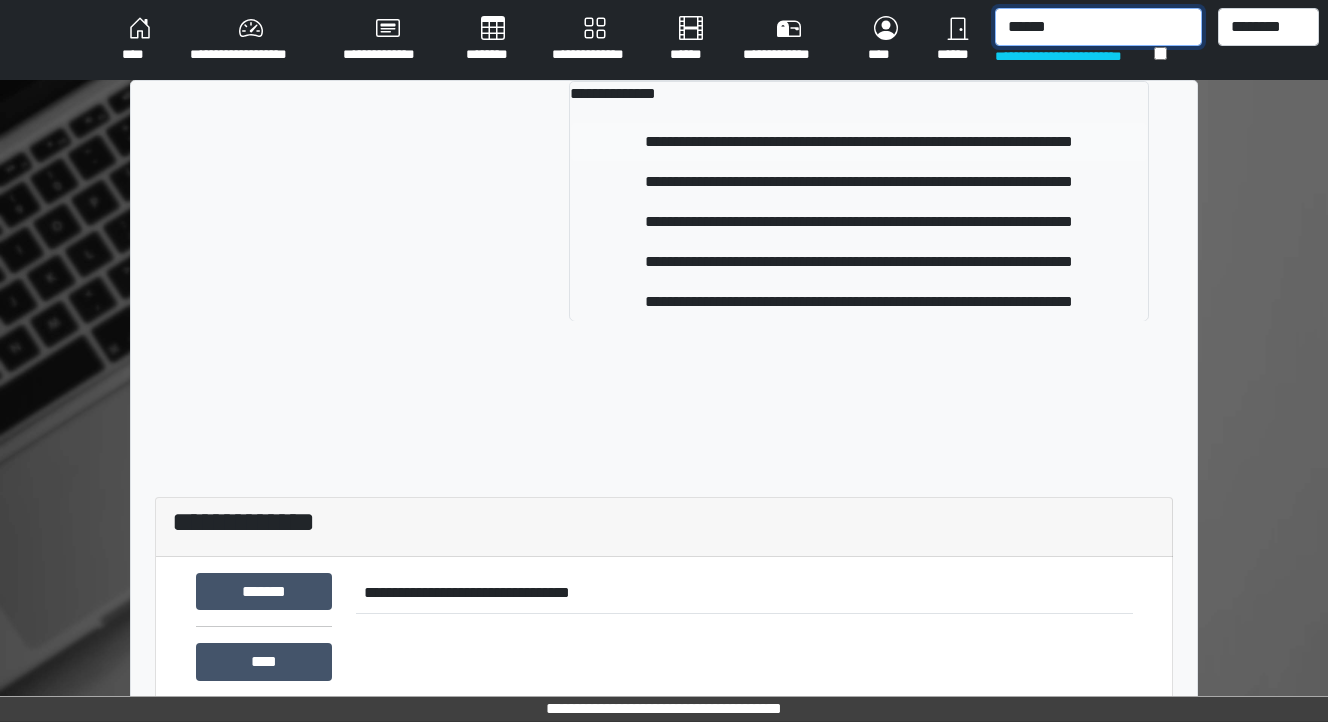 type on "******" 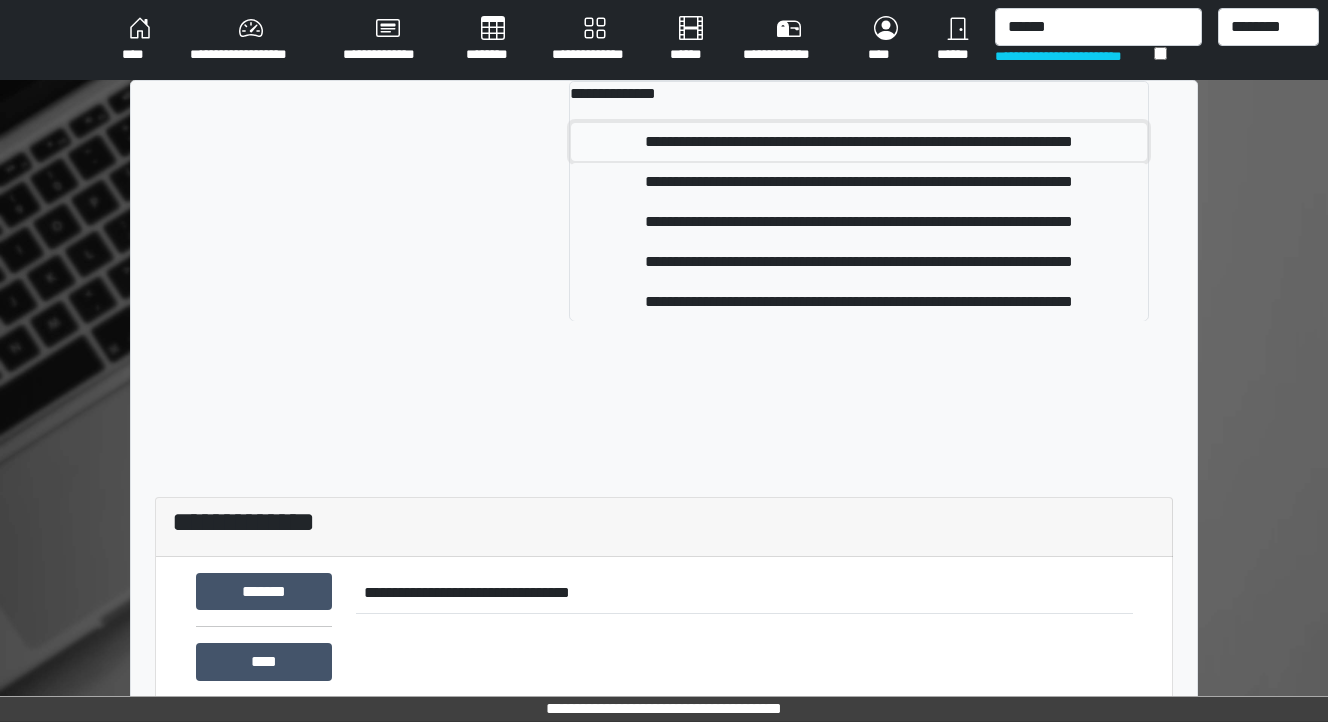 click on "**********" at bounding box center [859, 142] 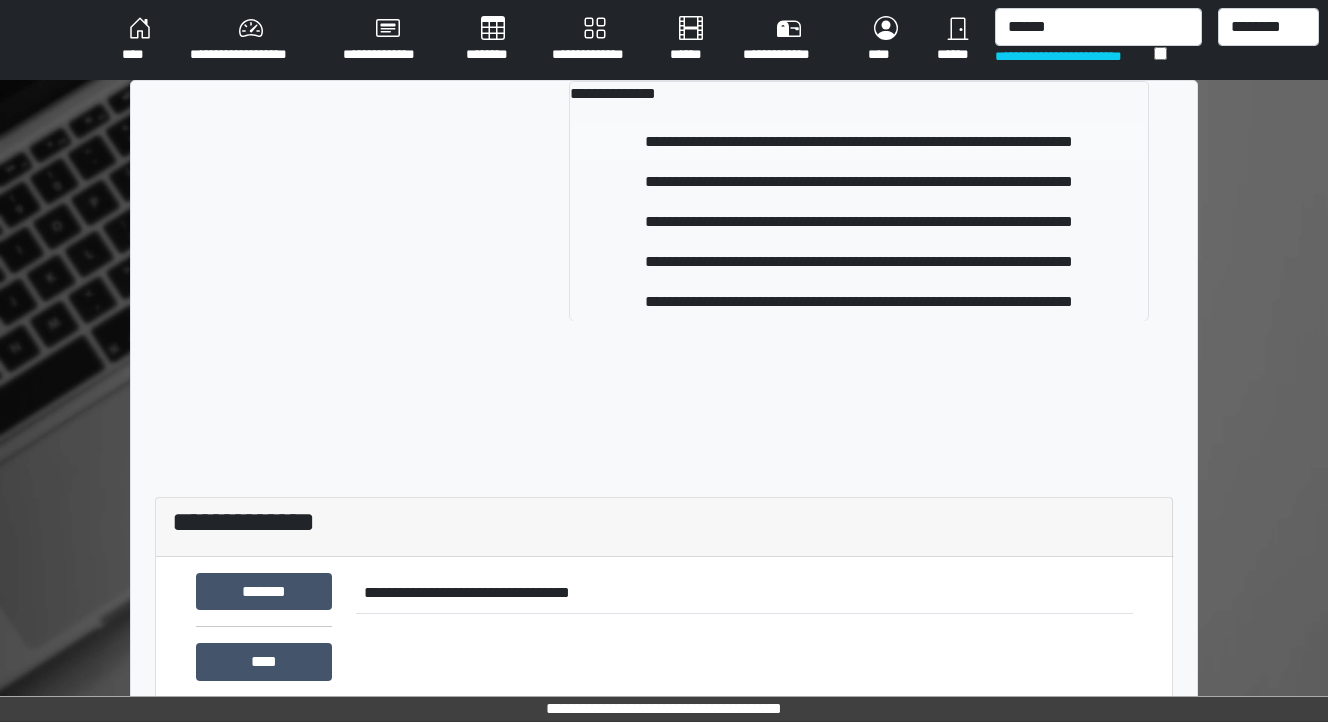 type 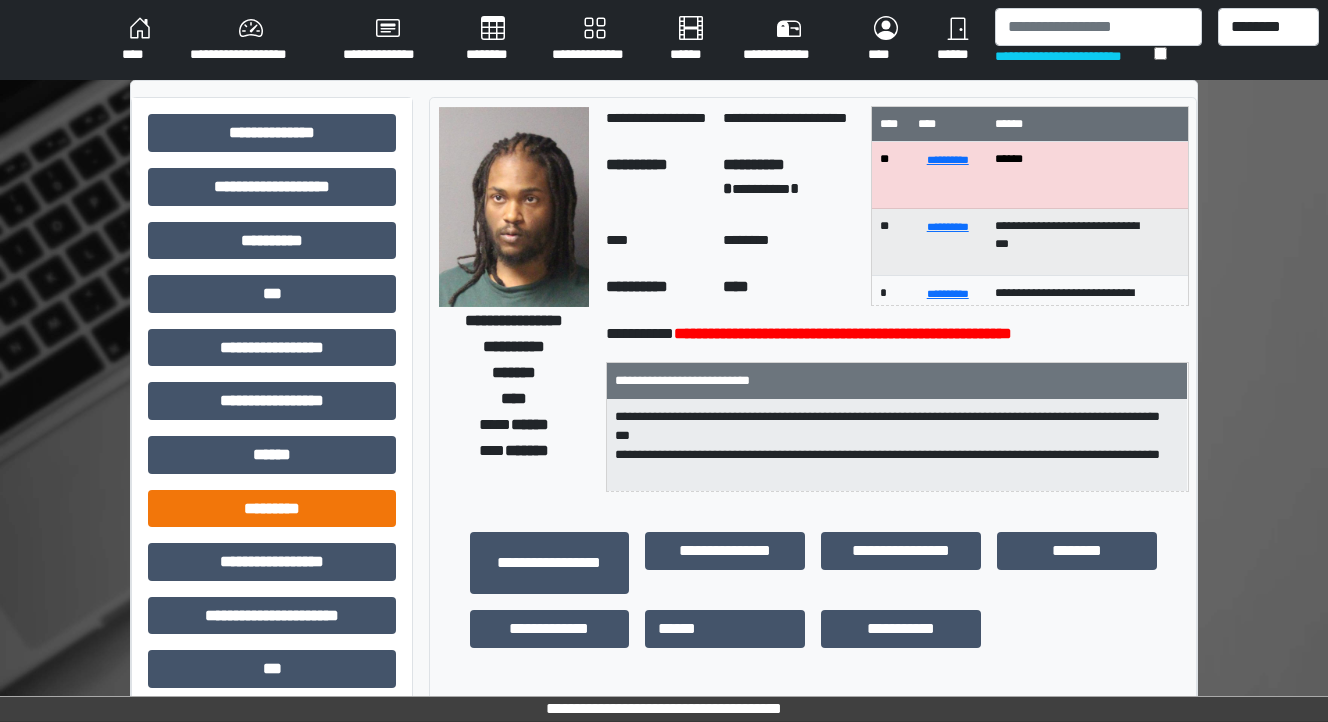 scroll, scrollTop: 0, scrollLeft: 0, axis: both 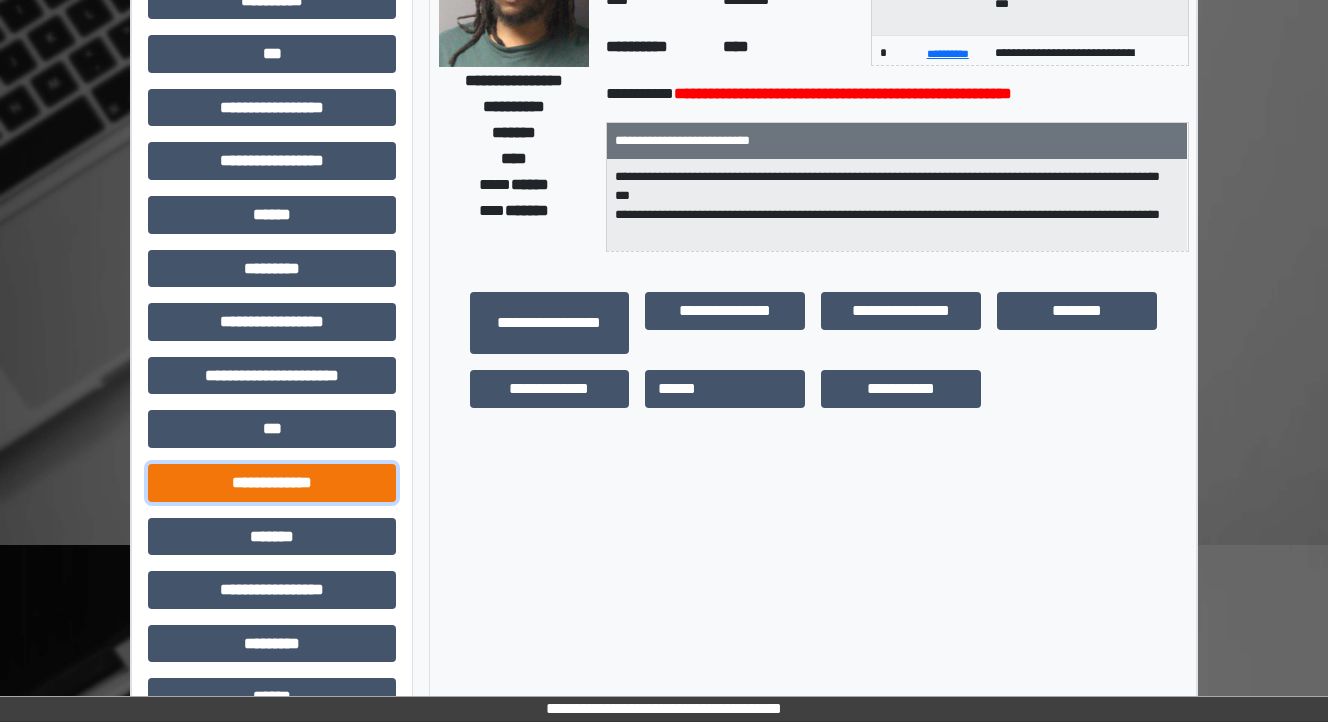 click on "**********" at bounding box center (272, 483) 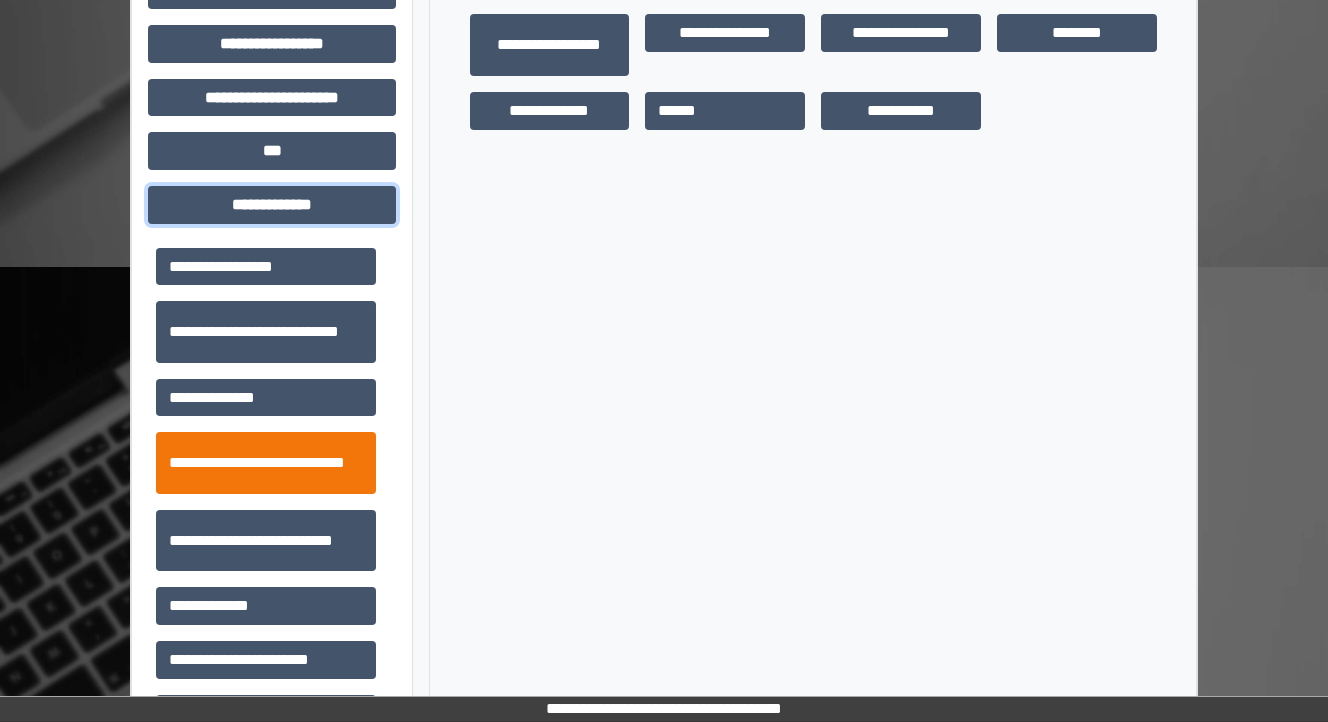 scroll, scrollTop: 560, scrollLeft: 0, axis: vertical 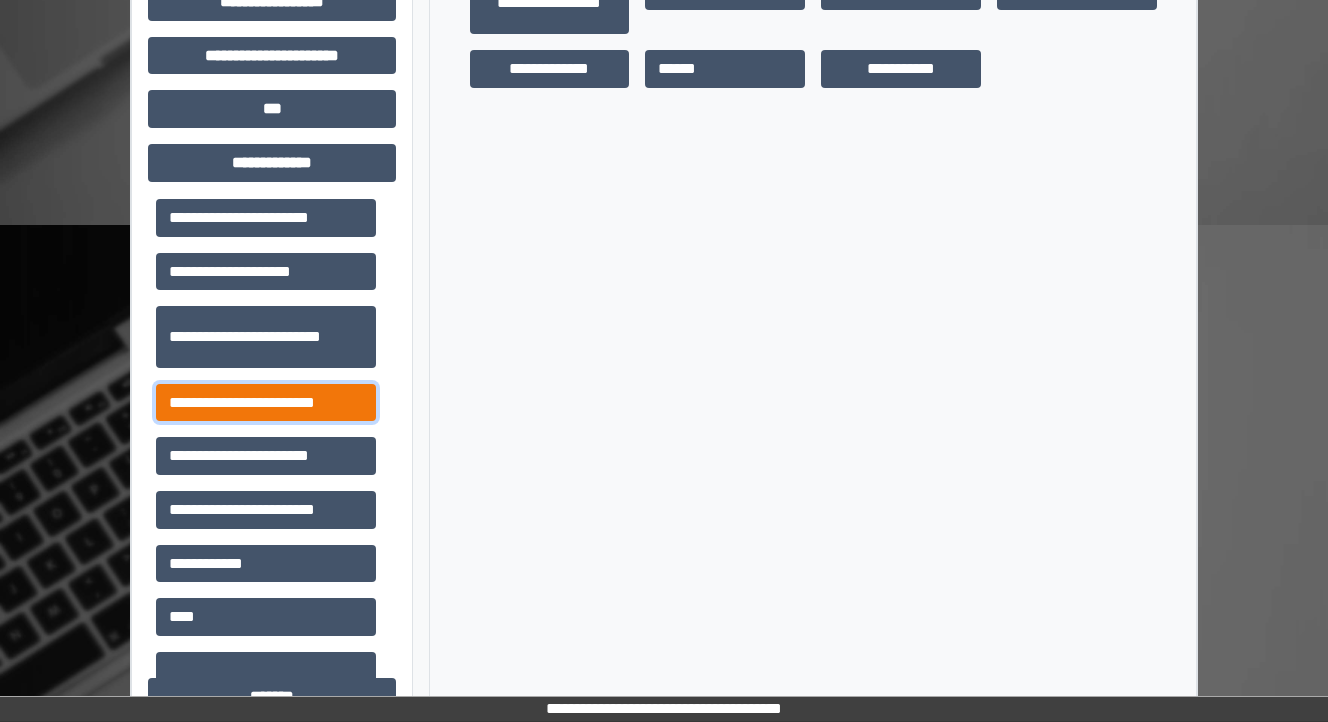 click on "**********" at bounding box center [266, 403] 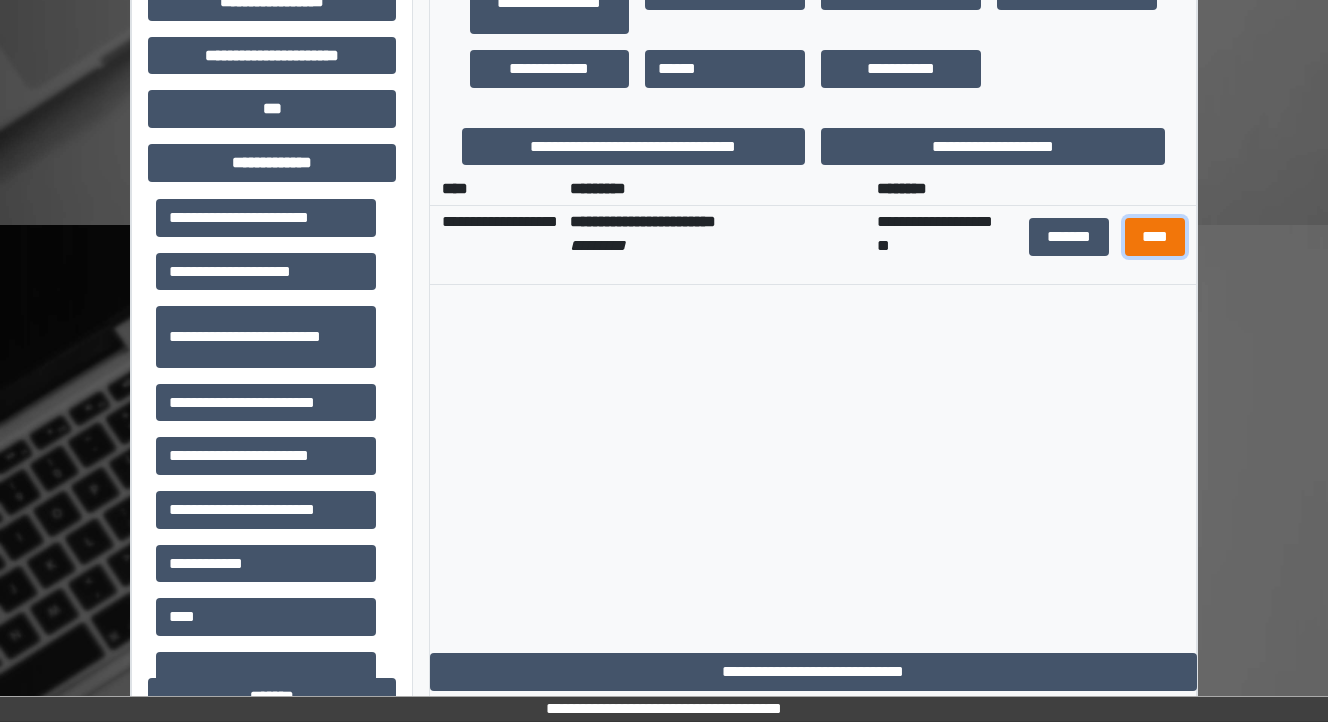 click on "****" at bounding box center (1154, 237) 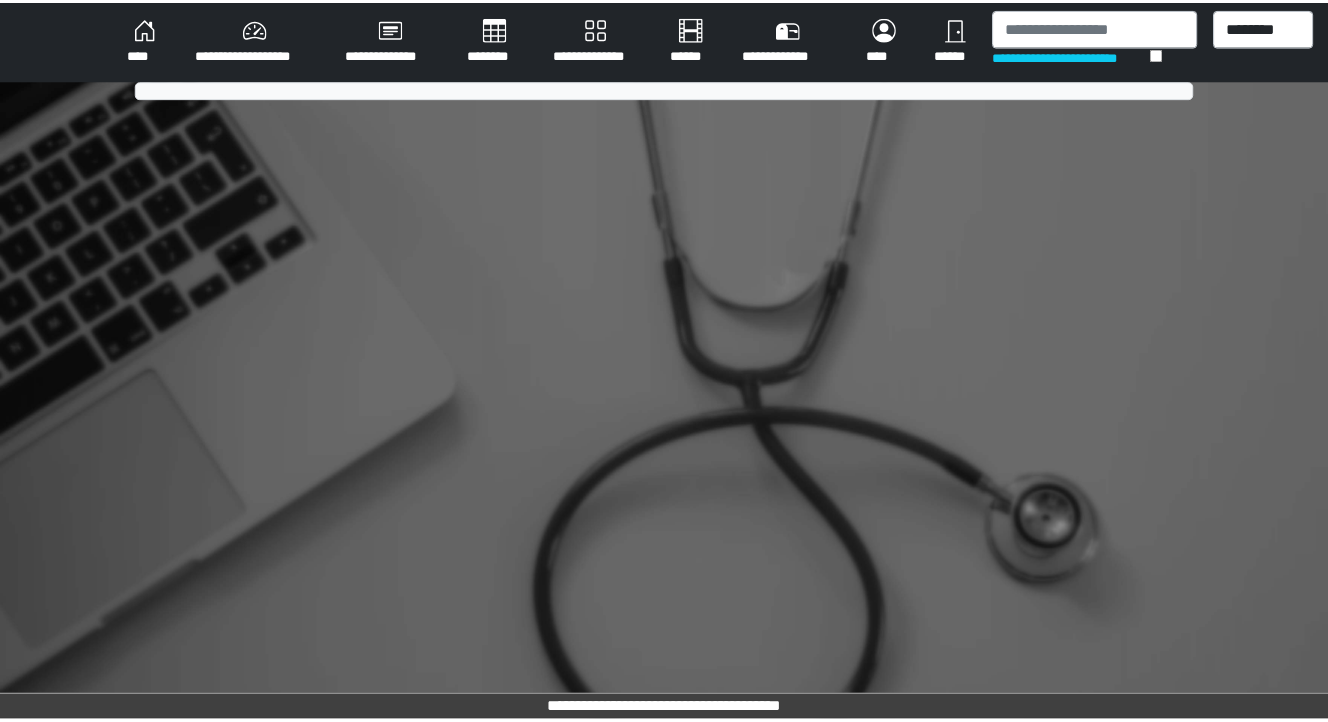 scroll, scrollTop: 0, scrollLeft: 0, axis: both 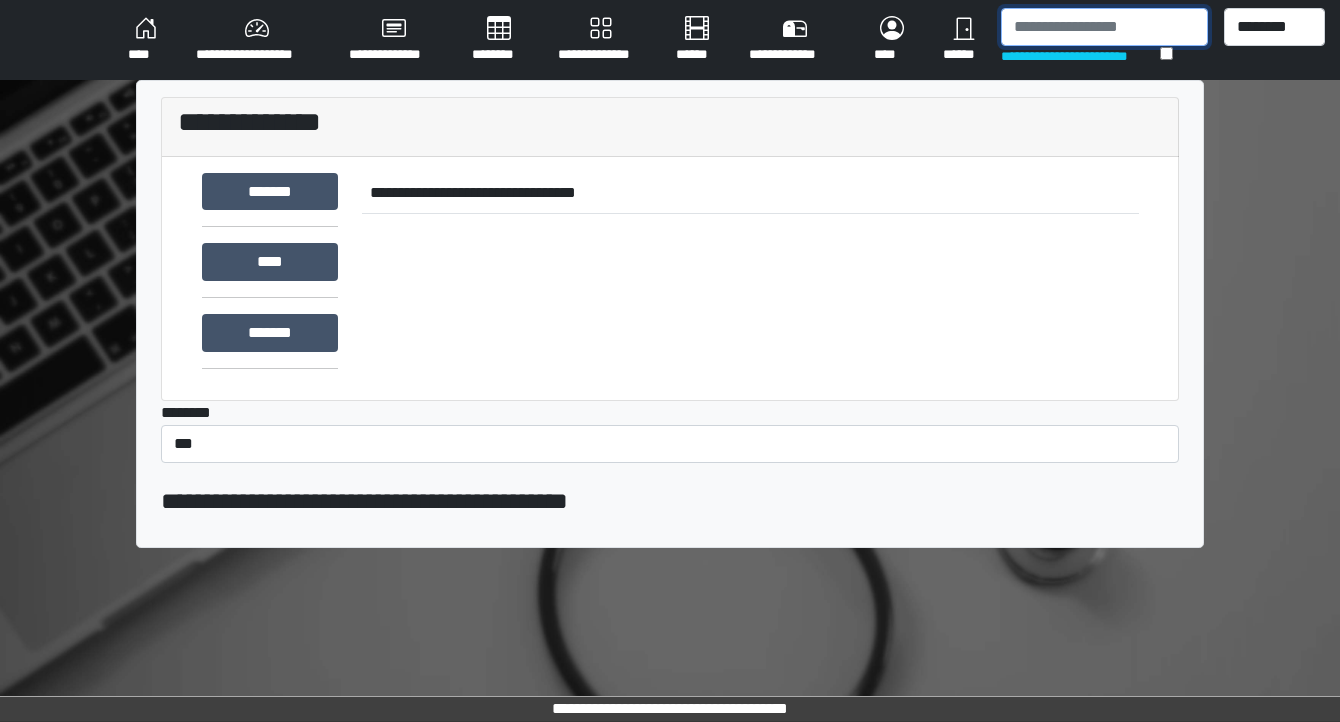 click at bounding box center (1104, 27) 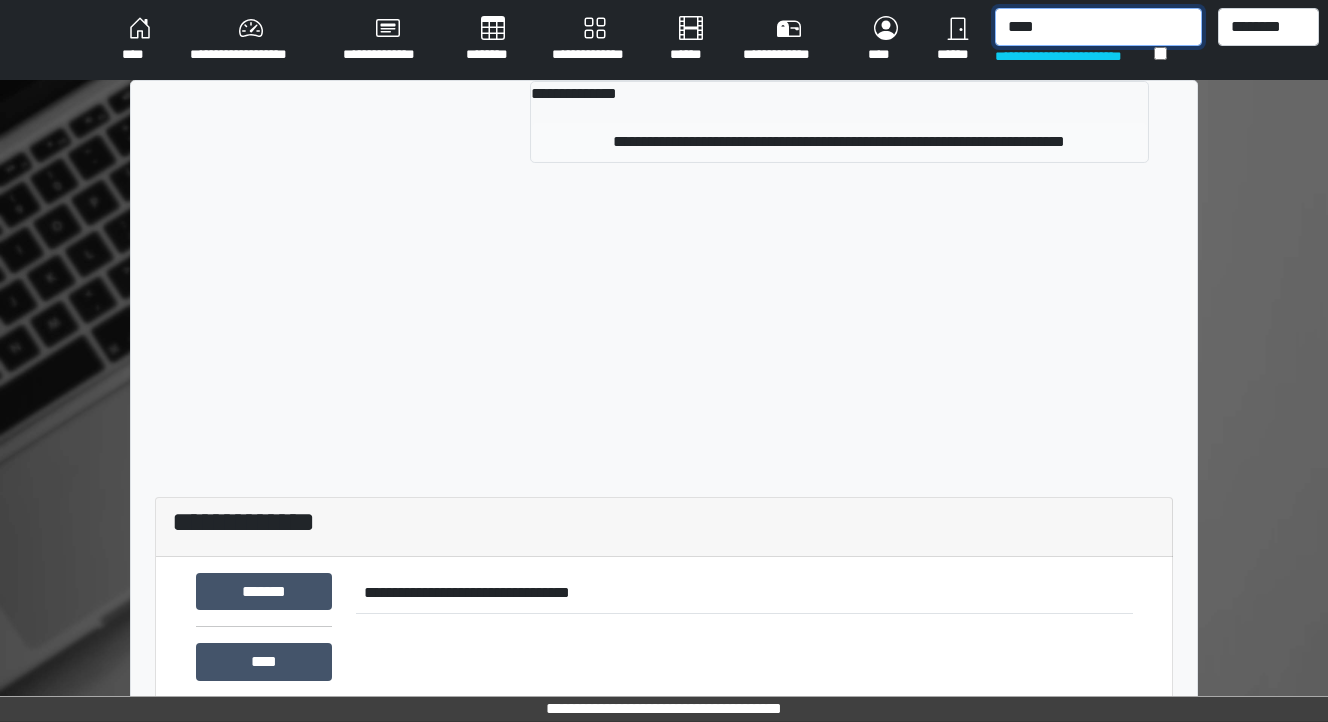 type on "****" 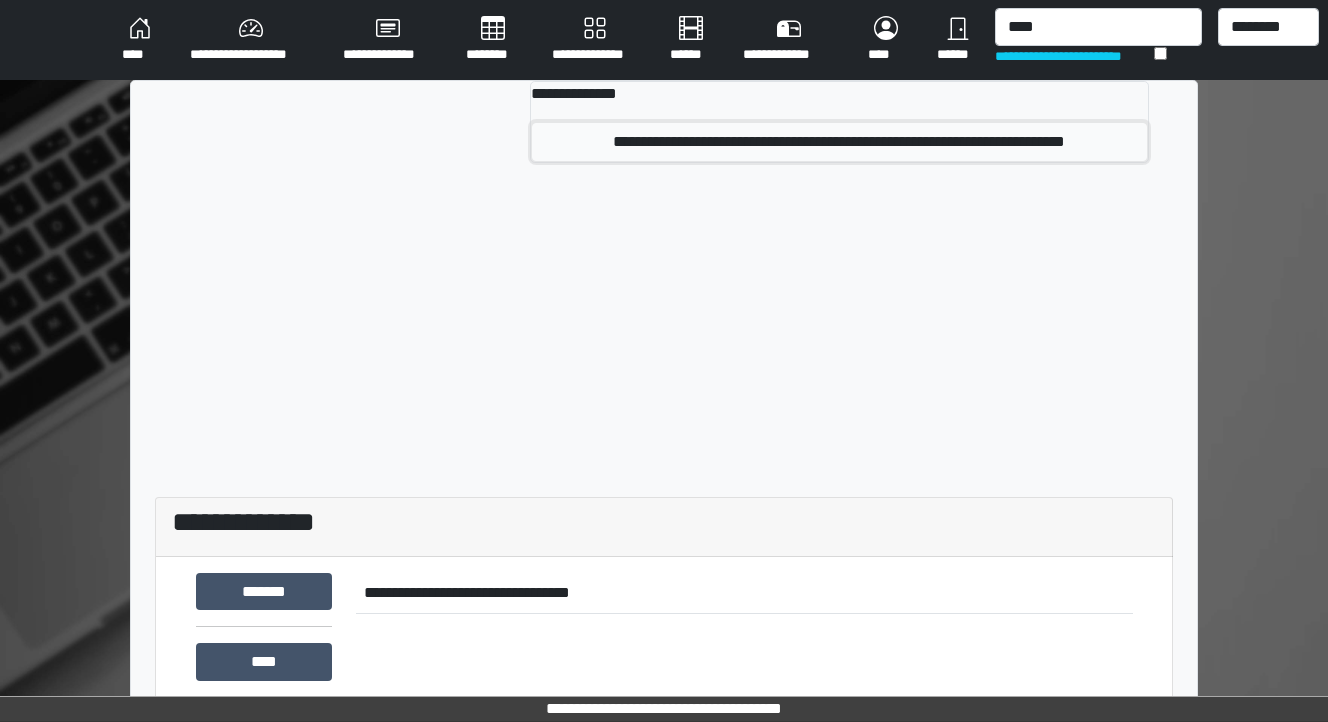 click on "**********" at bounding box center [840, 142] 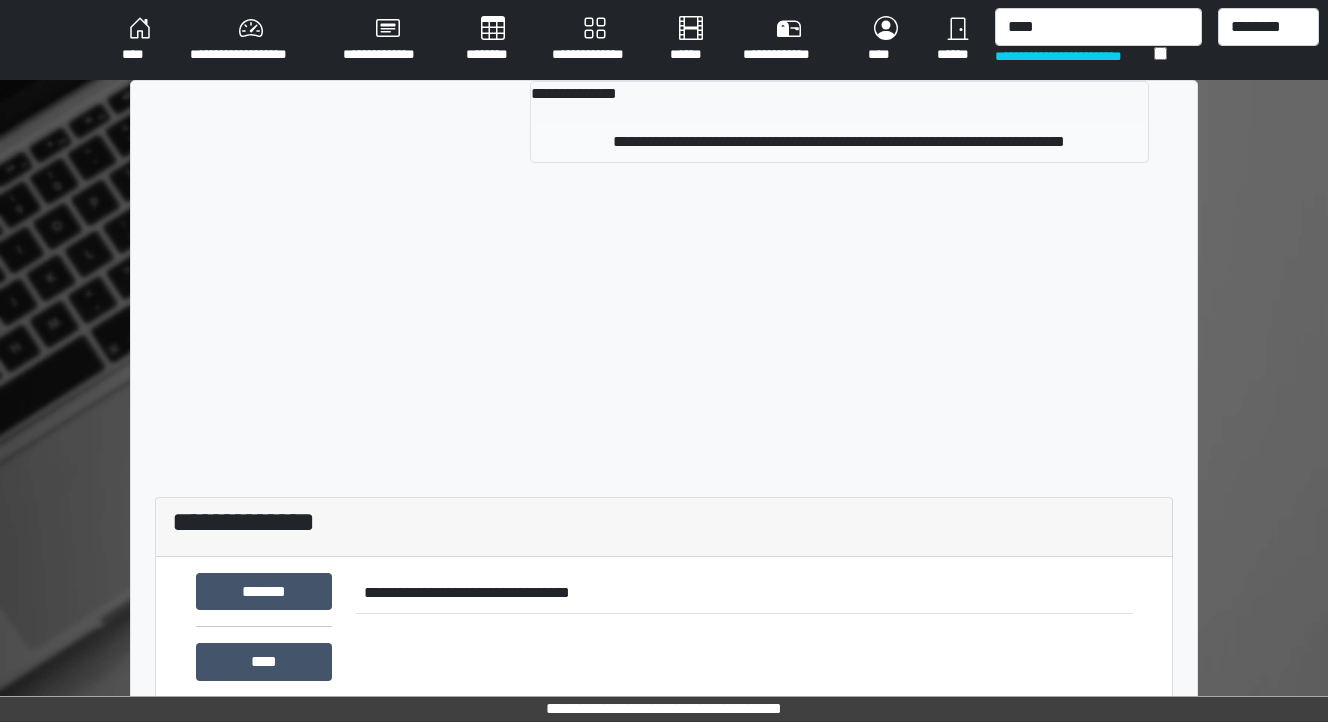 type 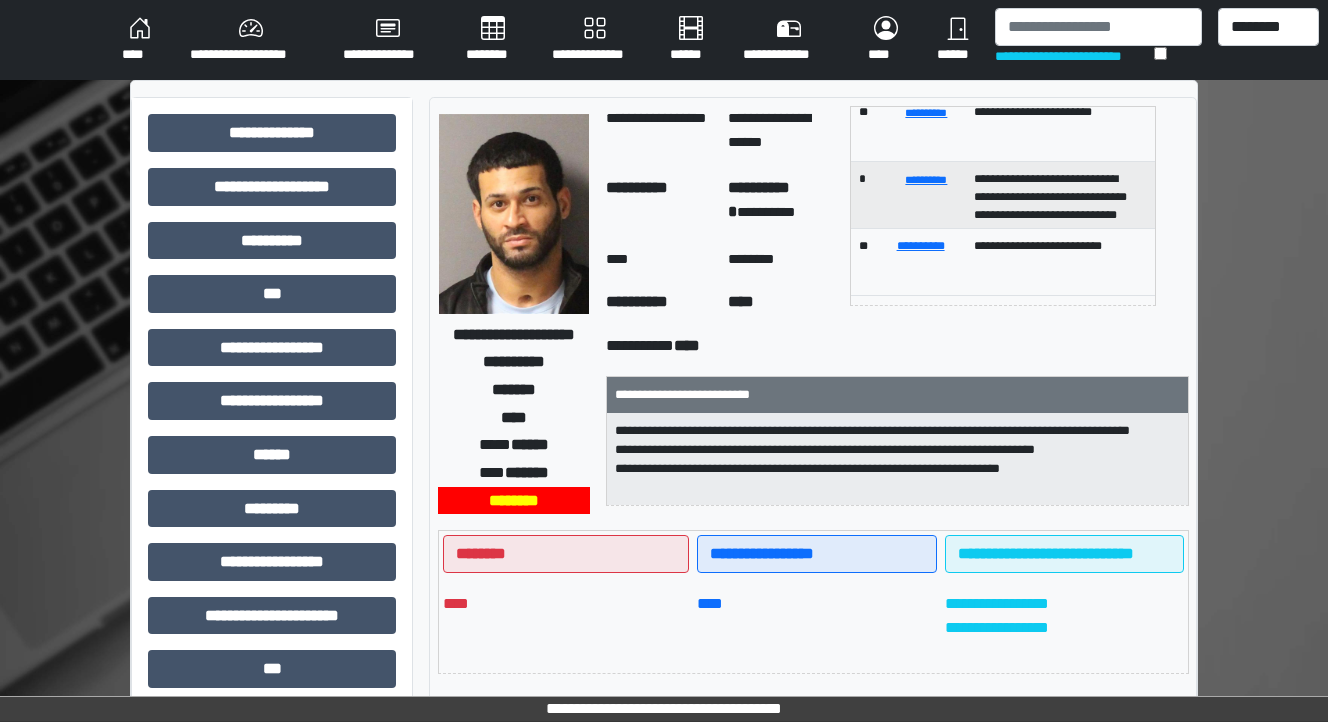 scroll, scrollTop: 186, scrollLeft: 0, axis: vertical 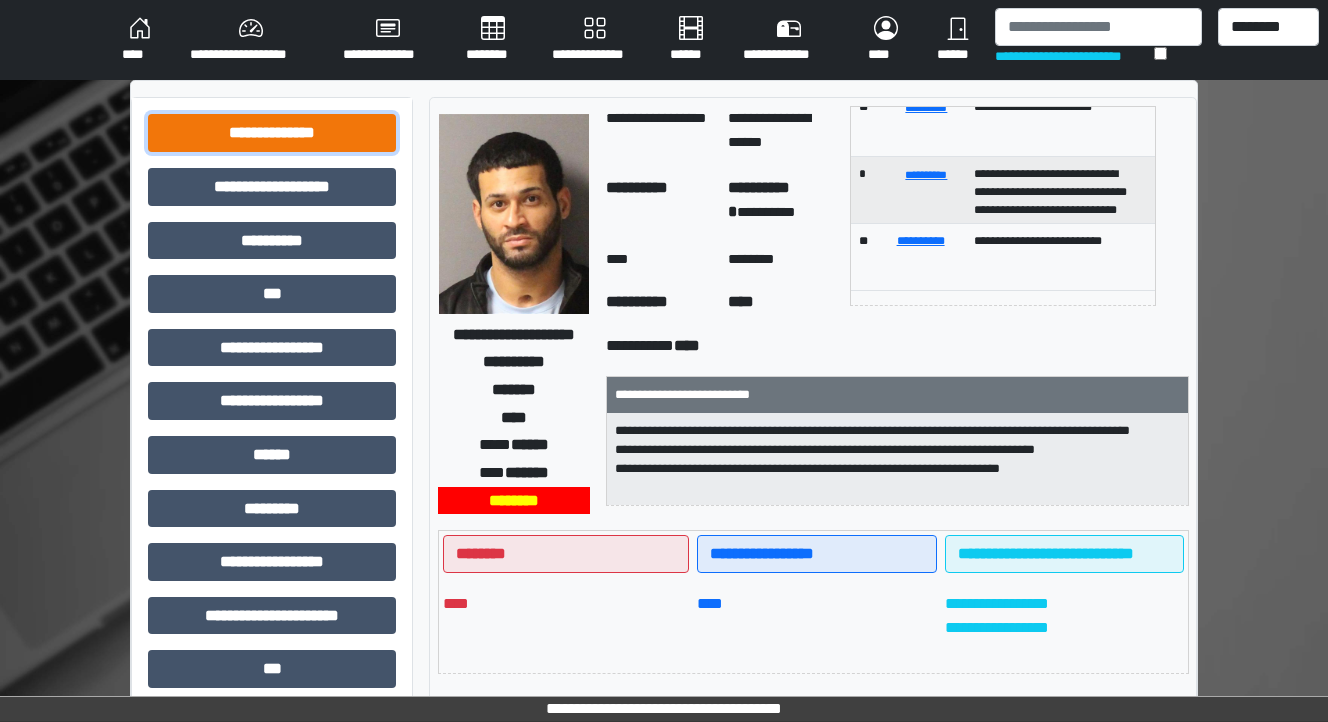 click on "**********" at bounding box center (272, 133) 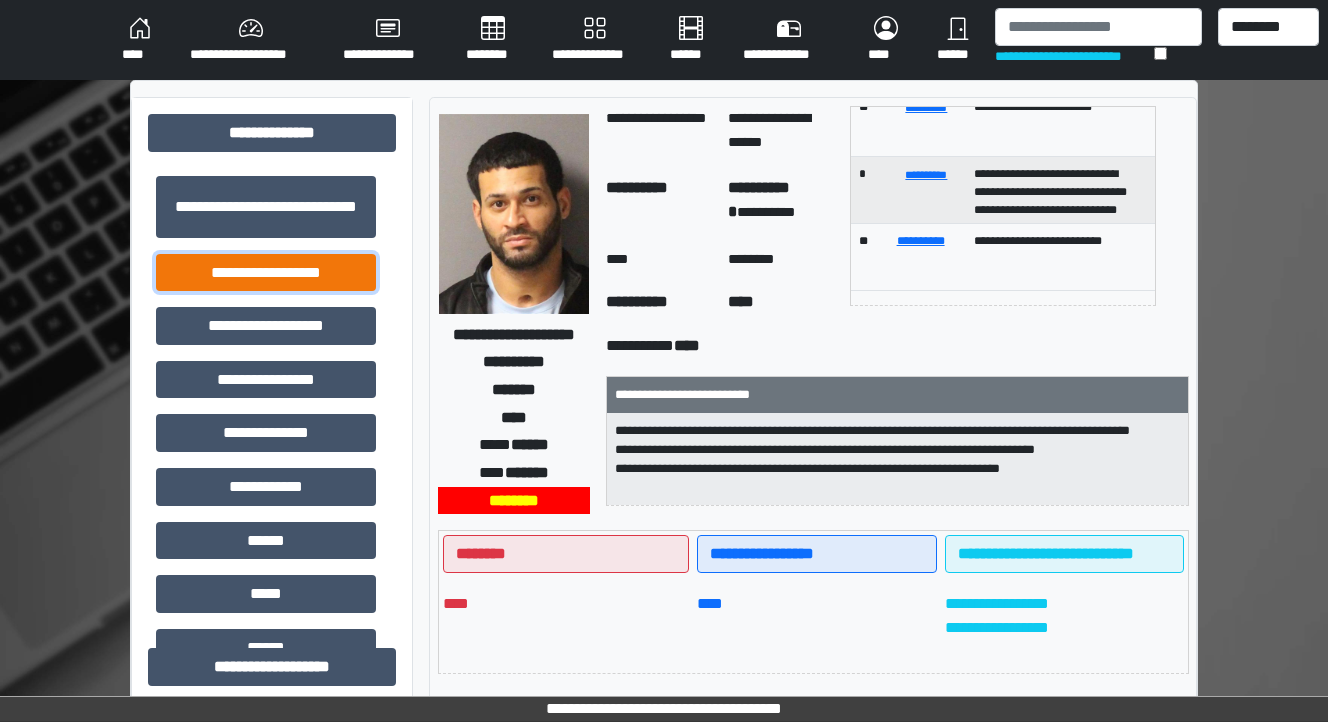 click on "**********" at bounding box center (266, 273) 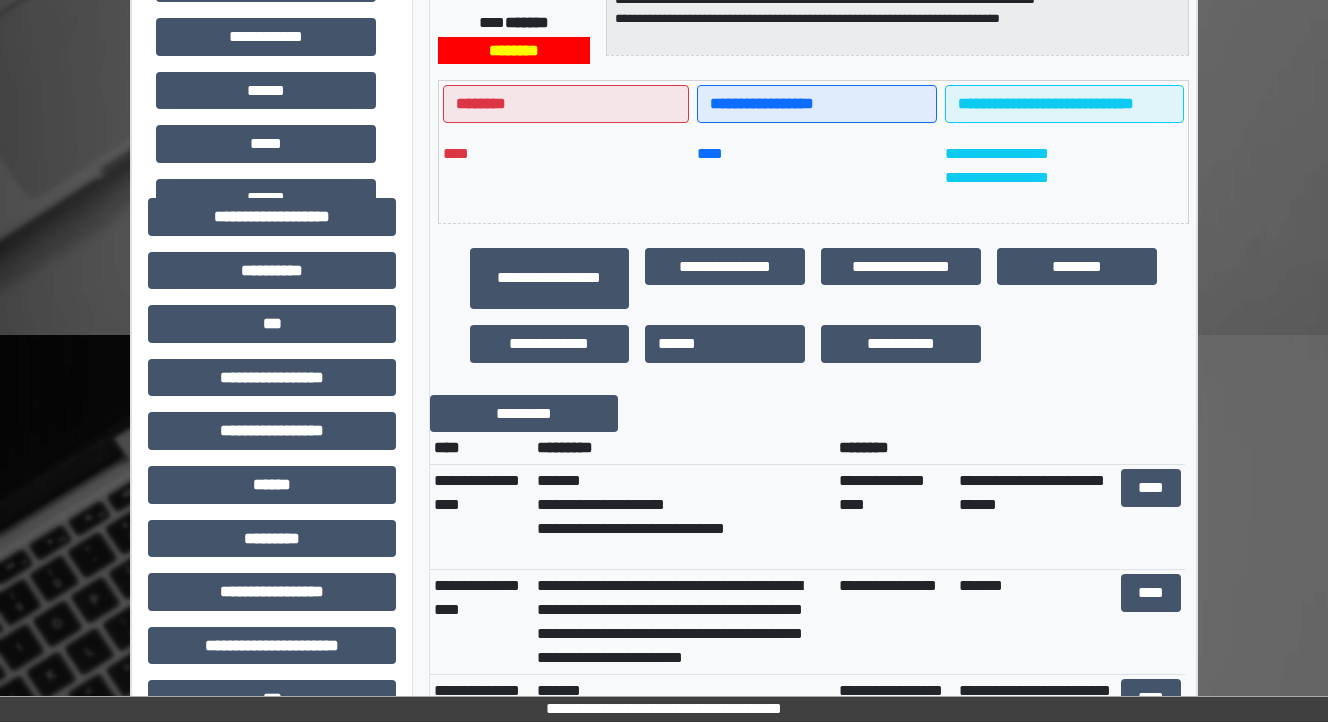 scroll, scrollTop: 480, scrollLeft: 0, axis: vertical 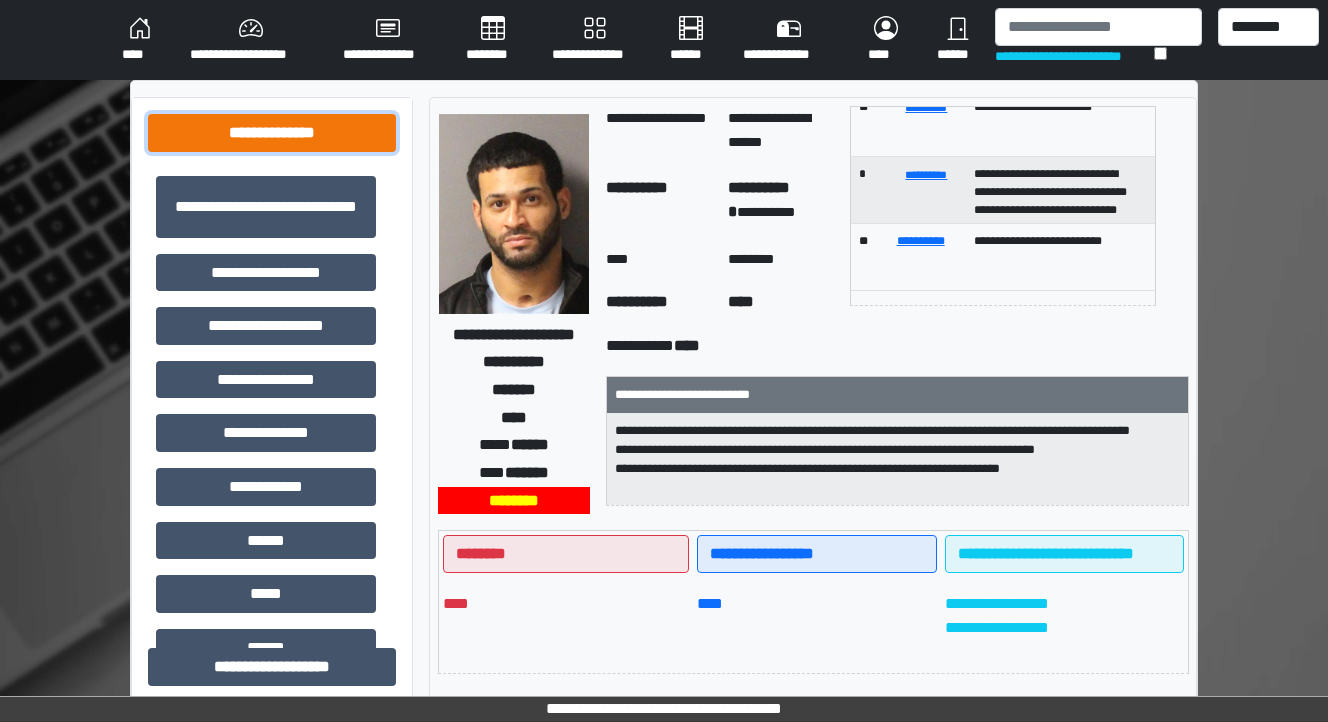 click on "**********" at bounding box center (272, 133) 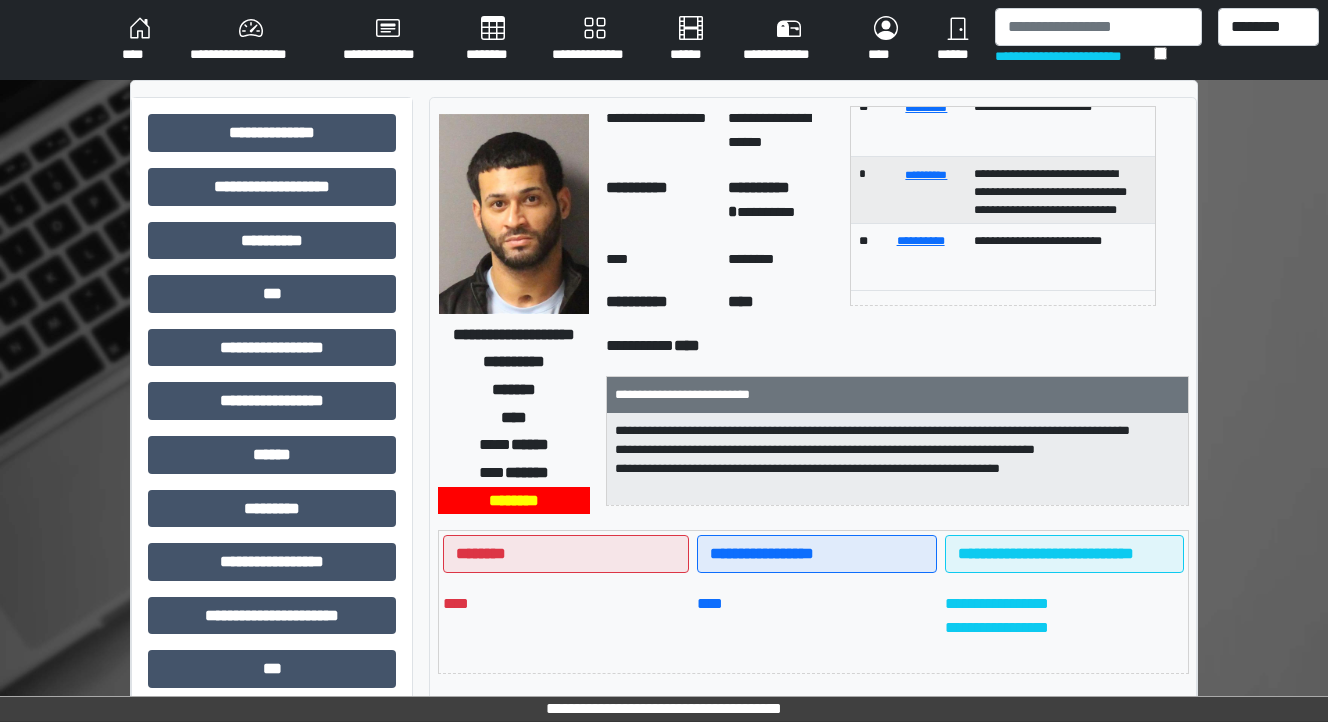 click on "****" at bounding box center (140, 40) 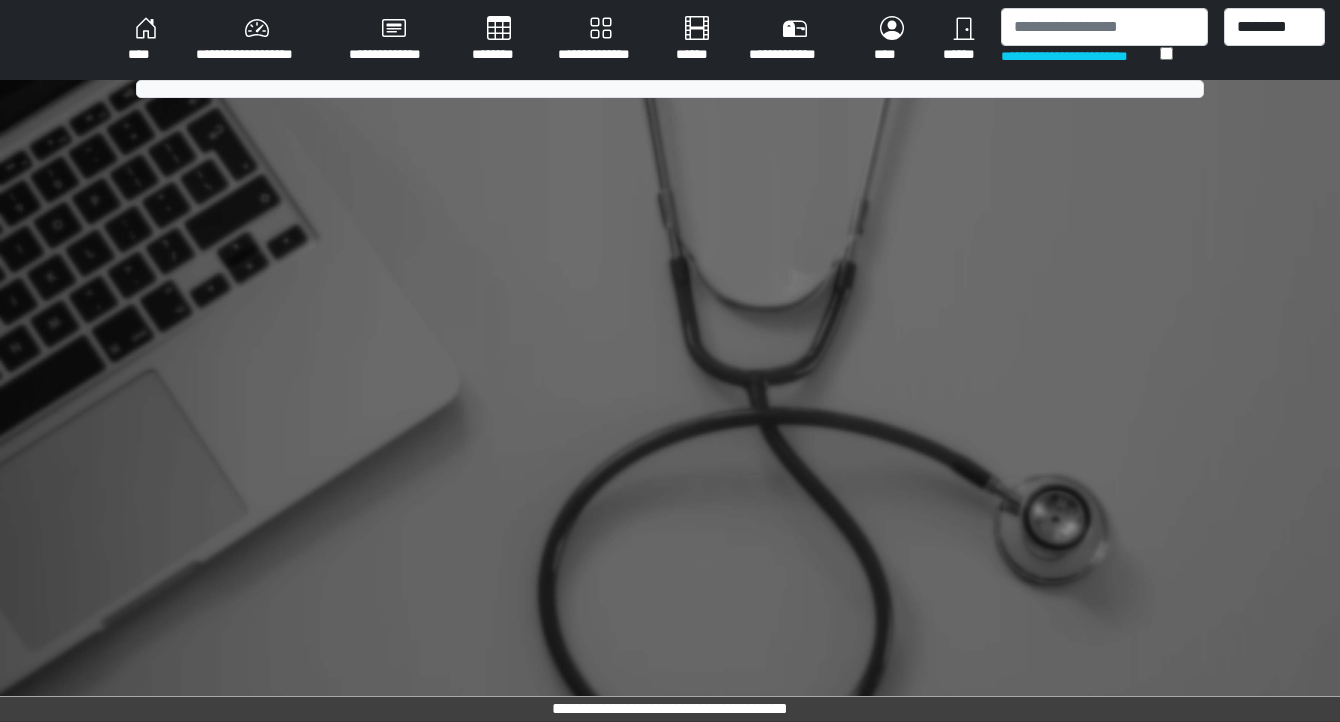 scroll, scrollTop: 0, scrollLeft: 0, axis: both 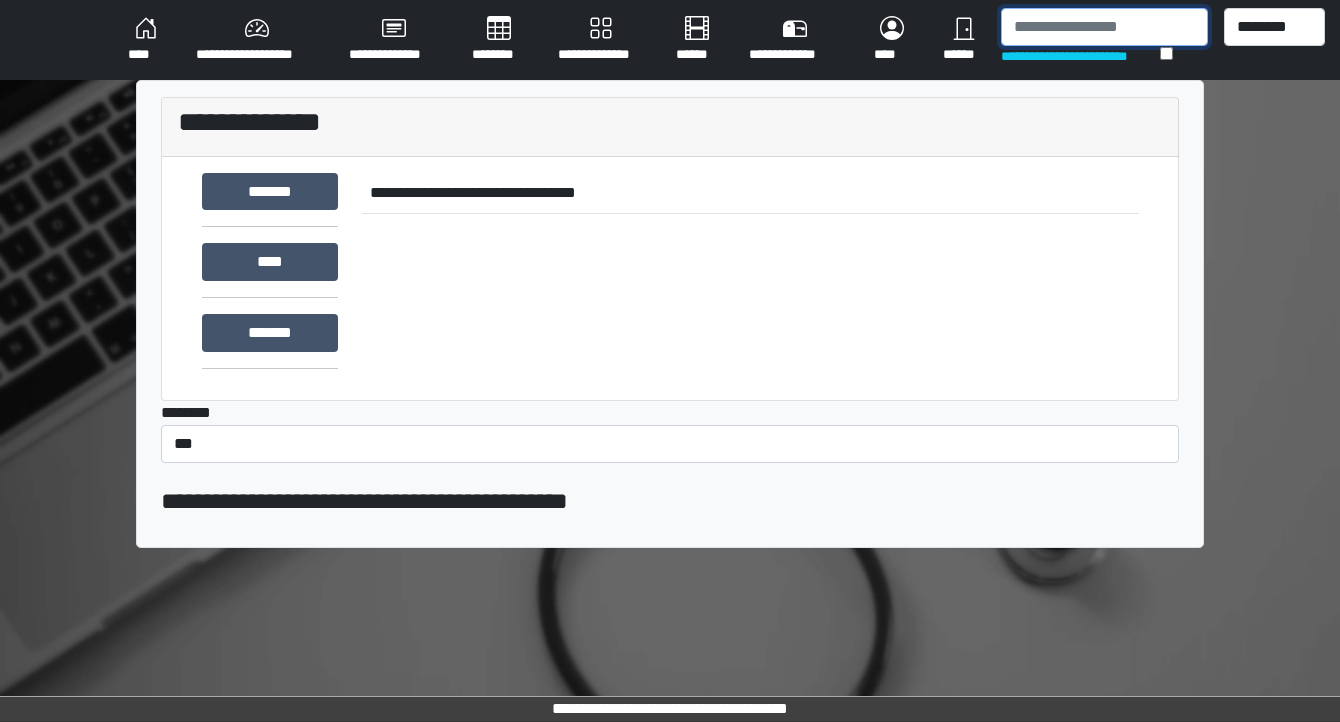 click at bounding box center (1104, 27) 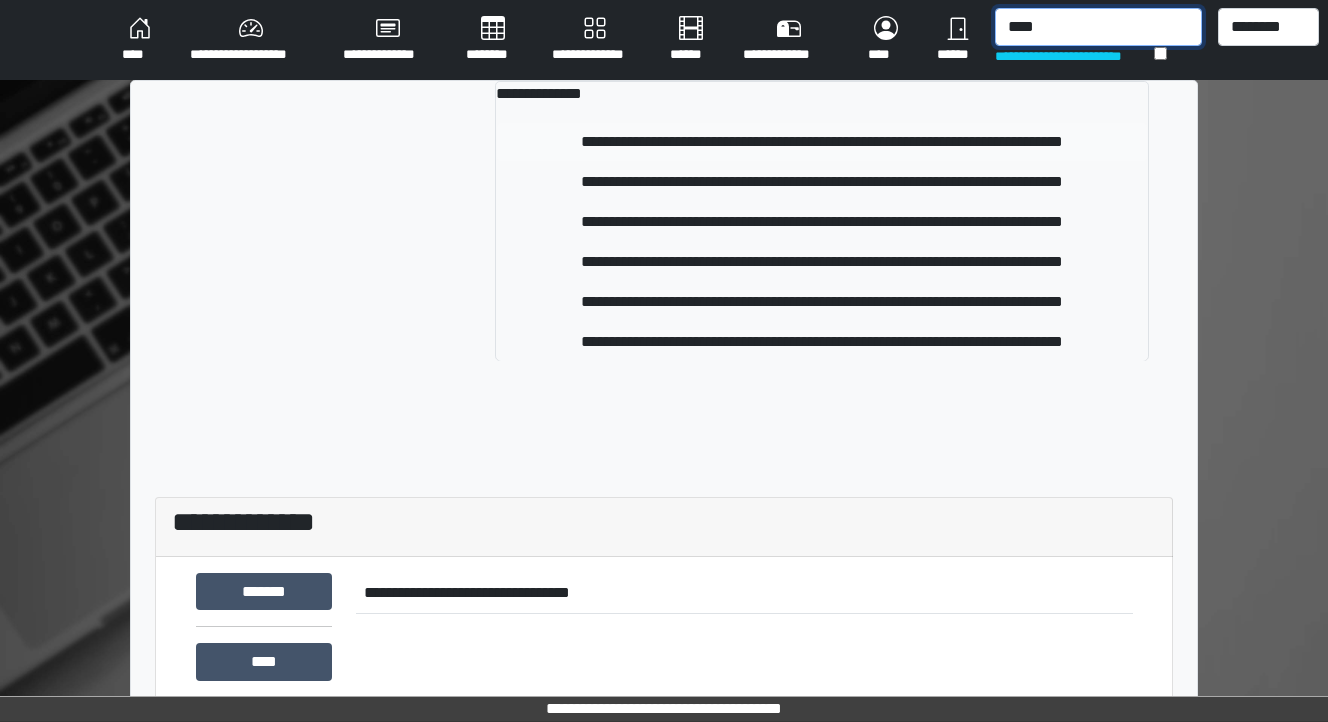 type on "****" 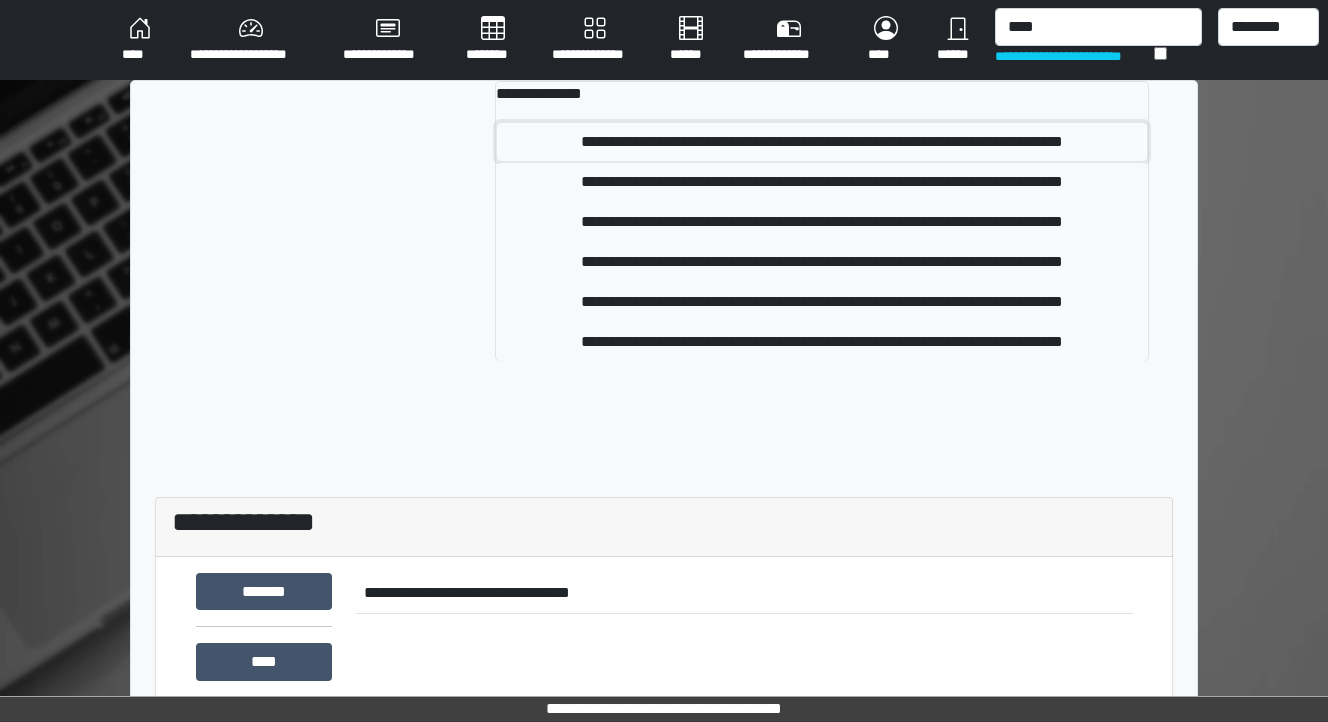 click on "**********" at bounding box center [822, 142] 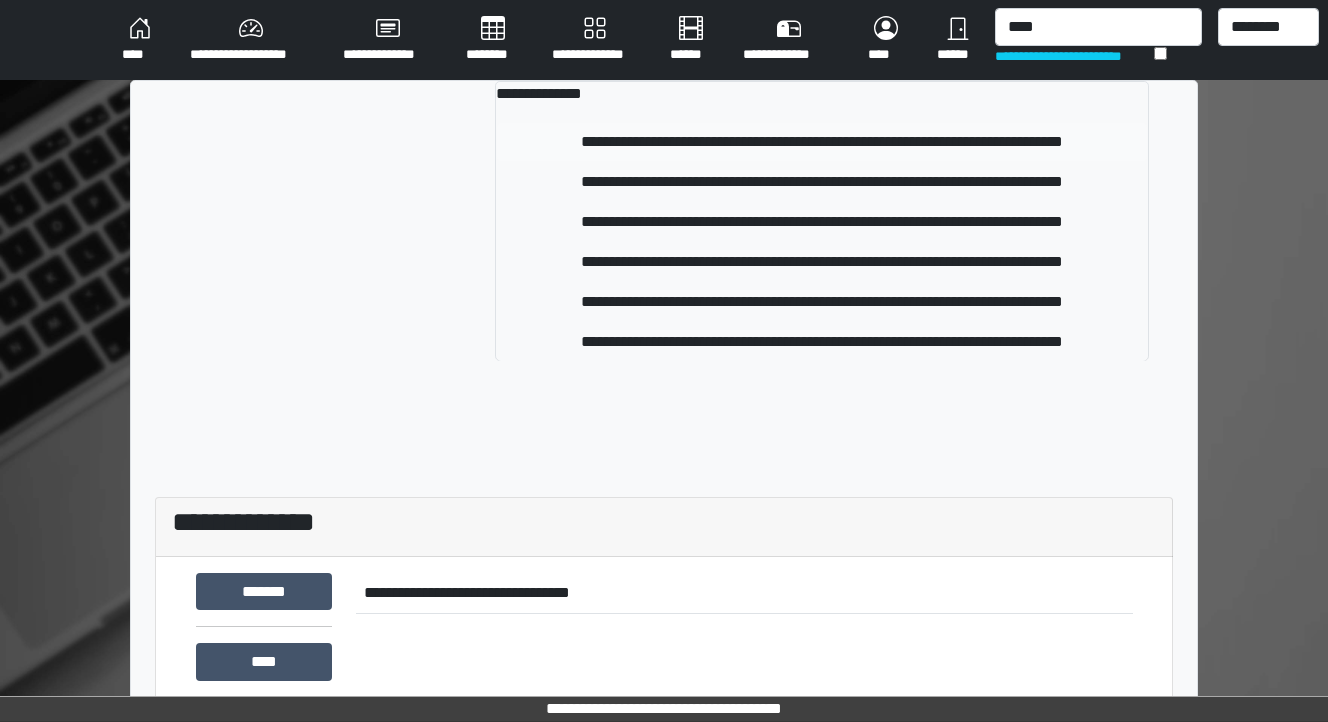 type 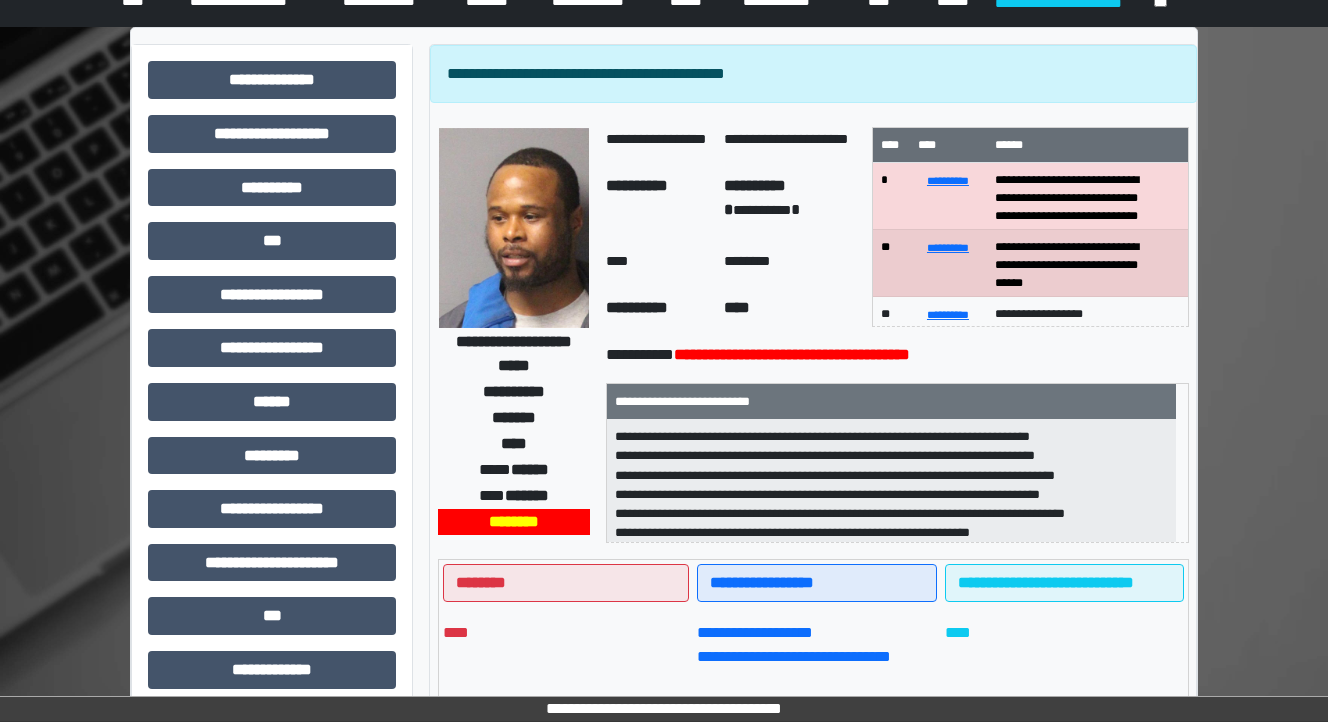 scroll, scrollTop: 80, scrollLeft: 0, axis: vertical 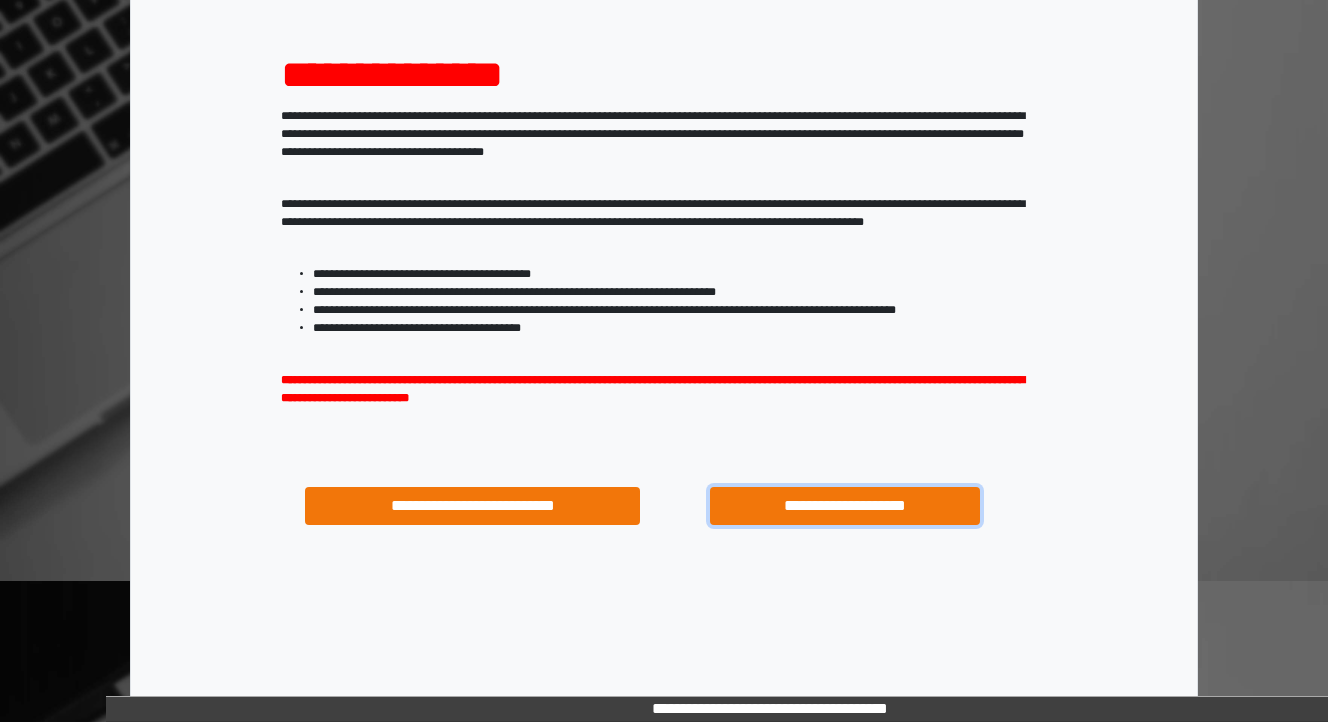 click on "**********" at bounding box center [844, 506] 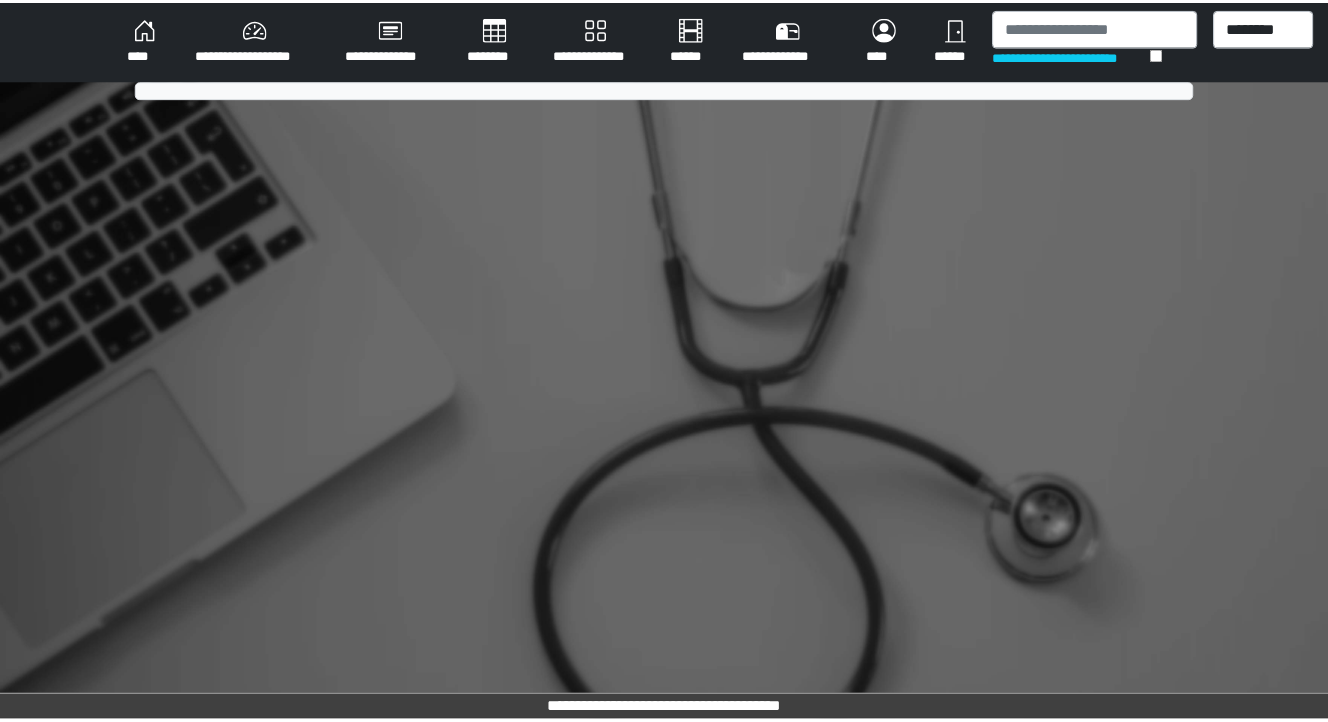 scroll, scrollTop: 0, scrollLeft: 0, axis: both 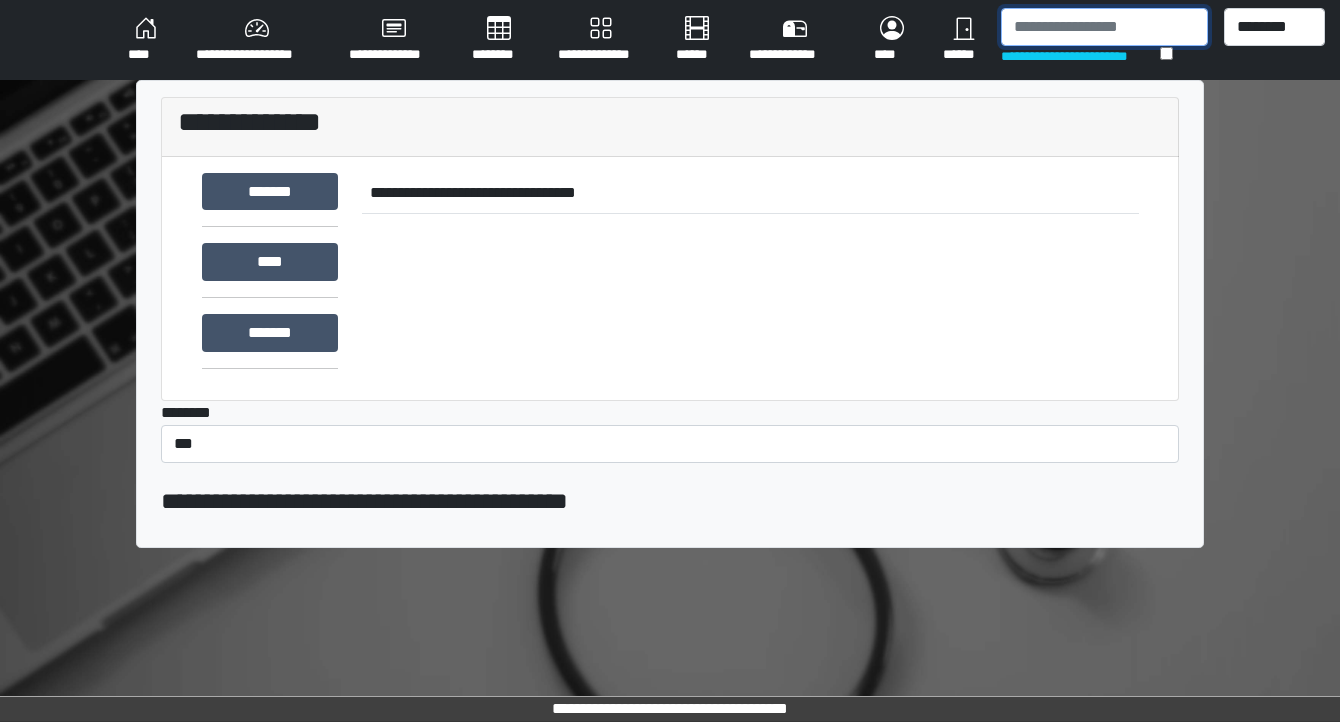 click at bounding box center (1104, 27) 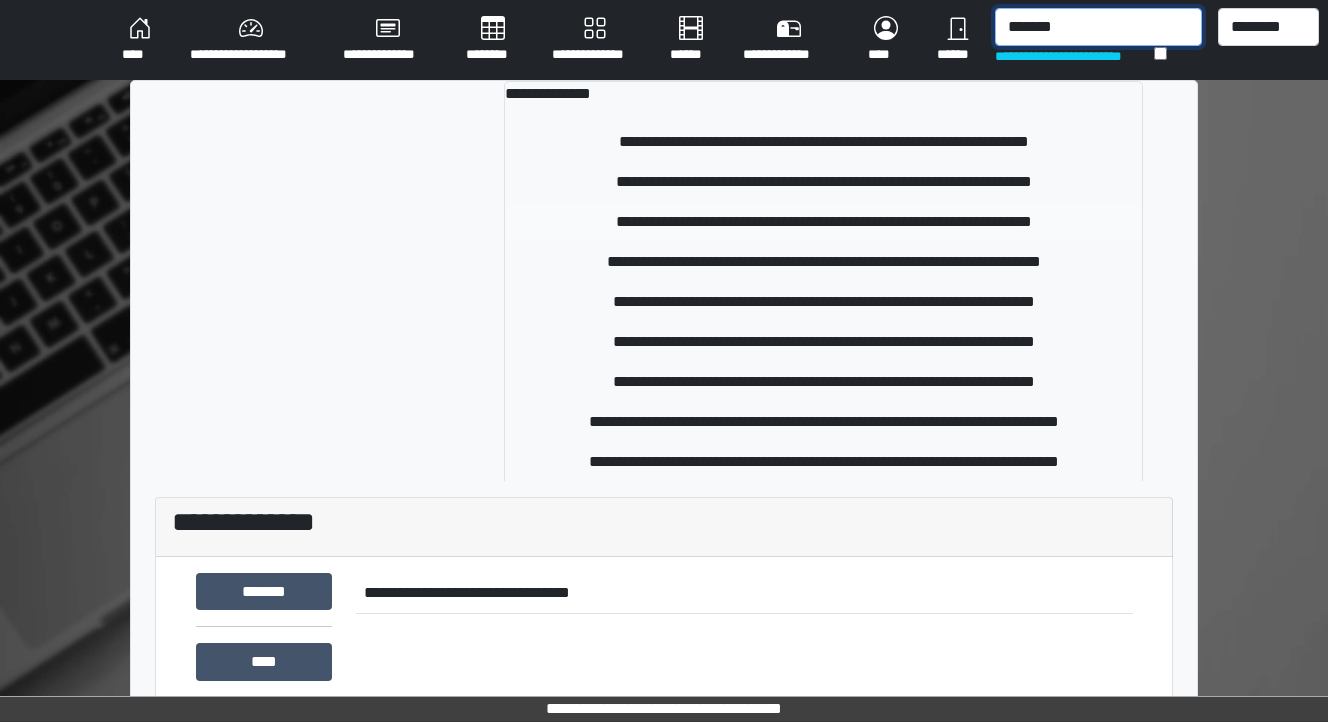 type on "*******" 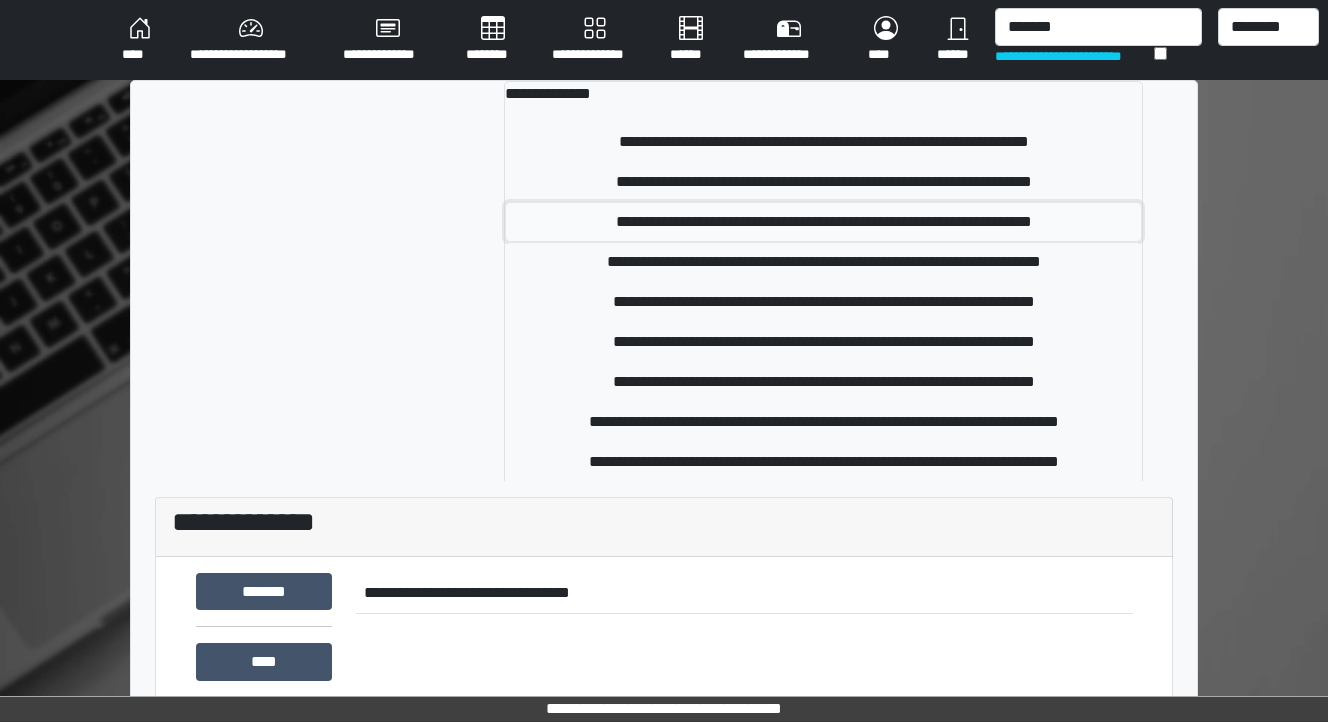 click on "**********" at bounding box center [824, 222] 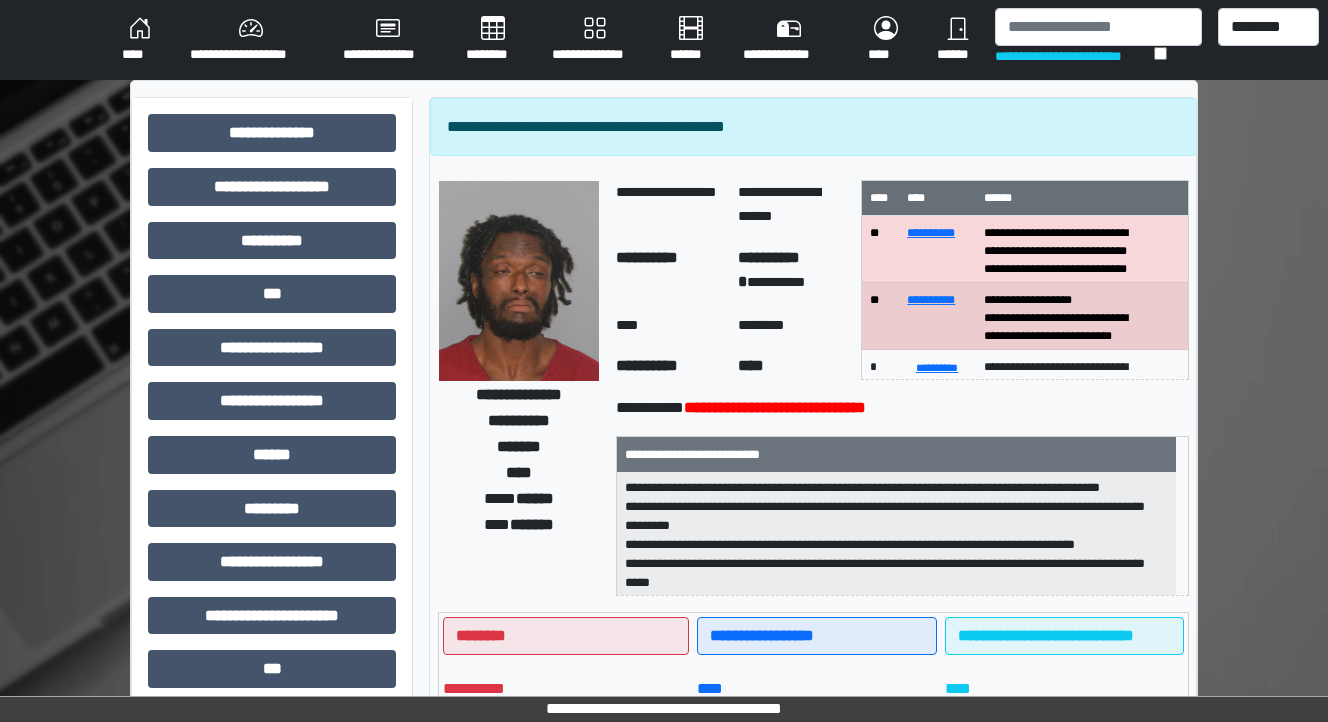scroll, scrollTop: 64, scrollLeft: 0, axis: vertical 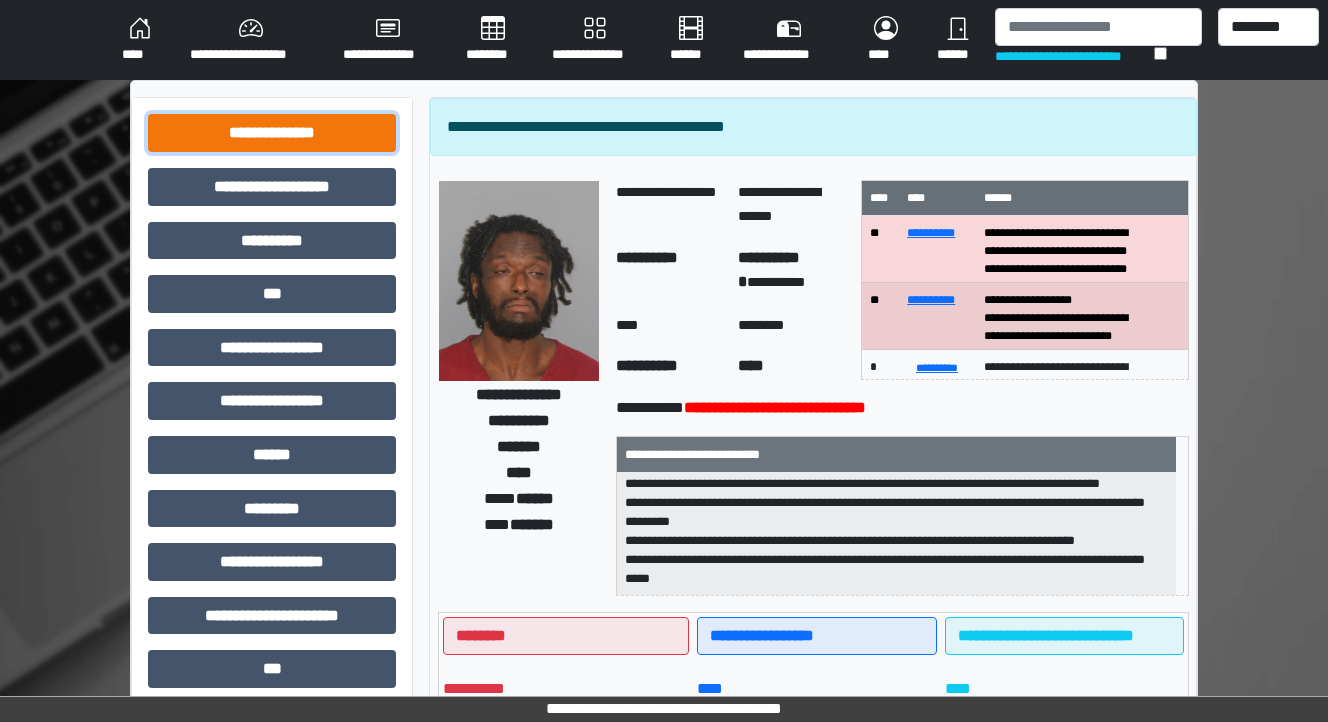 click on "**********" at bounding box center [272, 133] 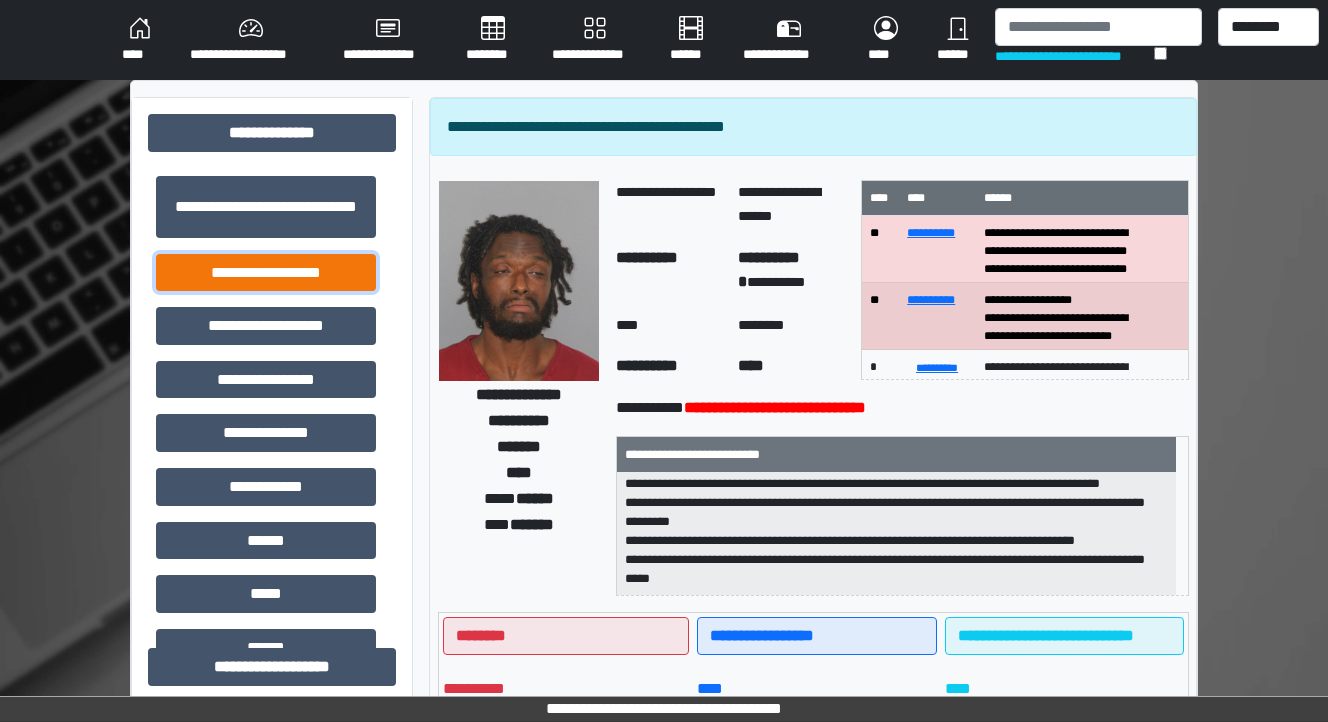 click on "**********" at bounding box center (266, 273) 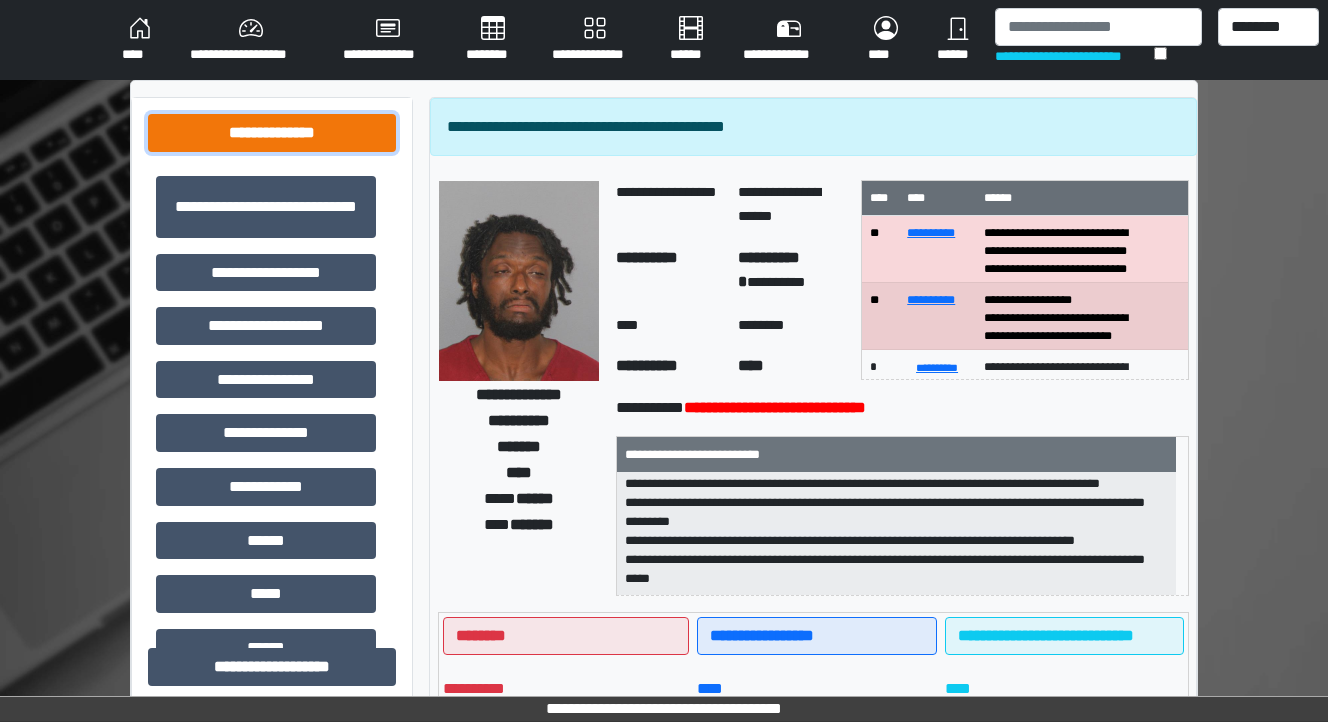 click on "**********" at bounding box center (272, 133) 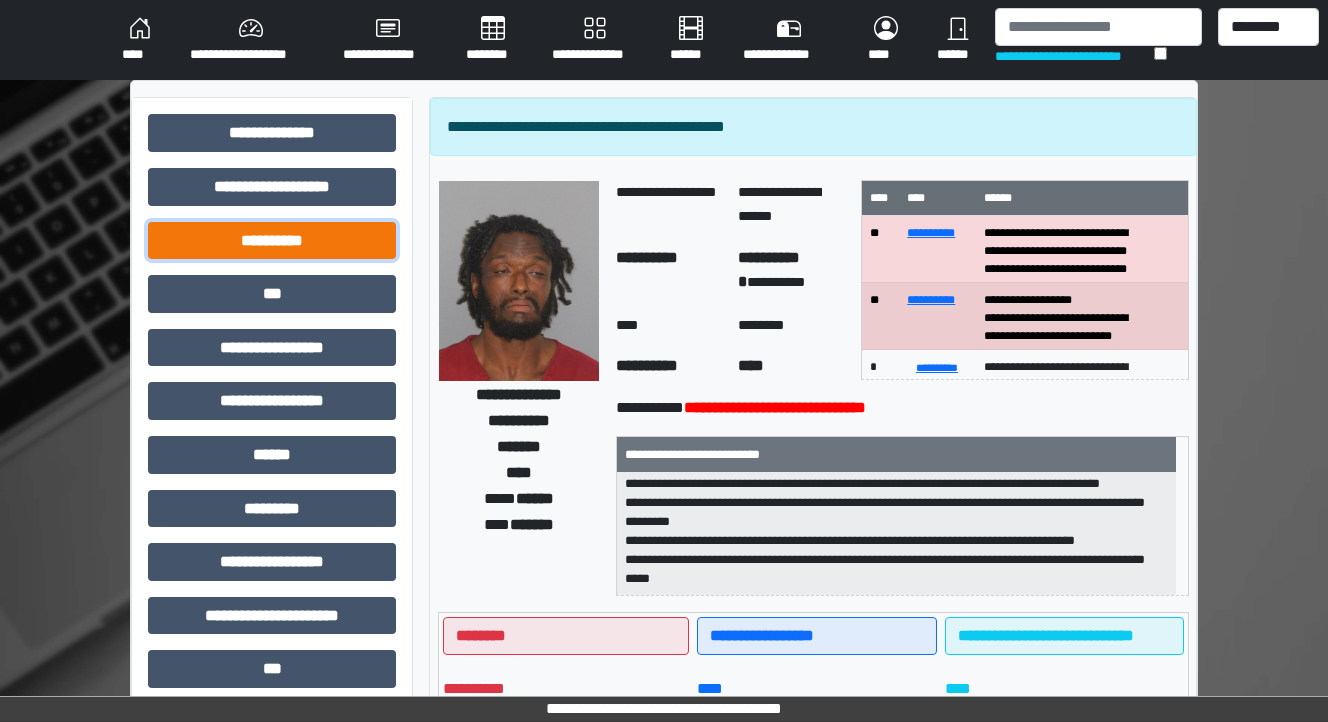 click on "**********" at bounding box center [272, 241] 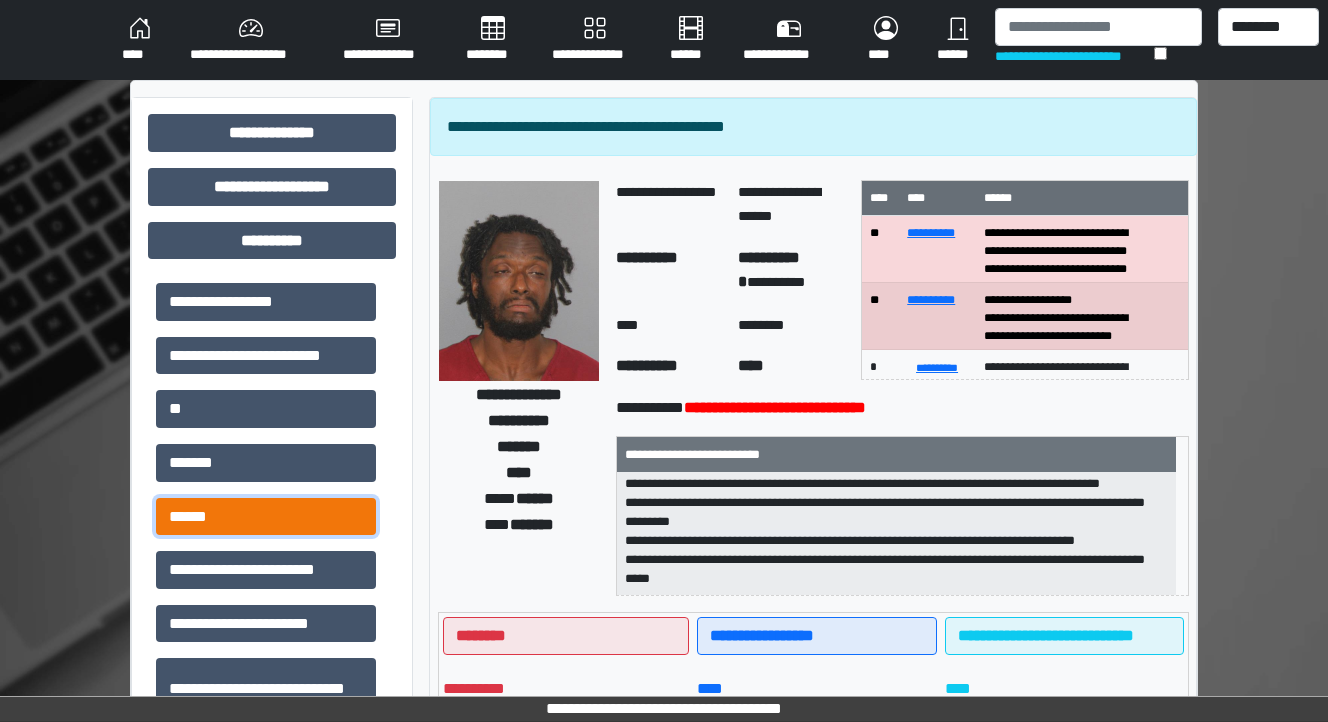 click on "******" at bounding box center (266, 517) 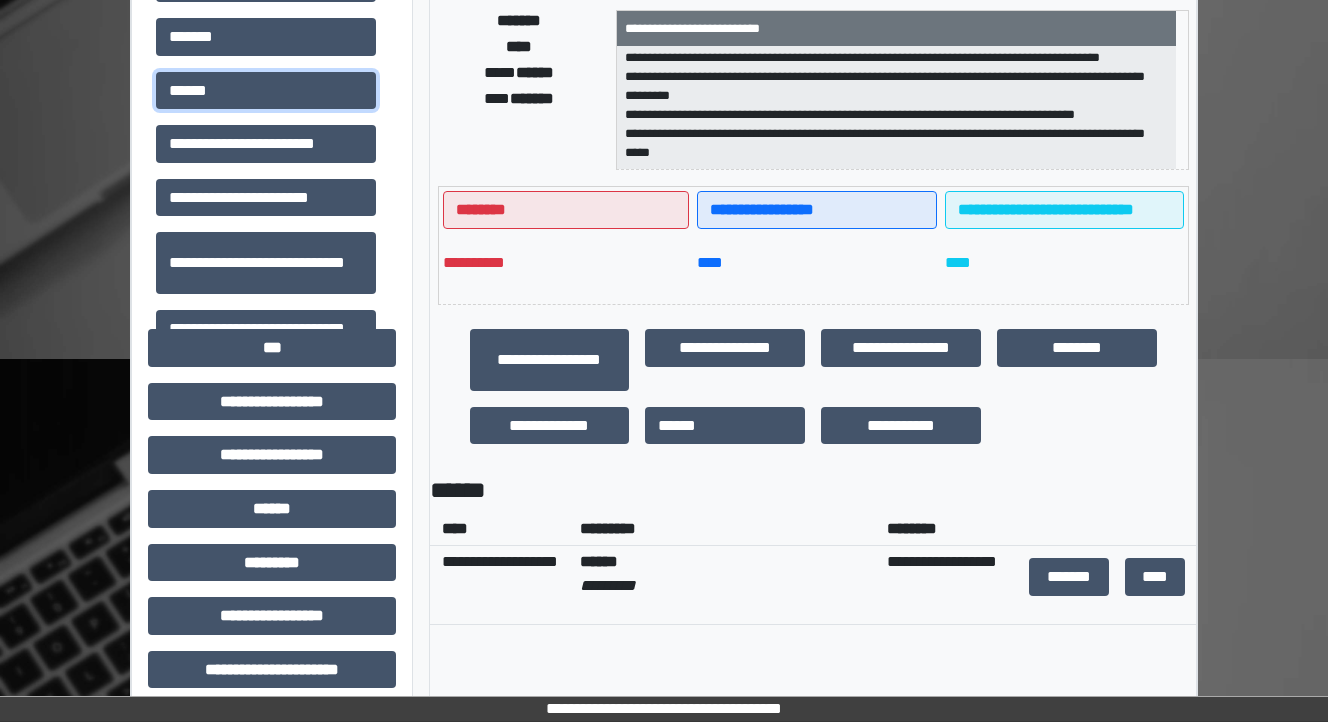 scroll, scrollTop: 560, scrollLeft: 0, axis: vertical 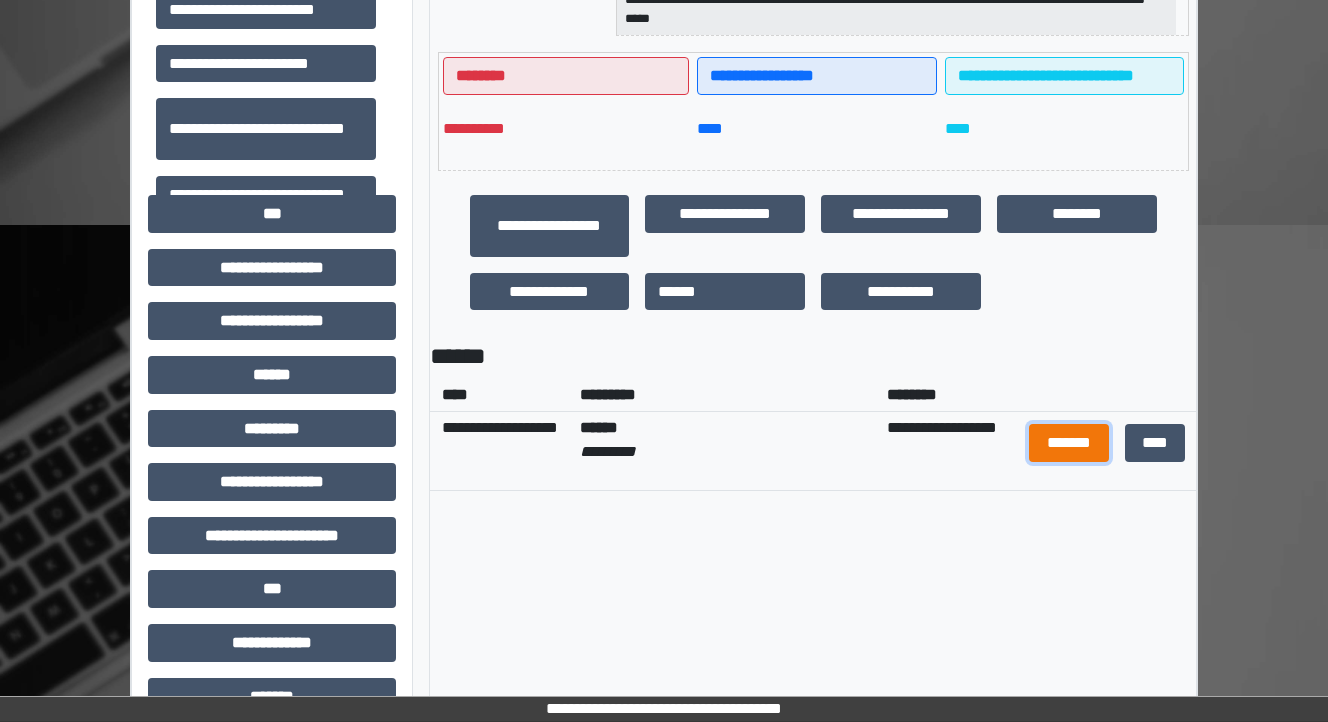 click on "*******" at bounding box center [1069, 443] 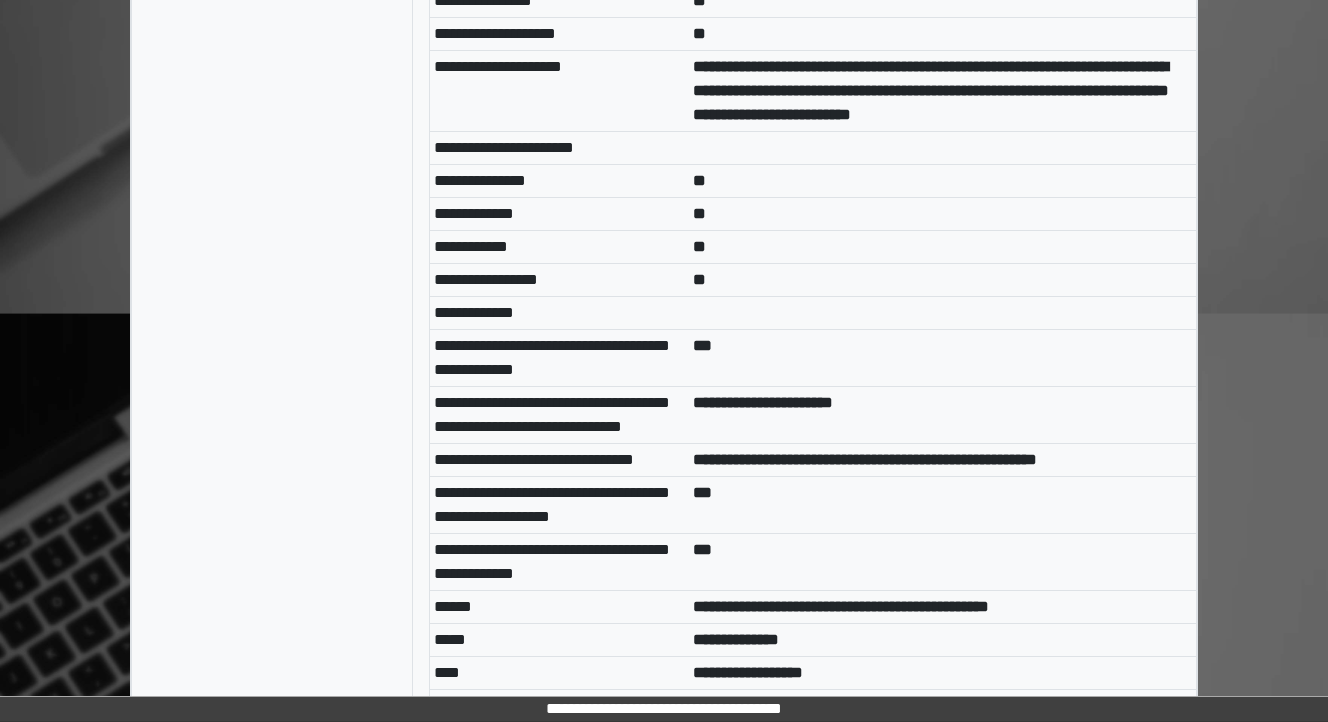 scroll, scrollTop: 7920, scrollLeft: 0, axis: vertical 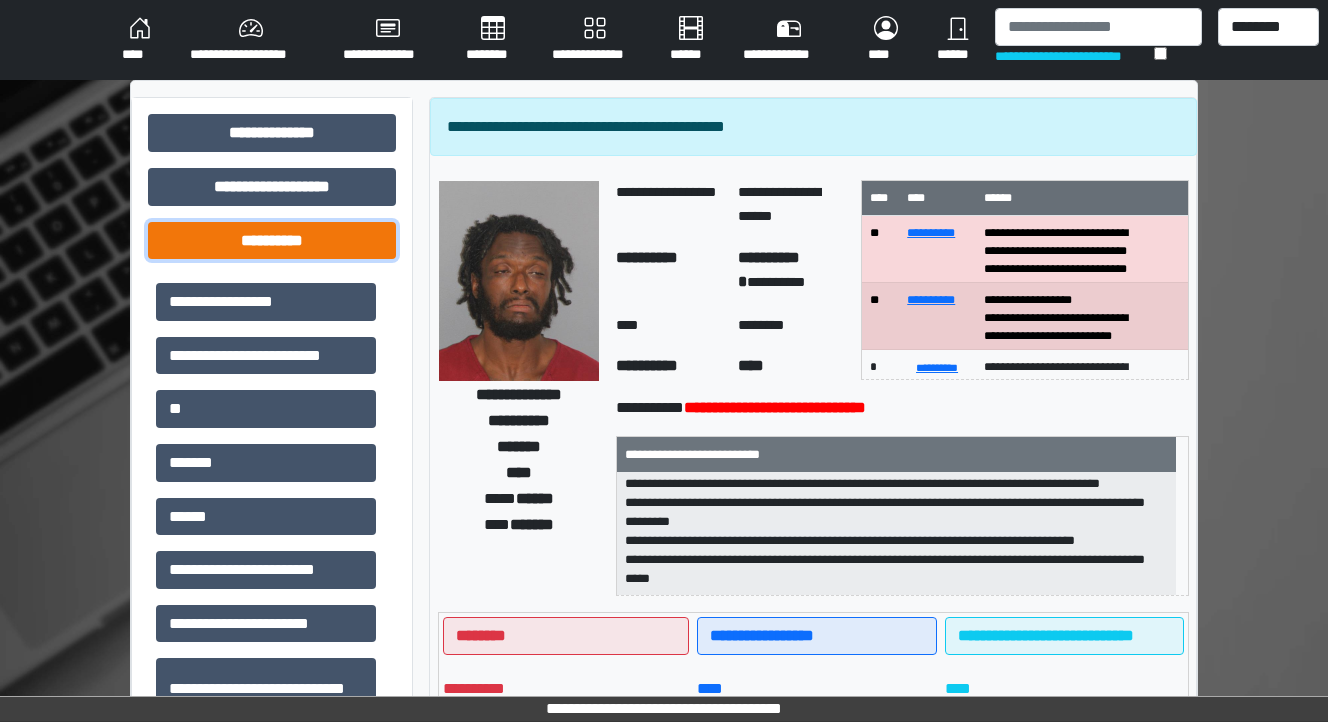 click on "**********" at bounding box center (272, 241) 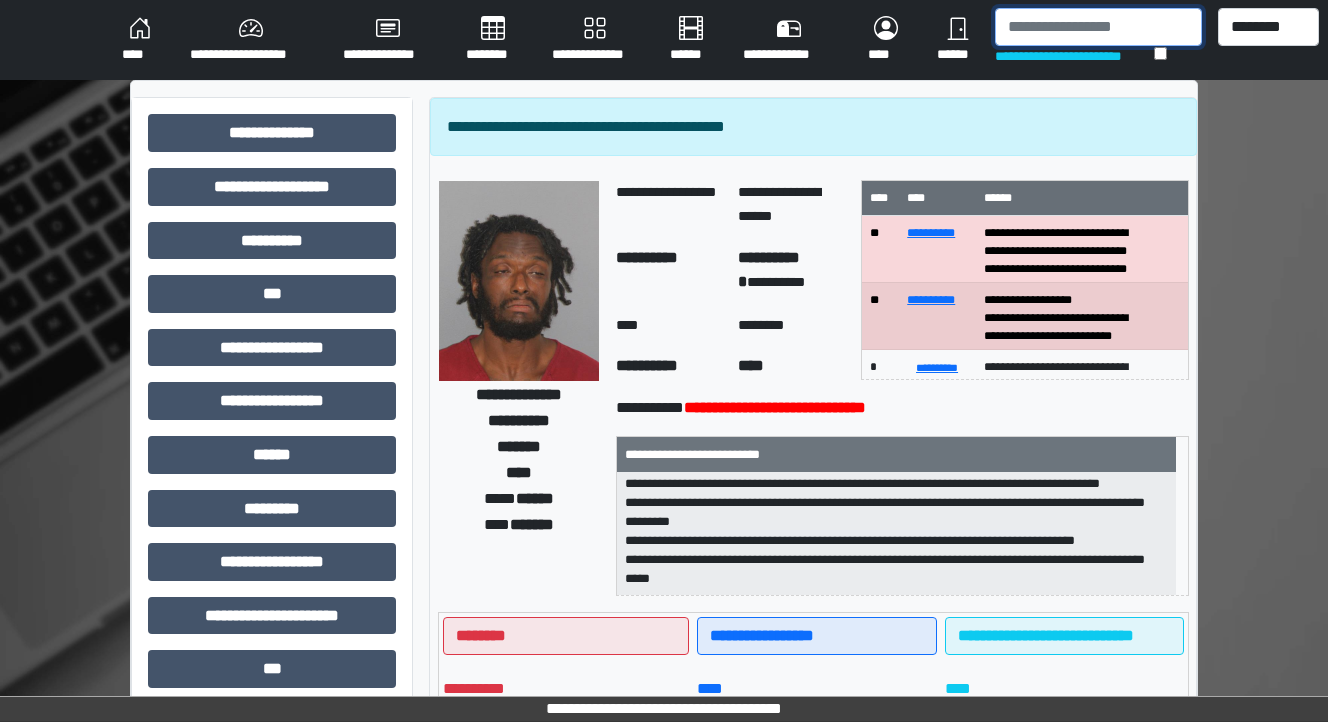 click at bounding box center [1098, 27] 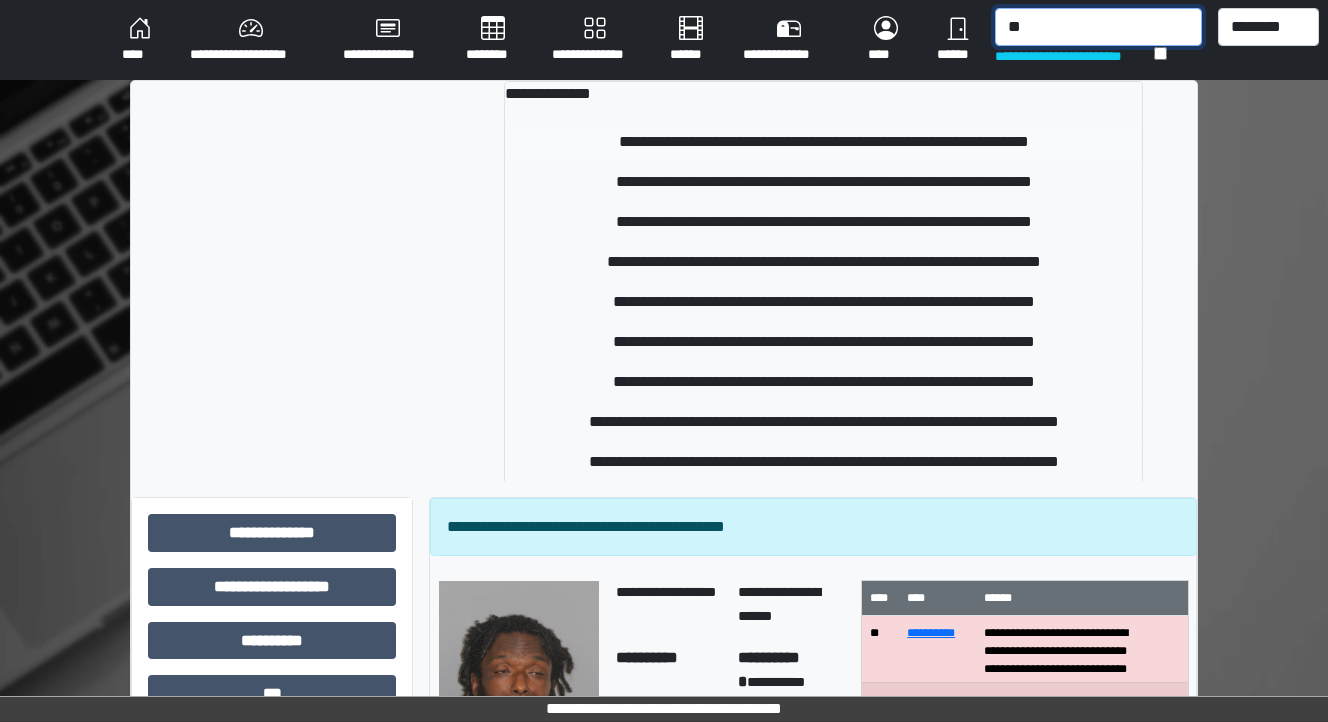 type on "*" 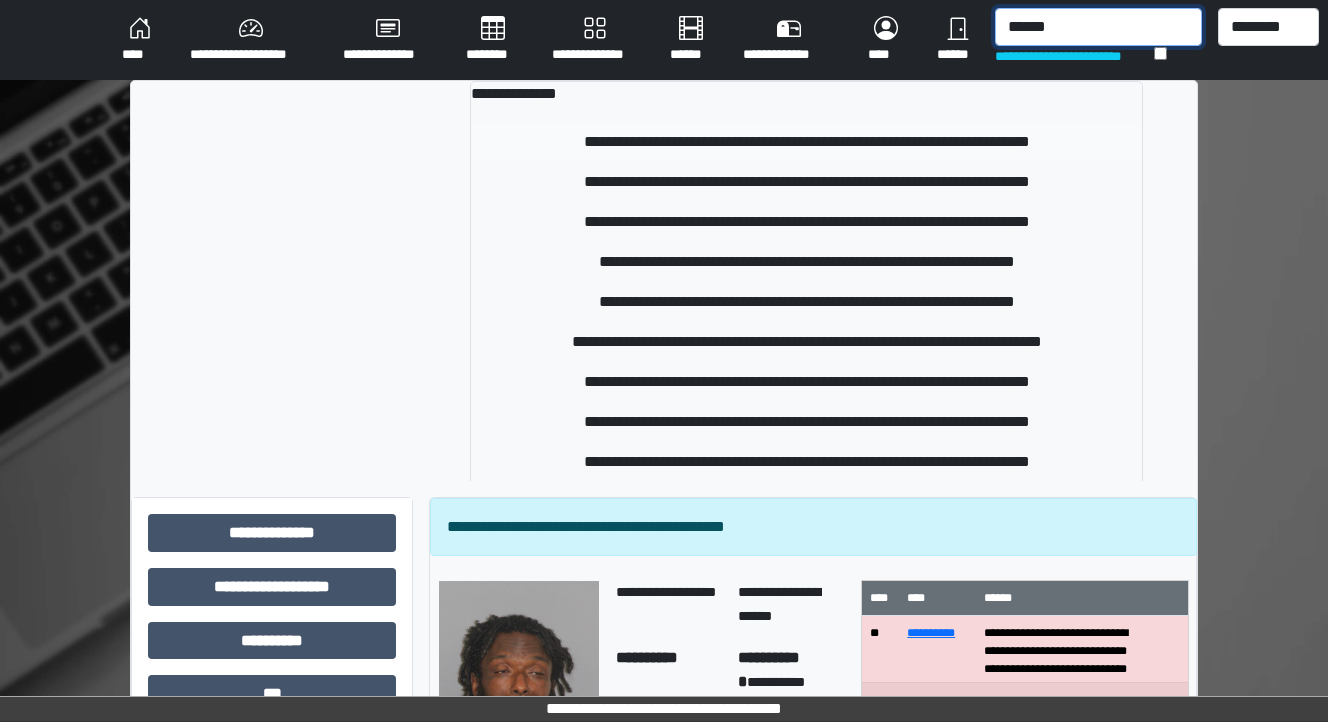 type on "******" 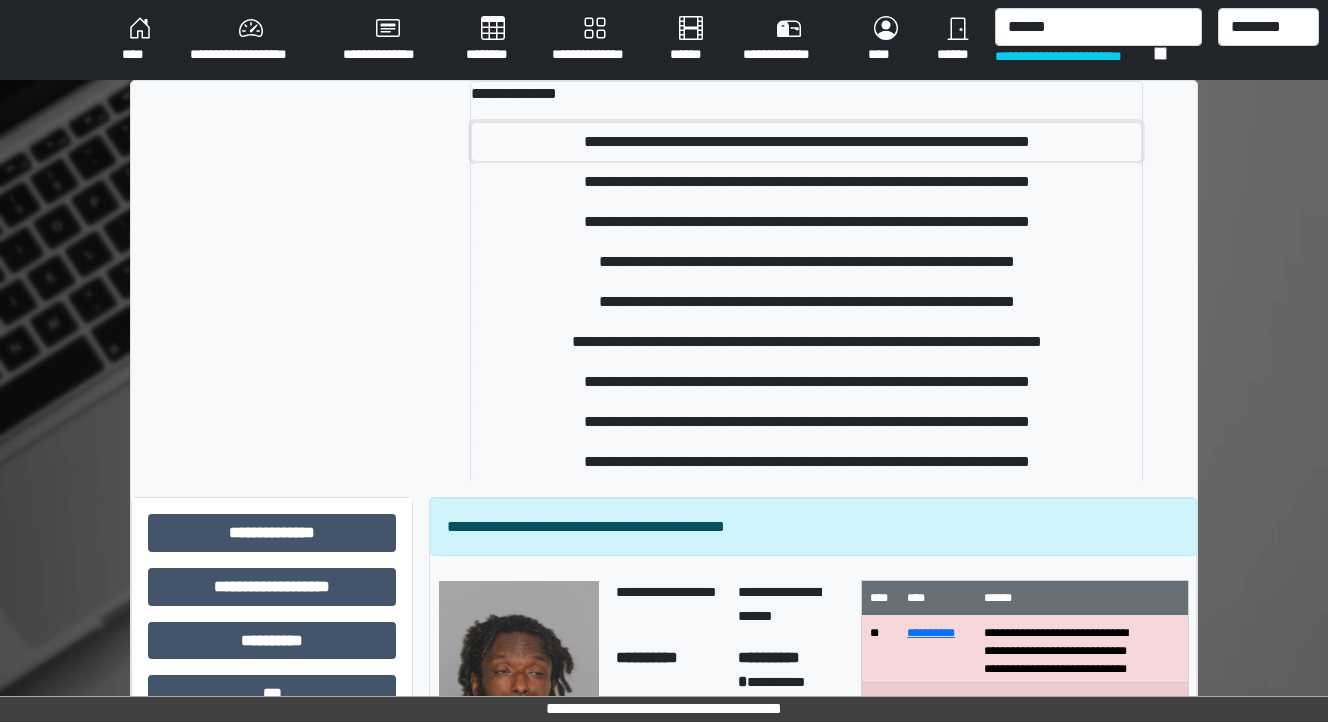click on "**********" at bounding box center (806, 142) 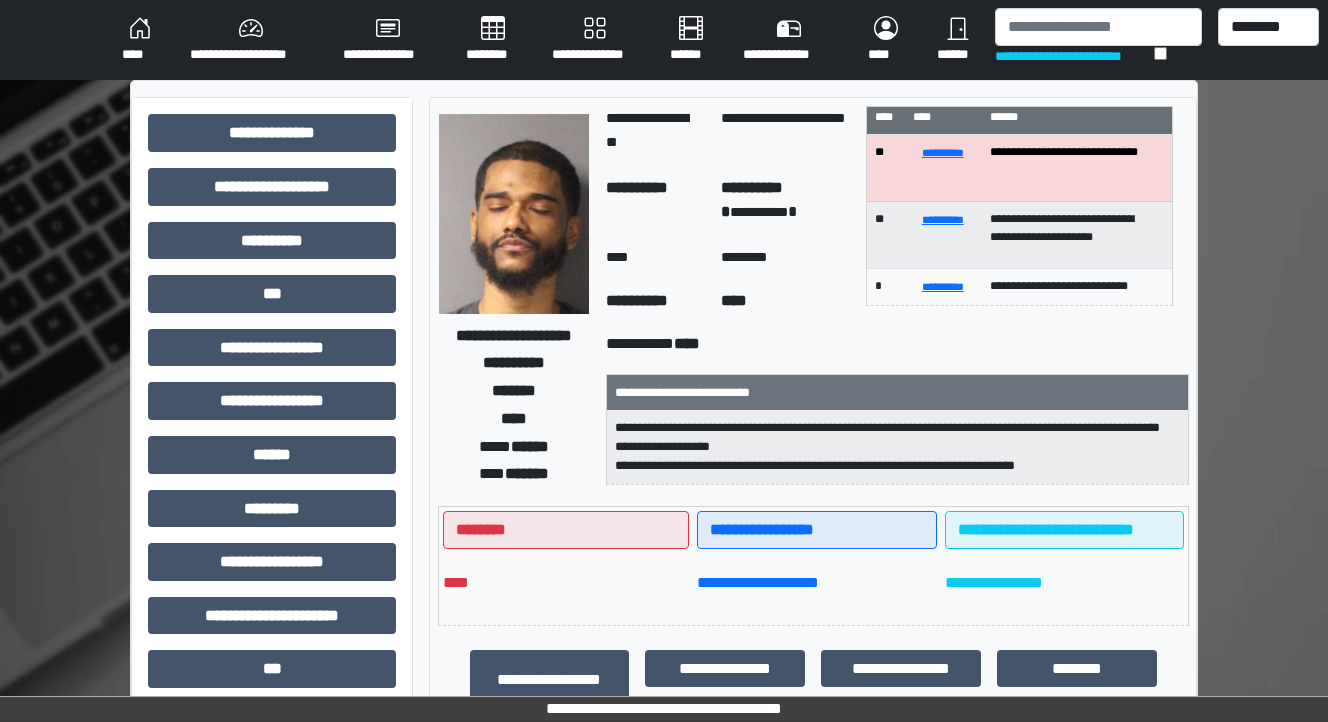 scroll, scrollTop: 0, scrollLeft: 0, axis: both 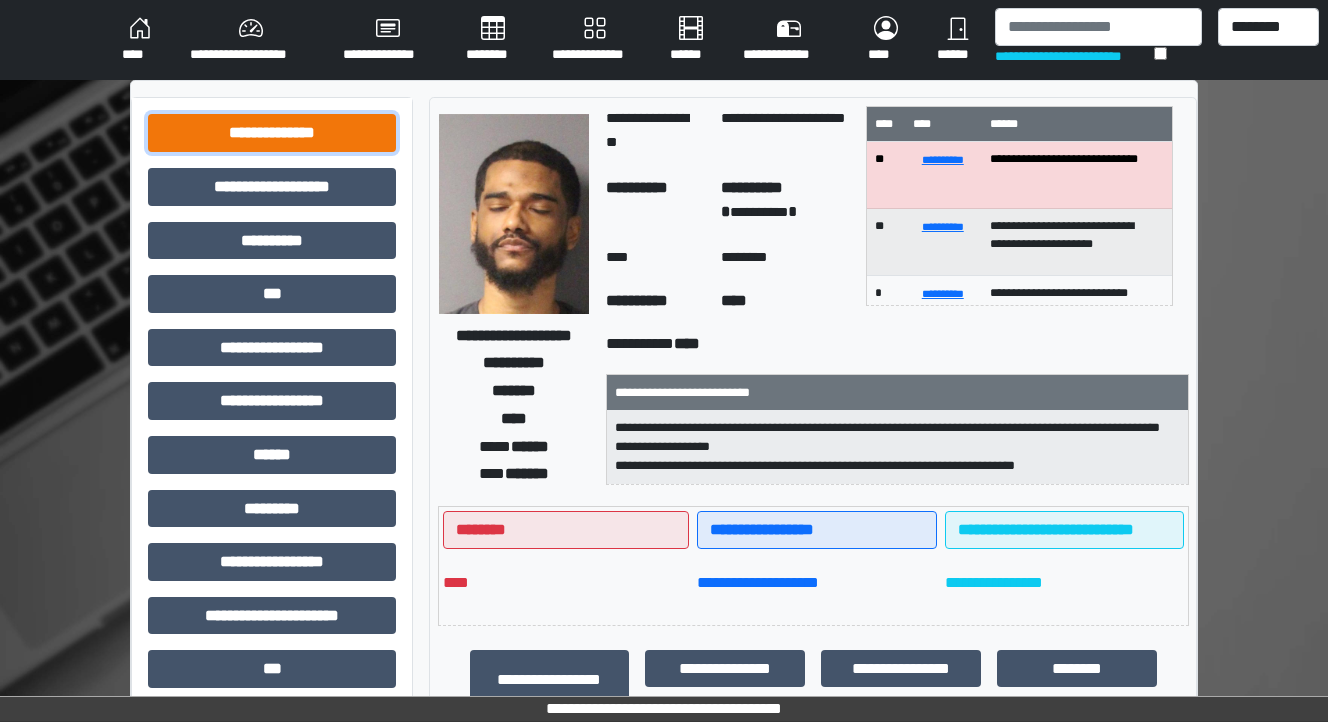 click on "**********" at bounding box center (272, 133) 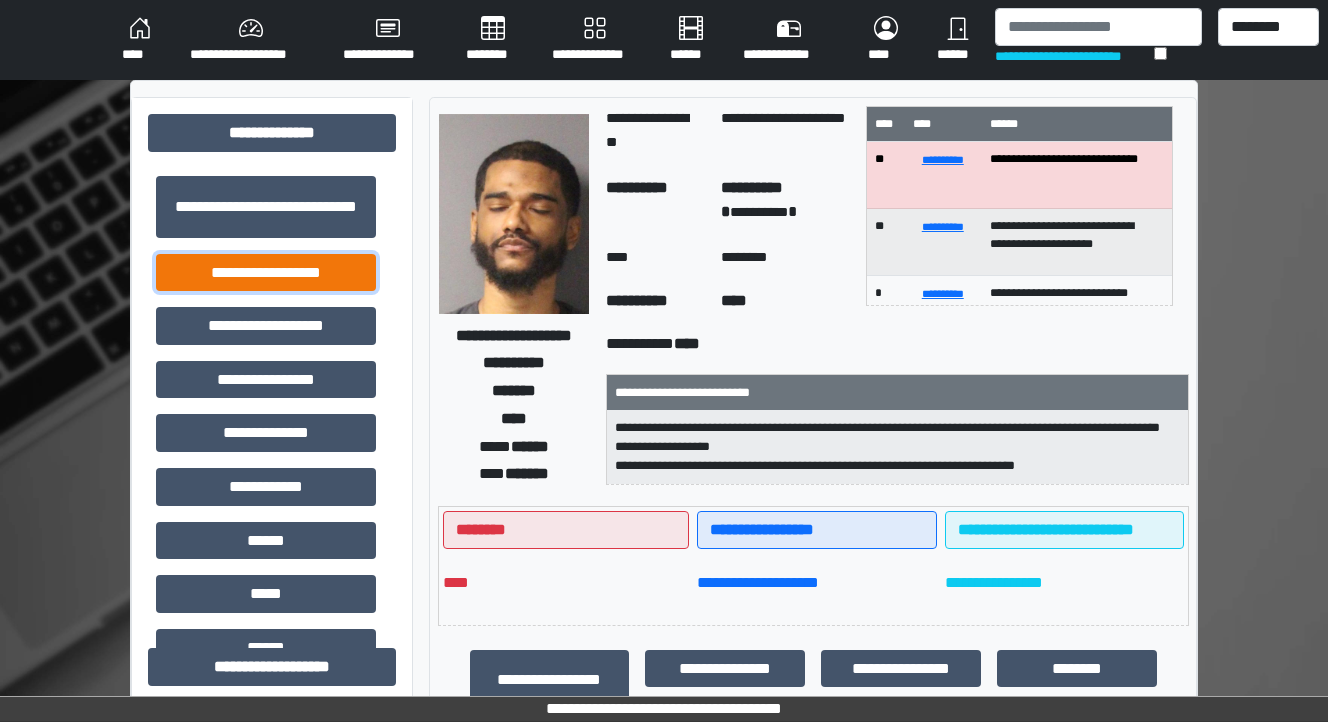 click on "**********" at bounding box center [266, 273] 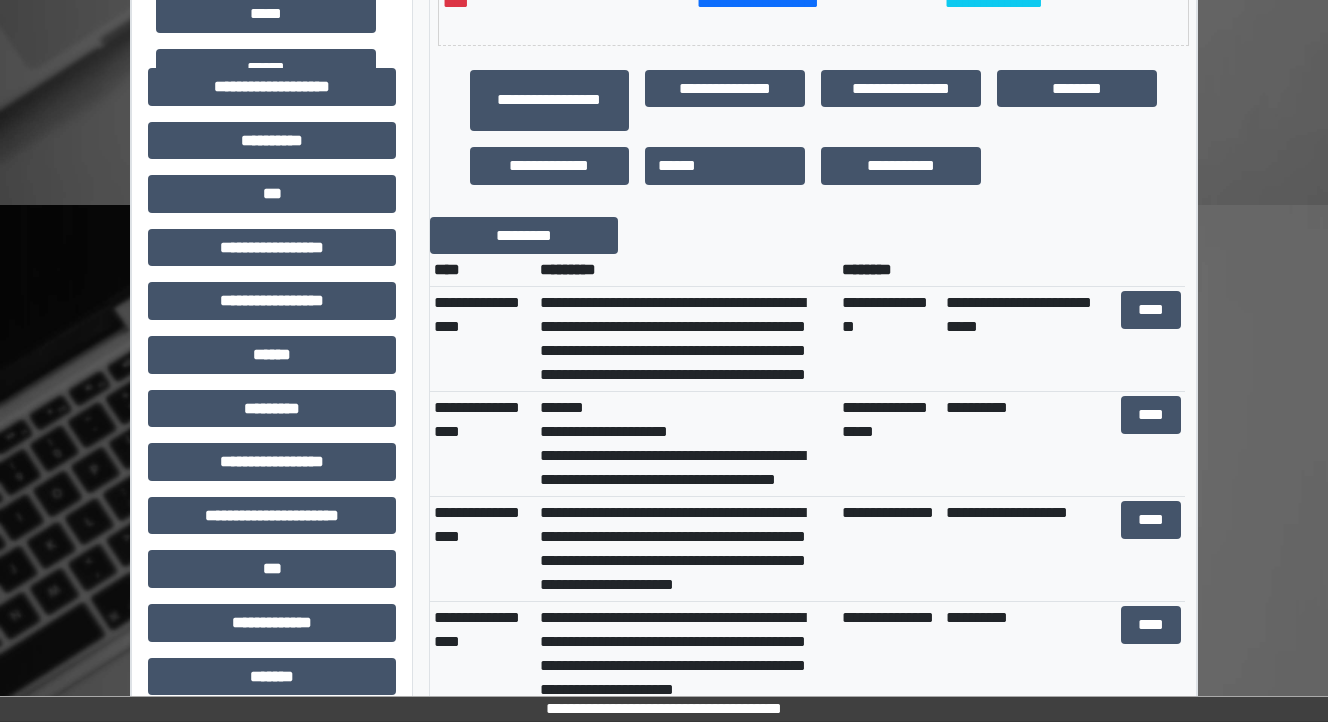 scroll, scrollTop: 640, scrollLeft: 0, axis: vertical 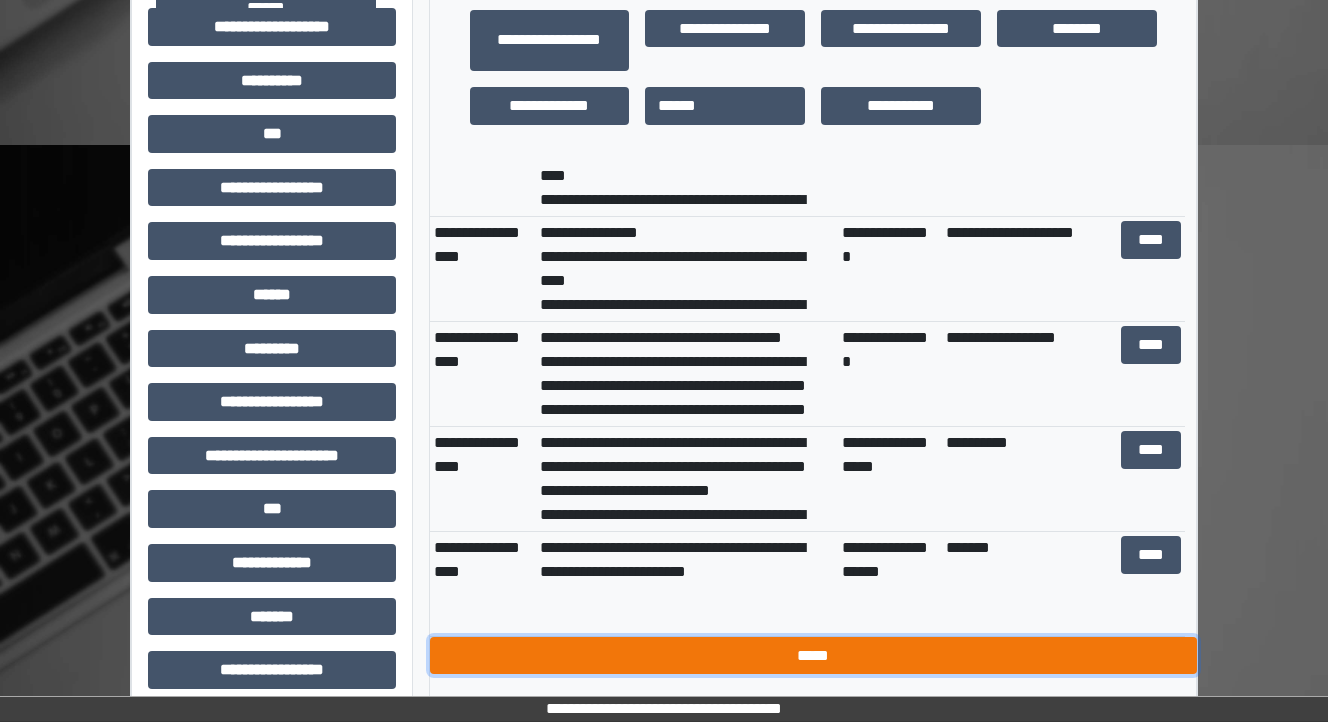 drag, startPoint x: 948, startPoint y: 652, endPoint x: 938, endPoint y: 645, distance: 12.206555 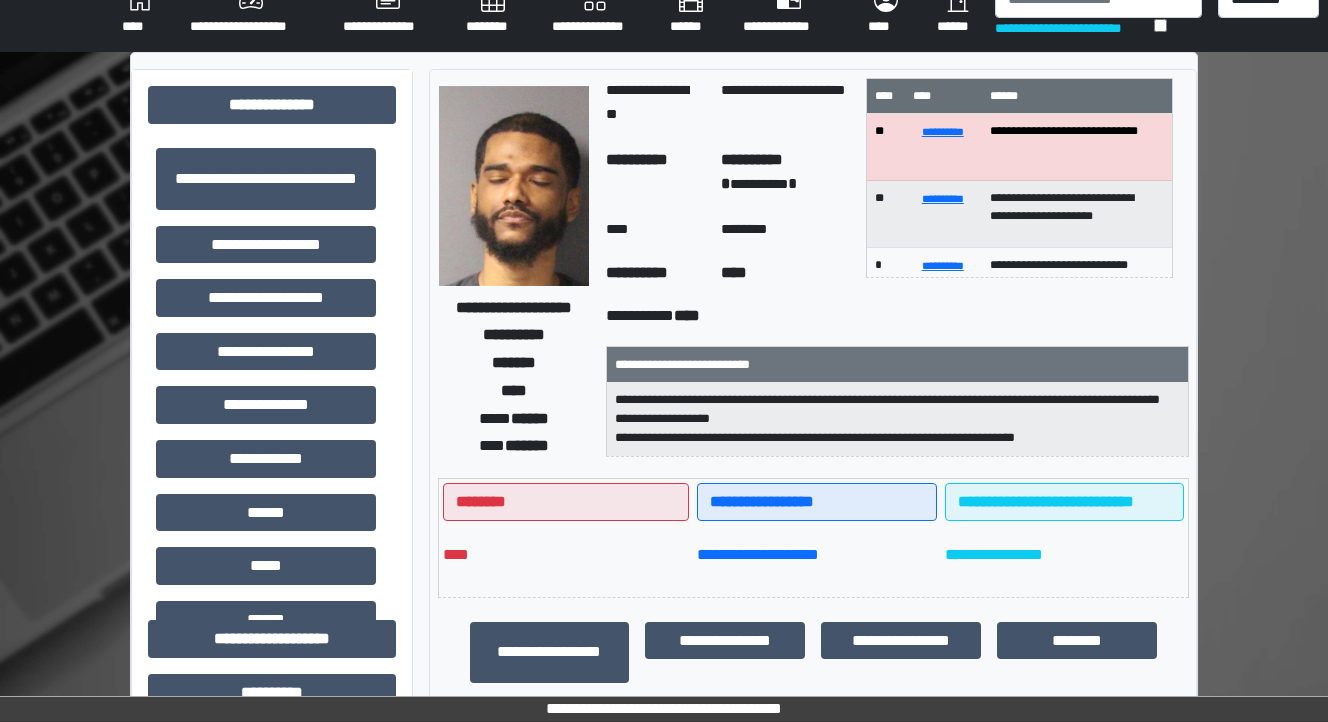 scroll, scrollTop: 0, scrollLeft: 0, axis: both 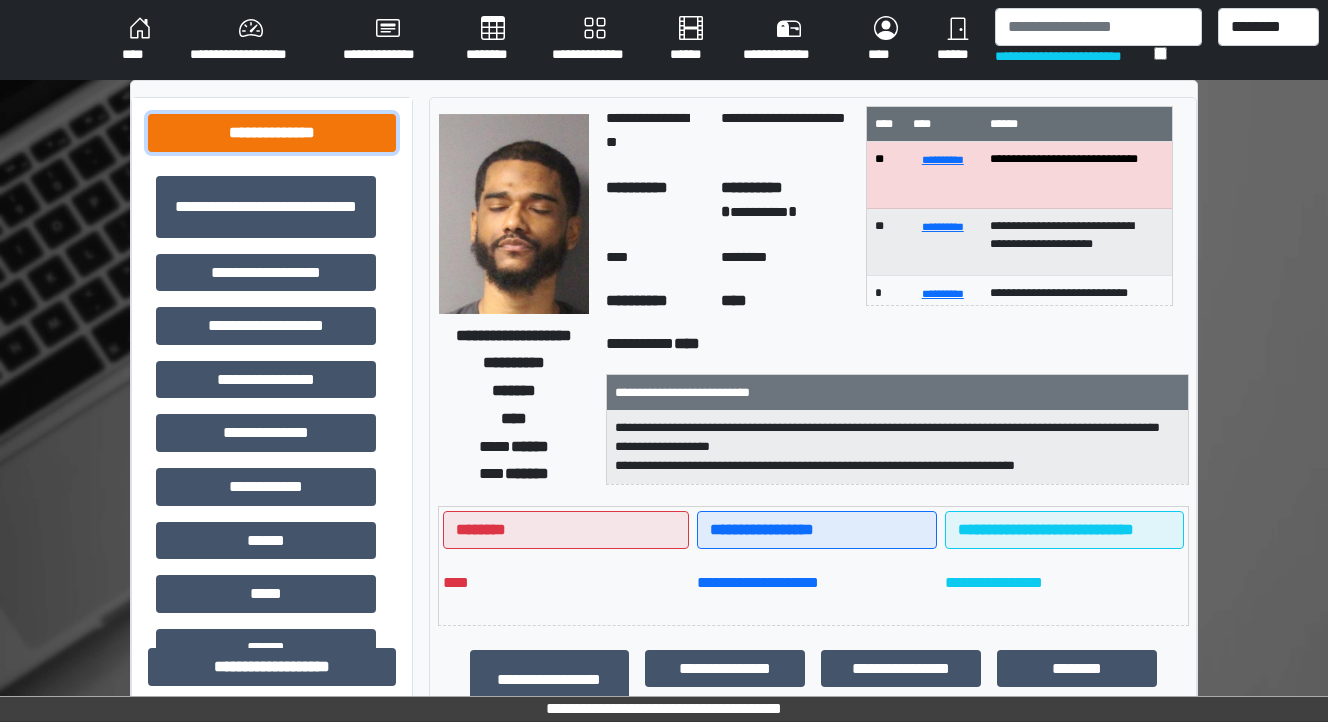 click on "**********" at bounding box center (272, 133) 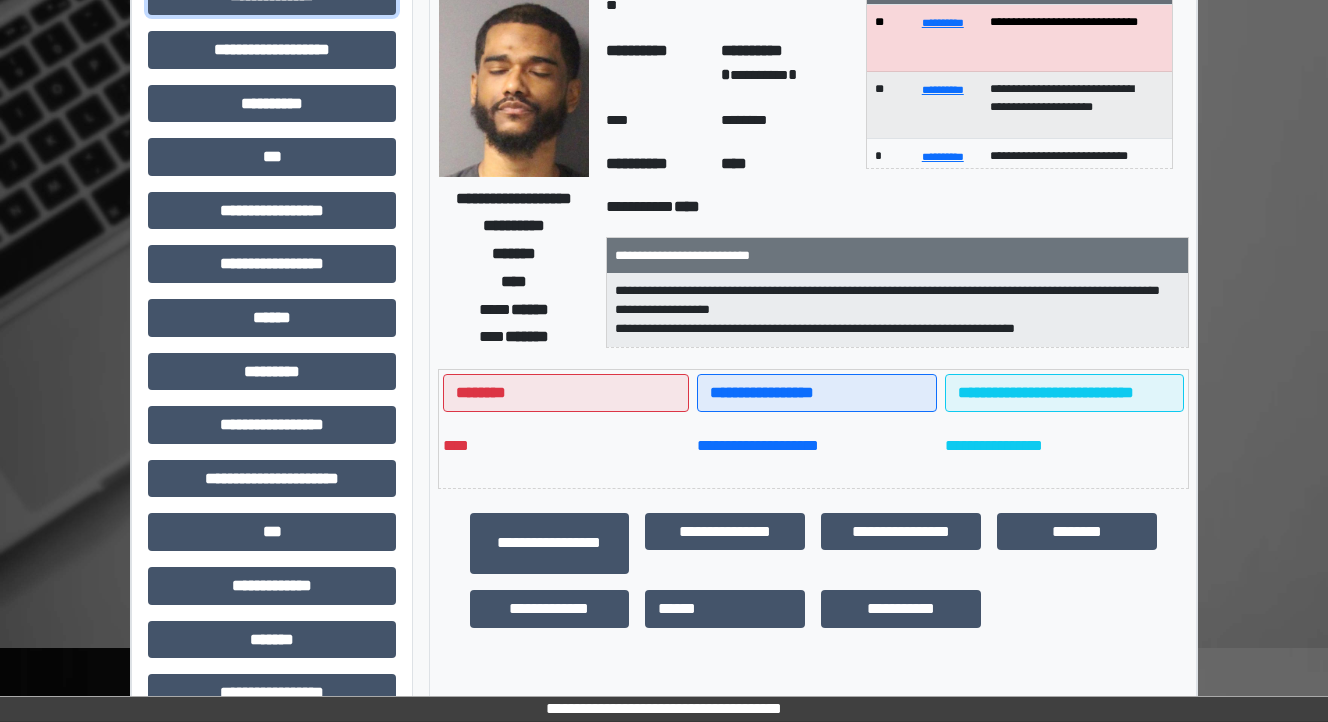 scroll, scrollTop: 0, scrollLeft: 0, axis: both 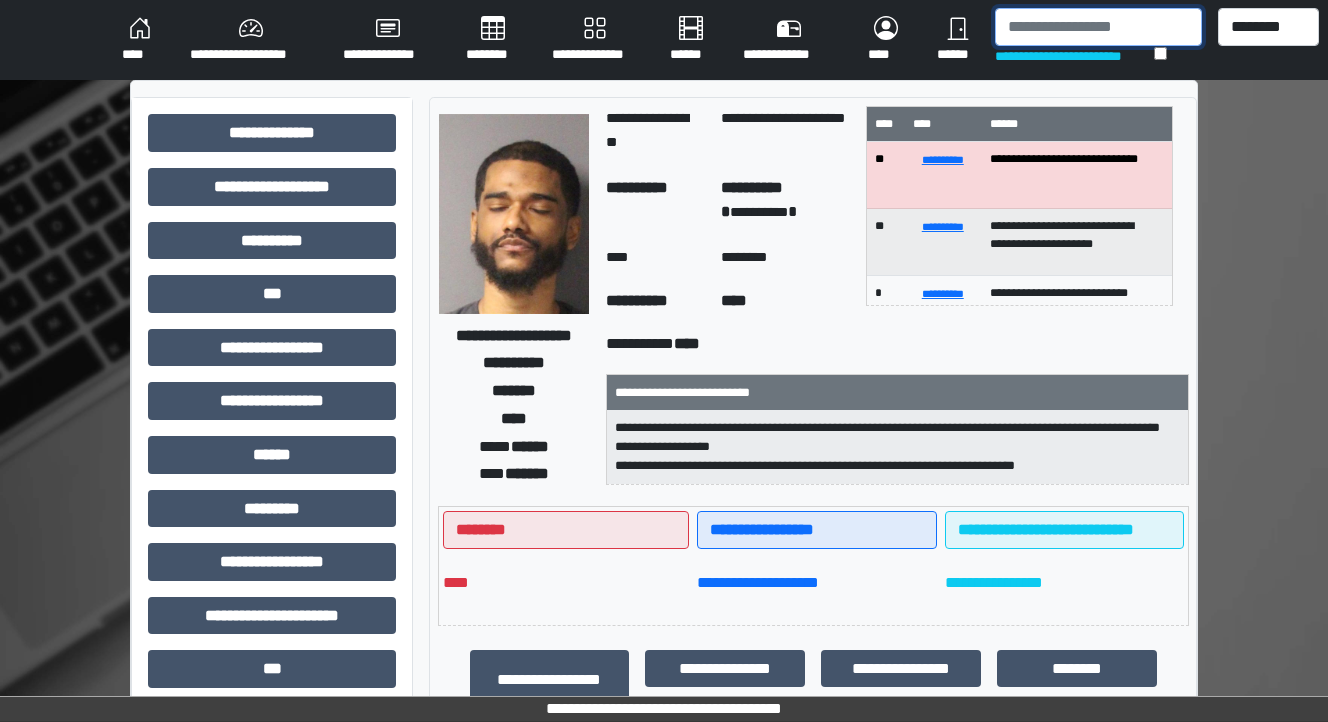 click at bounding box center [1098, 27] 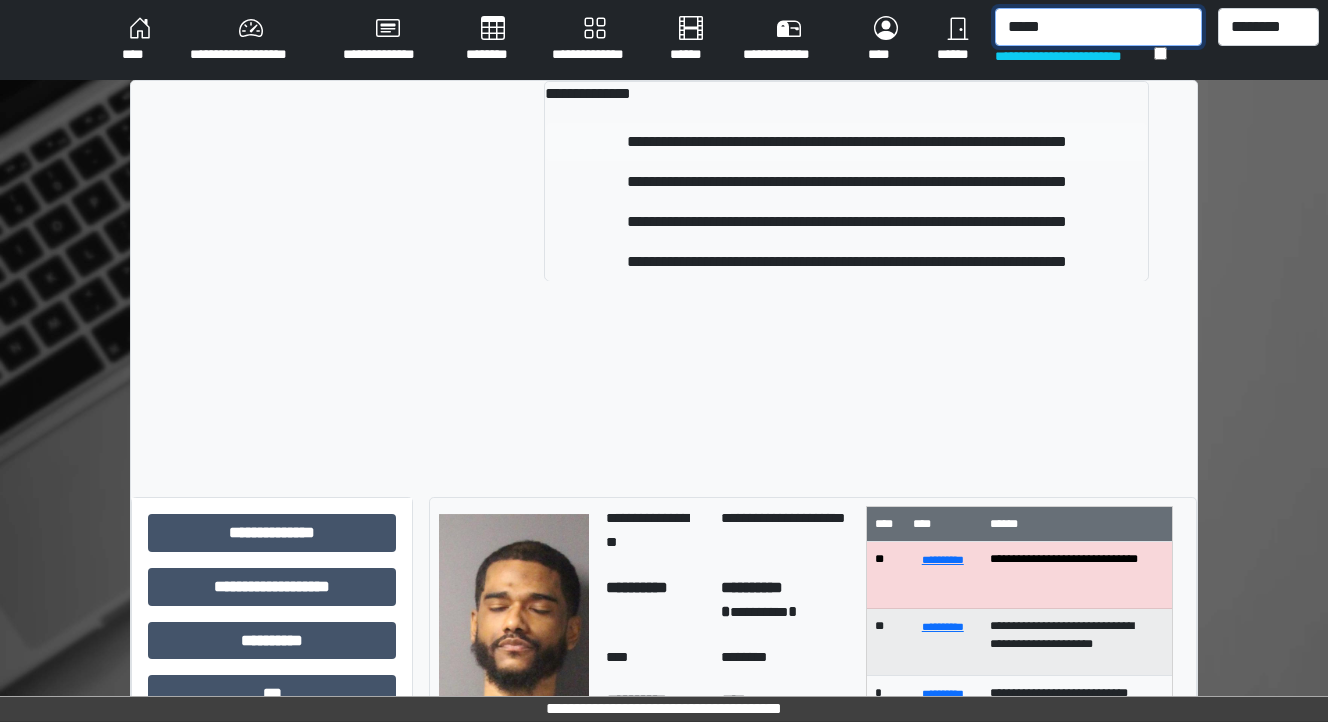 type on "*****" 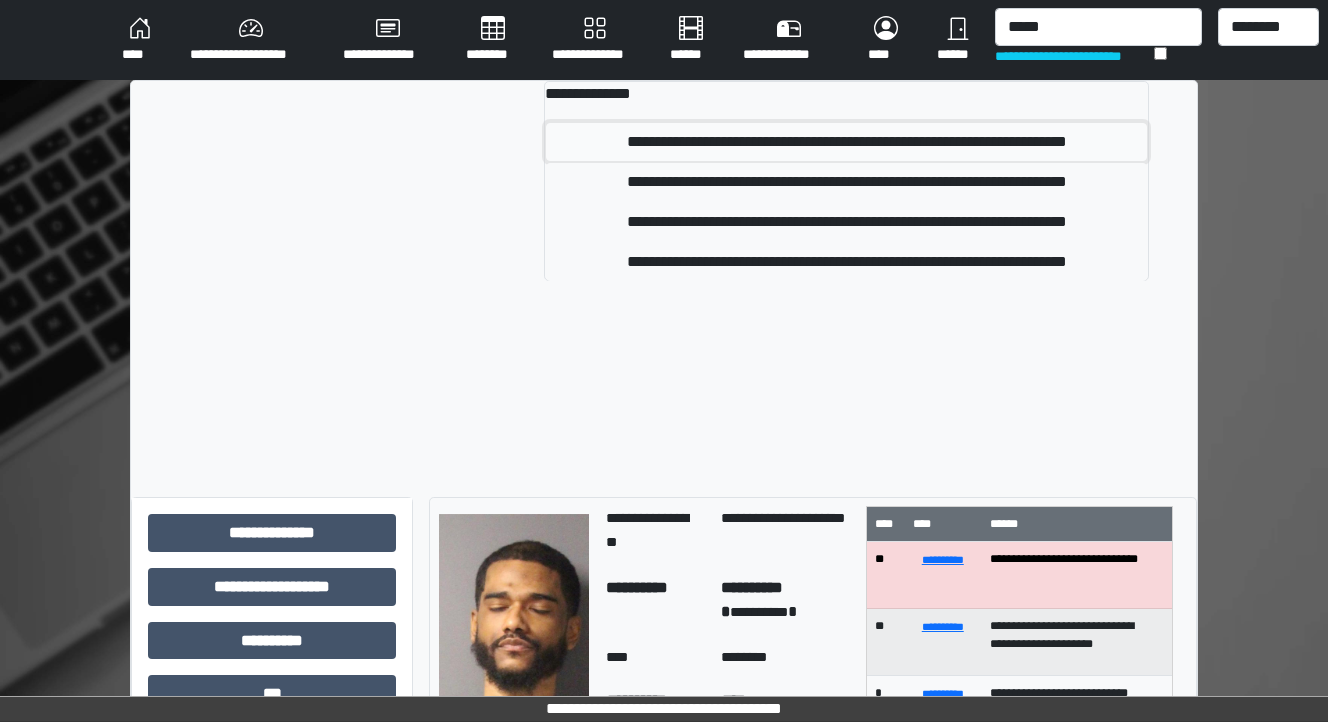 click on "**********" at bounding box center [846, 142] 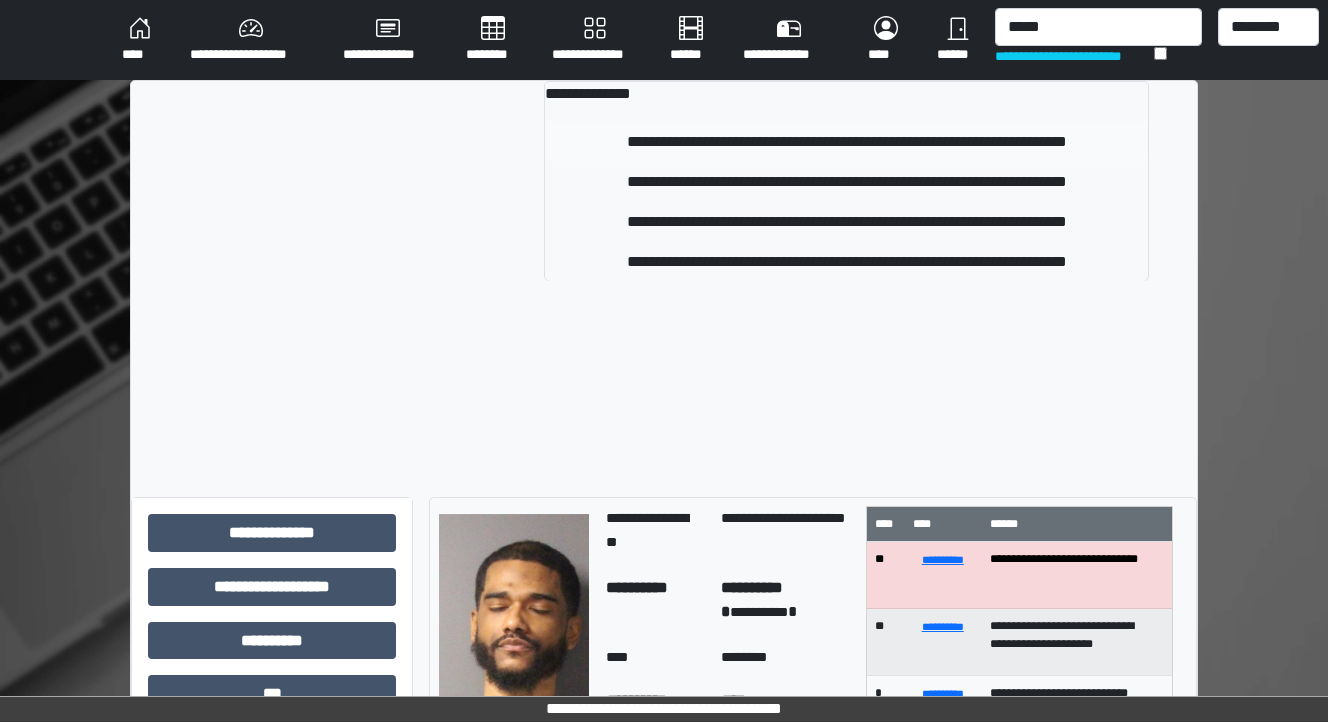 type 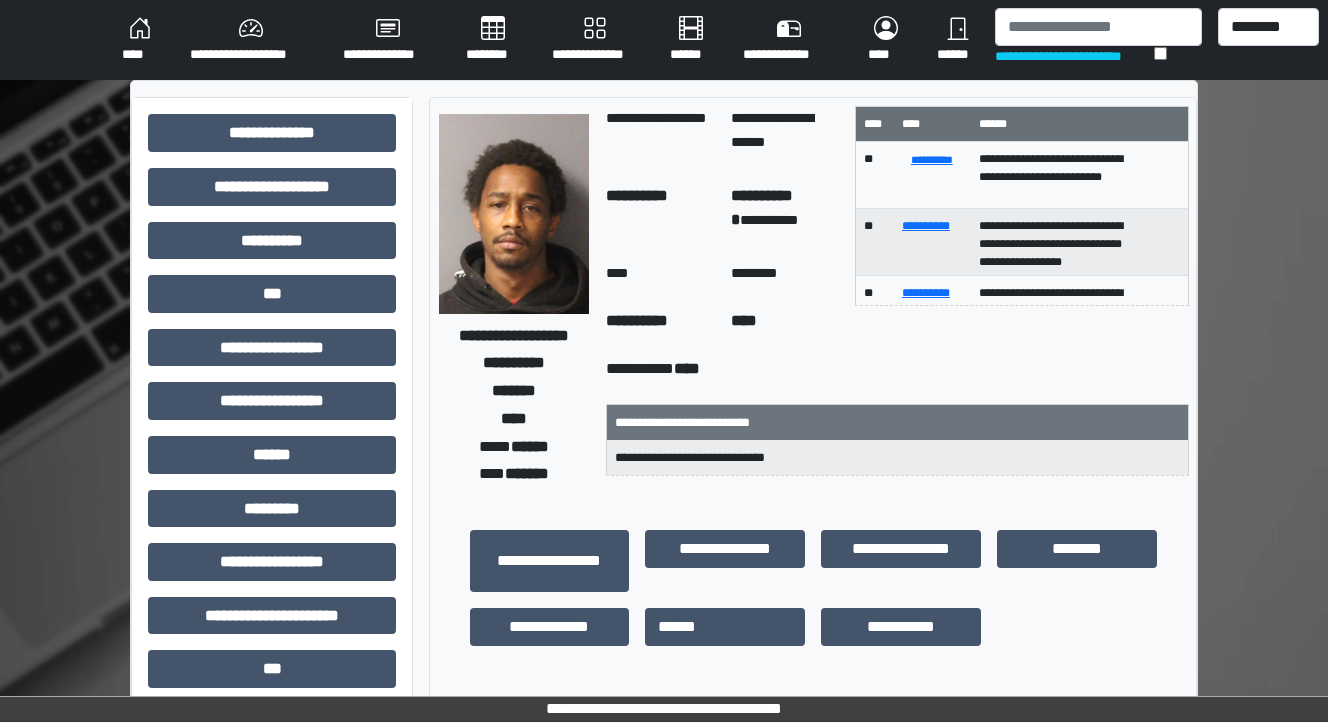 scroll, scrollTop: 4, scrollLeft: 0, axis: vertical 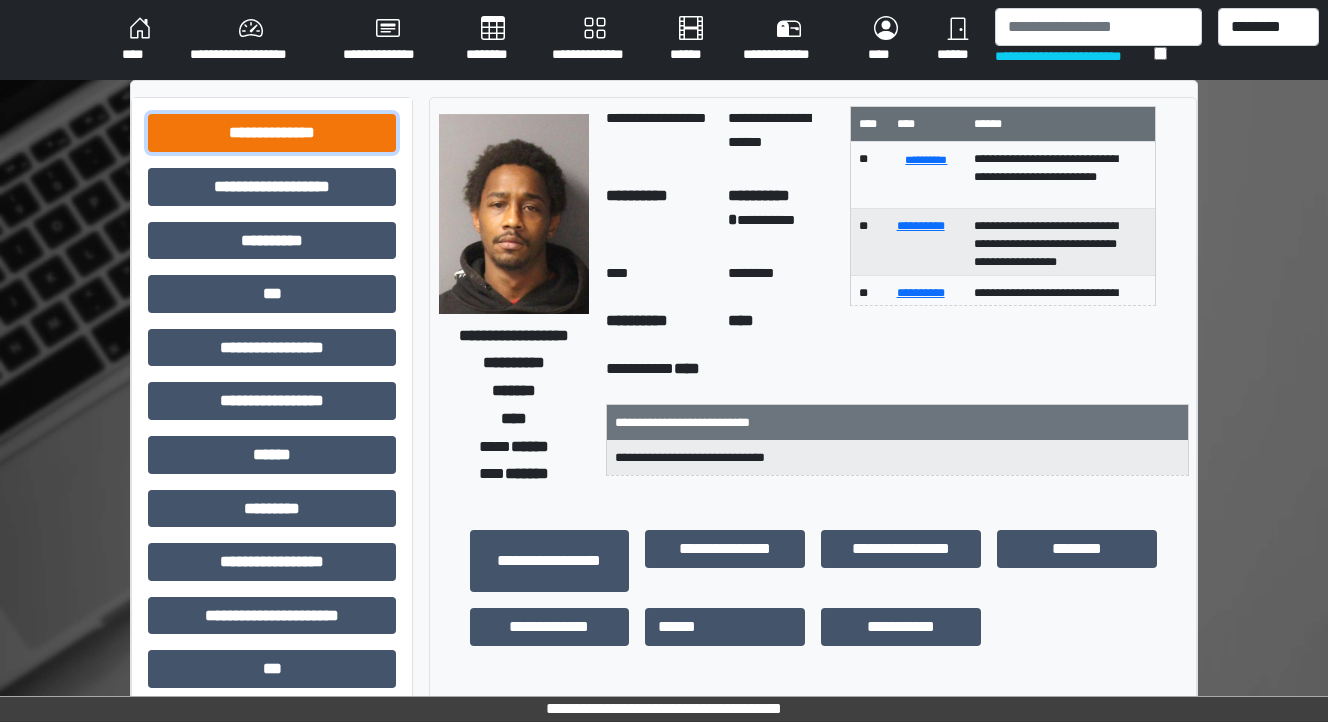 click on "**********" at bounding box center (272, 133) 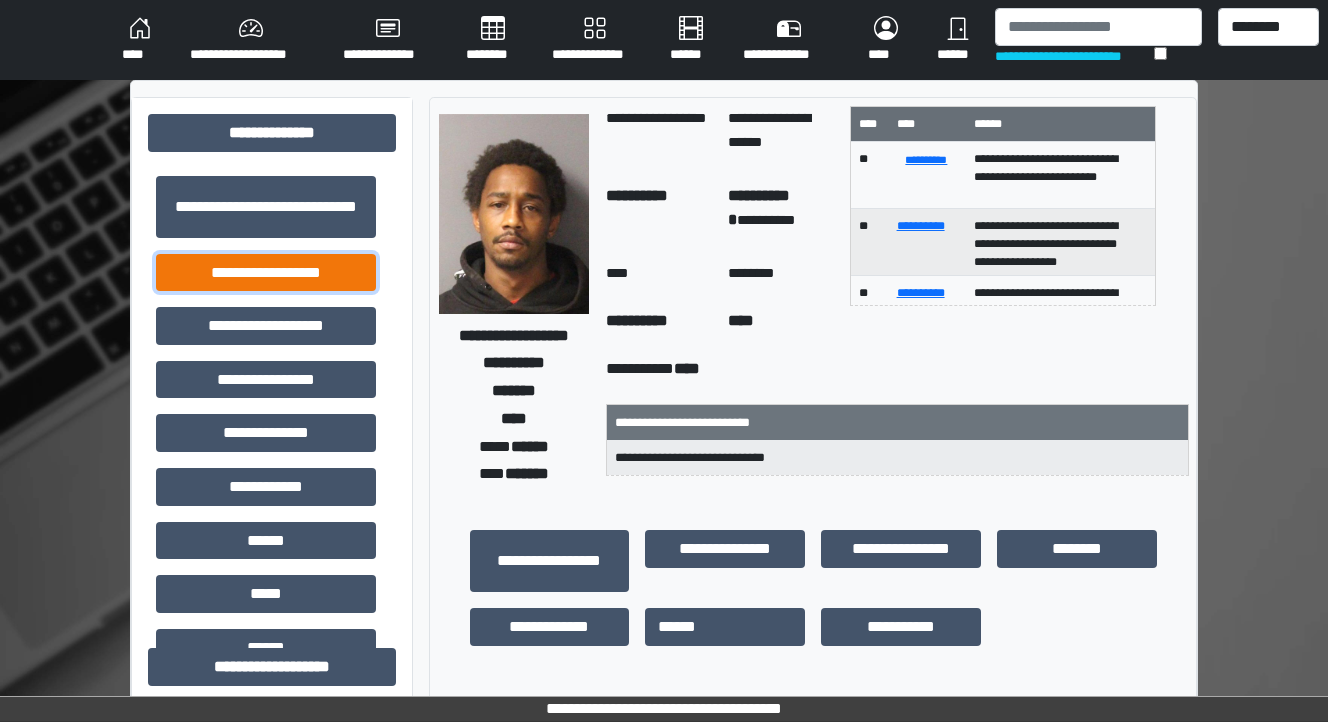 click on "**********" at bounding box center [266, 273] 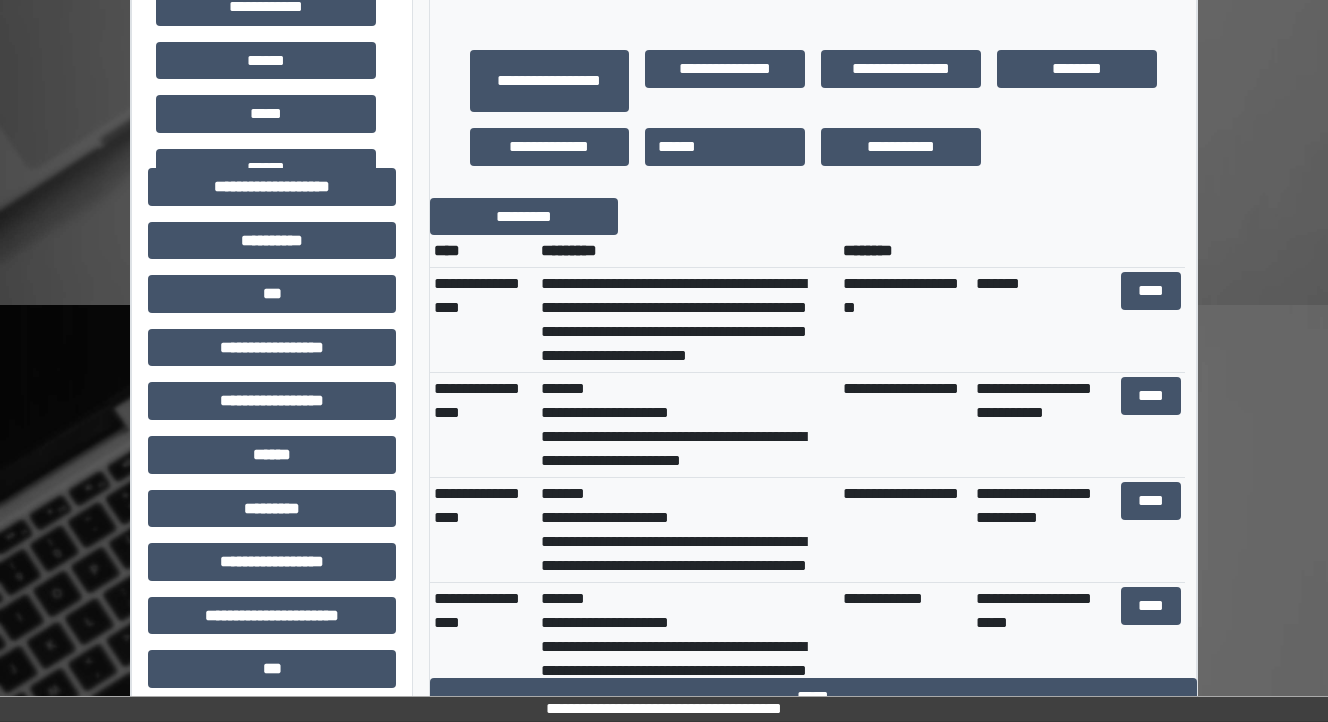 scroll, scrollTop: 560, scrollLeft: 0, axis: vertical 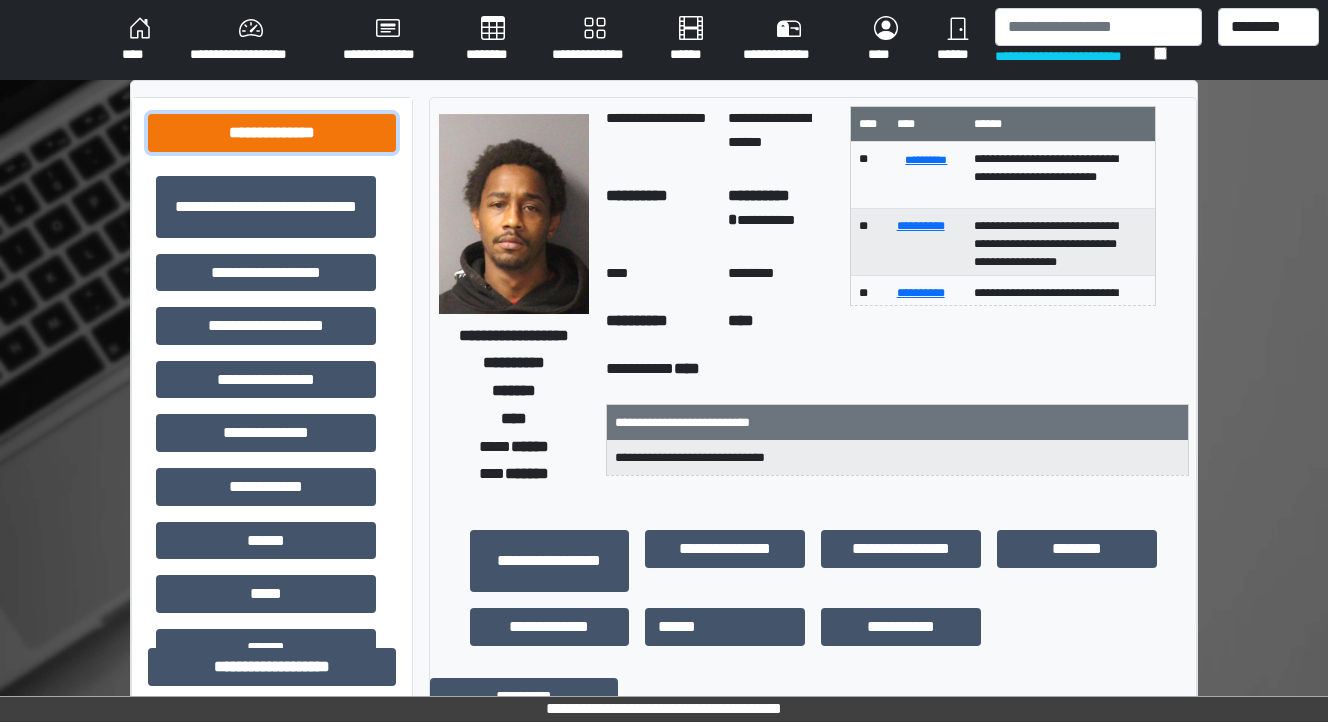 click on "**********" at bounding box center (272, 133) 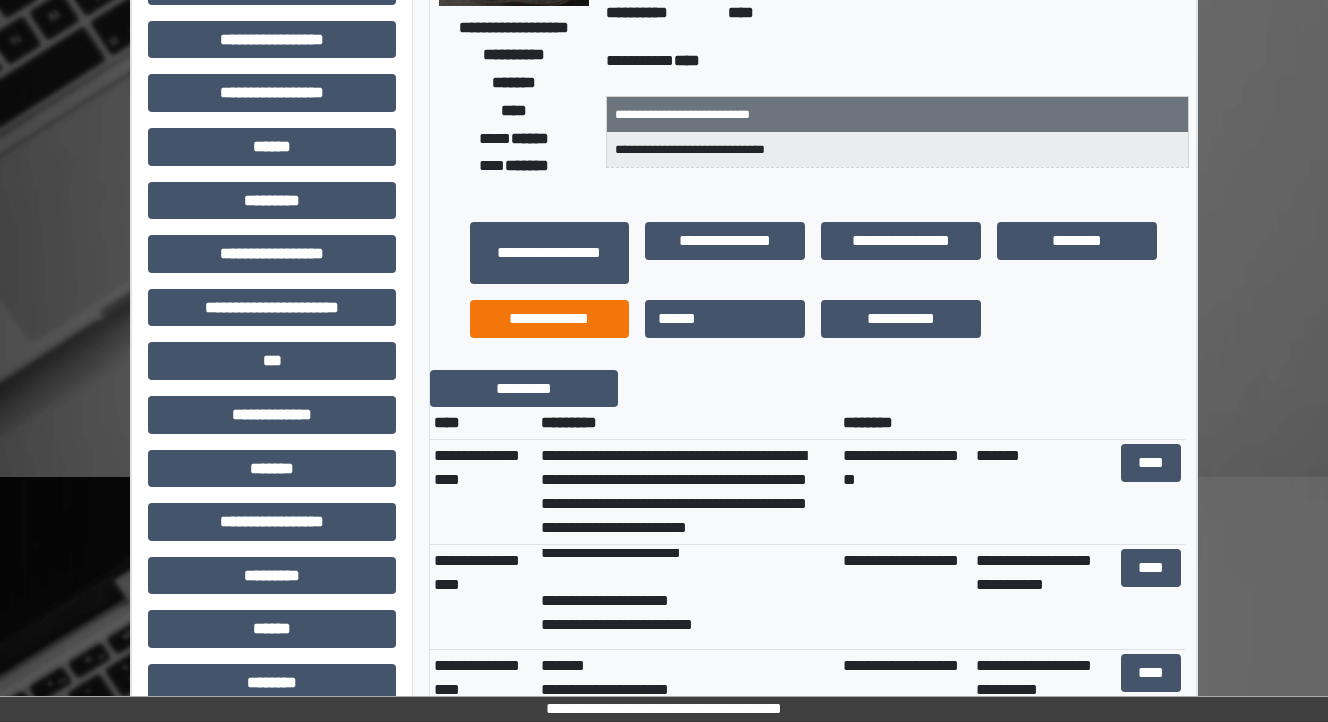 scroll, scrollTop: 480, scrollLeft: 0, axis: vertical 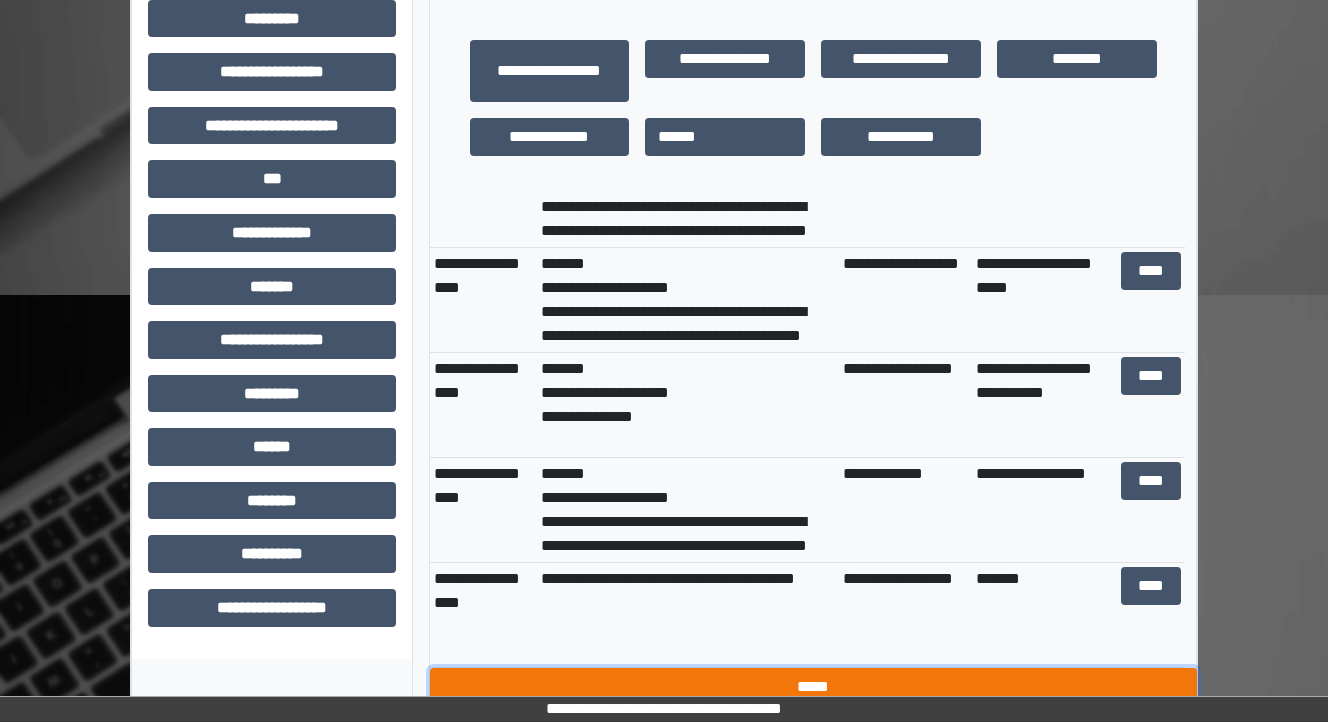 click on "*****" at bounding box center [813, 687] 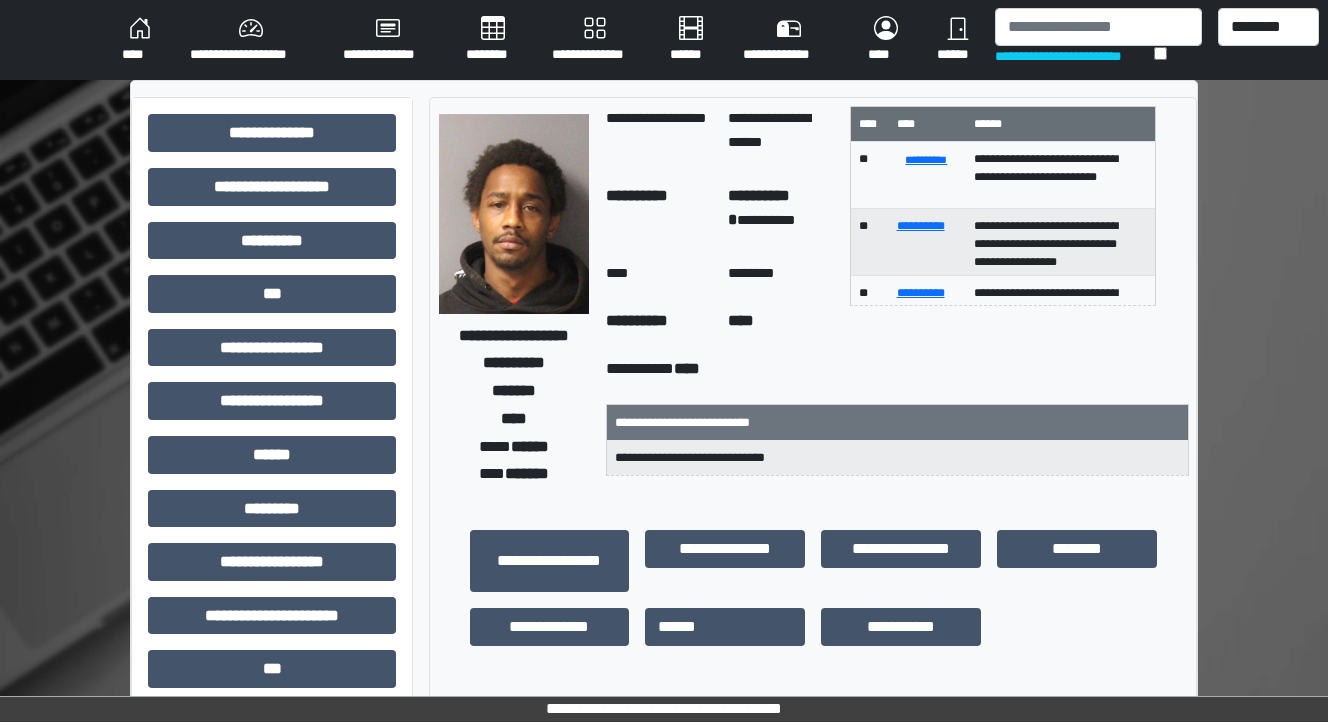 scroll, scrollTop: 0, scrollLeft: 0, axis: both 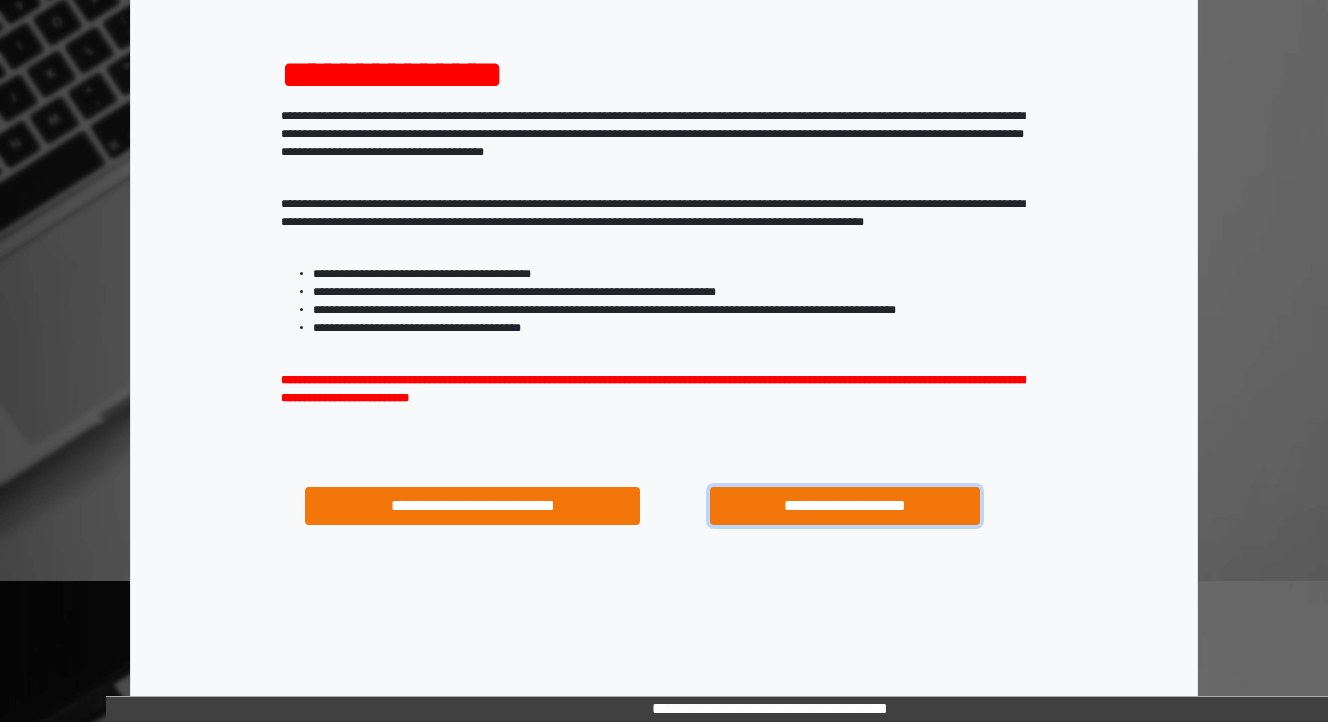 click on "**********" at bounding box center [844, 506] 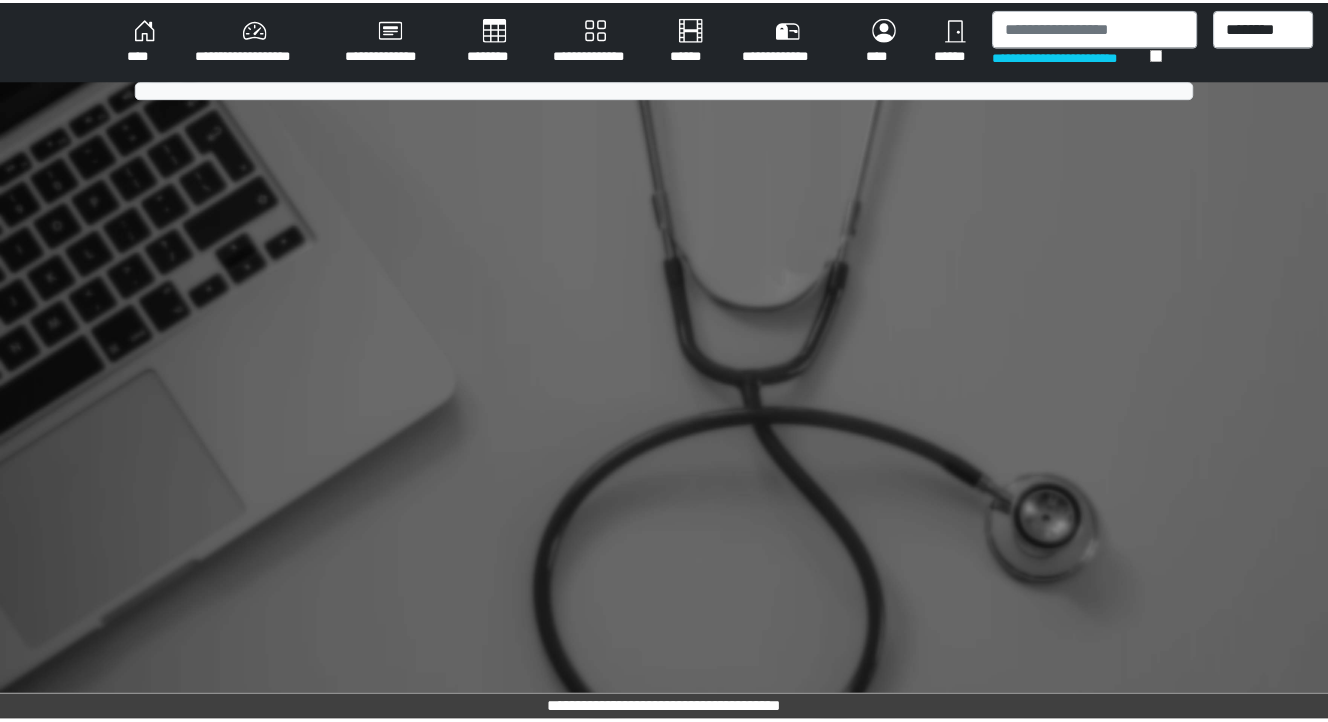 scroll, scrollTop: 0, scrollLeft: 0, axis: both 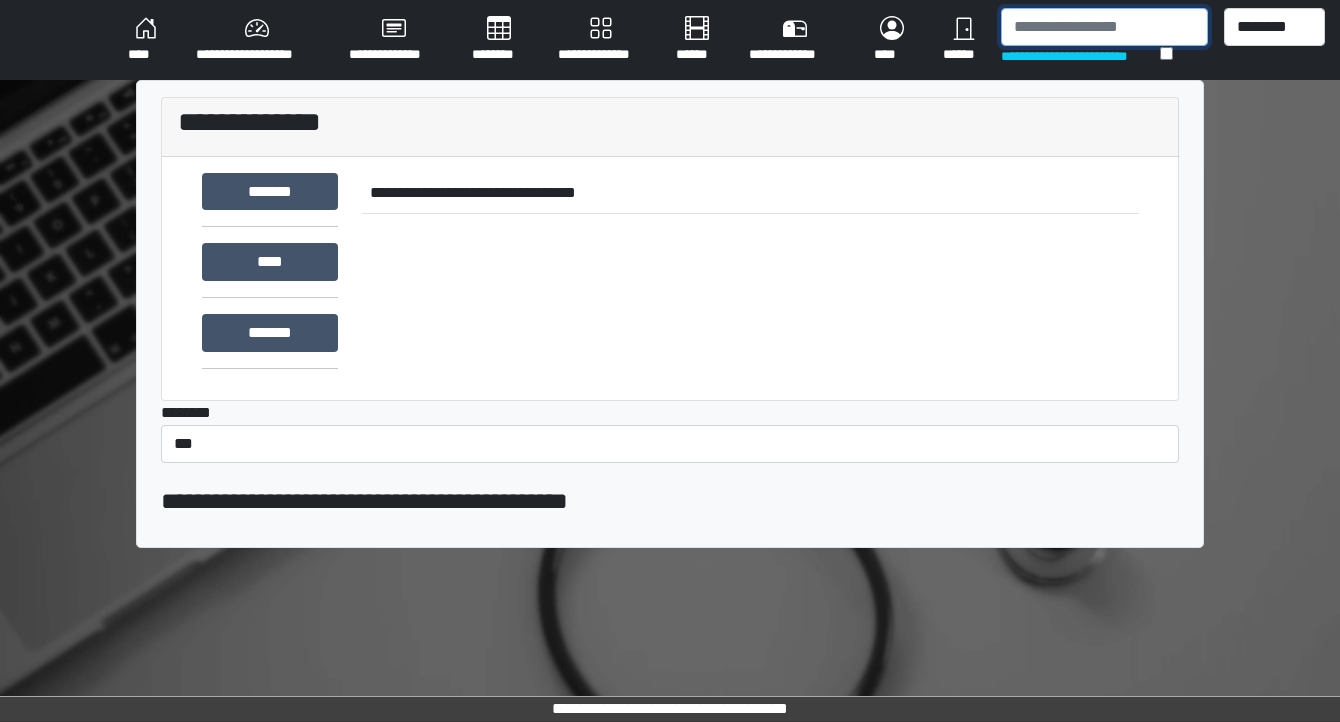 click at bounding box center (1104, 27) 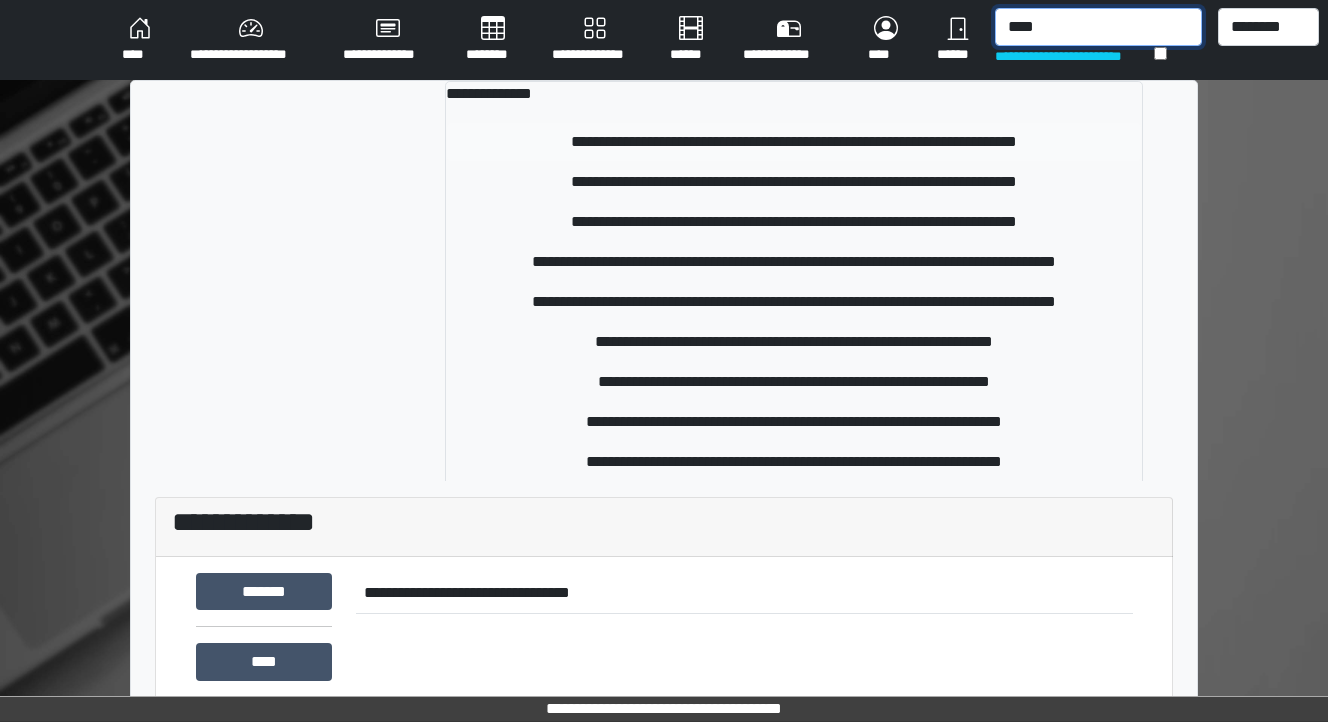 type on "****" 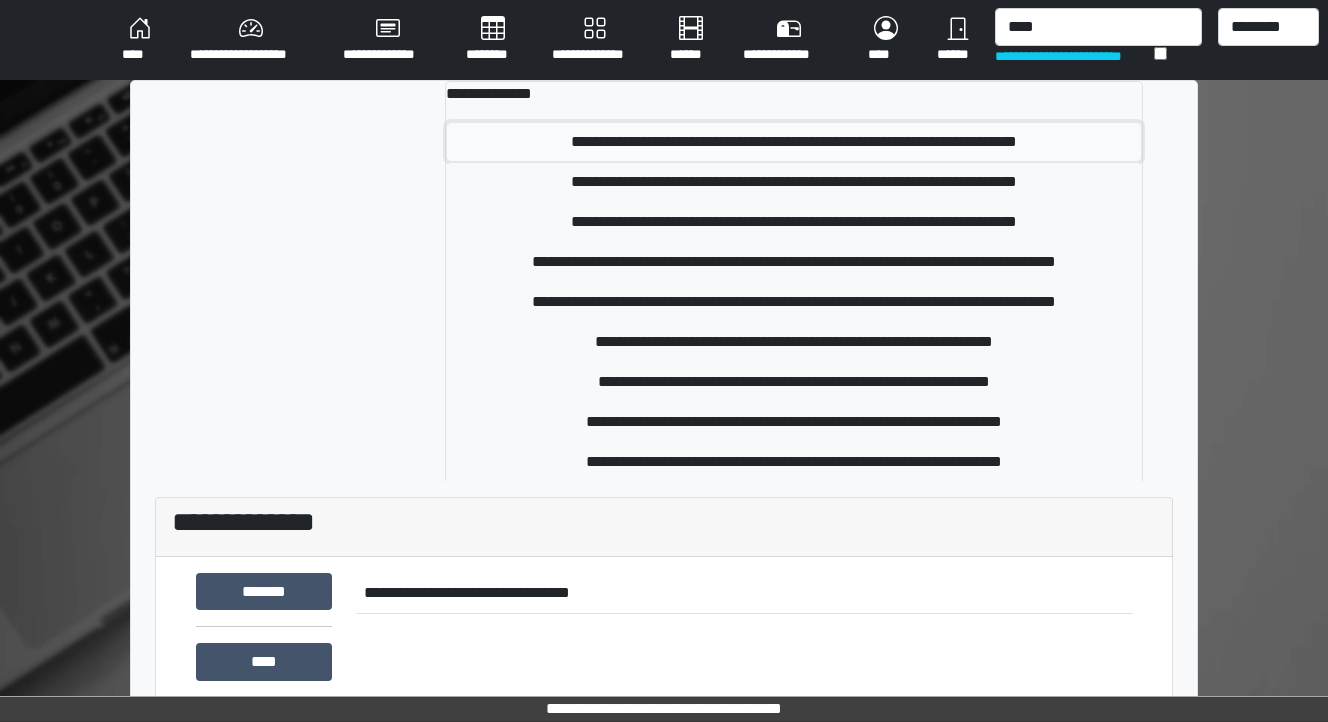 click on "**********" at bounding box center [794, 142] 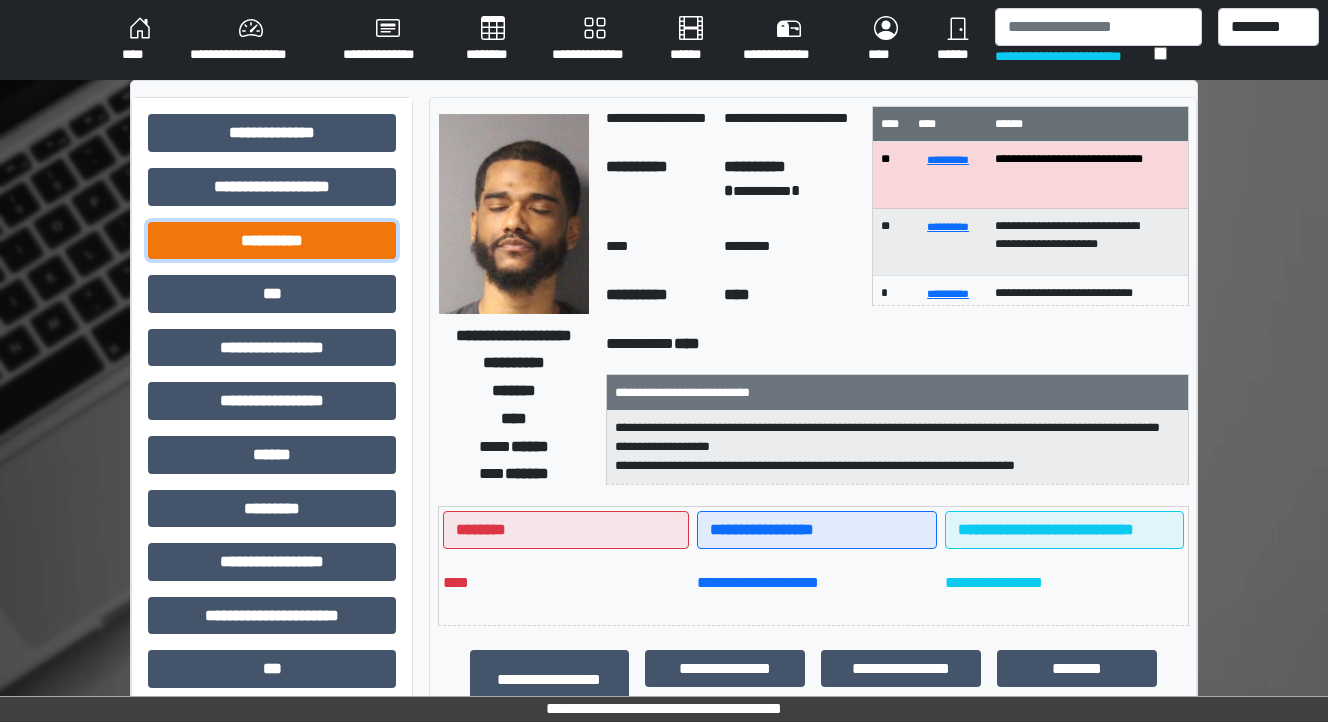 click on "**********" at bounding box center (272, 241) 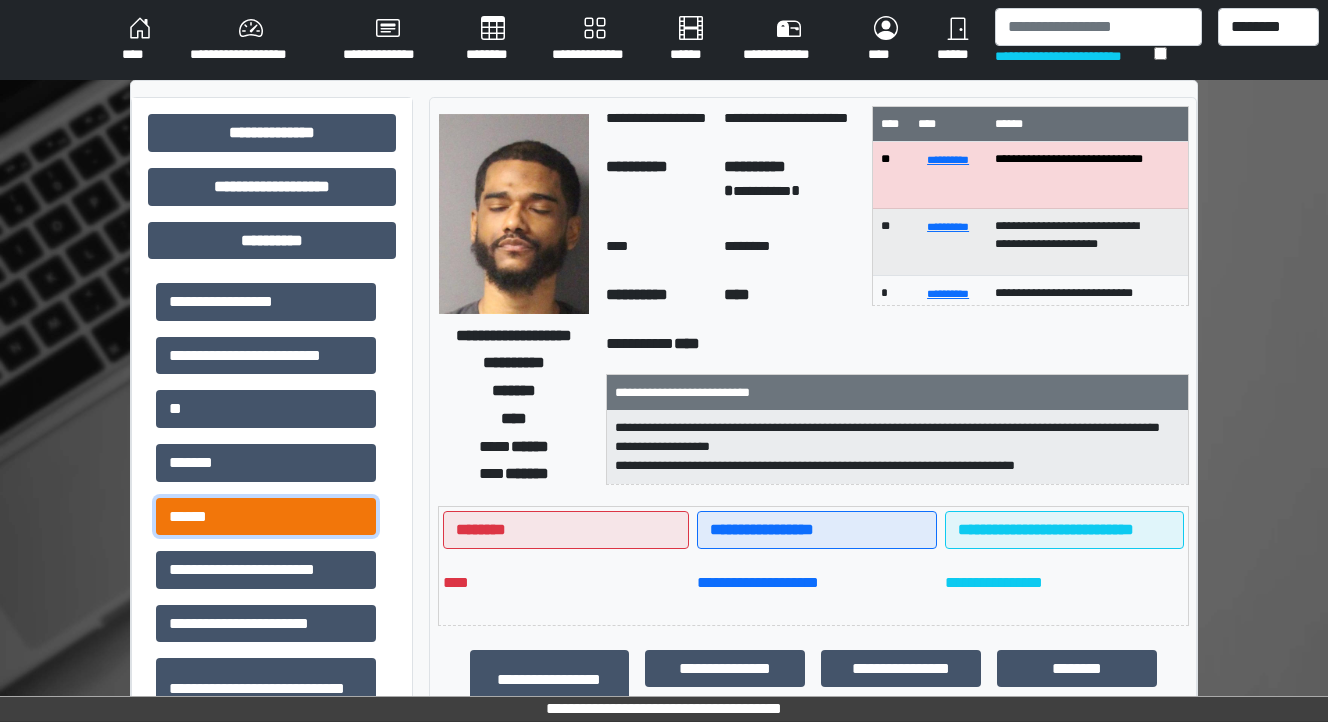 click on "******" at bounding box center (266, 517) 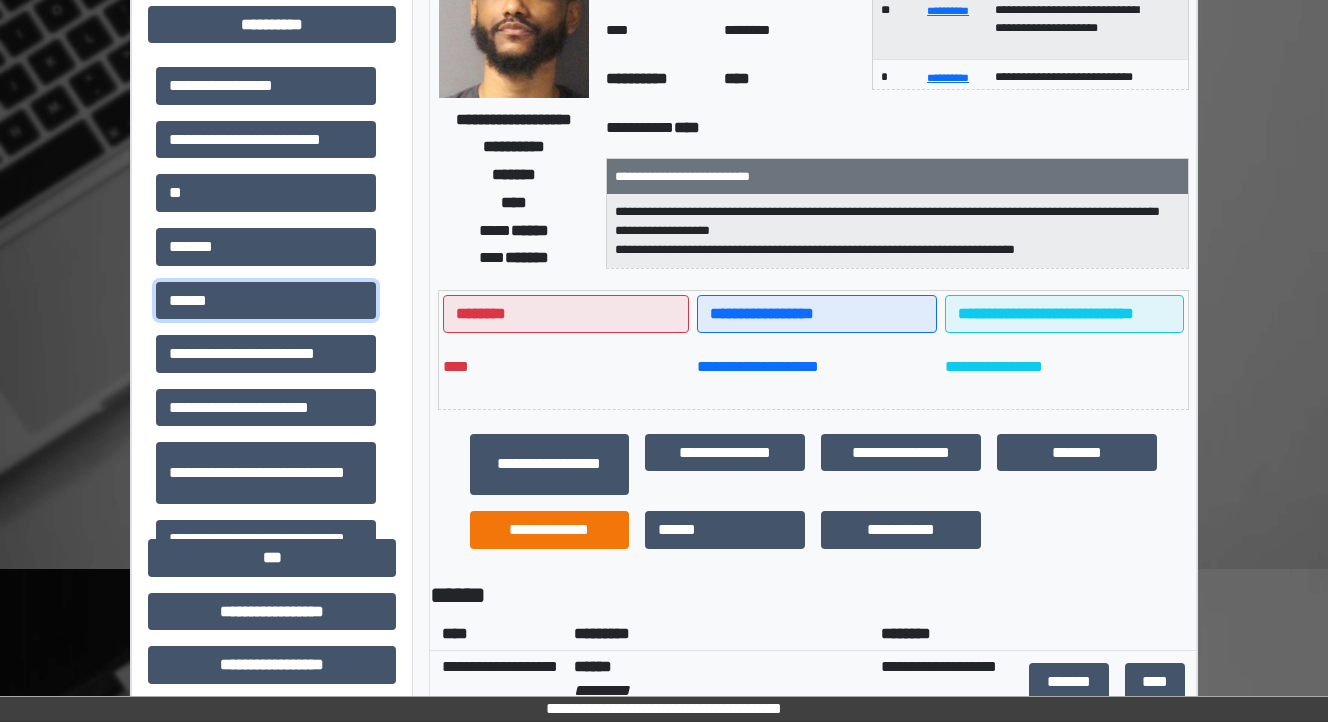 scroll, scrollTop: 400, scrollLeft: 0, axis: vertical 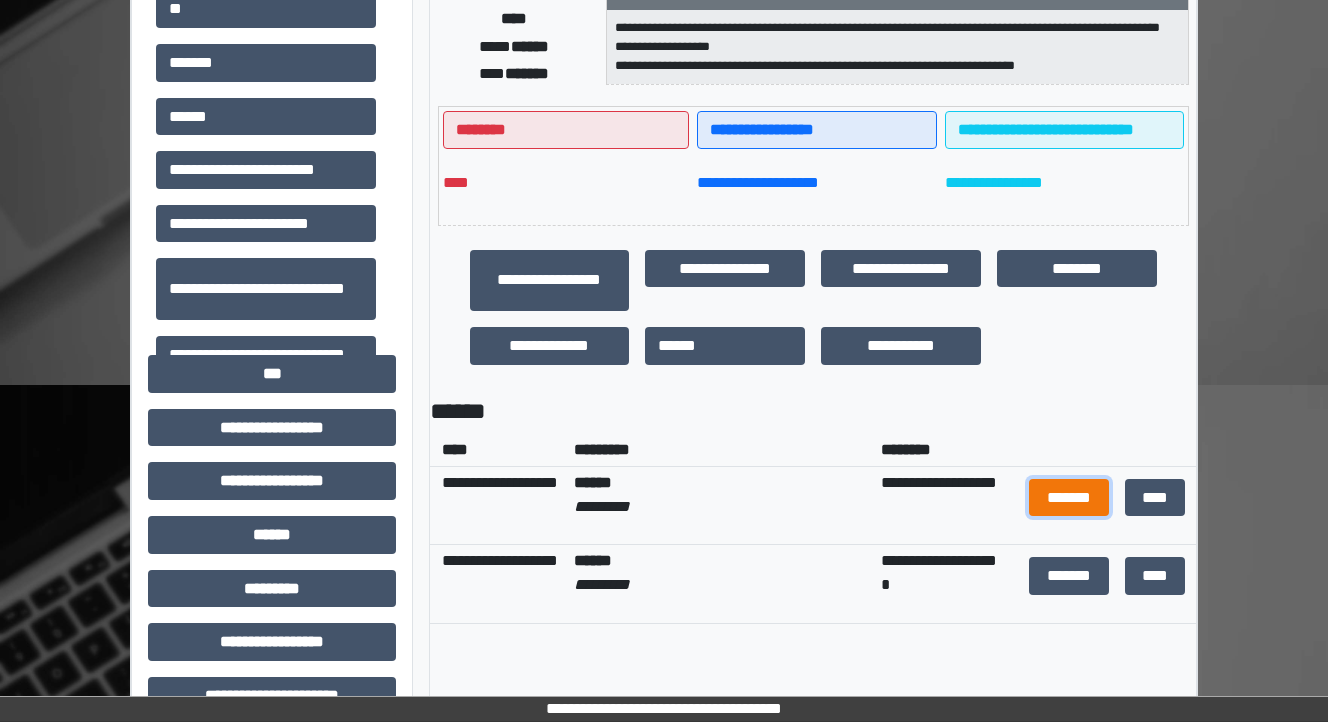 click on "*******" at bounding box center [1069, 498] 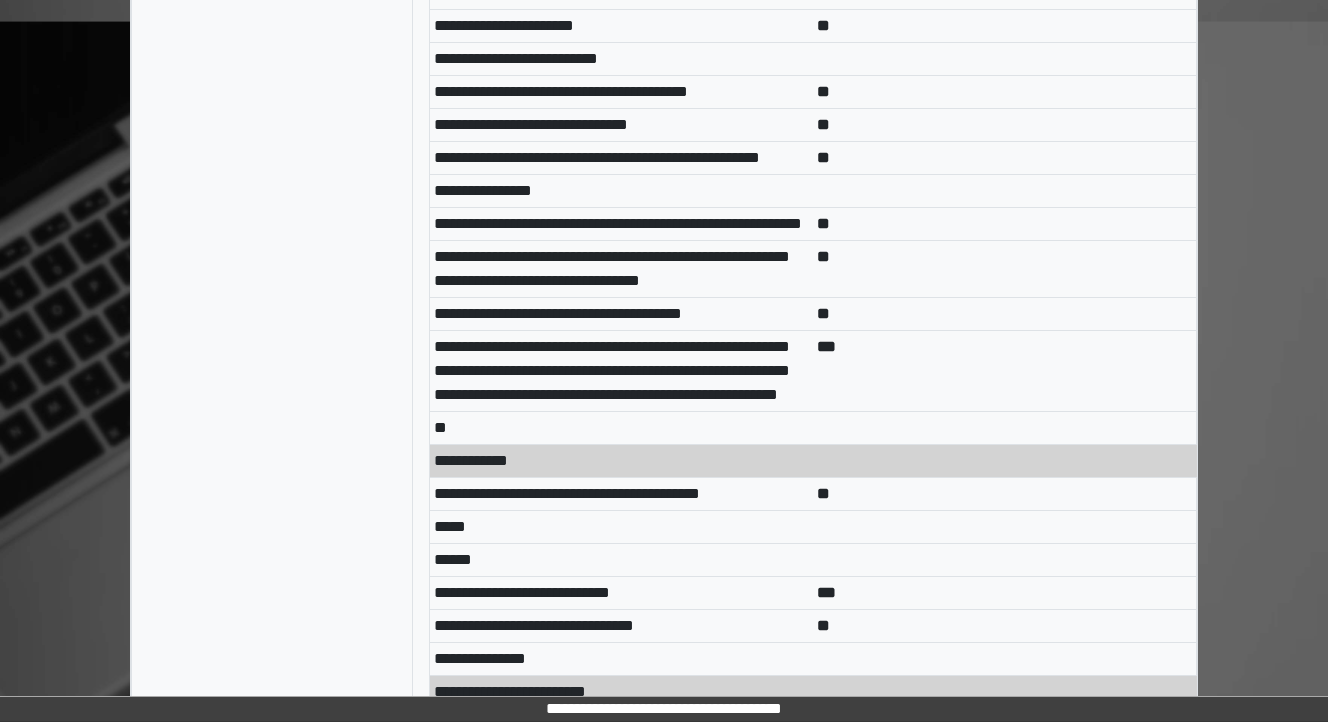 scroll, scrollTop: 8160, scrollLeft: 0, axis: vertical 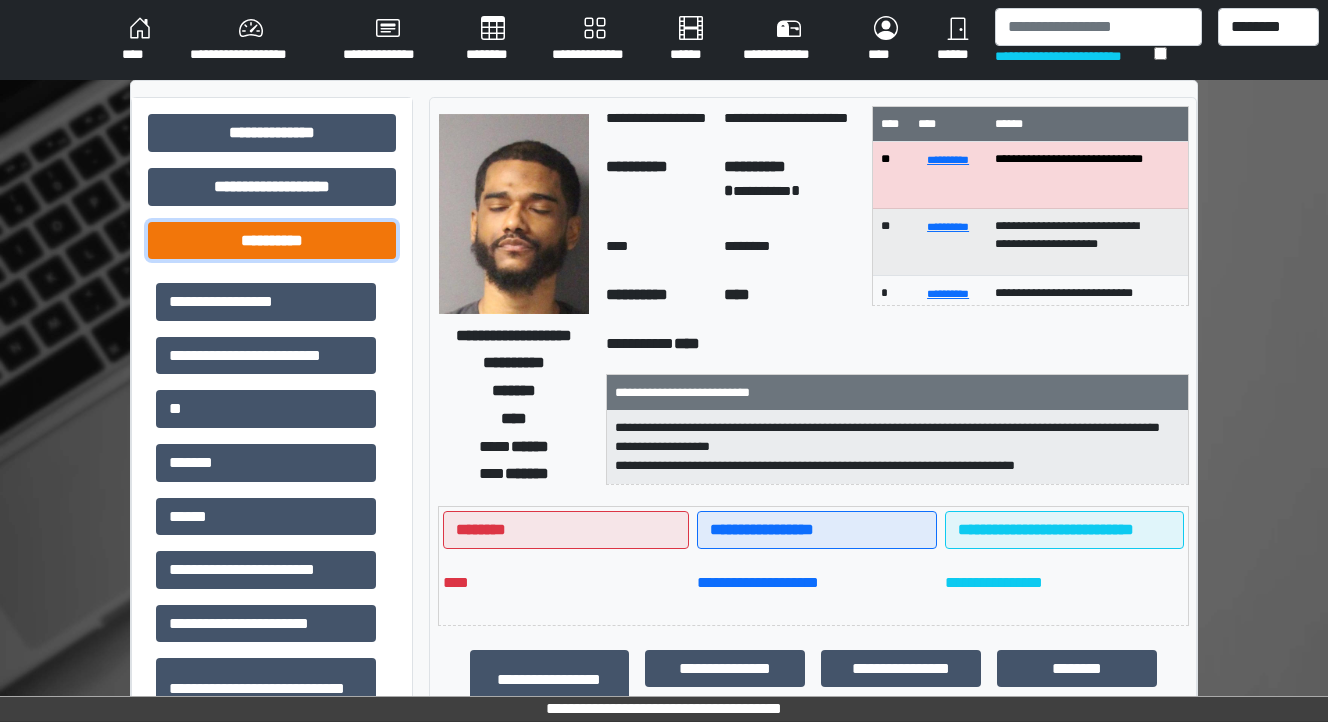 click on "**********" at bounding box center [272, 241] 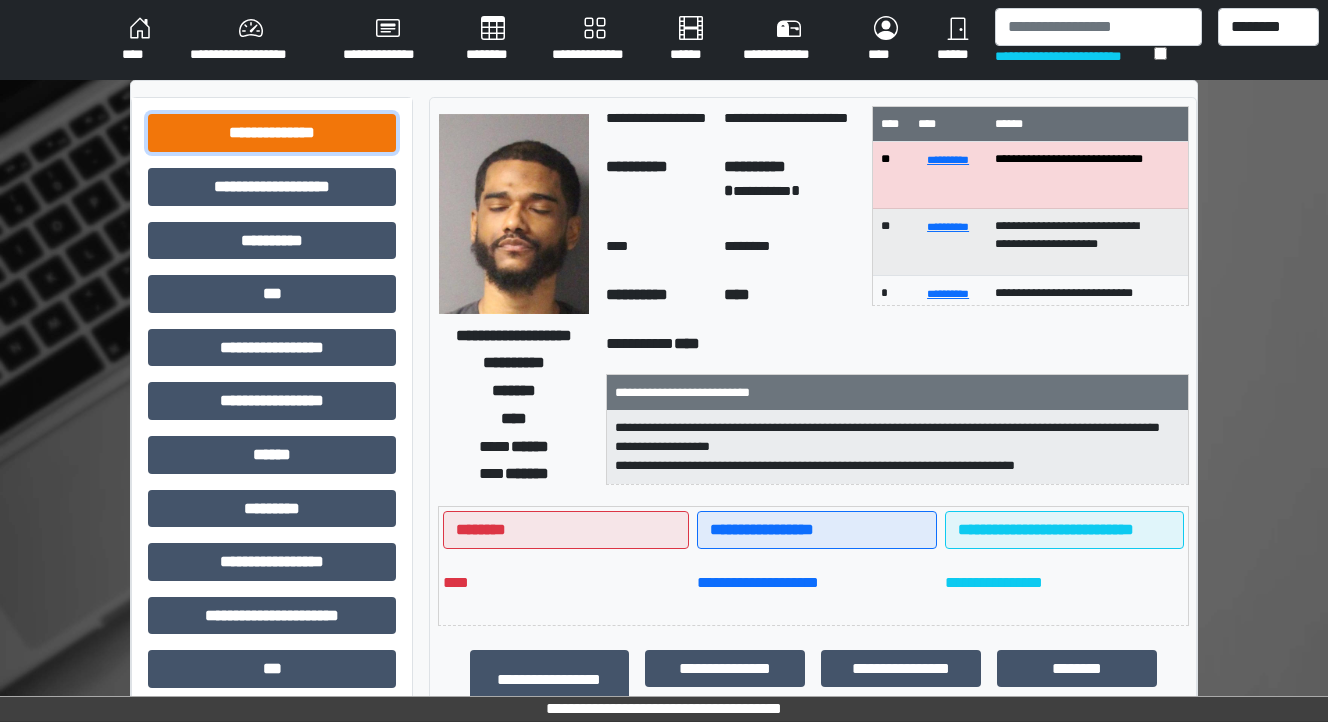 click on "**********" at bounding box center [272, 133] 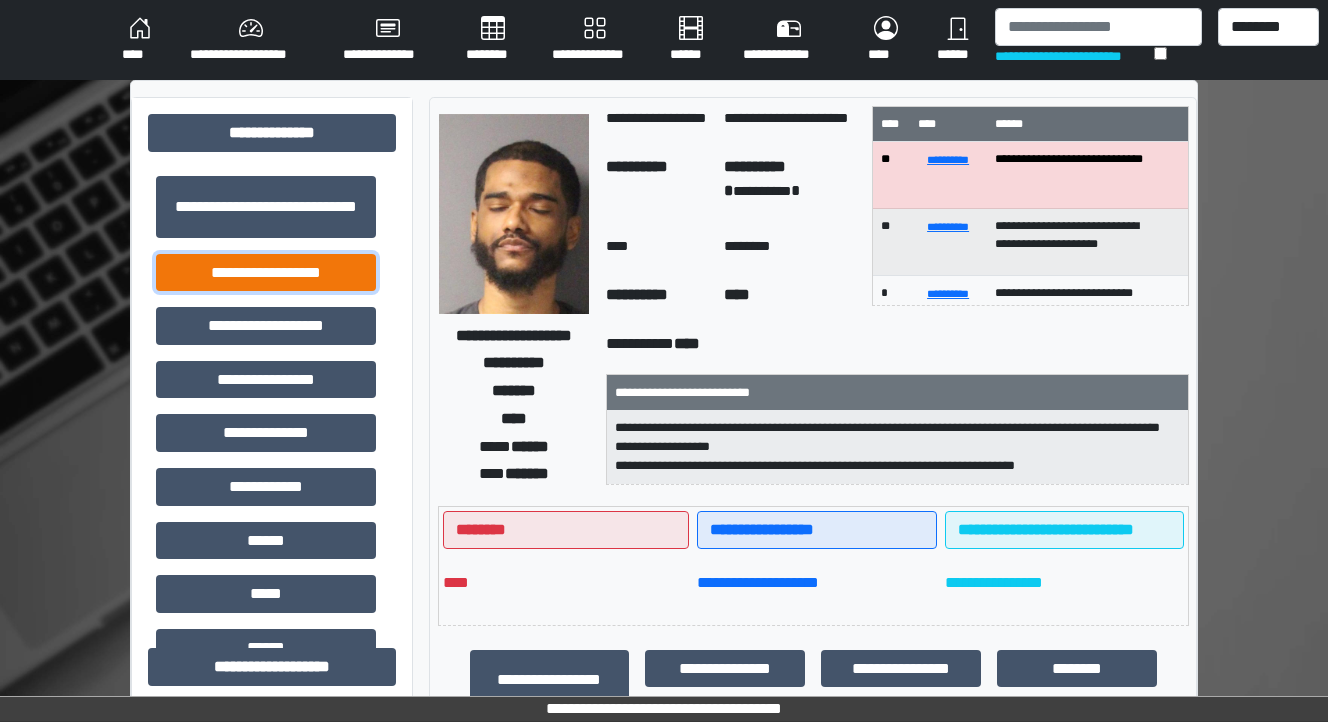 click on "**********" at bounding box center (266, 273) 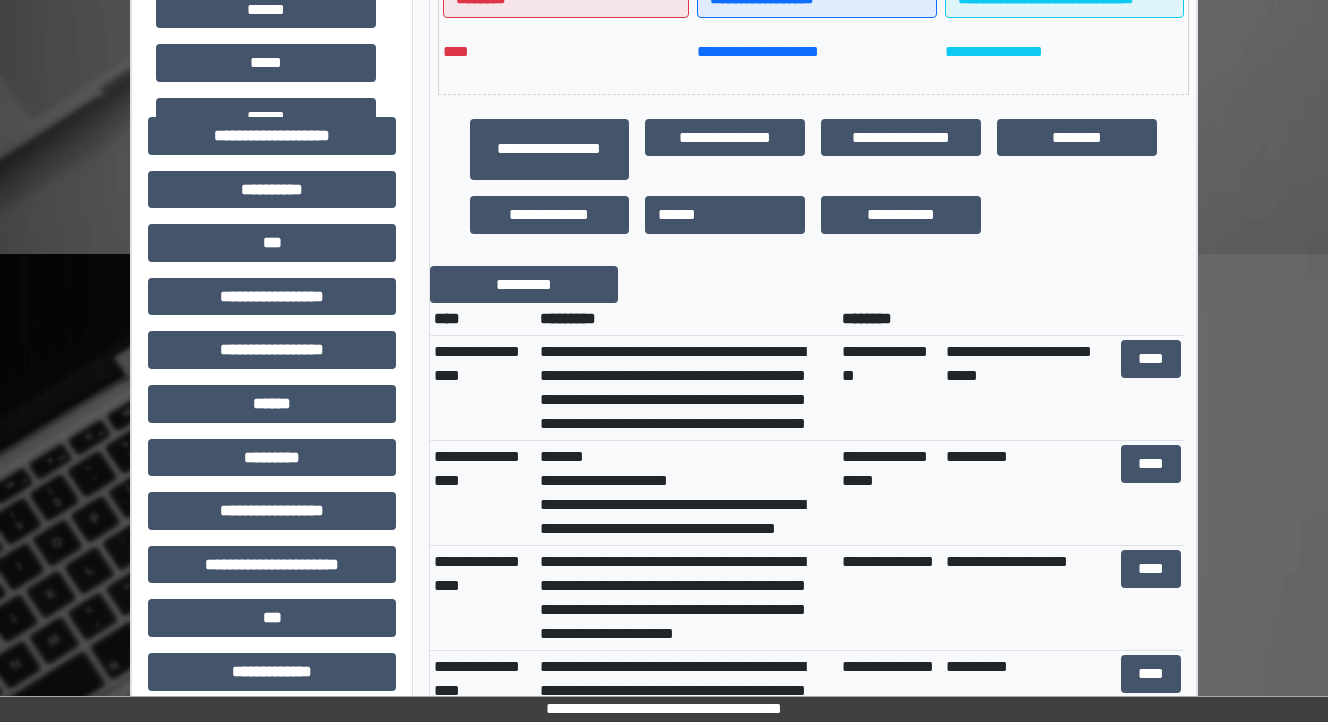 scroll, scrollTop: 560, scrollLeft: 0, axis: vertical 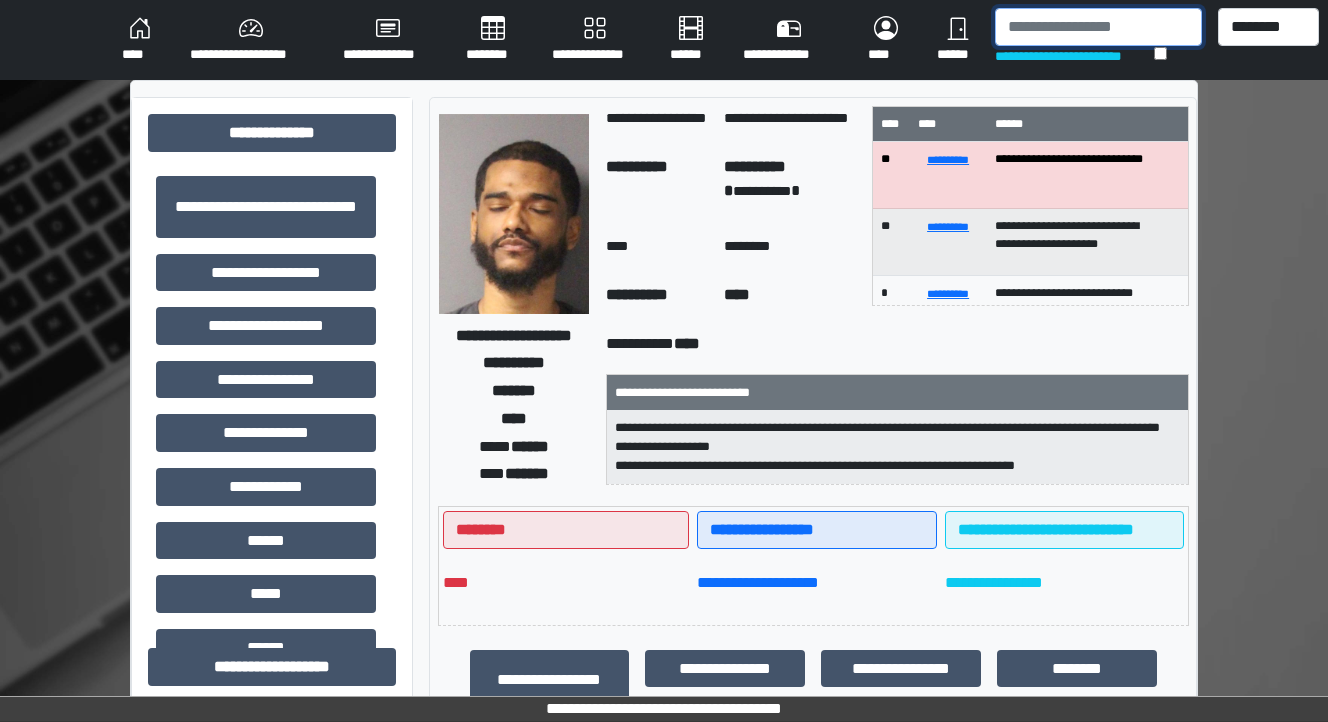 click at bounding box center (1098, 27) 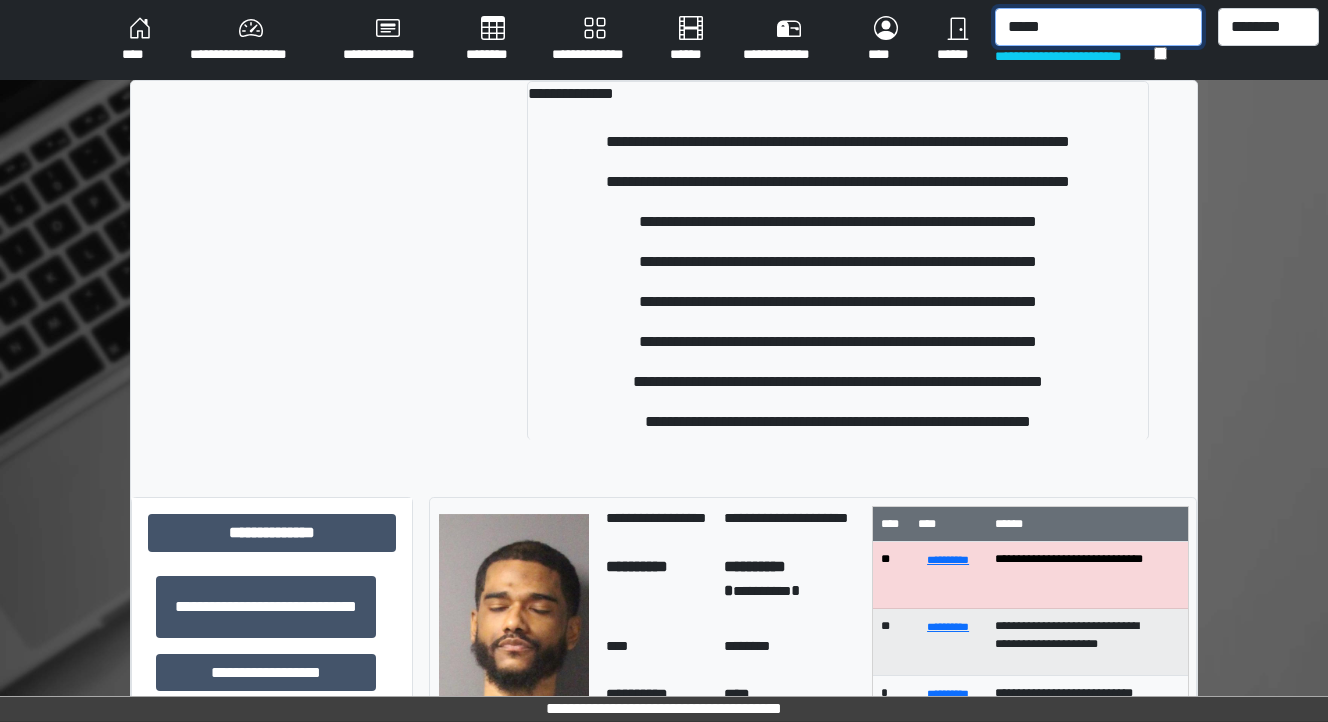 type on "*****" 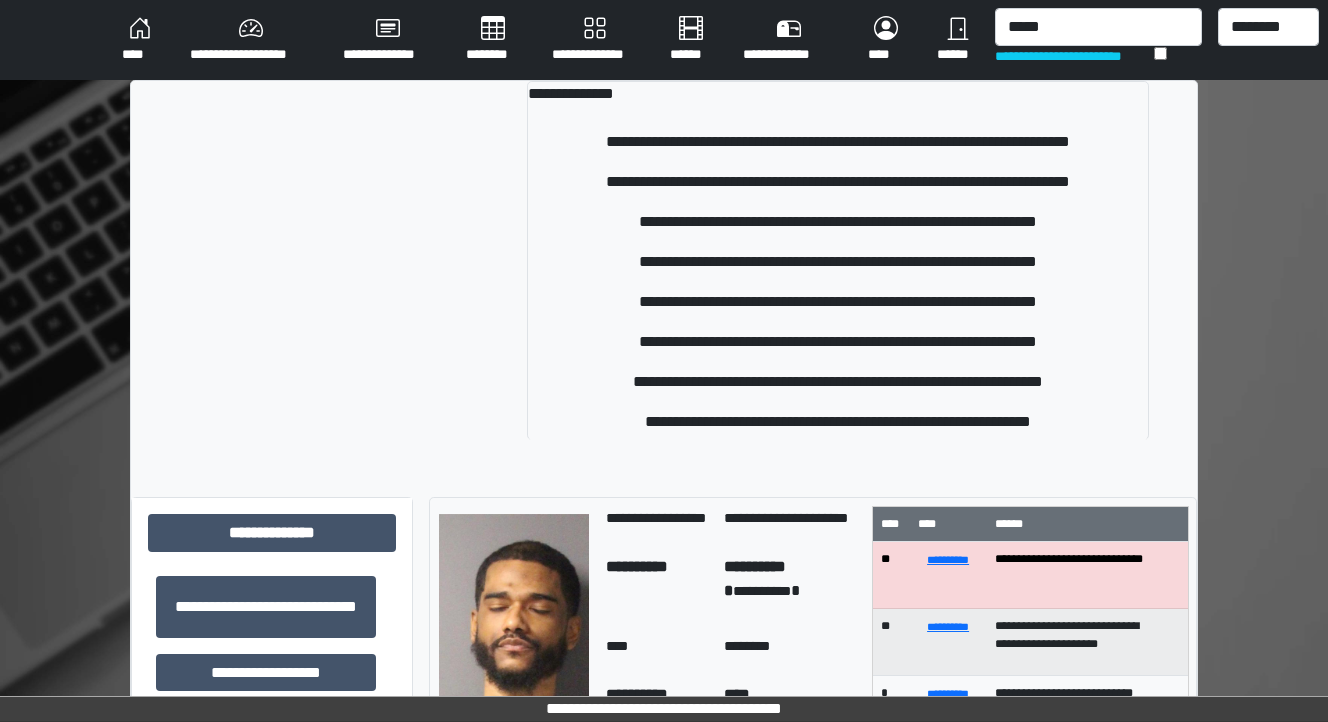 click at bounding box center (345, 260) 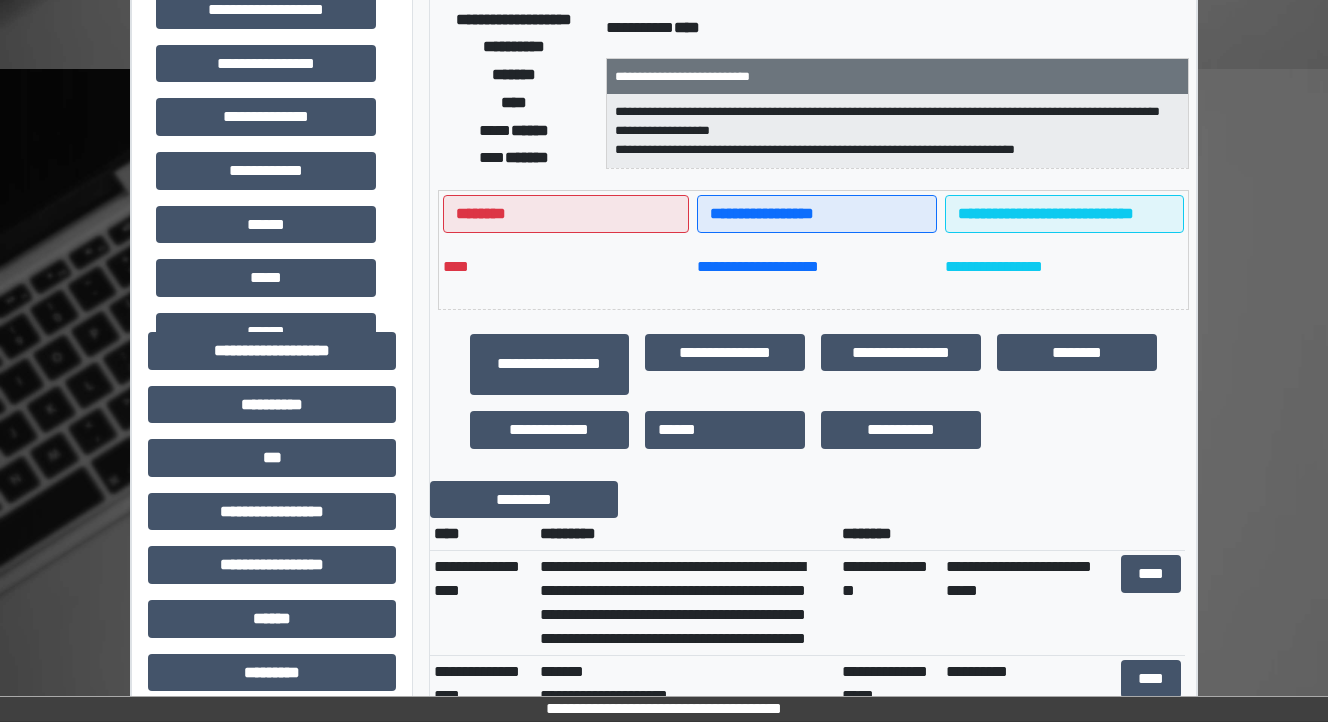 scroll, scrollTop: 720, scrollLeft: 0, axis: vertical 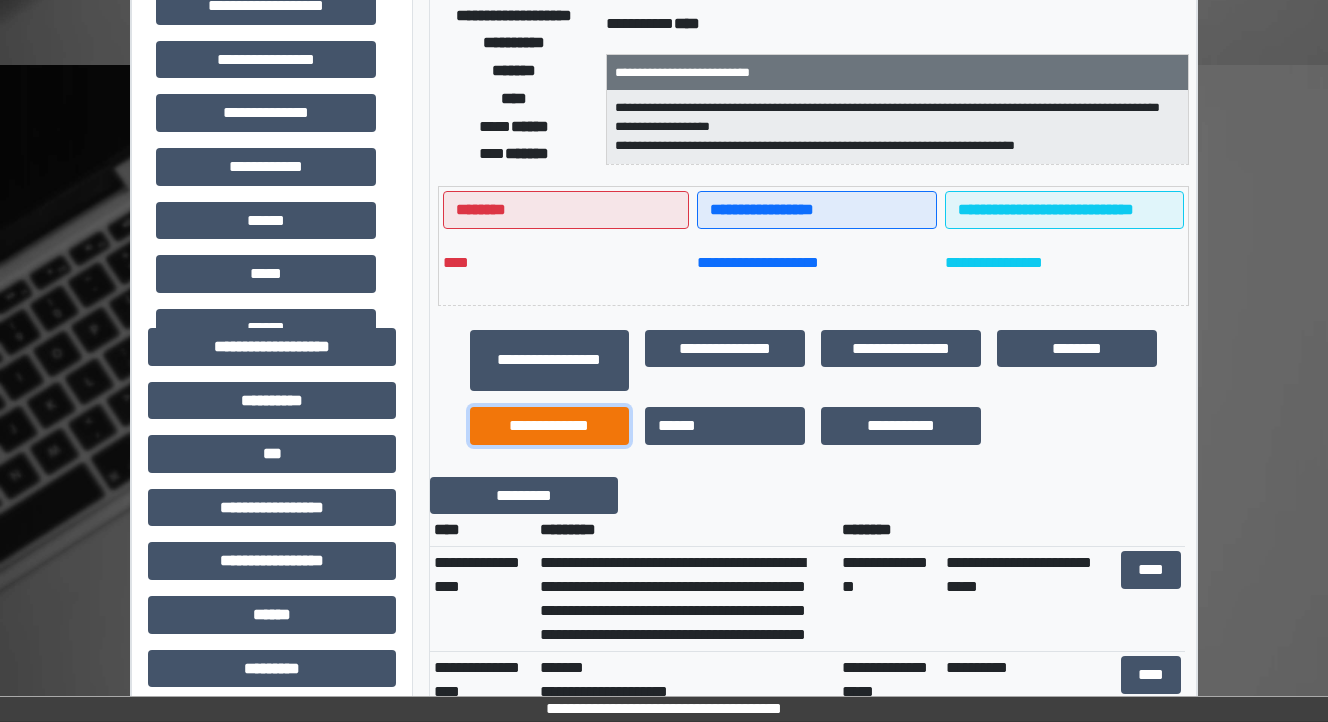 click on "**********" at bounding box center [550, 426] 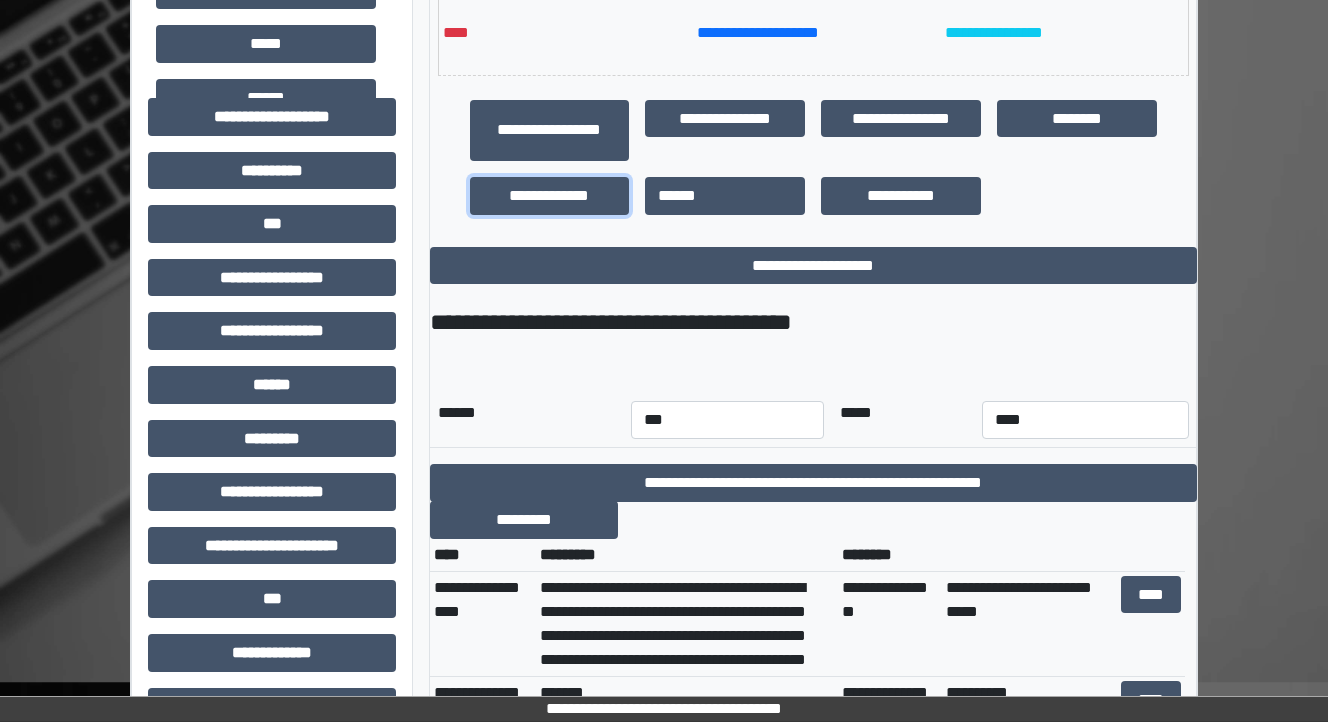 scroll, scrollTop: 960, scrollLeft: 0, axis: vertical 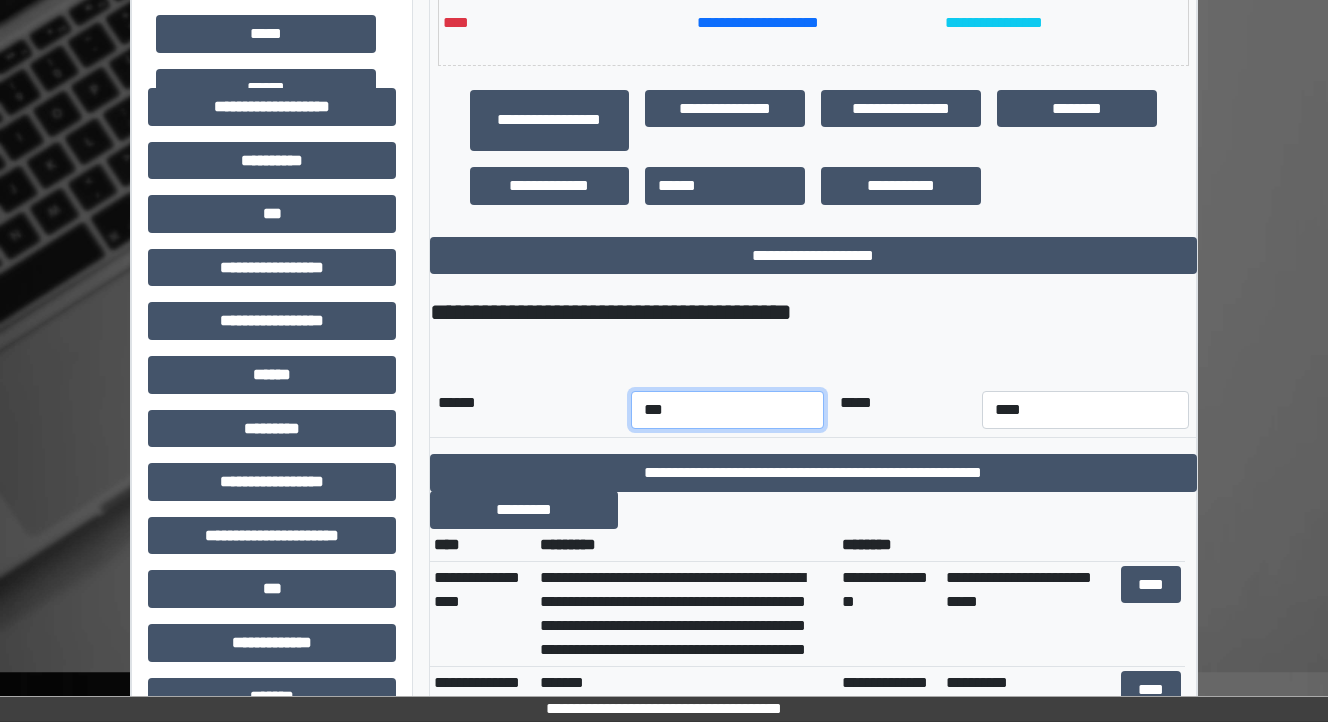 click on "***
***
***
***
***
***
***
***
***
***
***
***" at bounding box center [727, 410] 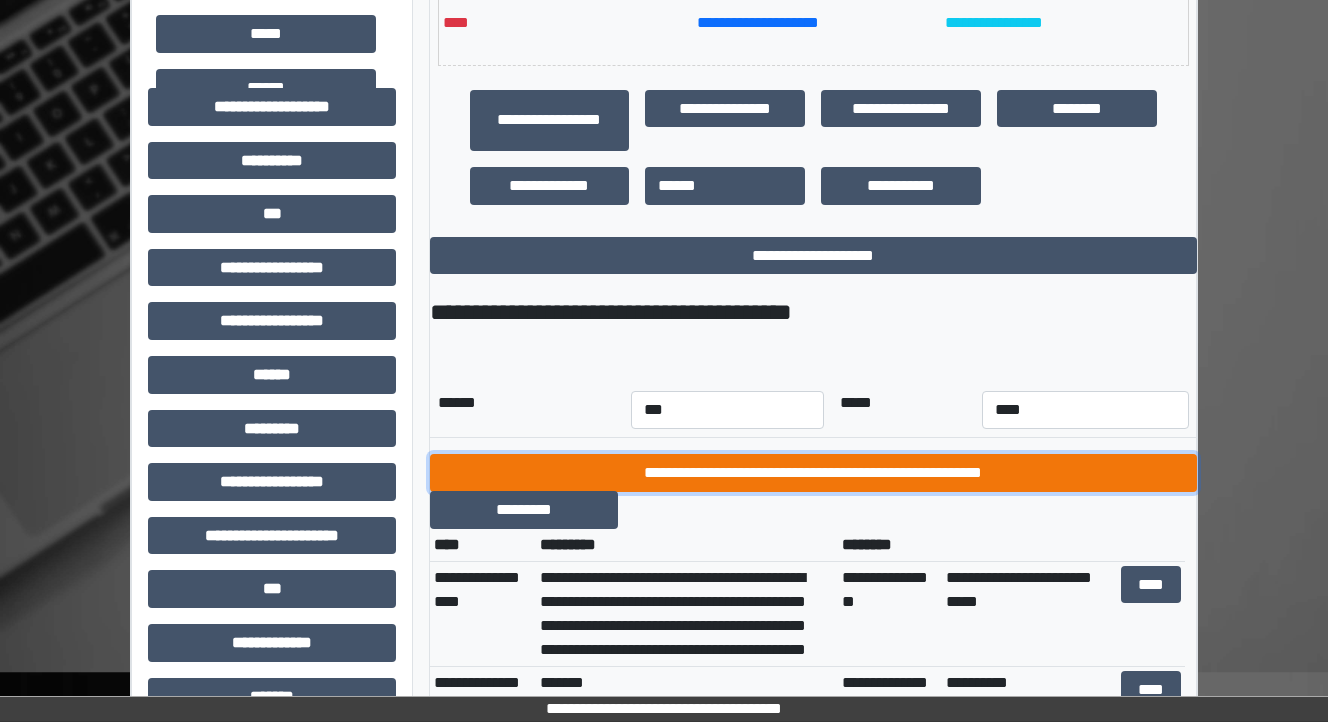 click on "**********" at bounding box center (813, 473) 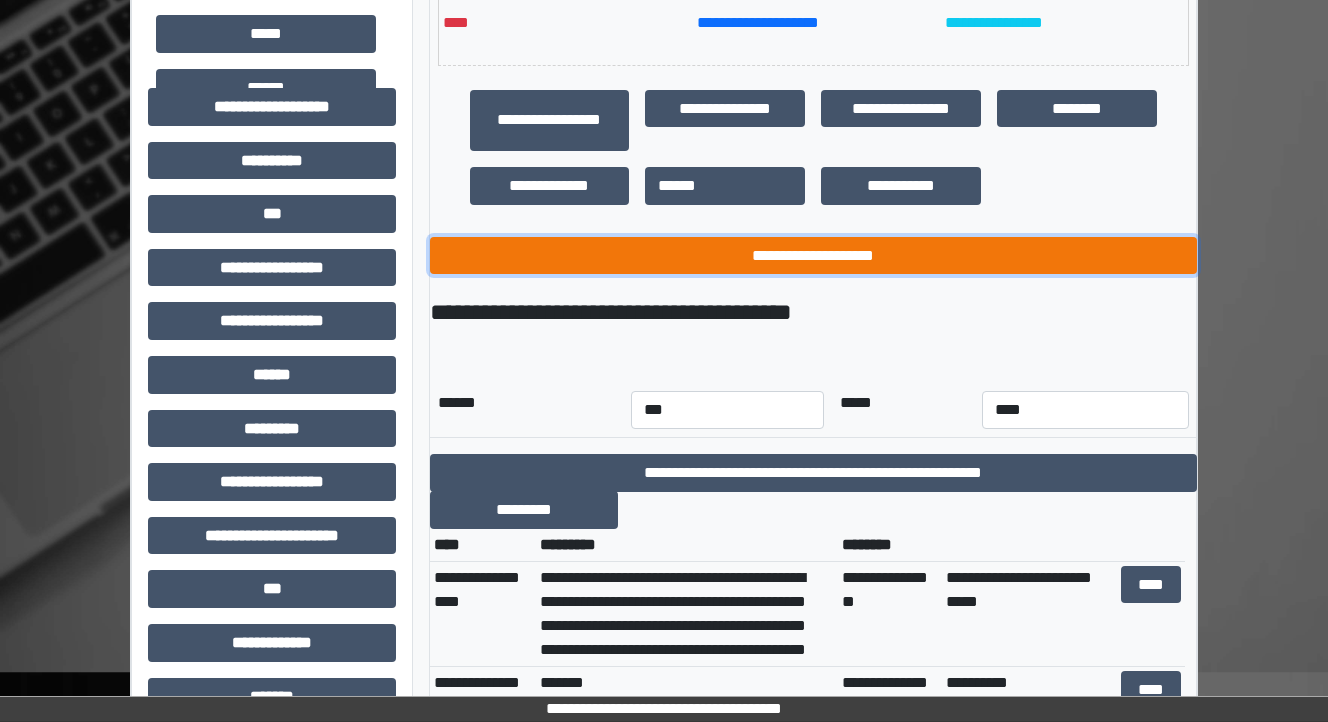 click on "**********" at bounding box center [813, 256] 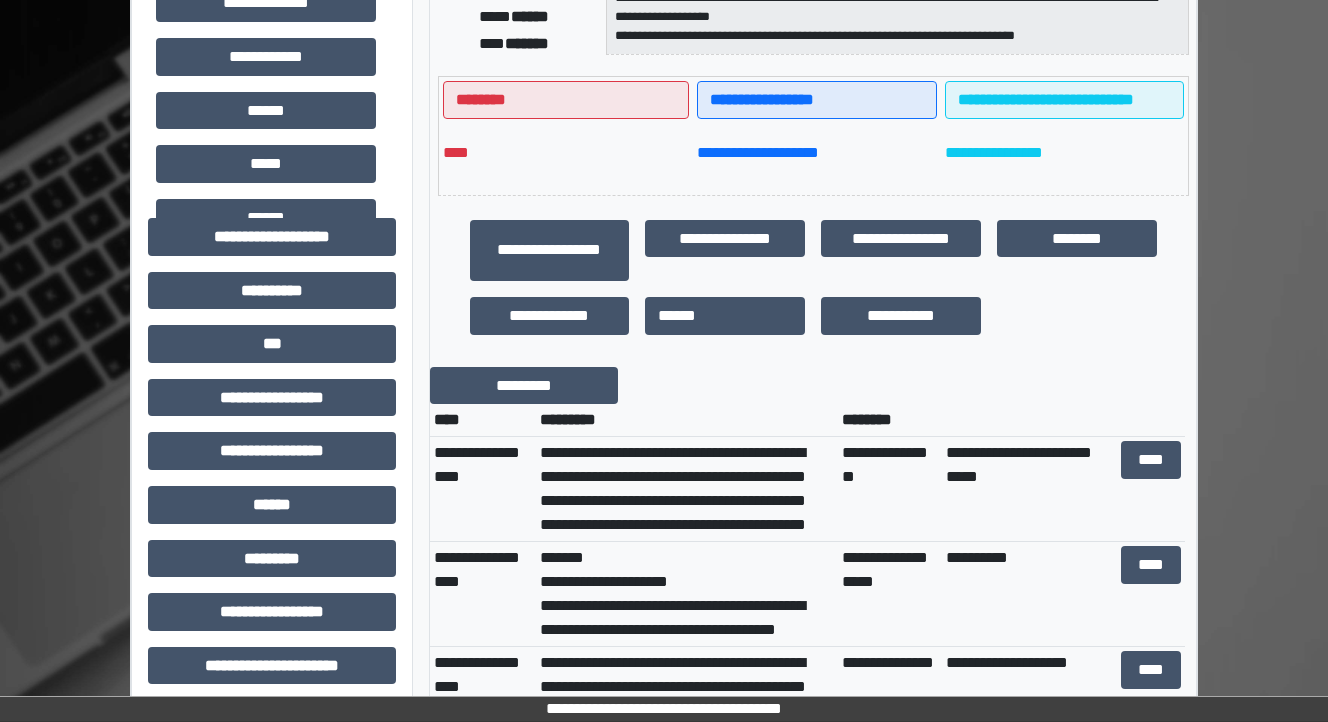scroll, scrollTop: 1200, scrollLeft: 0, axis: vertical 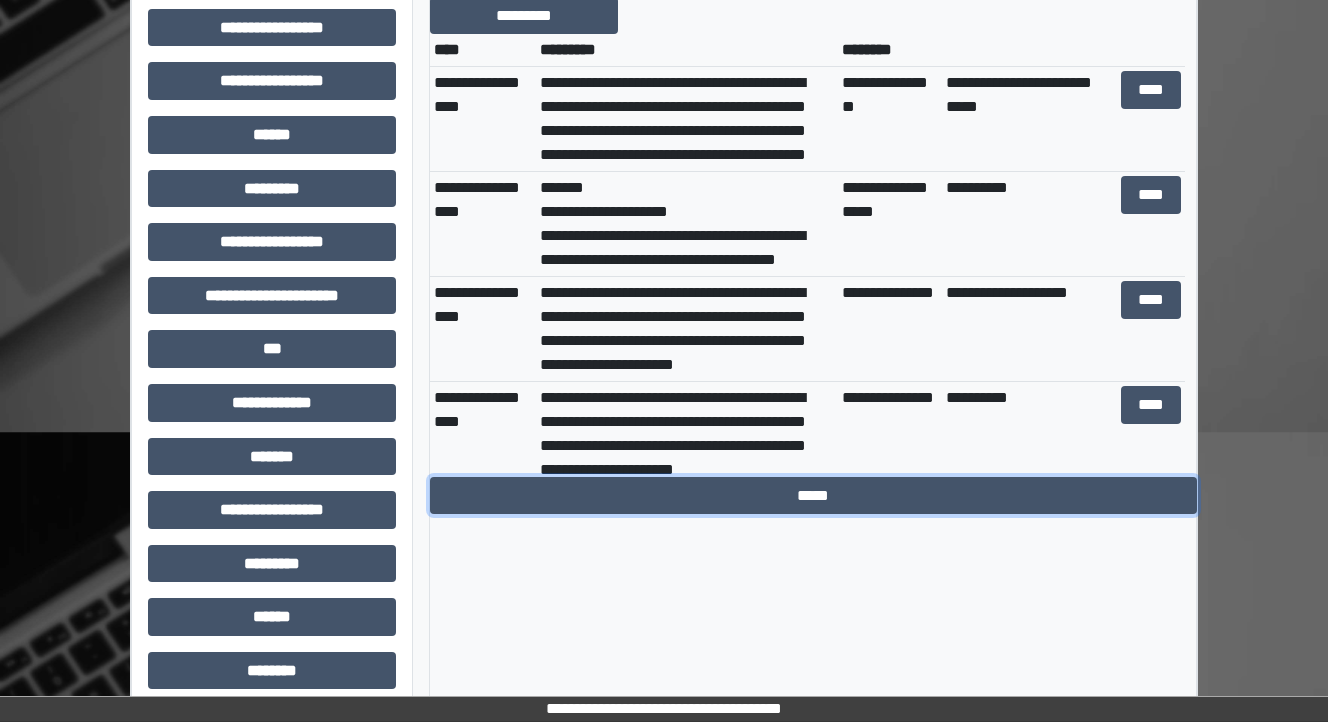 click on "*****" at bounding box center [813, 496] 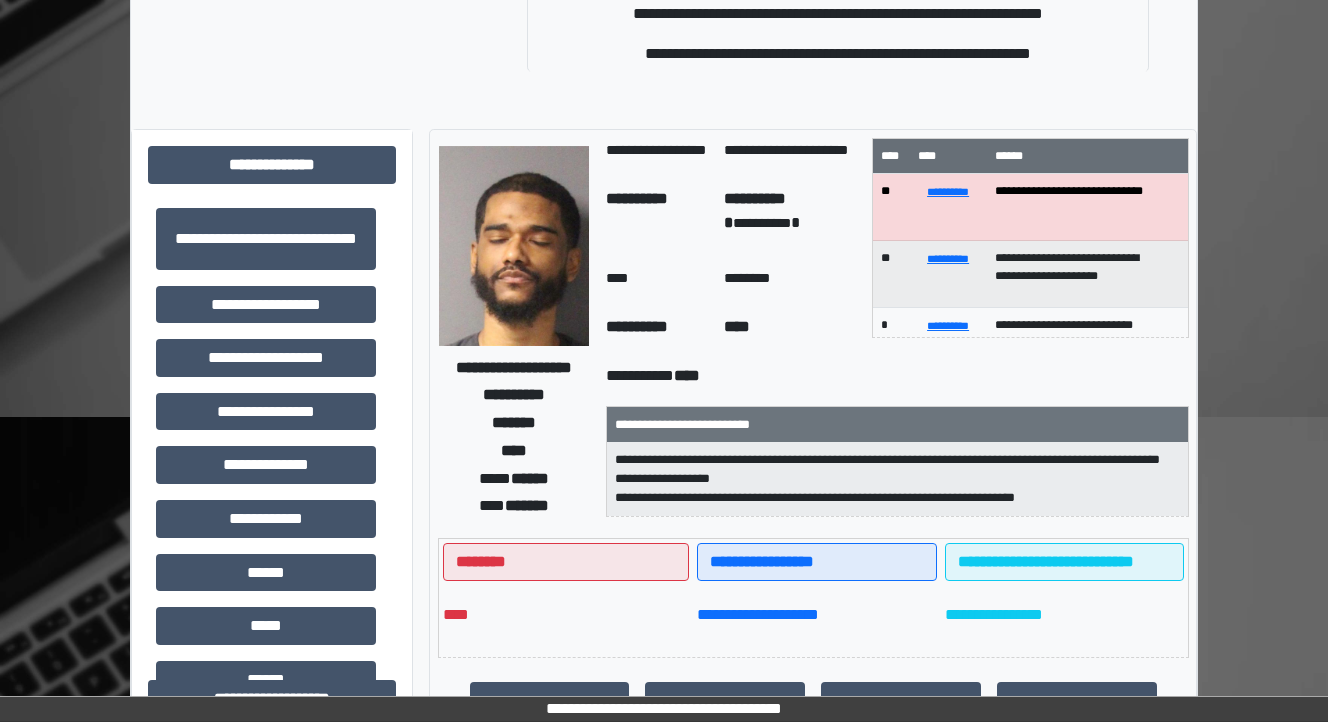 scroll, scrollTop: 160, scrollLeft: 0, axis: vertical 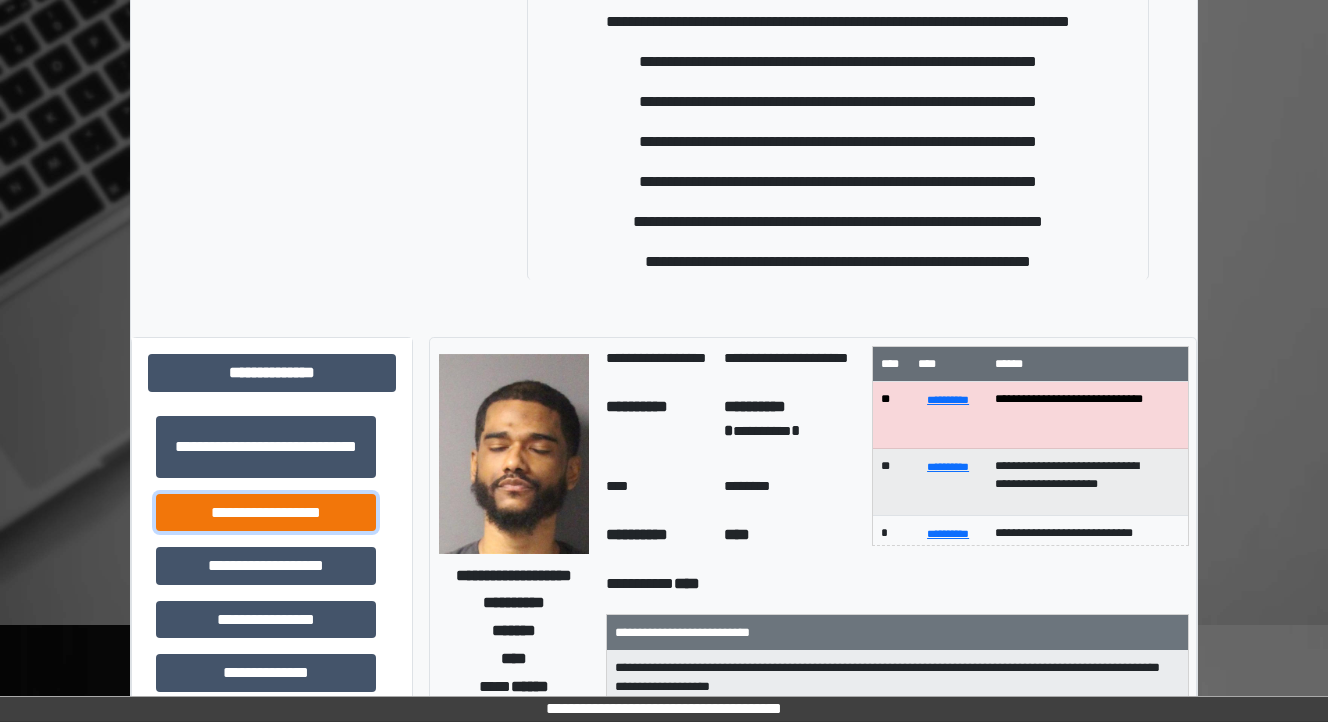 click on "**********" at bounding box center (266, 513) 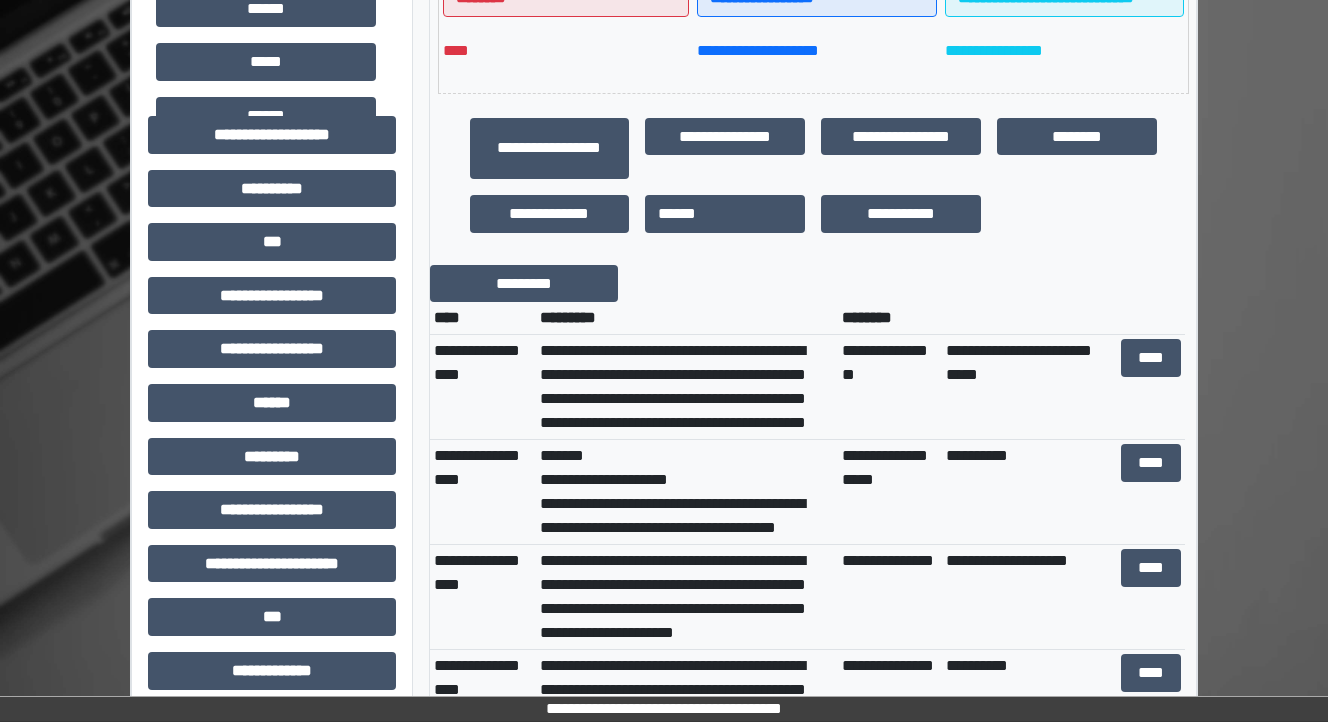 scroll, scrollTop: 960, scrollLeft: 0, axis: vertical 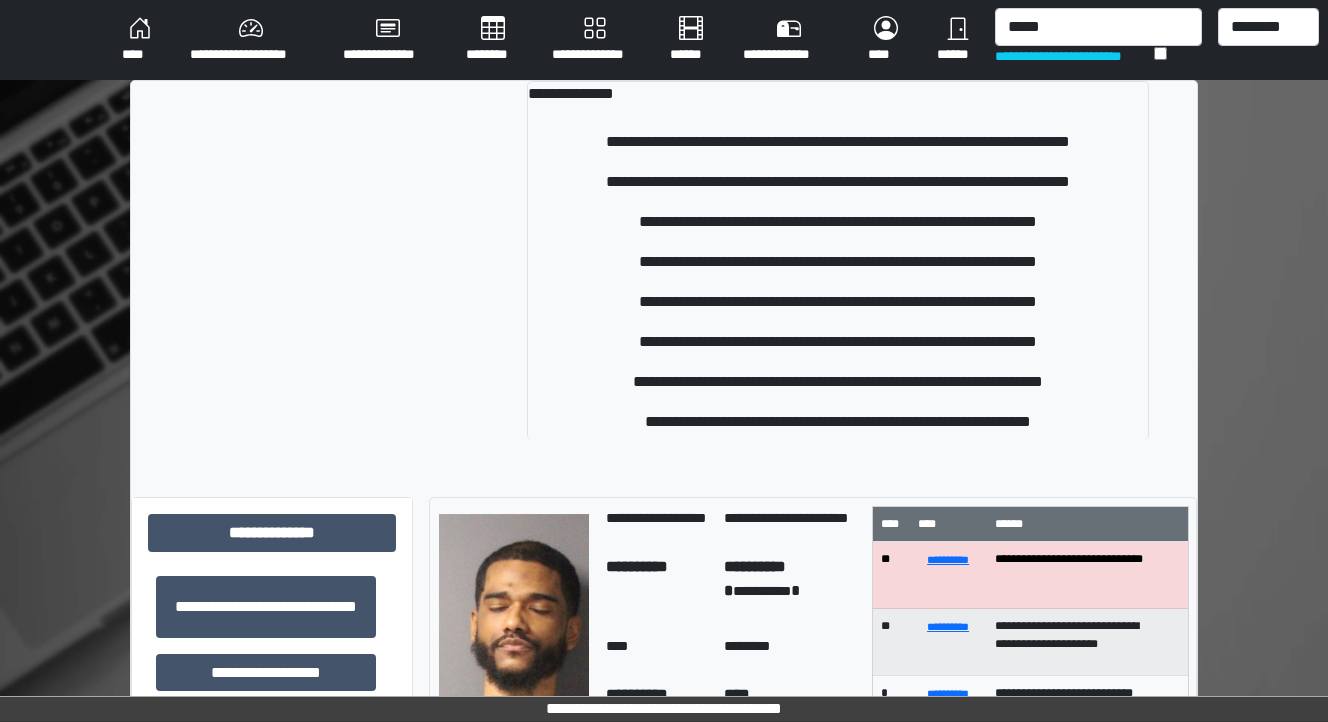 click at bounding box center [345, 260] 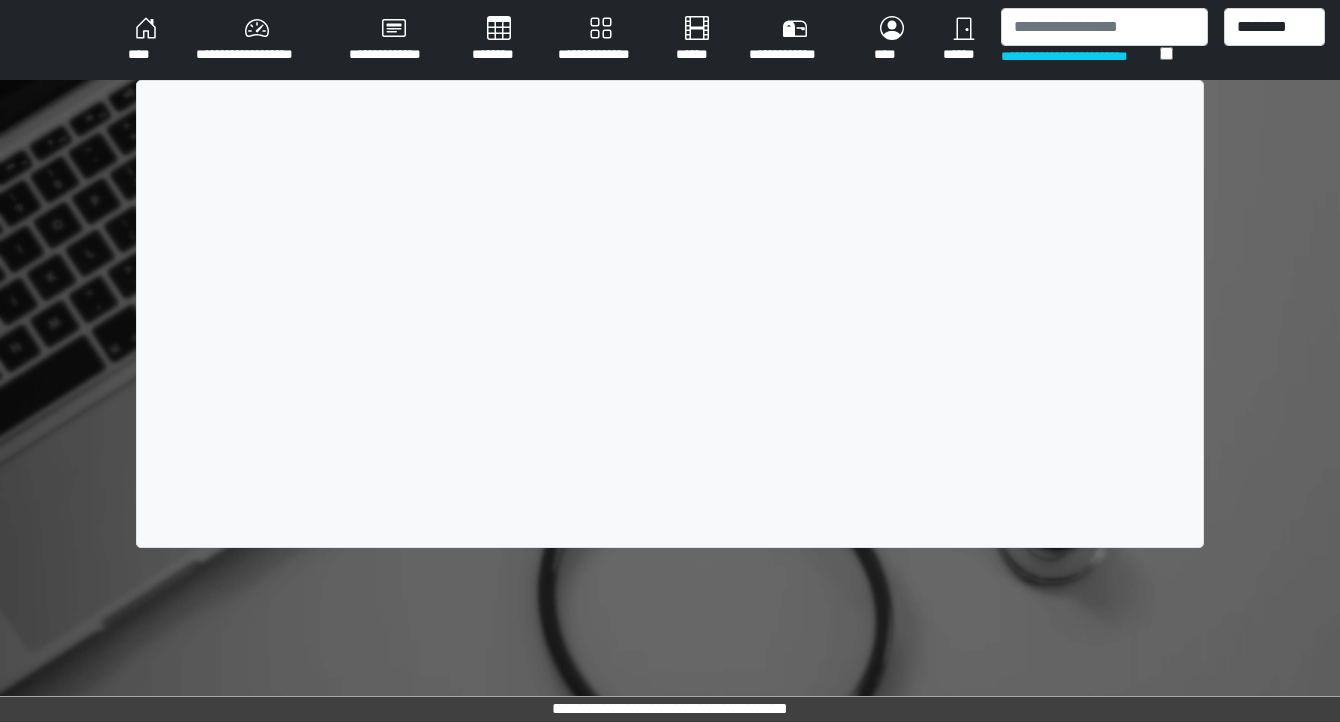 scroll, scrollTop: 0, scrollLeft: 0, axis: both 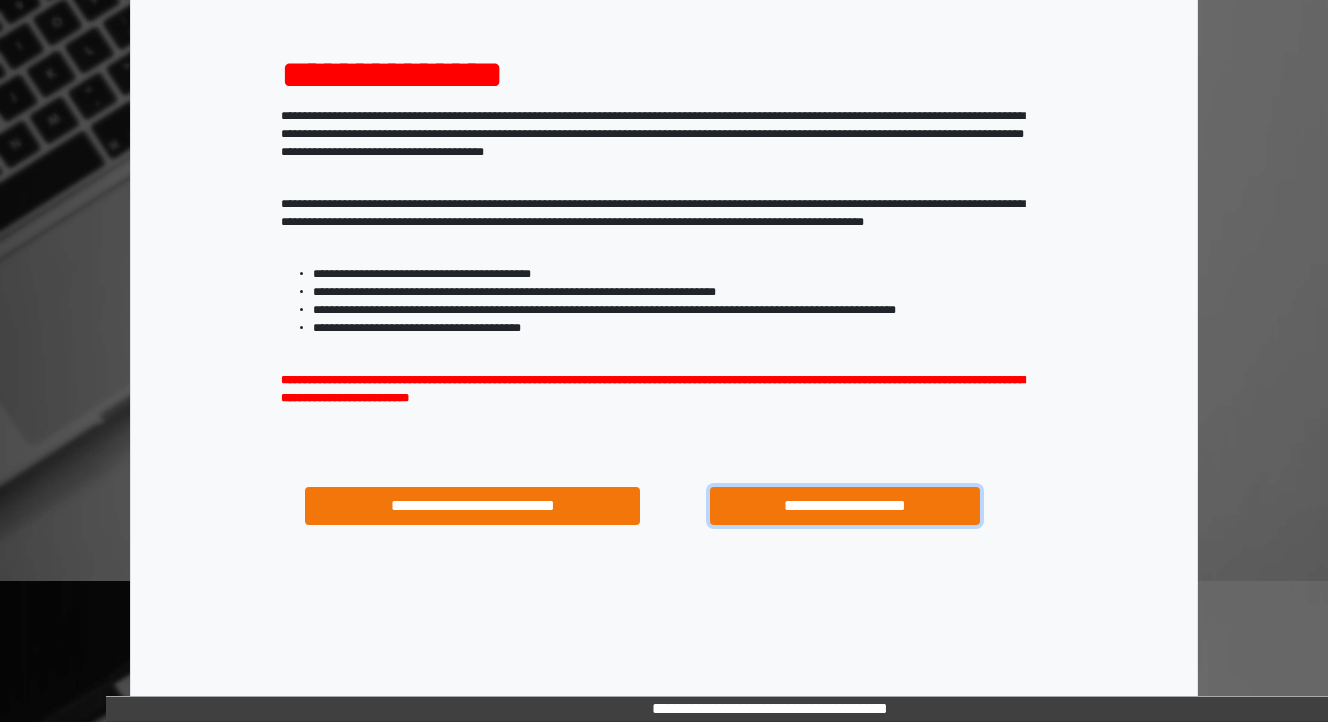 click on "**********" at bounding box center (844, 506) 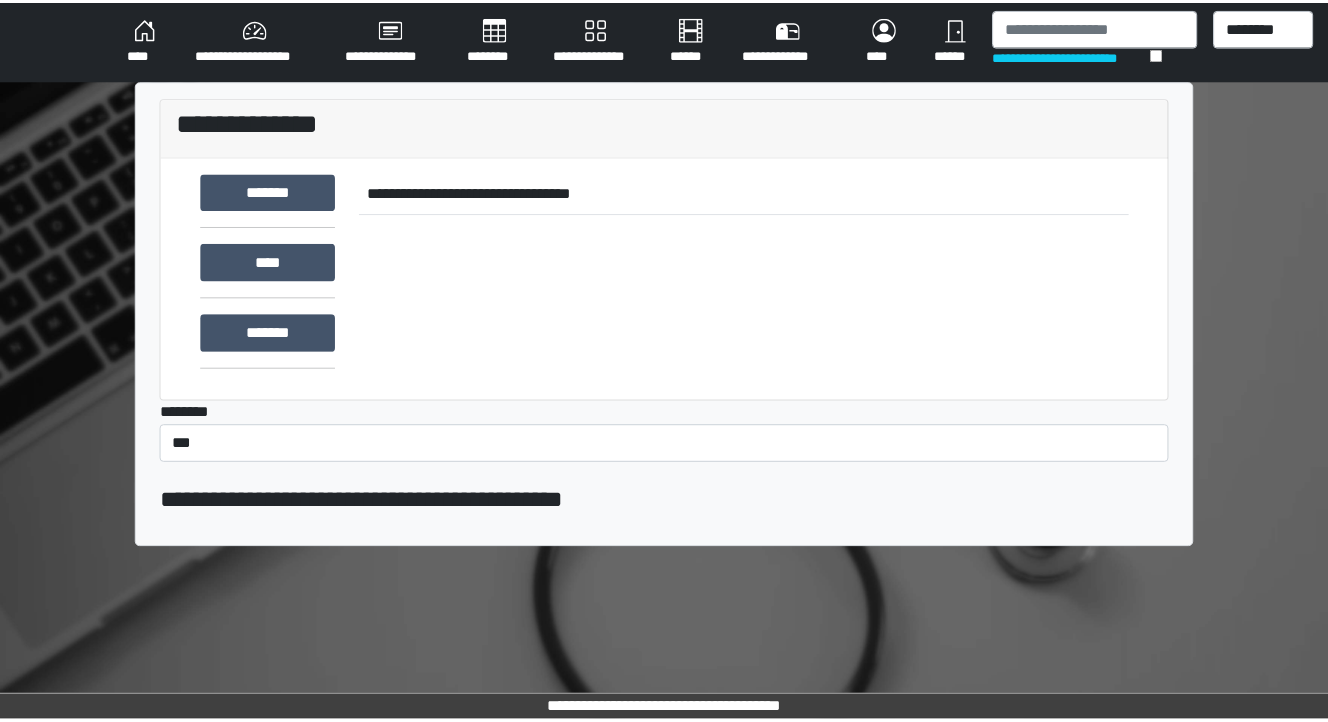 scroll, scrollTop: 0, scrollLeft: 0, axis: both 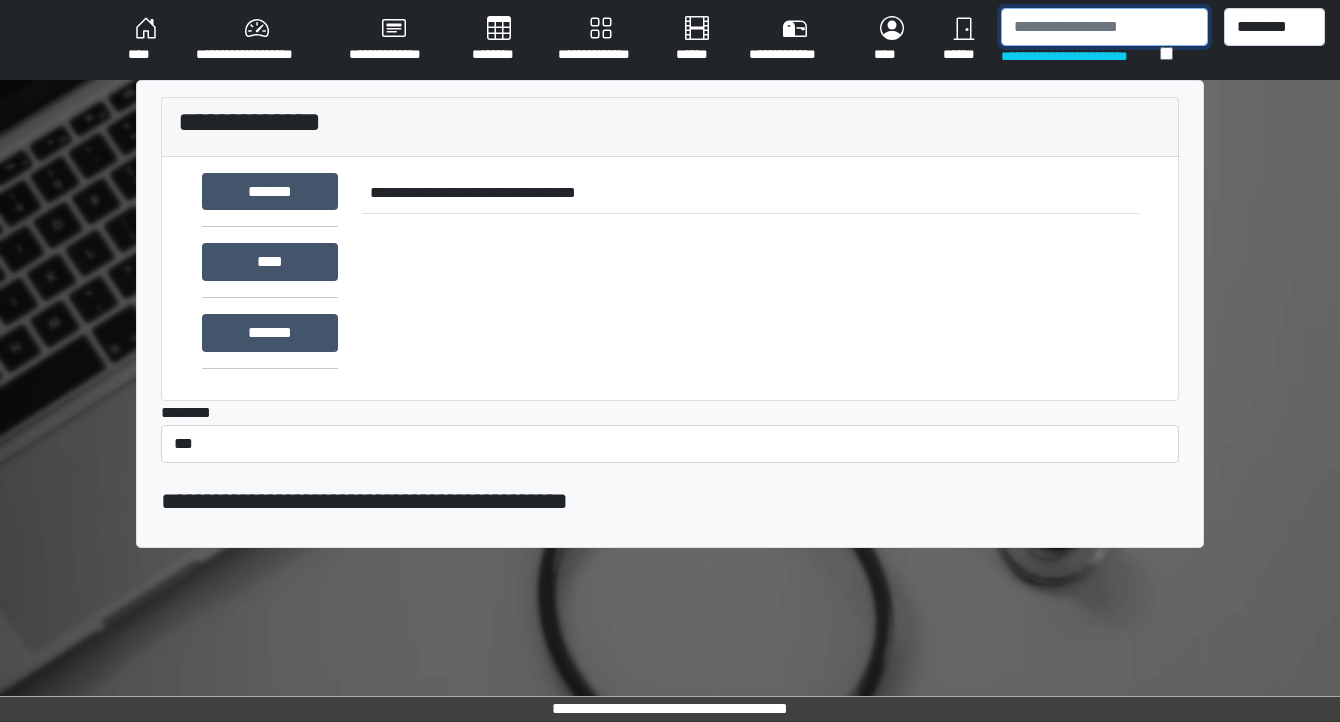click at bounding box center [1104, 27] 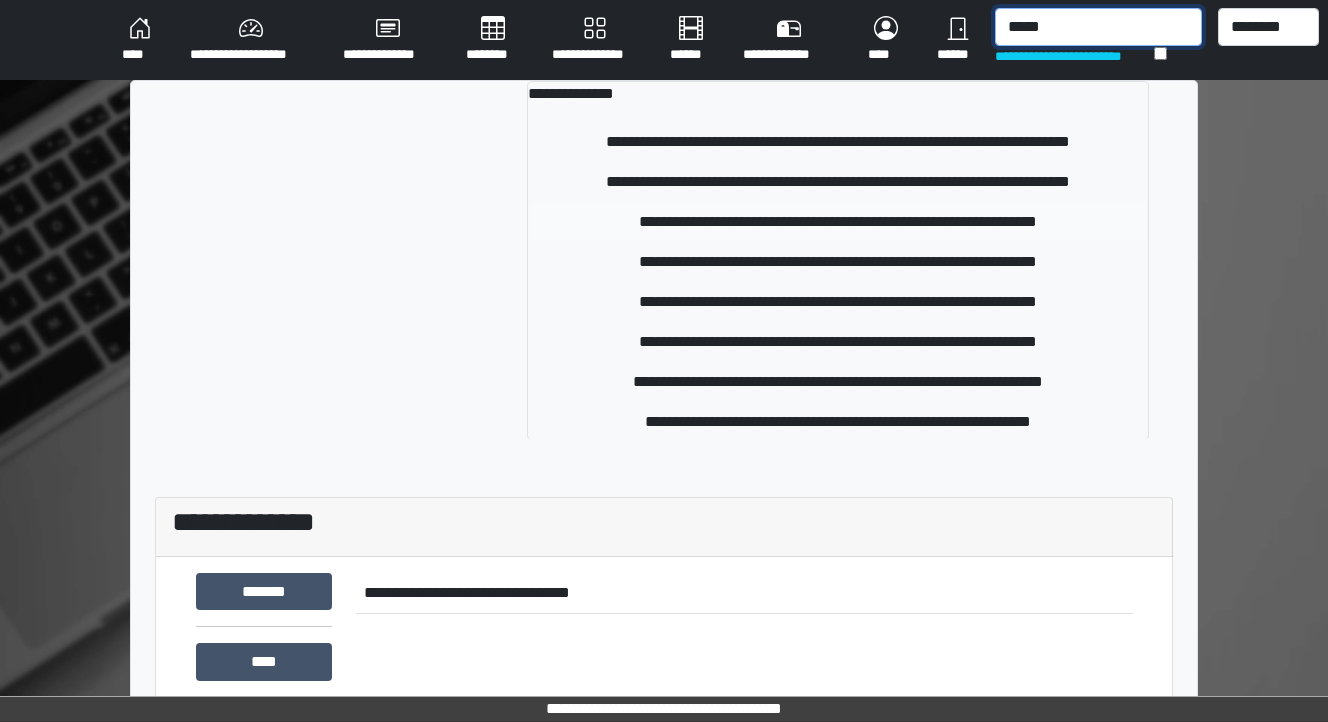 type on "*****" 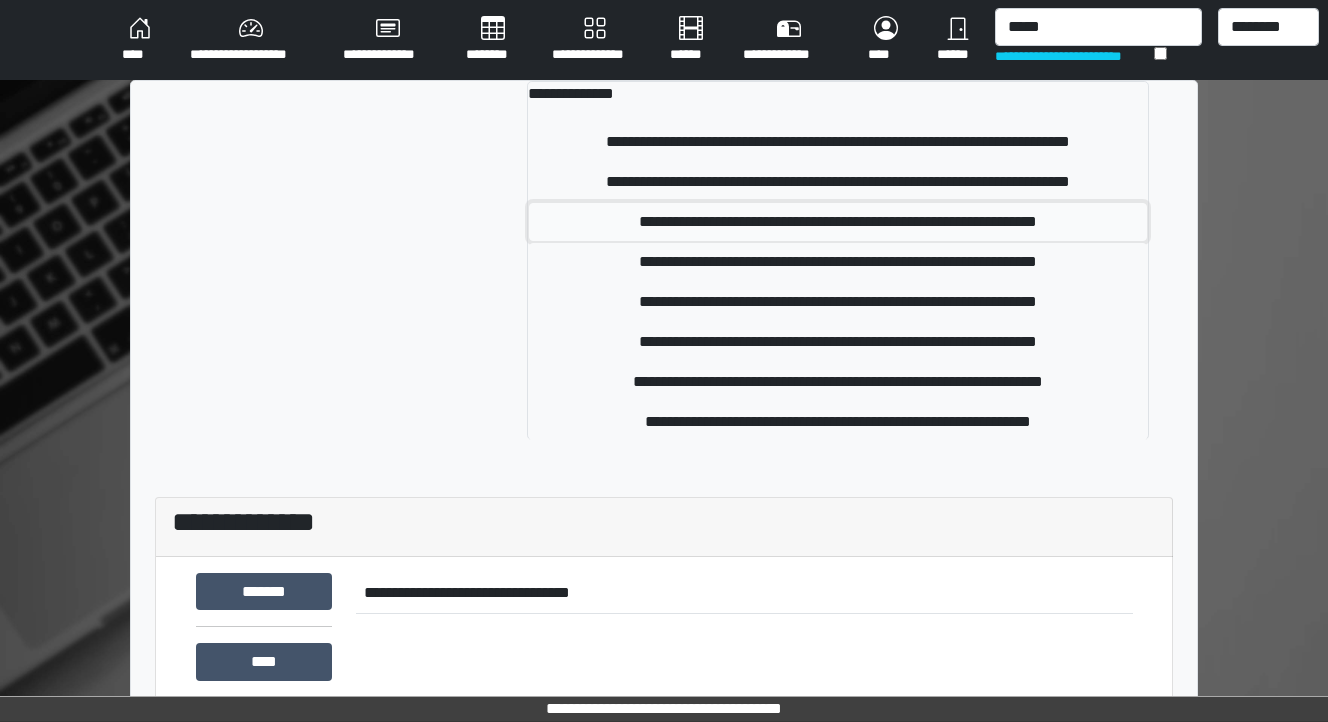click on "**********" at bounding box center [838, 222] 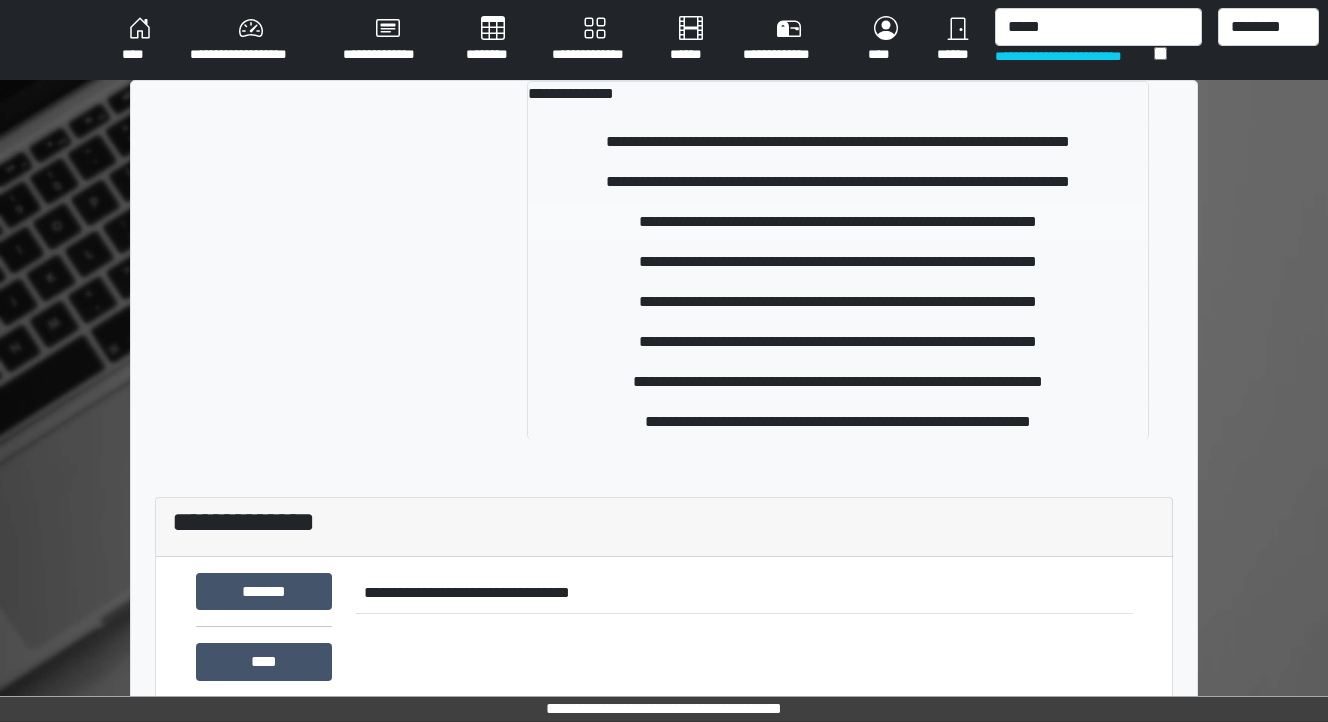 type 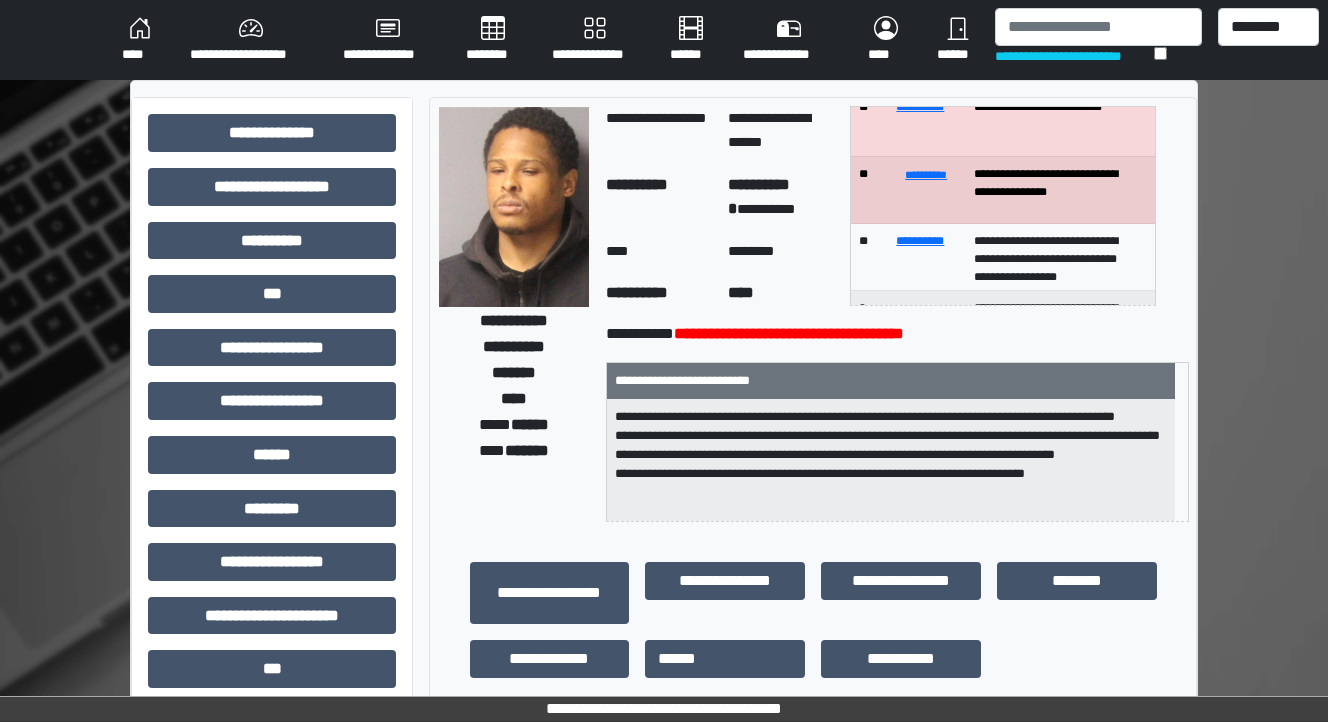 scroll, scrollTop: 80, scrollLeft: 0, axis: vertical 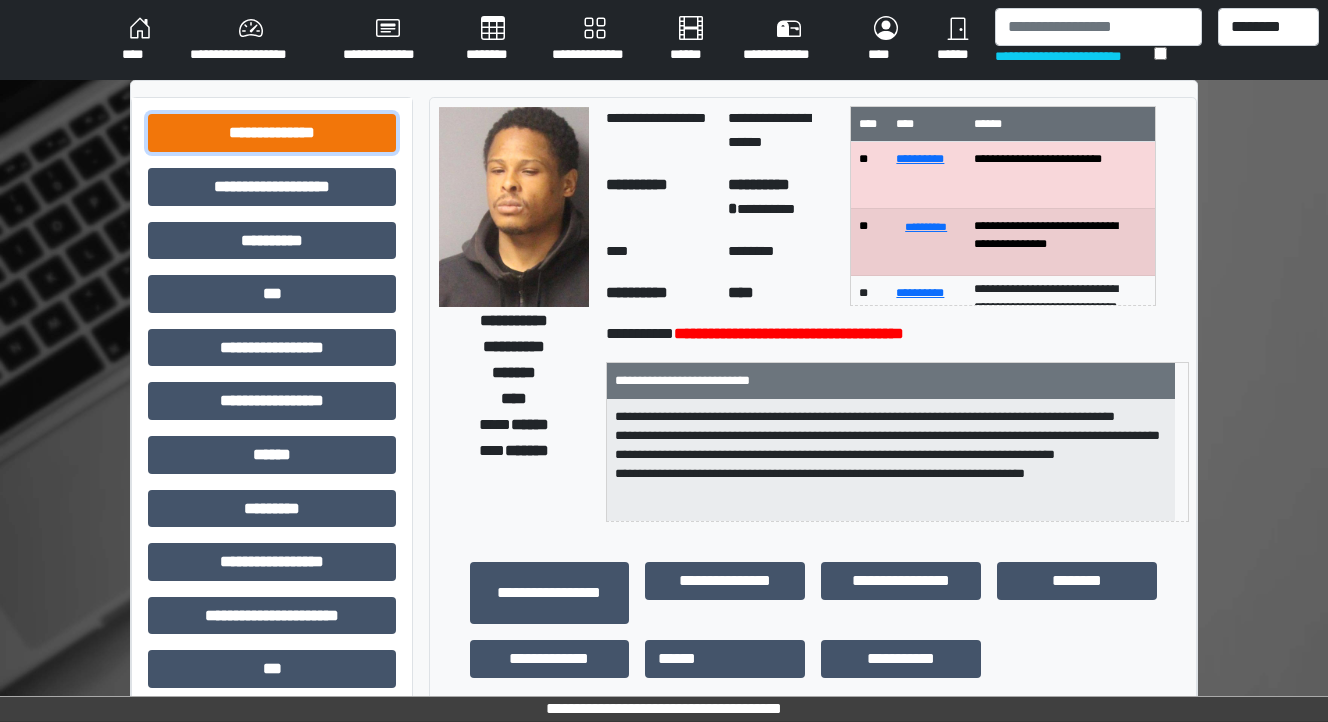 click on "**********" at bounding box center (272, 133) 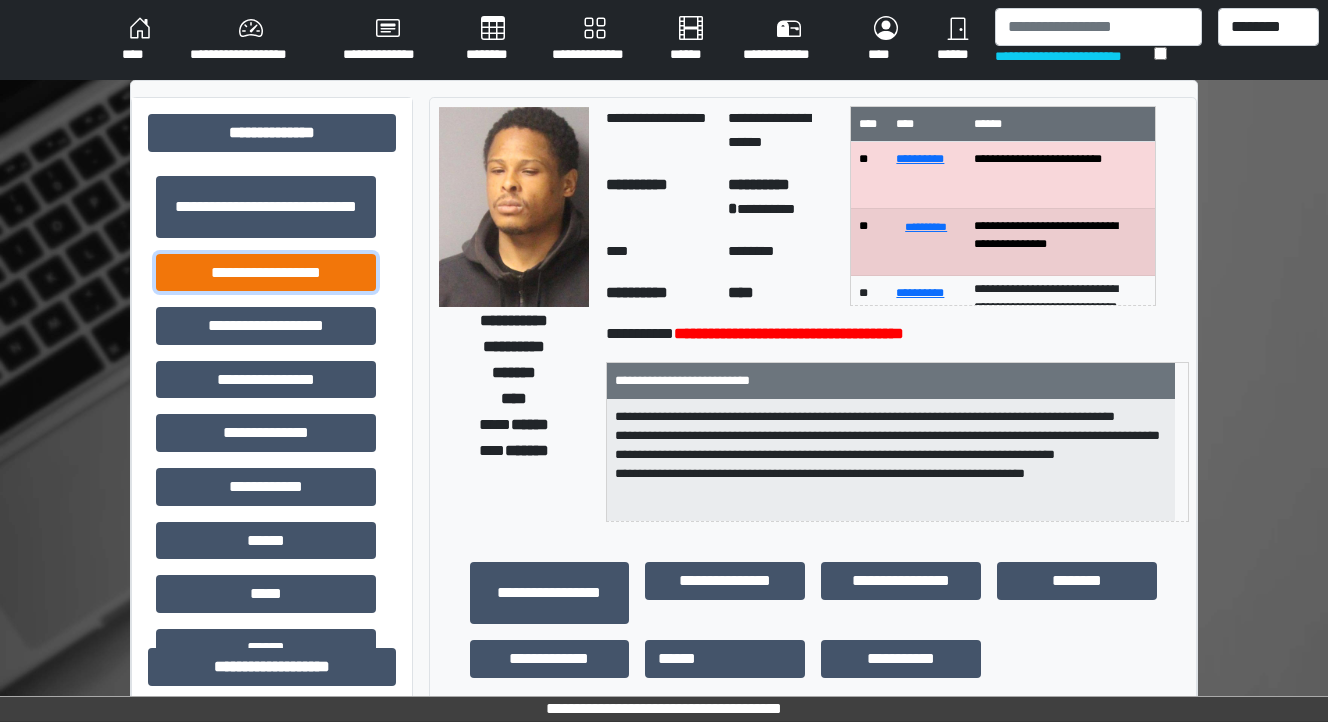 drag, startPoint x: 272, startPoint y: 268, endPoint x: 352, endPoint y: 308, distance: 89.44272 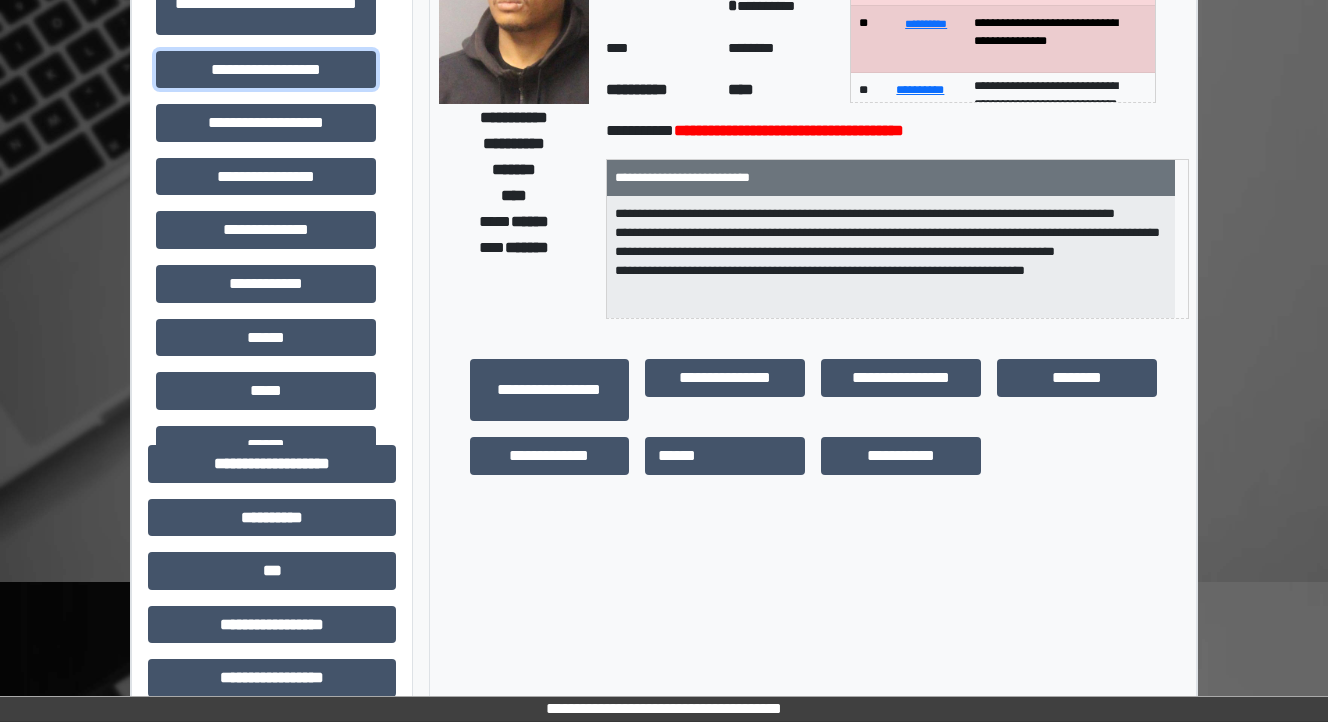 scroll, scrollTop: 480, scrollLeft: 0, axis: vertical 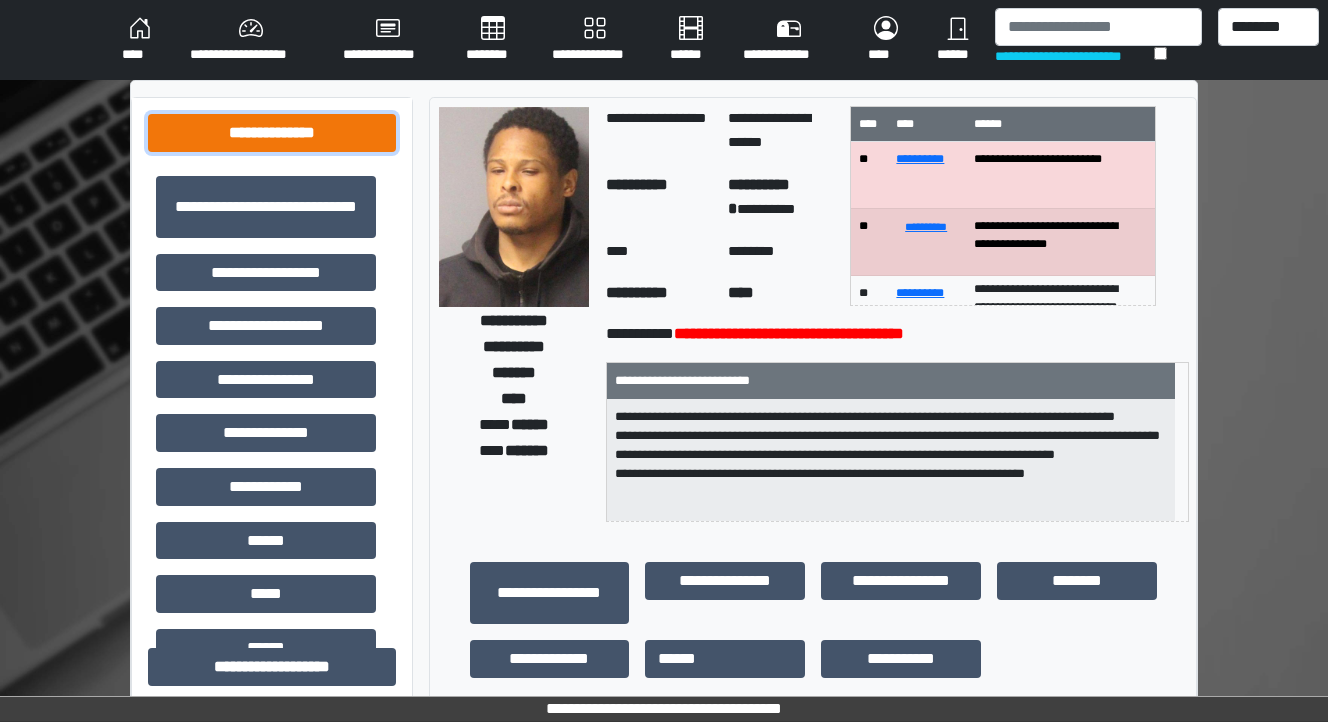 click on "**********" at bounding box center [272, 133] 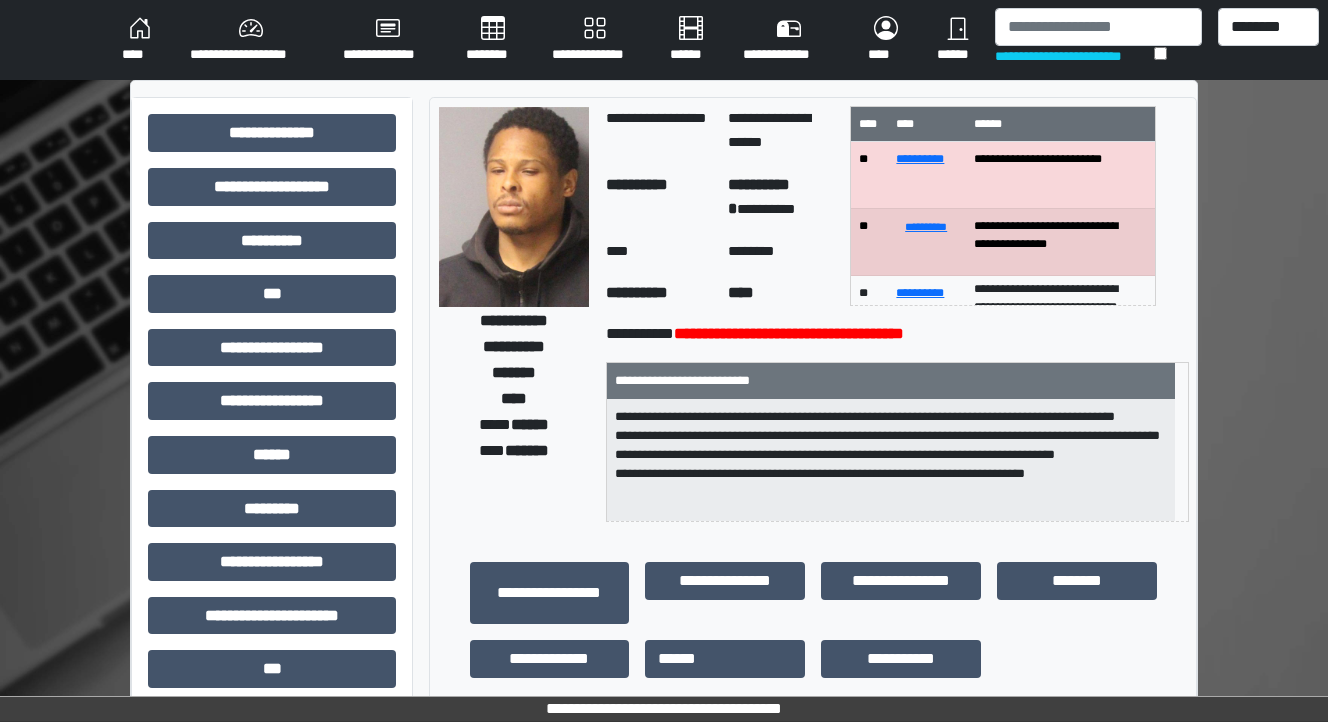 click on "****" at bounding box center (140, 40) 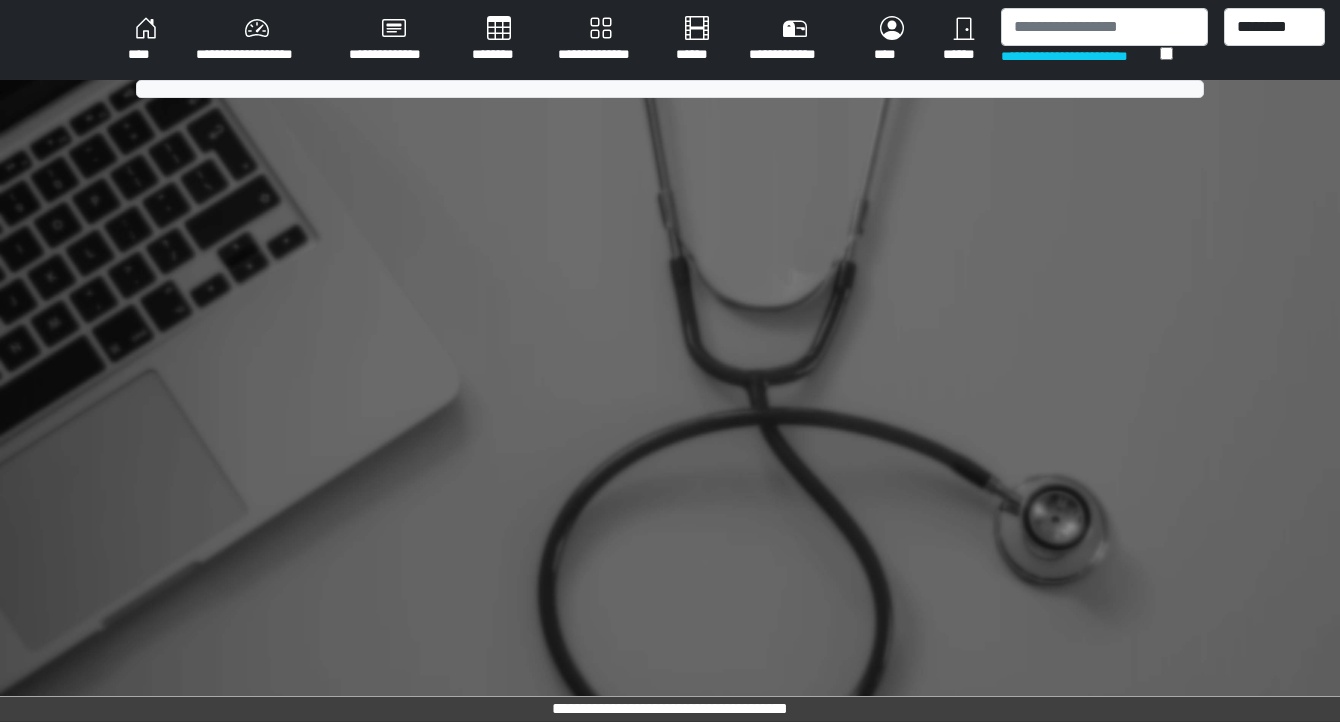 scroll, scrollTop: 0, scrollLeft: 0, axis: both 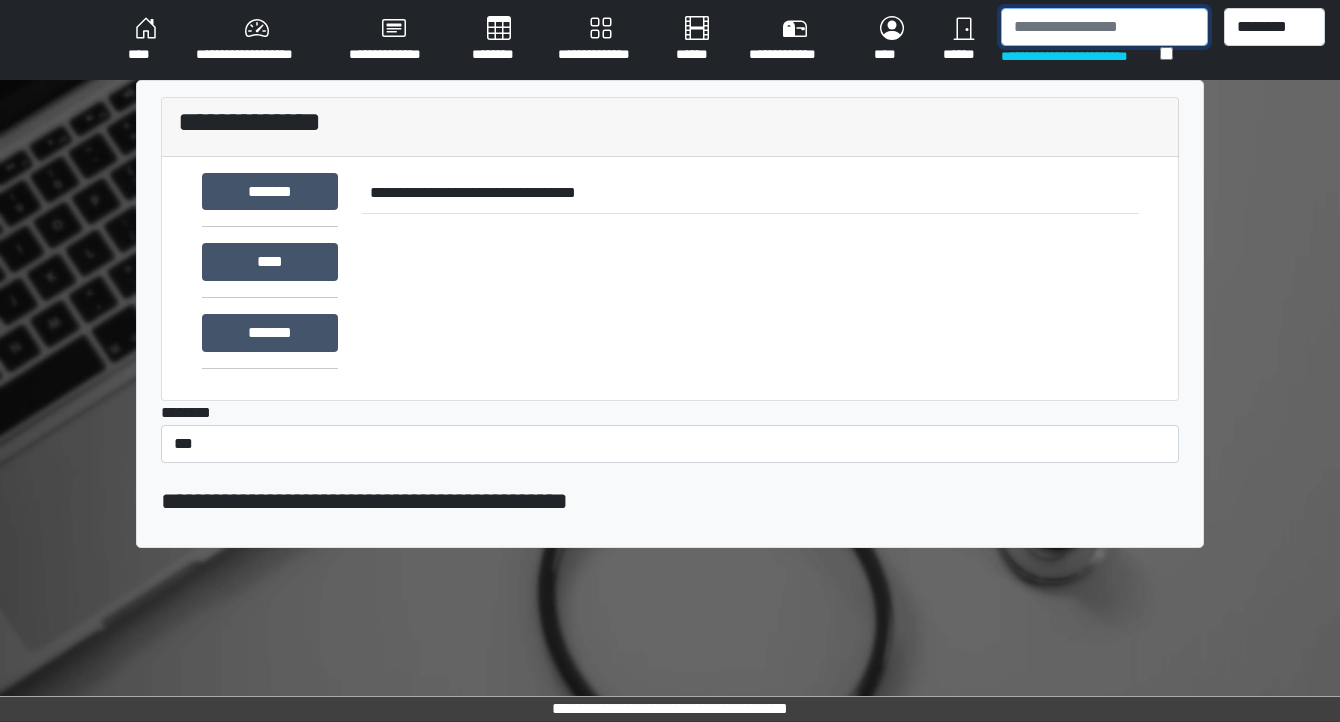 click at bounding box center (1104, 27) 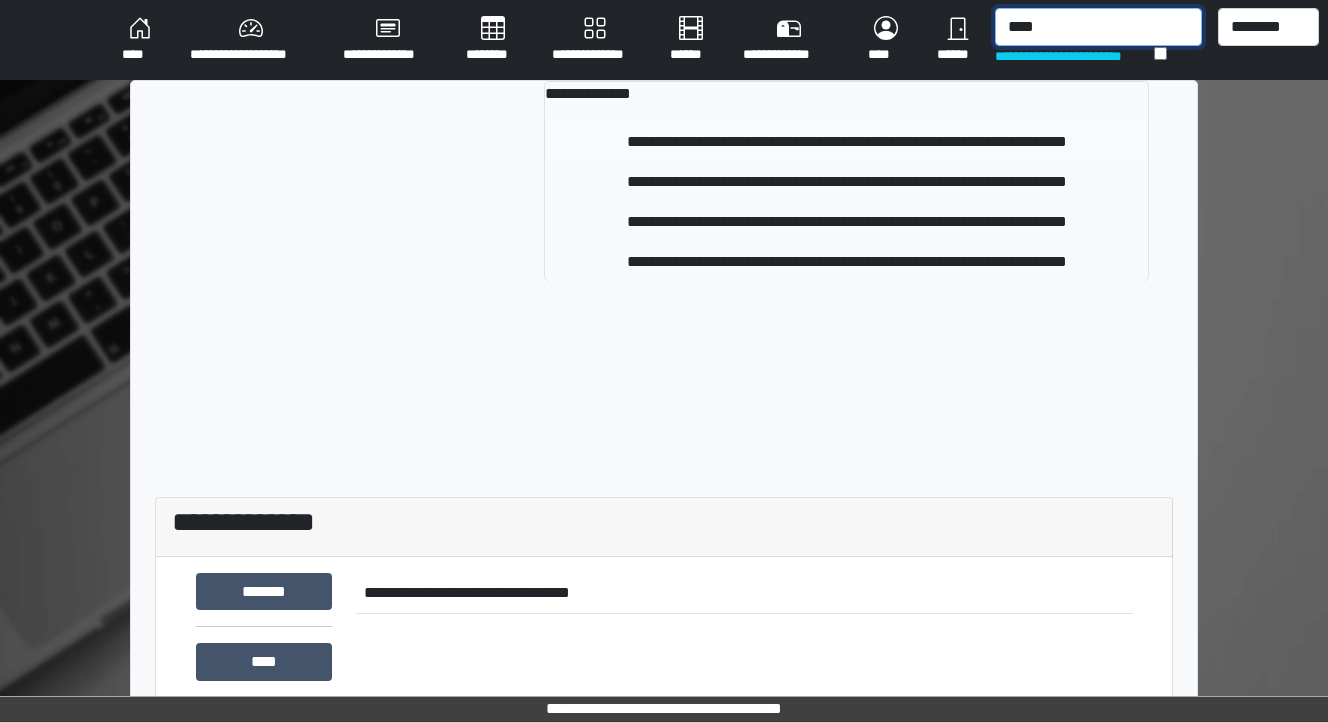 type on "****" 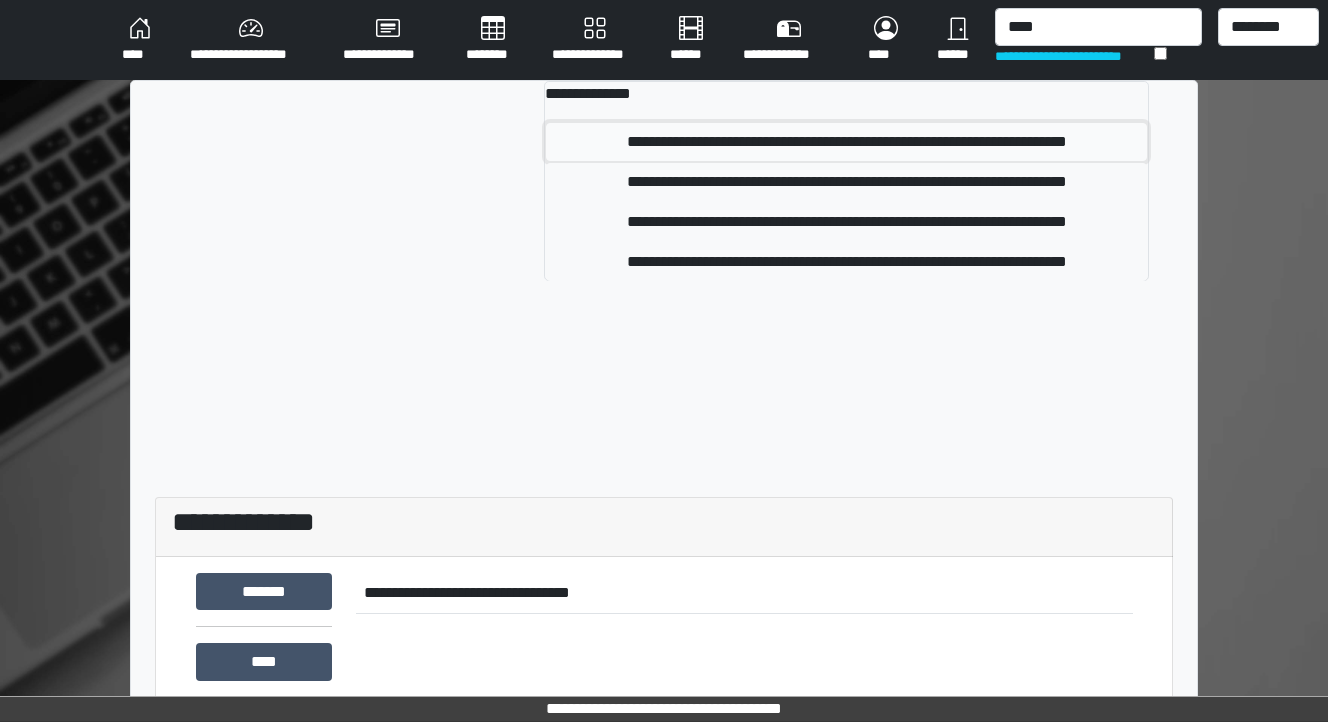 click on "**********" at bounding box center [846, 142] 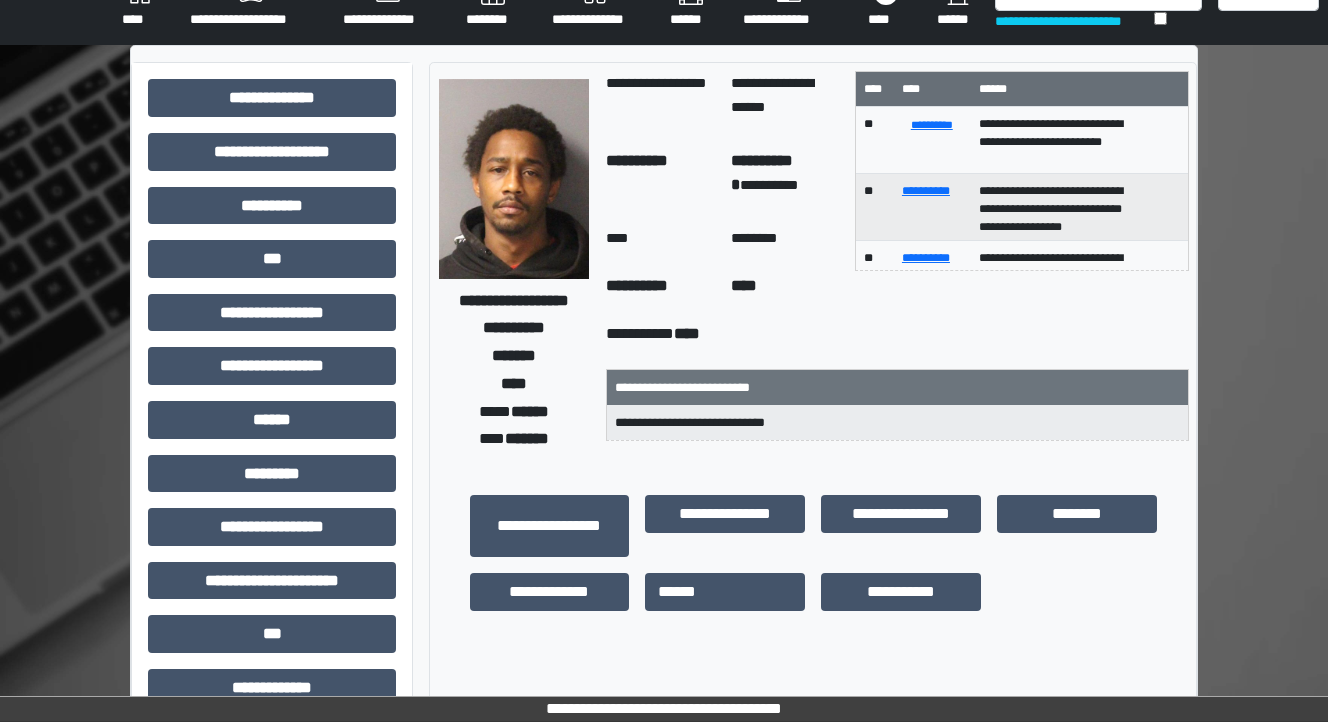 scroll, scrollTop: 0, scrollLeft: 0, axis: both 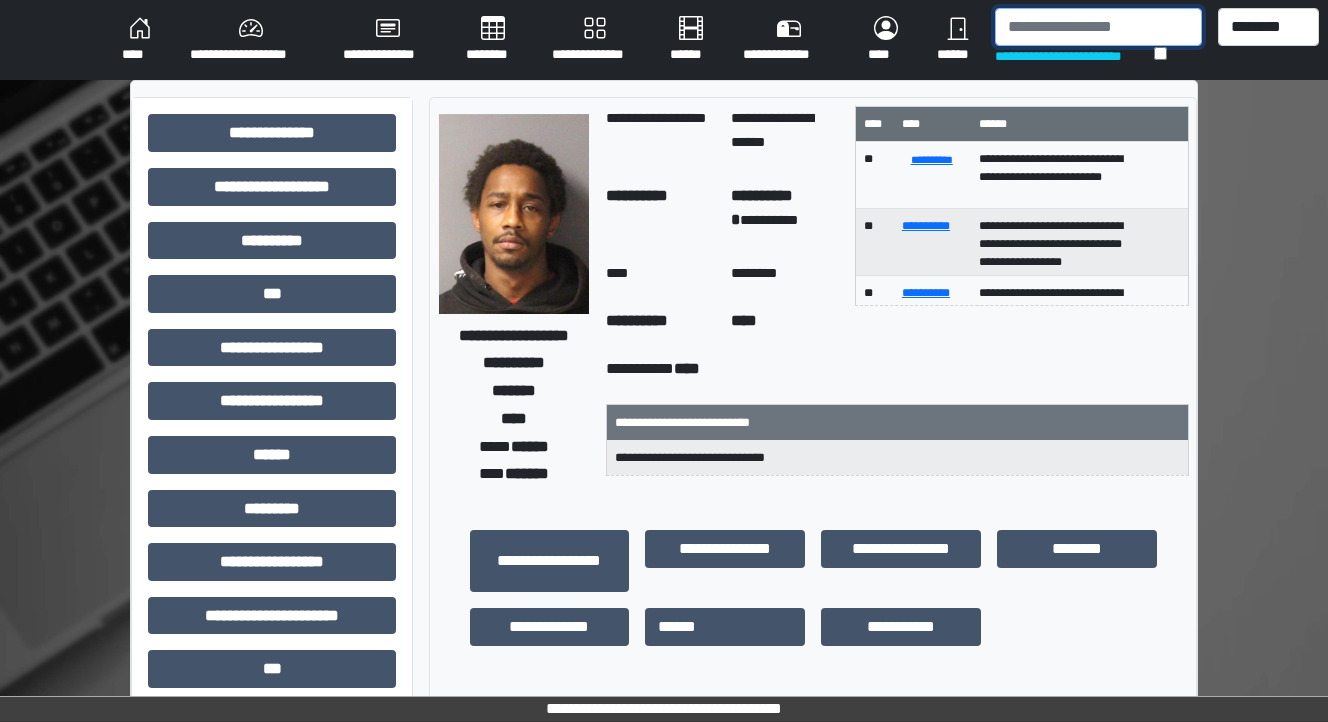 click at bounding box center (1098, 27) 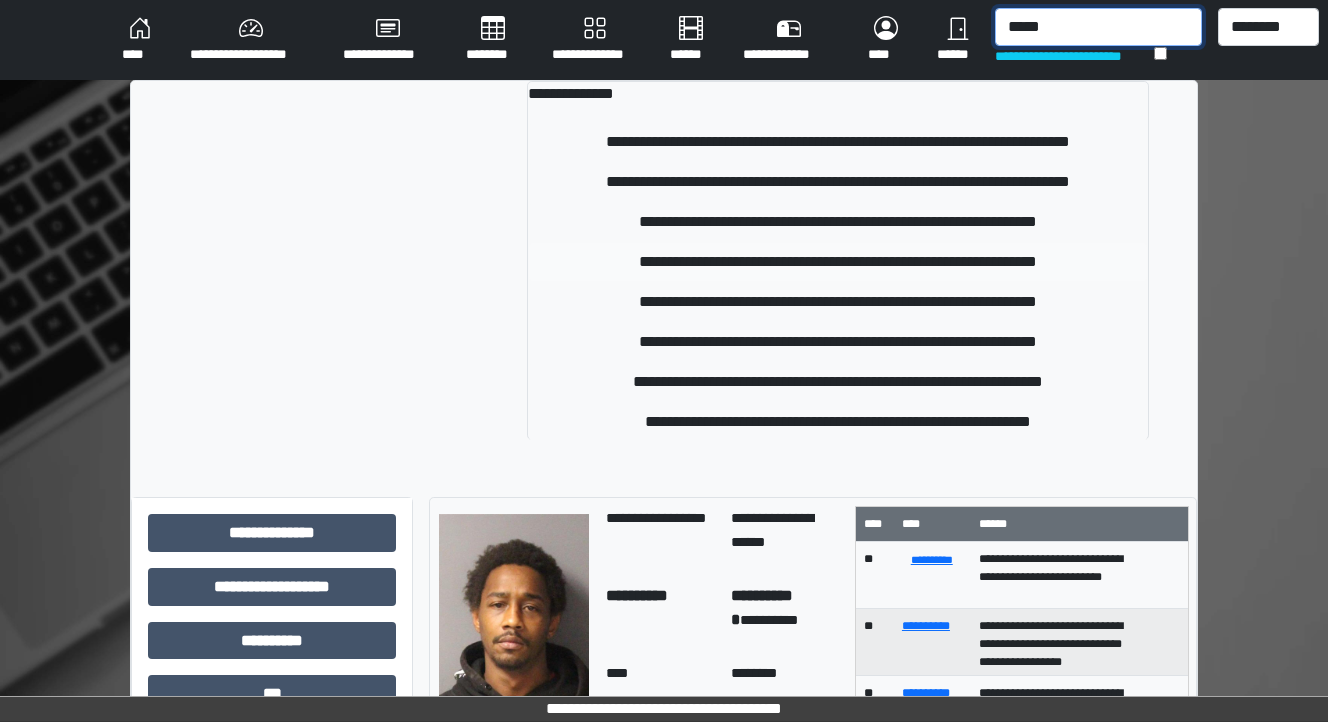 type on "*****" 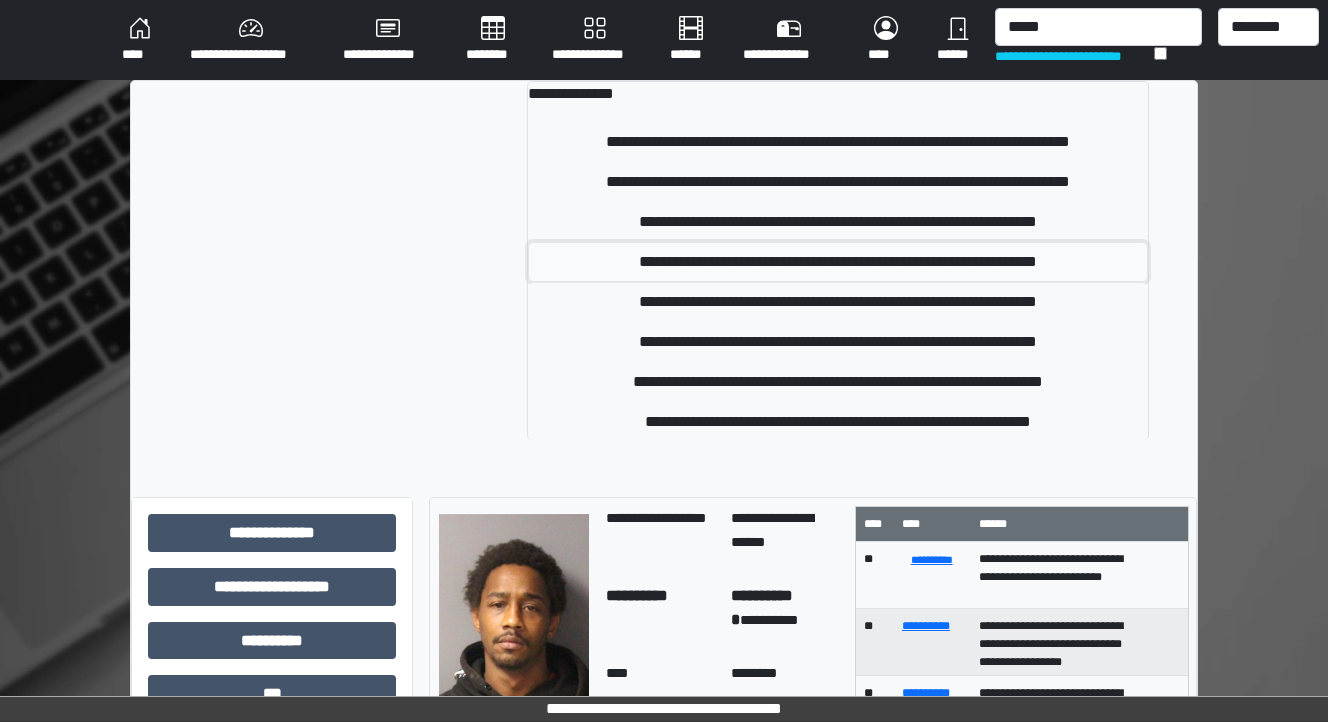 click on "**********" at bounding box center (838, 262) 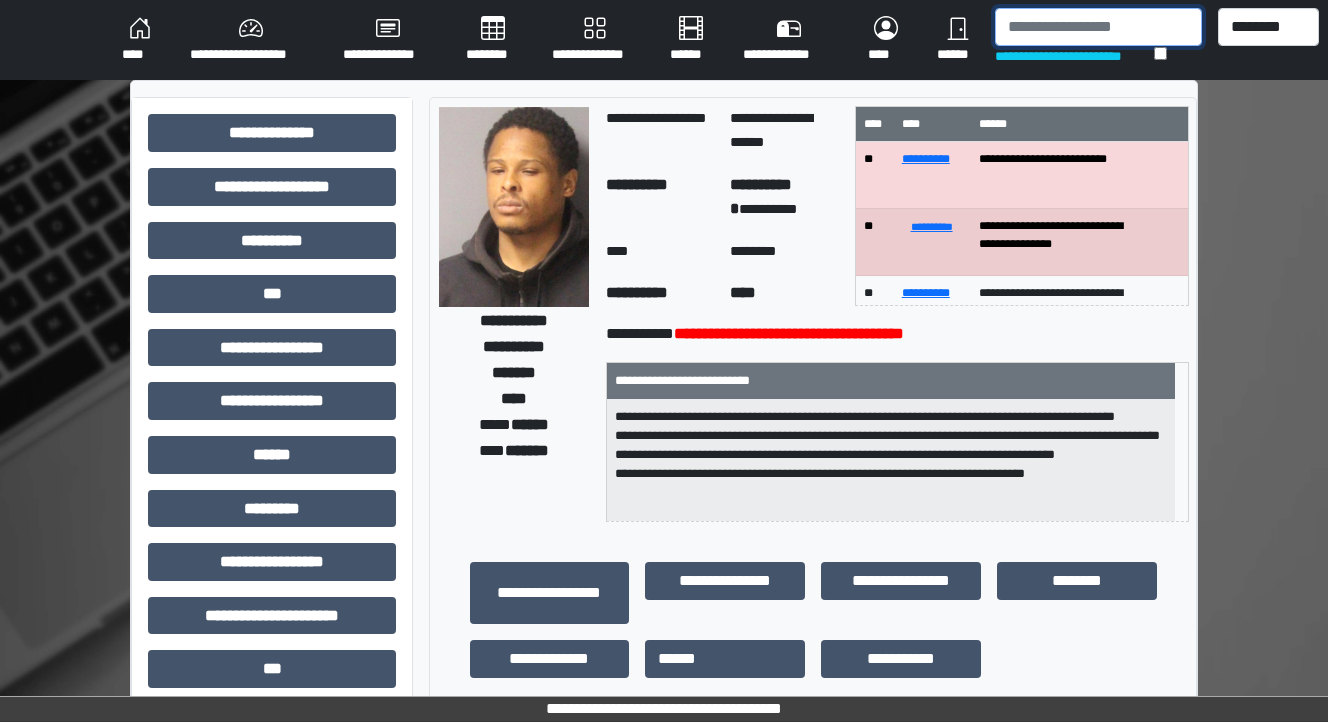 click at bounding box center (1098, 27) 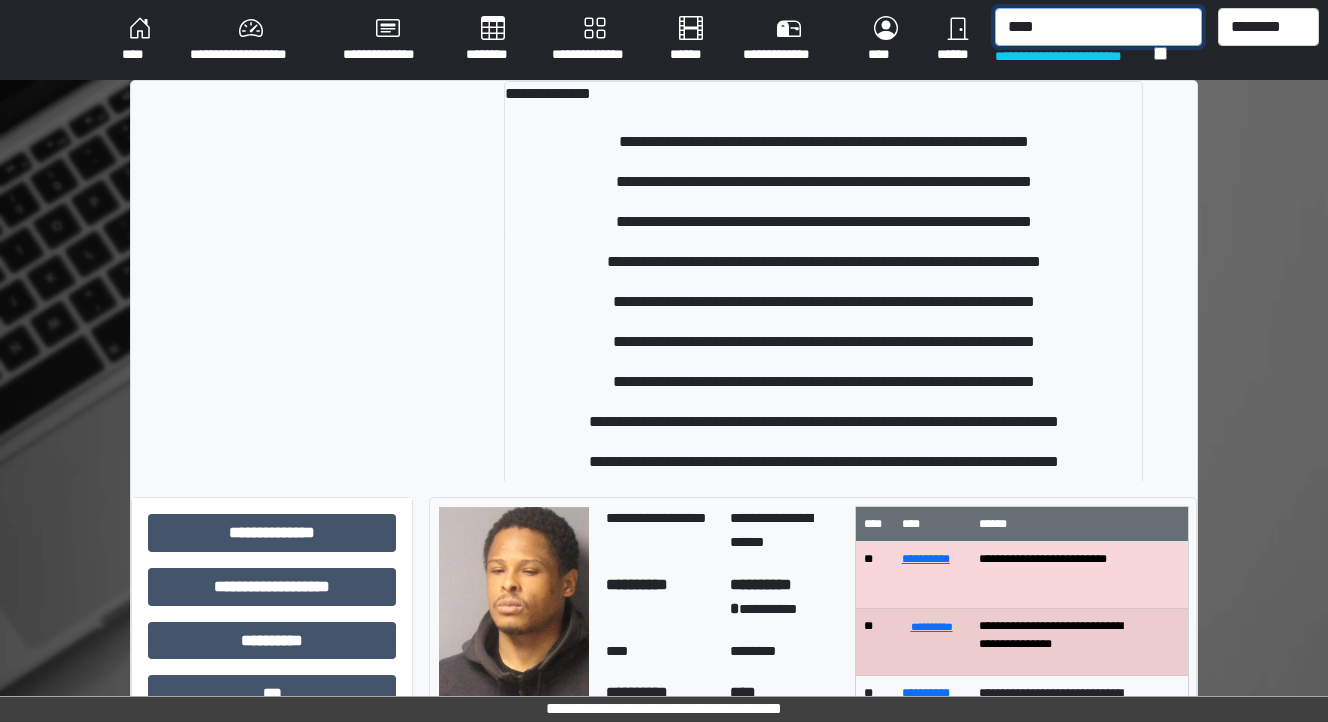 type on "****" 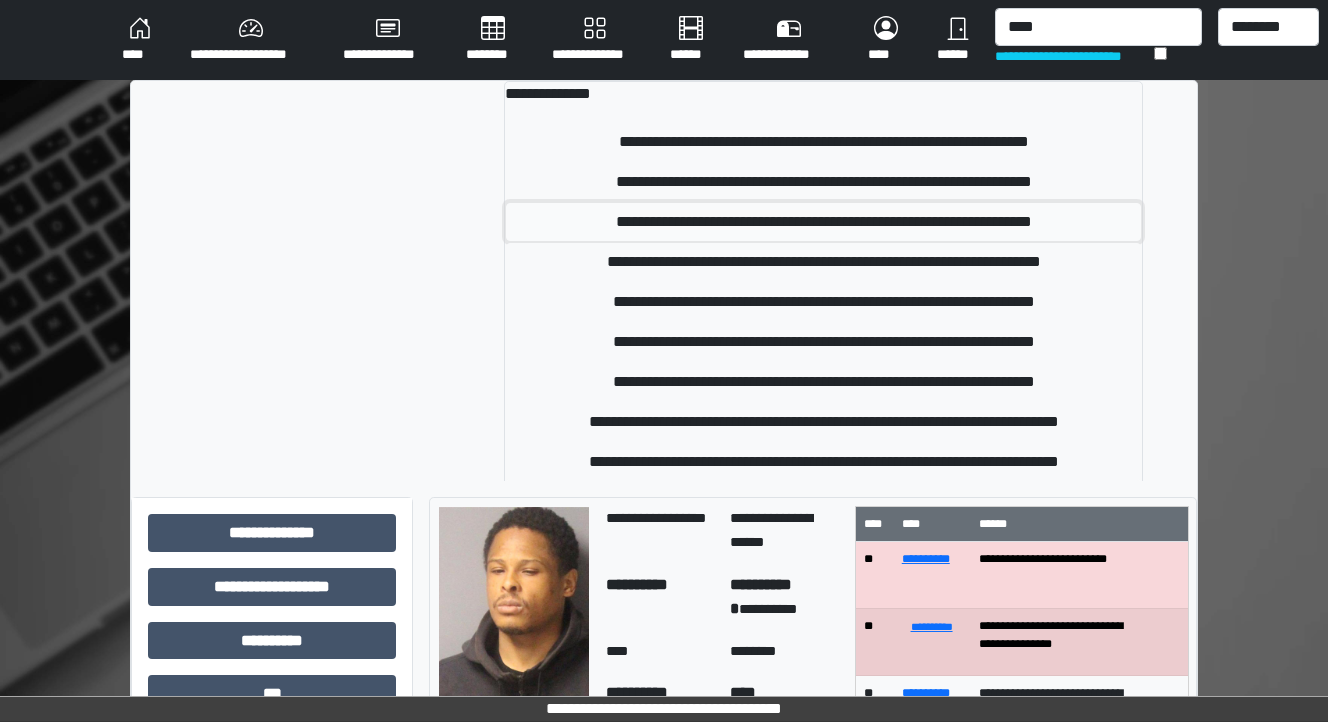 click on "**********" at bounding box center [824, 222] 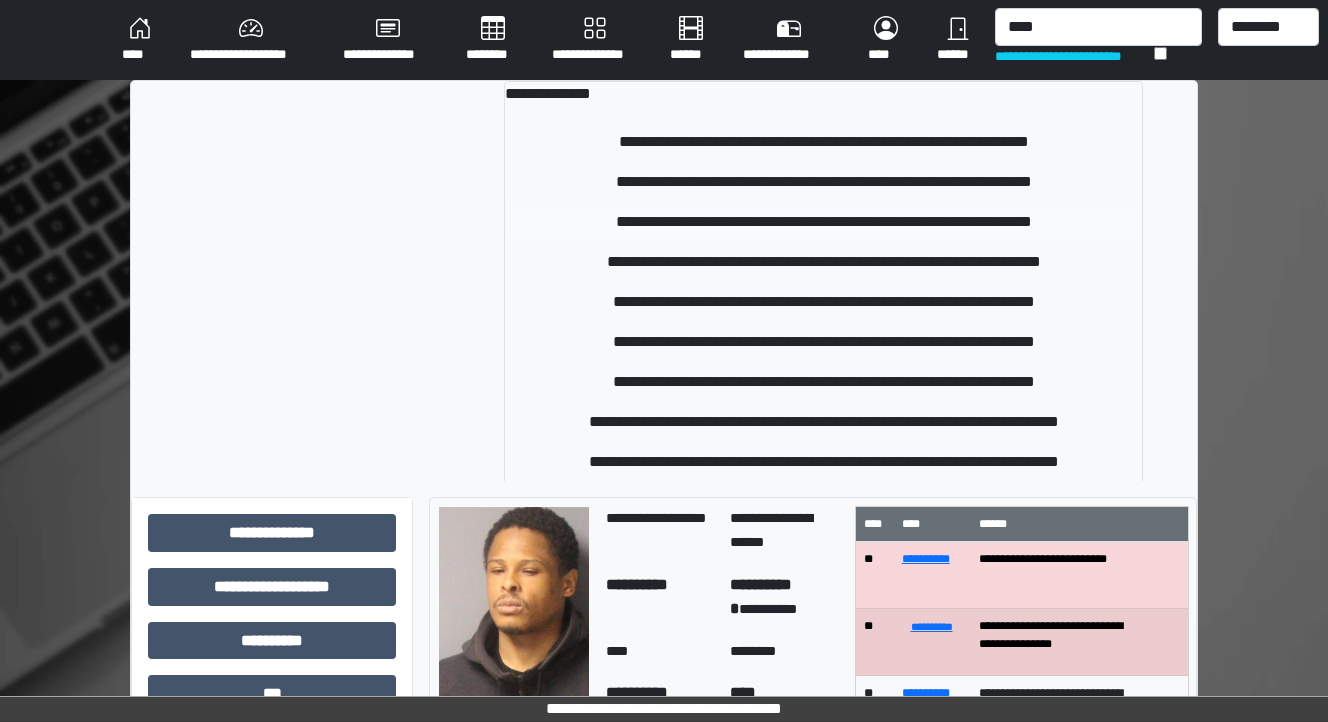 type 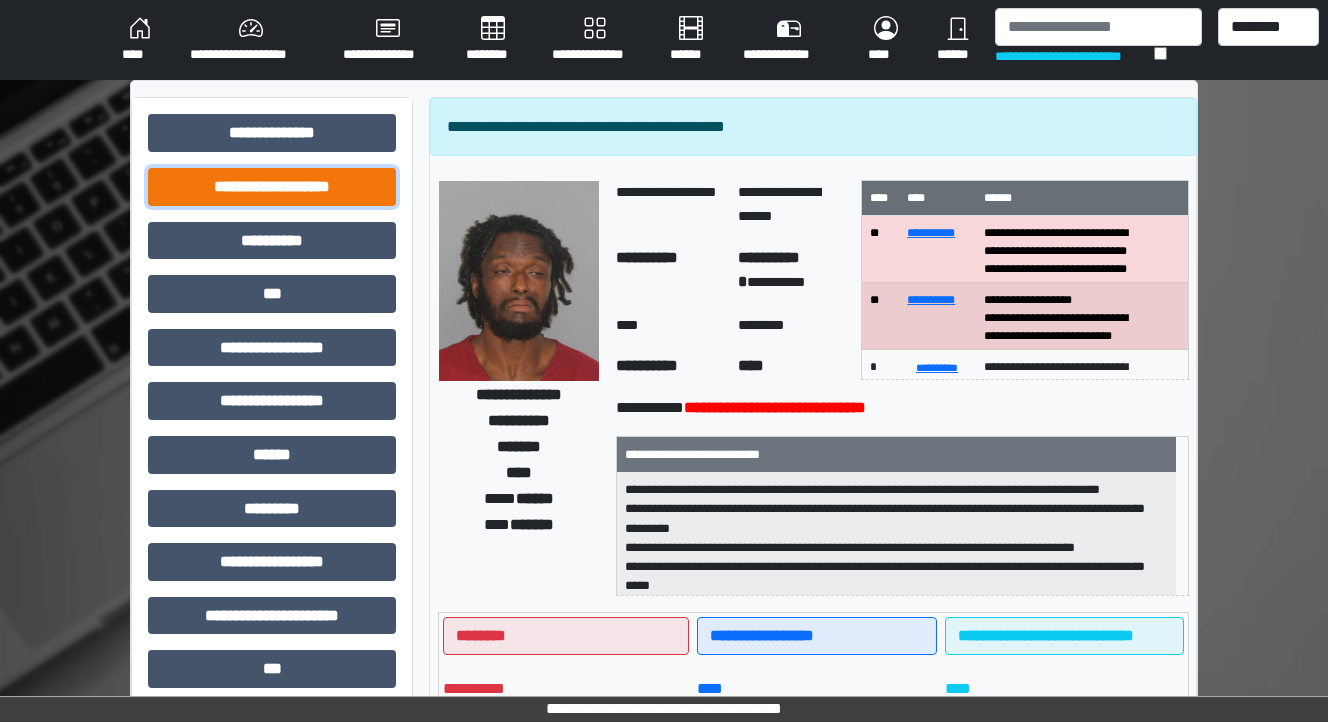 click on "**********" at bounding box center [272, 187] 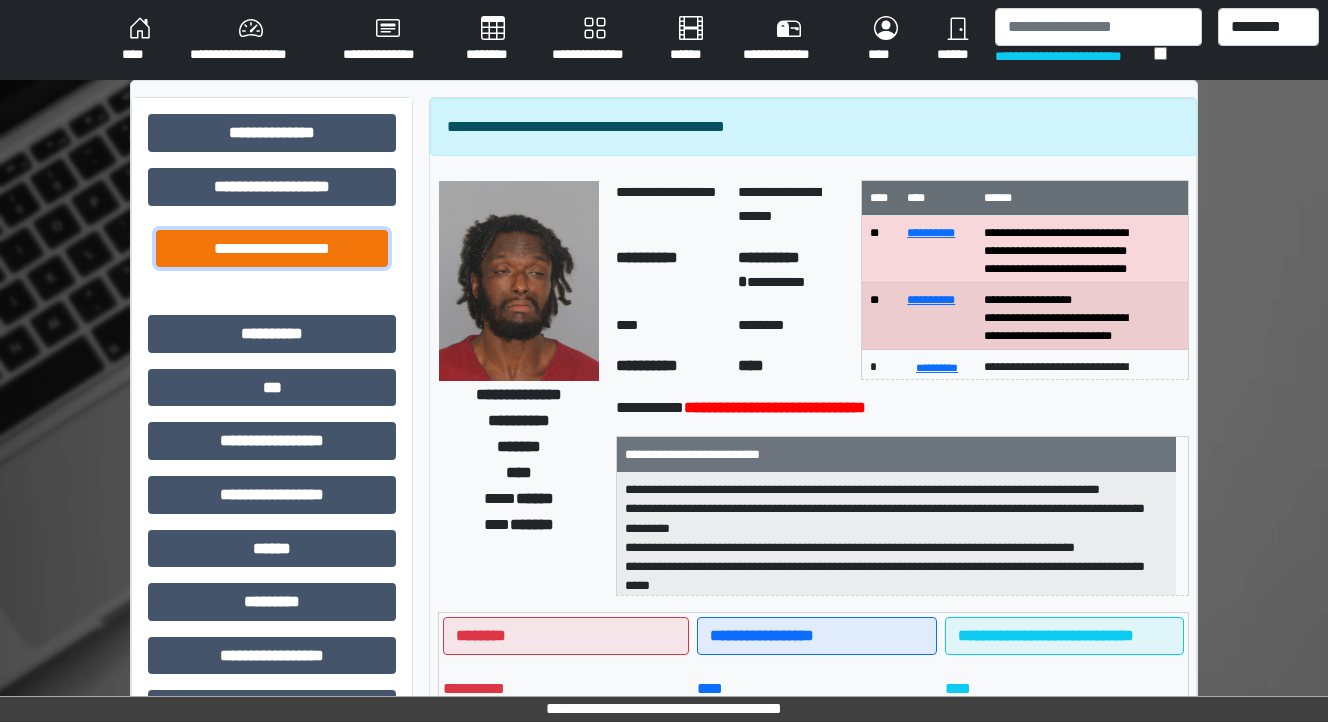click on "**********" at bounding box center [272, 249] 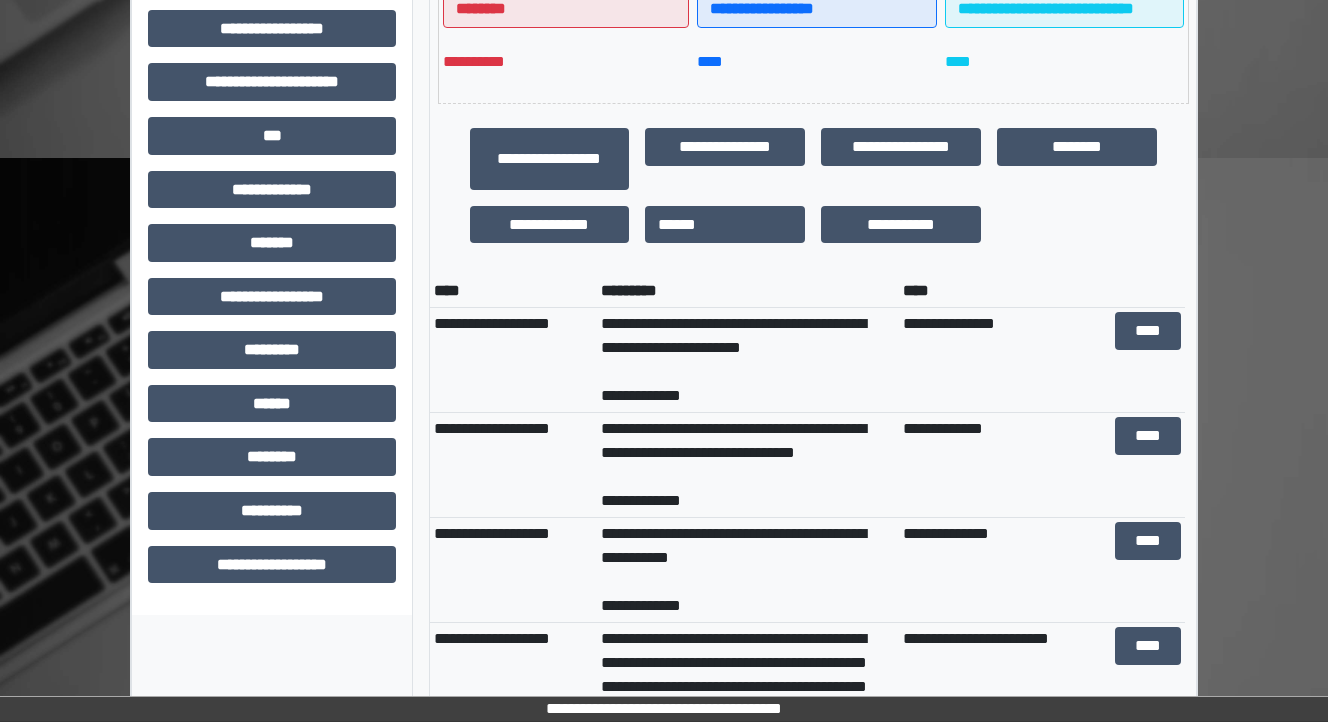 scroll, scrollTop: 640, scrollLeft: 0, axis: vertical 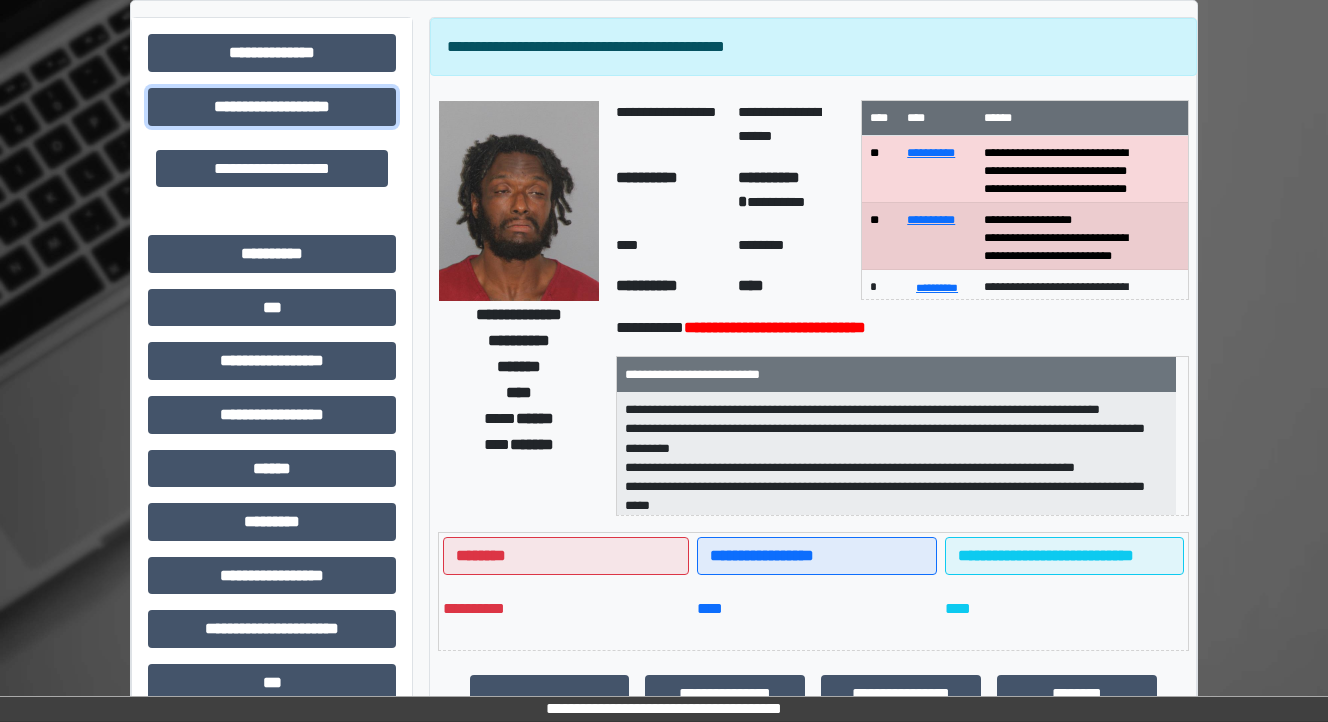 drag, startPoint x: 260, startPoint y: 112, endPoint x: 279, endPoint y: 138, distance: 32.202484 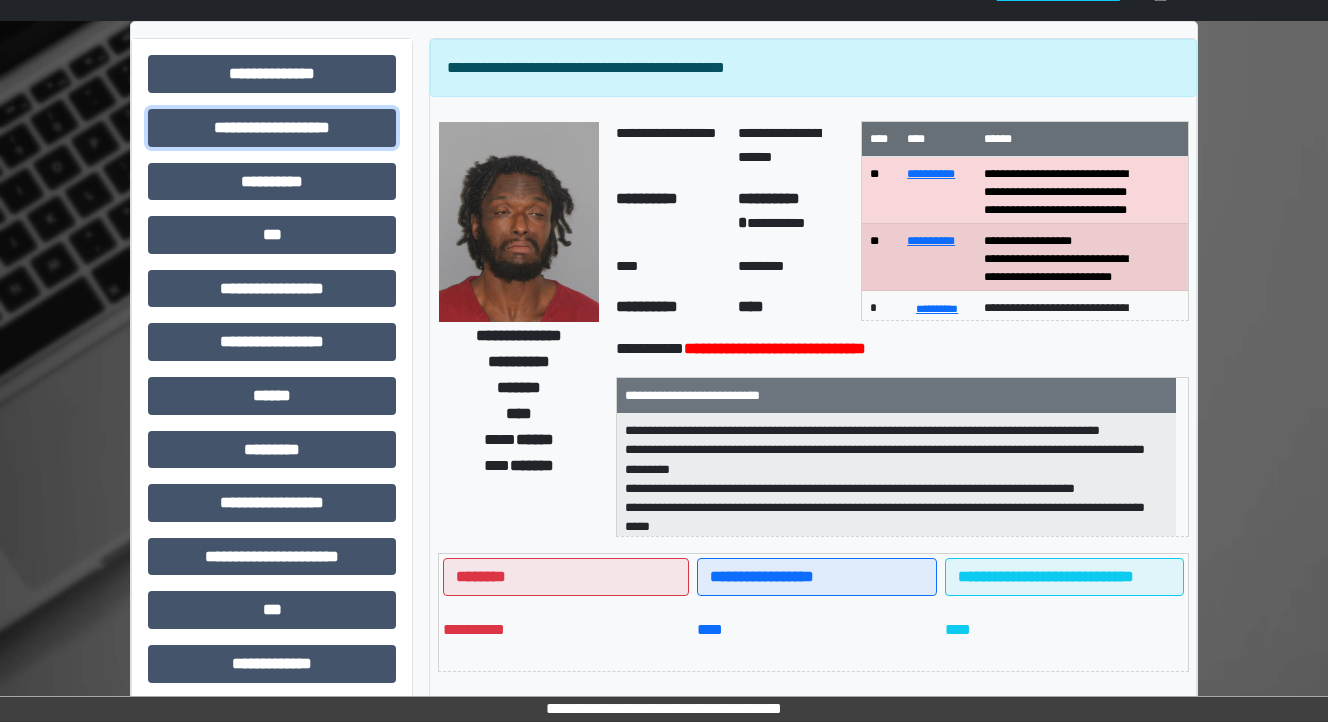 scroll, scrollTop: 0, scrollLeft: 0, axis: both 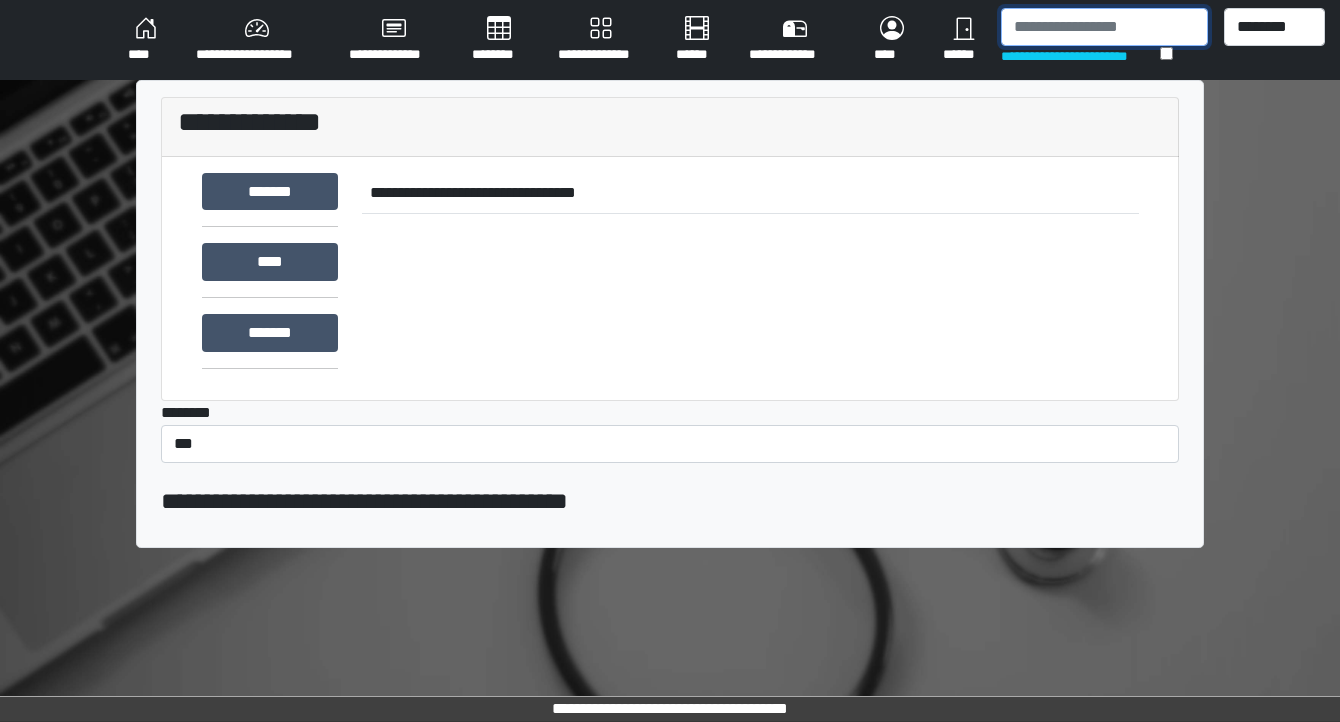 click at bounding box center (1104, 27) 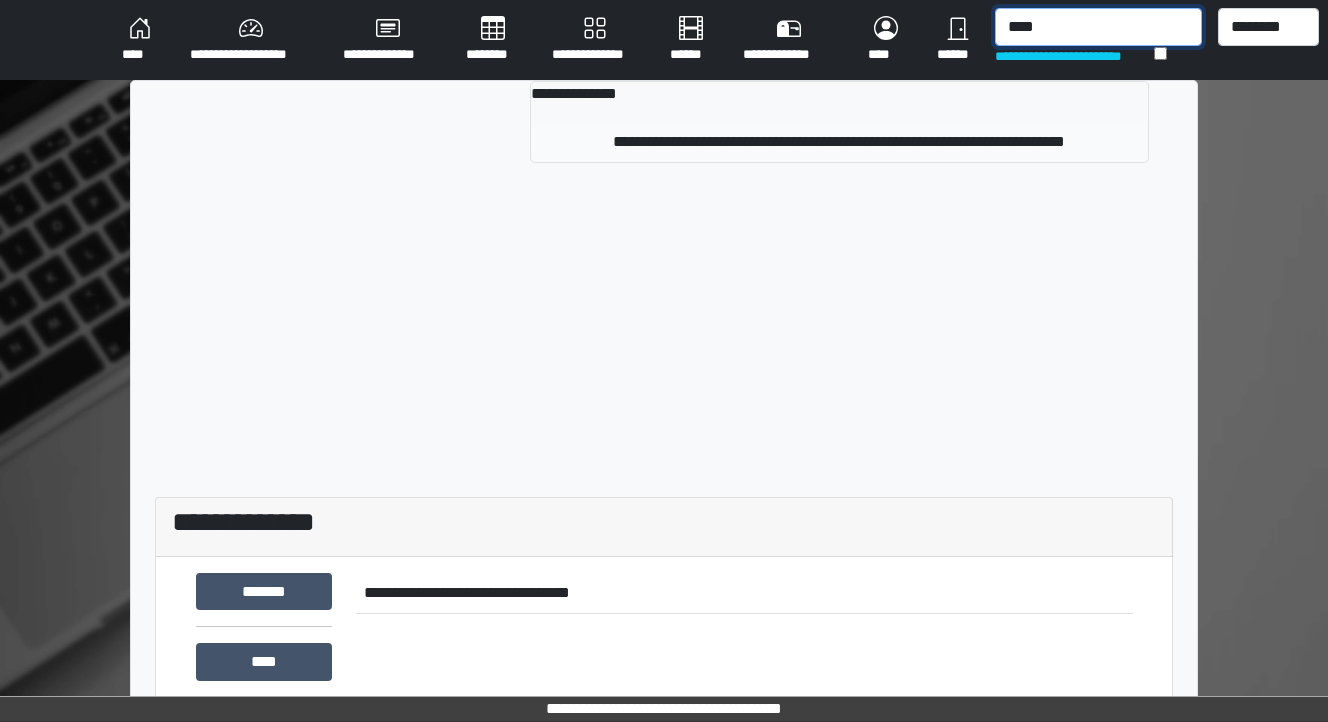 type on "****" 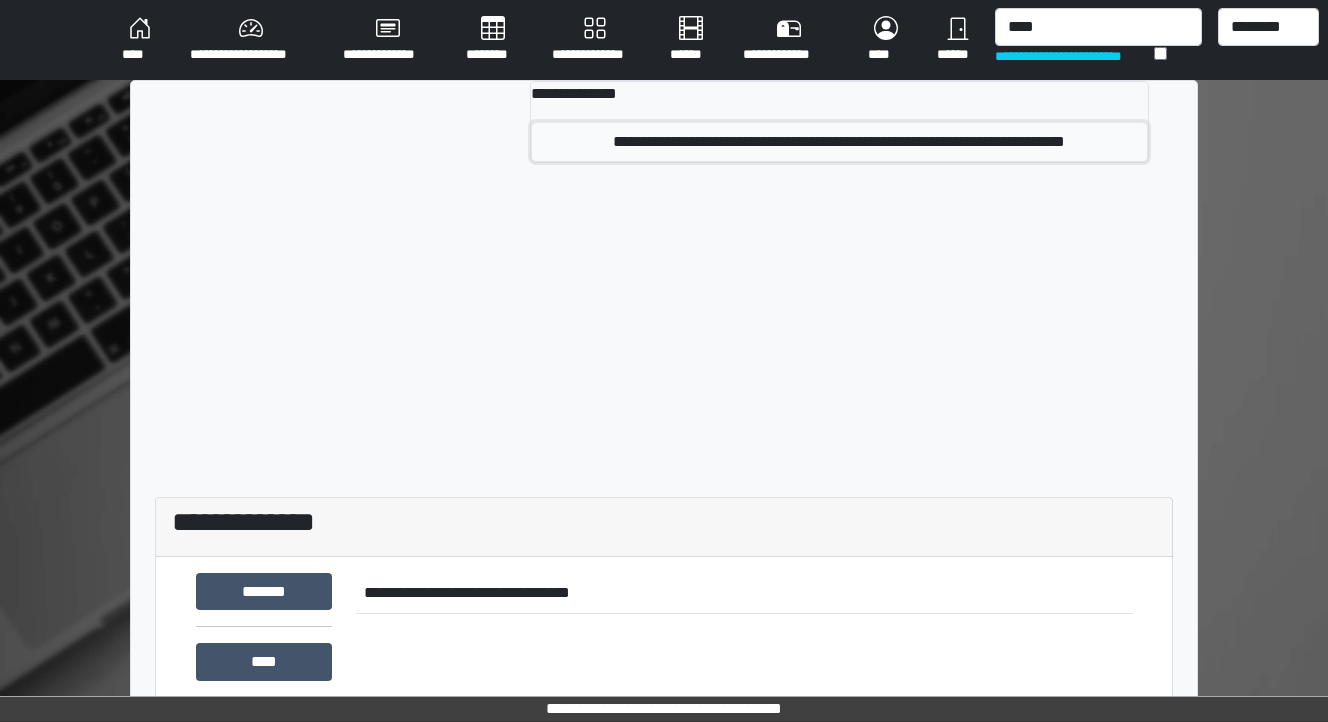 click on "**********" at bounding box center (840, 142) 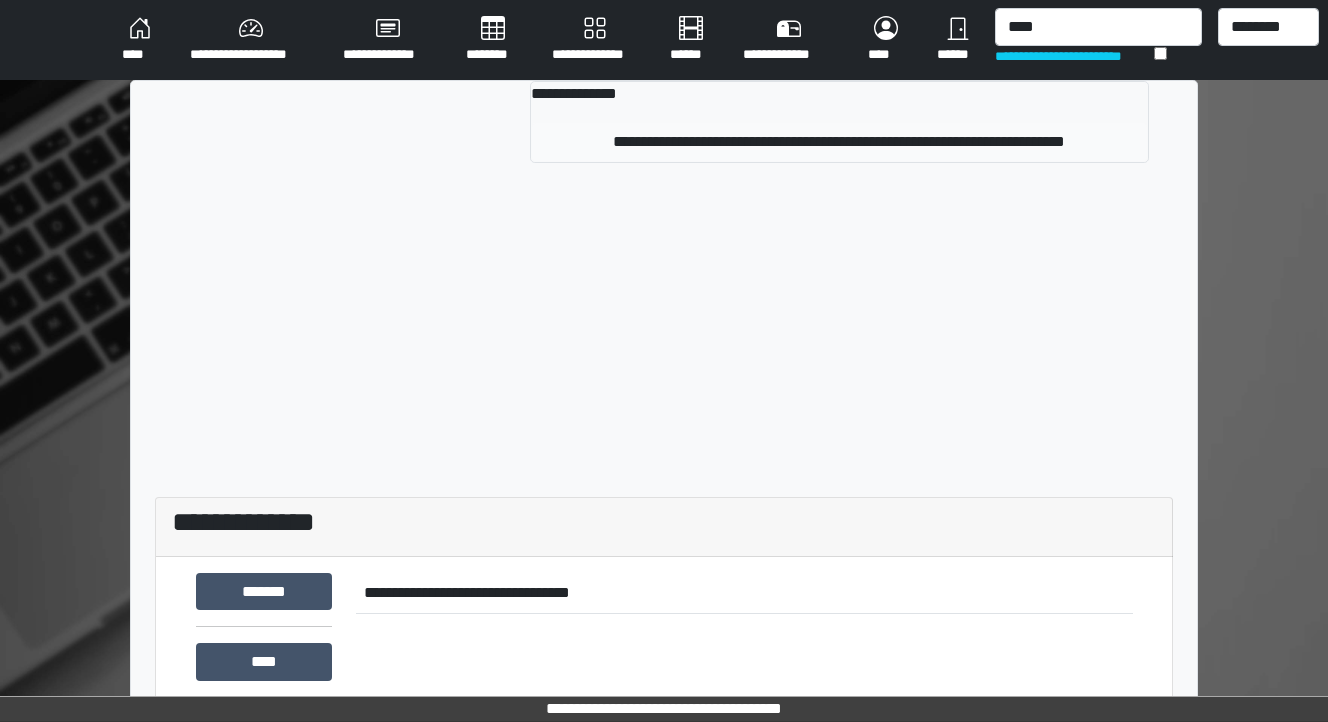 type 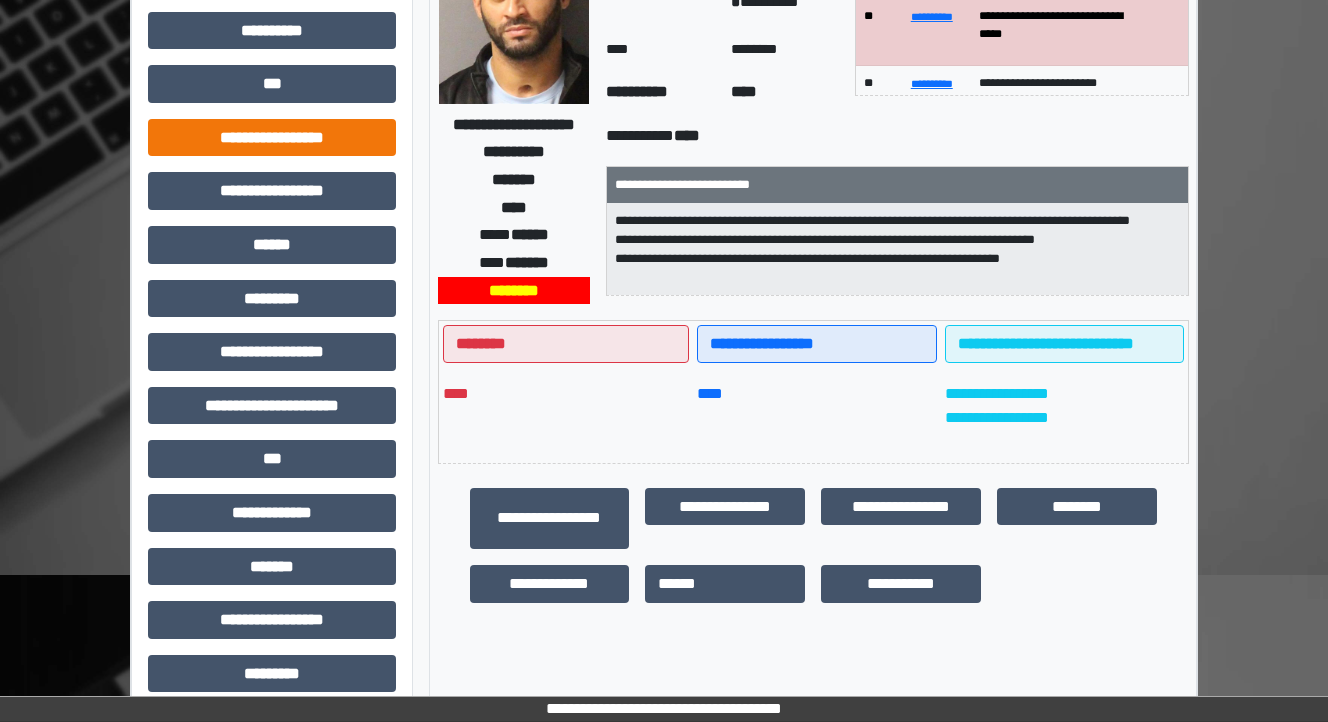 scroll, scrollTop: 240, scrollLeft: 0, axis: vertical 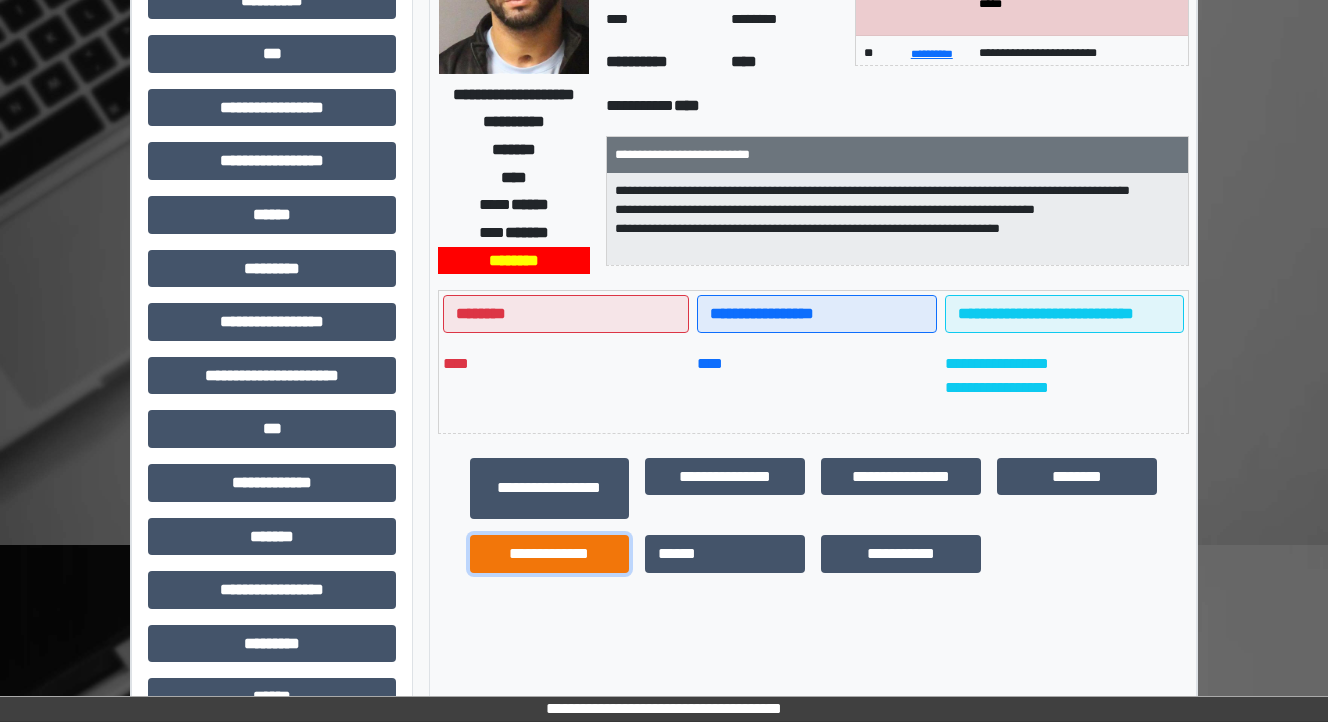 click on "**********" at bounding box center [550, 554] 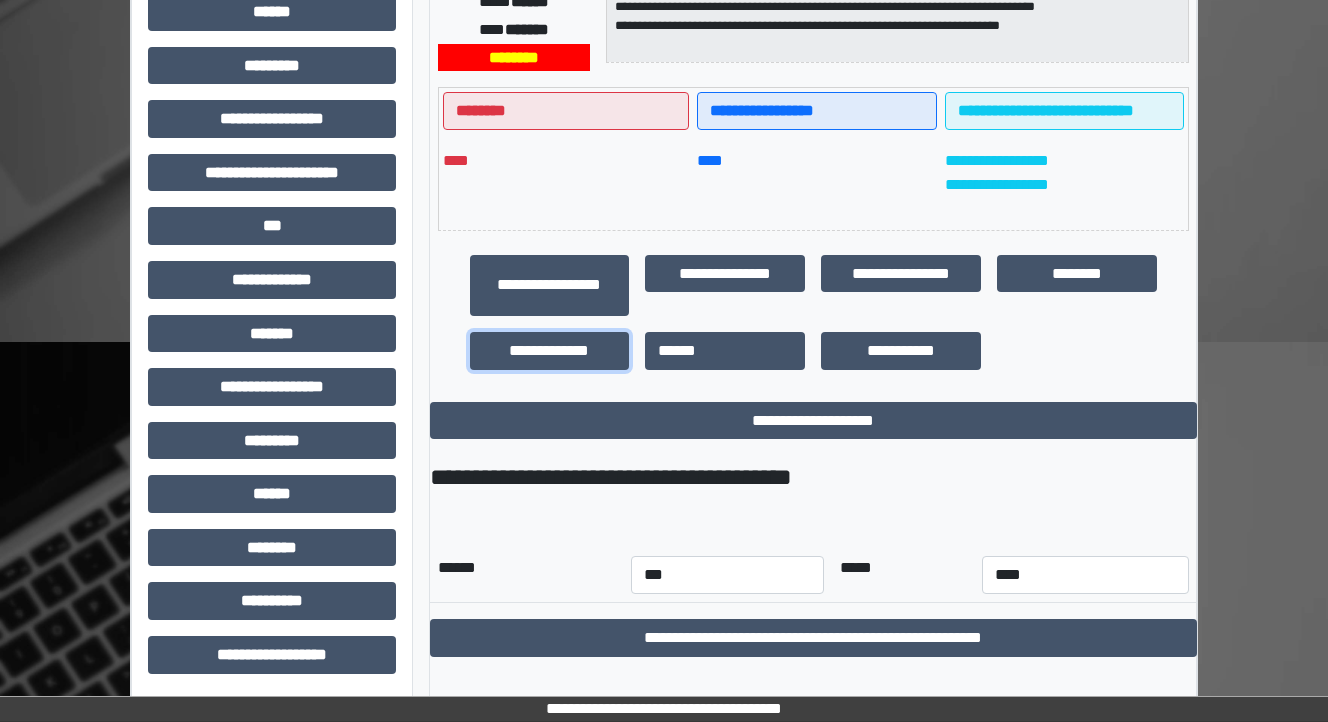 scroll, scrollTop: 444, scrollLeft: 0, axis: vertical 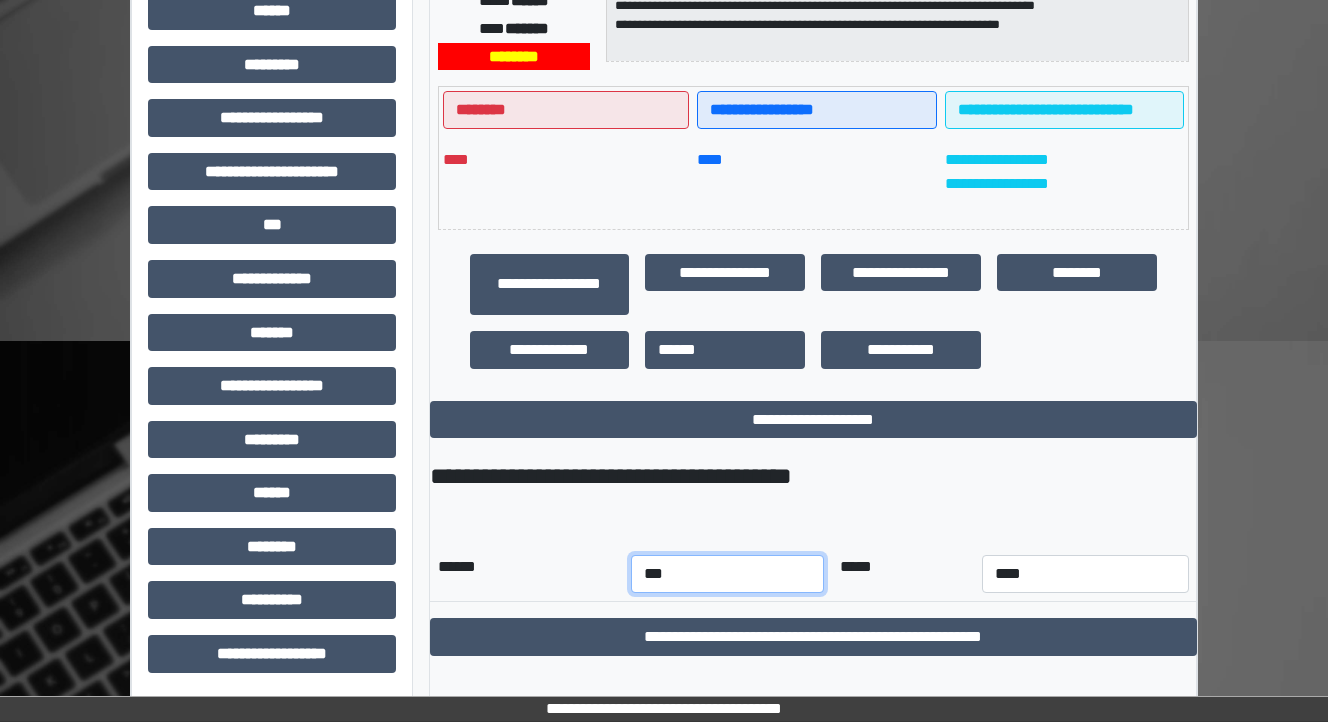 click on "***
***
***
***
***
***
***
***
***
***
***
***" at bounding box center (727, 574) 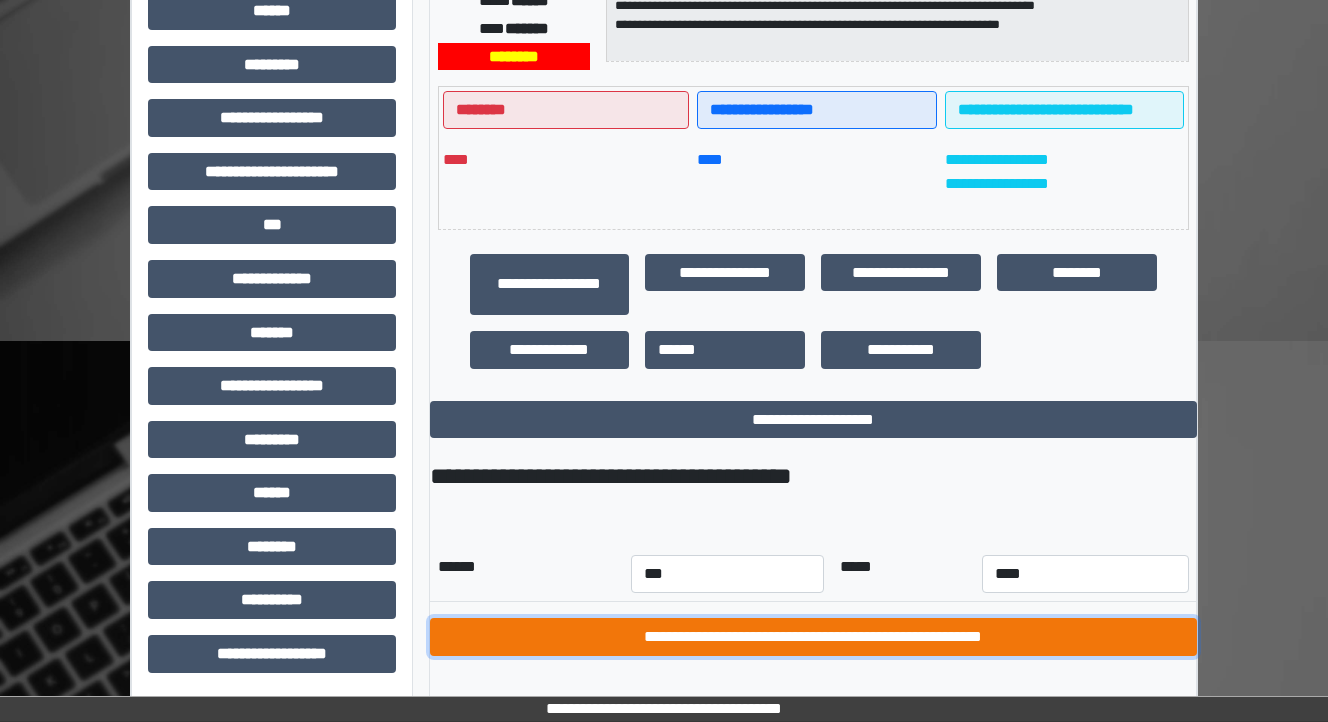 click on "**********" at bounding box center (813, 637) 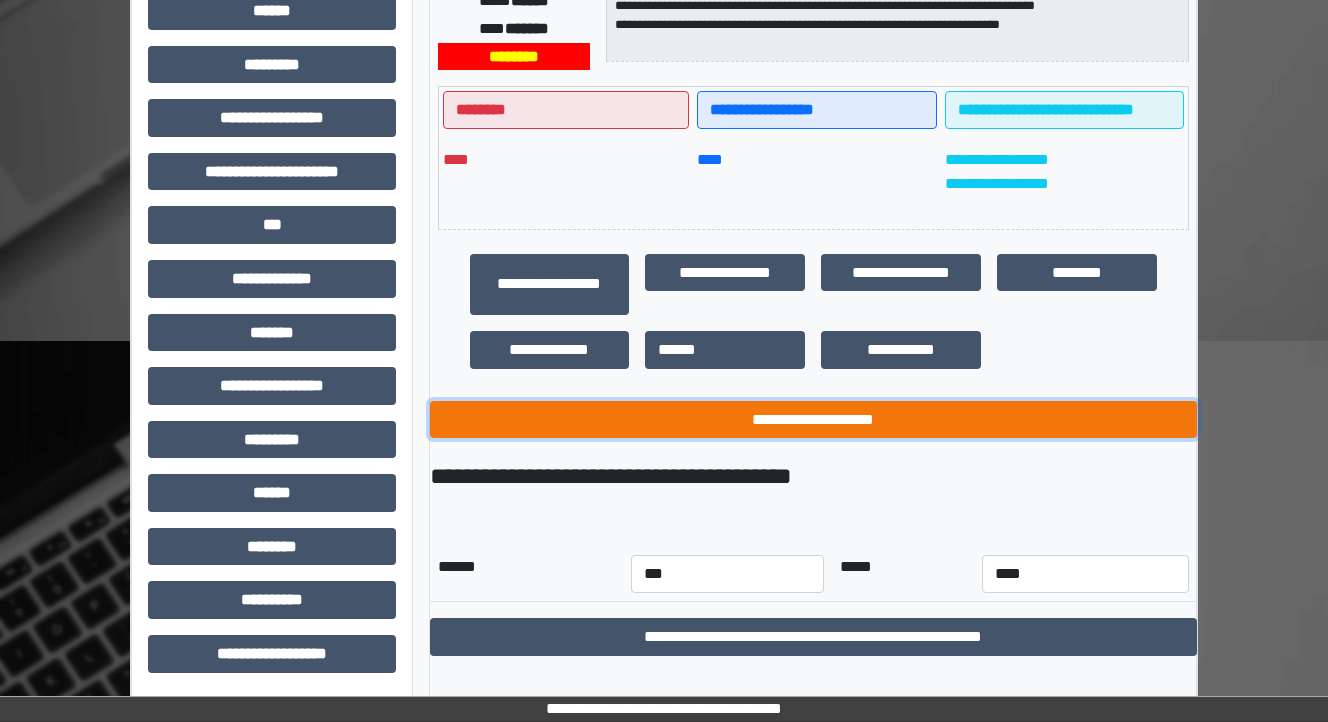 click on "**********" at bounding box center [813, 420] 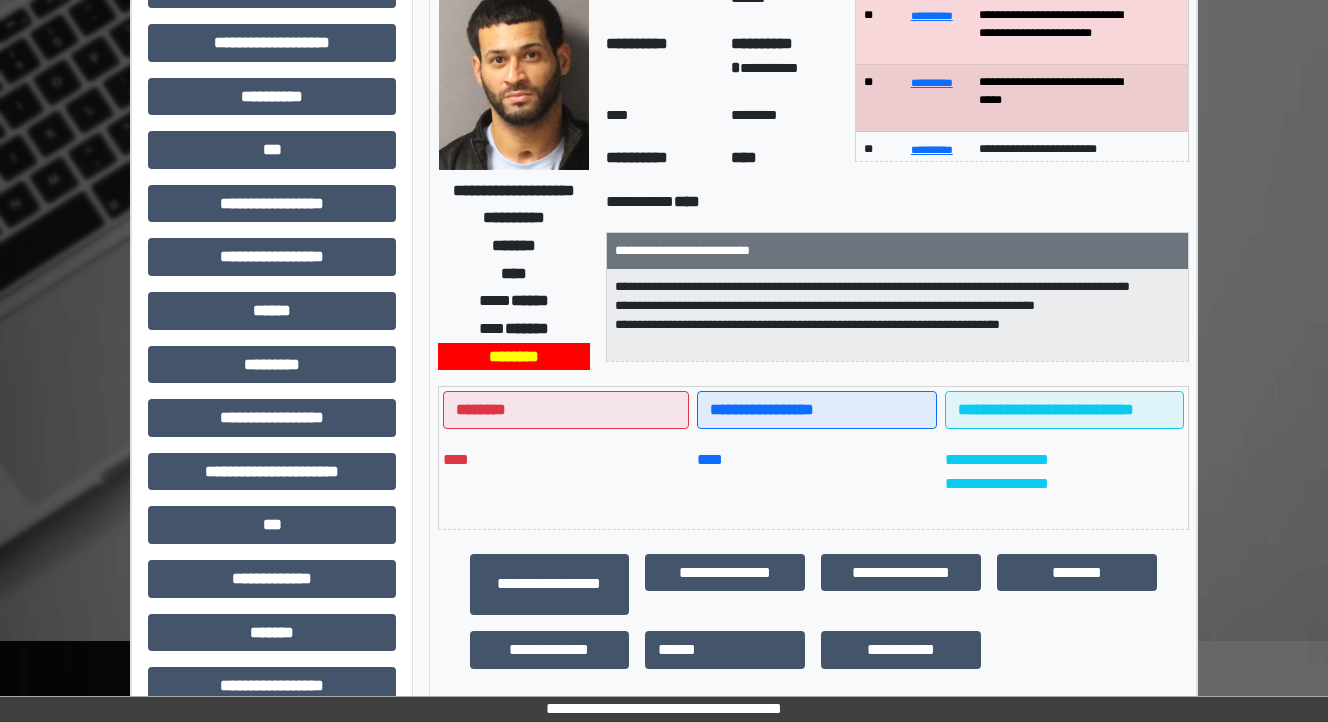 scroll, scrollTop: 400, scrollLeft: 0, axis: vertical 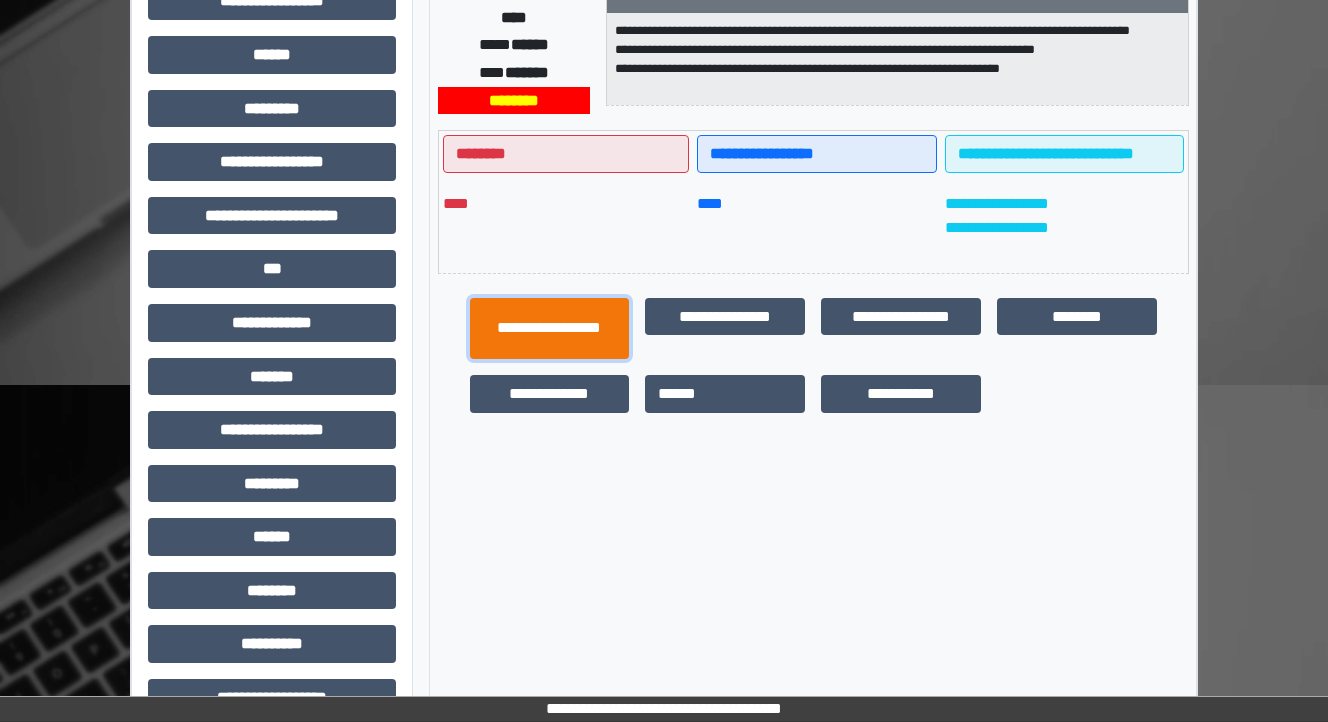 click on "**********" at bounding box center (550, 329) 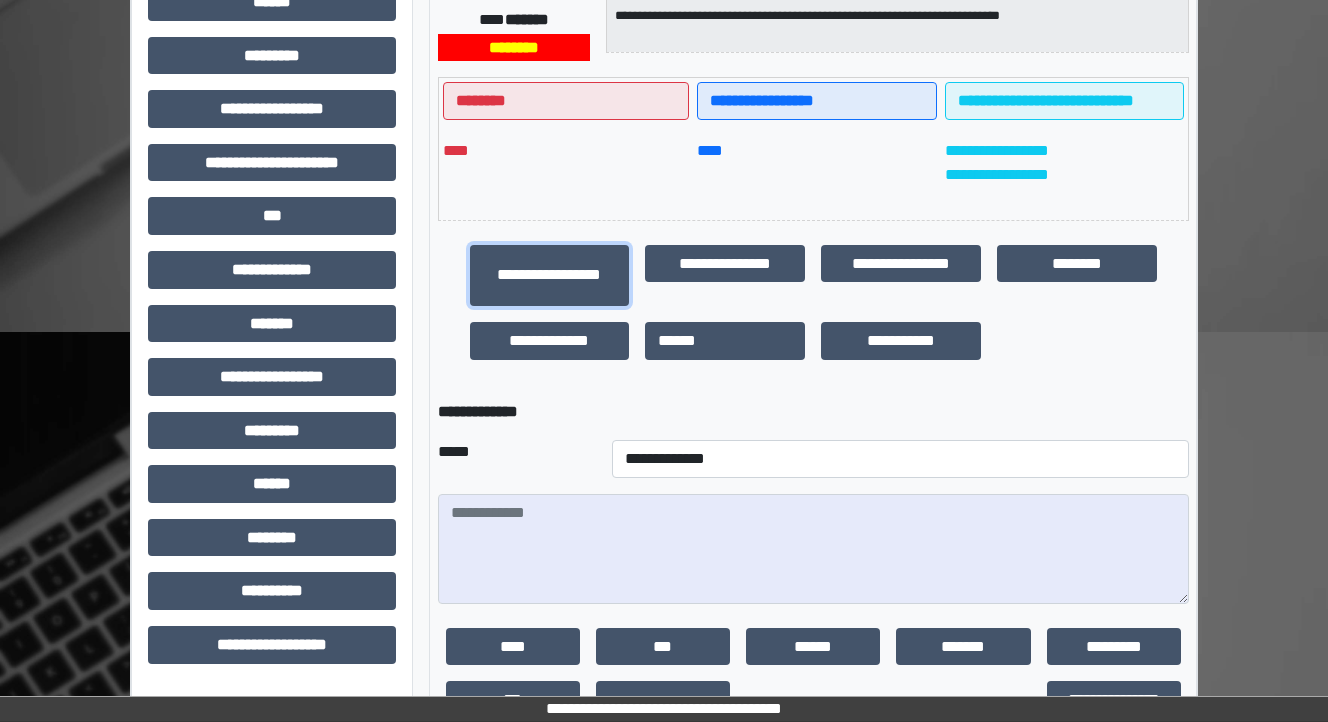 scroll, scrollTop: 560, scrollLeft: 0, axis: vertical 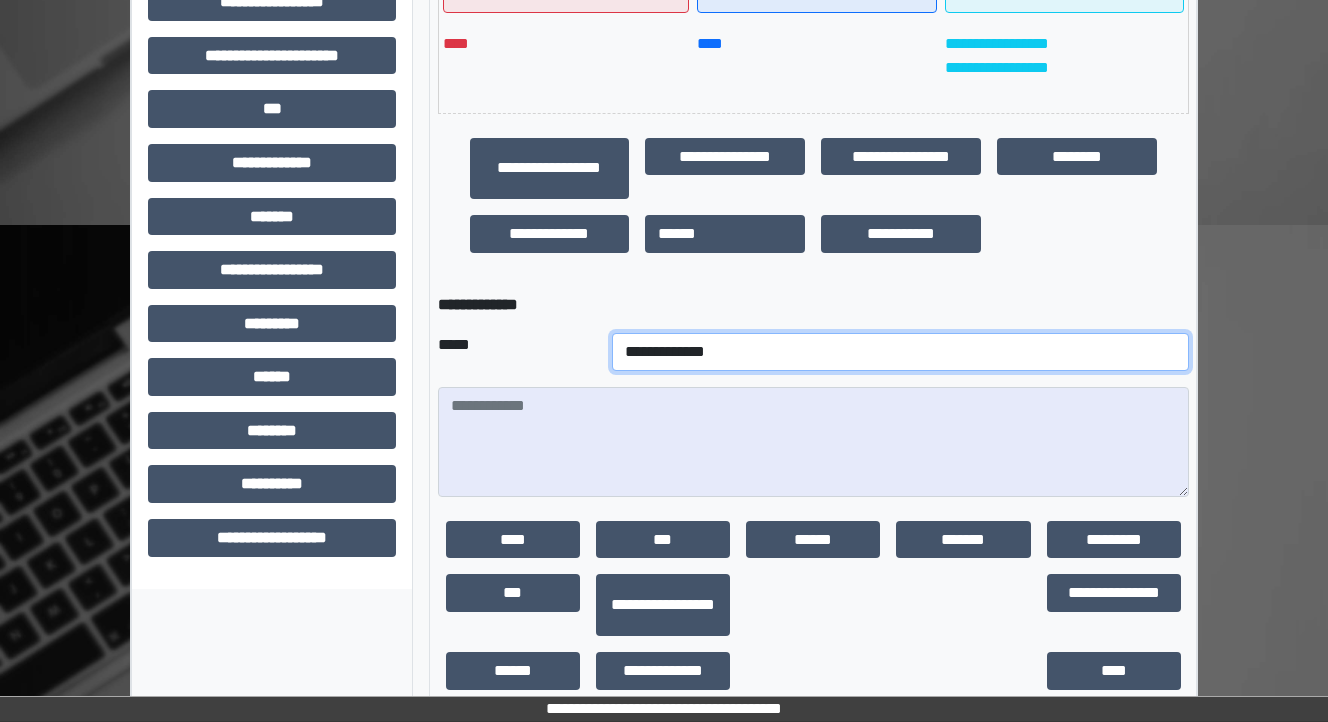click on "**********" at bounding box center [900, 352] 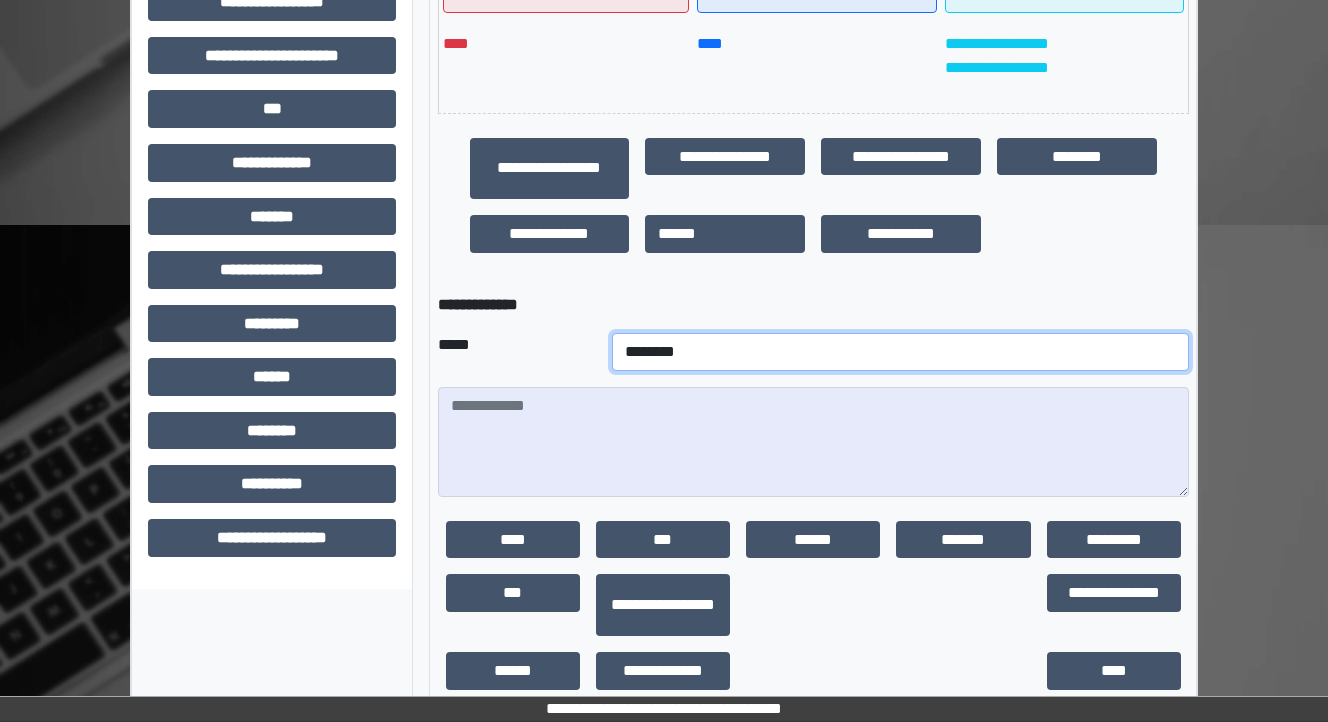 click on "**********" at bounding box center (900, 352) 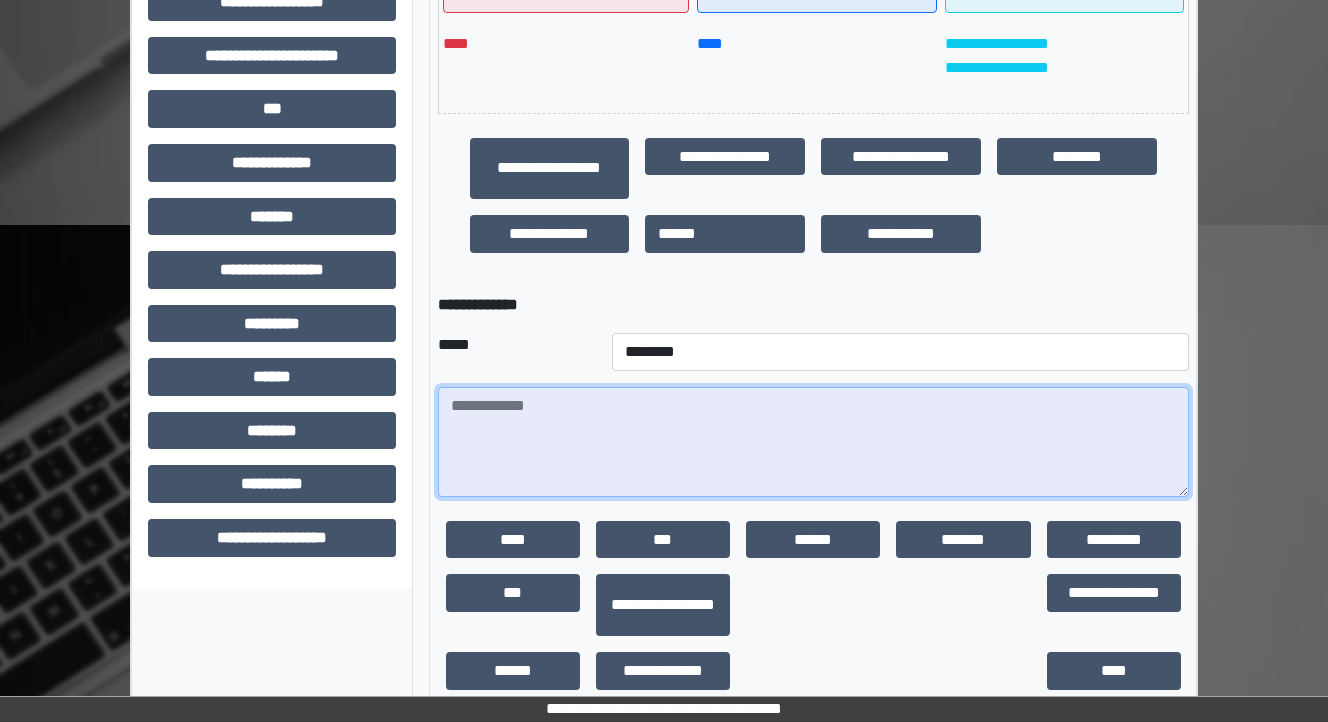 click at bounding box center (813, 442) 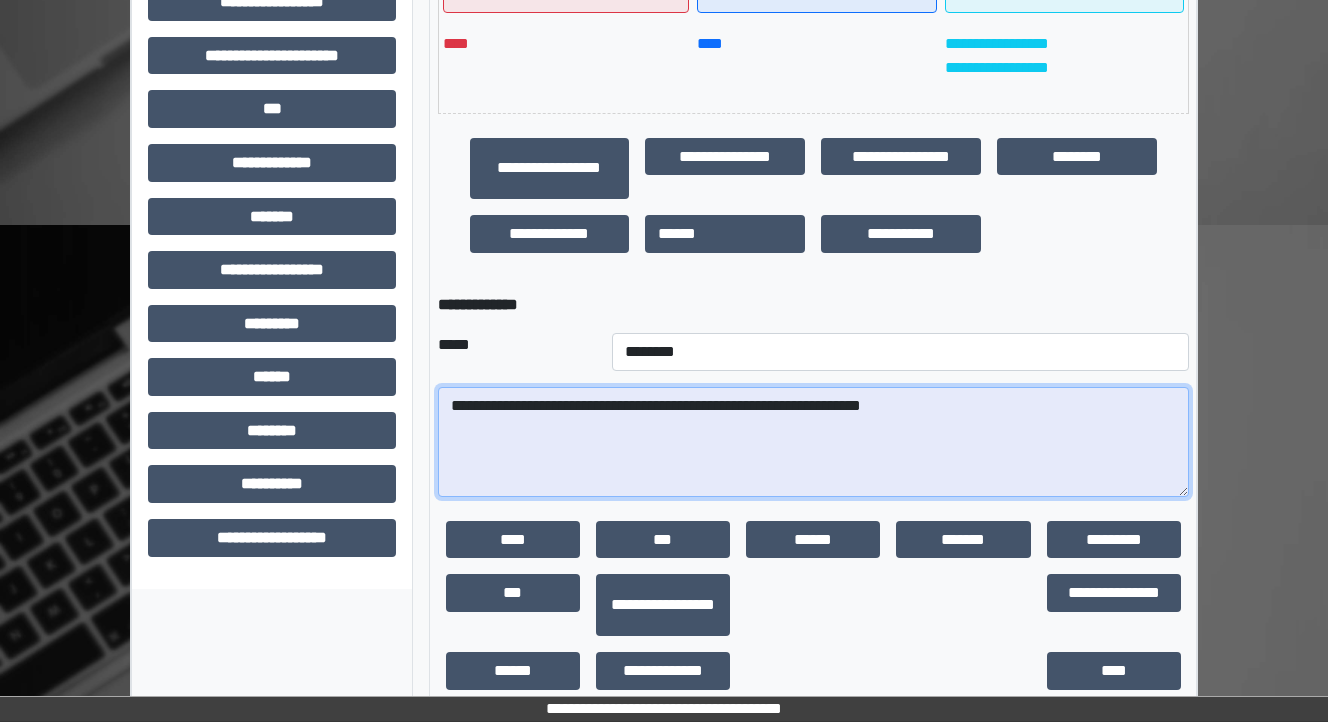 click on "**********" at bounding box center (813, 442) 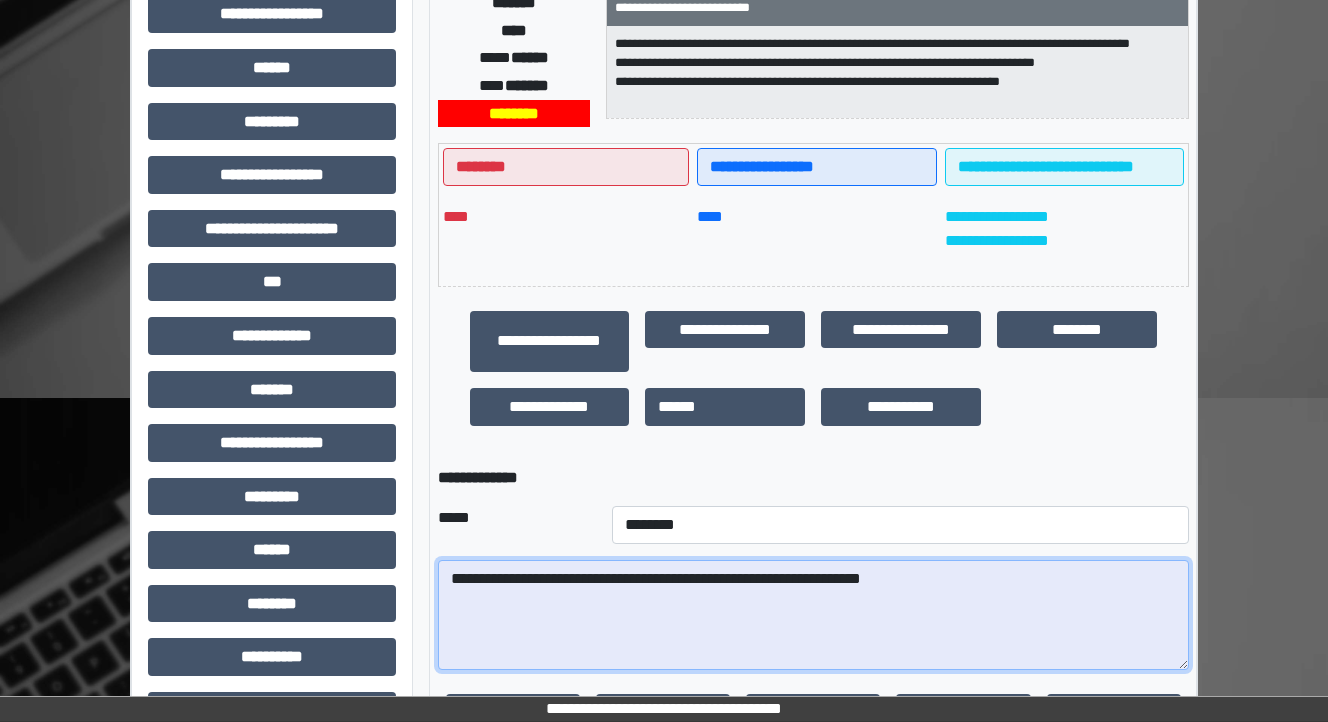scroll, scrollTop: 592, scrollLeft: 0, axis: vertical 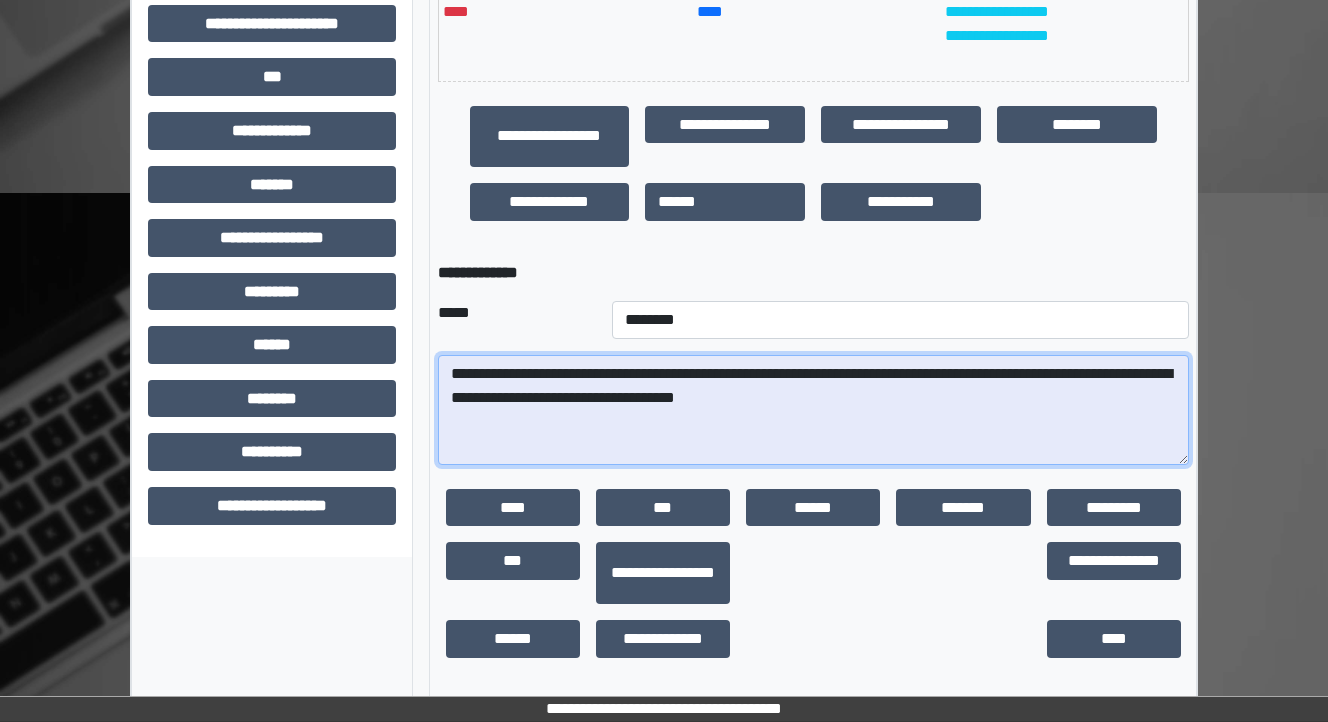 drag, startPoint x: 837, startPoint y: 401, endPoint x: 548, endPoint y: 401, distance: 289 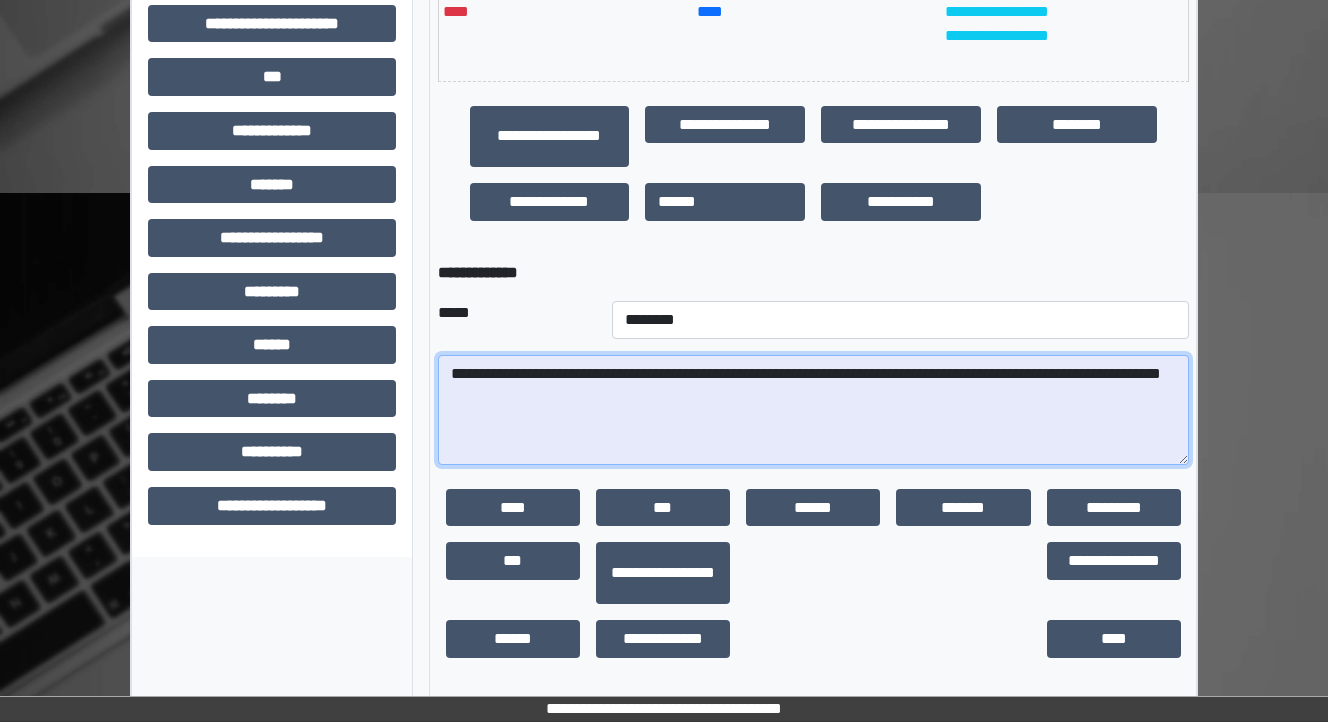 click on "**********" at bounding box center [813, 410] 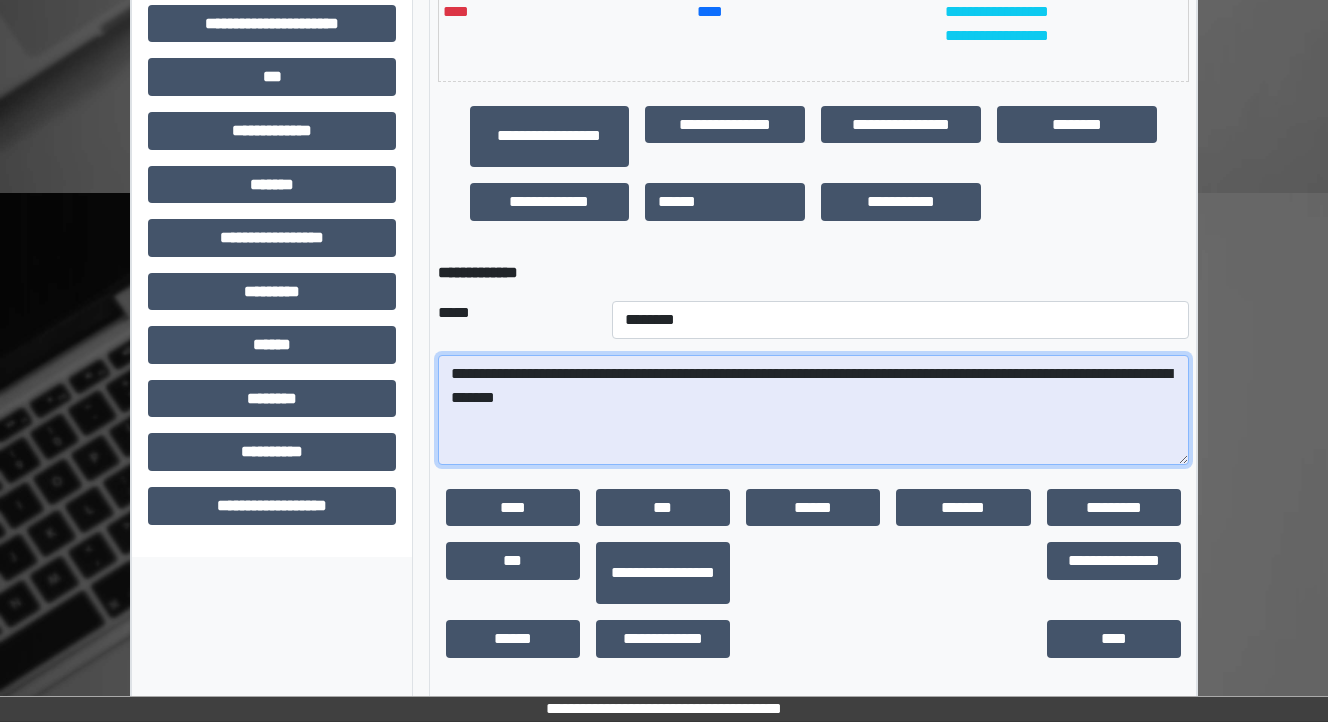 click on "**********" at bounding box center [813, 410] 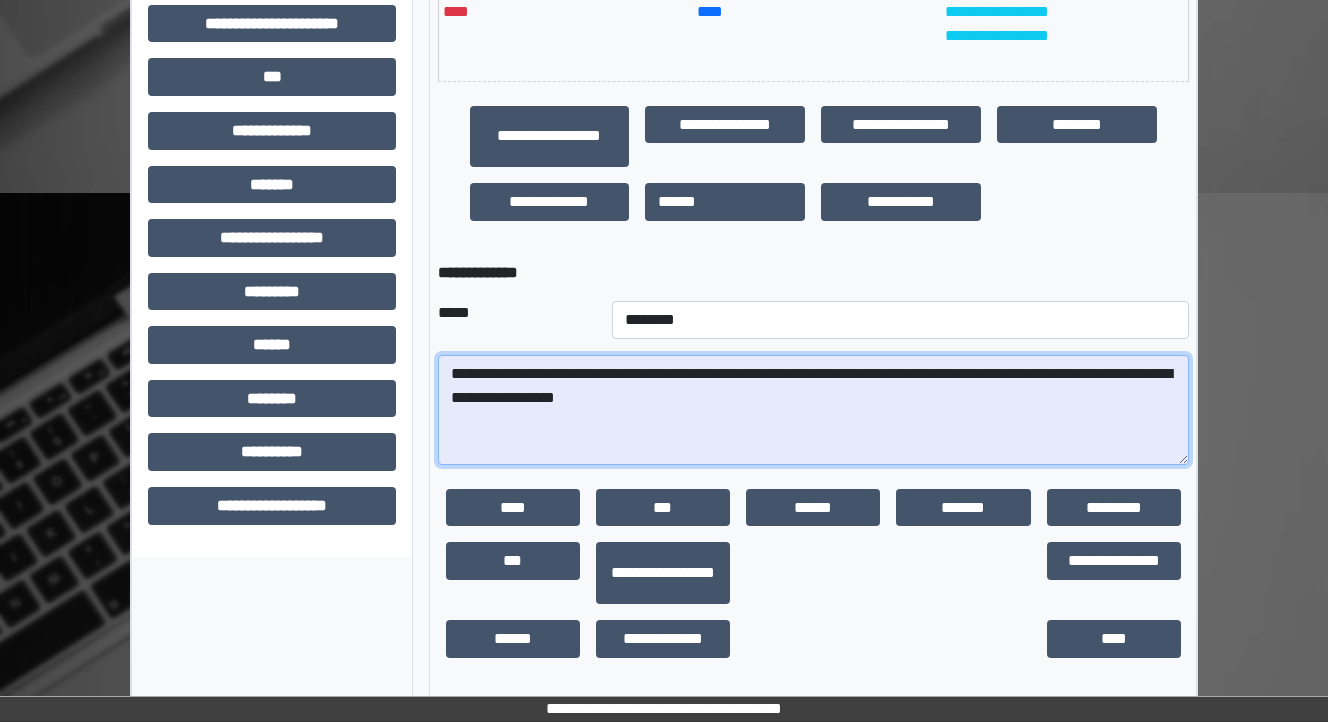 click on "**********" at bounding box center (813, 410) 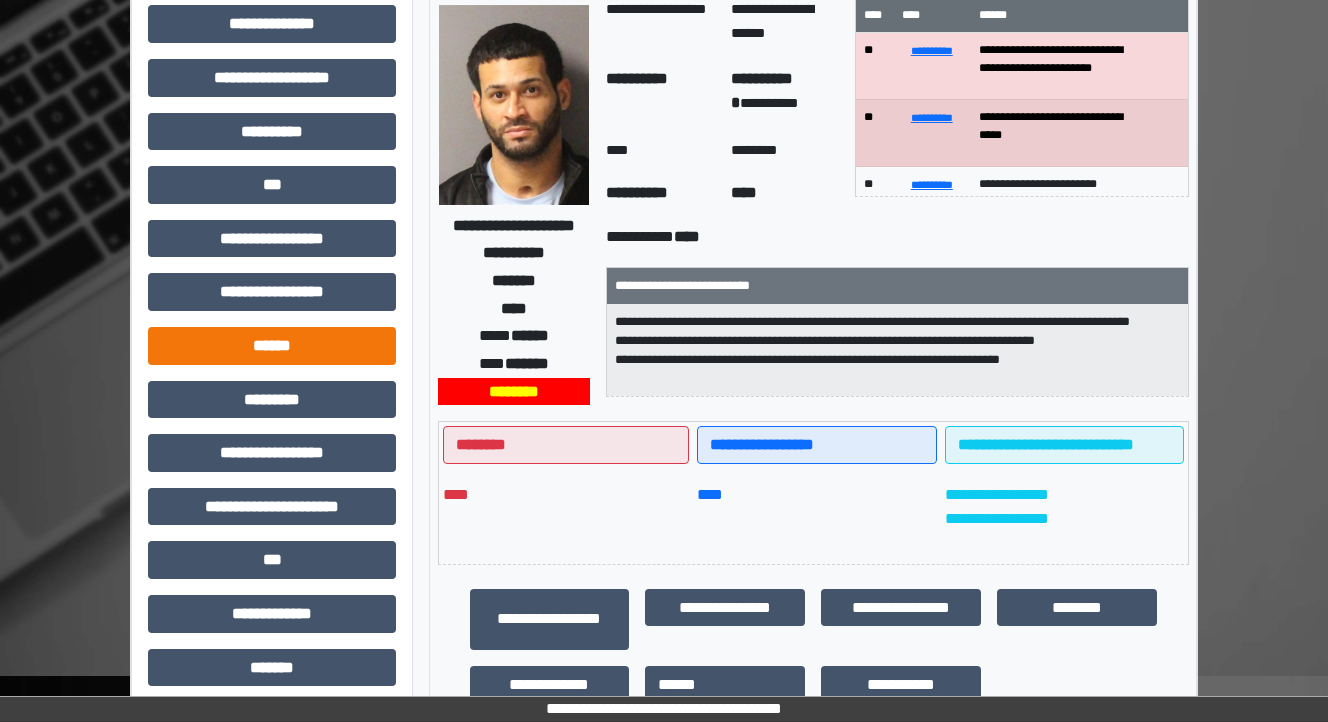 scroll, scrollTop: 0, scrollLeft: 0, axis: both 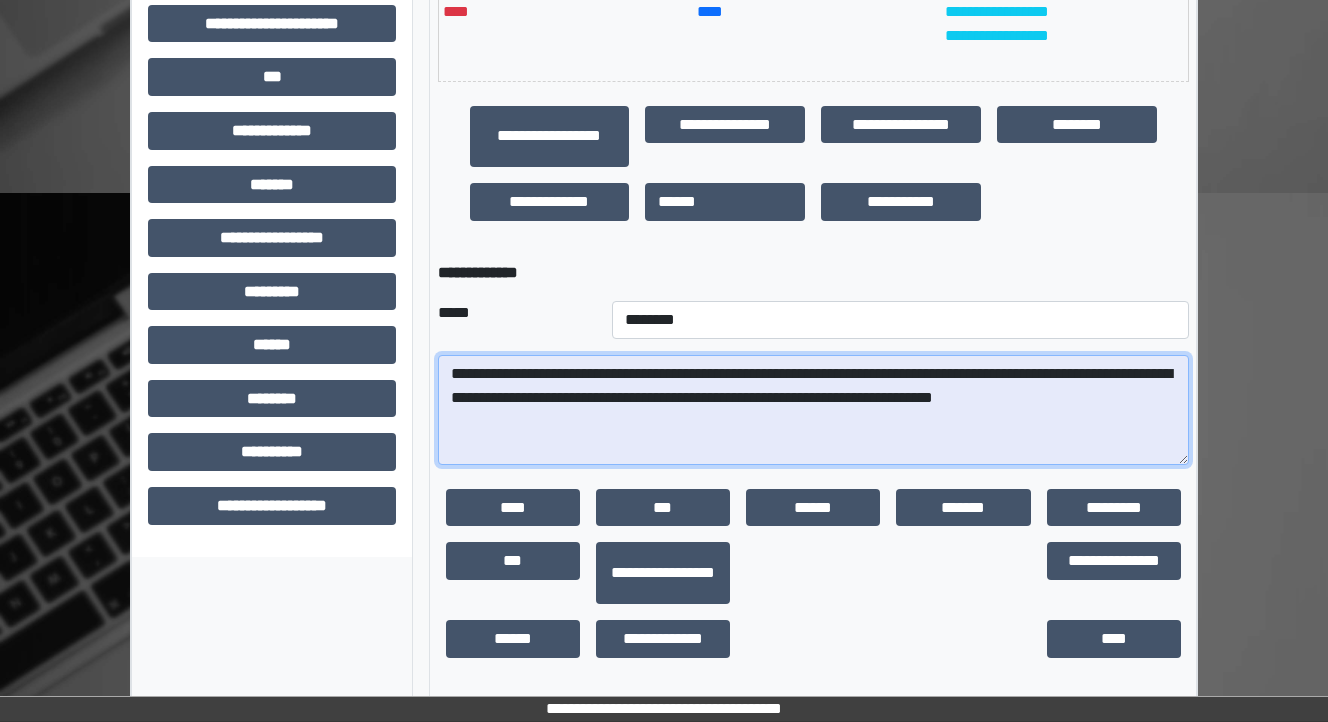 click on "**********" at bounding box center (813, 410) 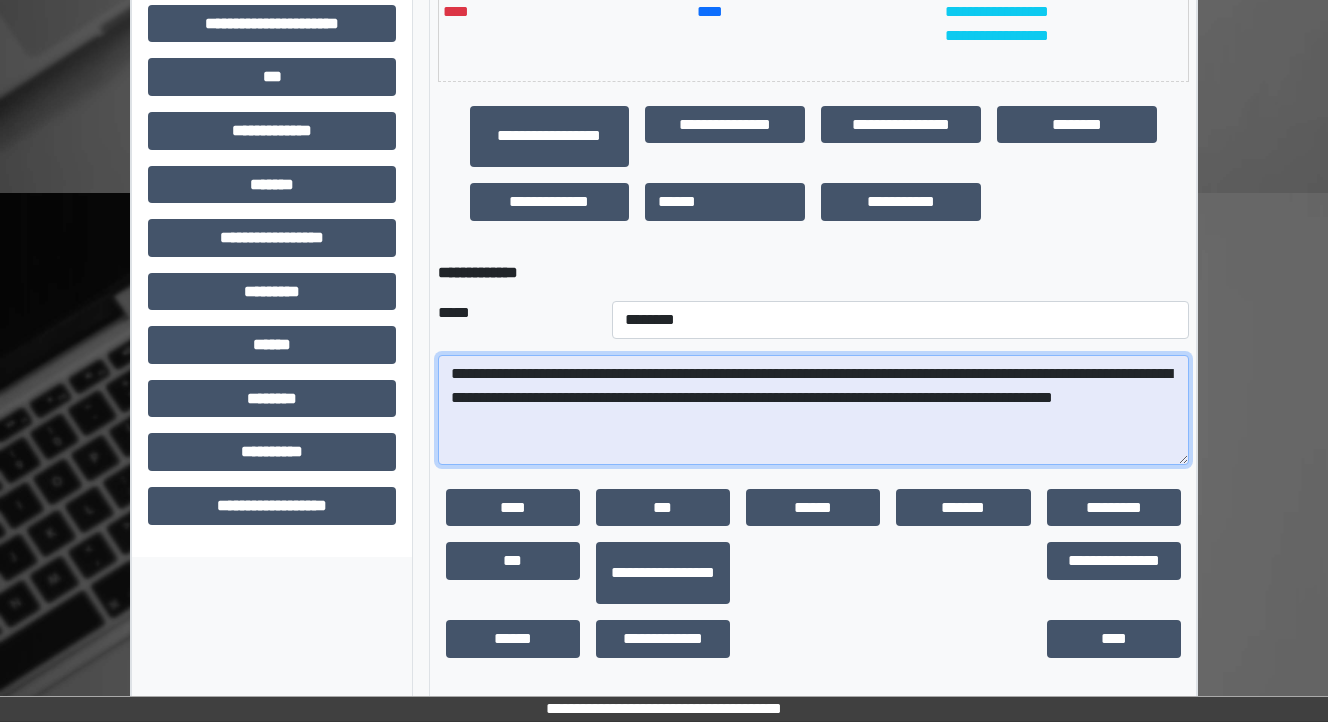 click on "**********" at bounding box center [813, 410] 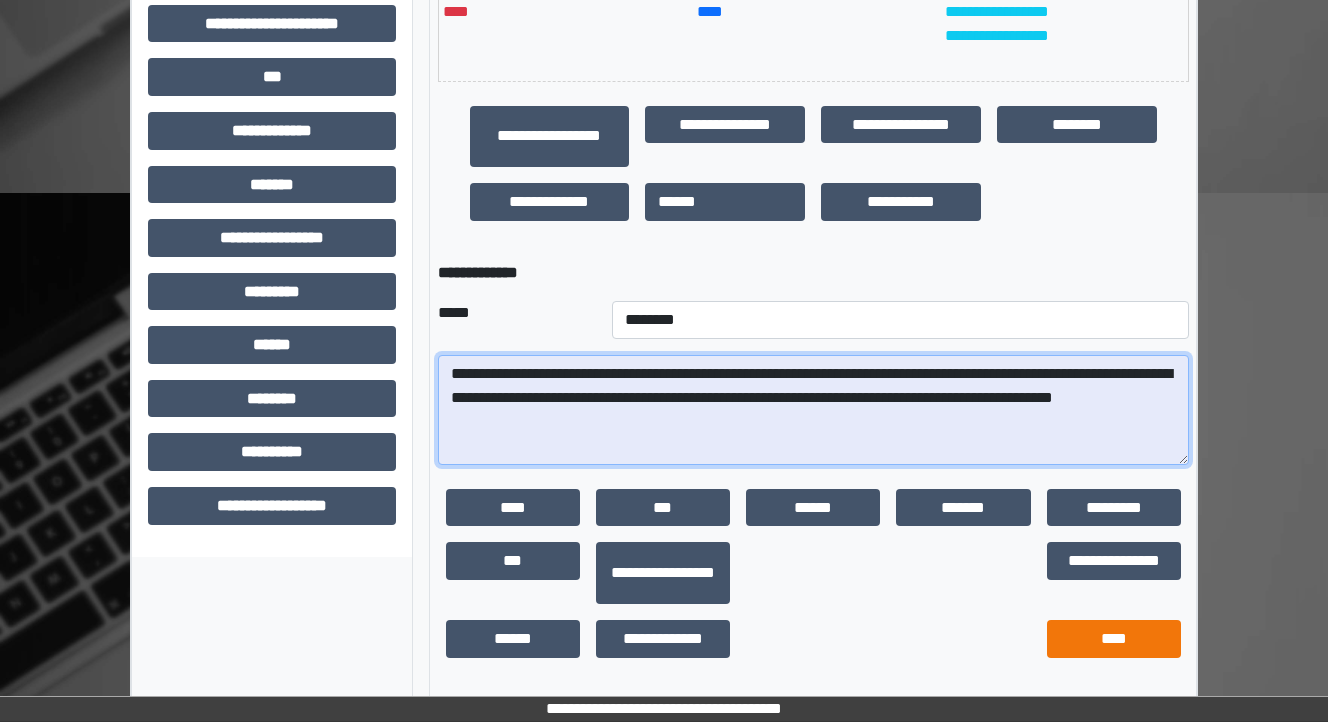type on "**********" 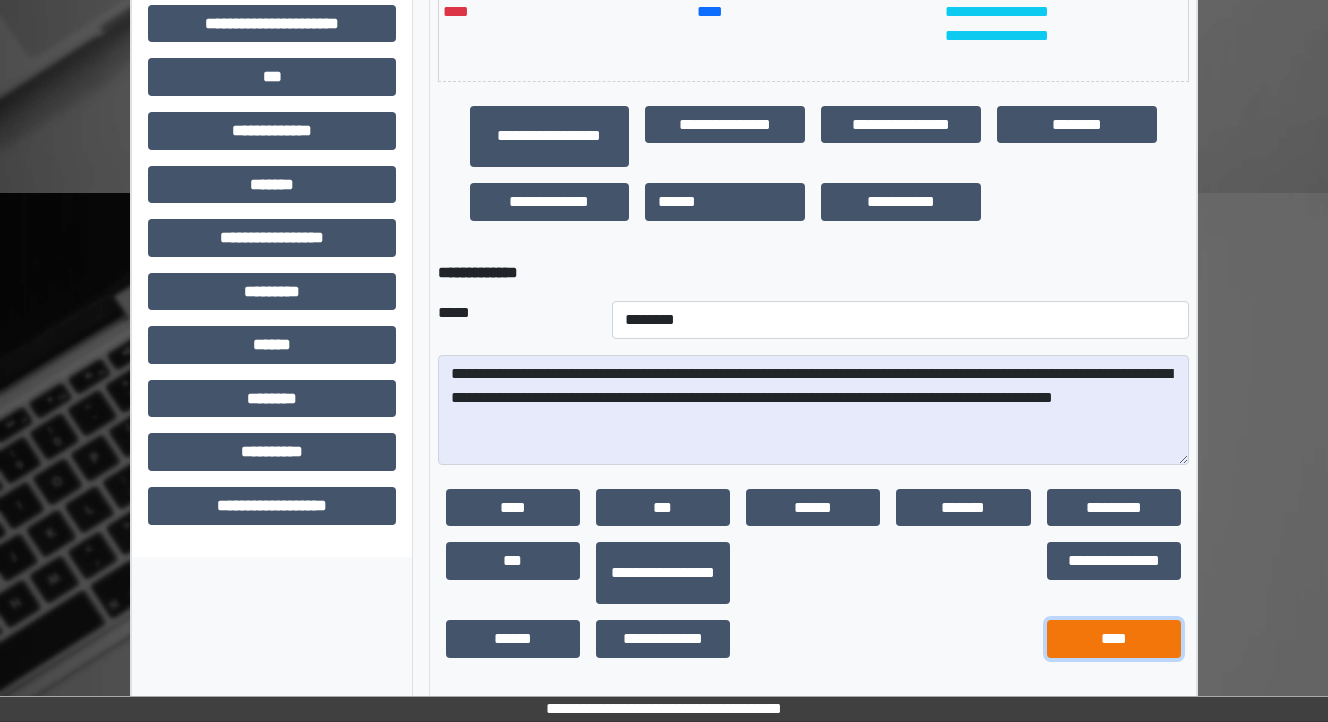 click on "****" at bounding box center [1114, 639] 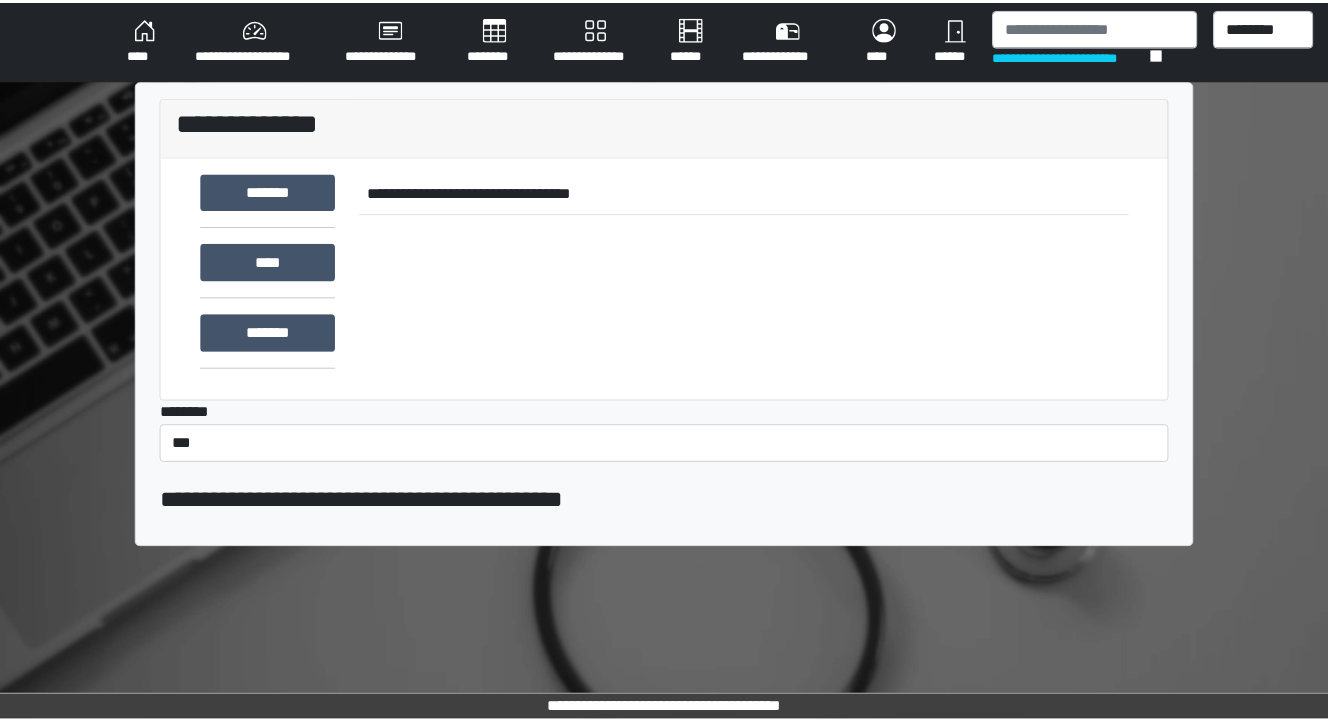 scroll, scrollTop: 0, scrollLeft: 0, axis: both 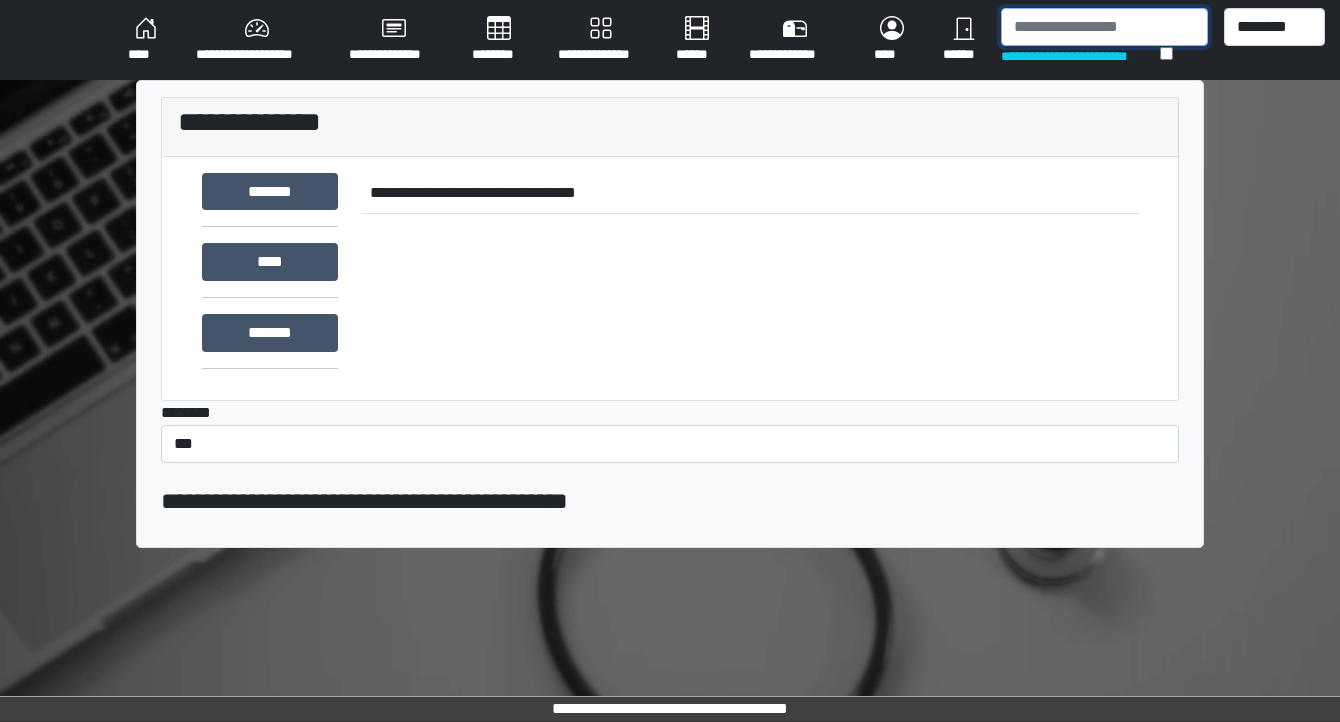 click at bounding box center (1104, 27) 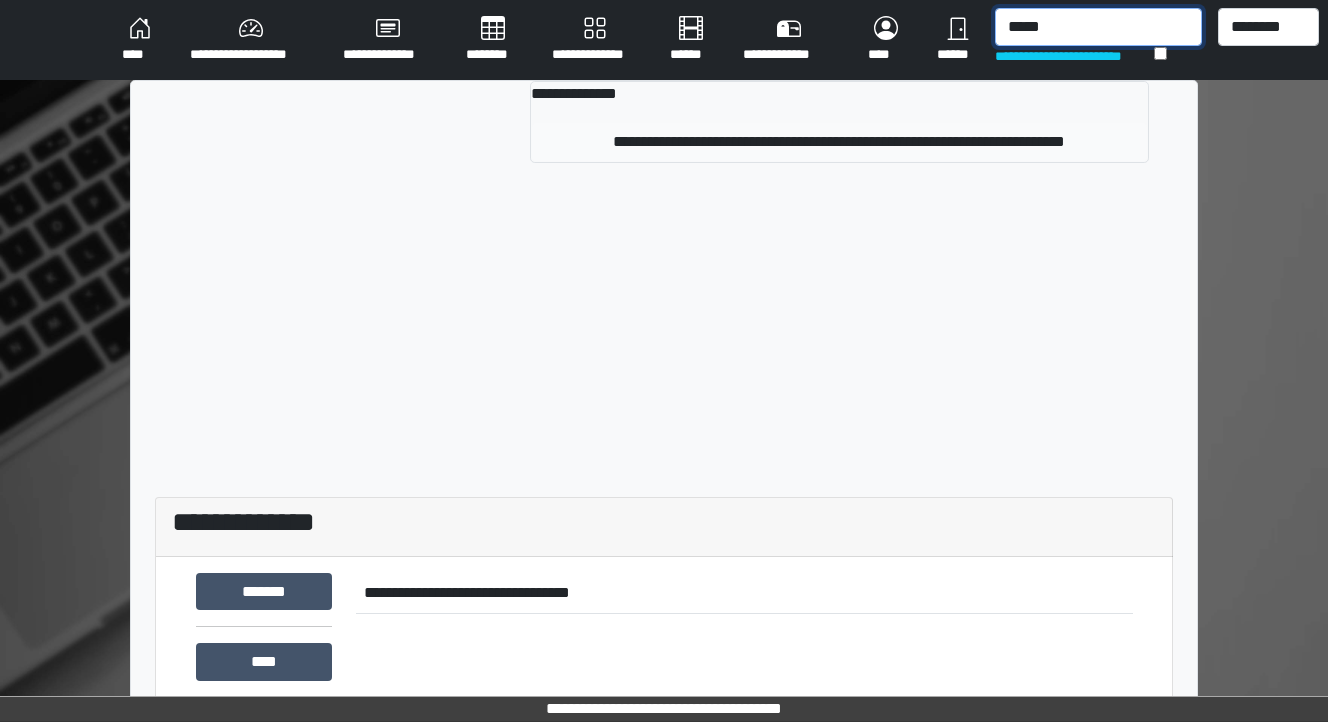 type on "*****" 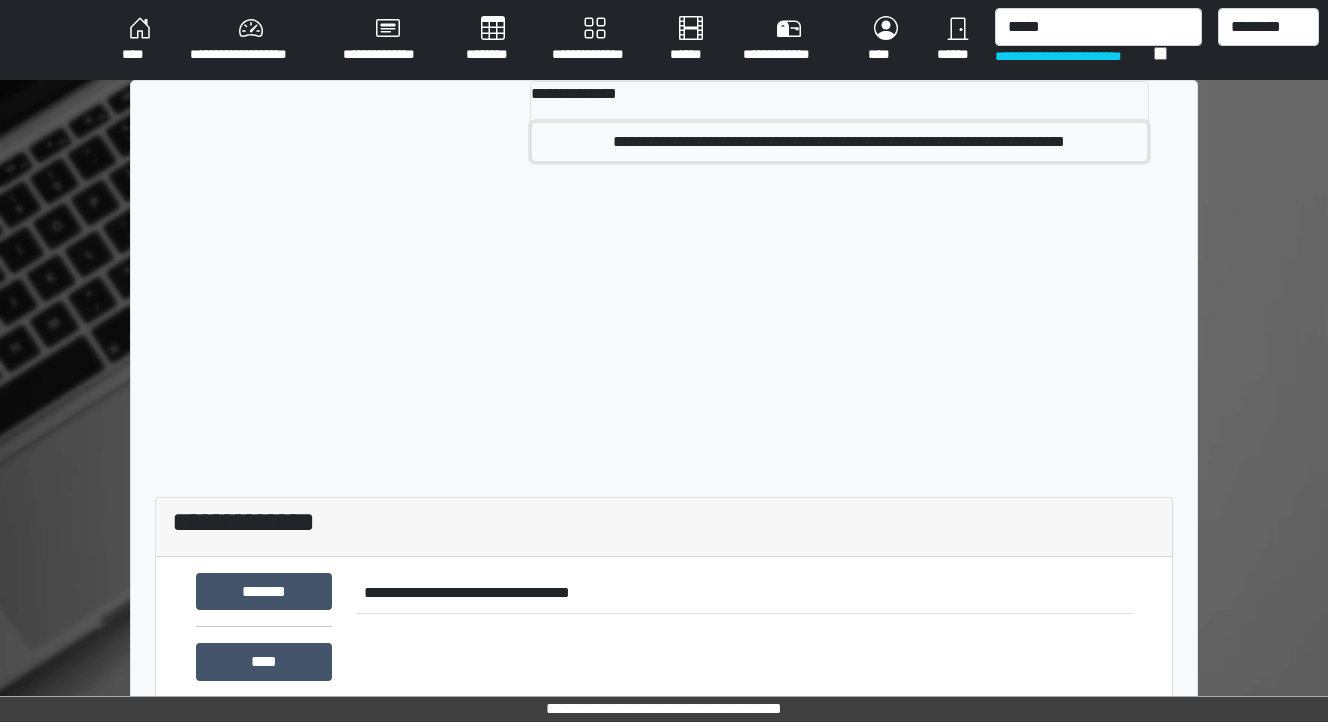 click on "**********" at bounding box center [840, 142] 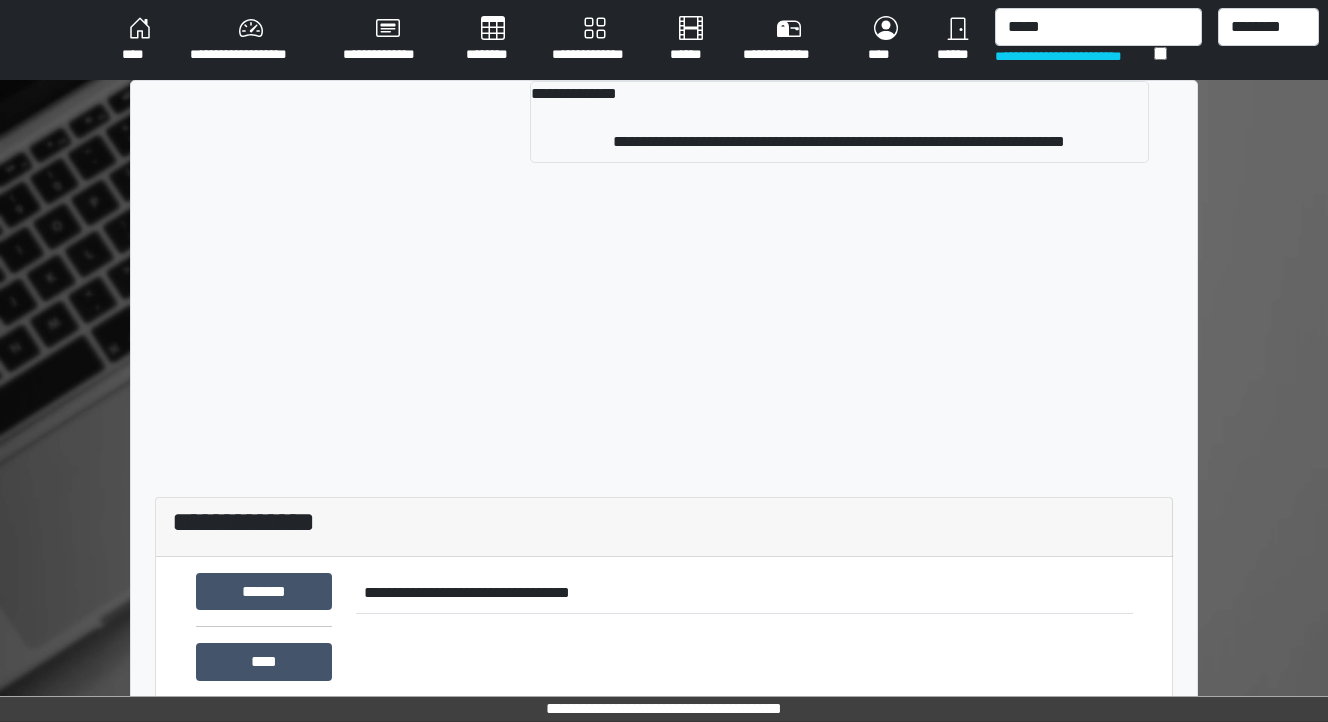 type 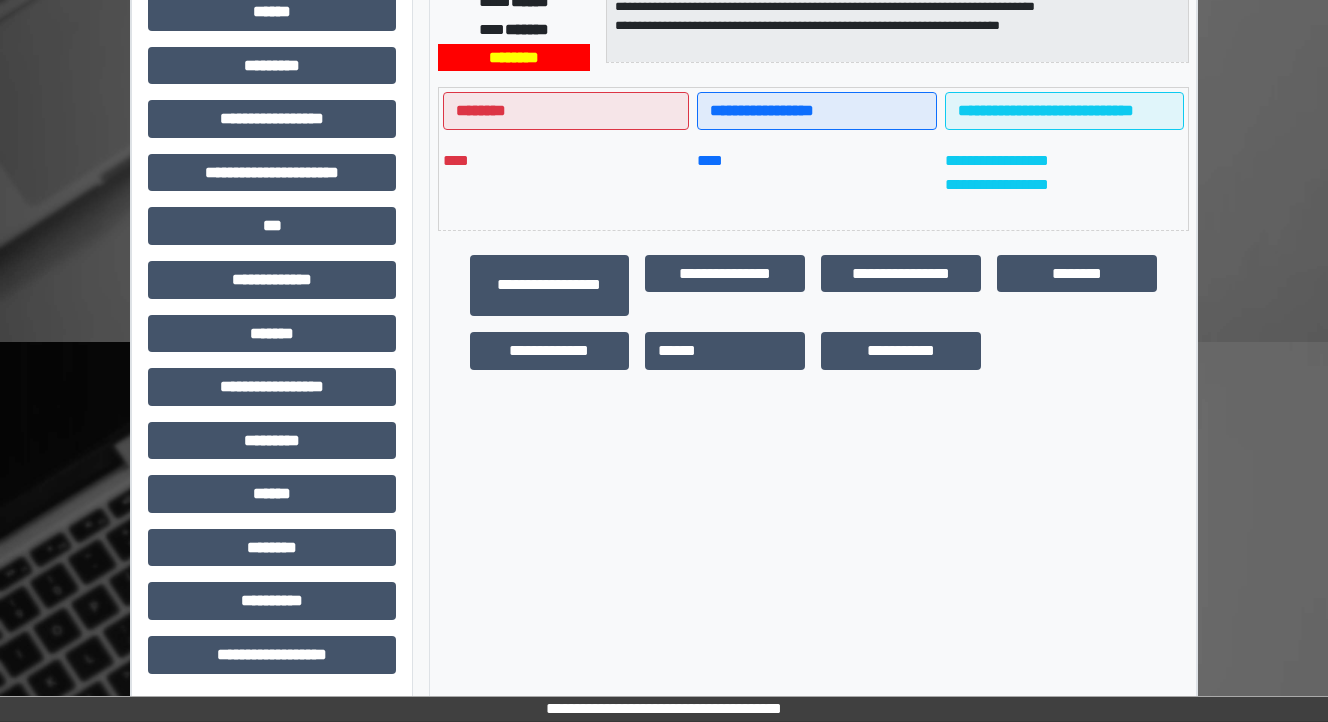 scroll, scrollTop: 444, scrollLeft: 0, axis: vertical 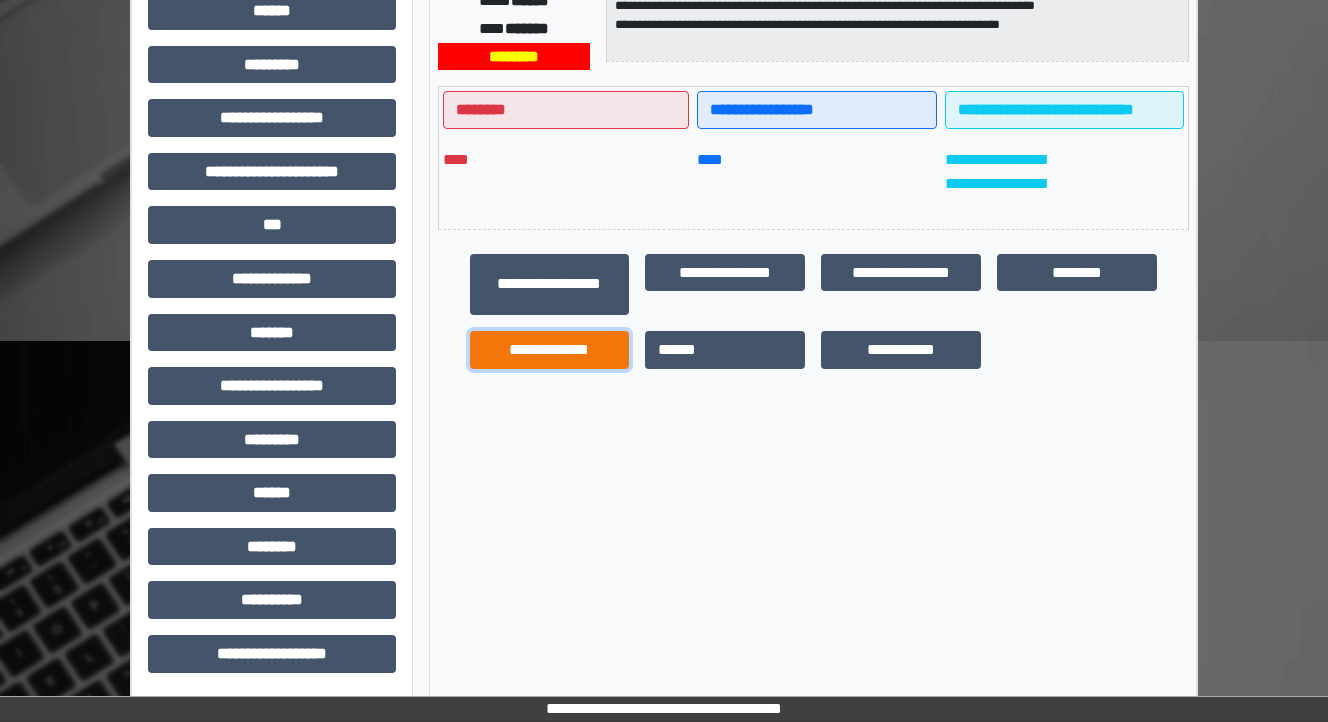 click on "**********" at bounding box center (550, 350) 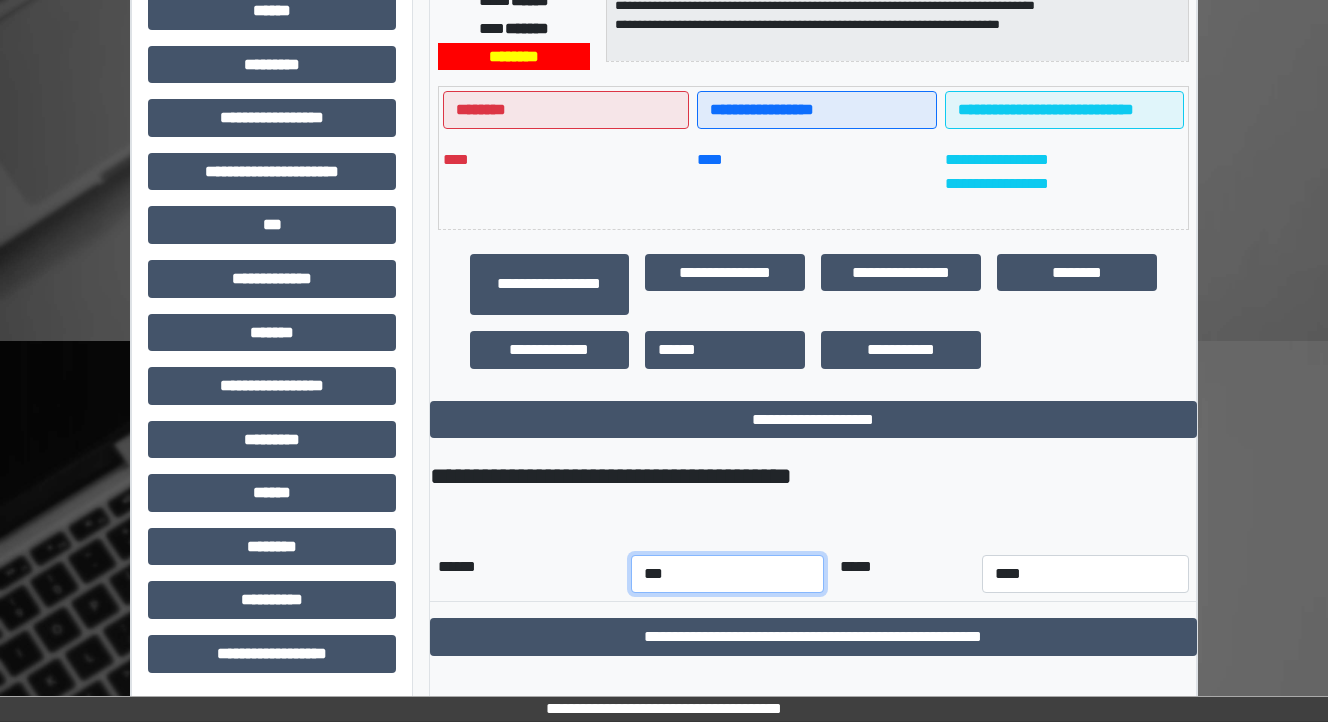 click on "***
***
***
***
***
***
***
***
***
***
***
***" at bounding box center [727, 574] 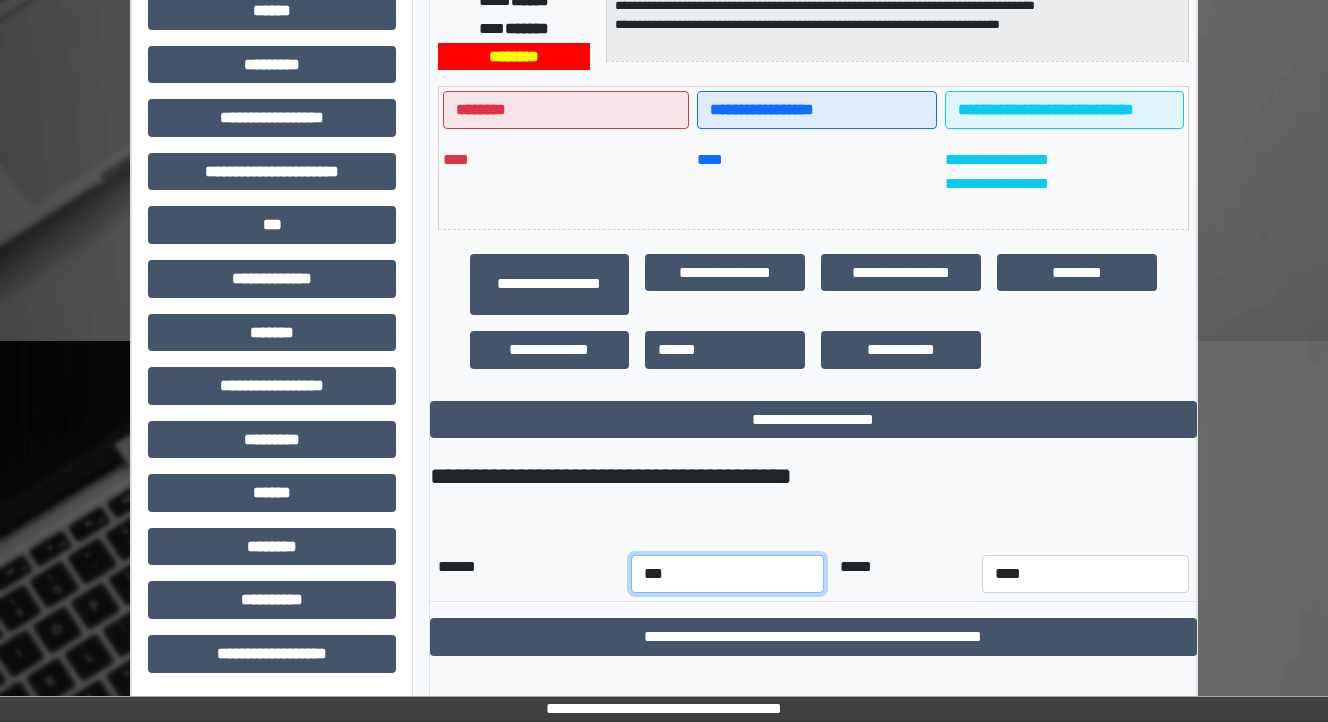 select on "*" 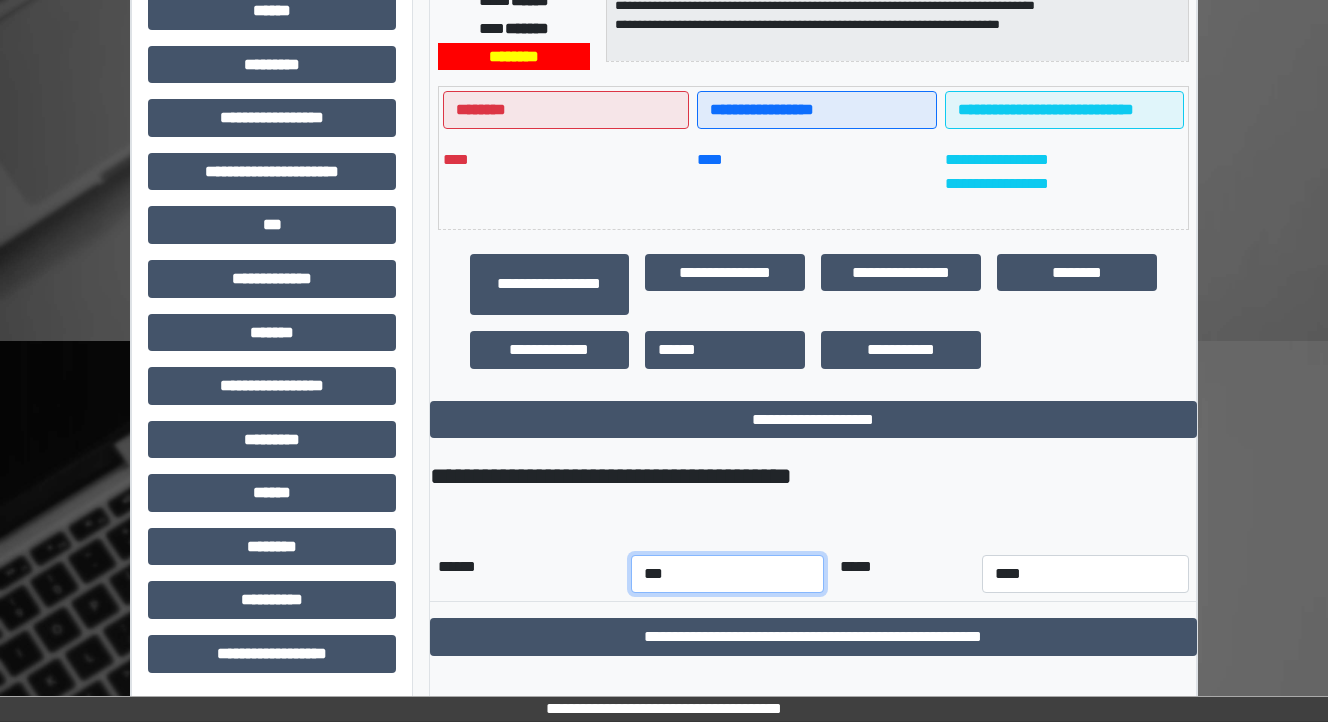 click on "***
***
***
***
***
***
***
***
***
***
***
***" at bounding box center (727, 574) 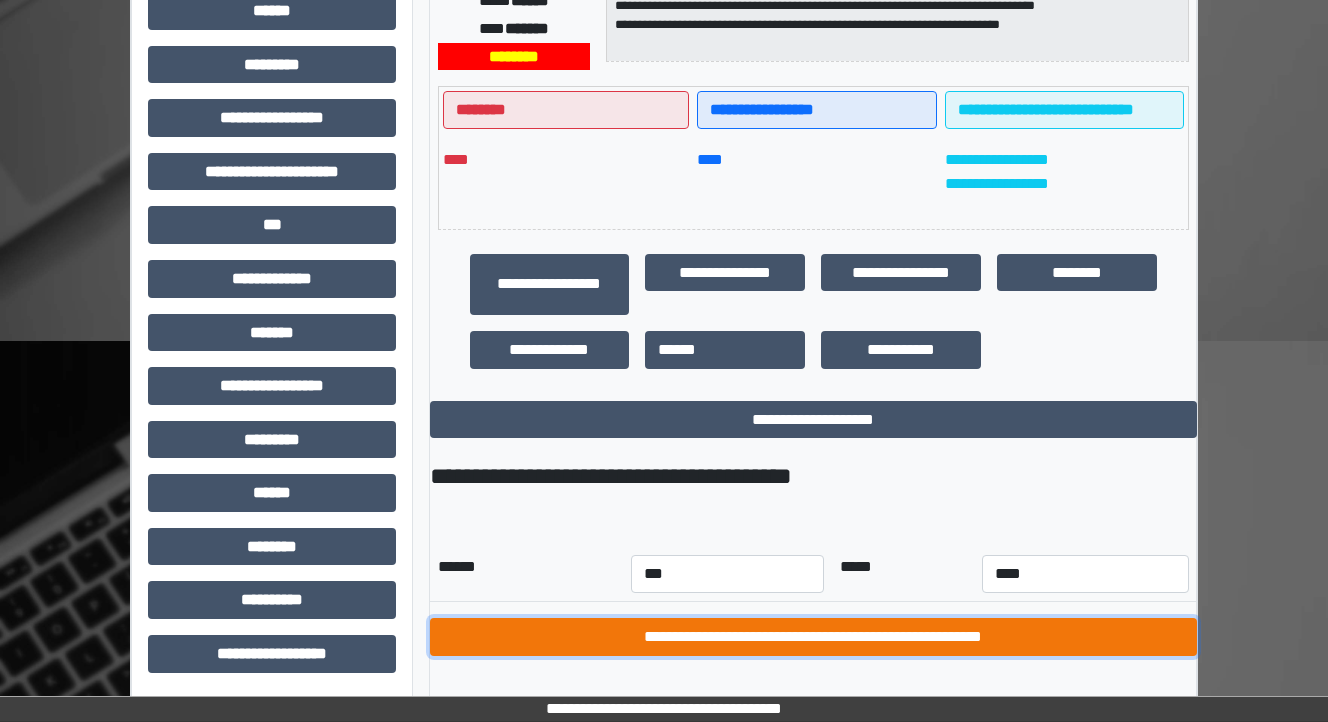 click on "**********" at bounding box center [813, 637] 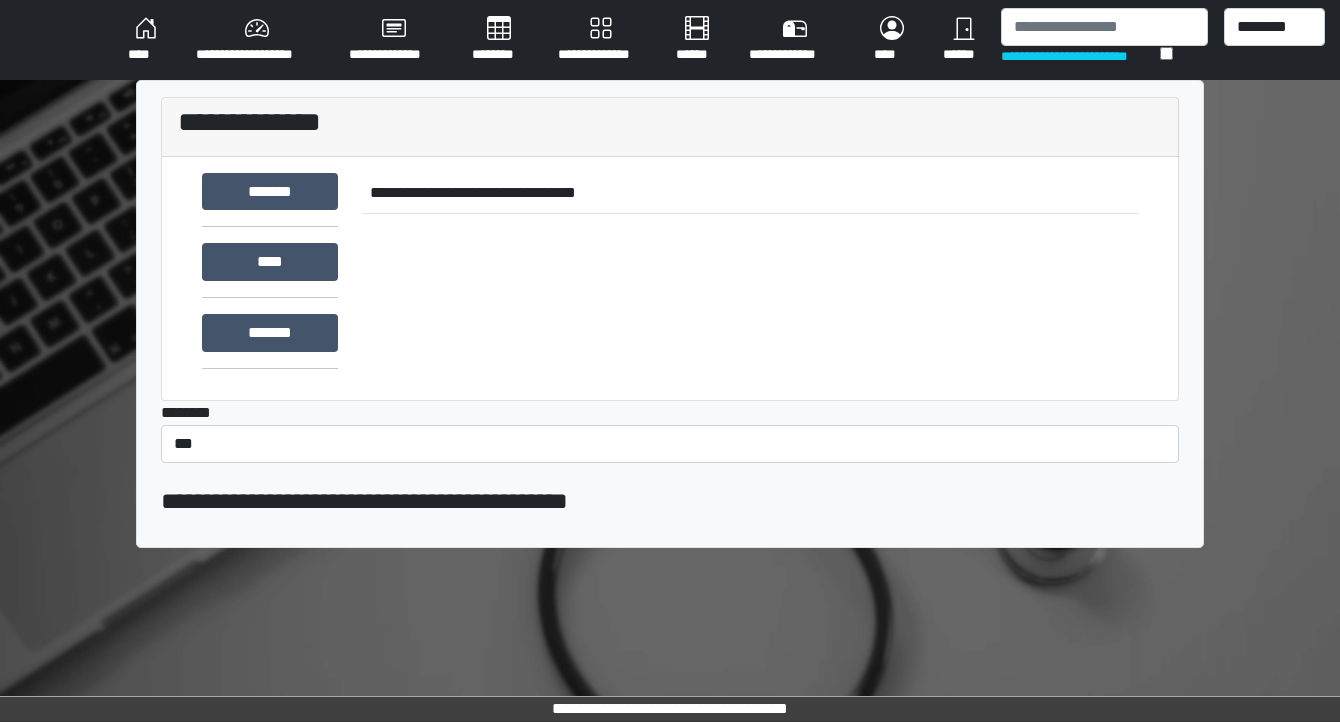 scroll, scrollTop: 0, scrollLeft: 0, axis: both 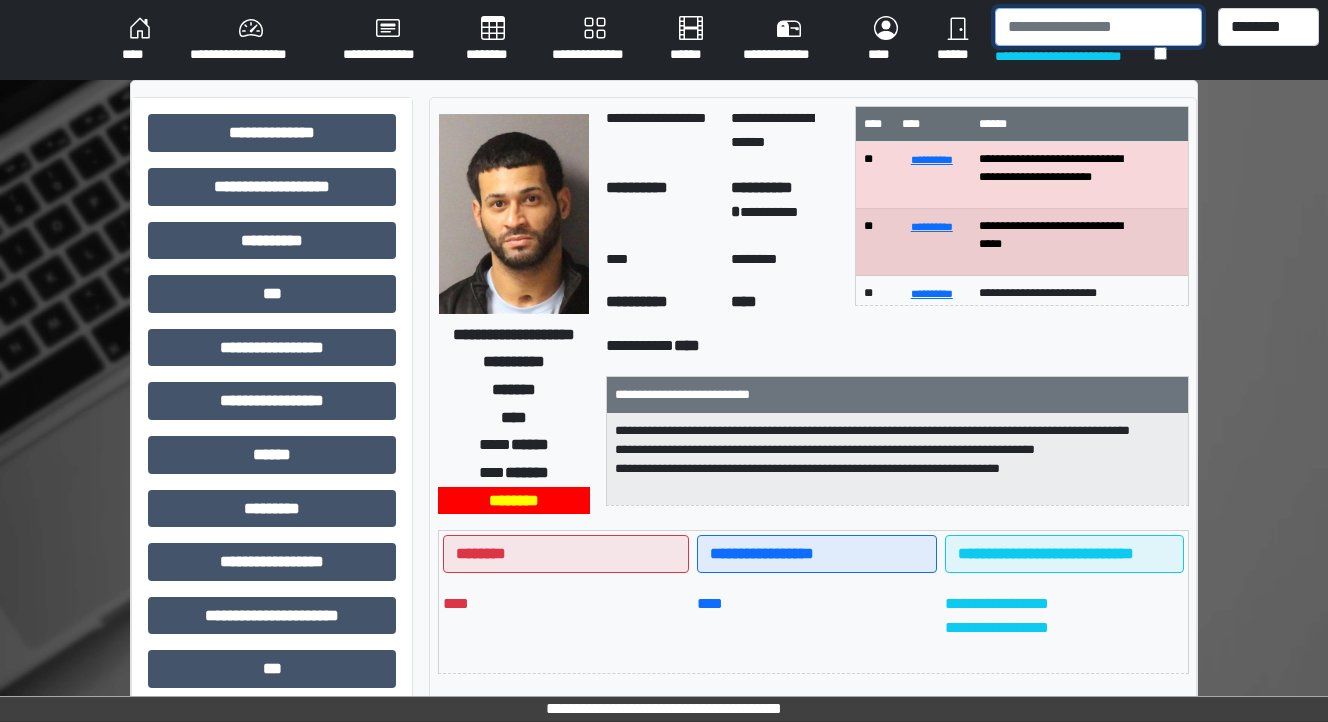 click at bounding box center (1098, 27) 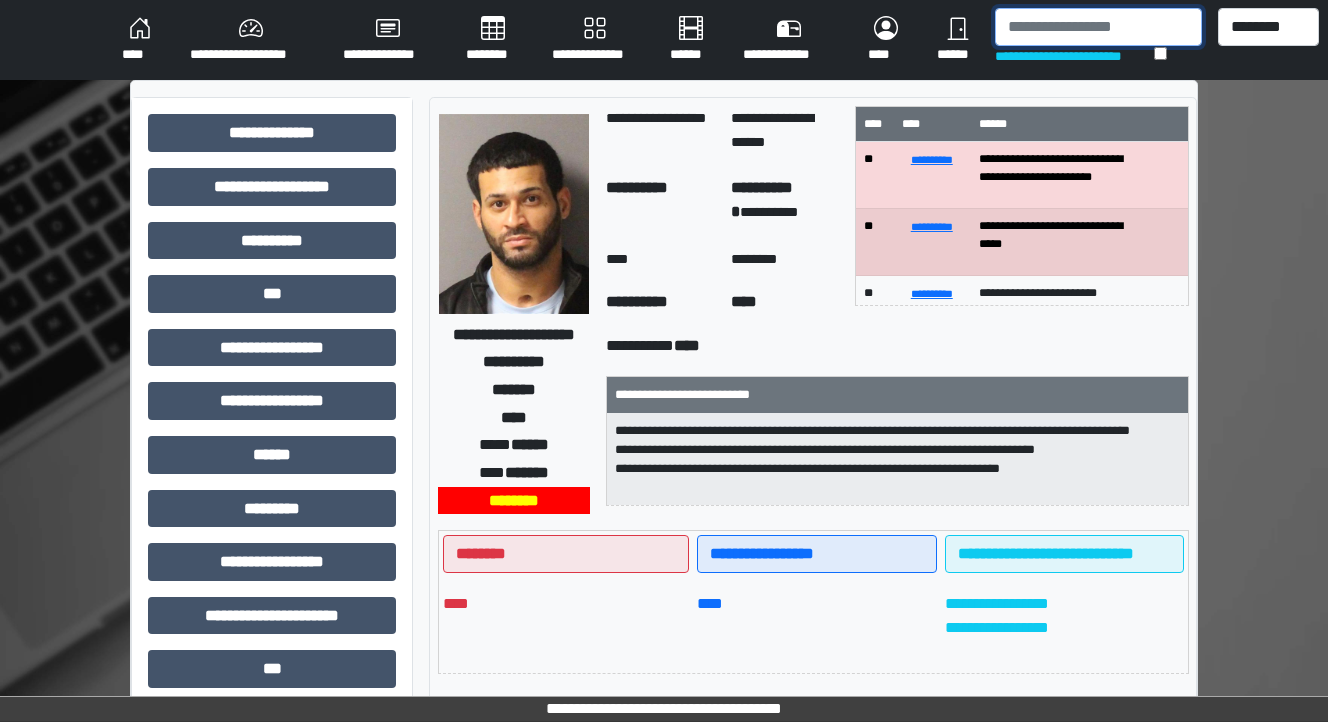 click at bounding box center [1098, 27] 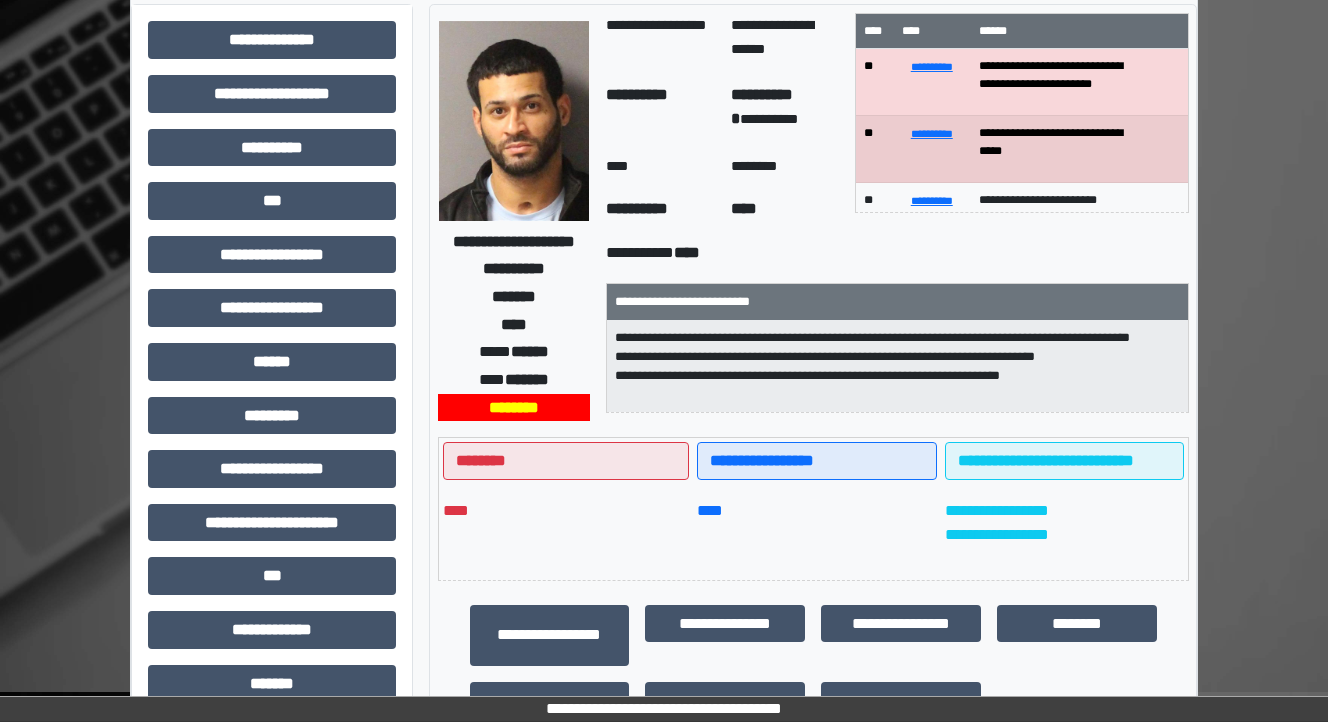 scroll, scrollTop: 0, scrollLeft: 0, axis: both 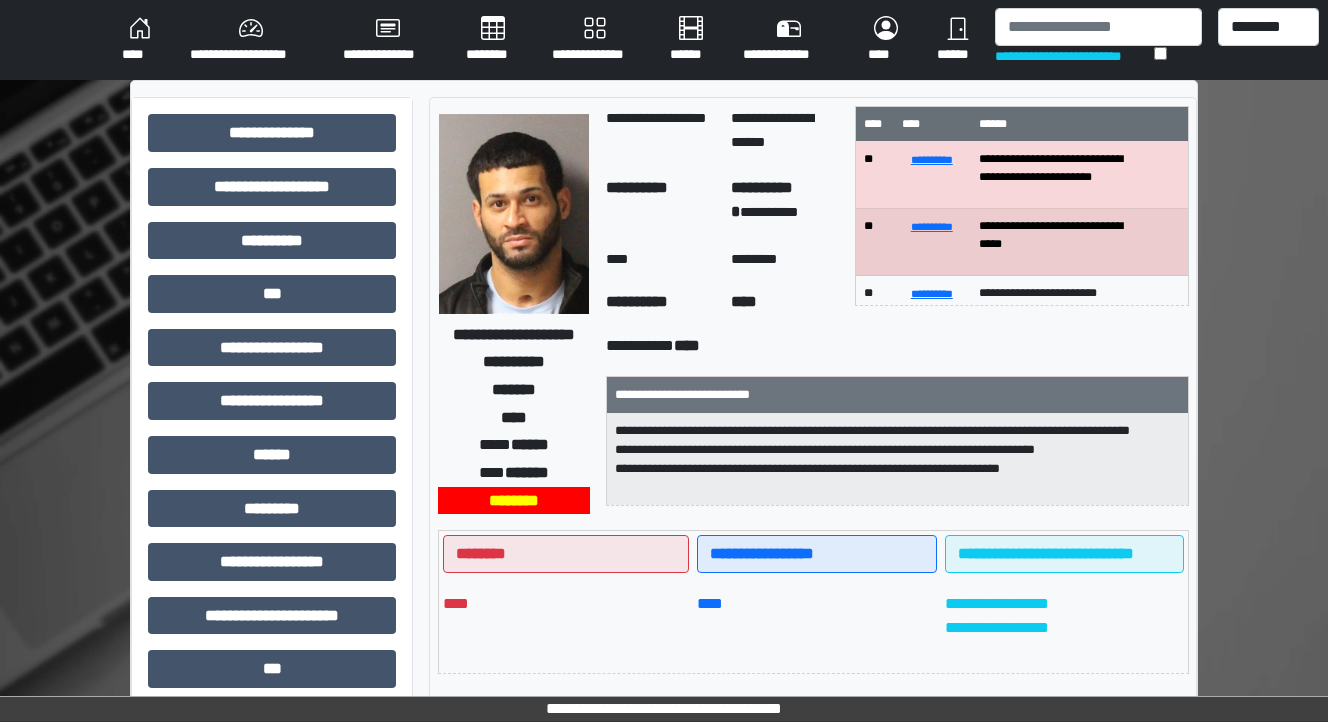 click on "****" at bounding box center (140, 40) 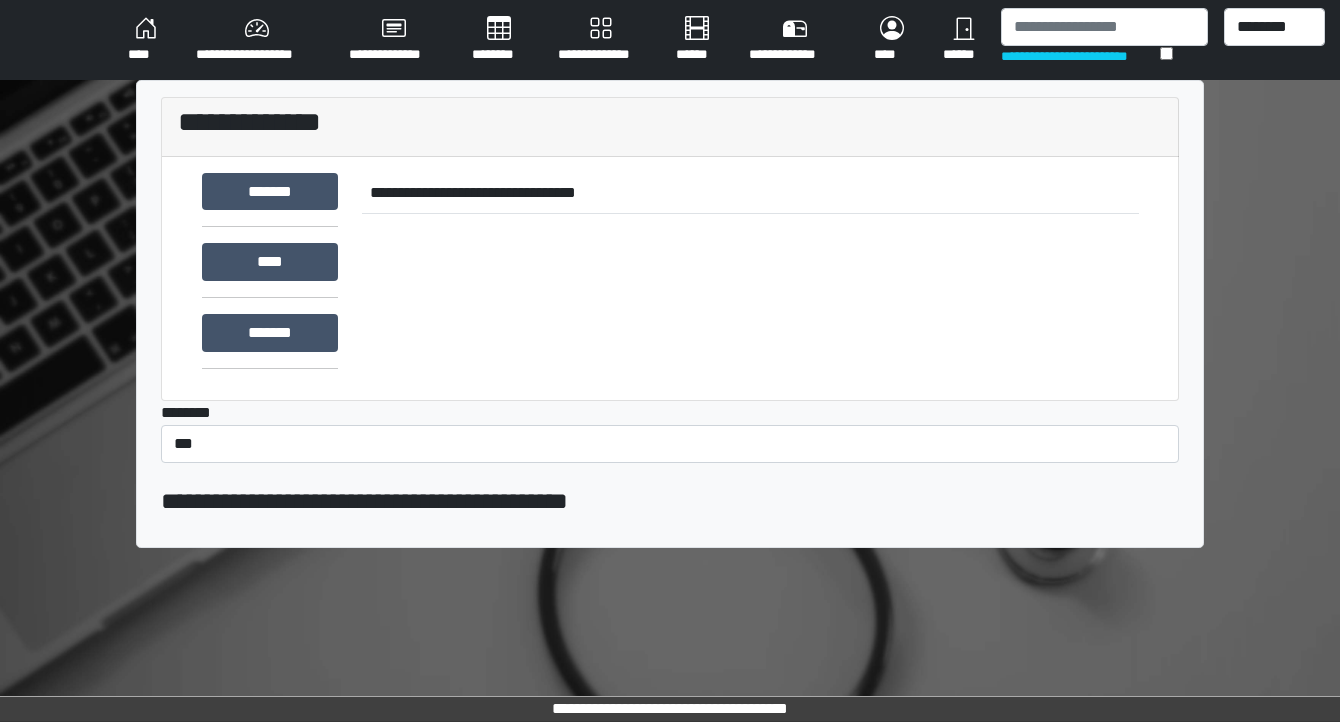 scroll, scrollTop: 0, scrollLeft: 0, axis: both 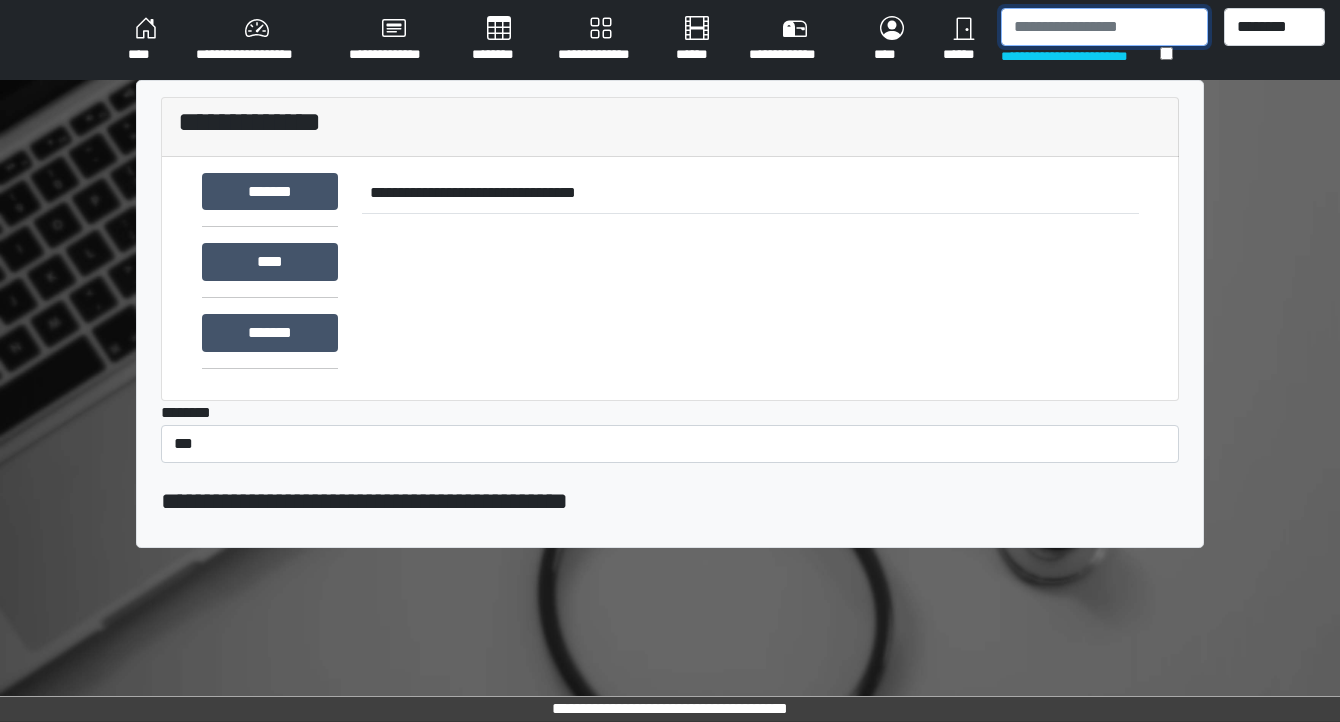 click at bounding box center [1104, 27] 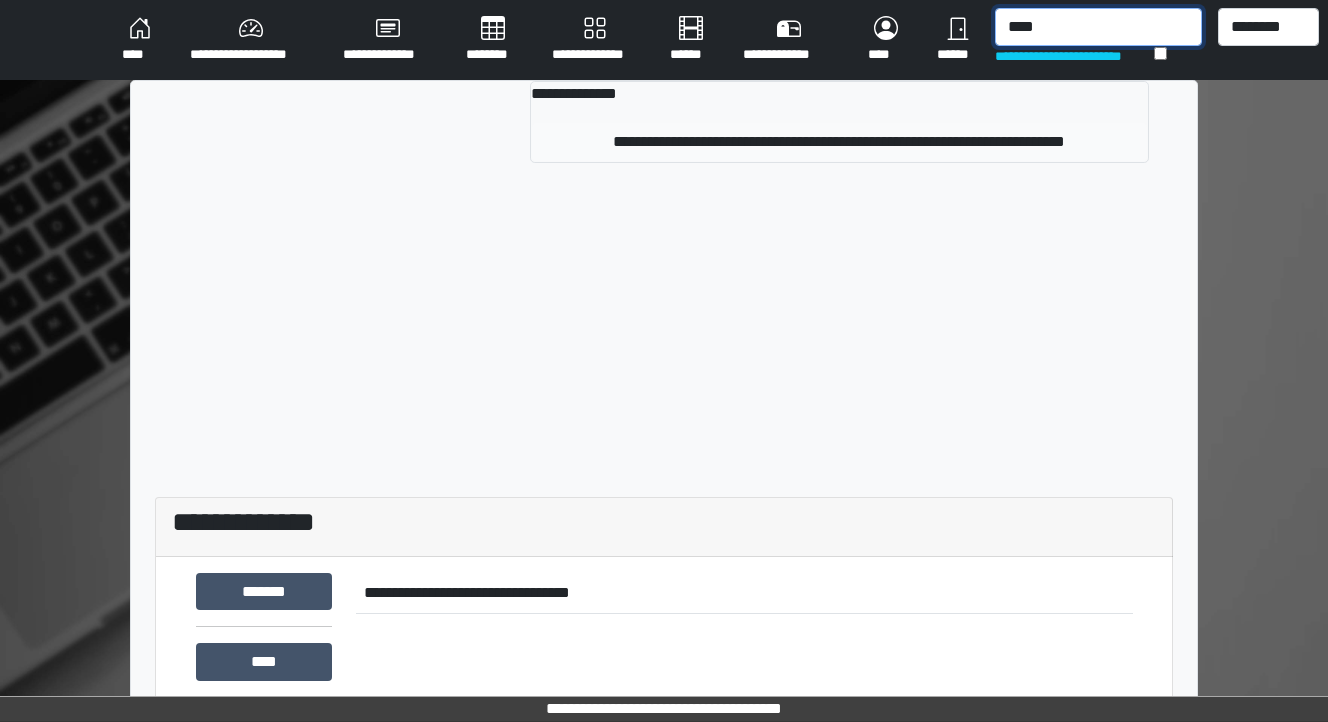 type on "****" 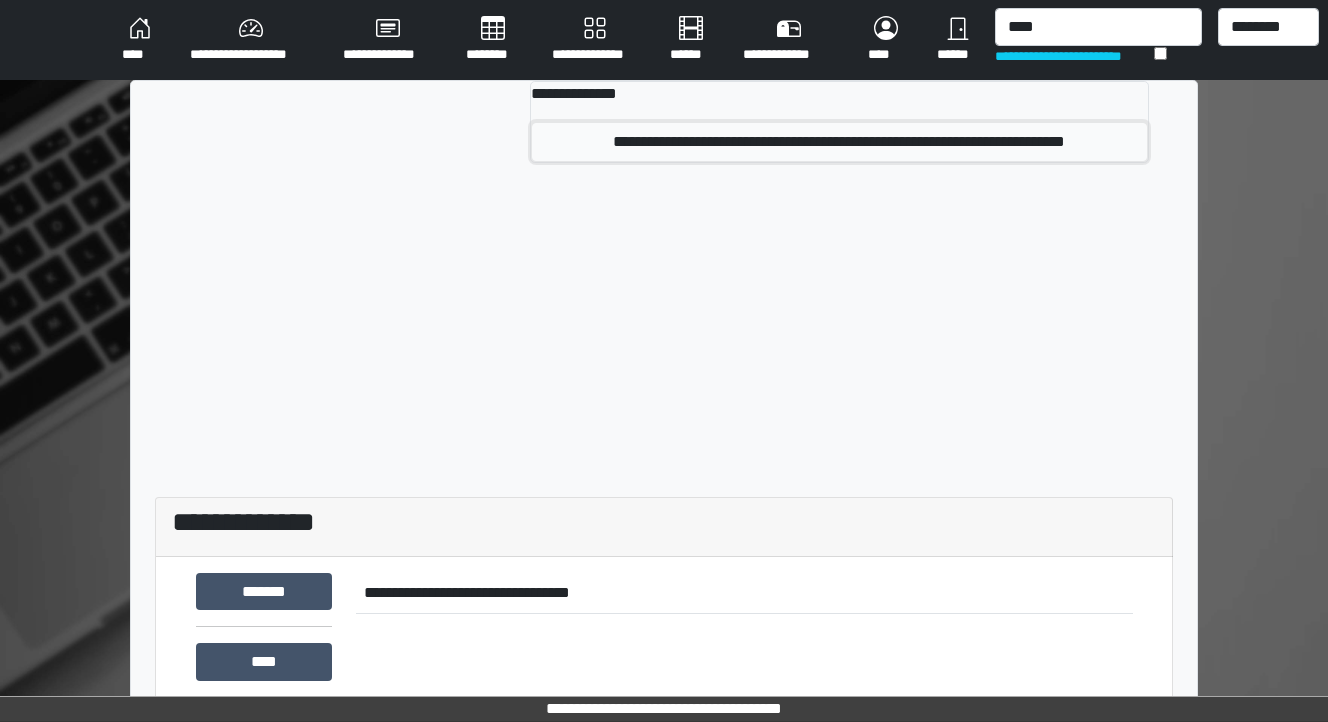click on "**********" at bounding box center (840, 142) 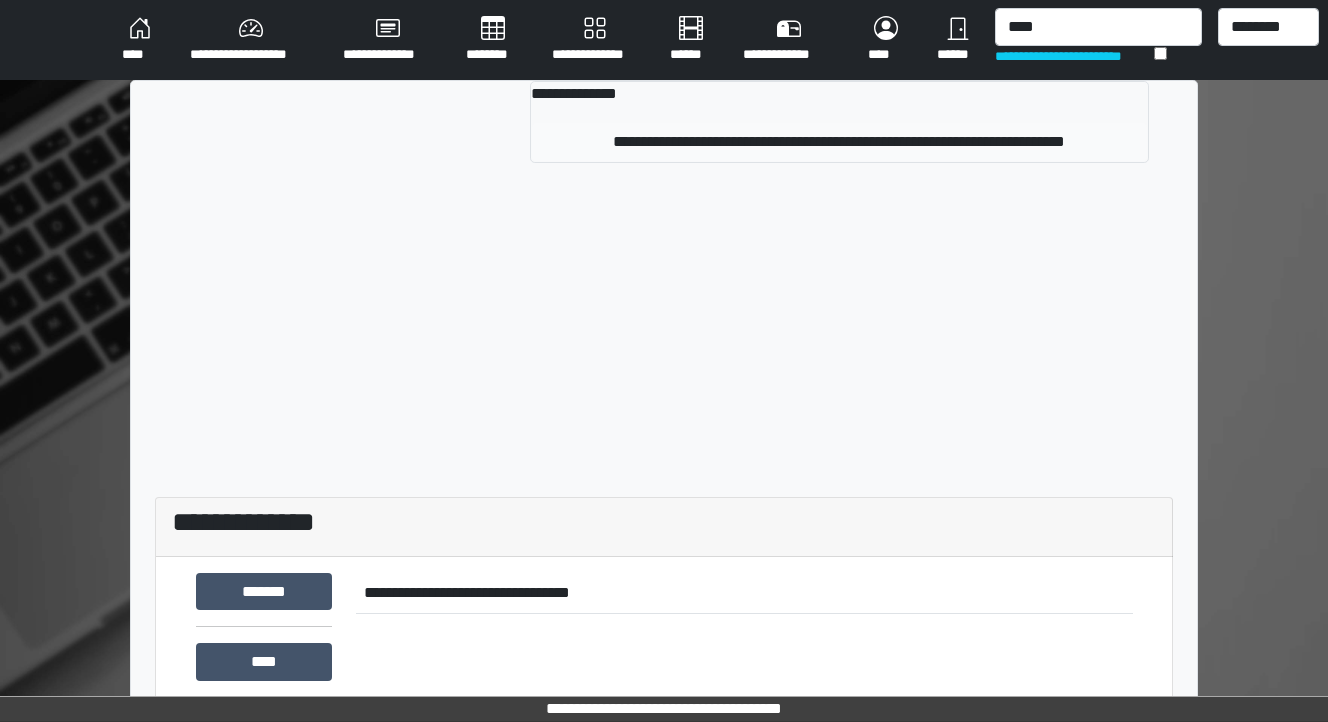 type 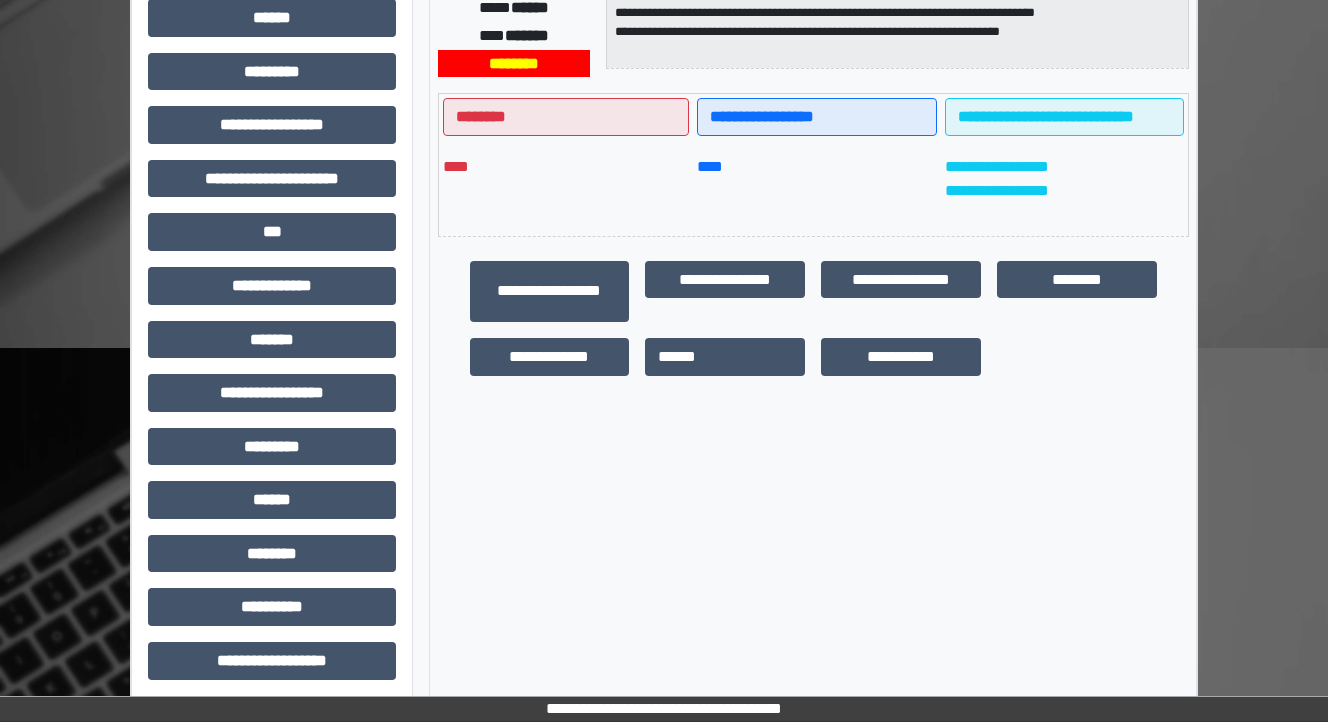 scroll, scrollTop: 444, scrollLeft: 0, axis: vertical 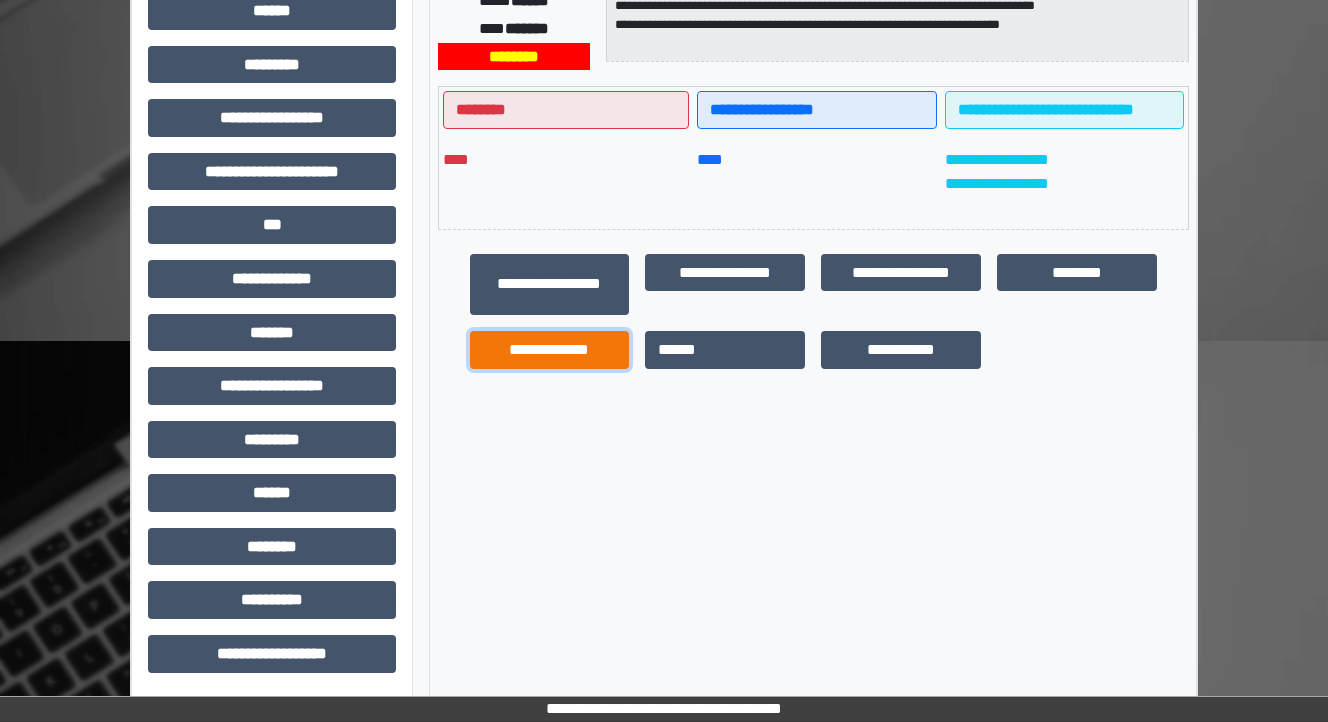 click on "**********" at bounding box center (550, 350) 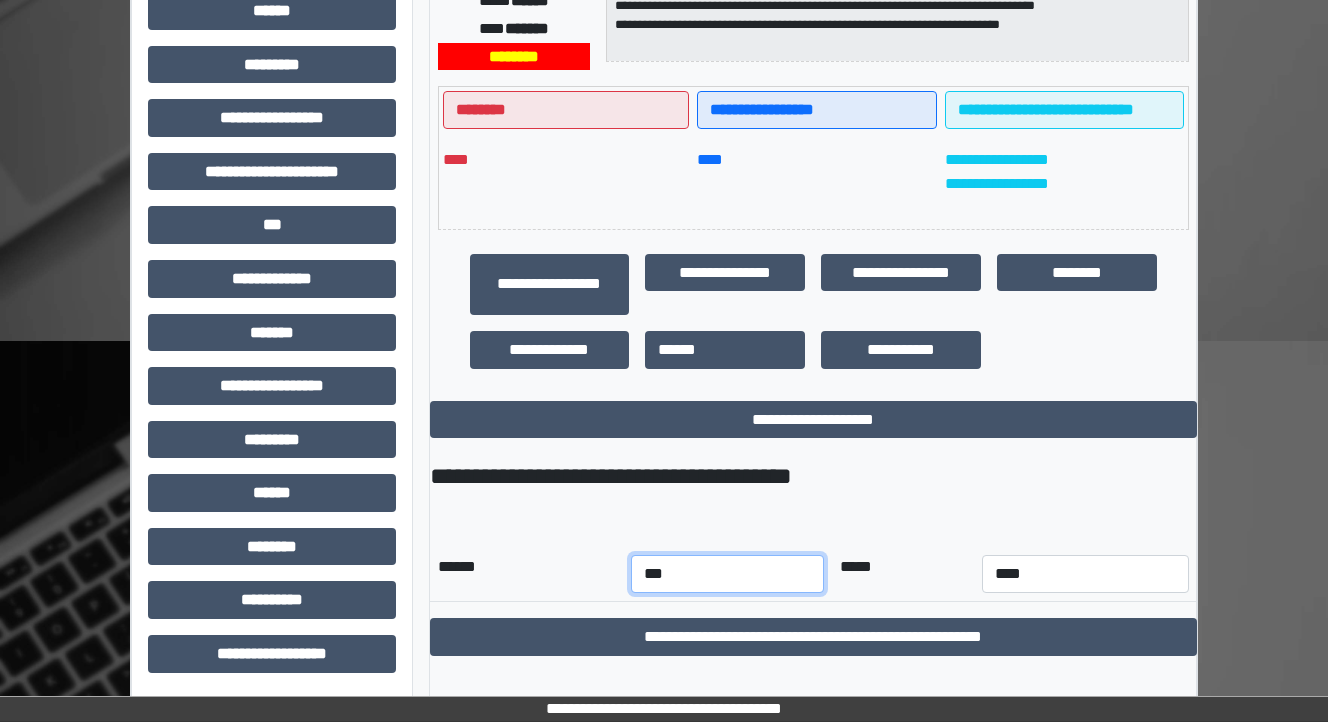 click on "***
***
***
***
***
***
***
***
***
***
***
***" at bounding box center [727, 574] 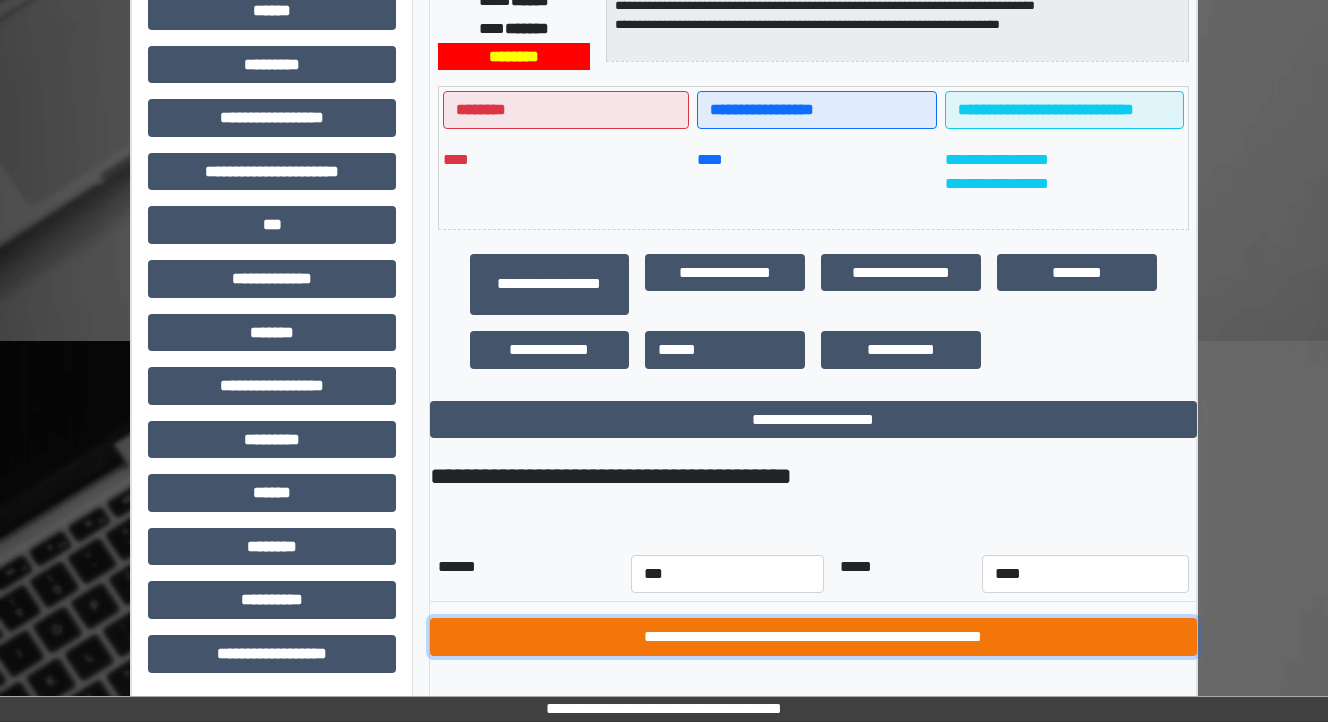 click on "**********" at bounding box center [813, 637] 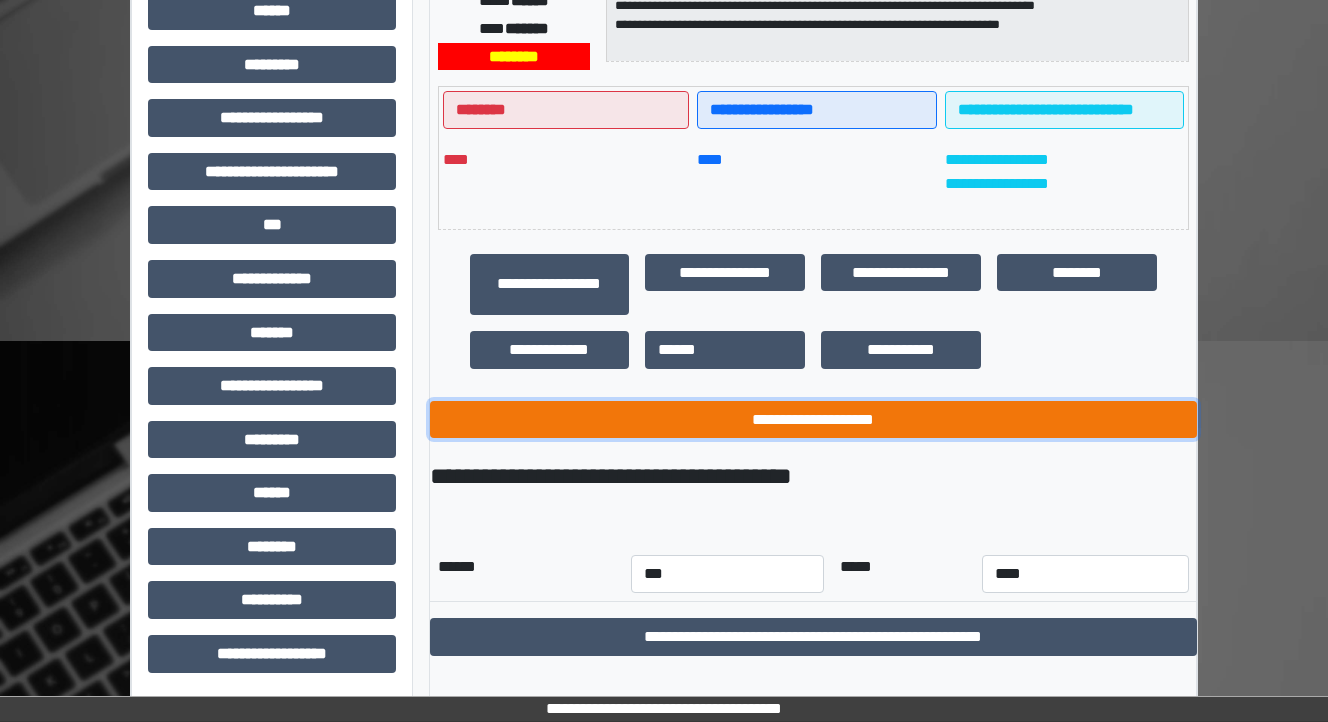 click on "**********" at bounding box center (813, 420) 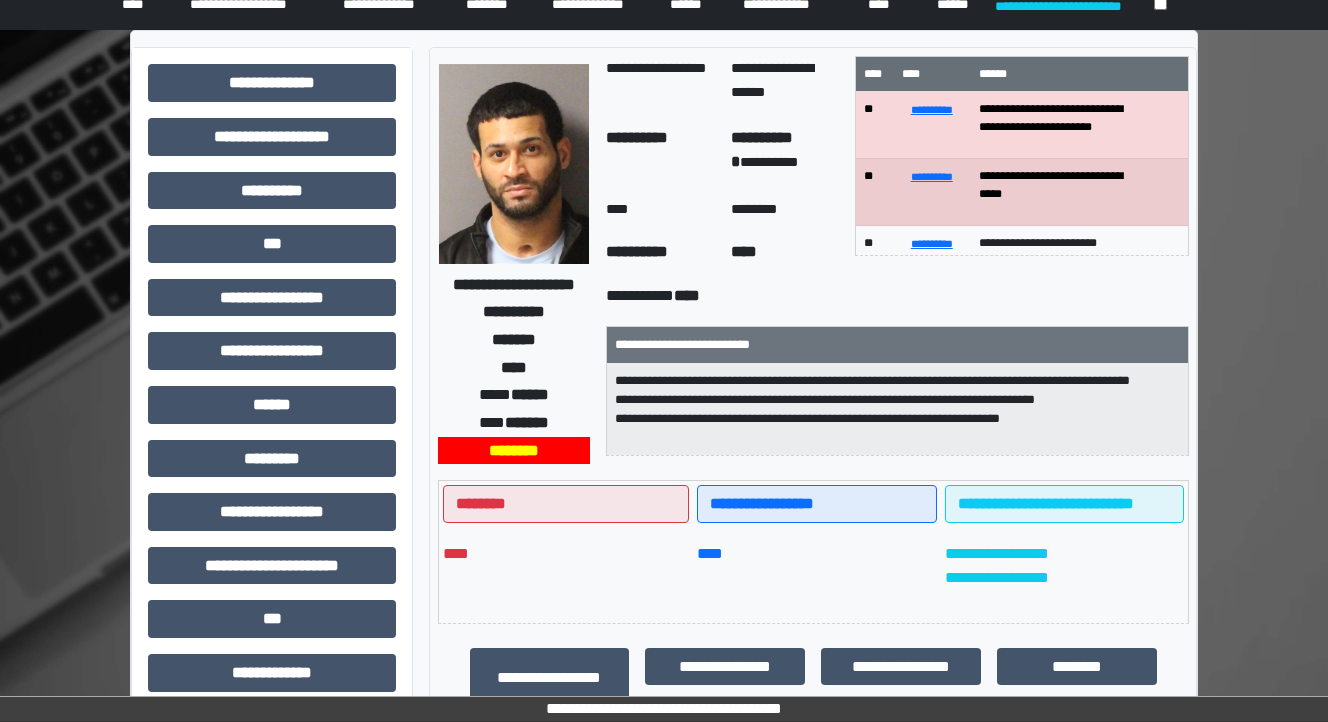 scroll, scrollTop: 0, scrollLeft: 0, axis: both 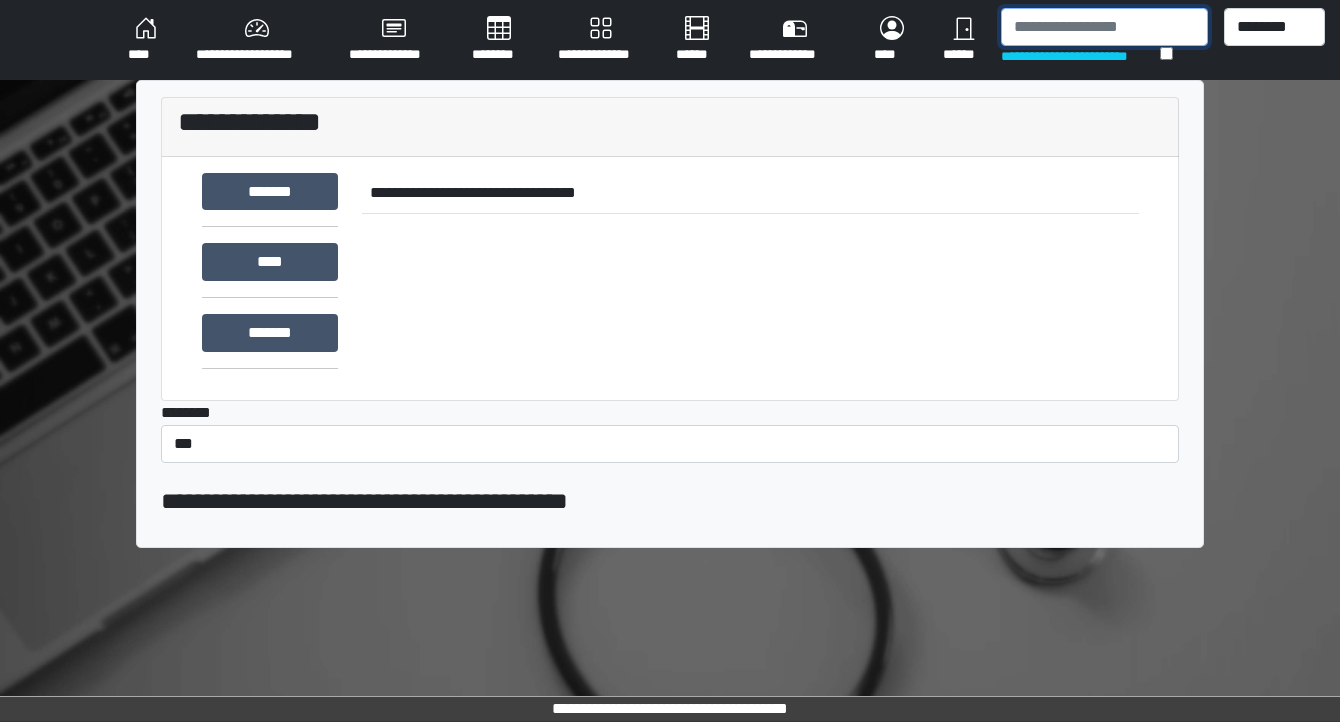 drag, startPoint x: 1070, startPoint y: 40, endPoint x: 1034, endPoint y: 50, distance: 37.363083 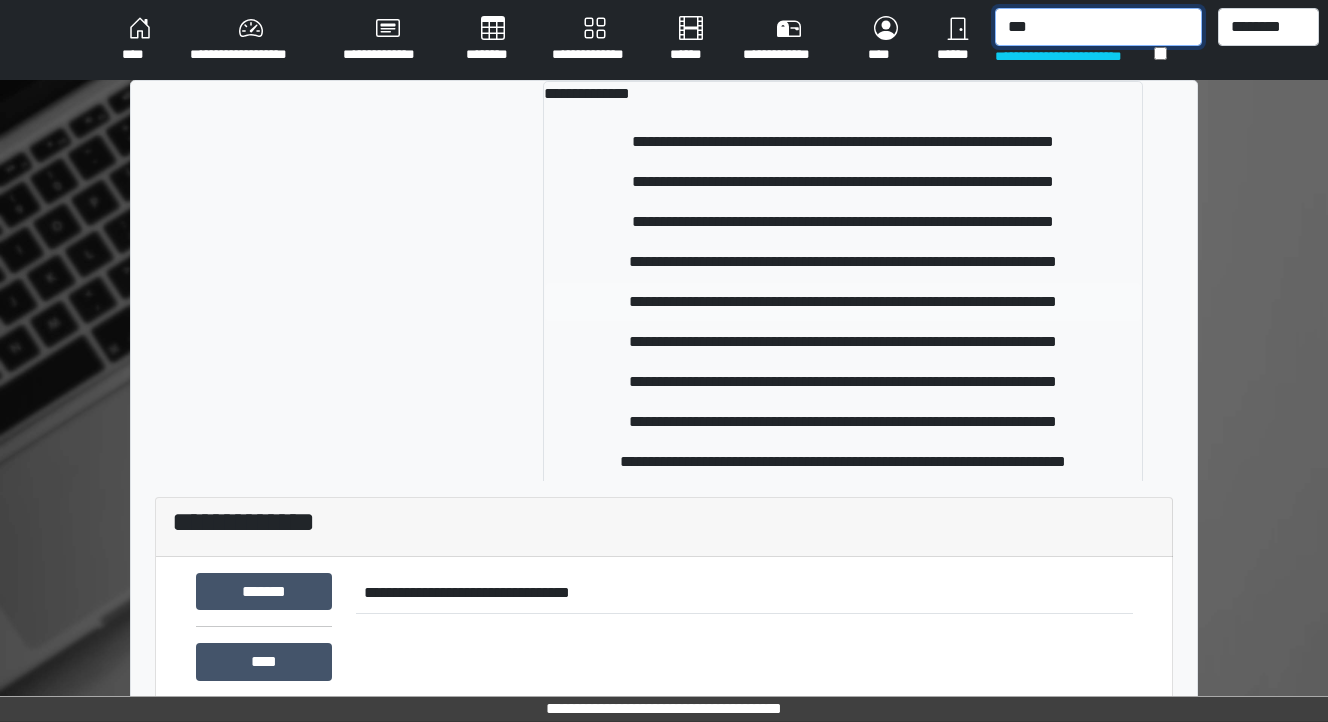type on "***" 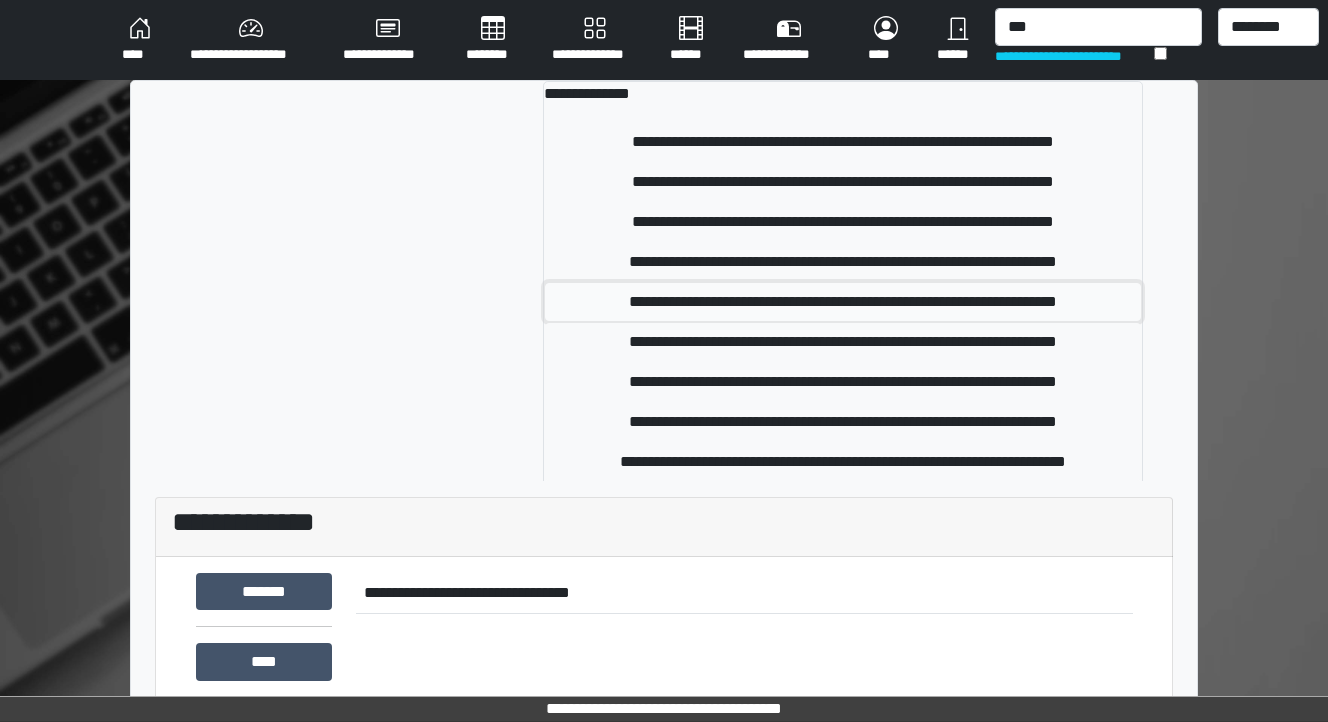 click on "**********" at bounding box center [843, 302] 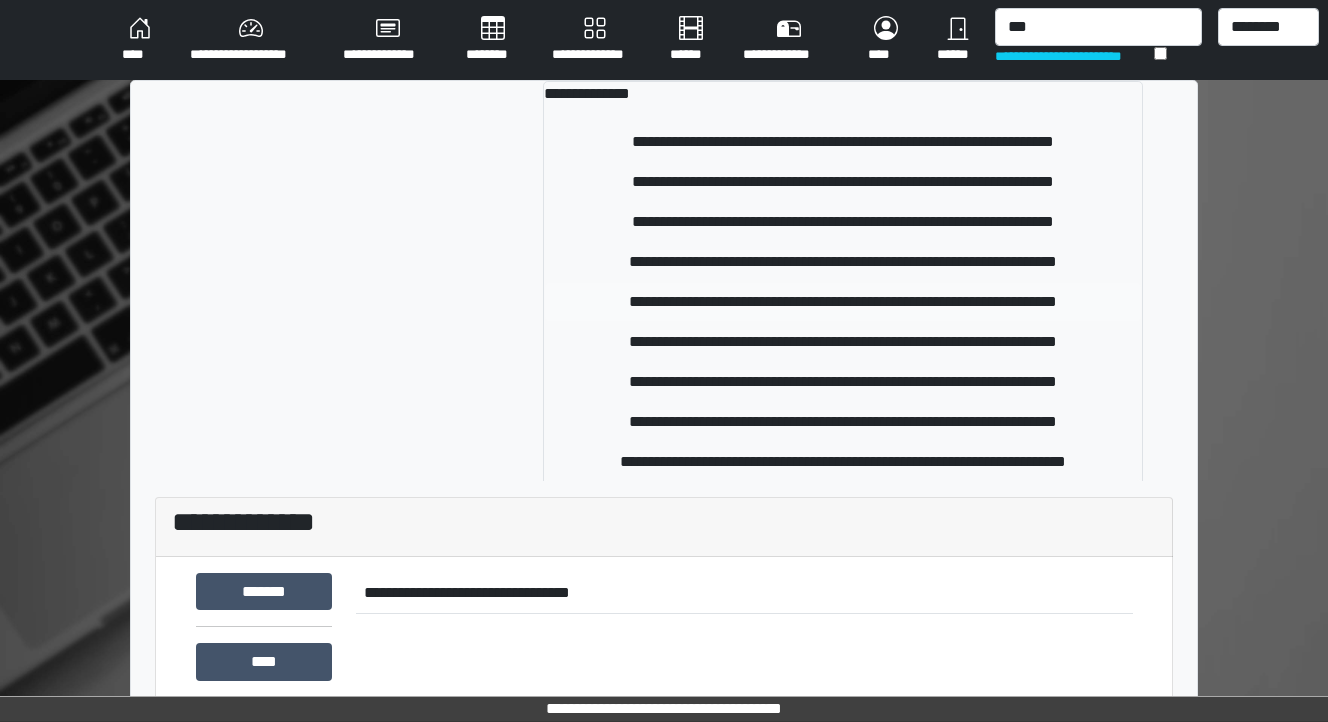 type 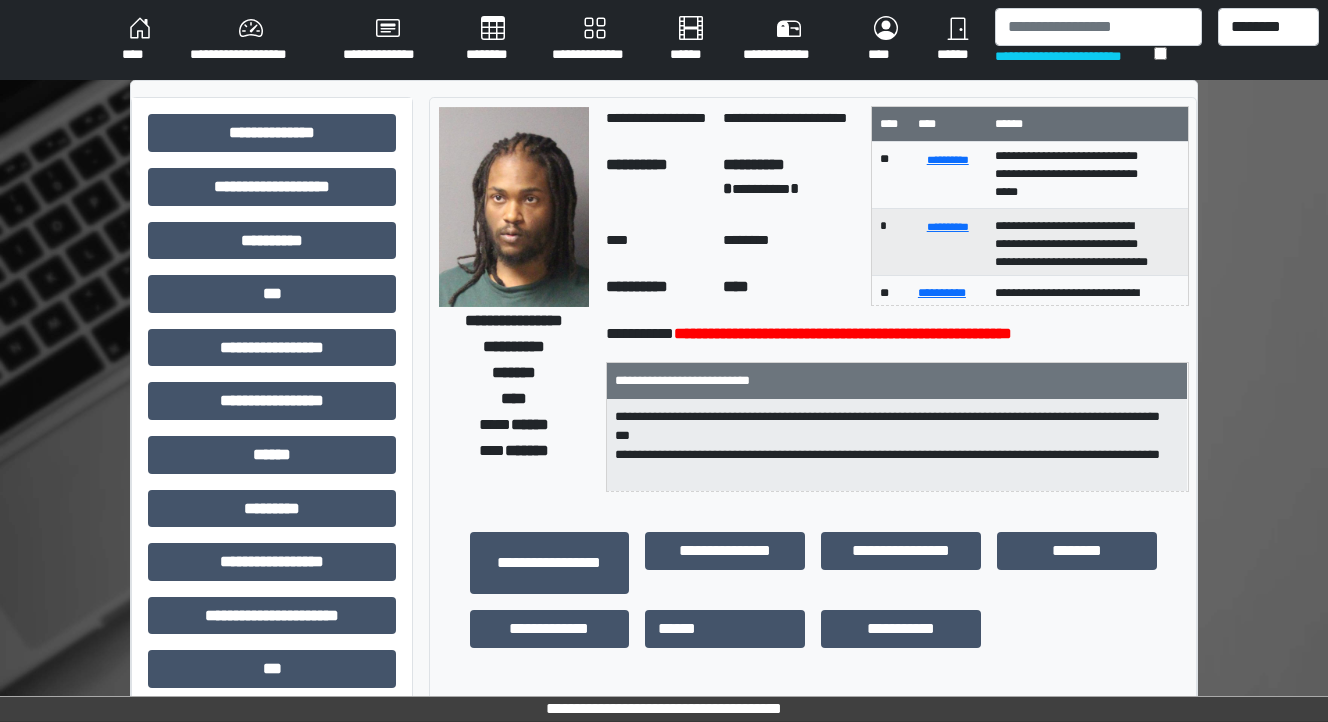 scroll, scrollTop: 0, scrollLeft: 0, axis: both 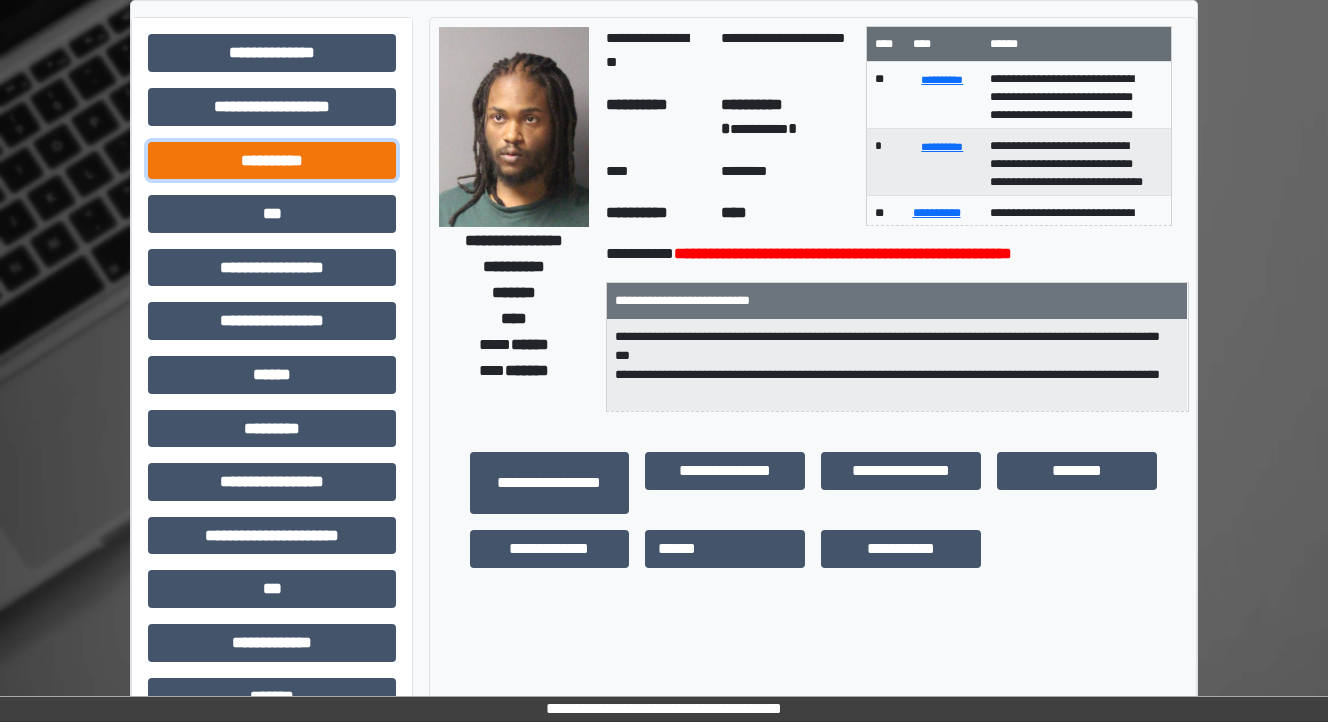 click on "**********" at bounding box center [272, 161] 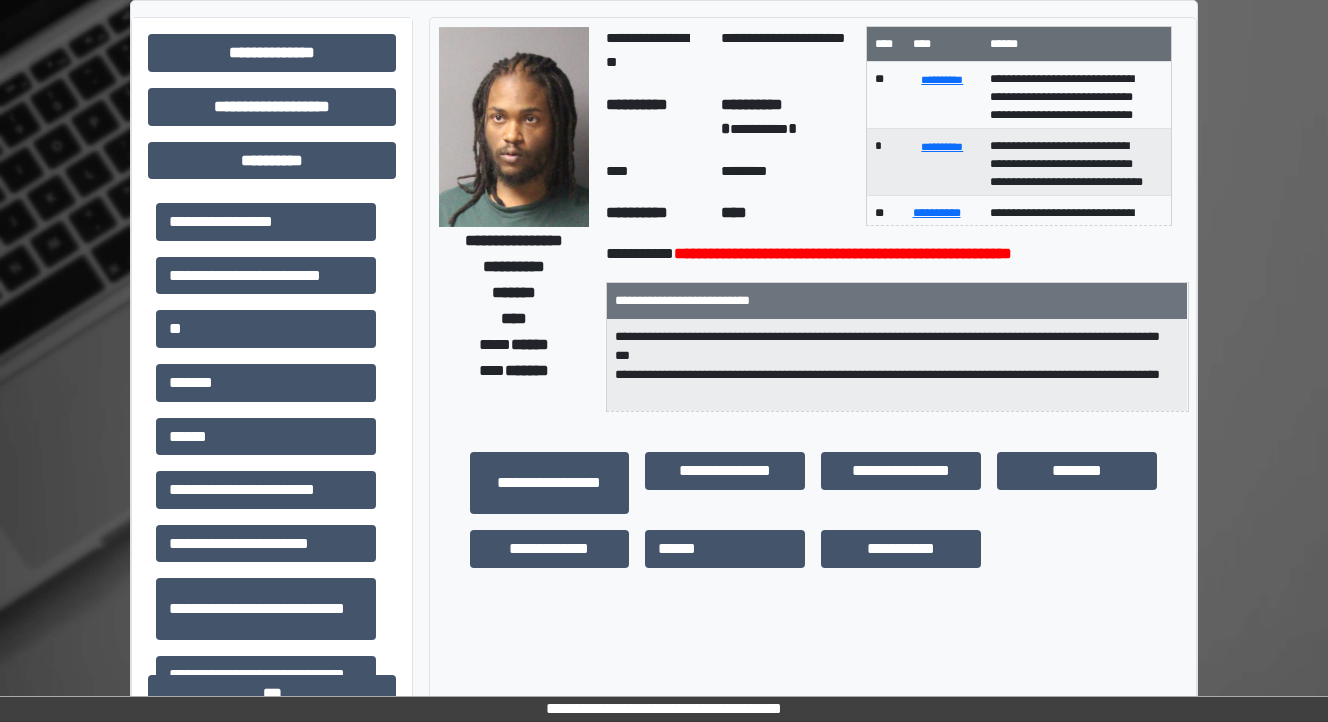 click on "**********" at bounding box center [266, 276] 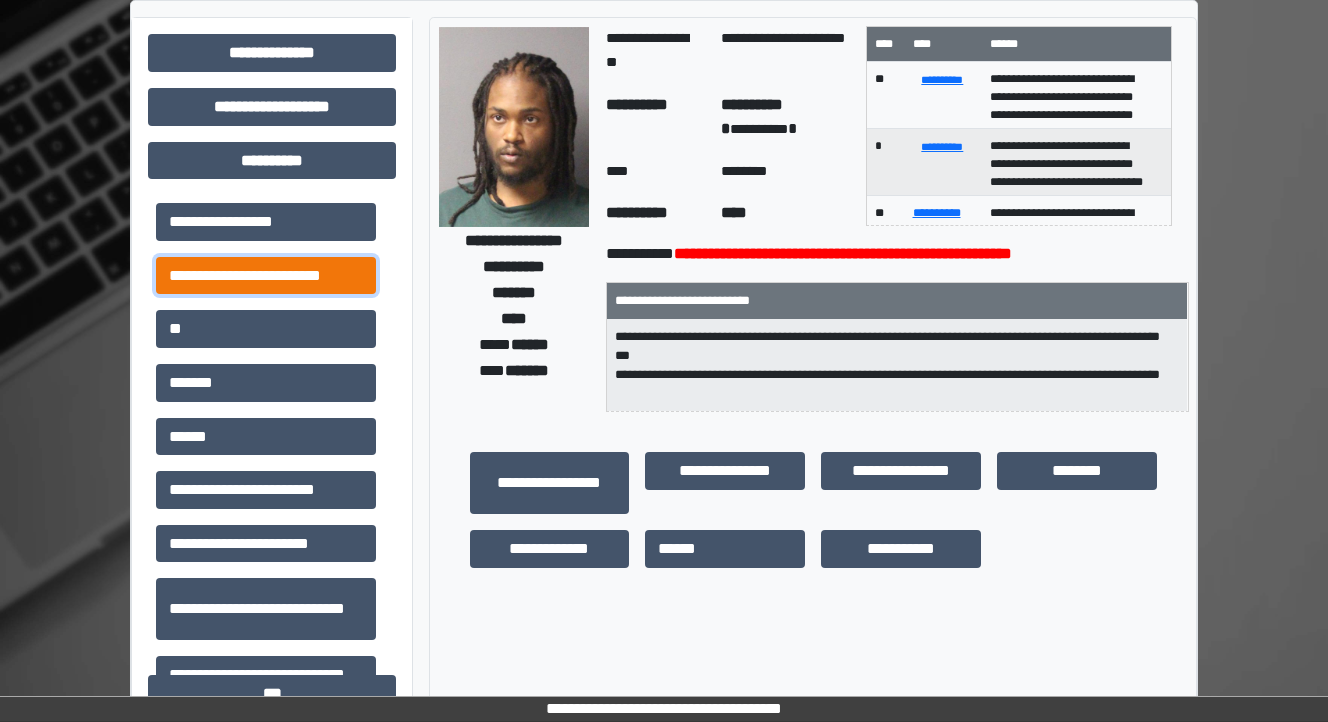 drag, startPoint x: 291, startPoint y: 276, endPoint x: 304, endPoint y: 282, distance: 14.3178215 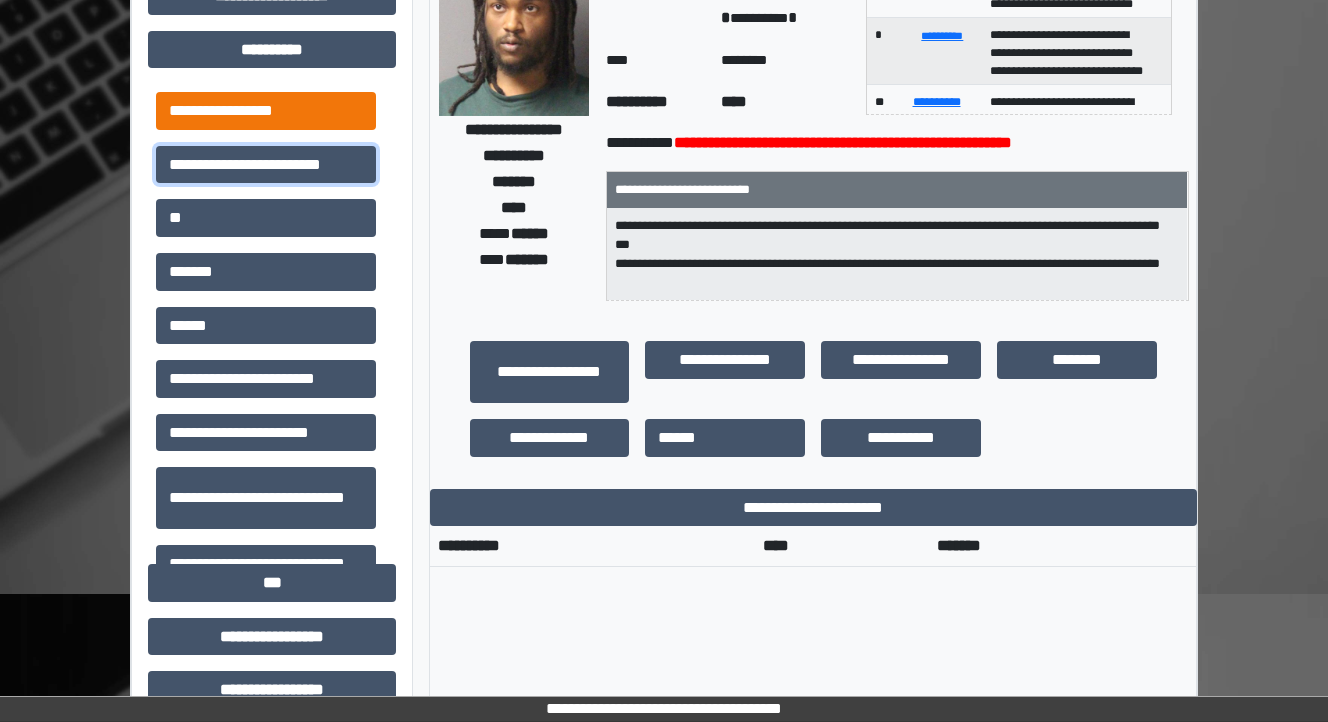 scroll, scrollTop: 0, scrollLeft: 0, axis: both 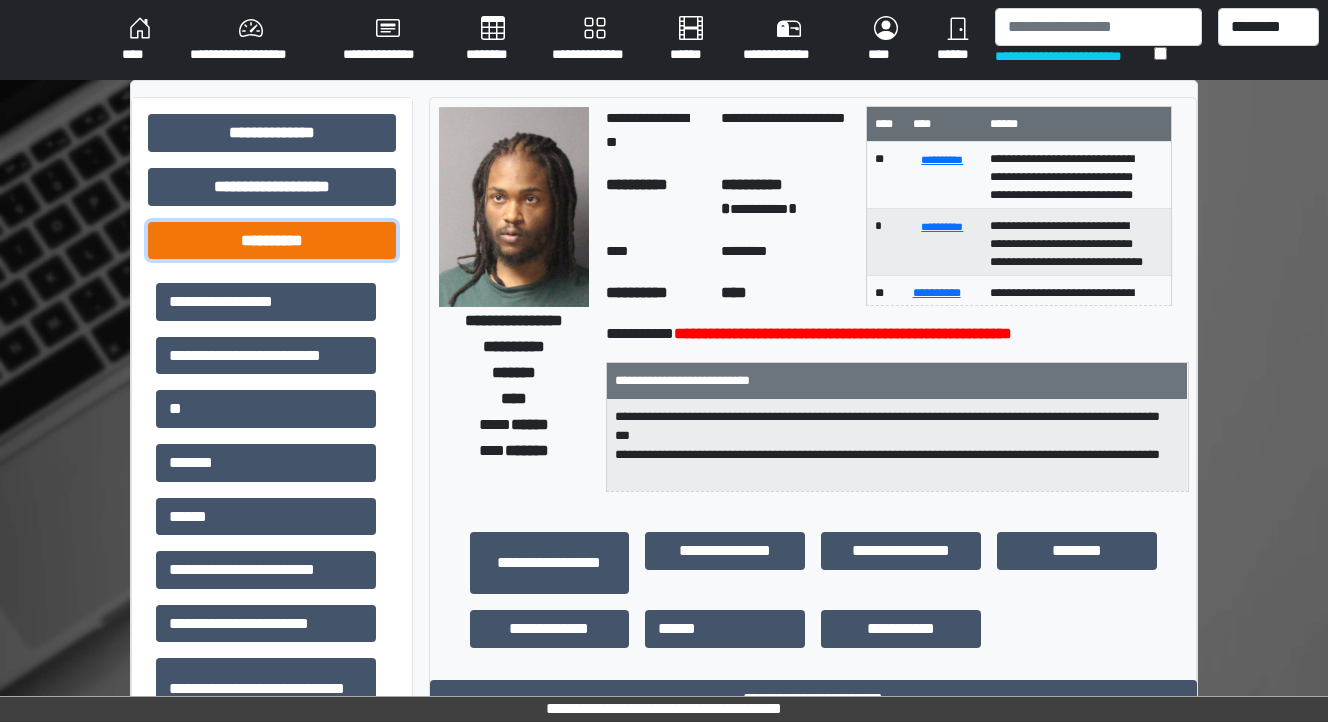 click on "**********" at bounding box center [272, 241] 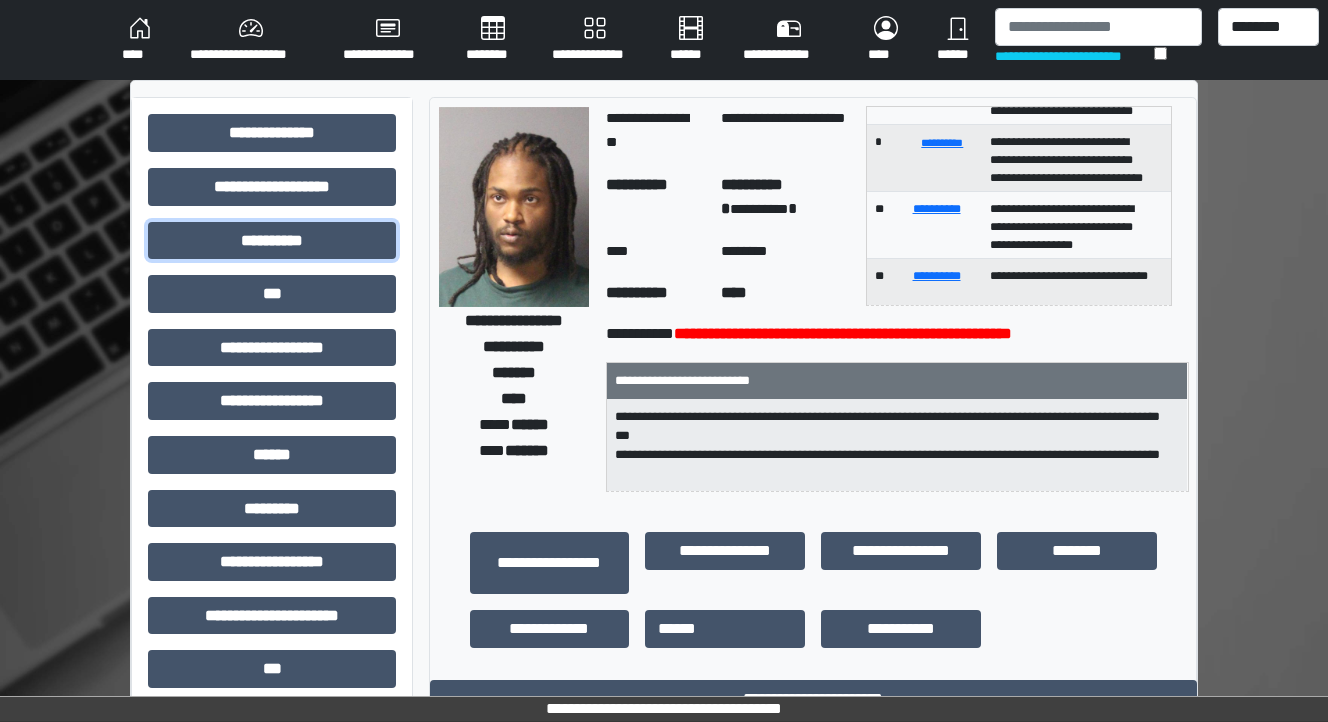scroll, scrollTop: 0, scrollLeft: 0, axis: both 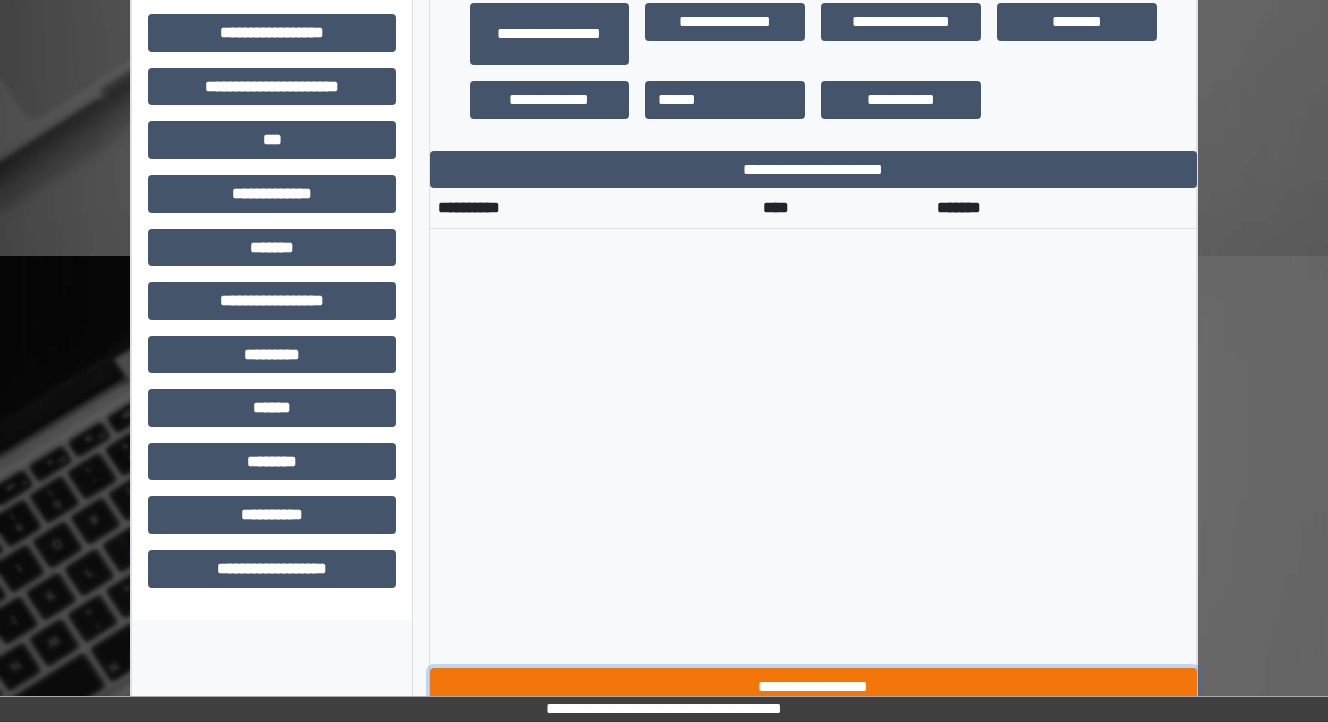 click on "**********" at bounding box center (813, 687) 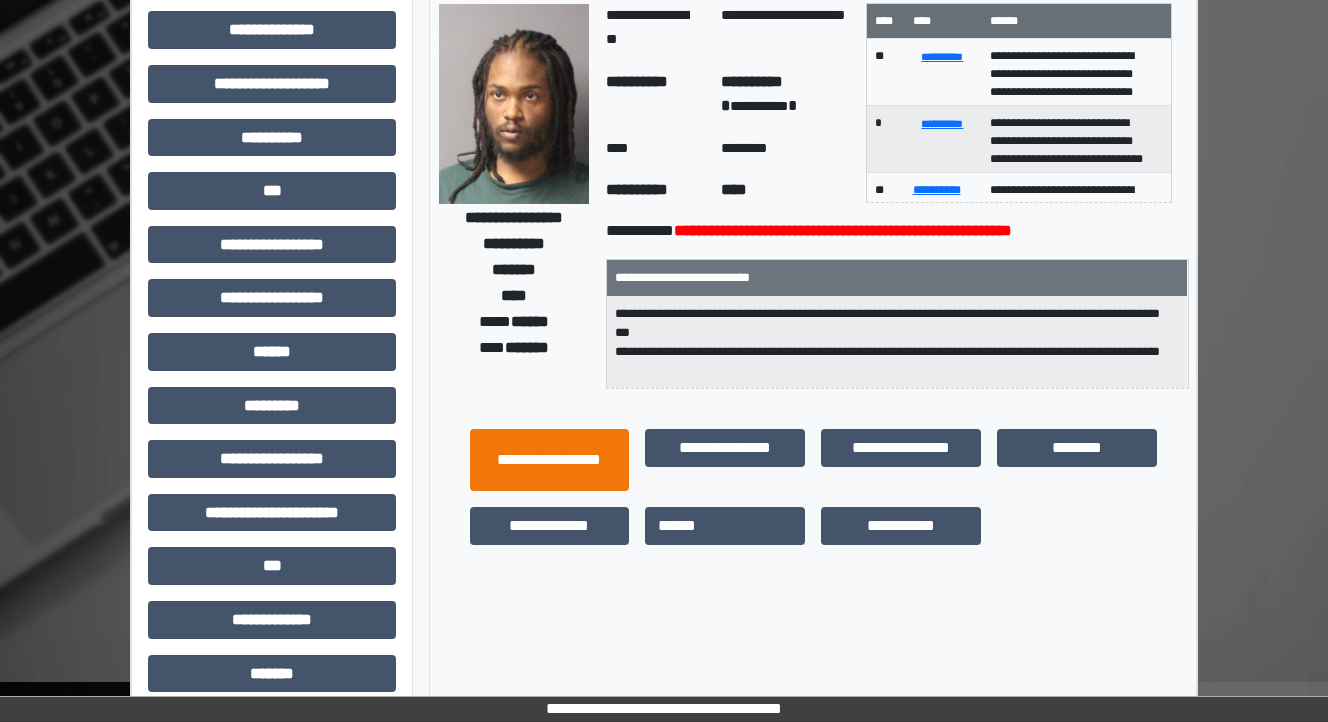scroll, scrollTop: 0, scrollLeft: 0, axis: both 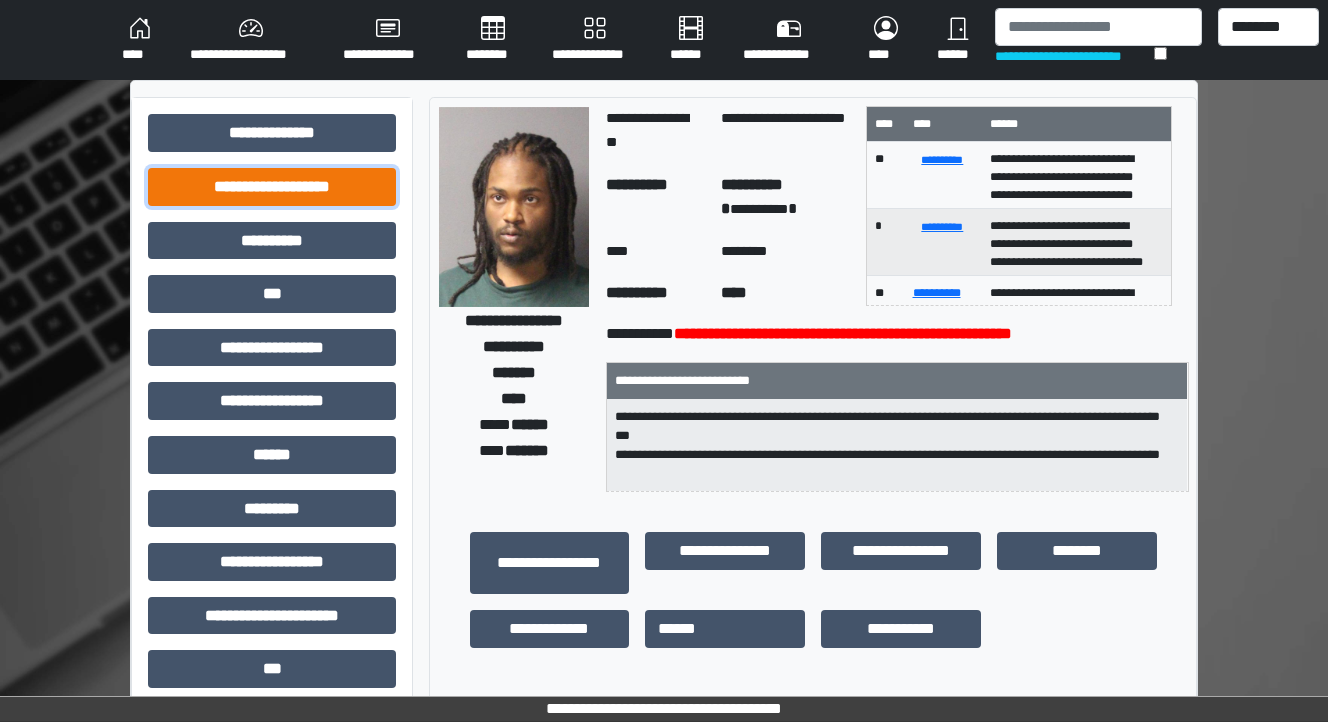 drag, startPoint x: 304, startPoint y: 171, endPoint x: 295, endPoint y: 176, distance: 10.29563 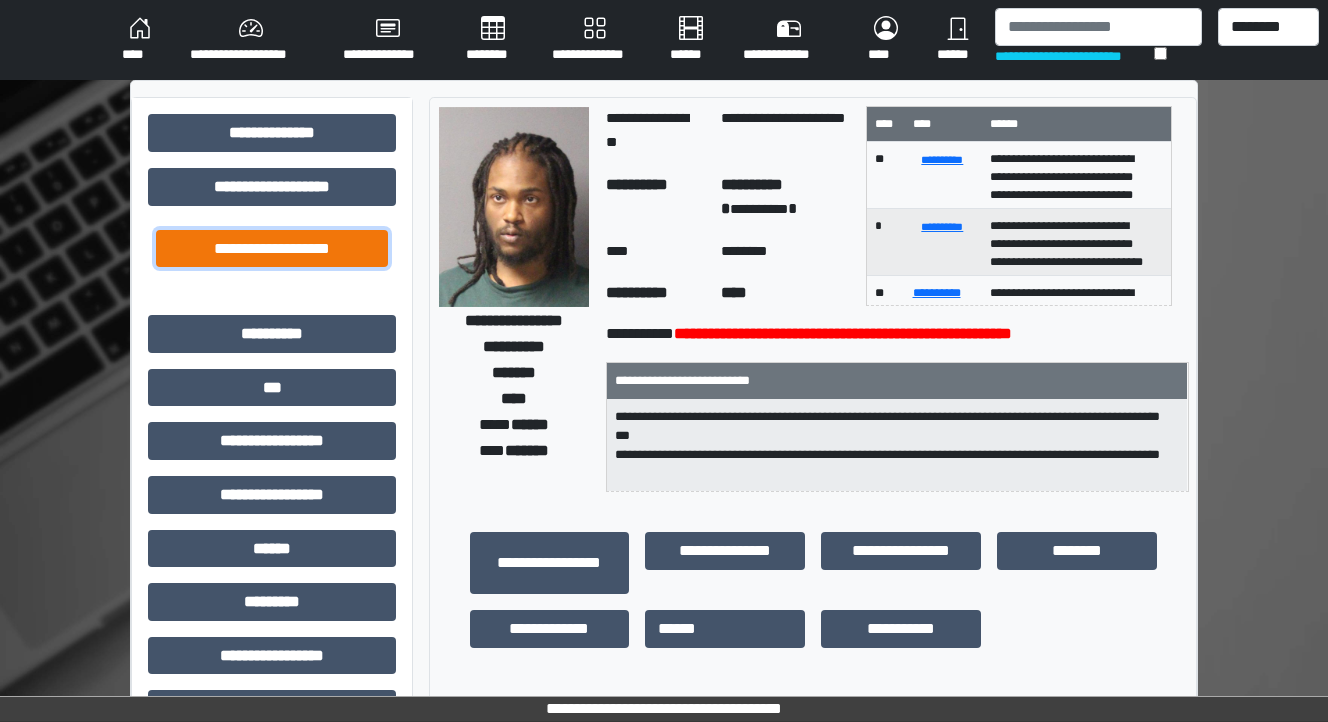 click on "**********" at bounding box center [272, 249] 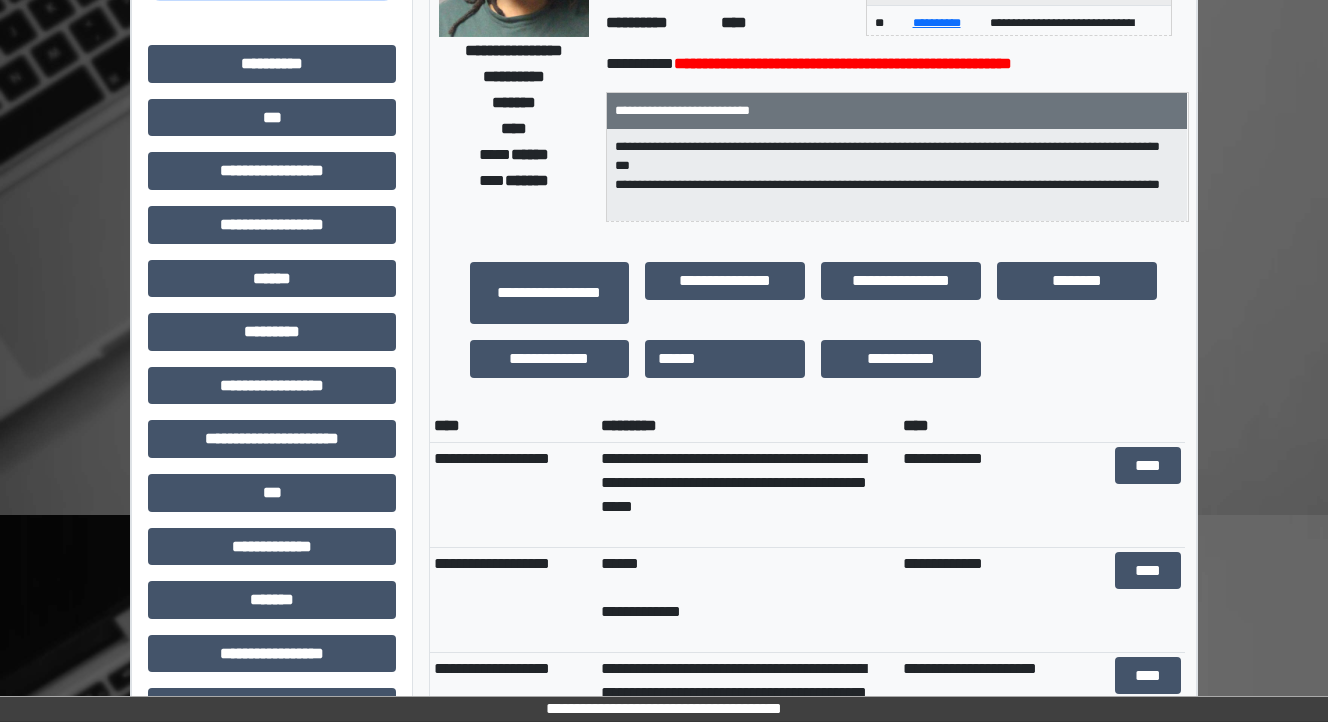 scroll, scrollTop: 537, scrollLeft: 0, axis: vertical 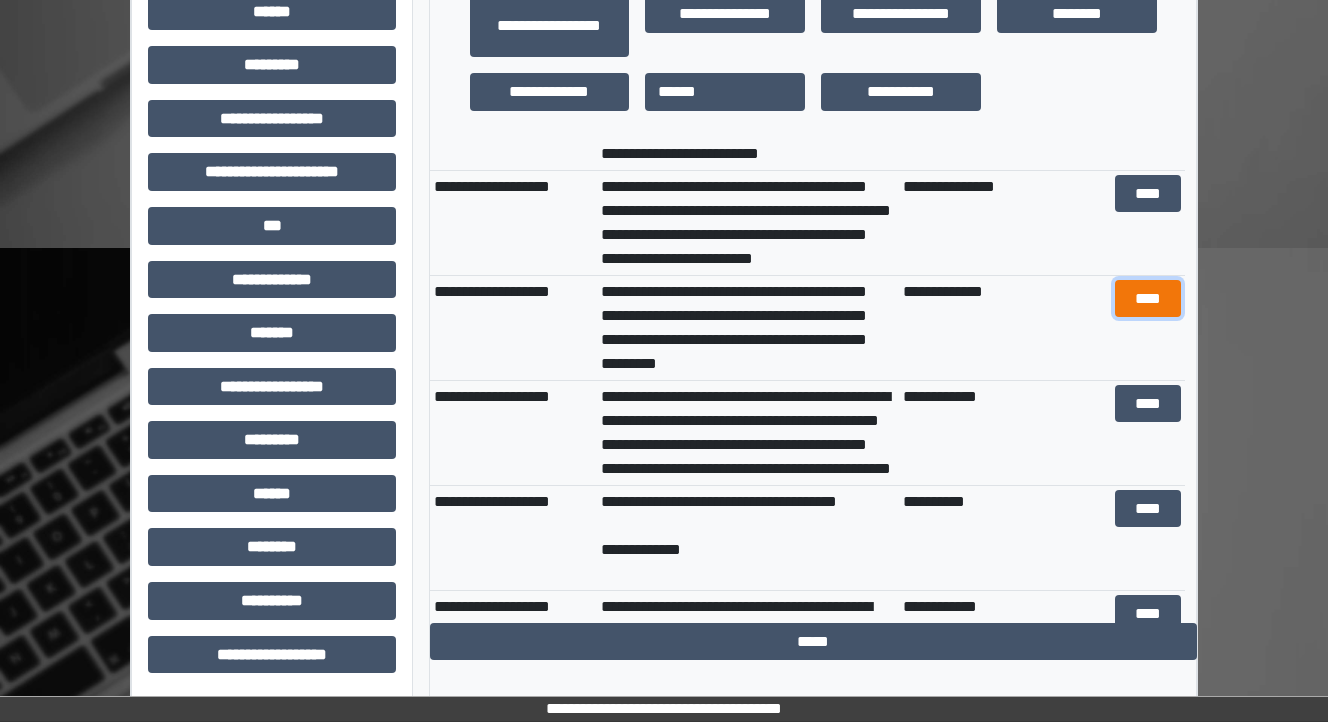 click on "****" at bounding box center [1148, 299] 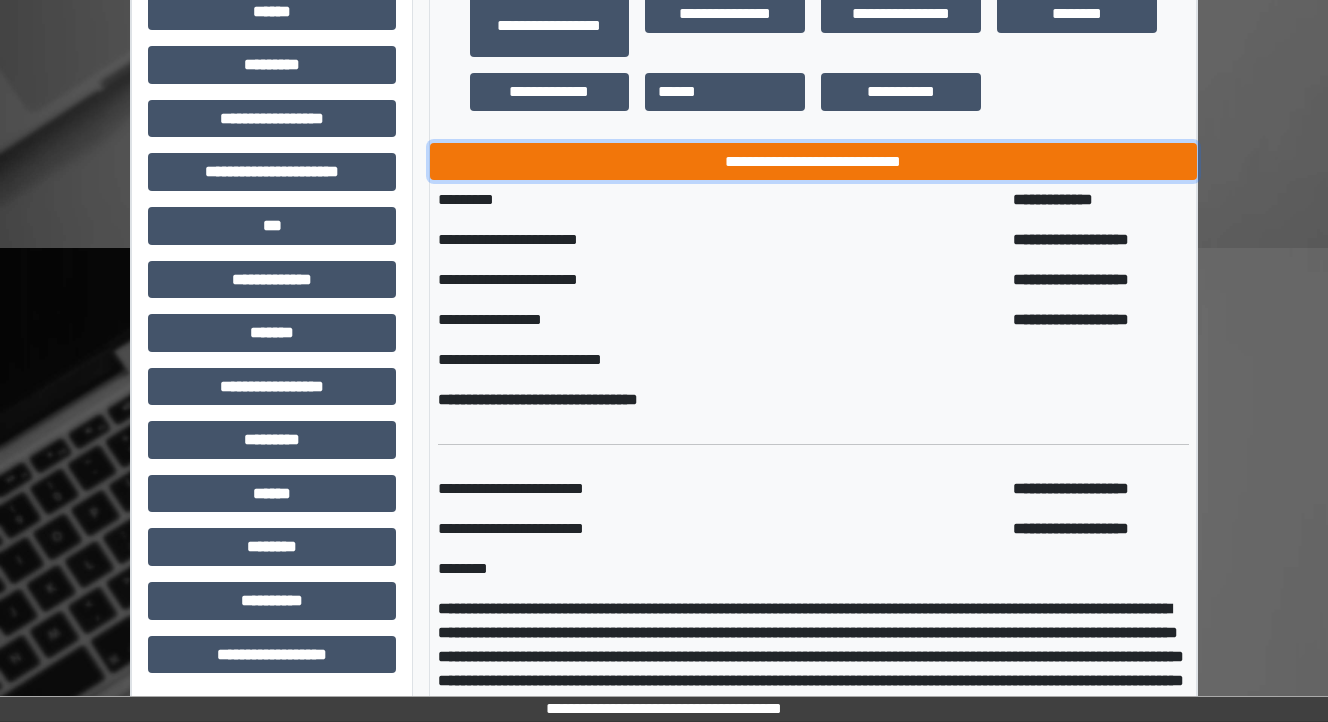 click on "**********" at bounding box center [813, 162] 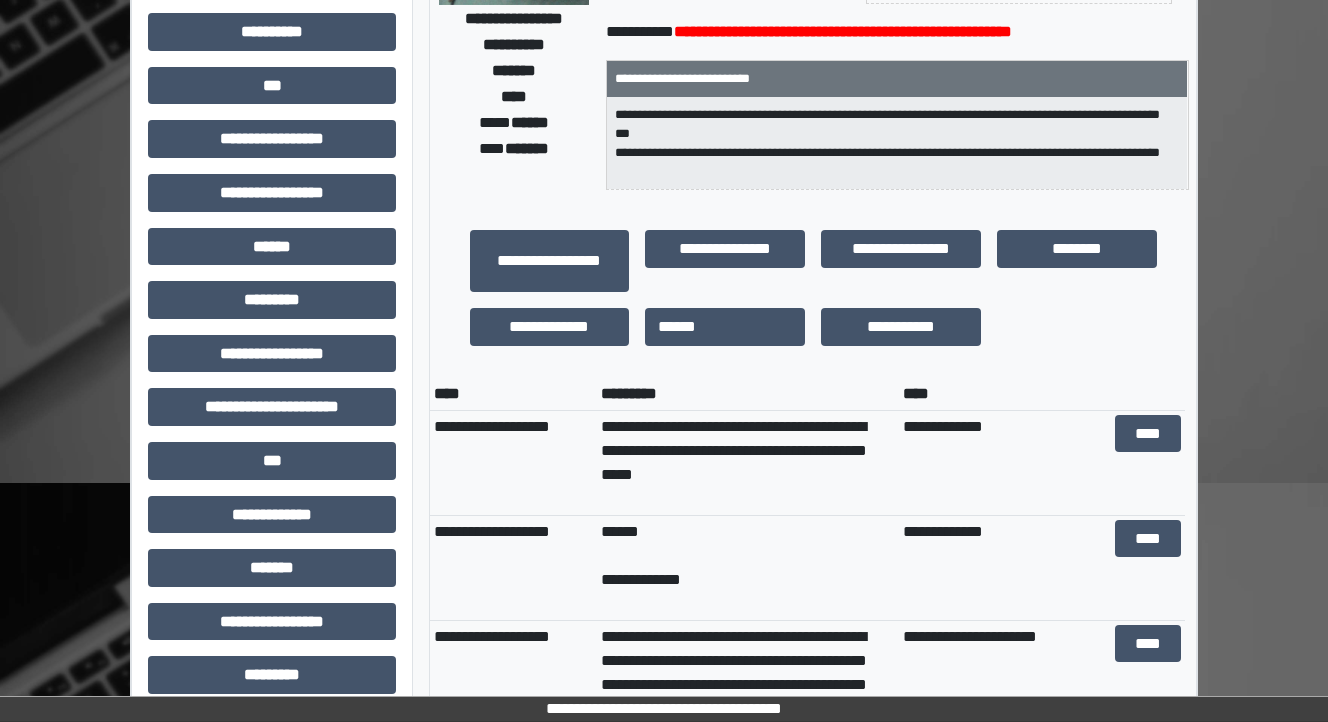 scroll, scrollTop: 537, scrollLeft: 0, axis: vertical 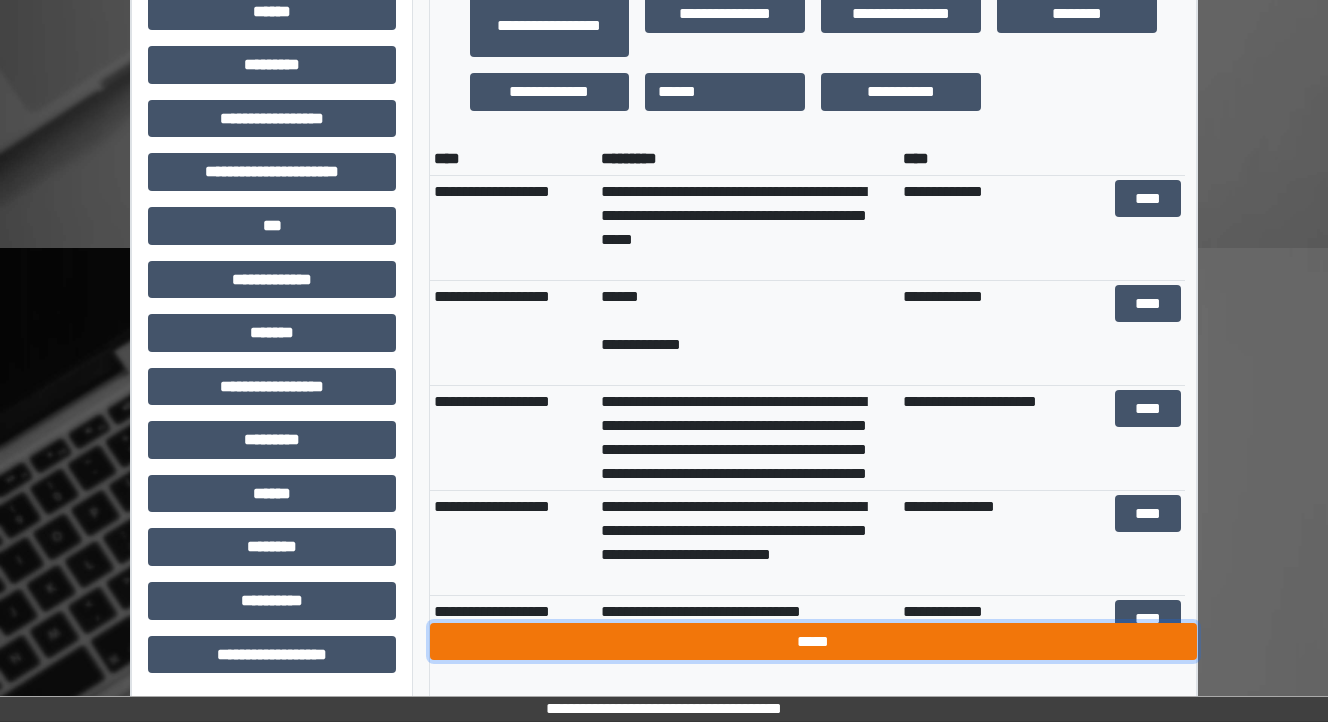 click on "*****" at bounding box center [813, 642] 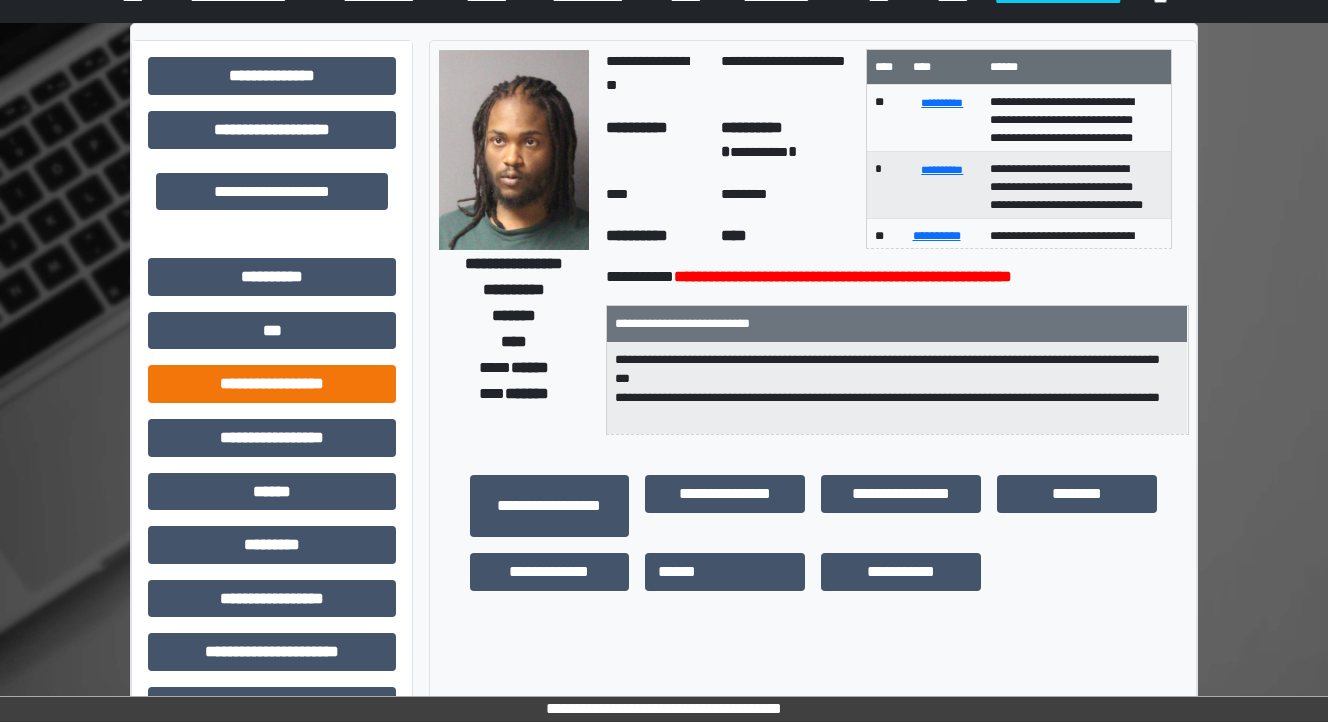 scroll, scrollTop: 0, scrollLeft: 0, axis: both 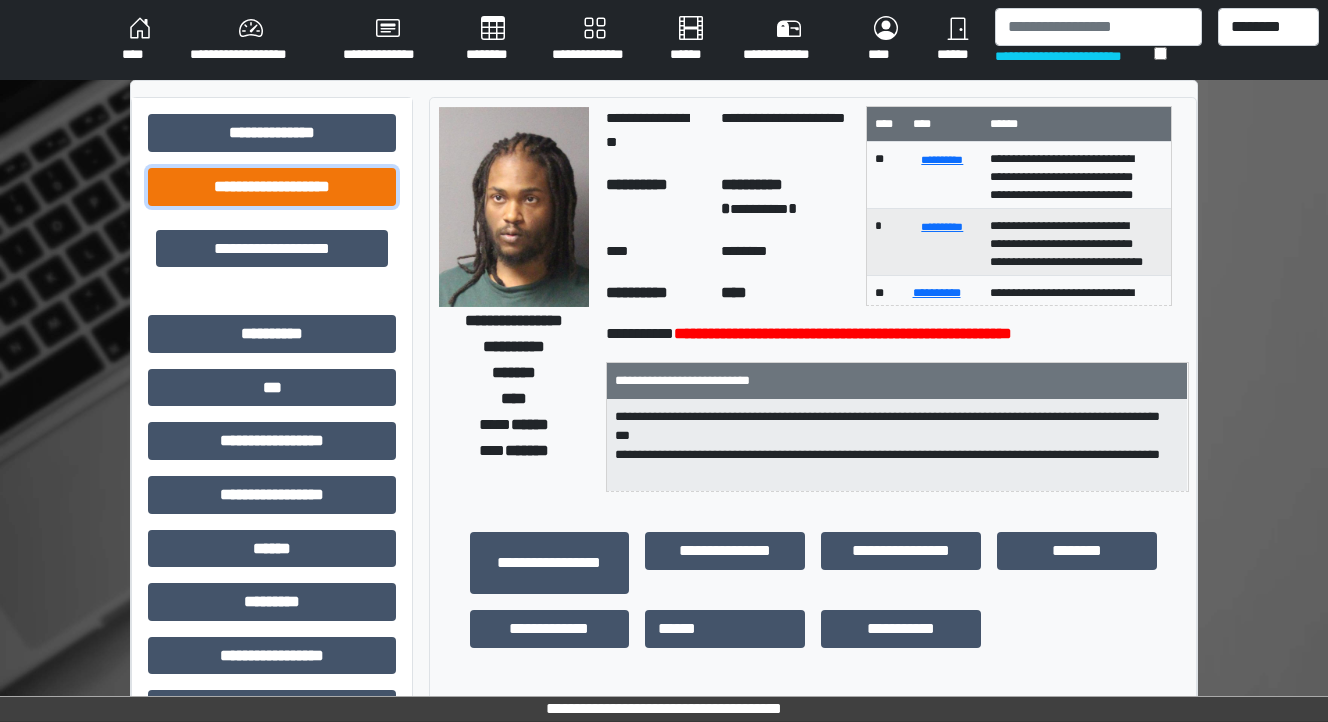 click on "**********" at bounding box center [272, 187] 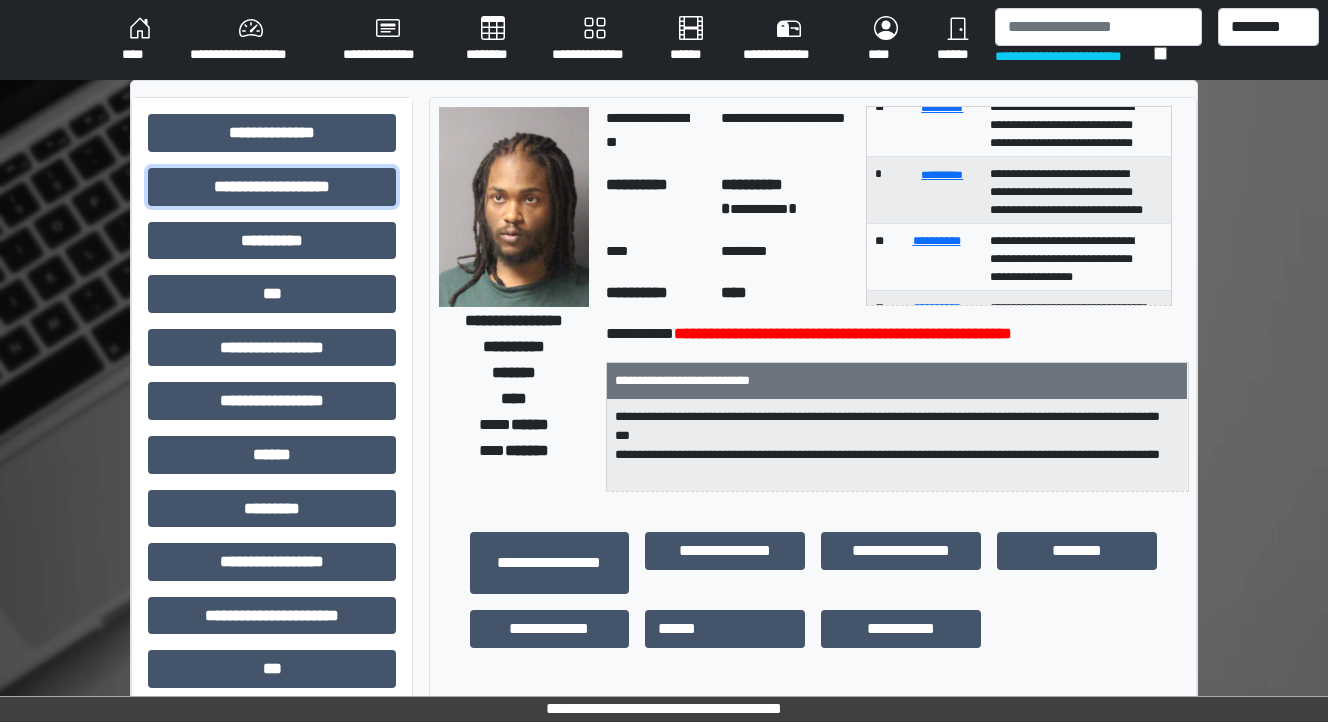 scroll, scrollTop: 80, scrollLeft: 0, axis: vertical 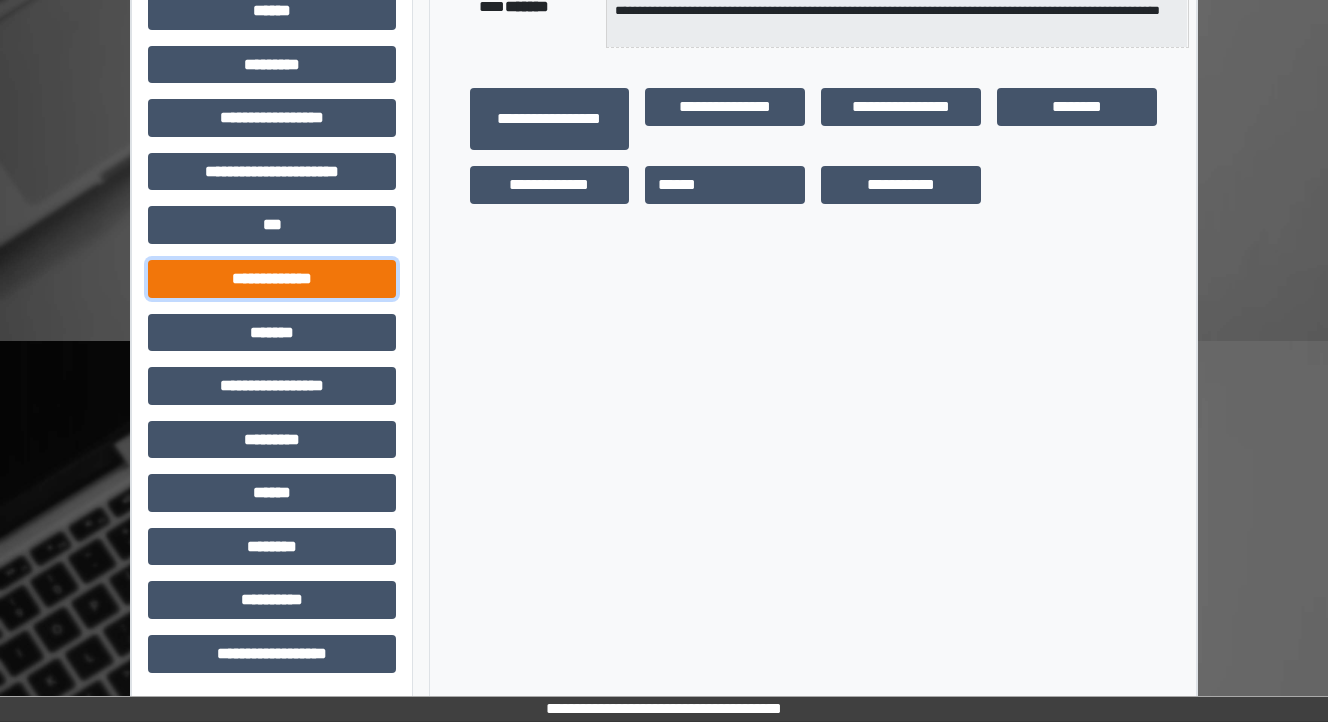 click on "**********" at bounding box center [272, 279] 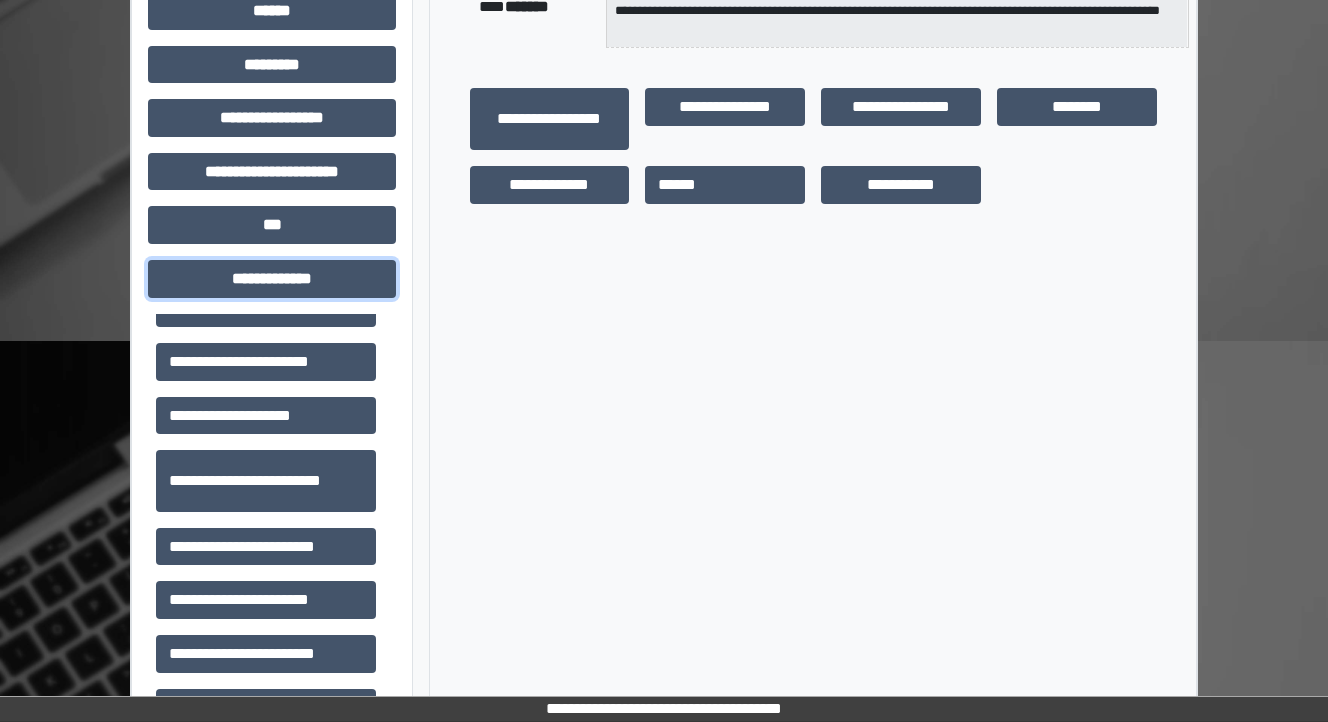 scroll, scrollTop: 400, scrollLeft: 0, axis: vertical 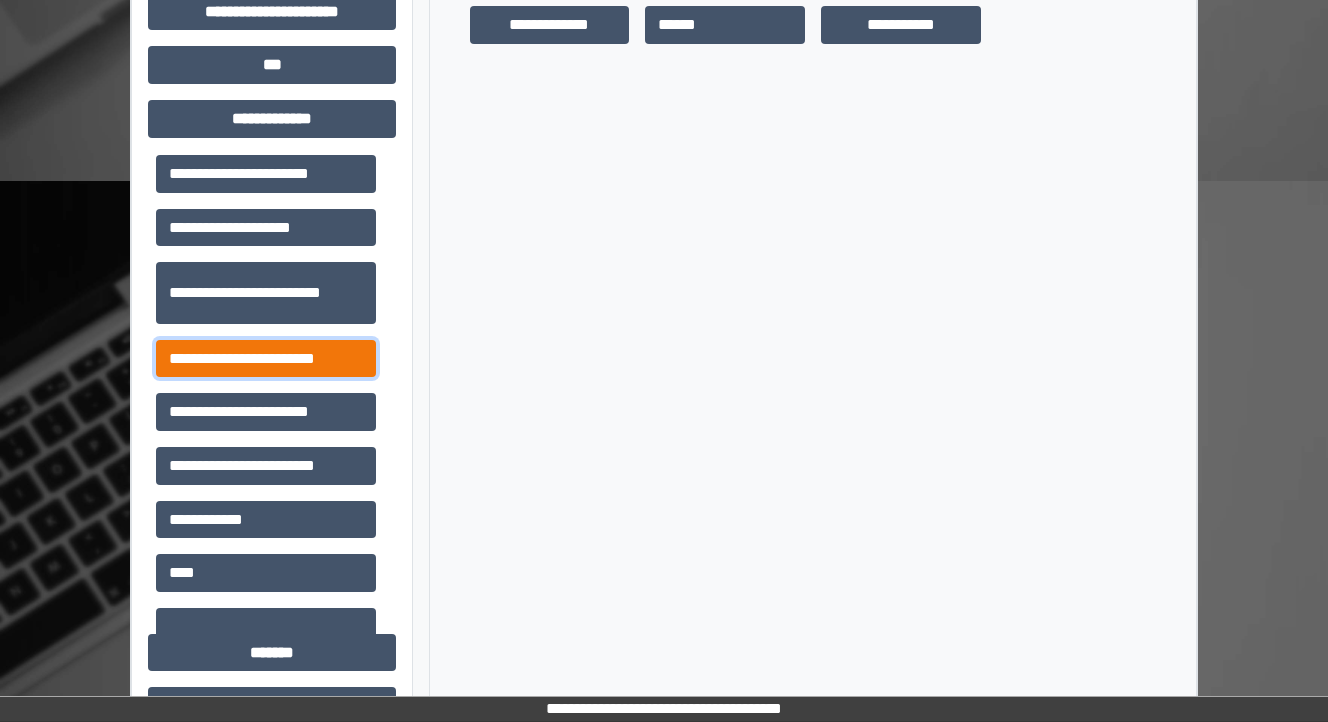 click on "**********" at bounding box center [266, 359] 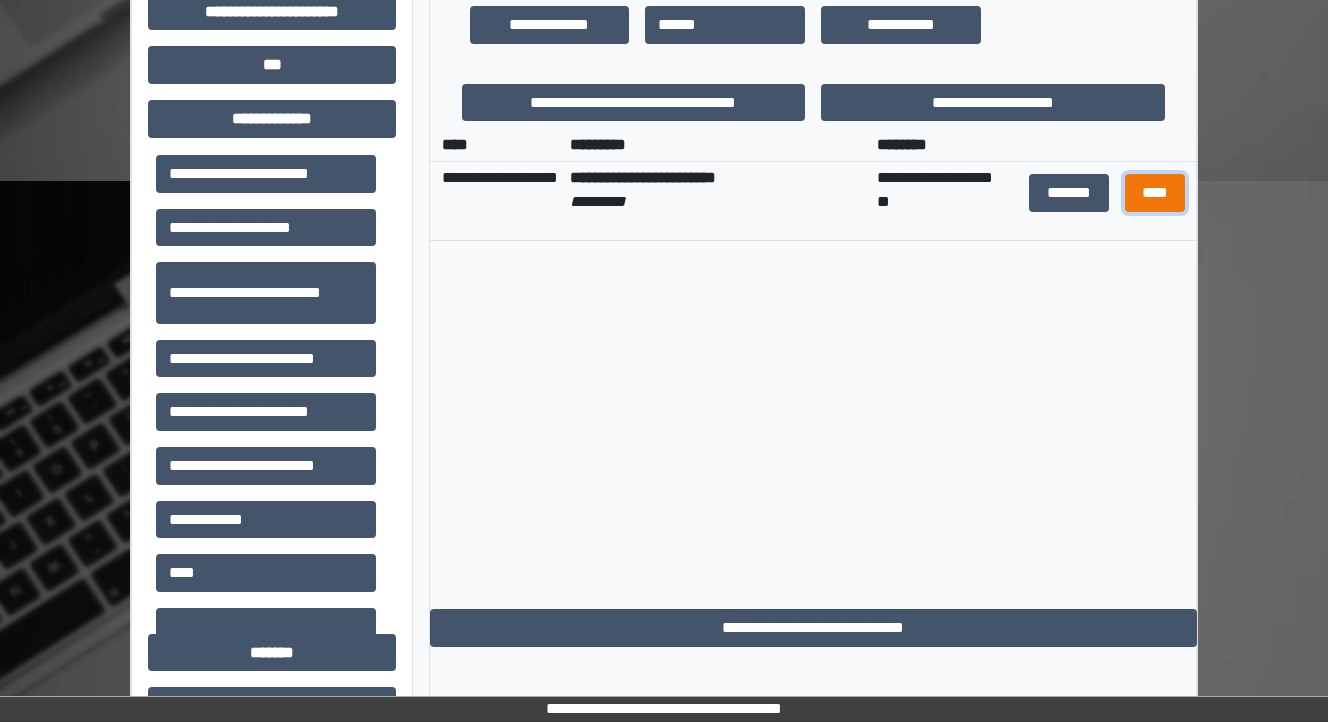 click on "****" at bounding box center [1154, 193] 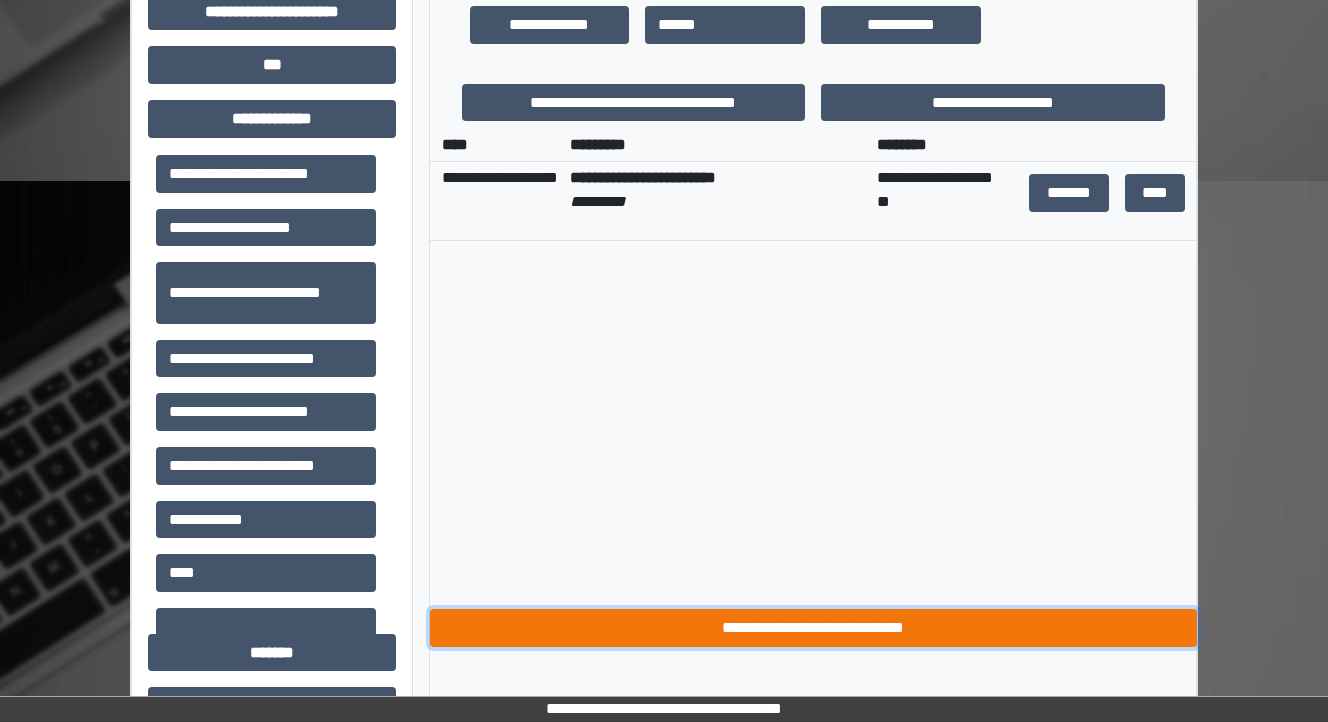 click on "**********" at bounding box center (813, 628) 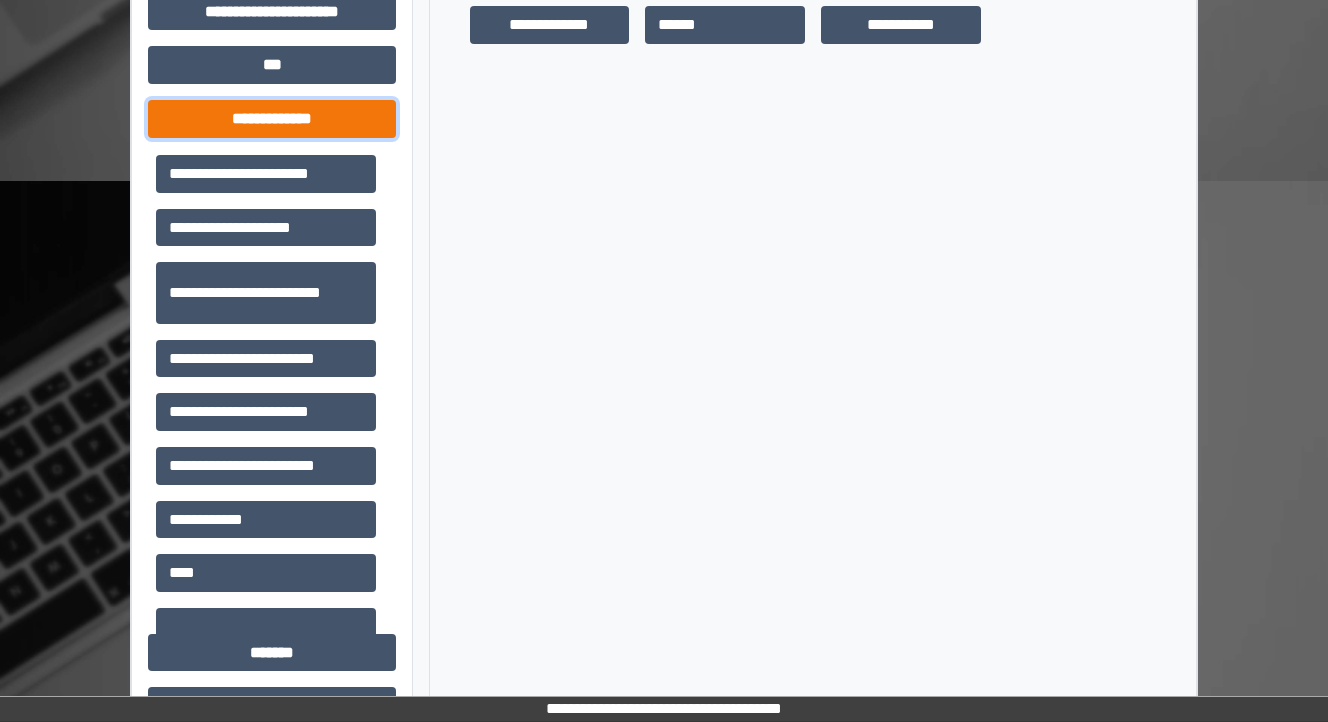 click on "**********" at bounding box center (272, 119) 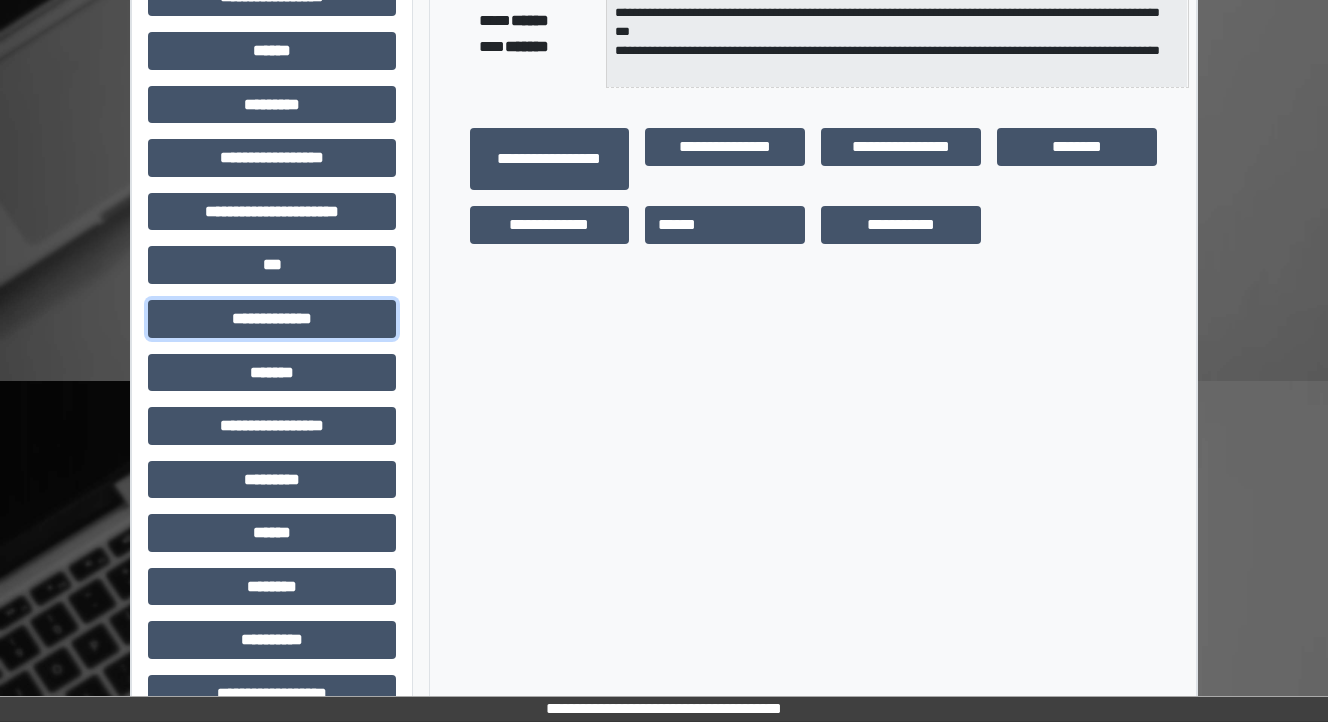 scroll, scrollTop: 444, scrollLeft: 0, axis: vertical 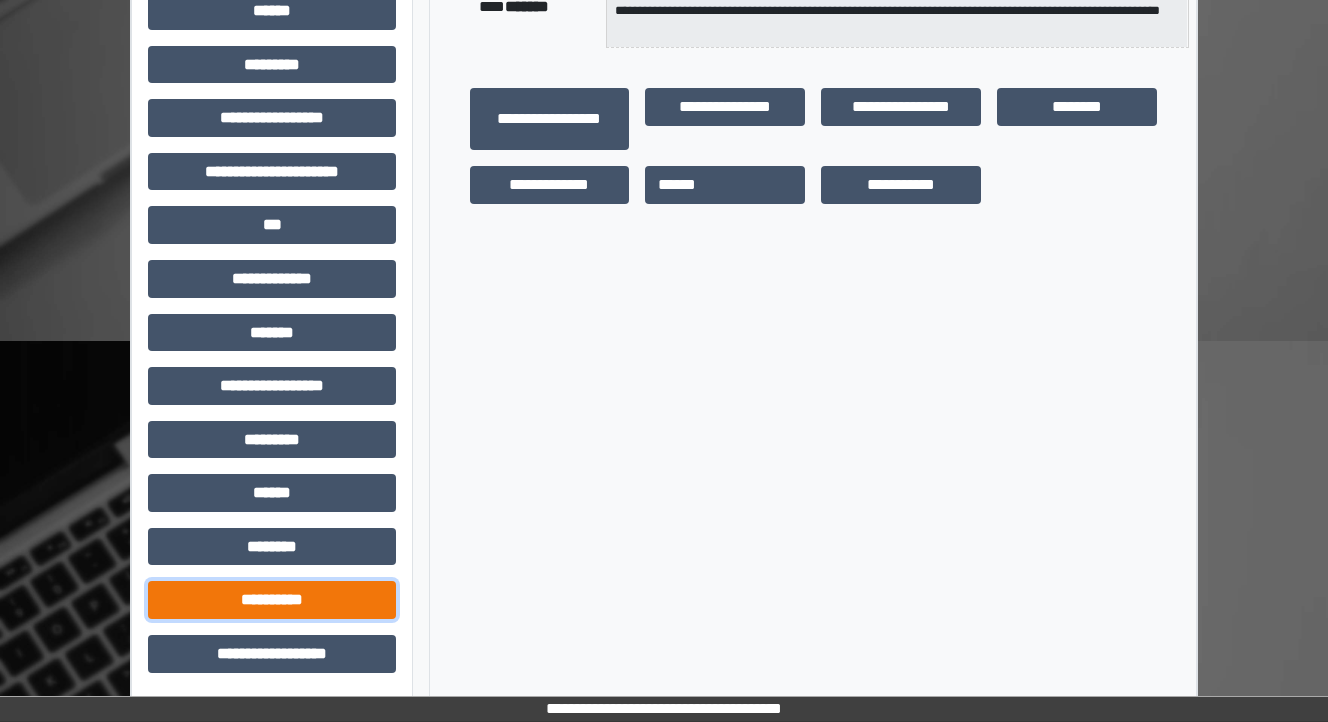 click on "**********" at bounding box center [272, 600] 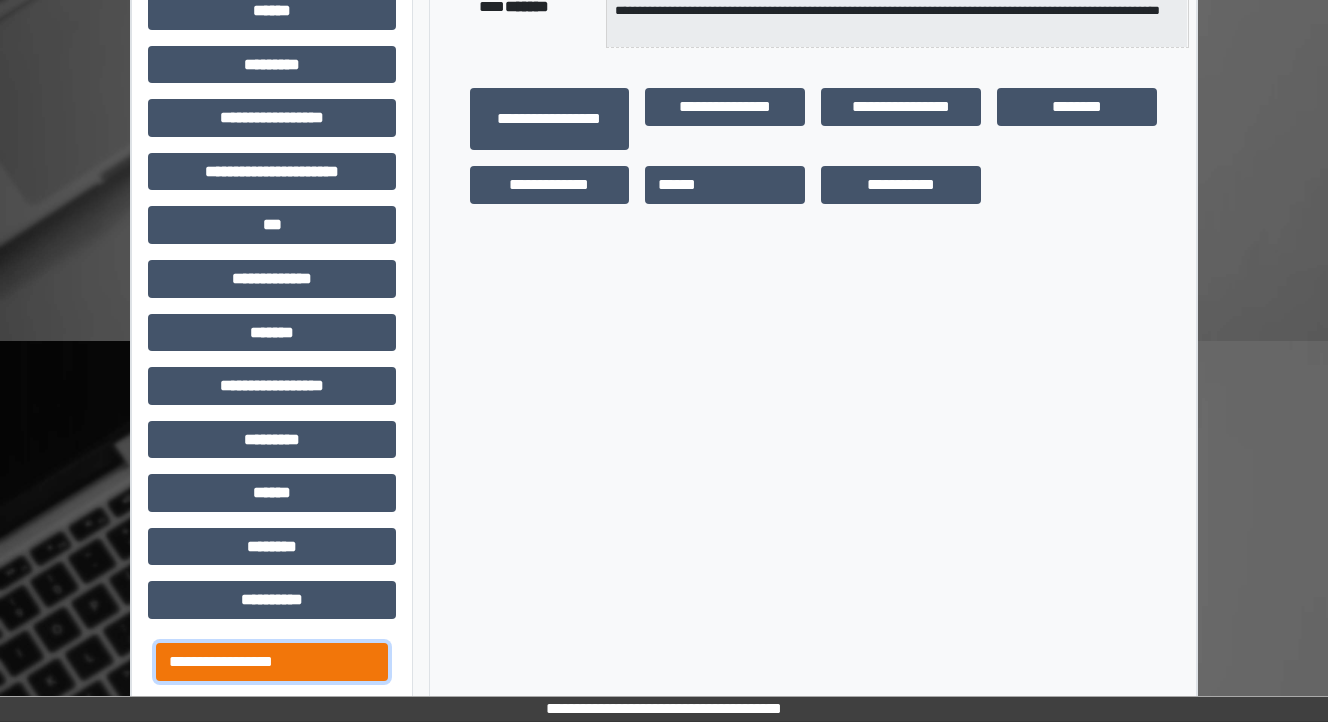click on "**********" at bounding box center (272, 662) 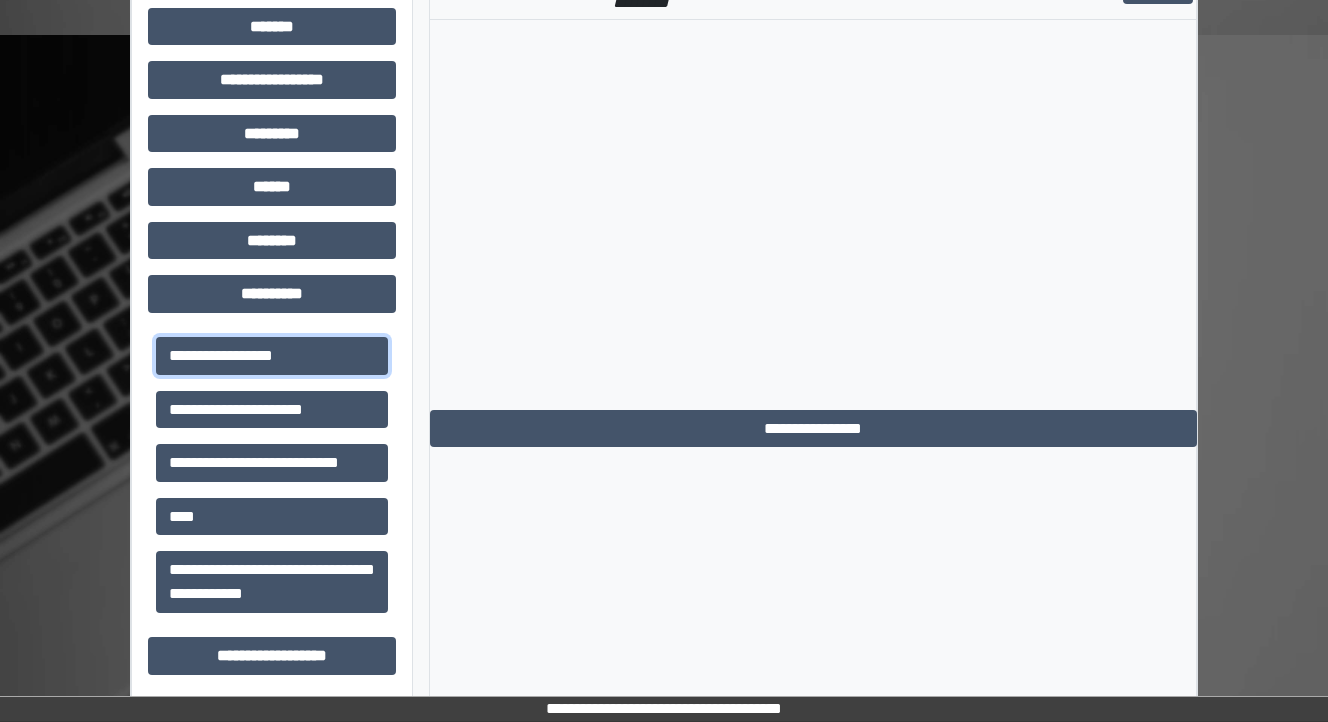 scroll, scrollTop: 752, scrollLeft: 0, axis: vertical 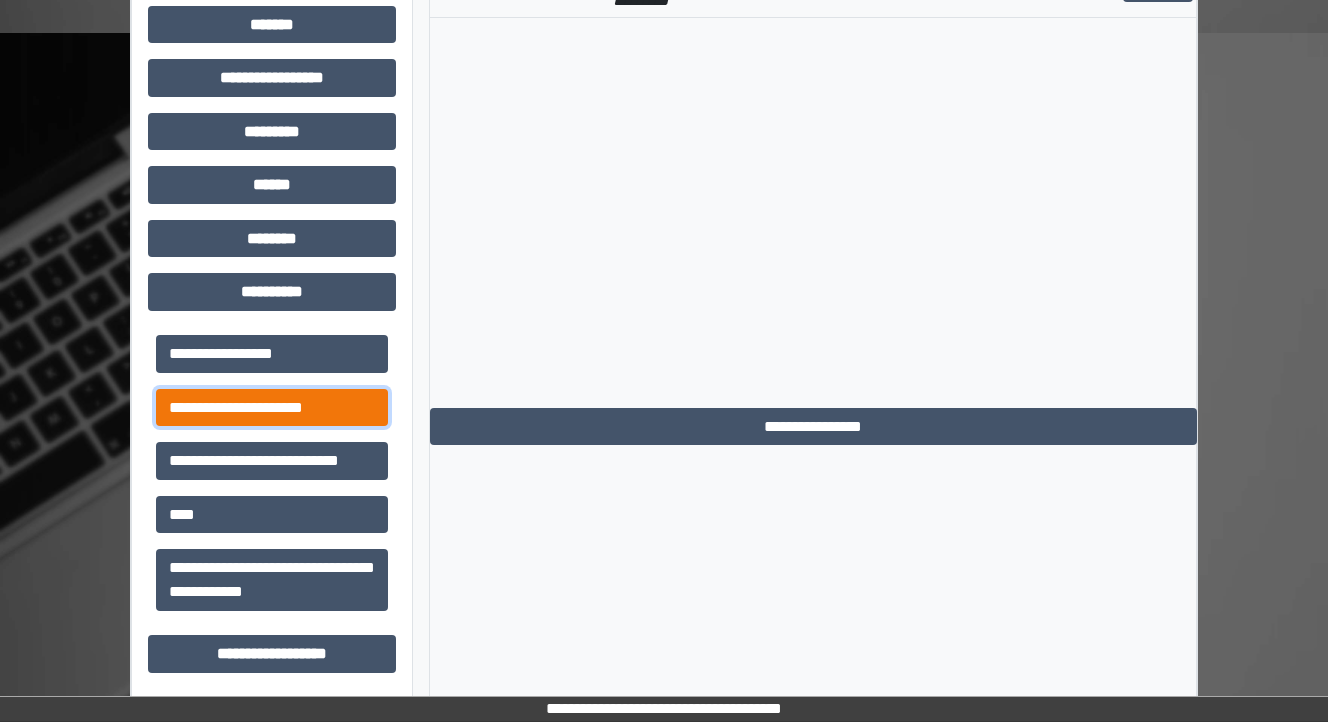 click on "**********" at bounding box center (272, 408) 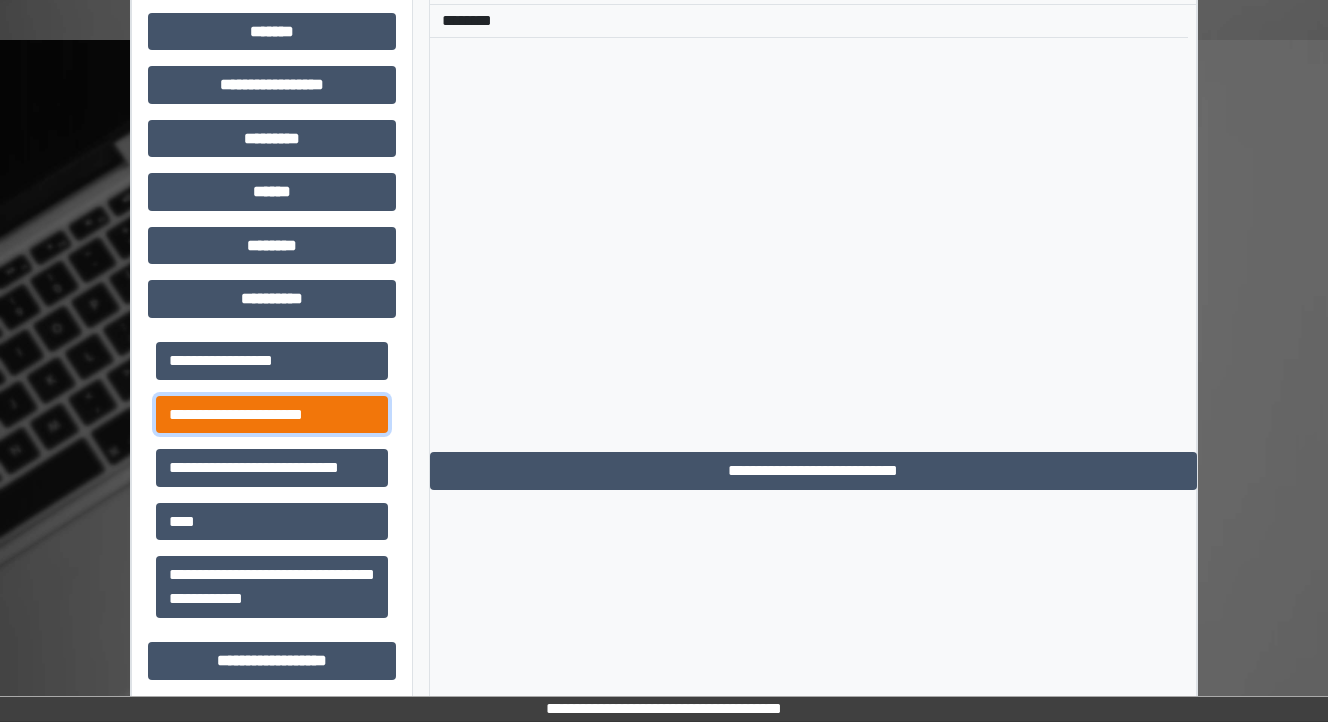 scroll, scrollTop: 752, scrollLeft: 0, axis: vertical 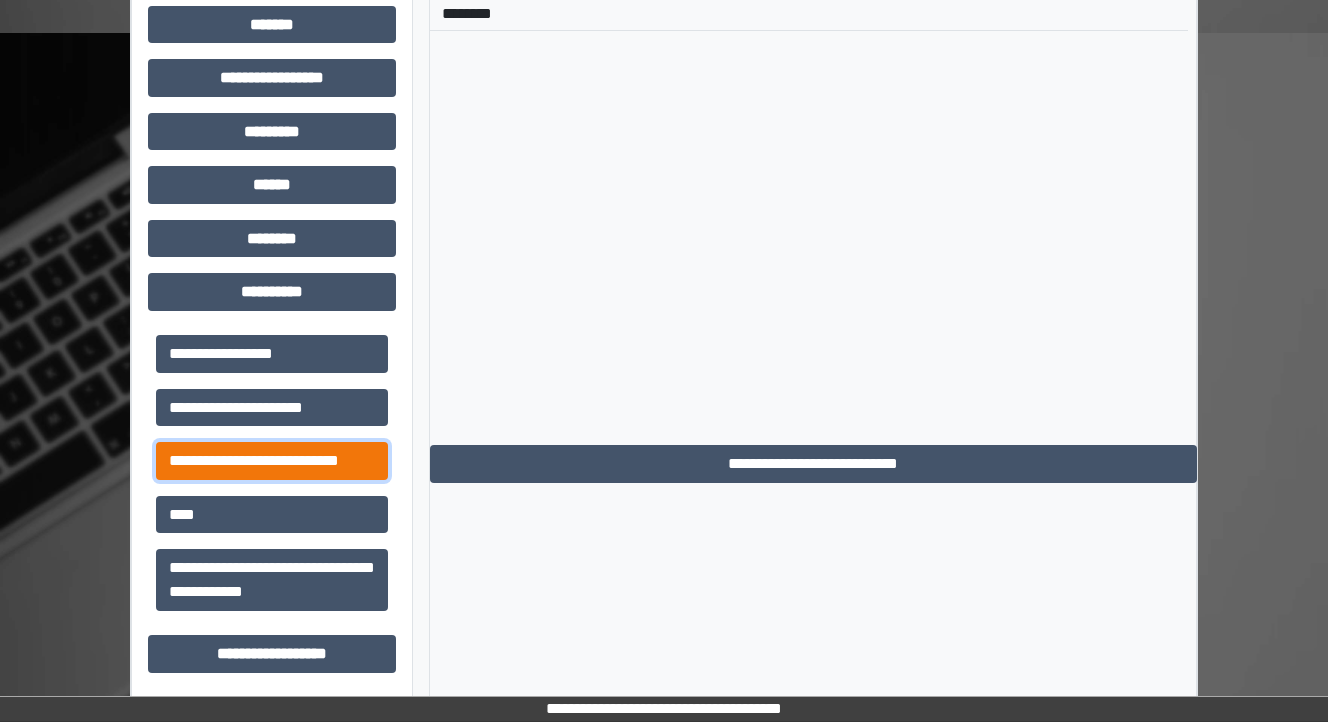 click on "**********" at bounding box center (272, 461) 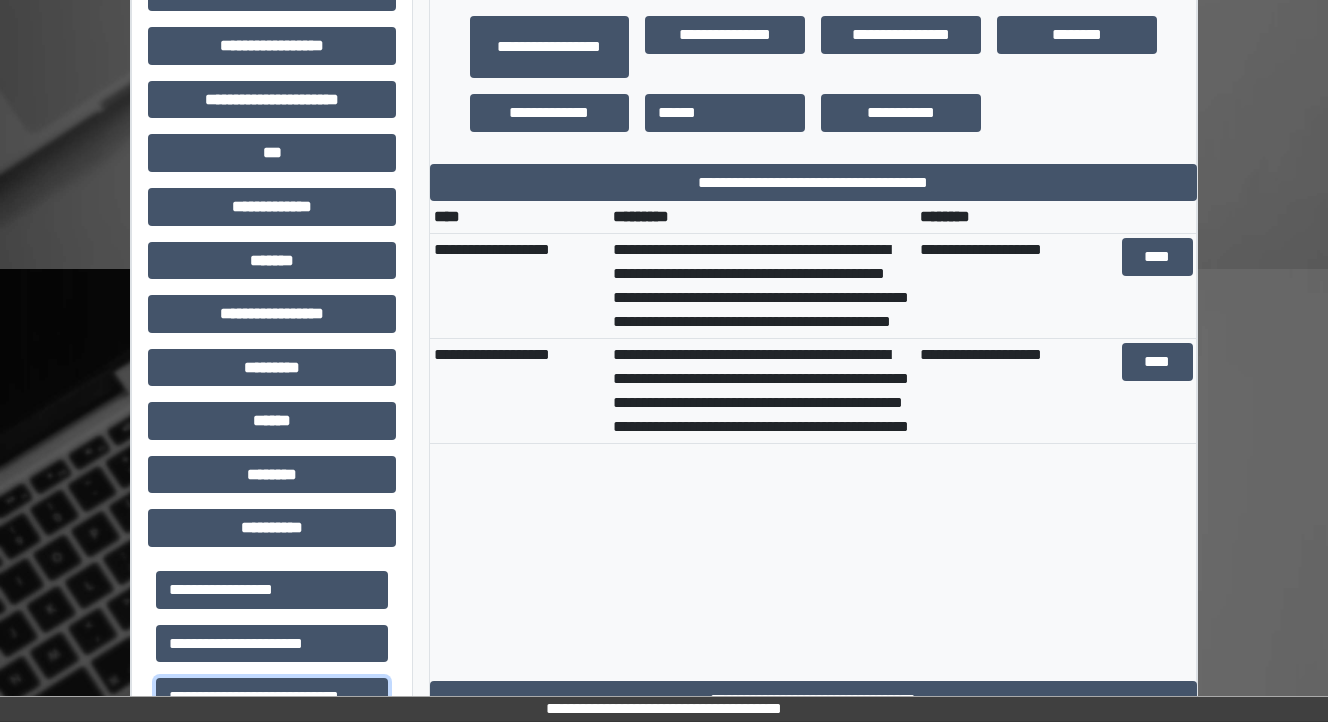 scroll, scrollTop: 512, scrollLeft: 0, axis: vertical 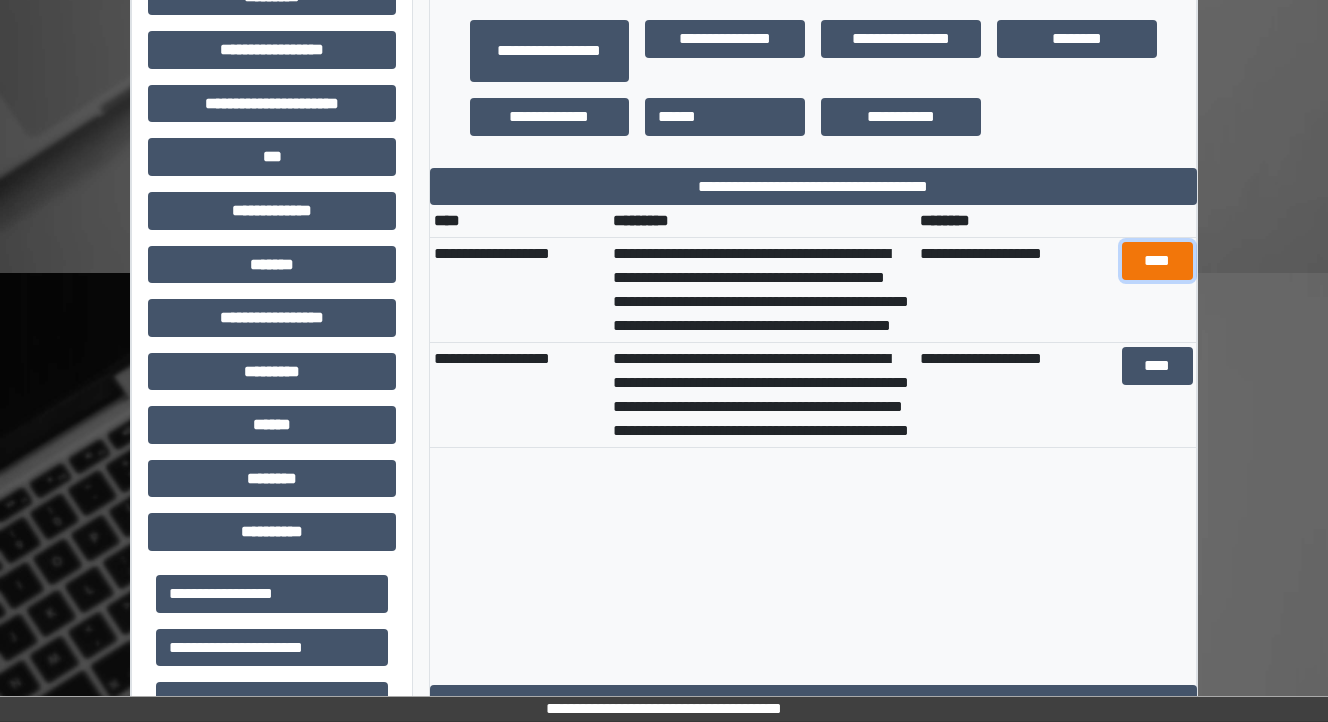 click on "****" at bounding box center [1157, 261] 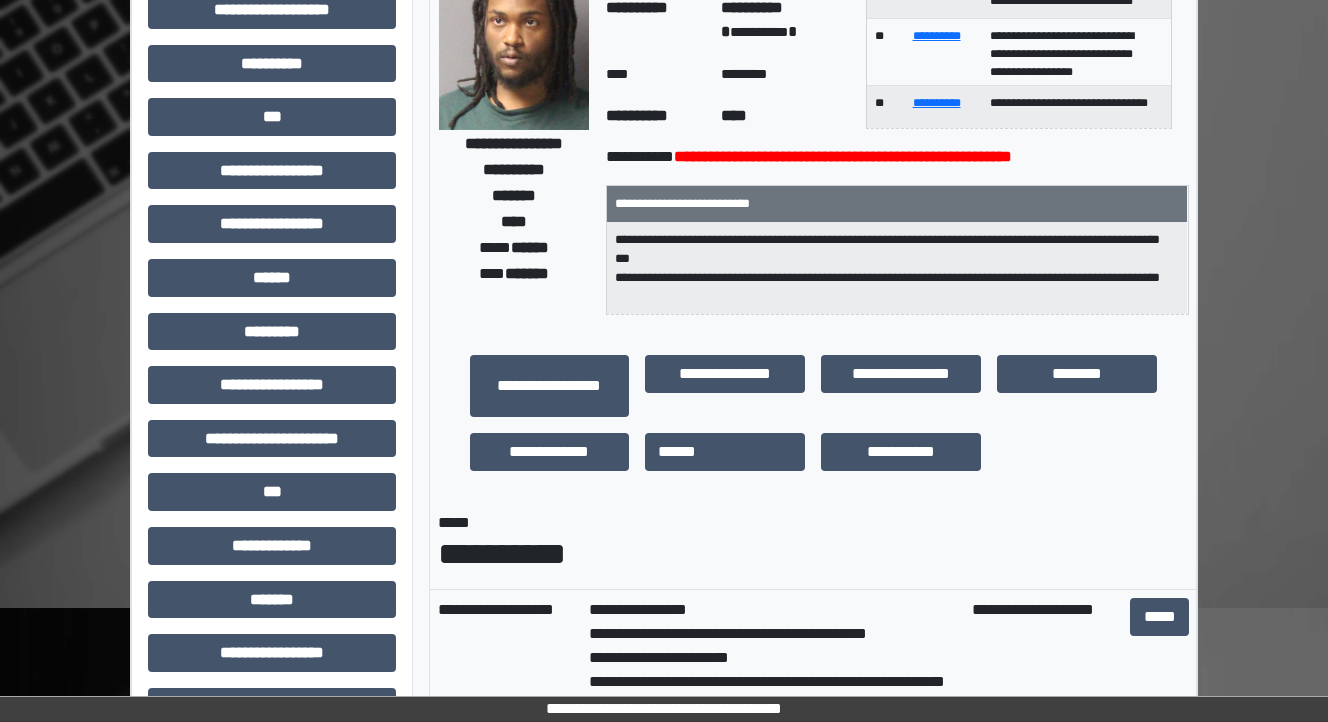 scroll, scrollTop: 0, scrollLeft: 0, axis: both 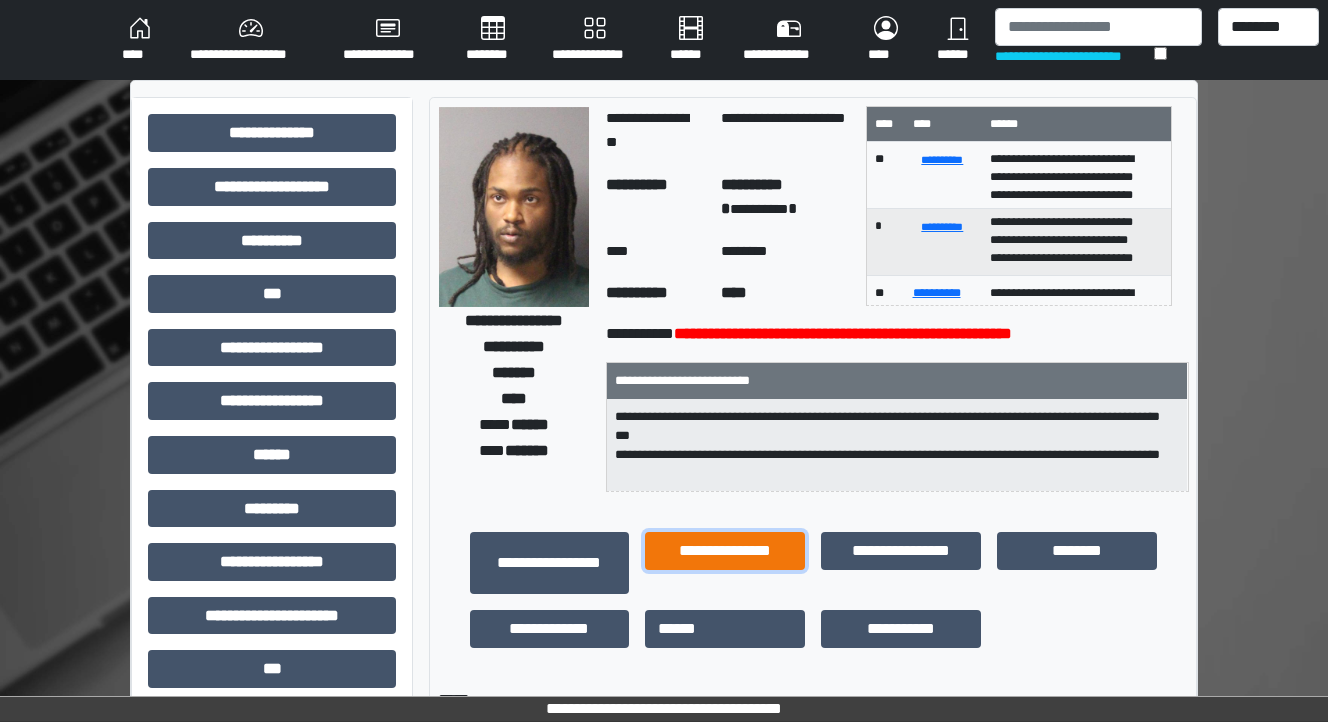 click on "**********" at bounding box center (725, 551) 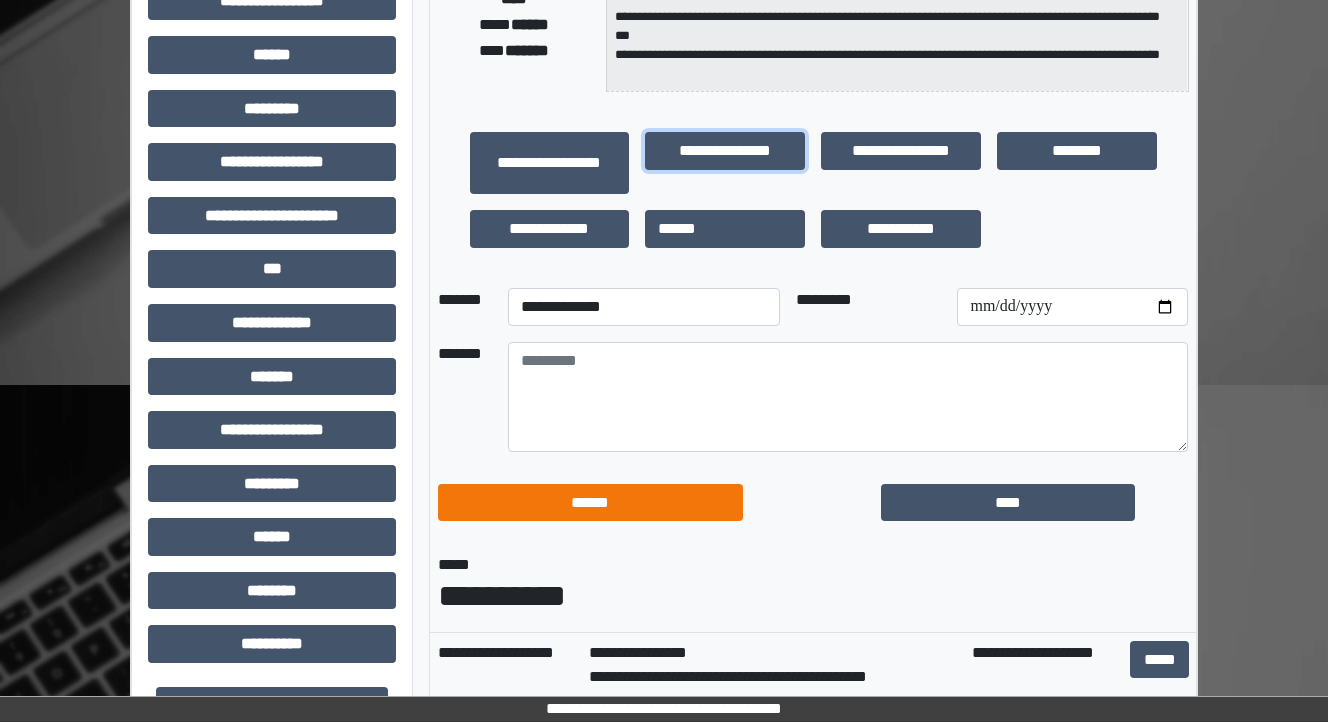 scroll, scrollTop: 320, scrollLeft: 0, axis: vertical 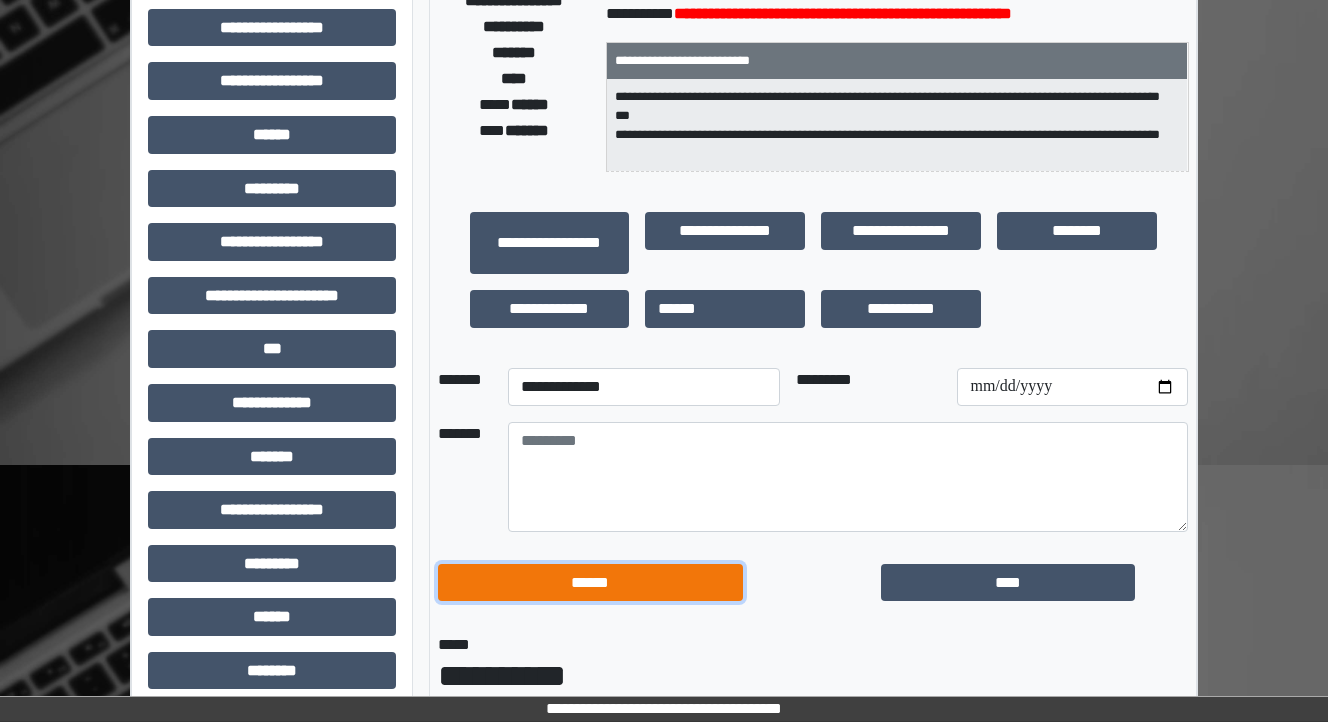 click on "******" at bounding box center [591, 583] 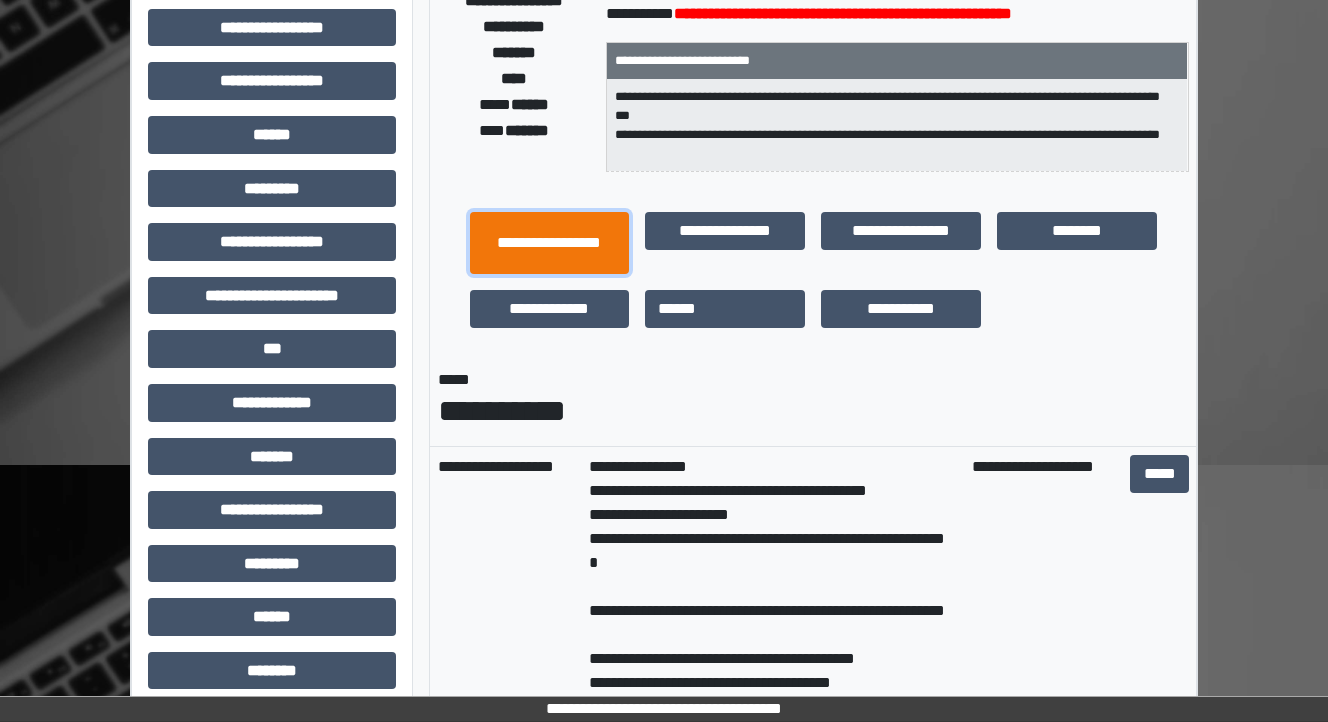 click on "**********" at bounding box center [550, 243] 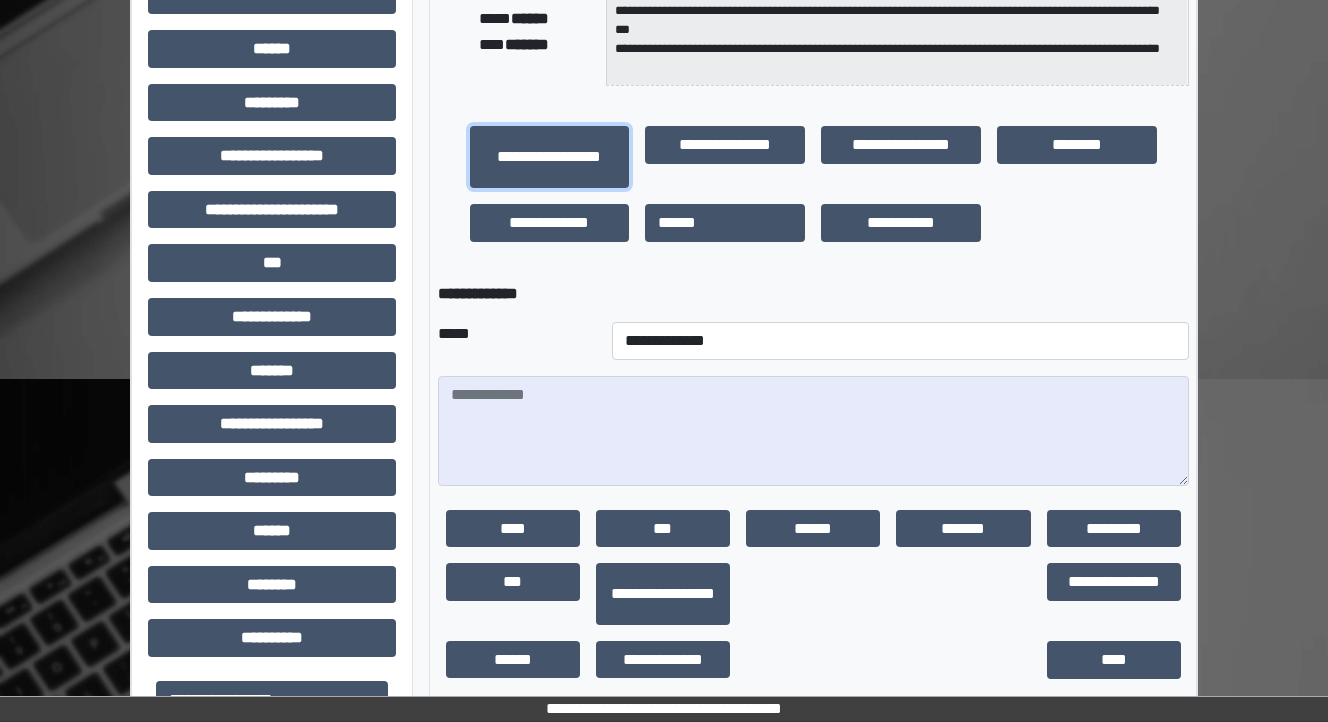 scroll, scrollTop: 560, scrollLeft: 0, axis: vertical 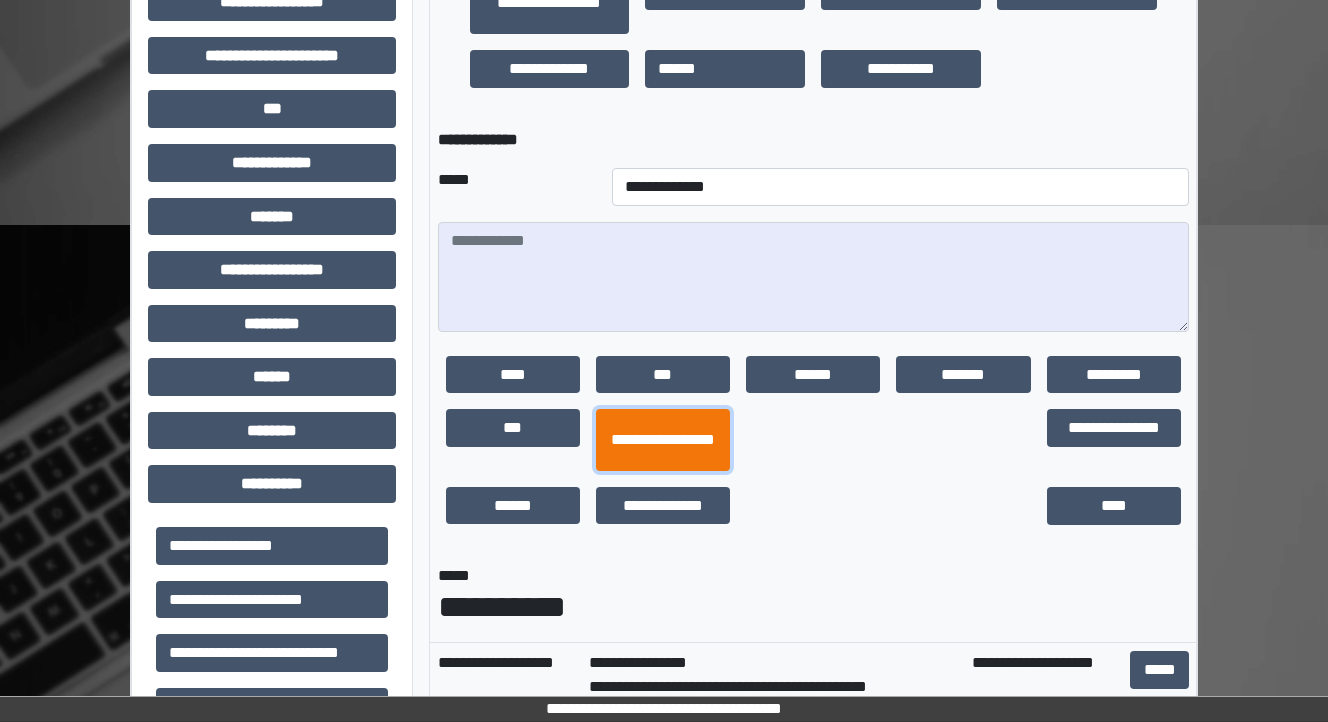 click on "**********" at bounding box center [663, 440] 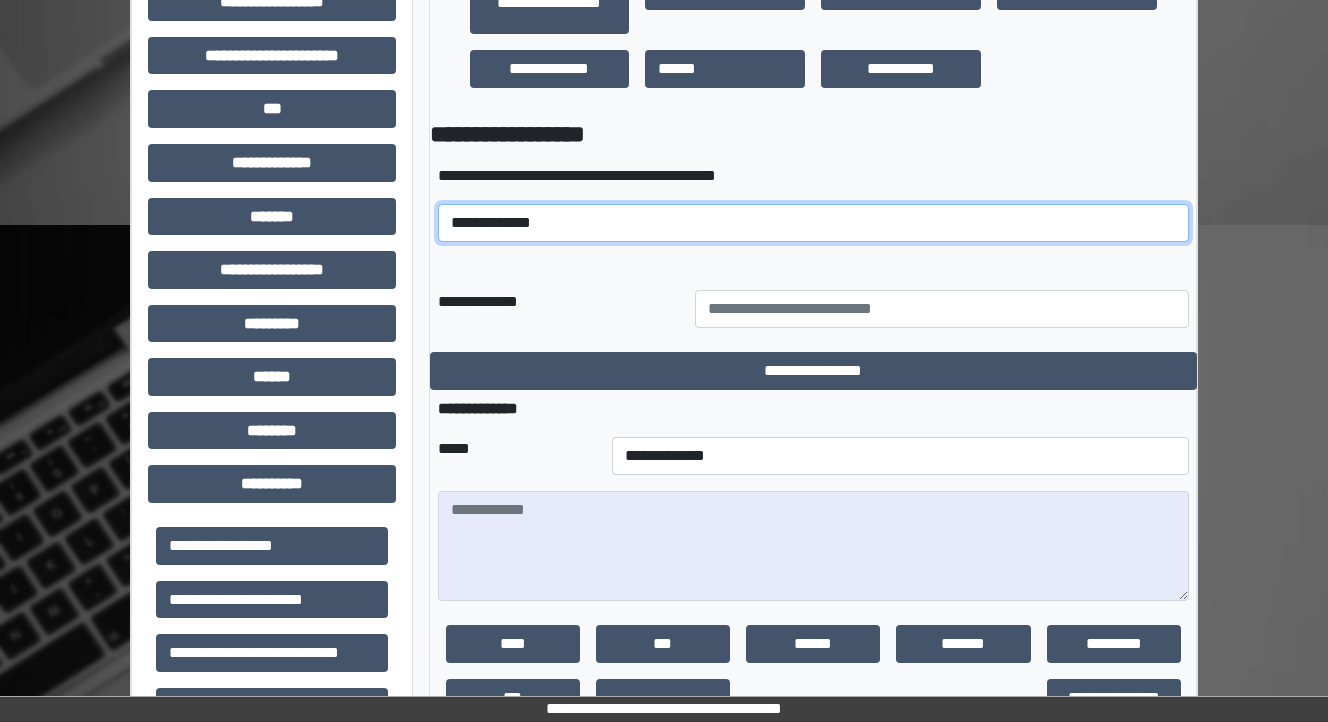 click on "**********" at bounding box center (813, 223) 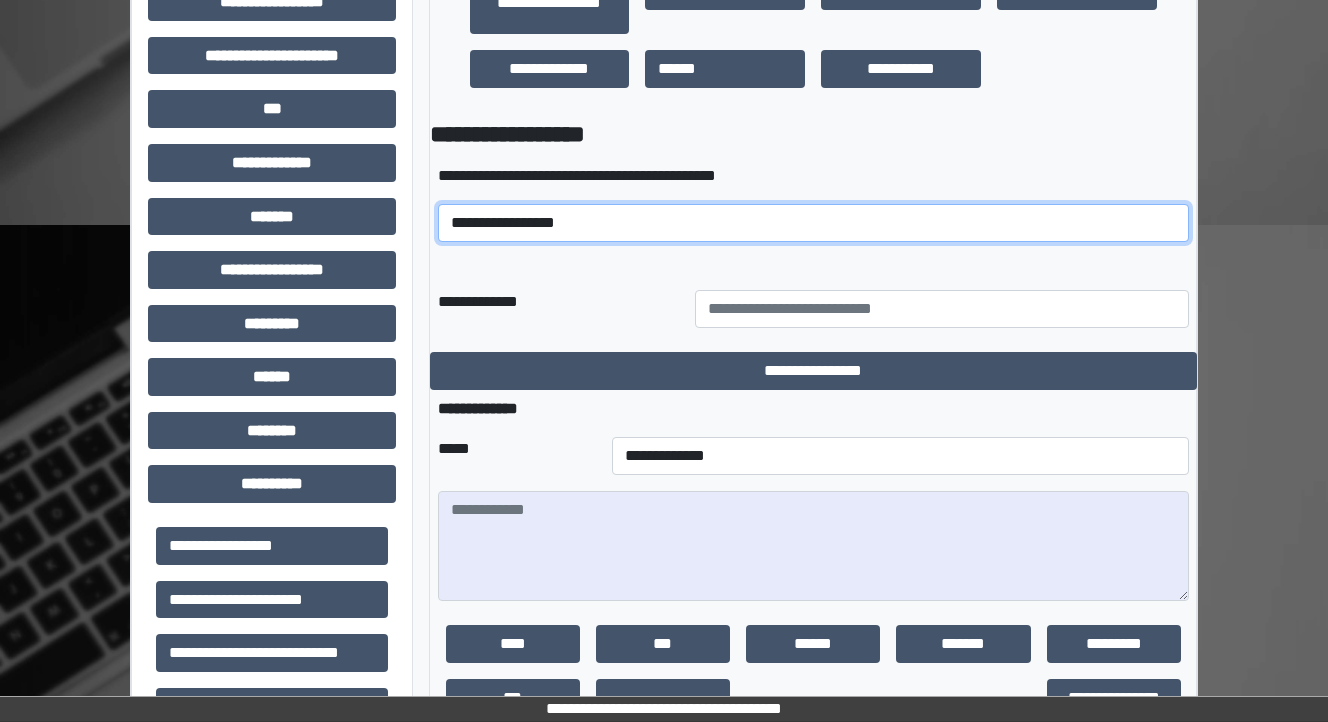 click on "**********" at bounding box center [813, 223] 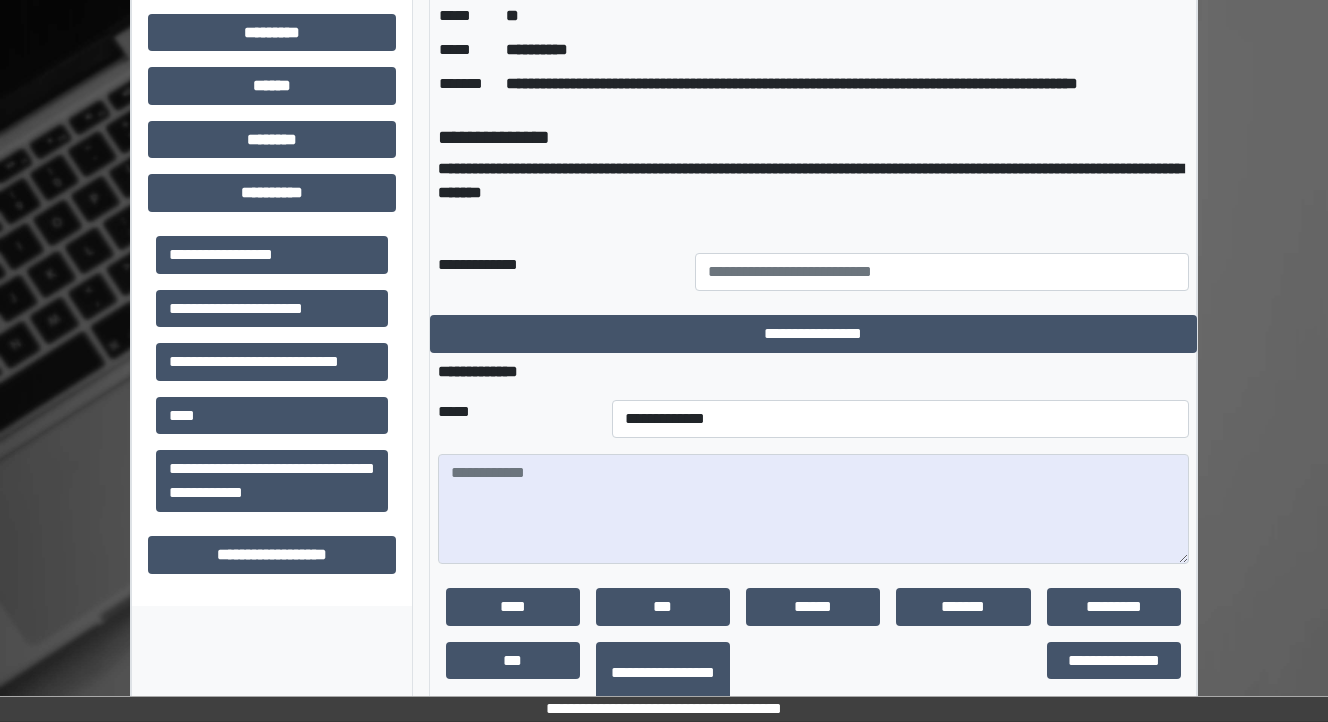 scroll, scrollTop: 880, scrollLeft: 0, axis: vertical 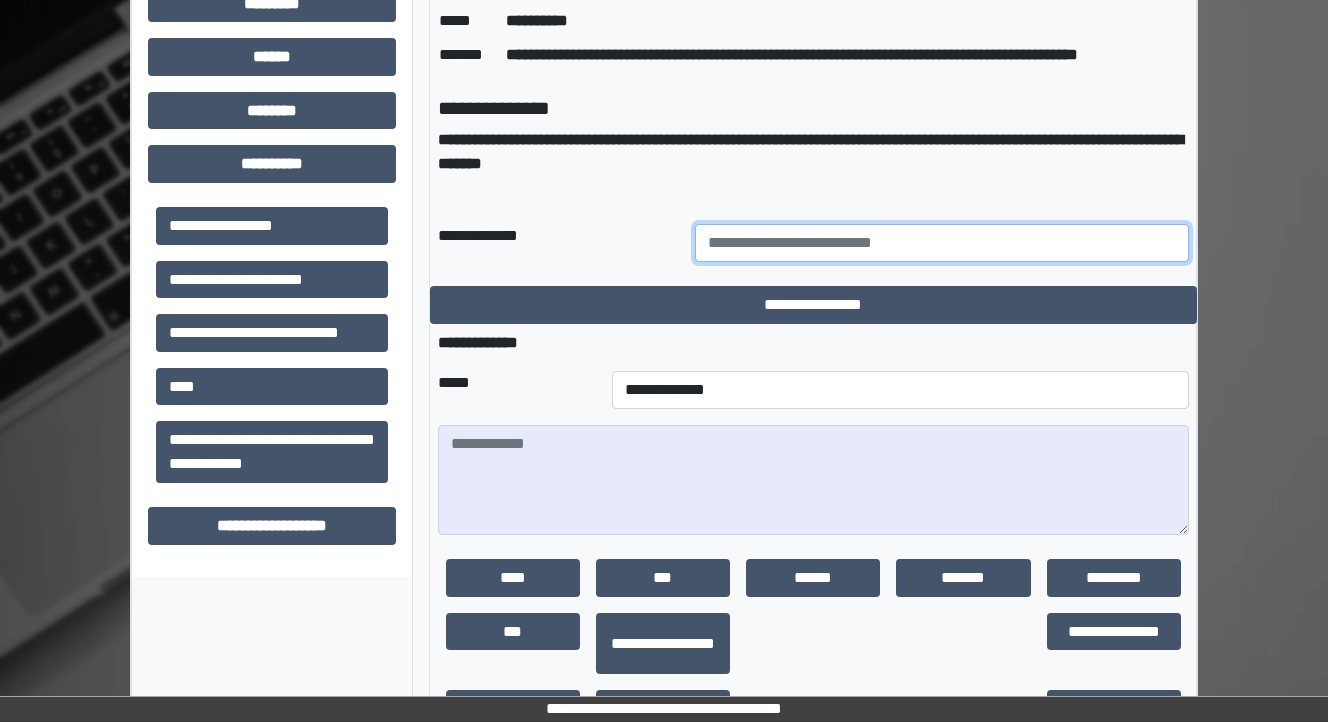 click at bounding box center (942, 243) 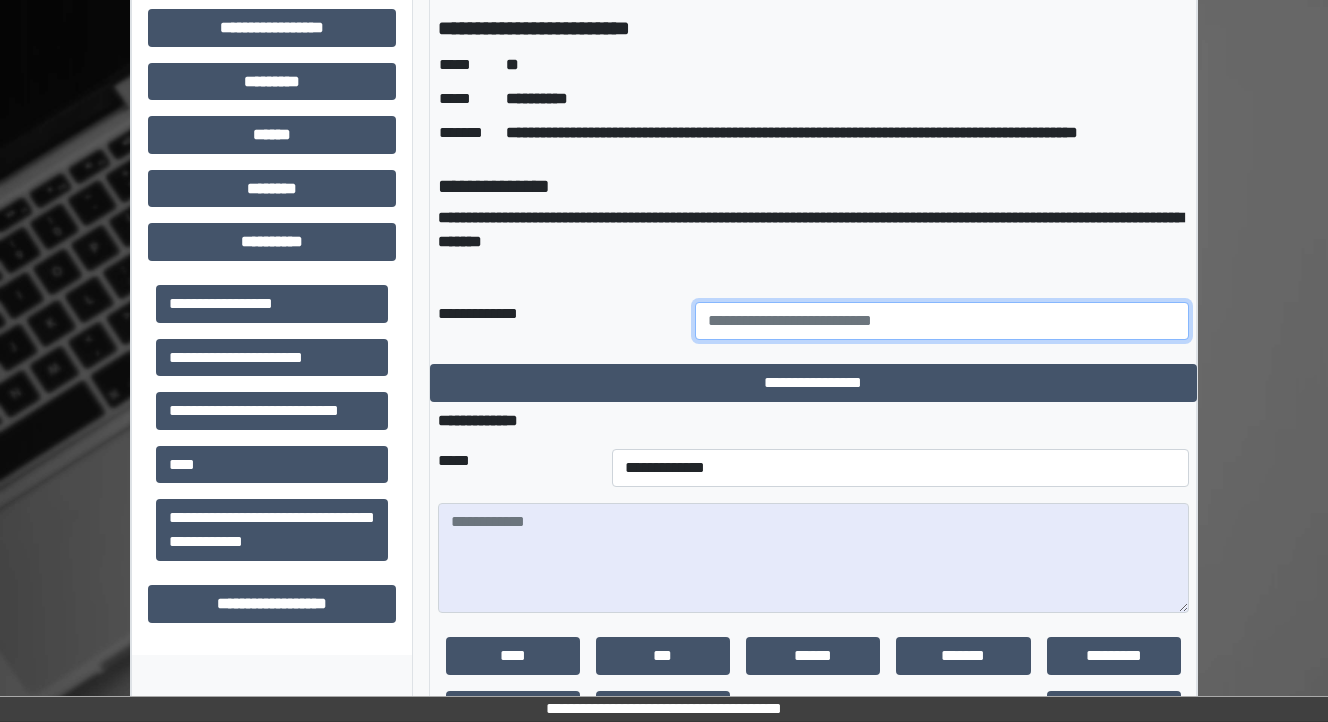 scroll, scrollTop: 800, scrollLeft: 0, axis: vertical 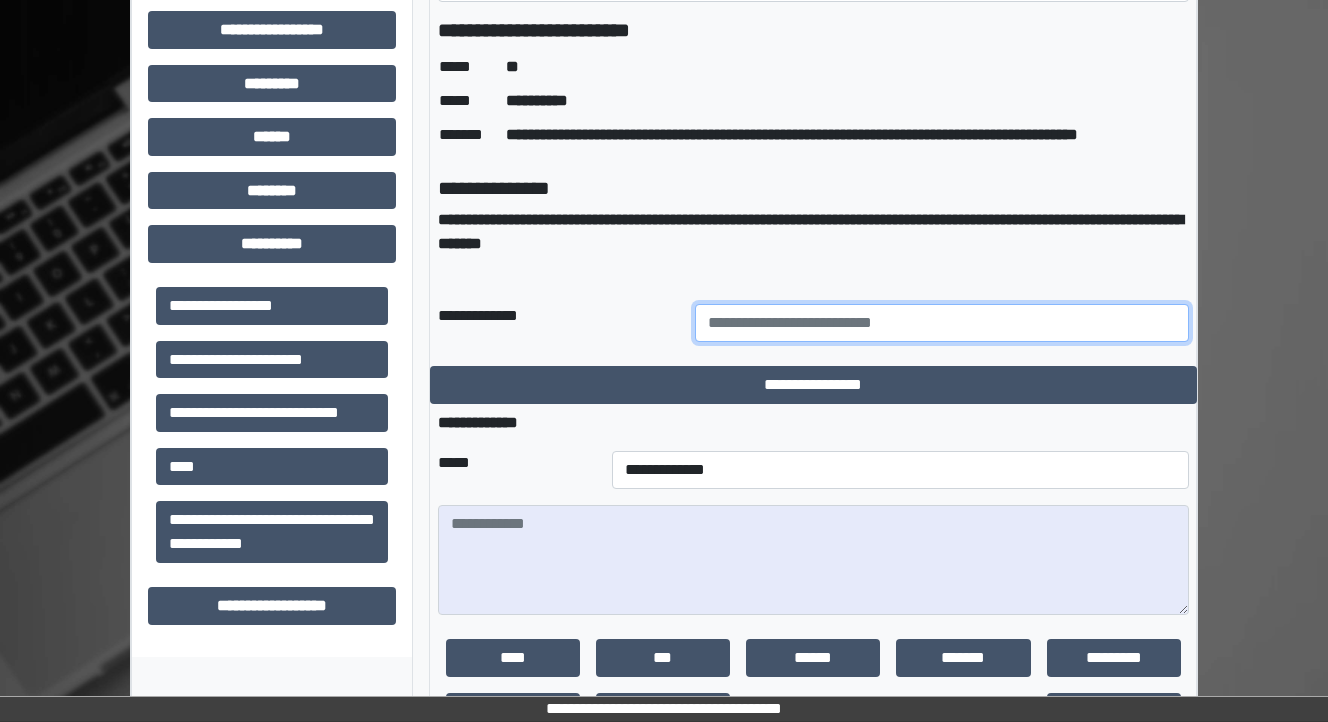 click at bounding box center (942, 323) 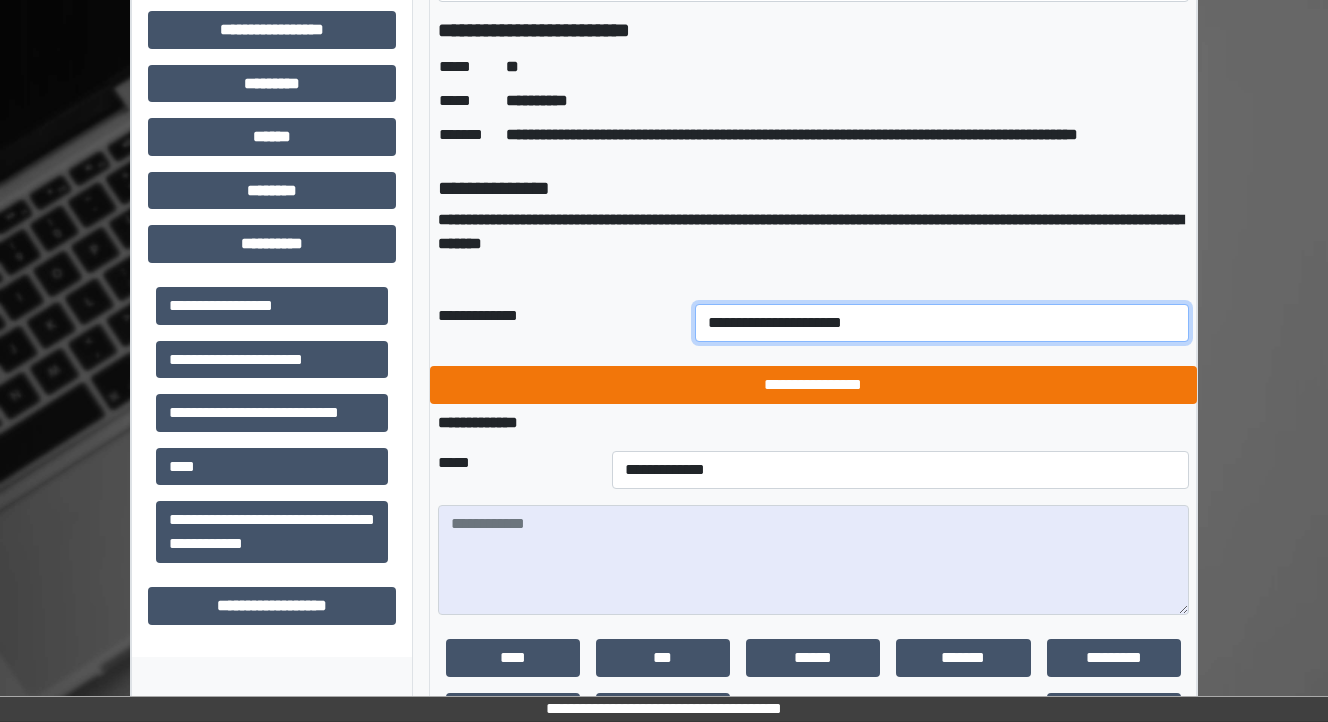 type on "**********" 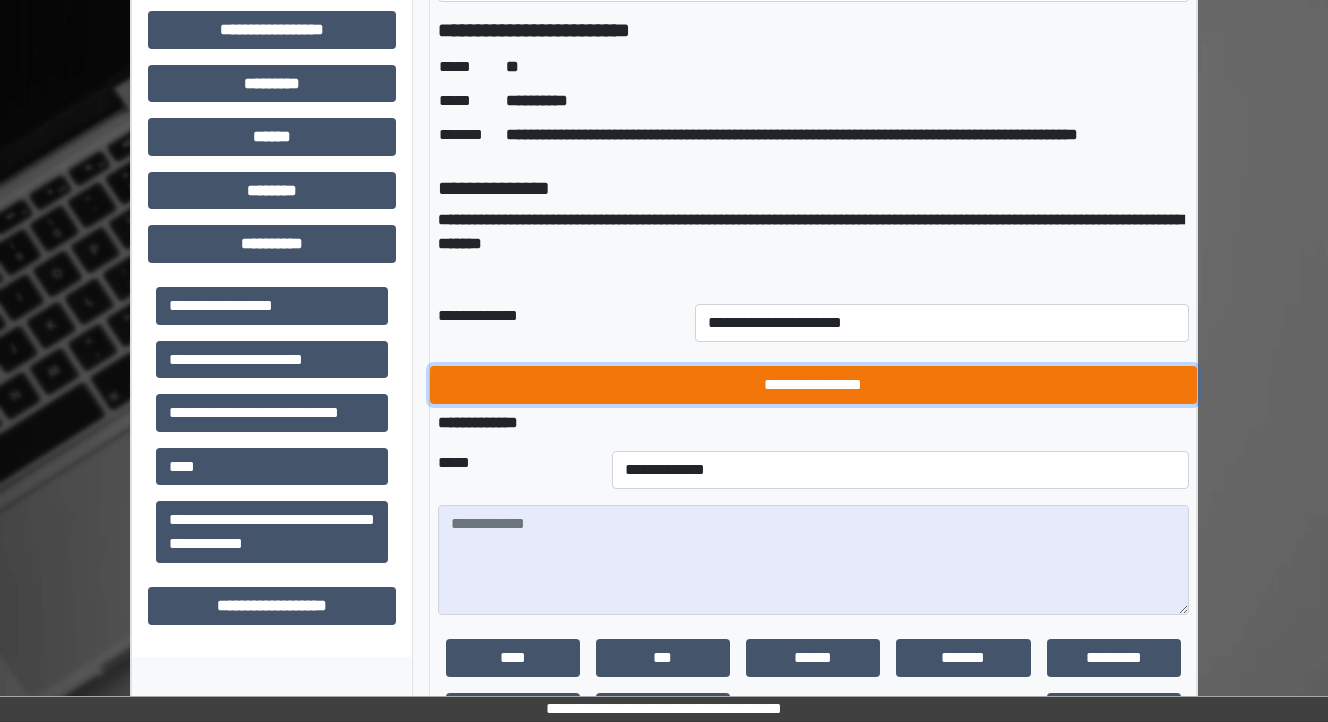 click on "**********" at bounding box center [813, 385] 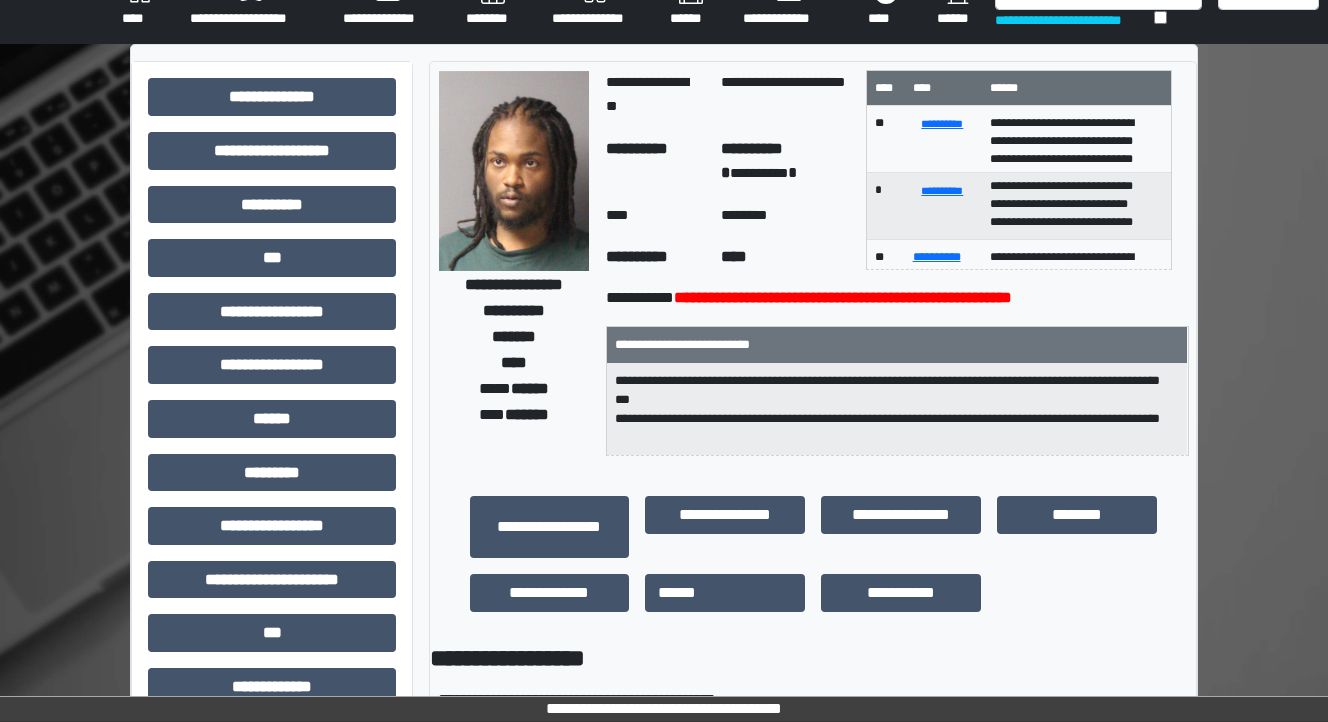 scroll, scrollTop: 0, scrollLeft: 0, axis: both 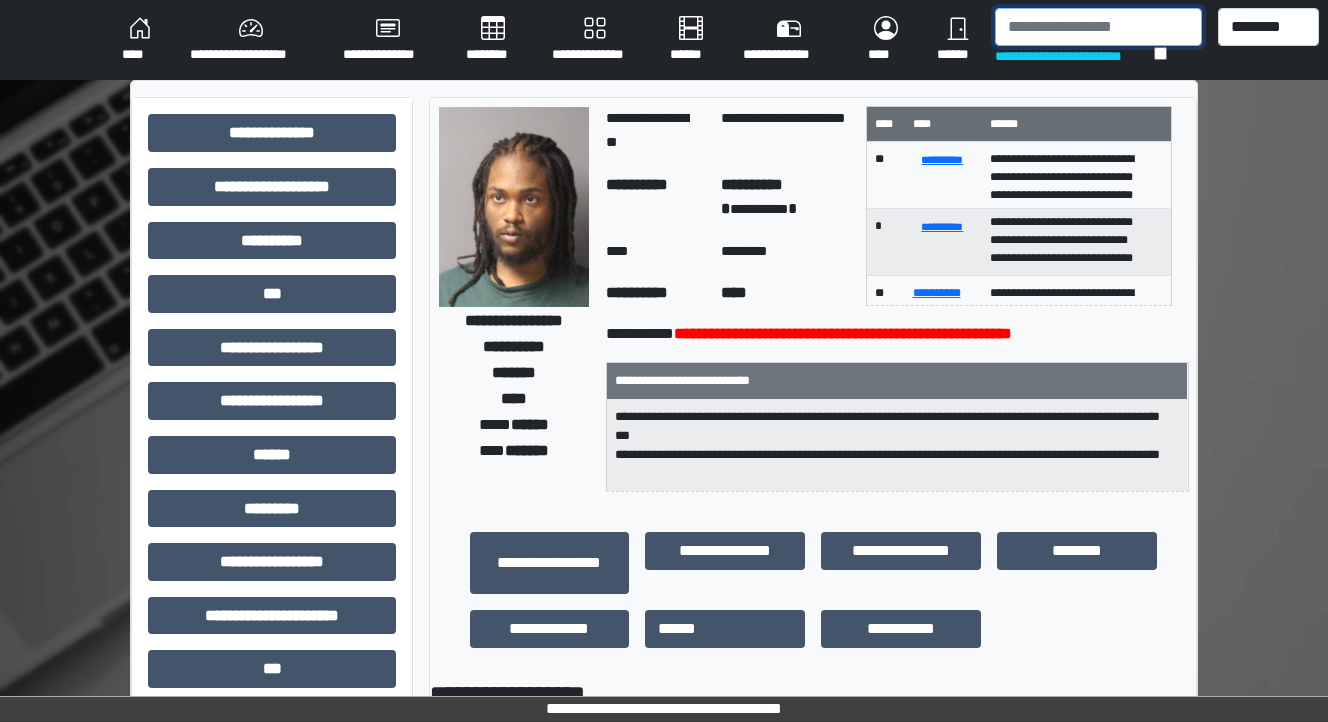 click at bounding box center (1098, 27) 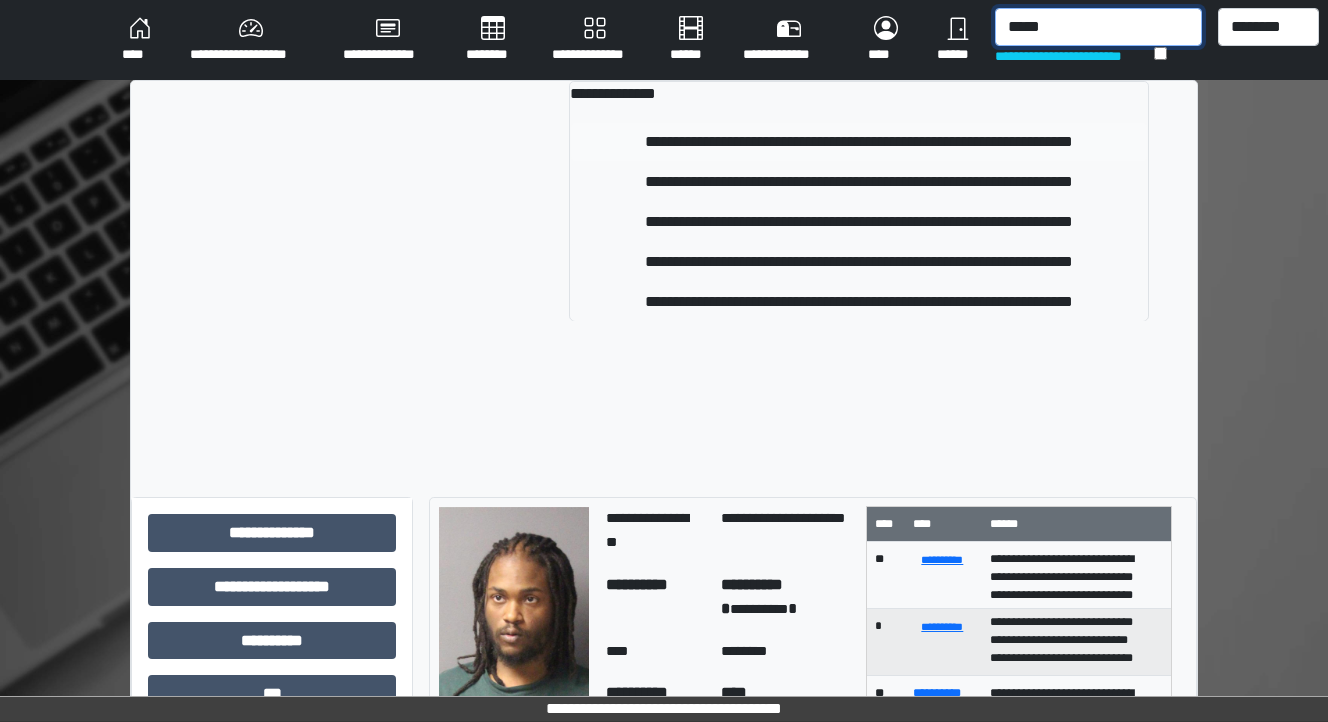 type on "*****" 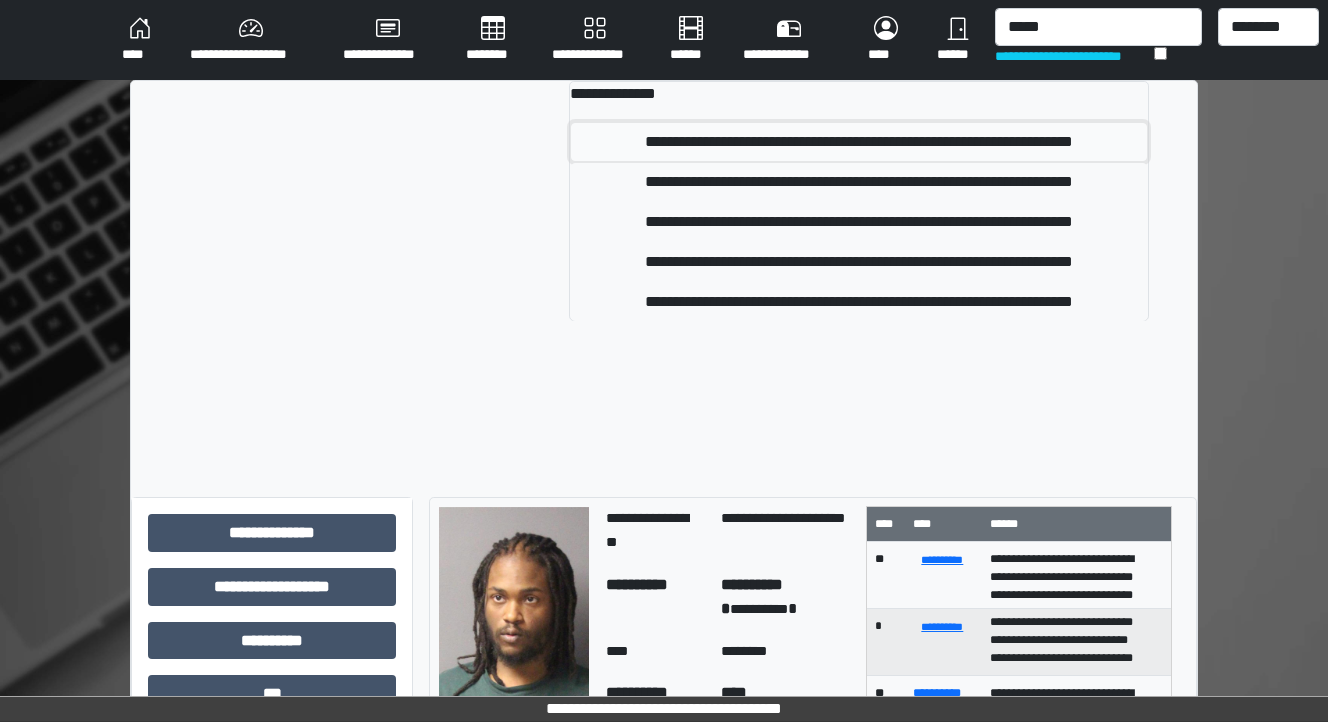 click on "**********" at bounding box center (859, 142) 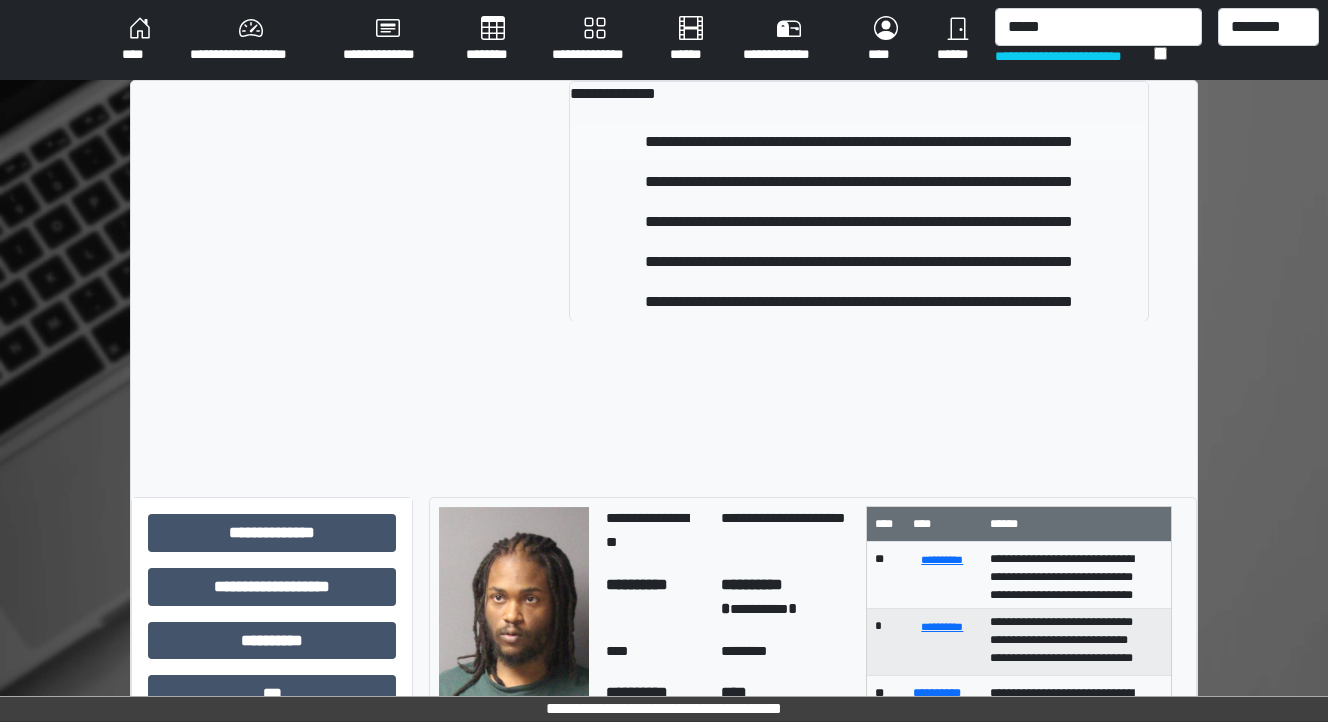 type 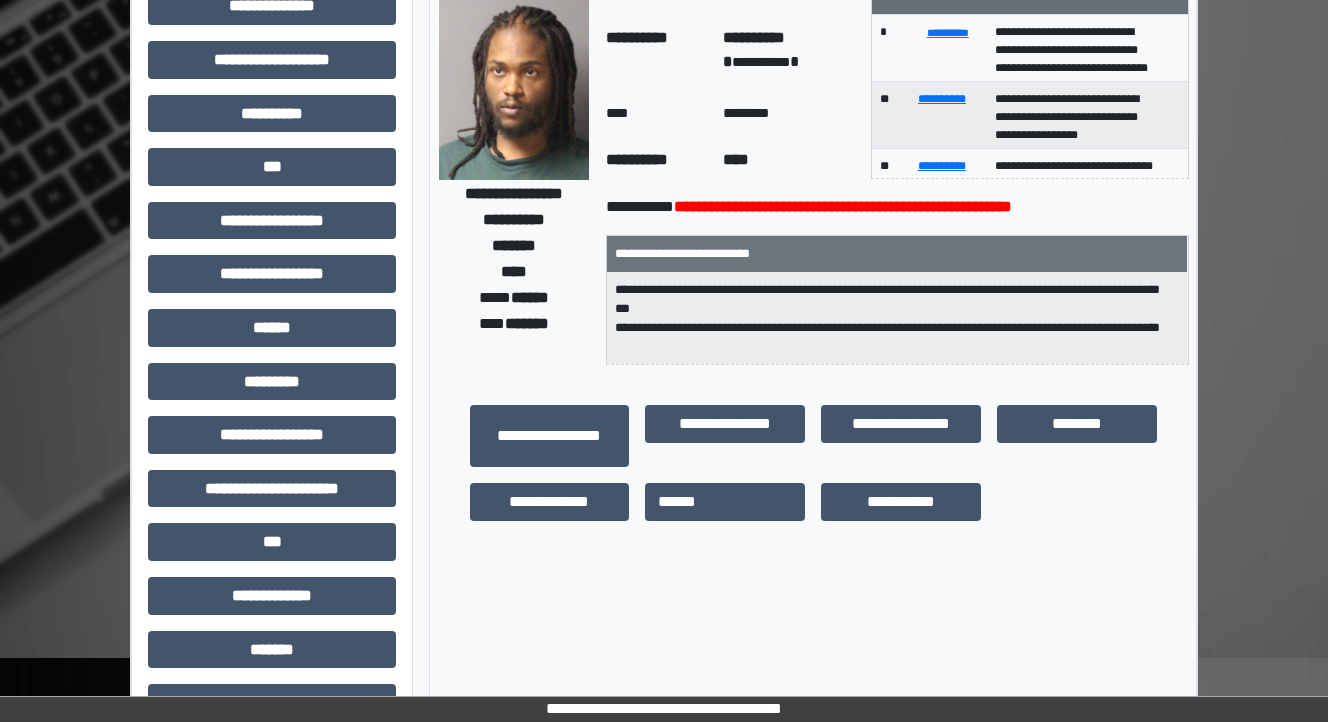 scroll, scrollTop: 320, scrollLeft: 0, axis: vertical 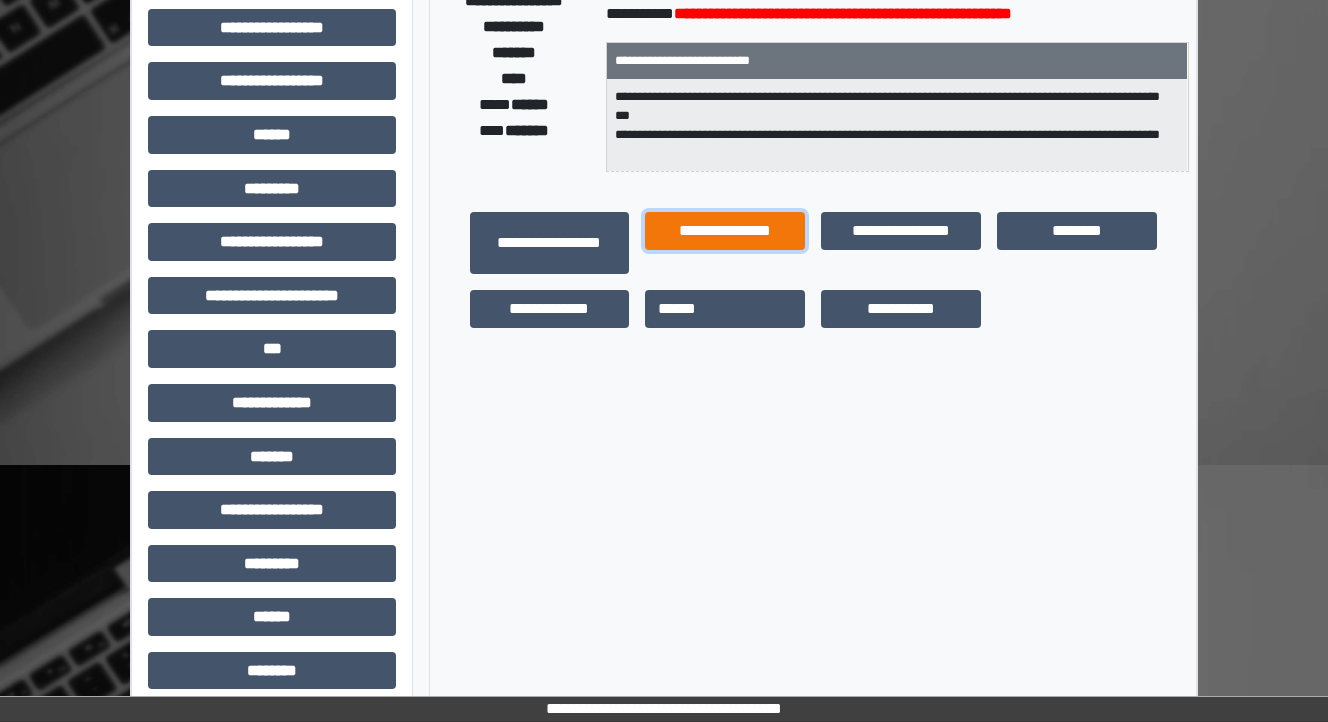 click on "**********" at bounding box center (725, 231) 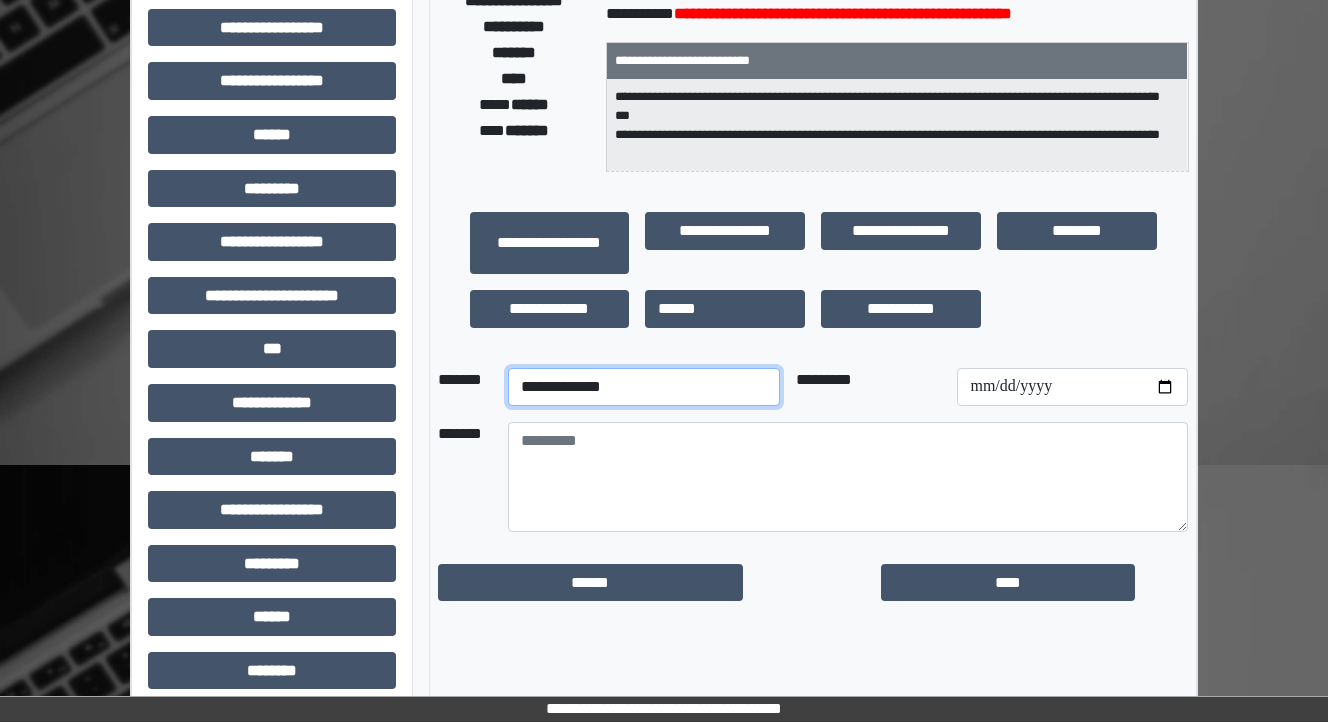 click on "**********" at bounding box center [644, 387] 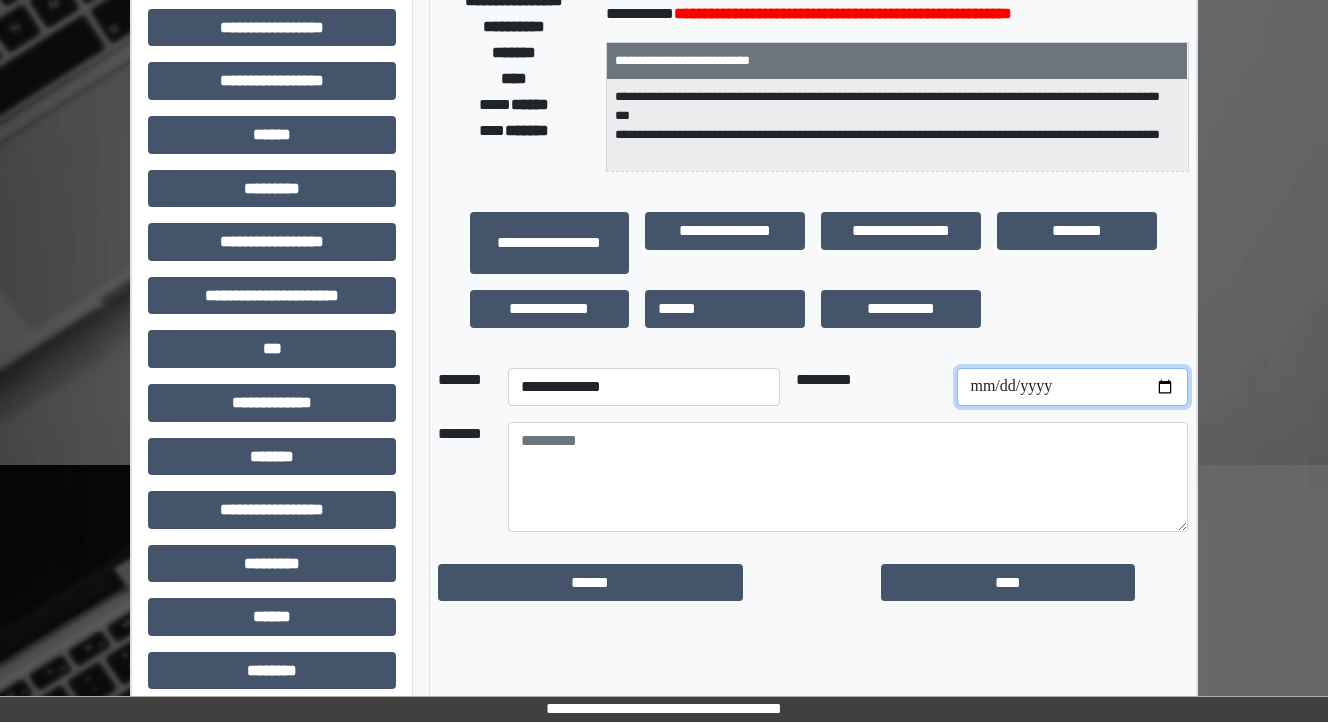 drag, startPoint x: 1167, startPoint y: 385, endPoint x: 1153, endPoint y: 384, distance: 14.035668 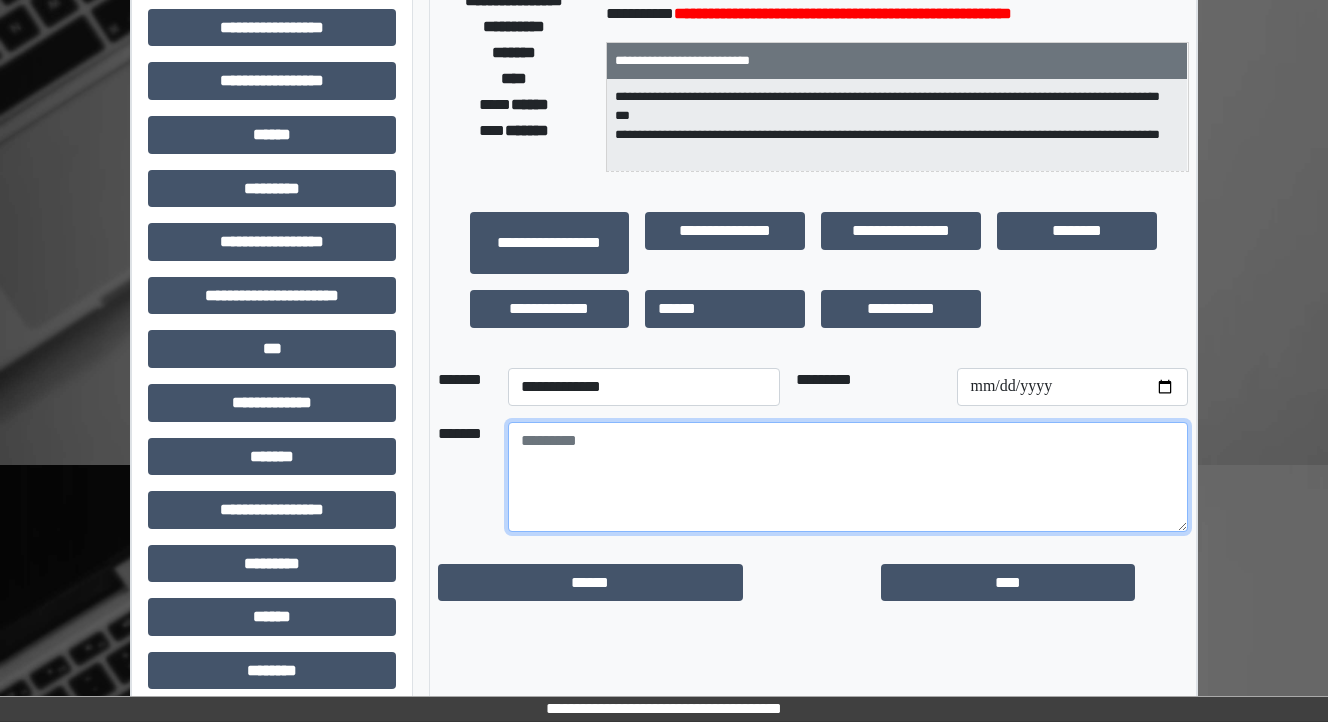 click at bounding box center (848, 477) 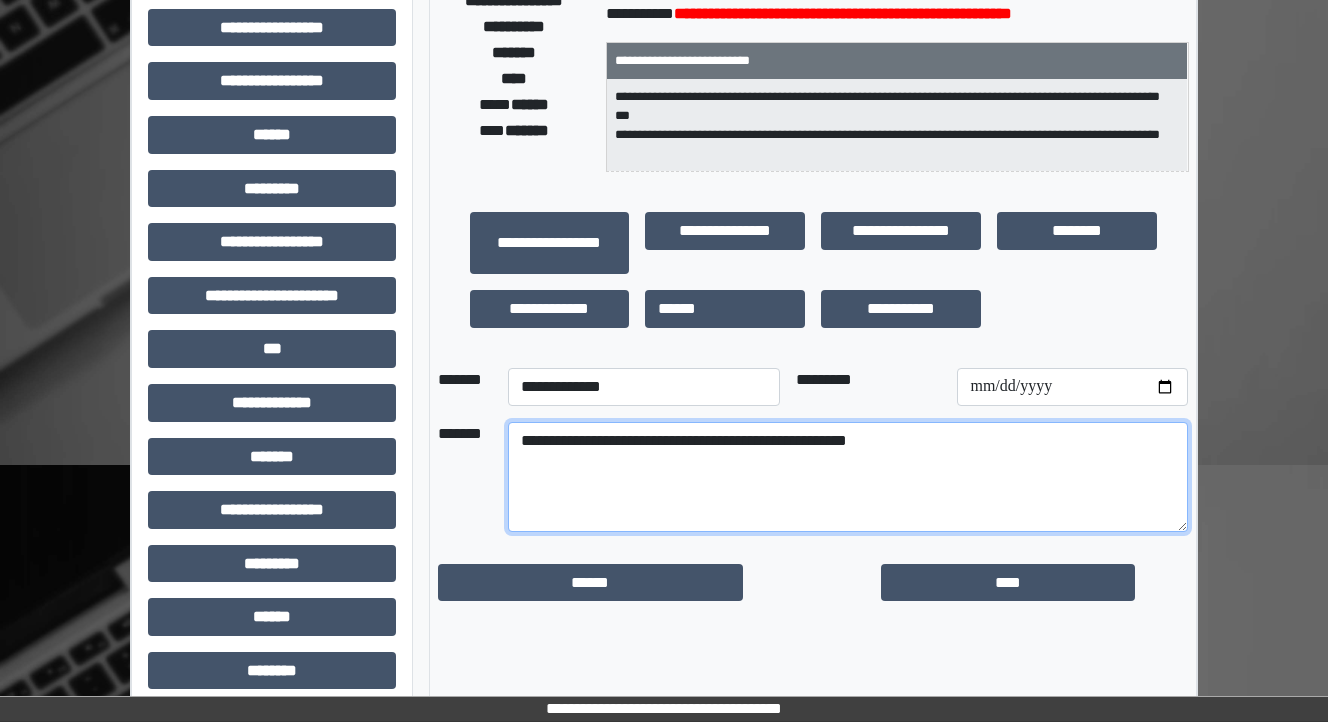 click on "**********" at bounding box center [848, 477] 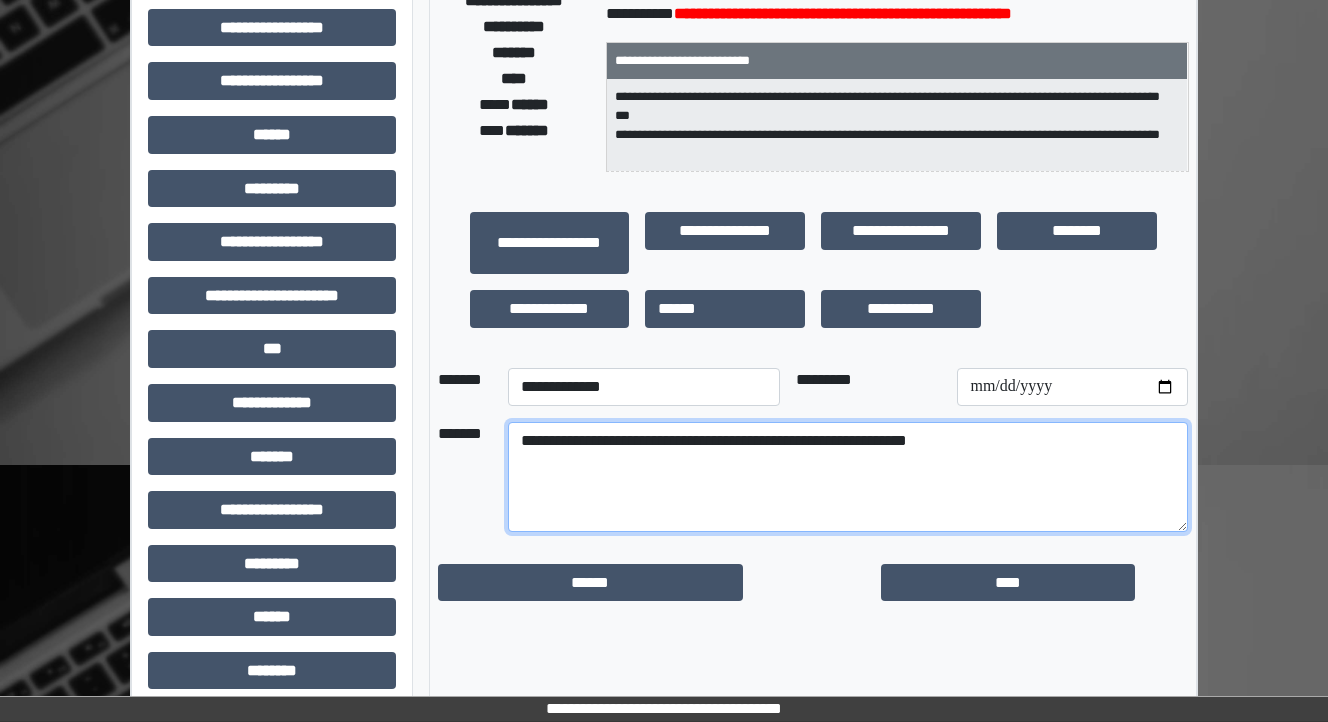 click on "**********" at bounding box center [848, 477] 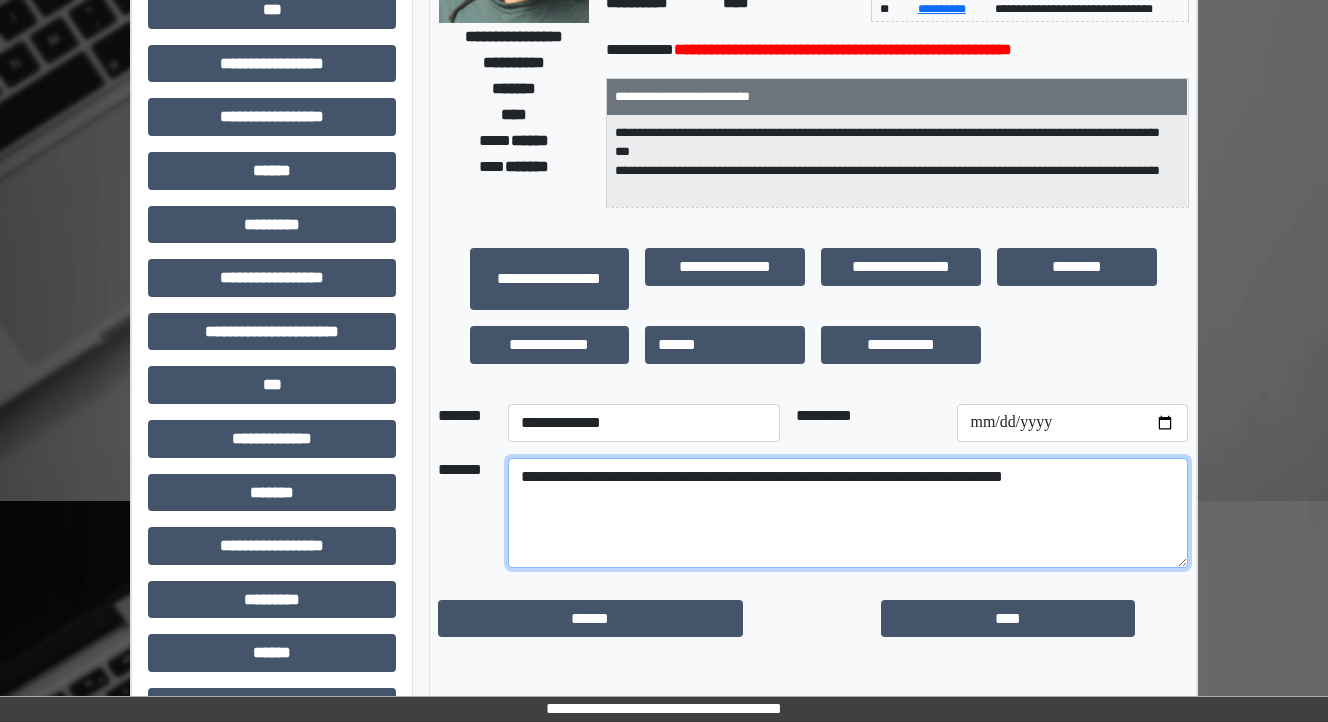 scroll, scrollTop: 320, scrollLeft: 0, axis: vertical 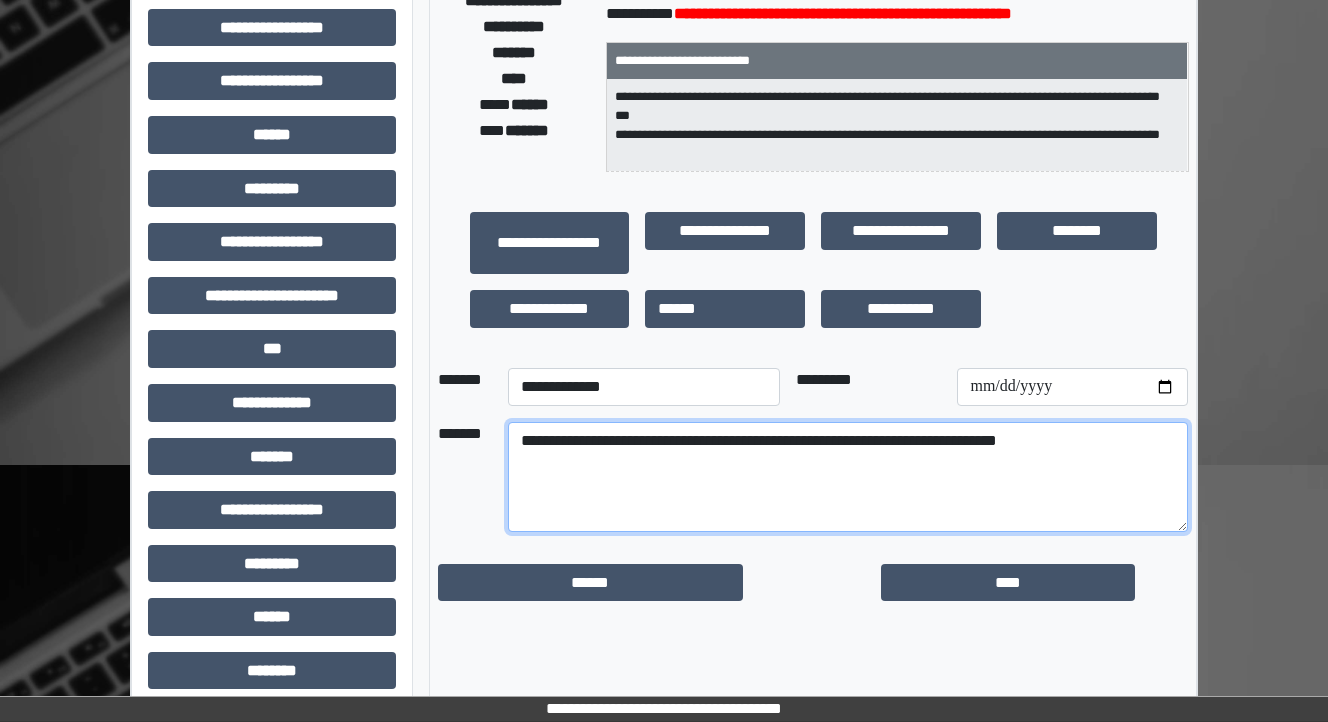click on "**********" at bounding box center [848, 477] 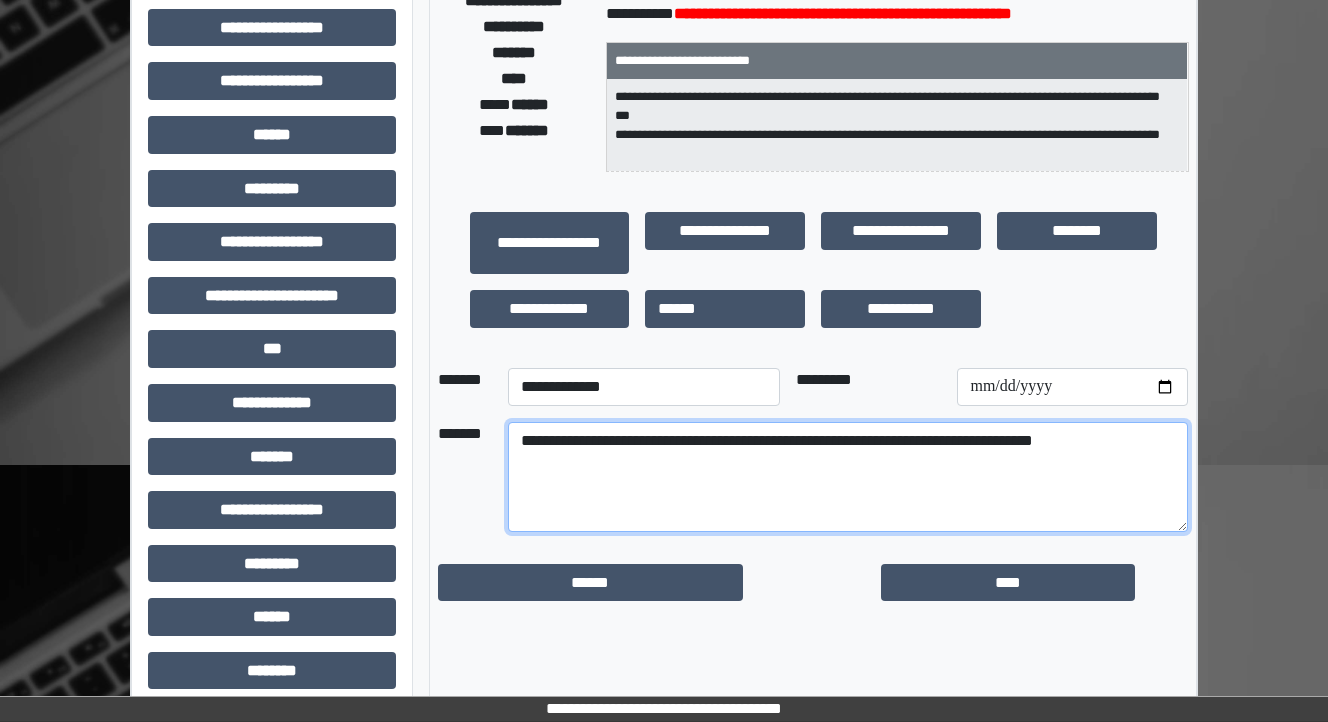 click on "**********" at bounding box center [848, 477] 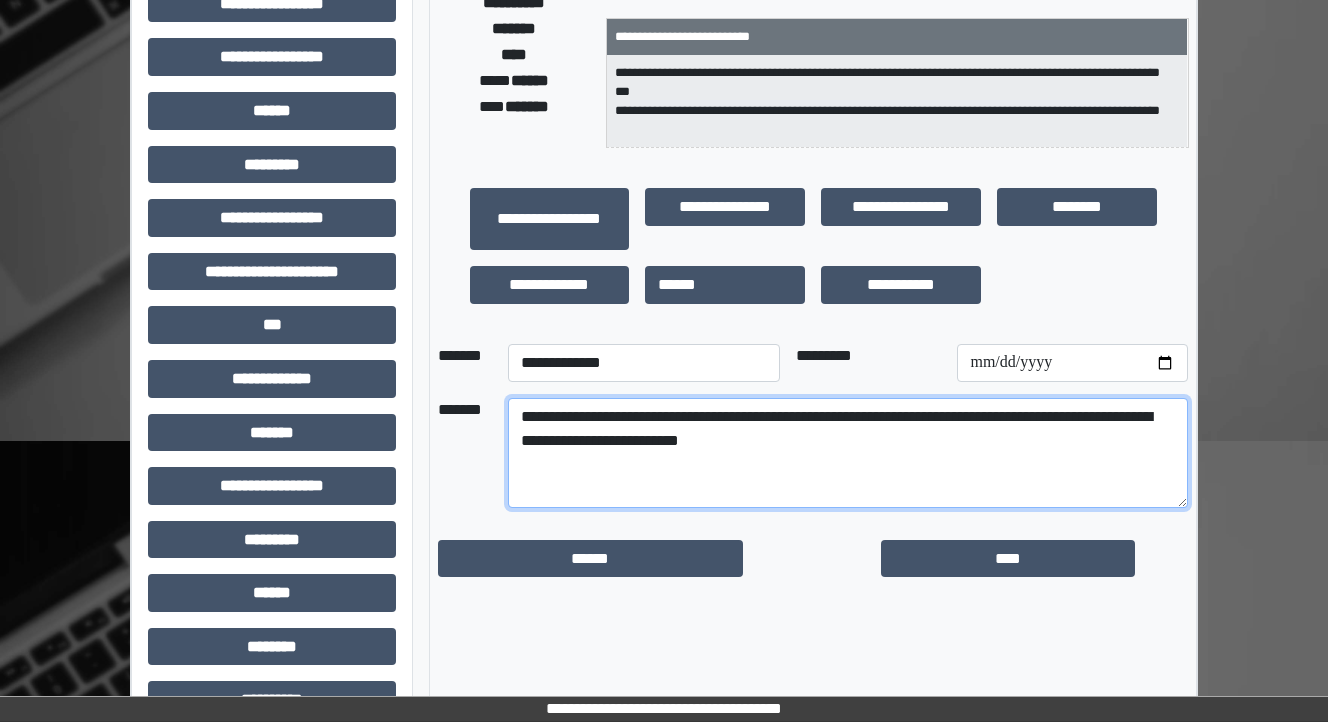 scroll, scrollTop: 320, scrollLeft: 0, axis: vertical 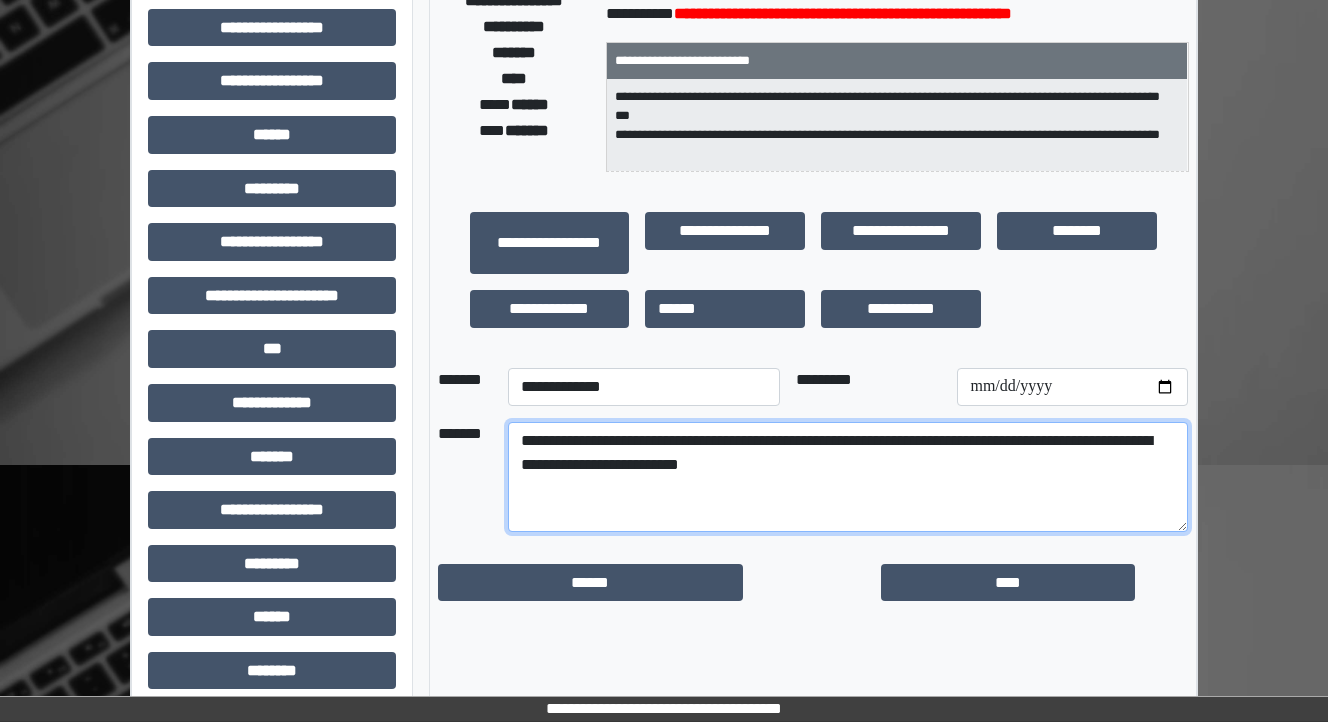 click on "**********" at bounding box center [848, 477] 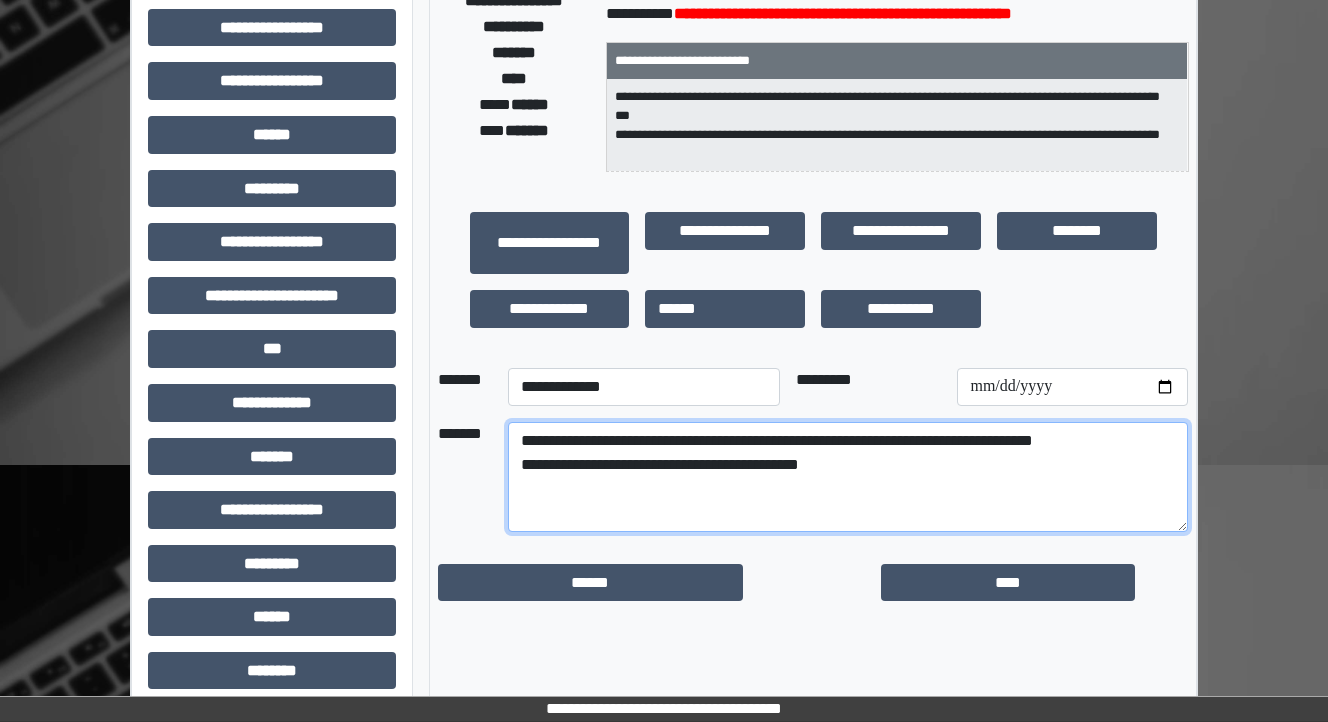 click on "**********" at bounding box center (848, 477) 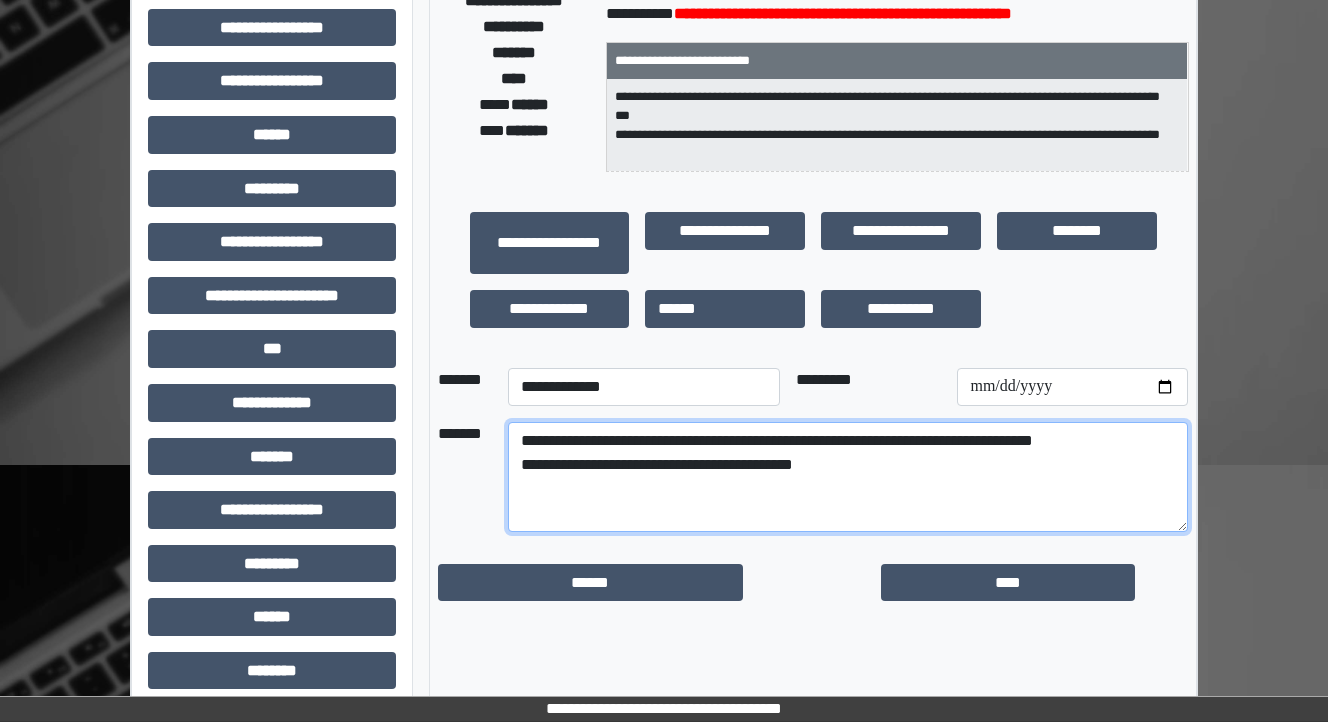 click on "**********" at bounding box center (848, 477) 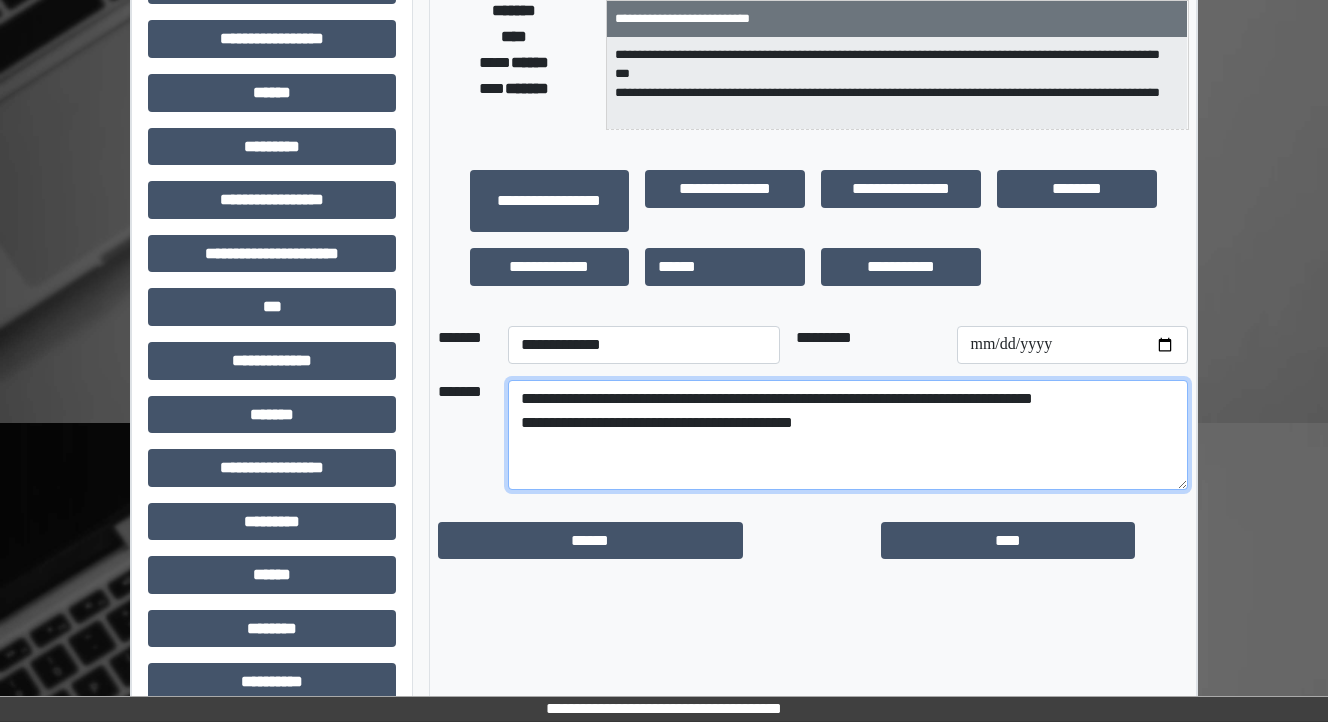 scroll, scrollTop: 400, scrollLeft: 0, axis: vertical 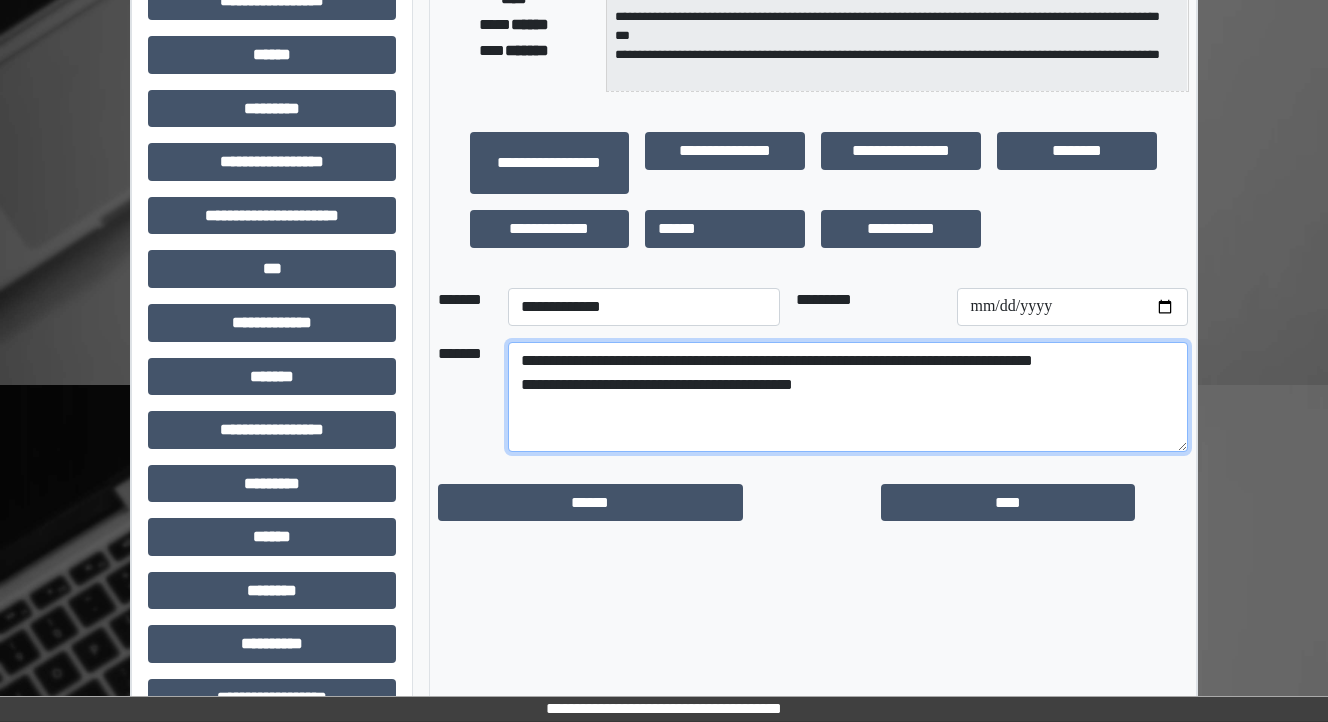 type on "**********" 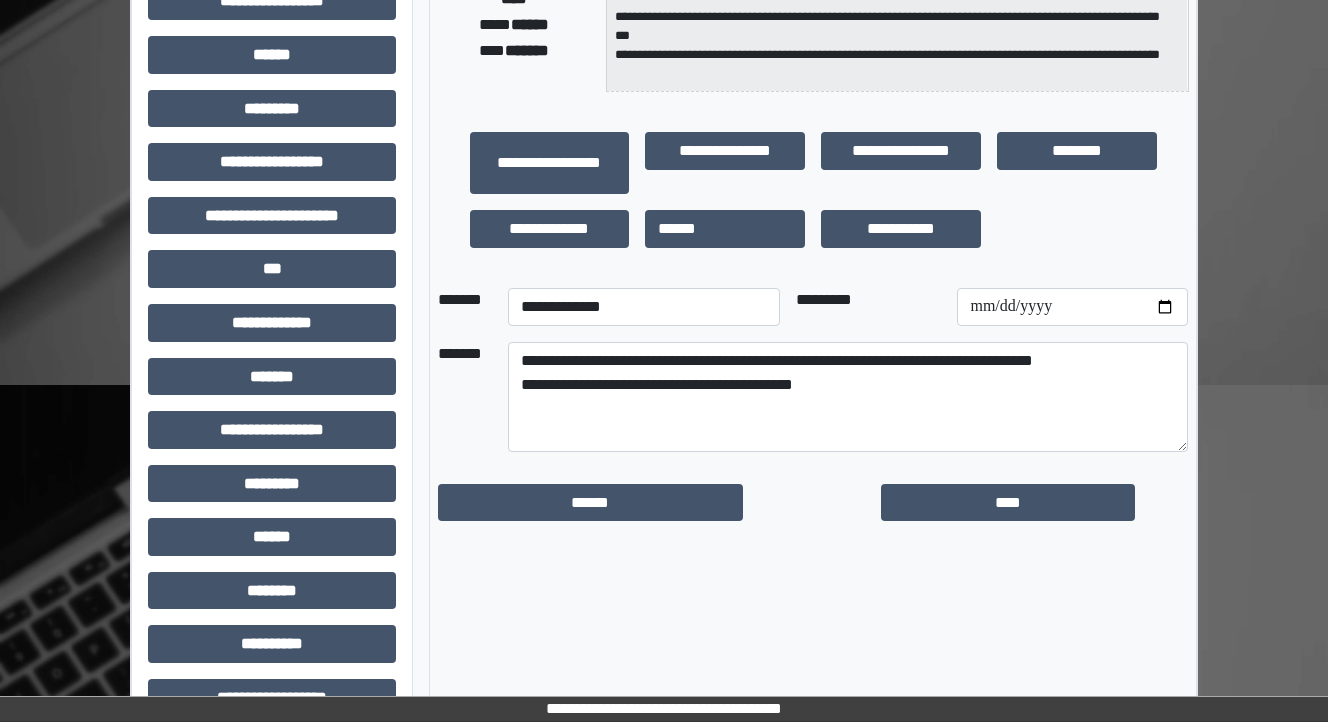 click on "****" at bounding box center [1035, 503] 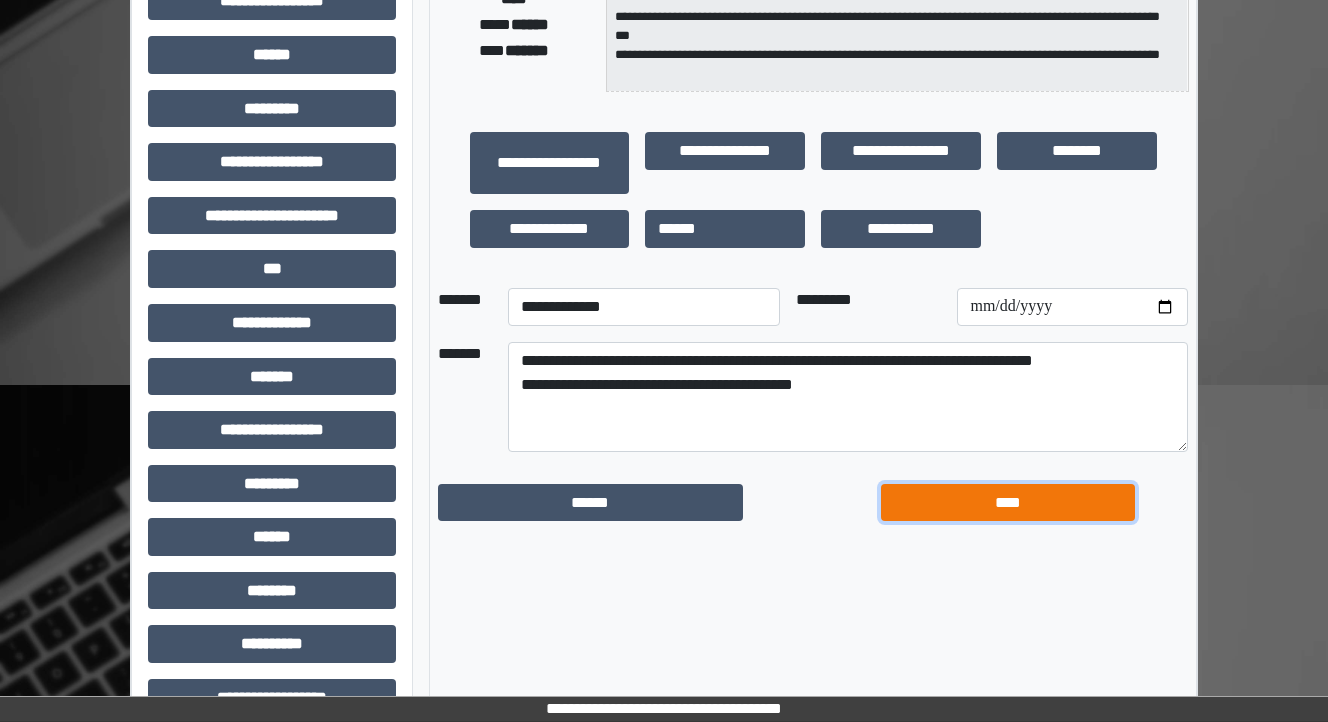 click on "****" at bounding box center (1008, 503) 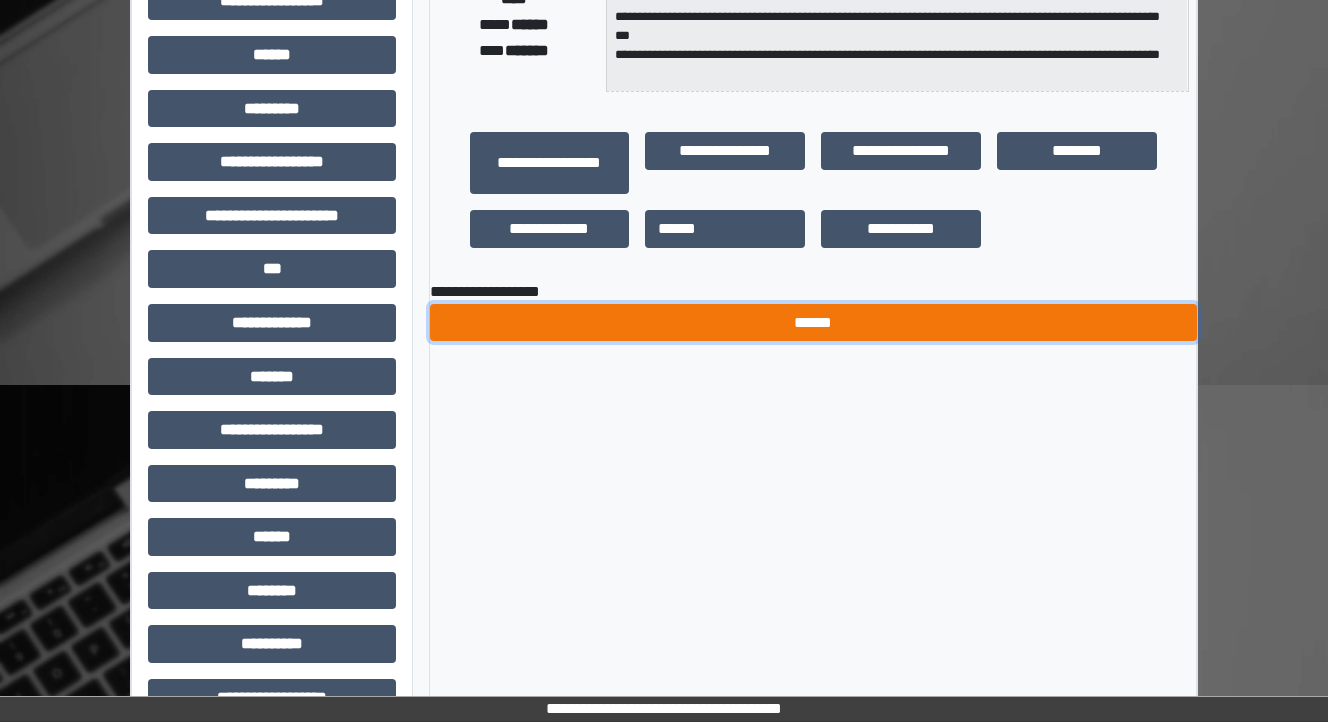 click on "******" at bounding box center [813, 323] 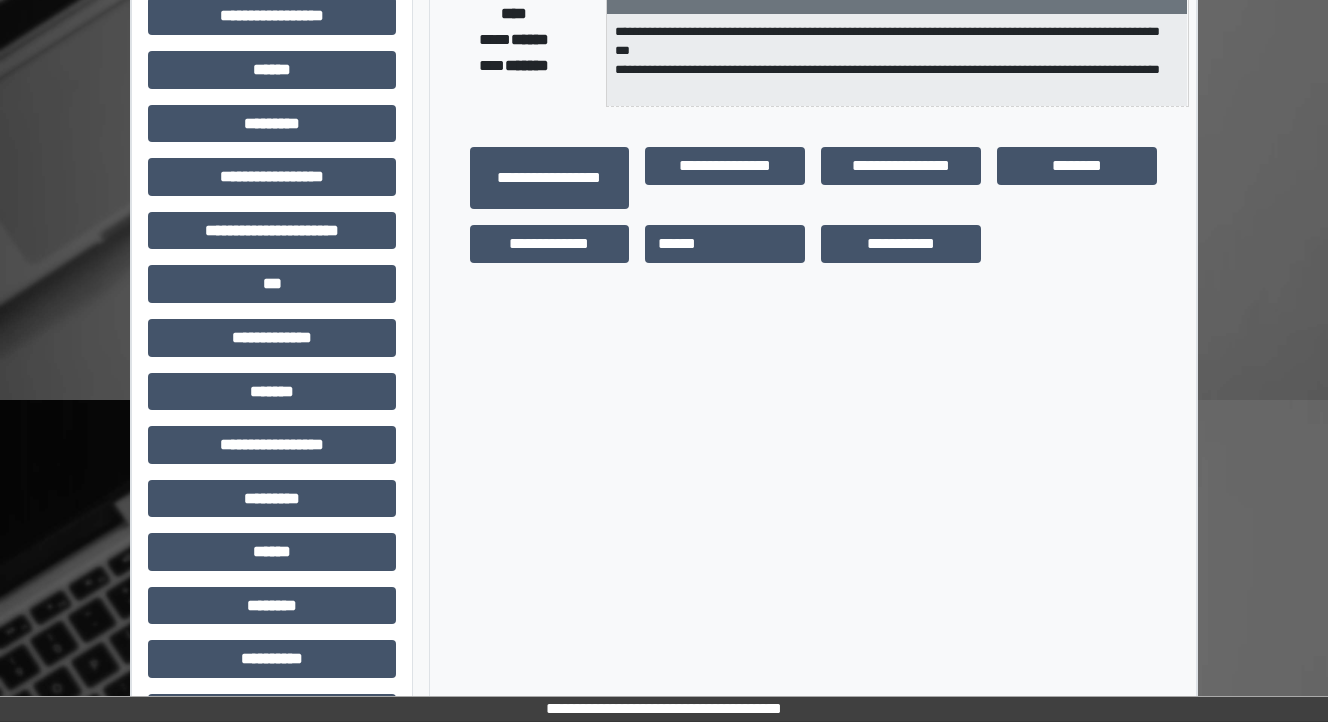 scroll, scrollTop: 0, scrollLeft: 0, axis: both 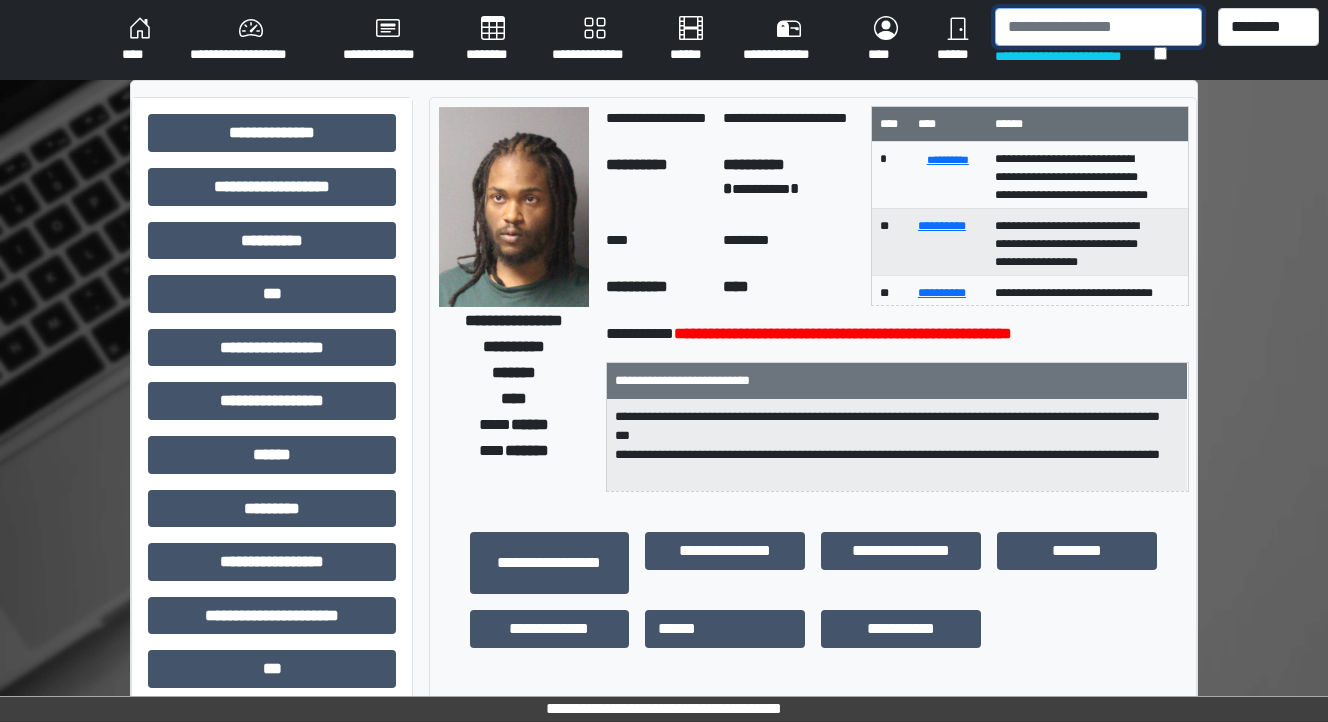 click at bounding box center [1098, 27] 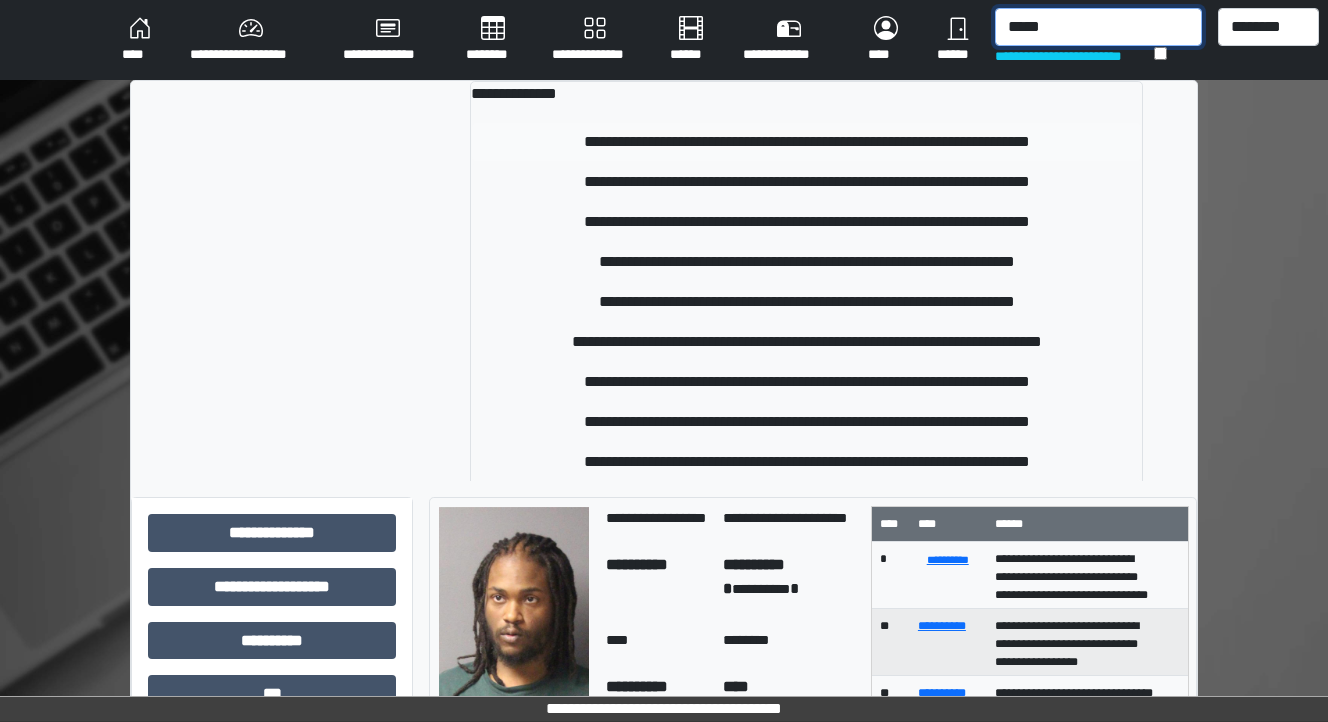 type on "*****" 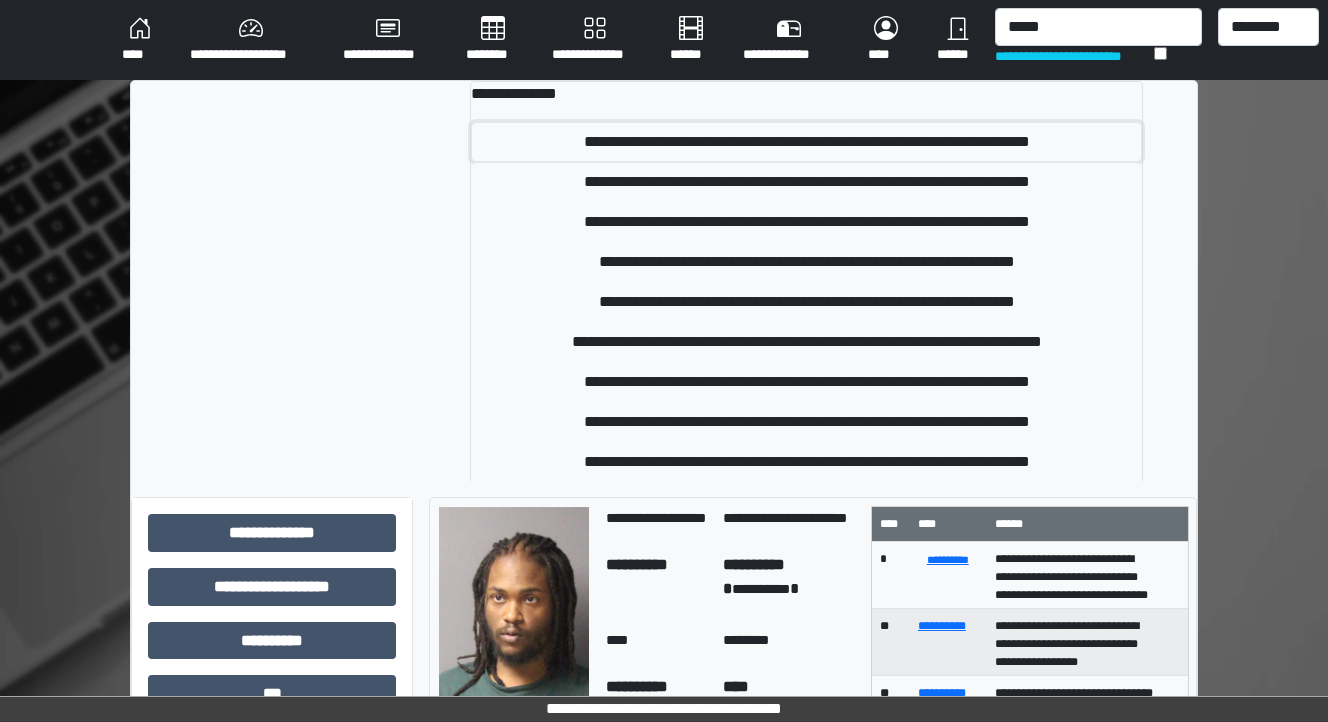 click on "**********" at bounding box center [806, 142] 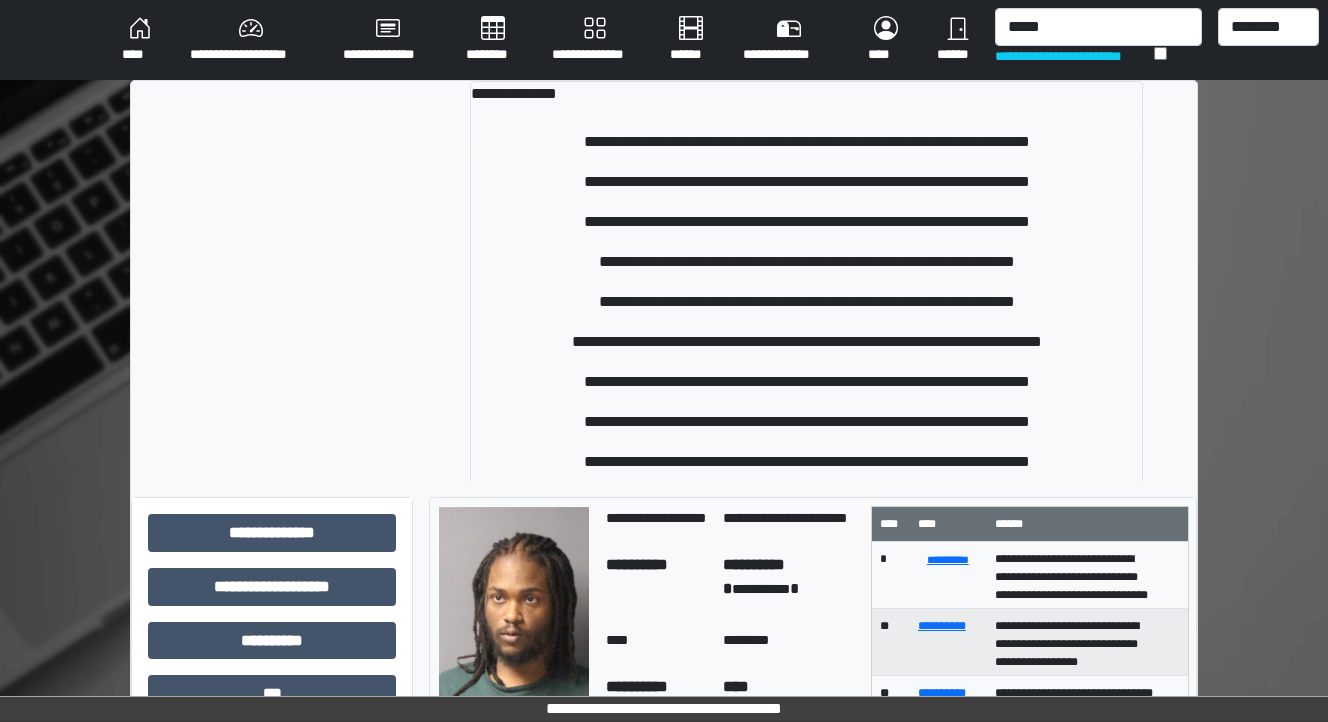 type 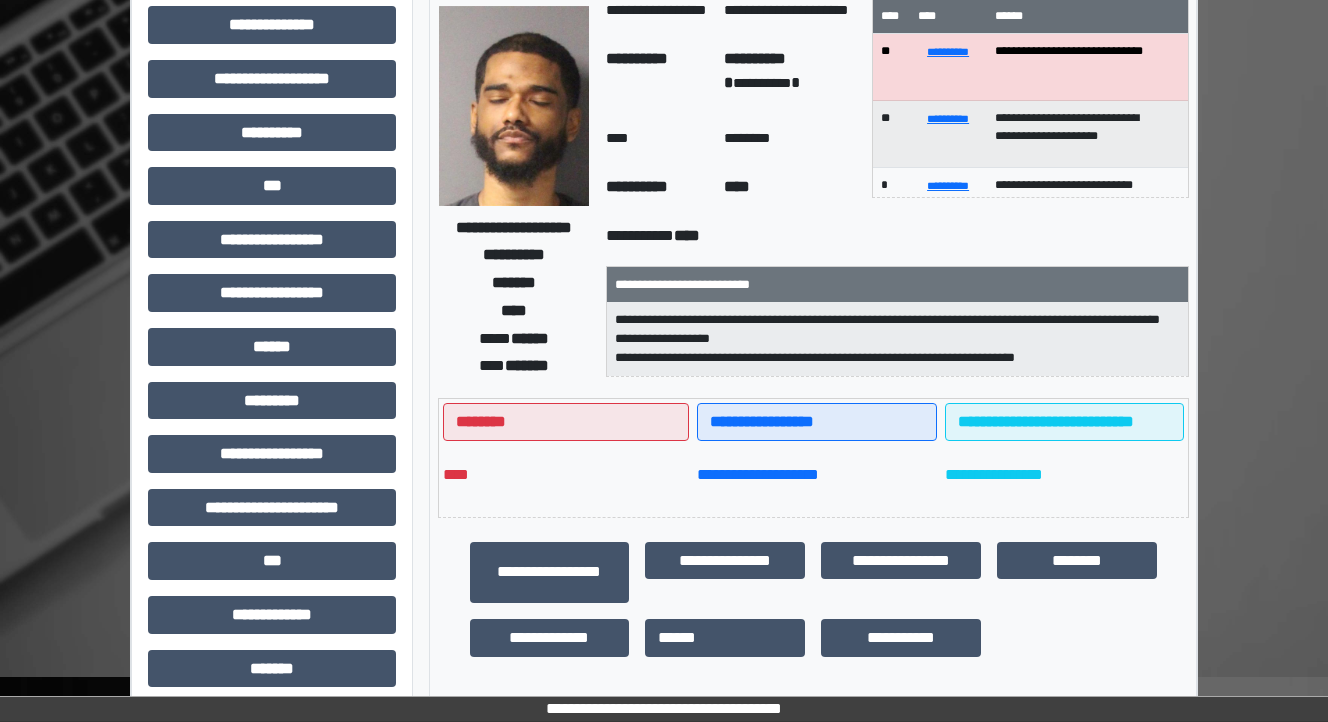 scroll, scrollTop: 80, scrollLeft: 0, axis: vertical 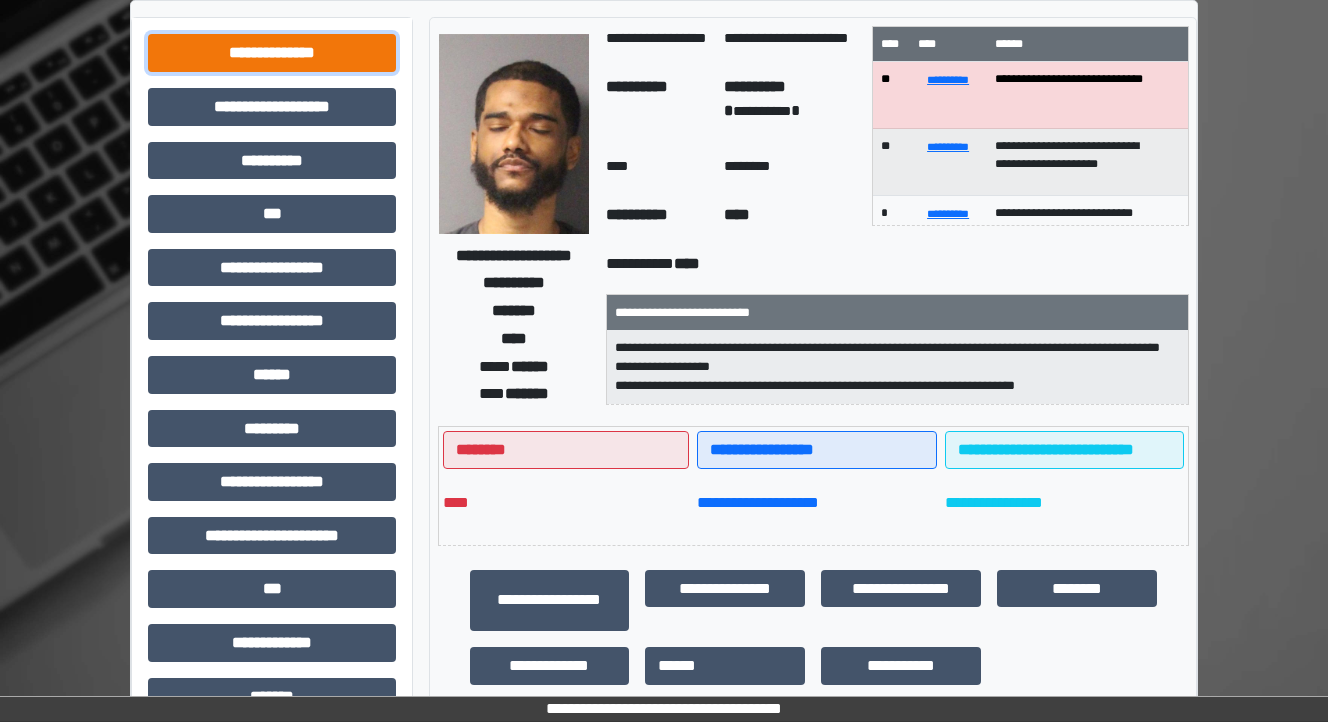 click on "**********" at bounding box center [272, 53] 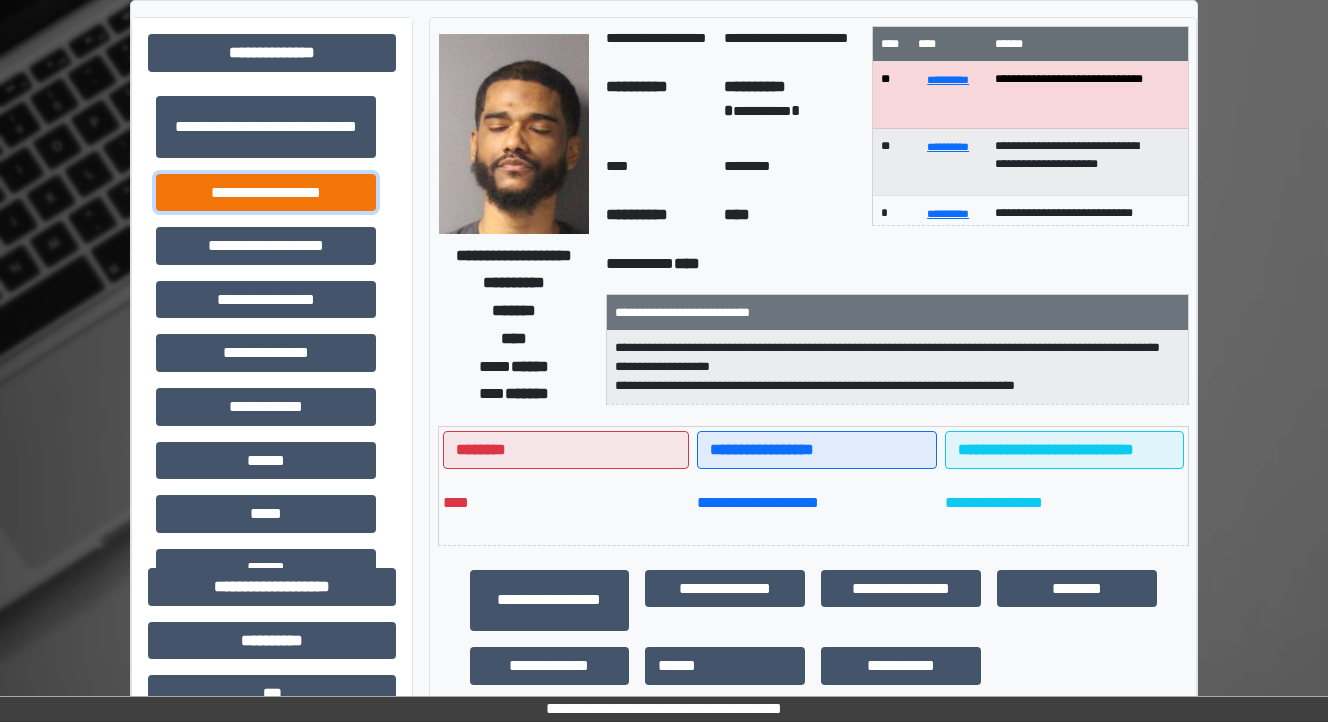 drag, startPoint x: 237, startPoint y: 195, endPoint x: 396, endPoint y: 275, distance: 177.99158 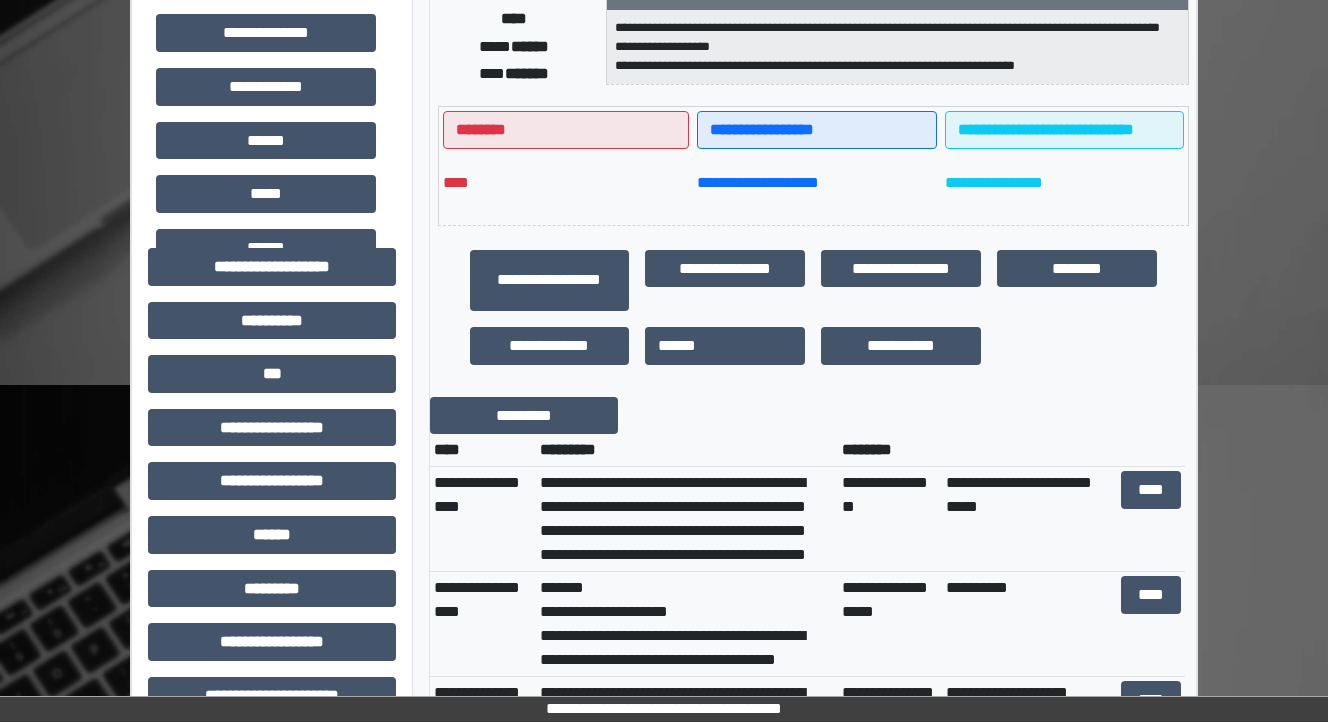 scroll, scrollTop: 480, scrollLeft: 0, axis: vertical 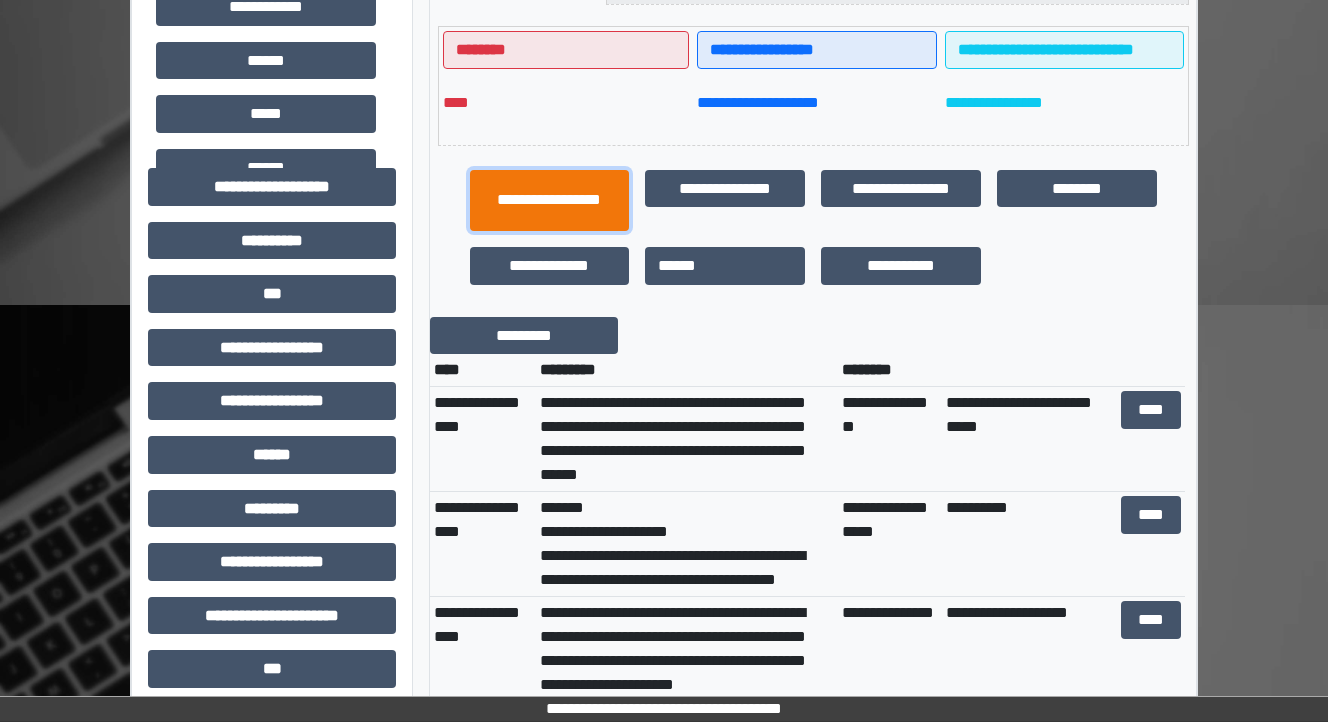 click on "**********" at bounding box center [550, 201] 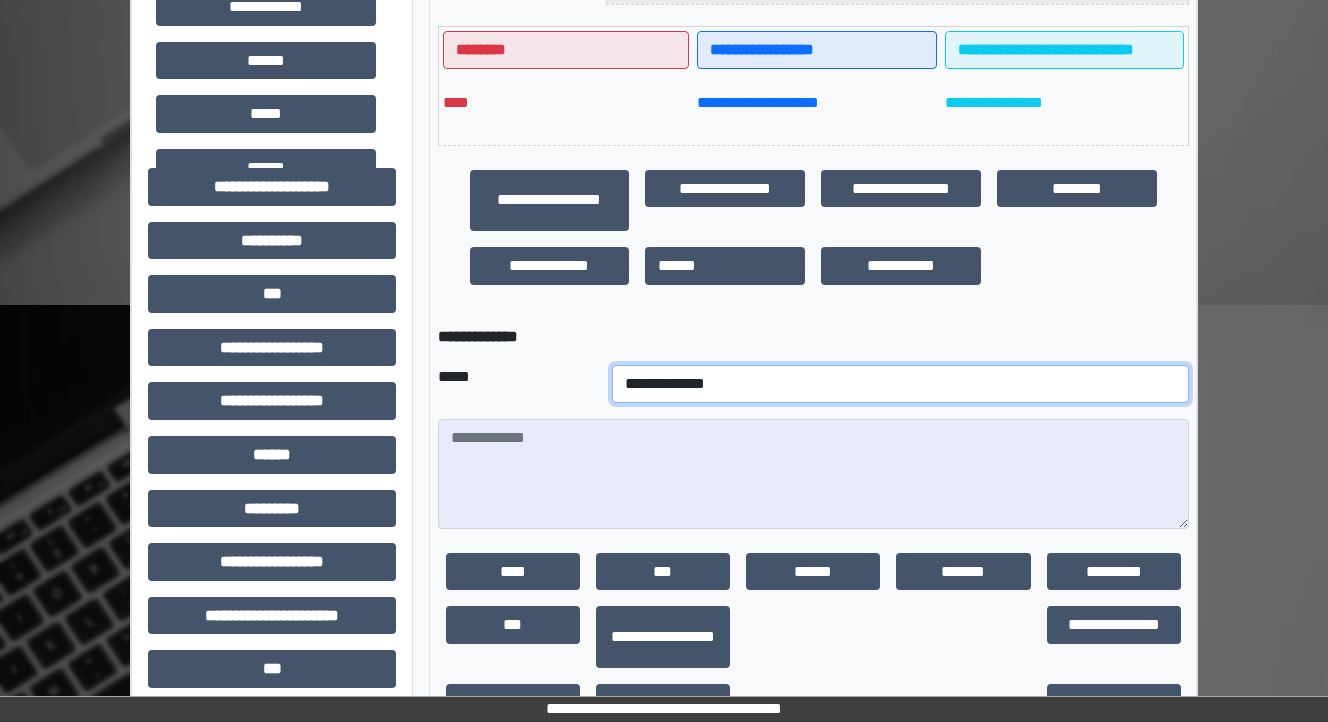 click on "**********" at bounding box center [900, 384] 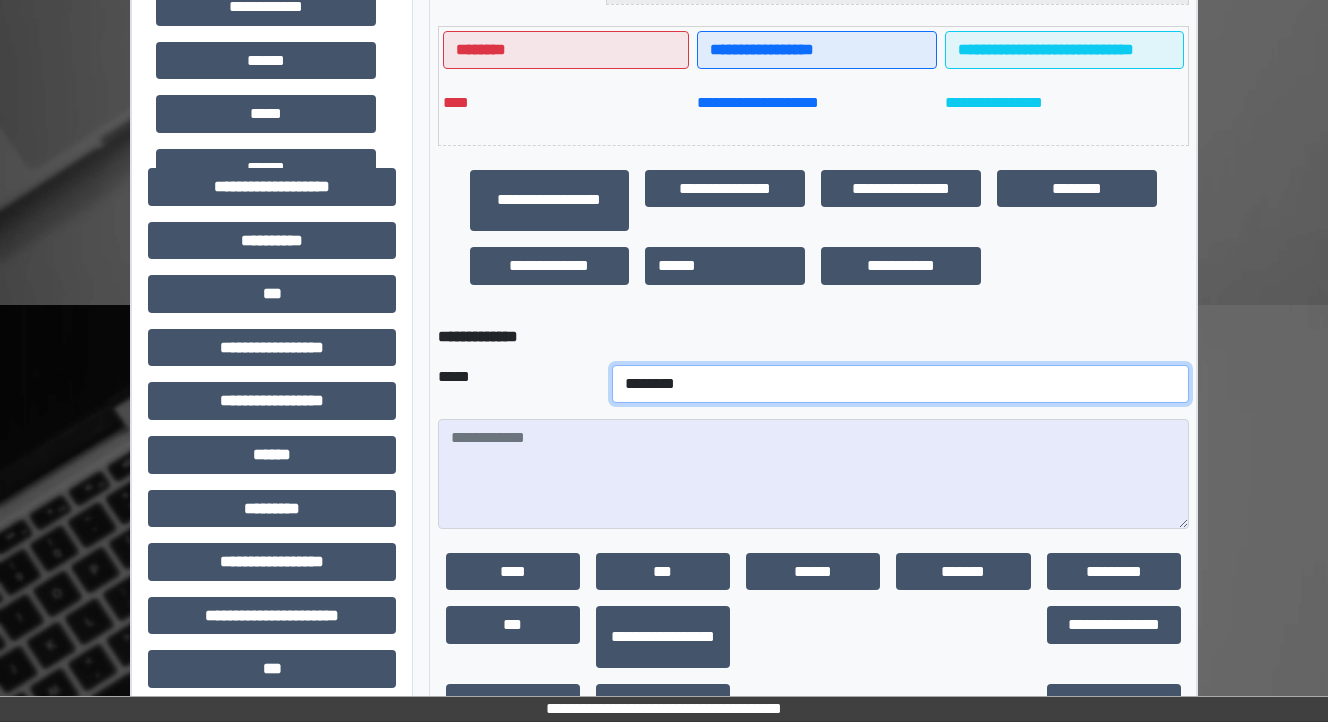 click on "**********" at bounding box center [900, 384] 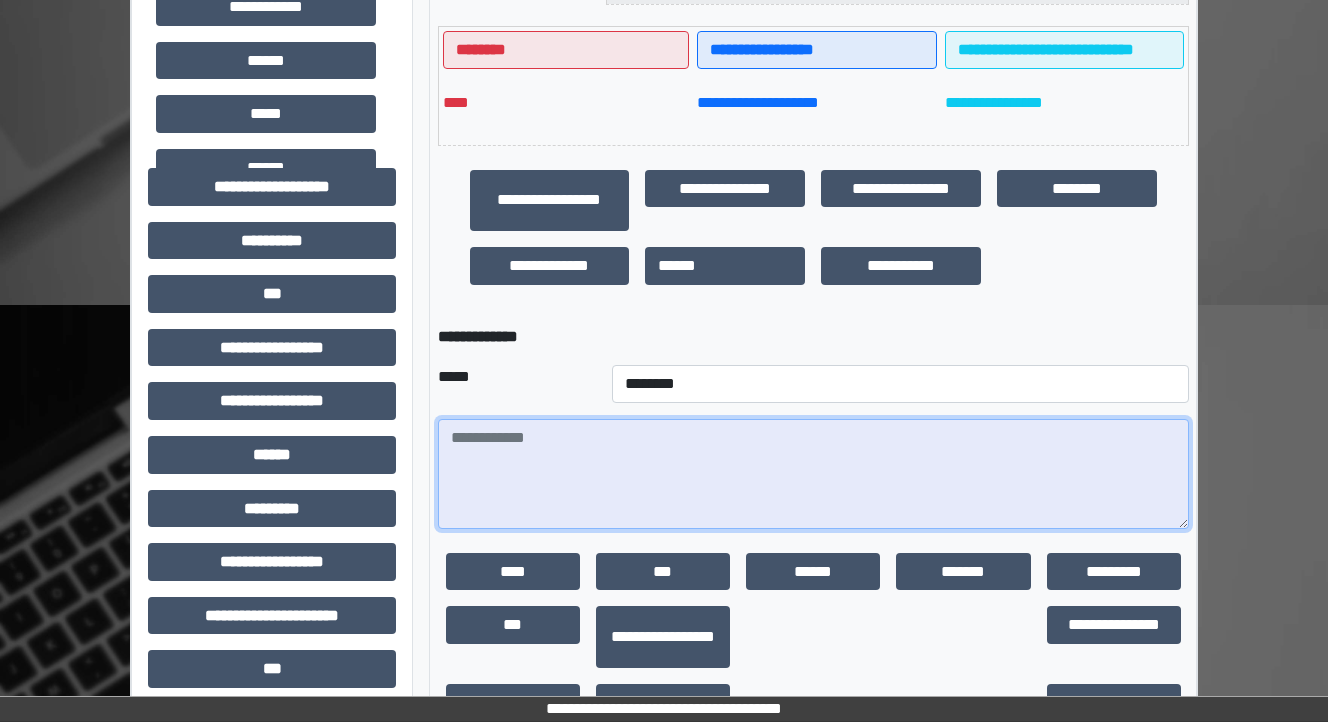 click at bounding box center (813, 474) 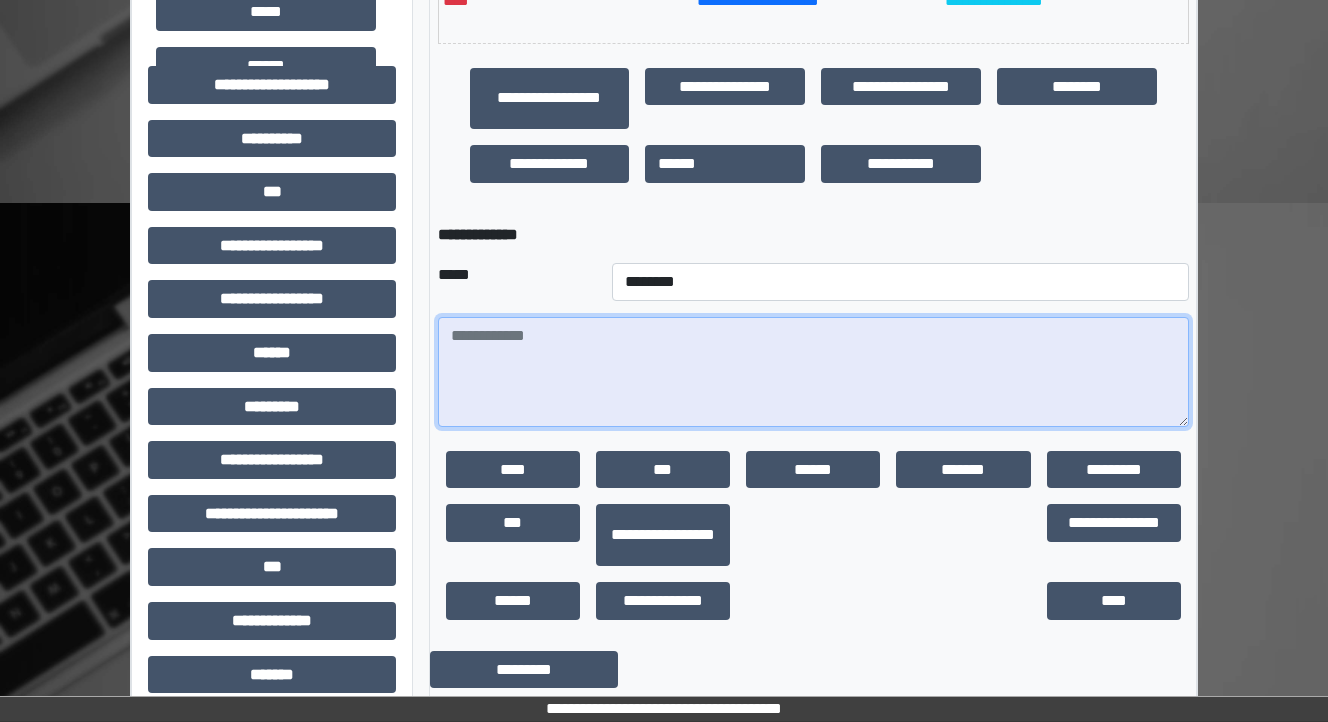 scroll, scrollTop: 880, scrollLeft: 0, axis: vertical 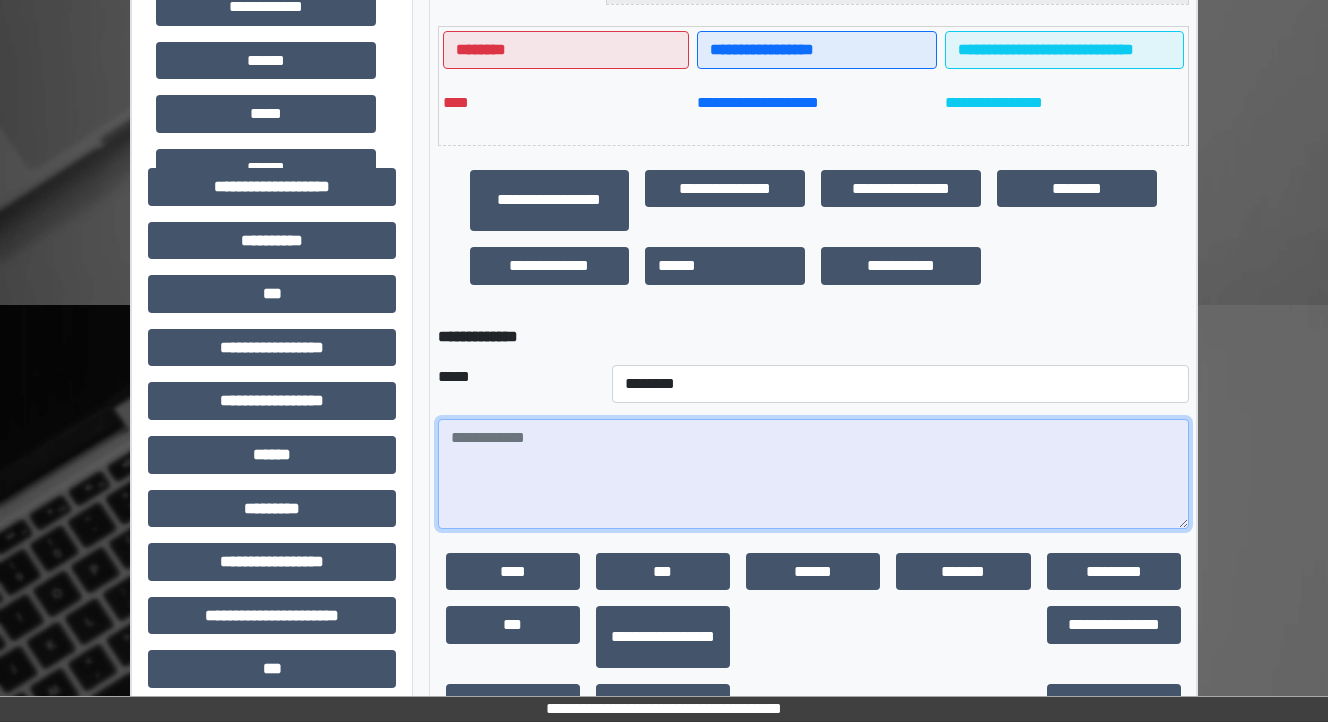 click at bounding box center (813, 474) 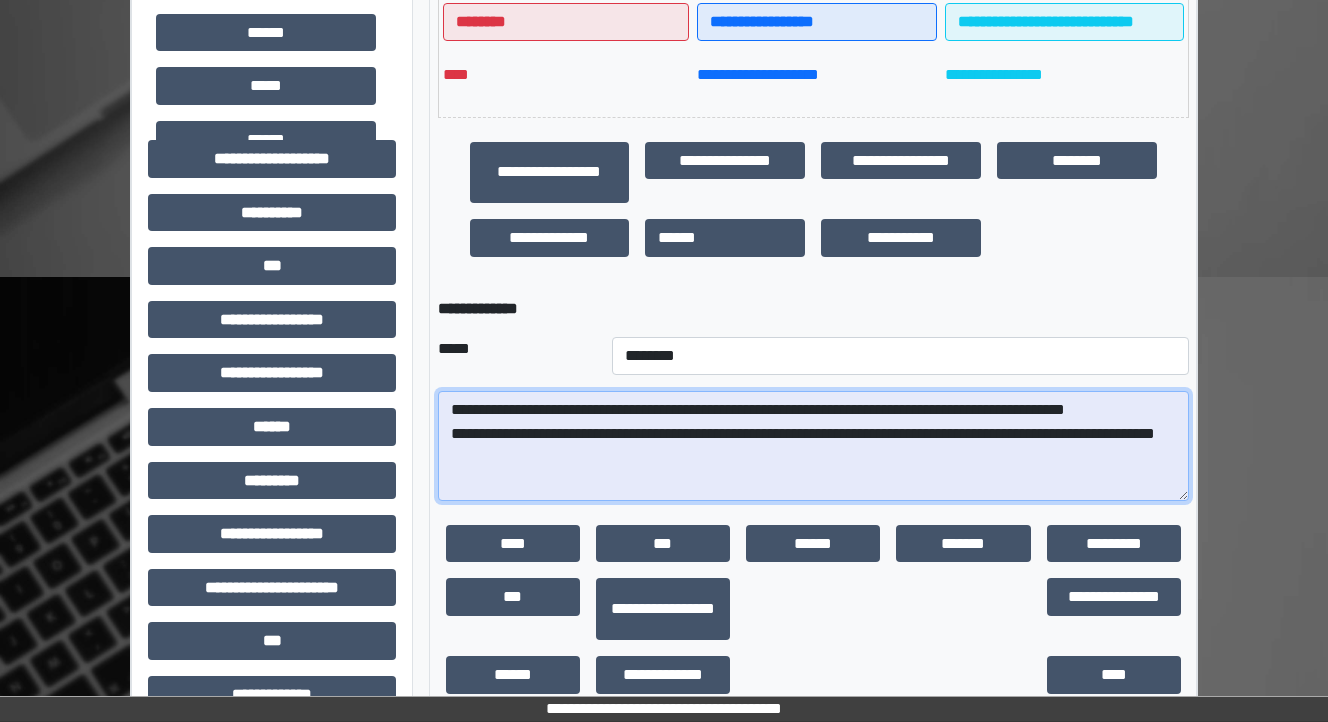 scroll, scrollTop: 480, scrollLeft: 0, axis: vertical 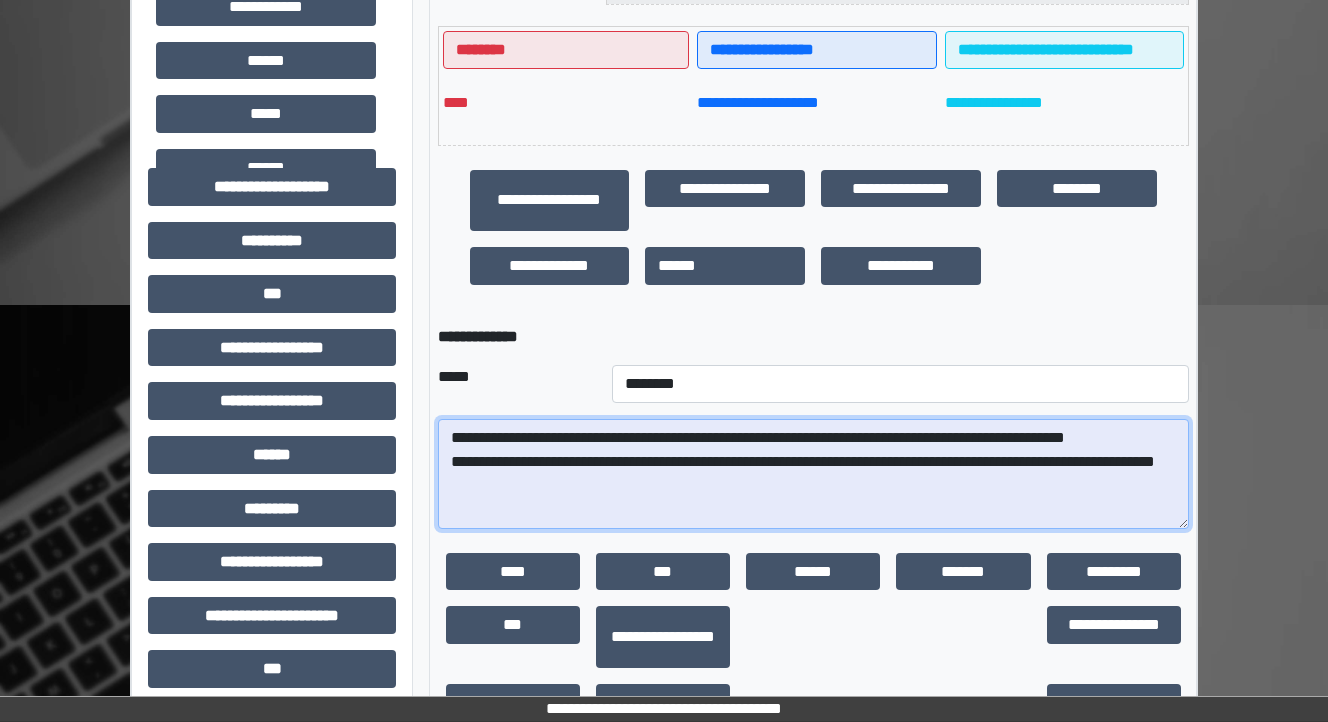 click on "**********" at bounding box center (813, 474) 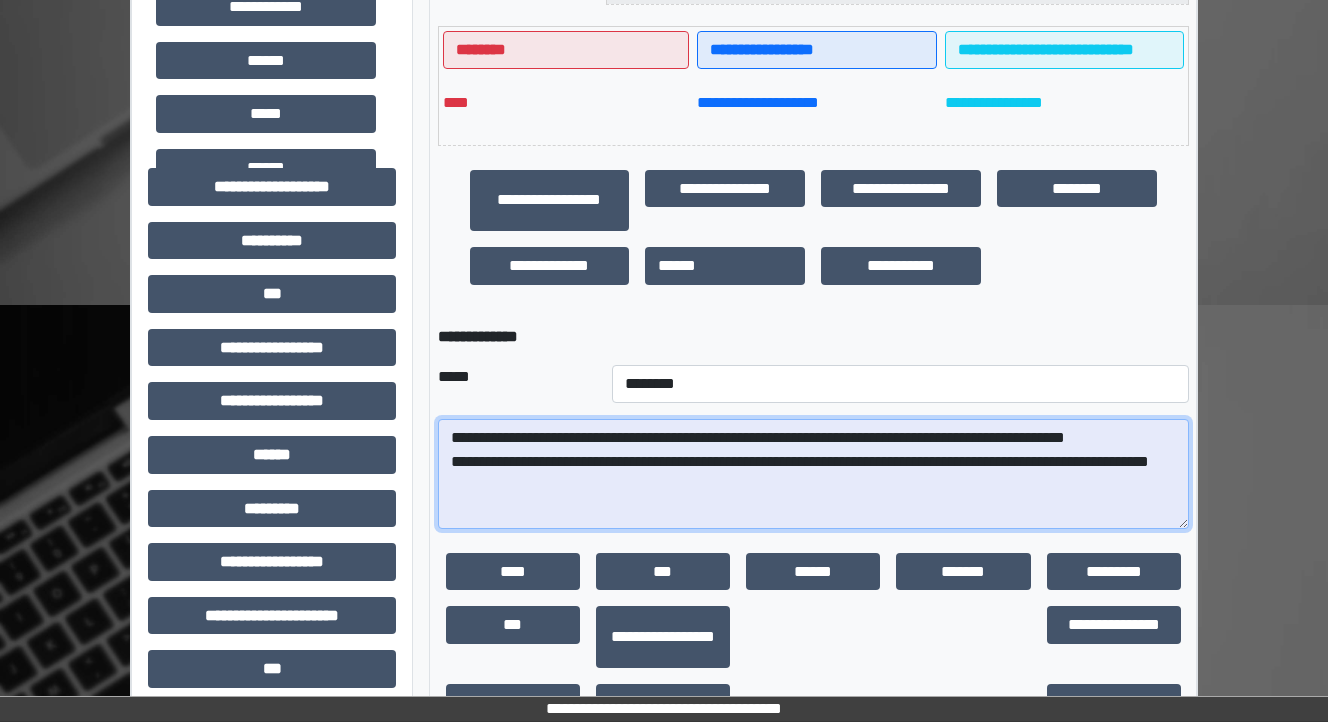 click on "**********" at bounding box center (813, 474) 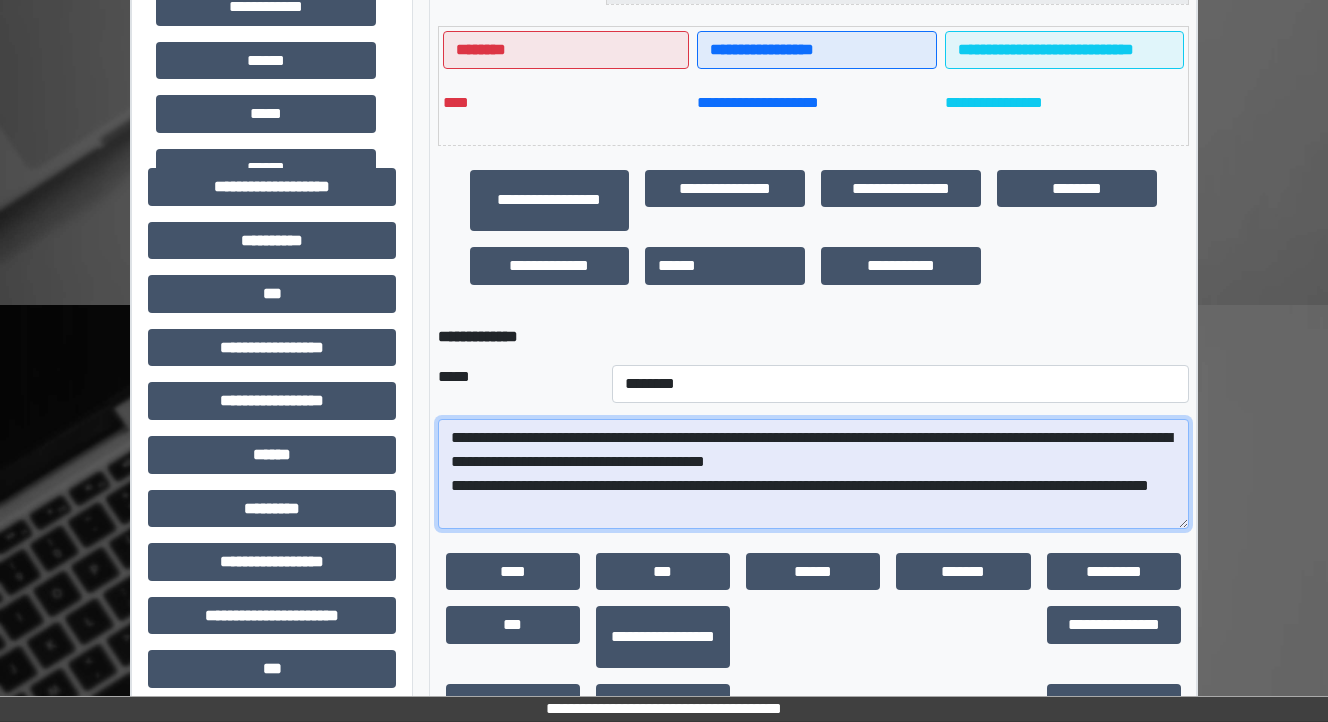 click on "**********" at bounding box center (813, 474) 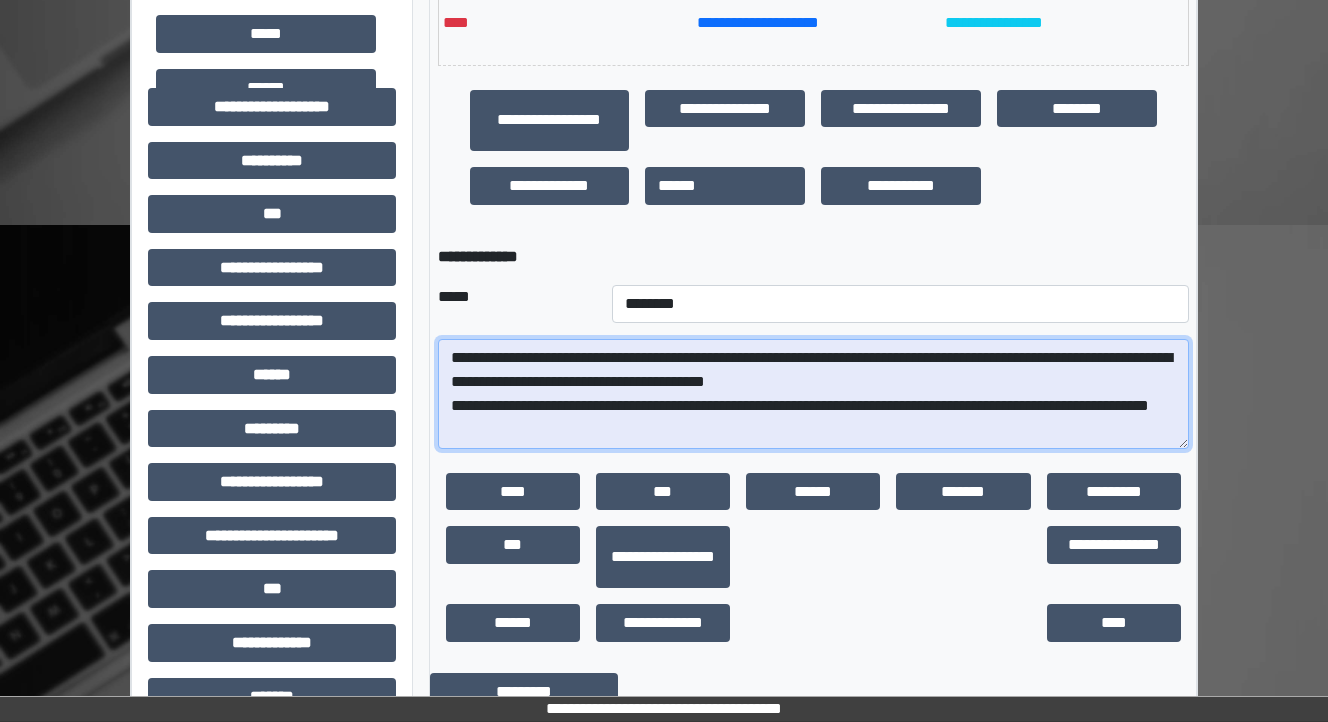 click on "**********" at bounding box center [813, 394] 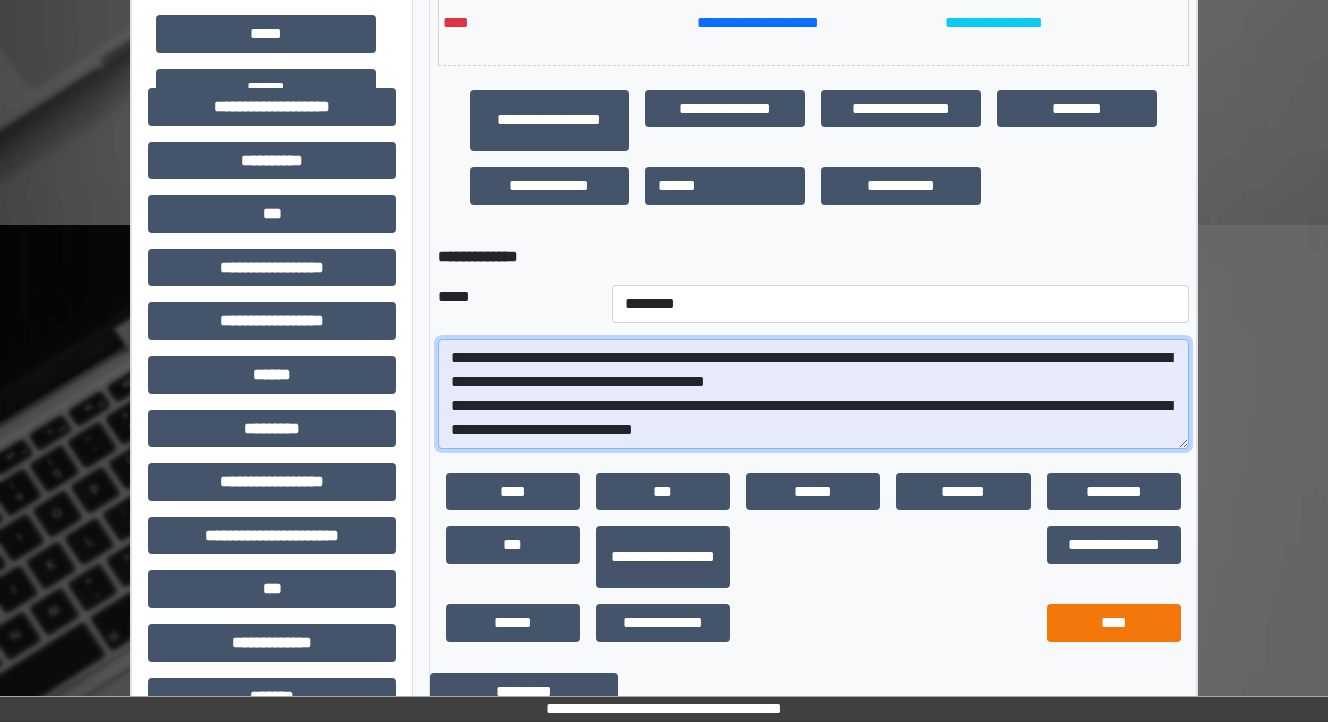 type on "**********" 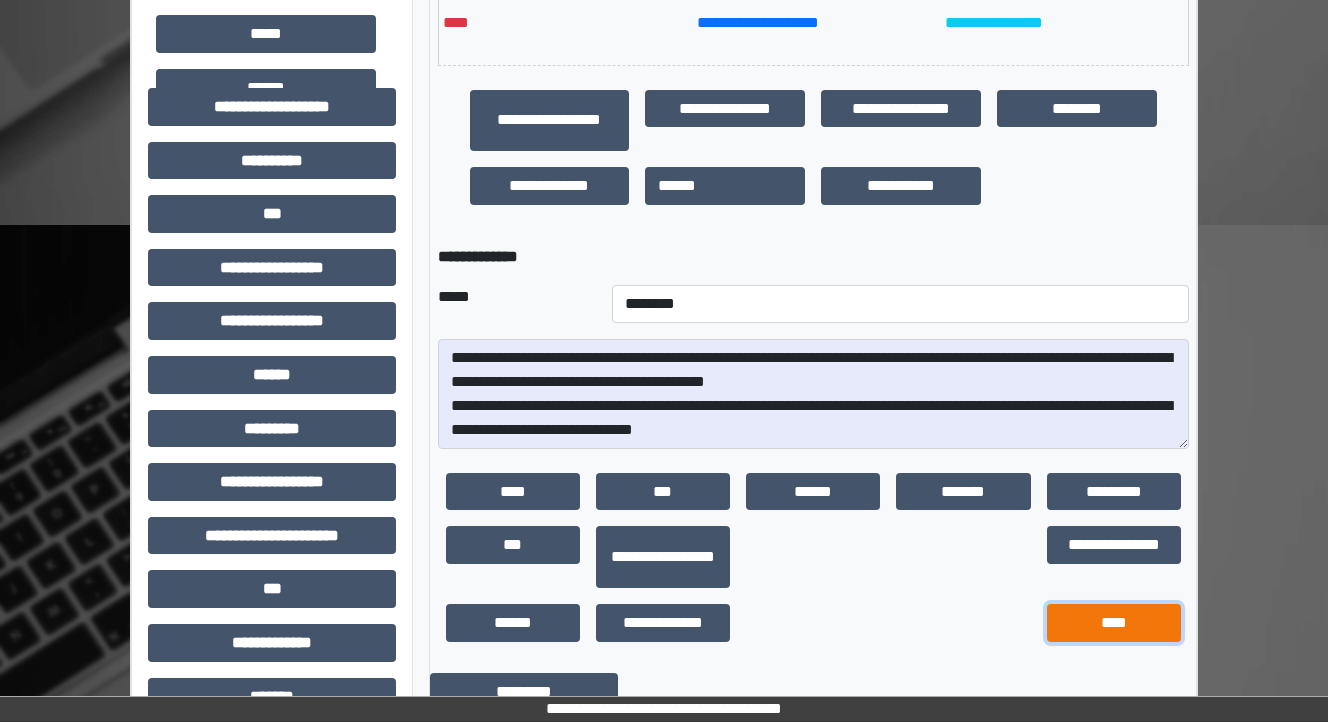 click on "****" at bounding box center (1114, 623) 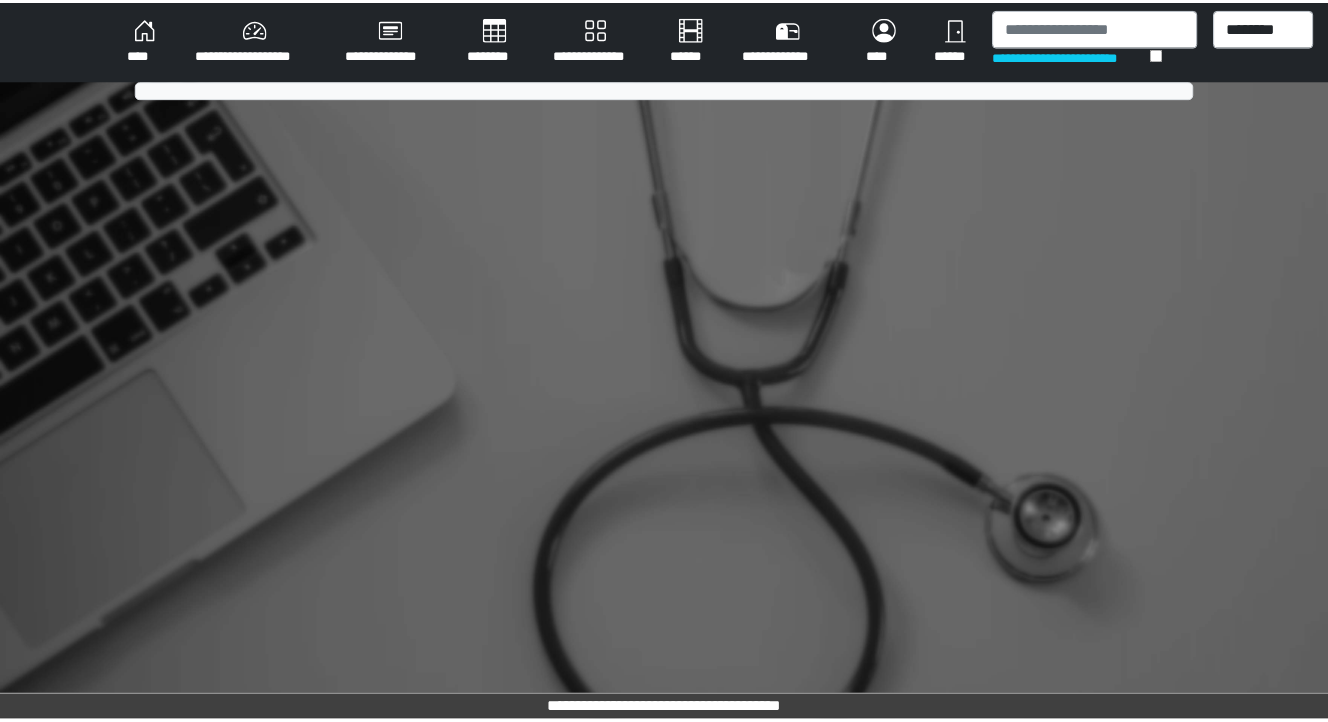 scroll, scrollTop: 0, scrollLeft: 0, axis: both 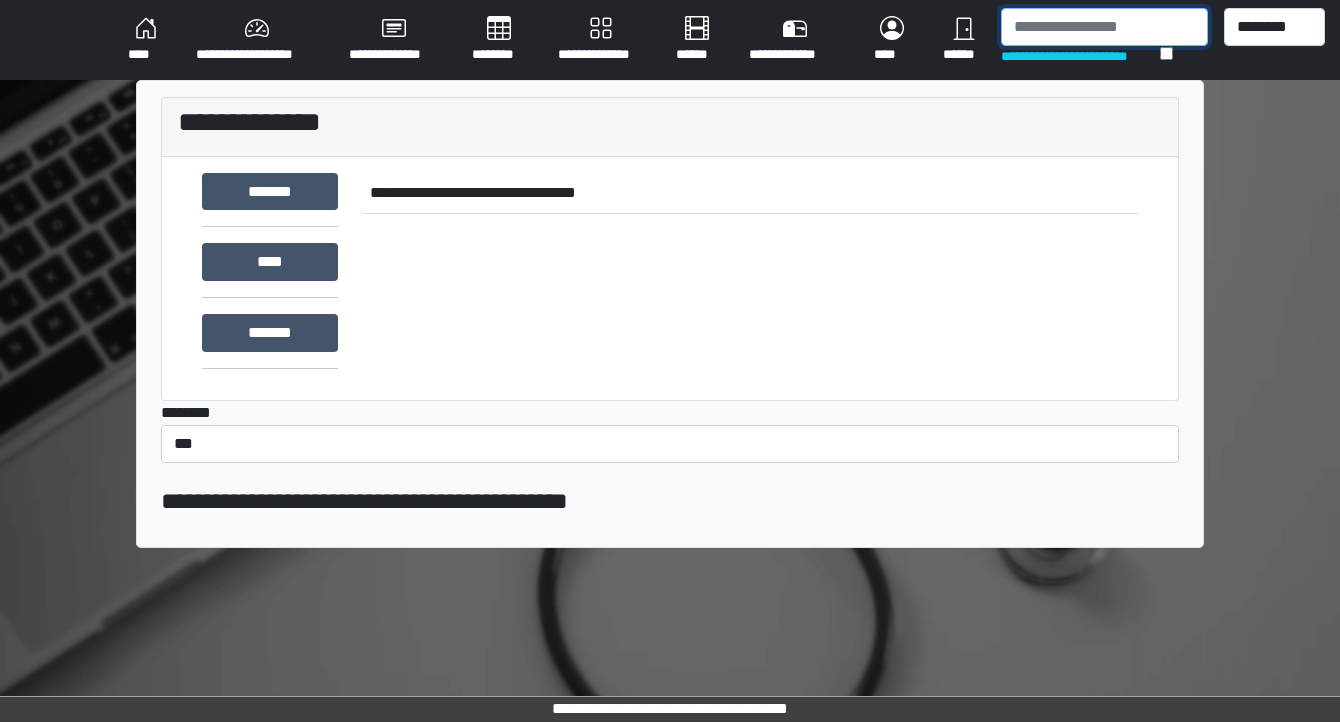 click at bounding box center [1104, 27] 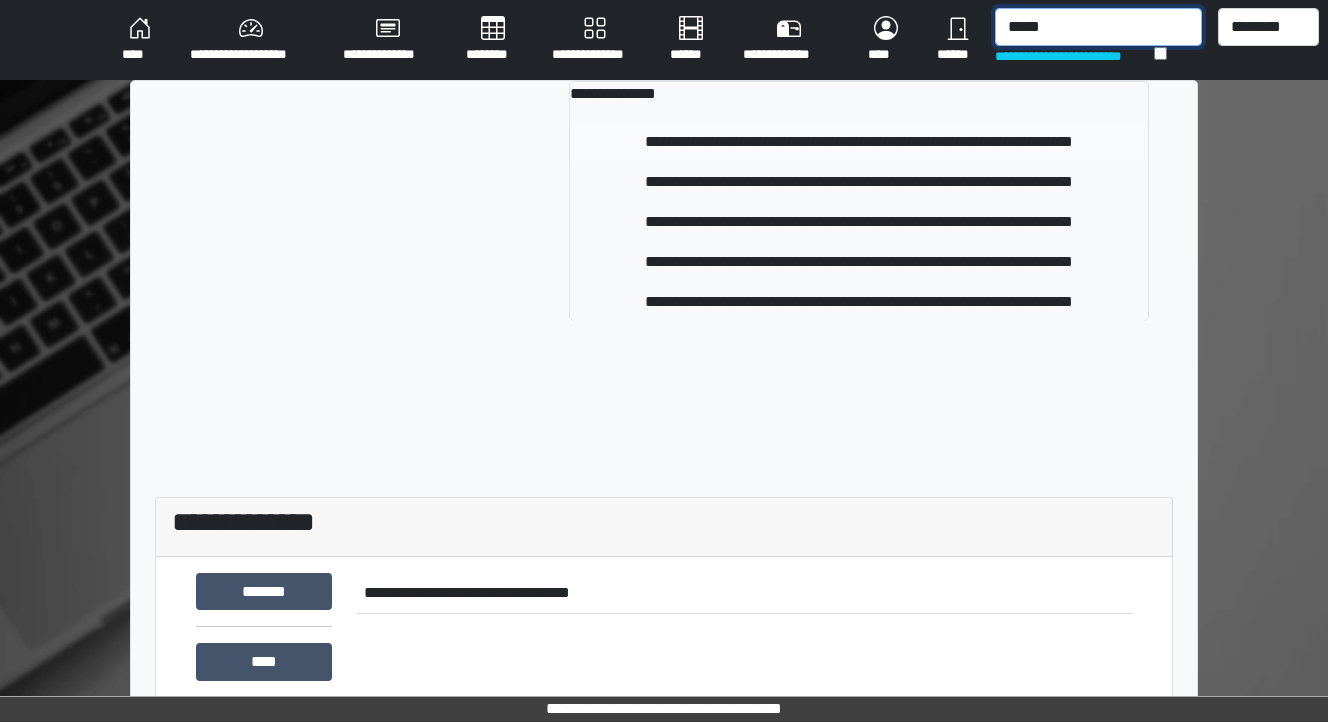 type on "*****" 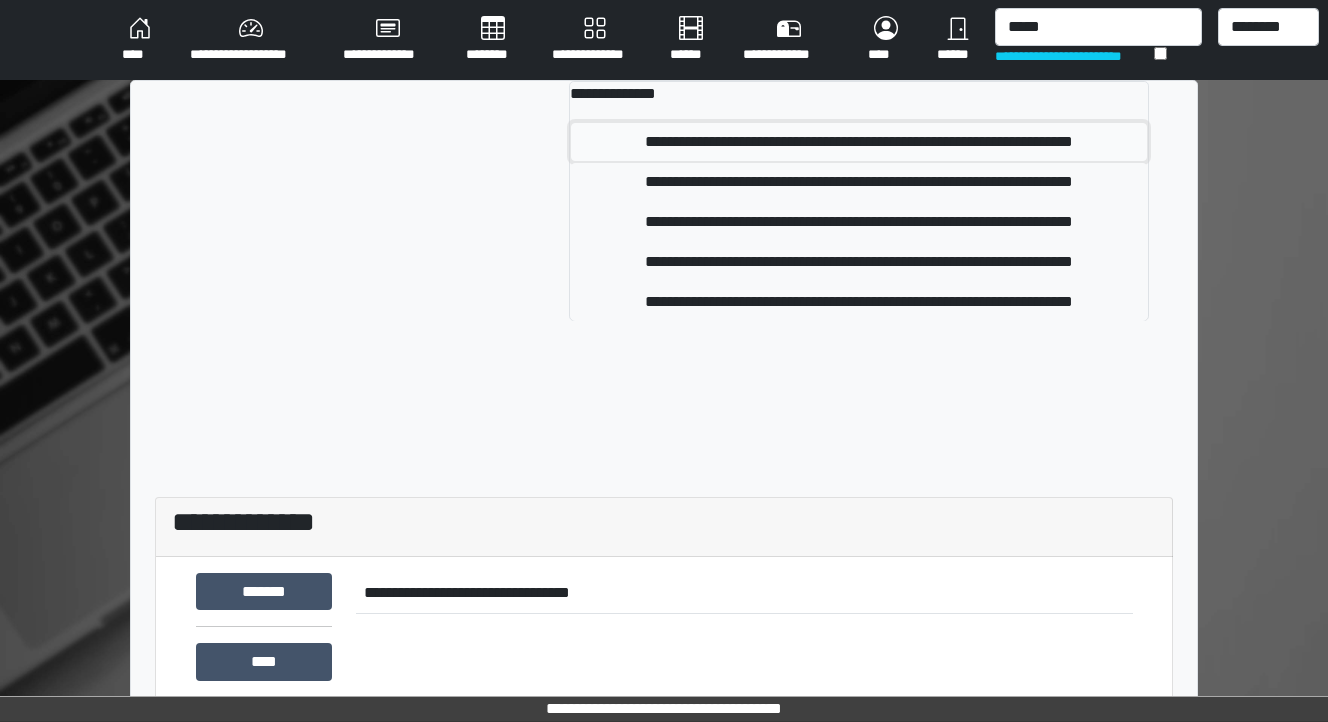 click on "**********" at bounding box center (859, 142) 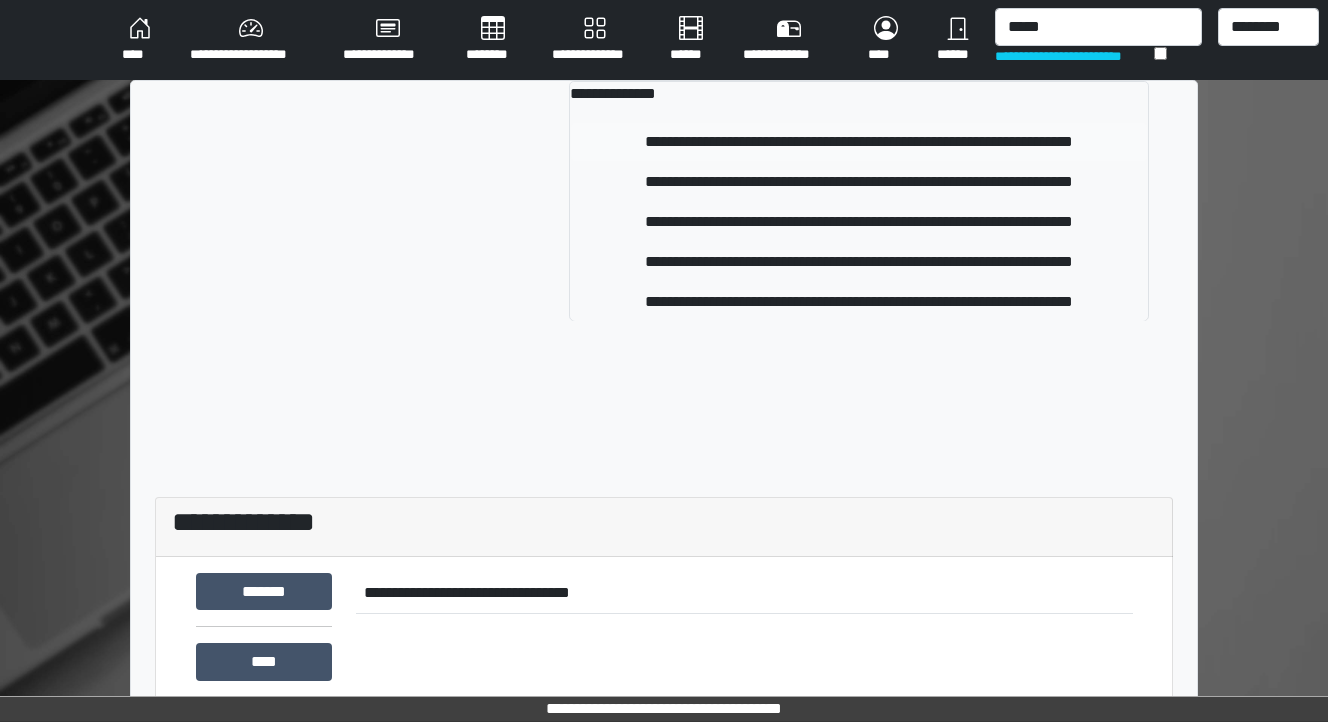 type 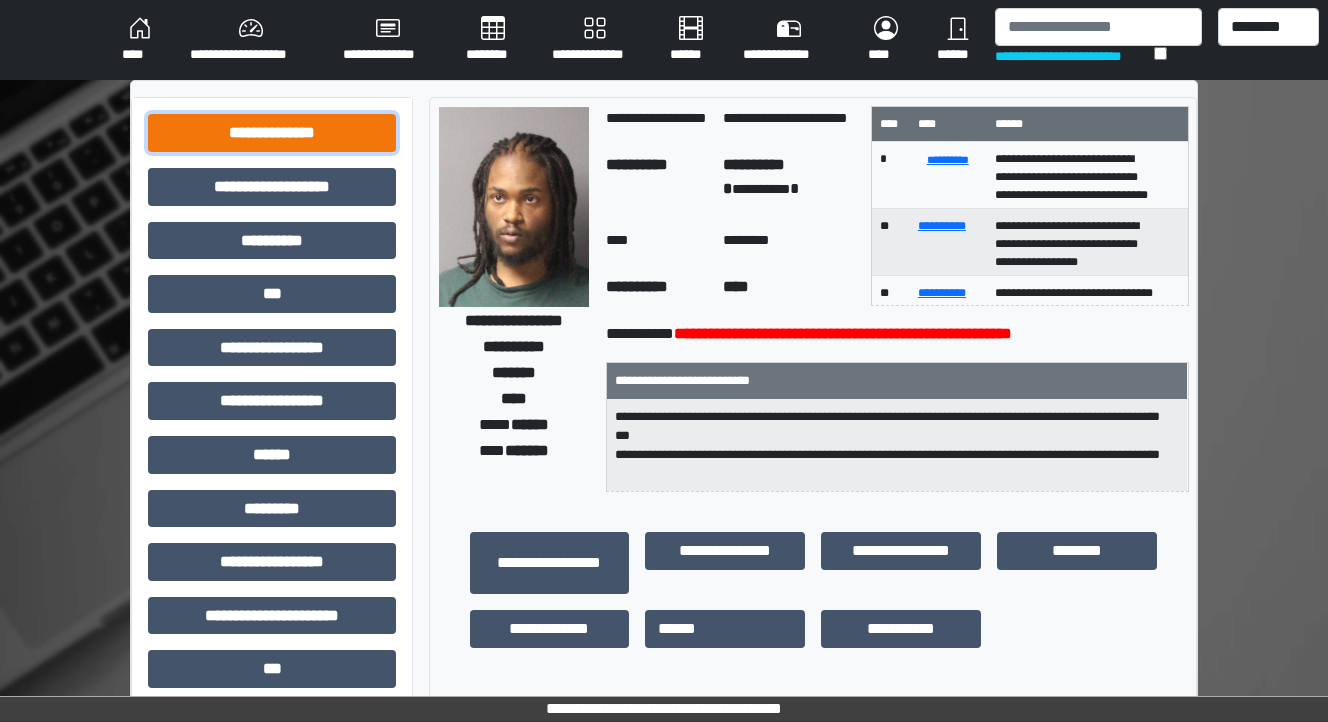 click on "**********" at bounding box center [272, 133] 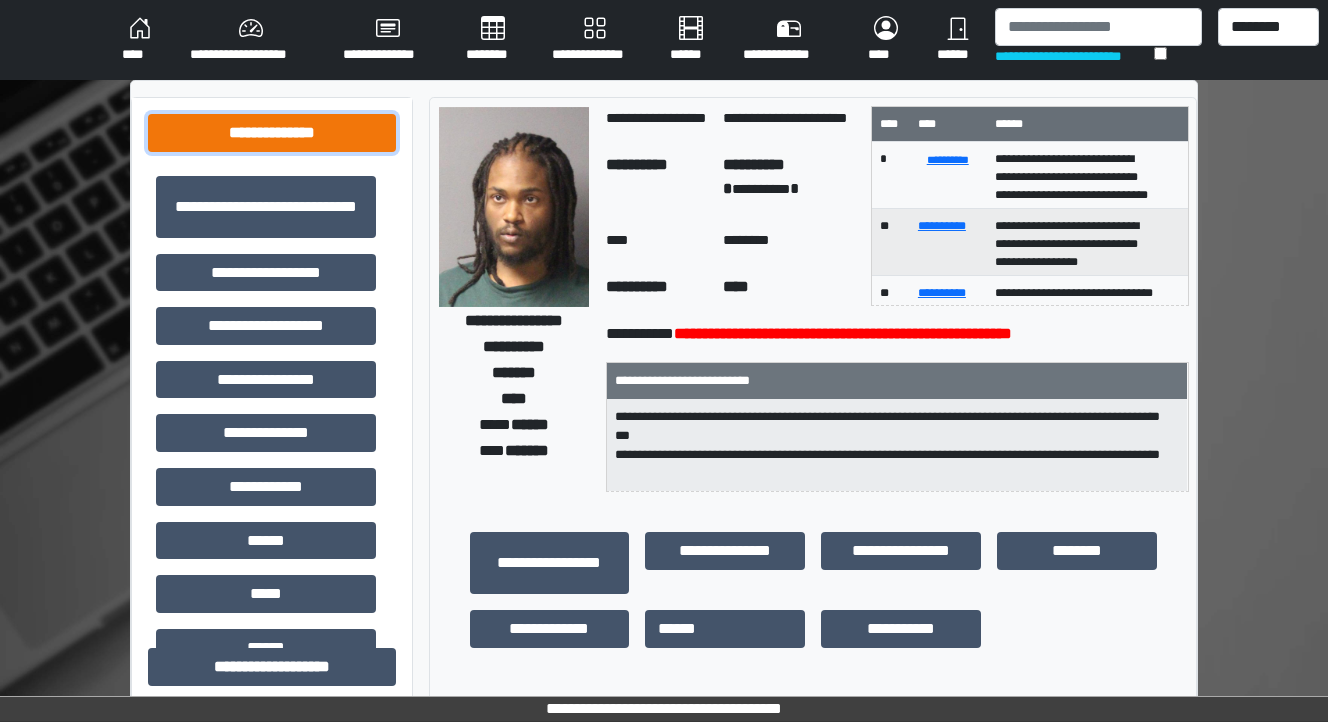 click on "**********" at bounding box center [272, 133] 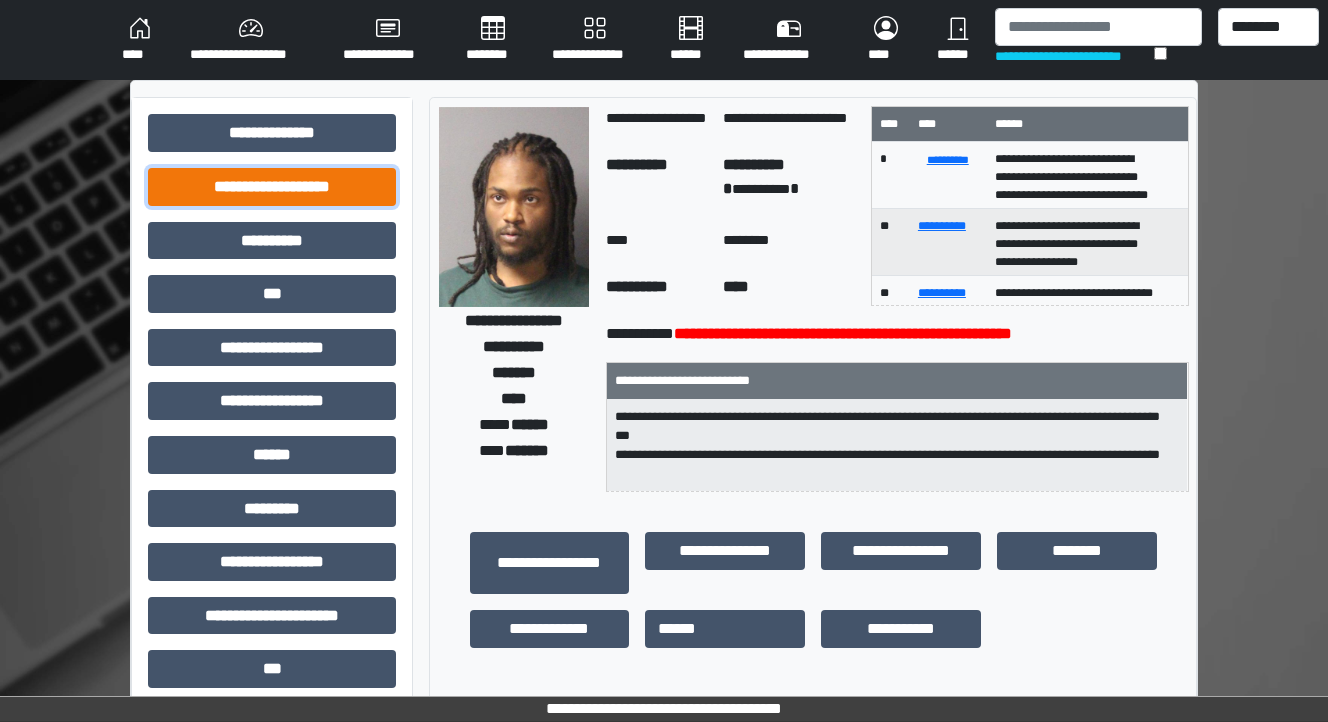 click on "**********" at bounding box center (272, 187) 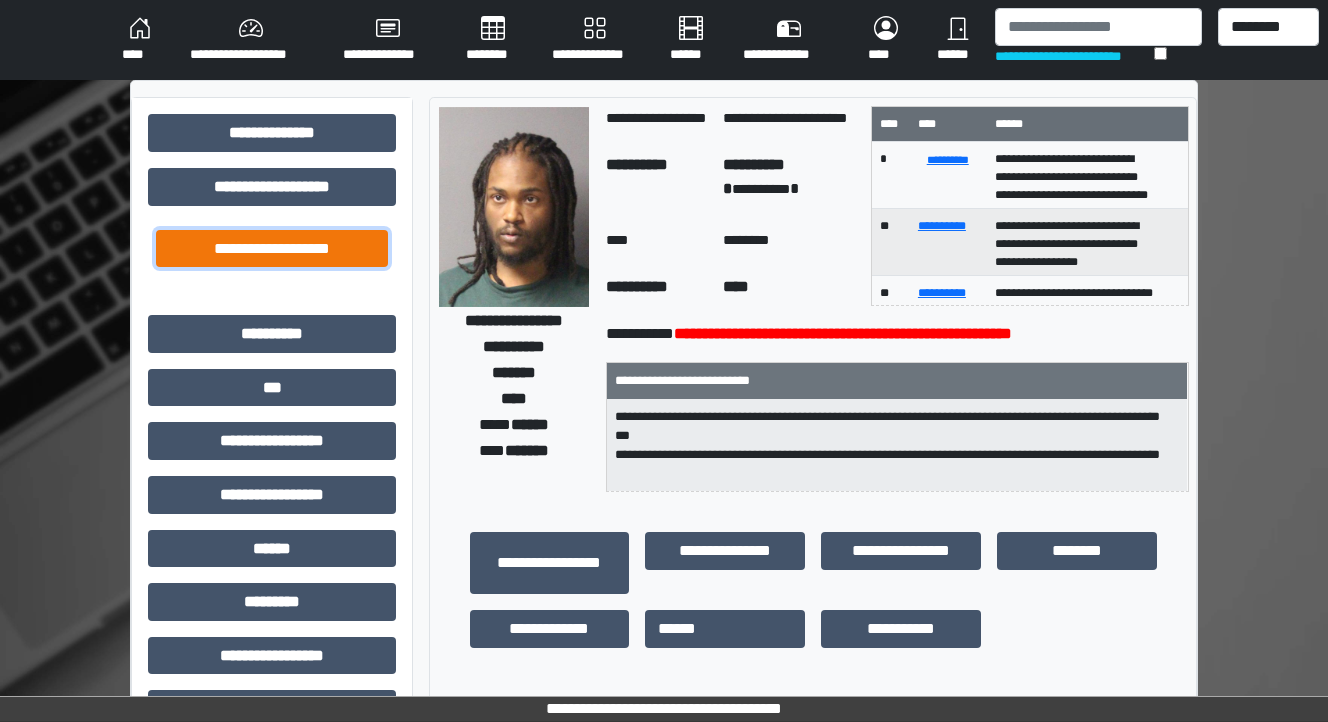 click on "**********" at bounding box center [272, 249] 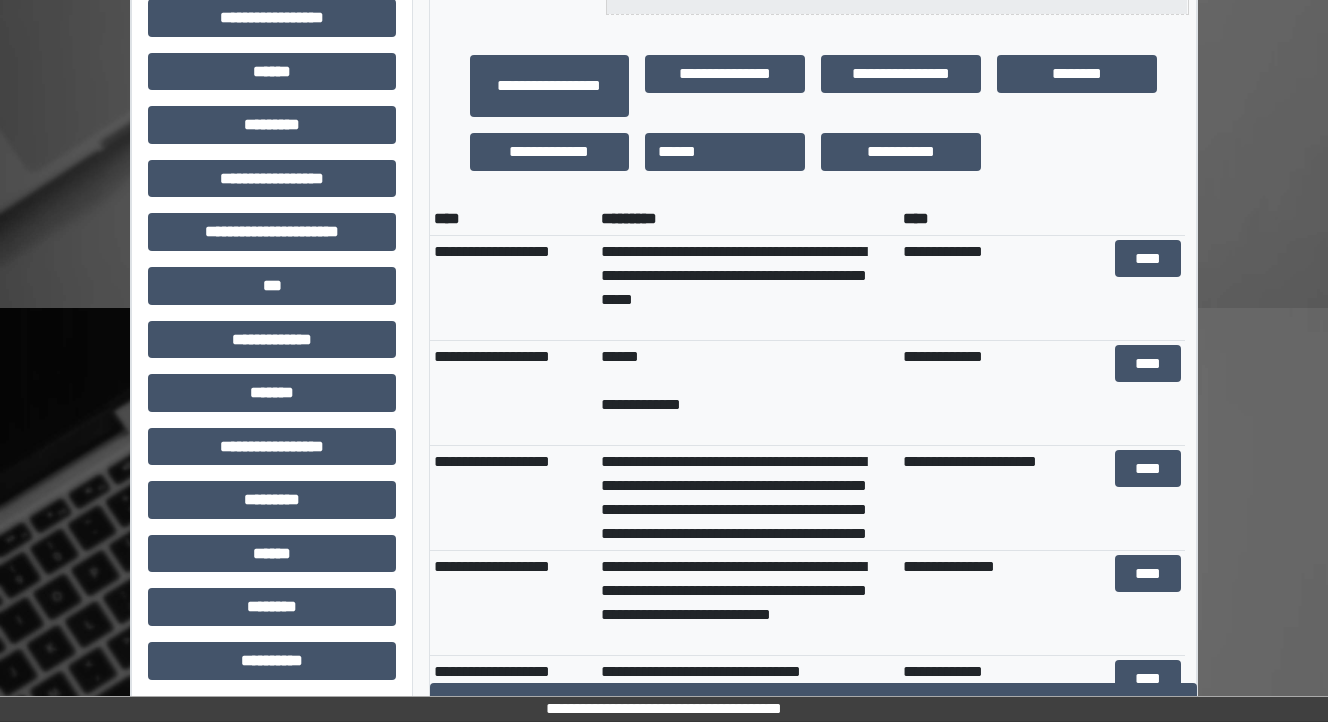 scroll, scrollTop: 480, scrollLeft: 0, axis: vertical 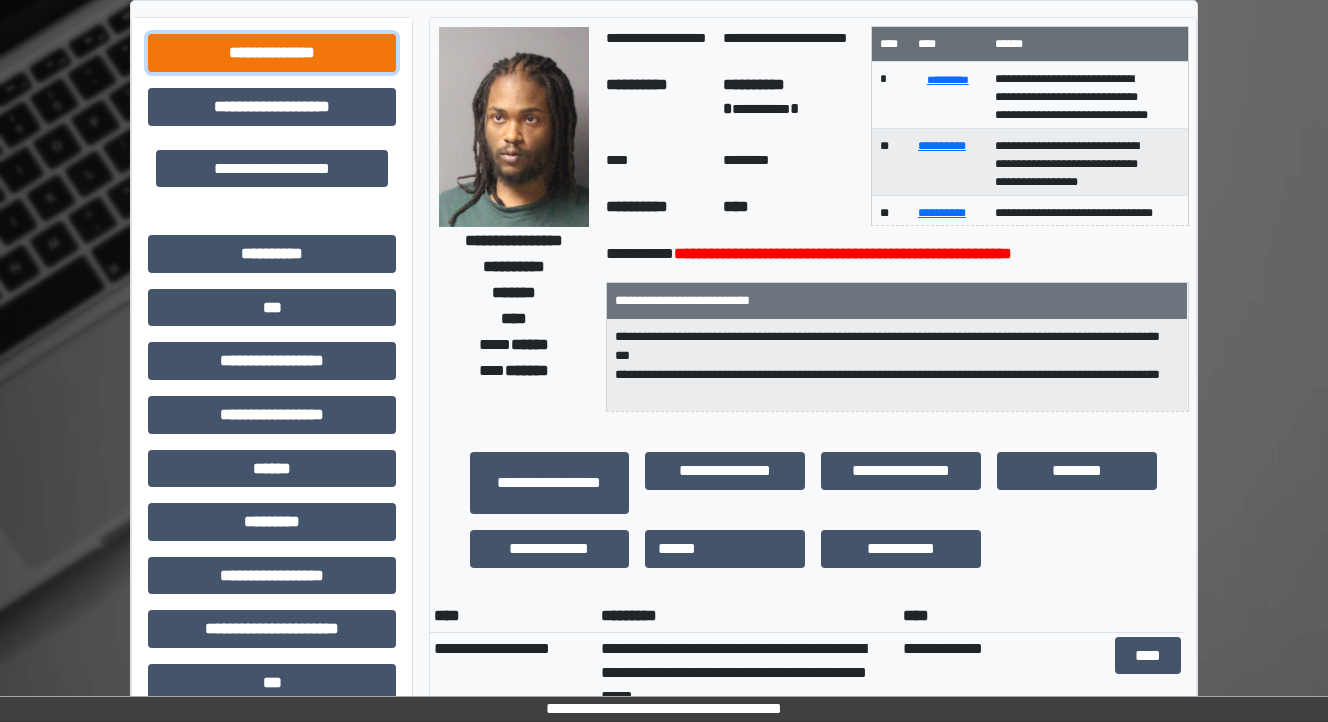click on "**********" at bounding box center (272, 53) 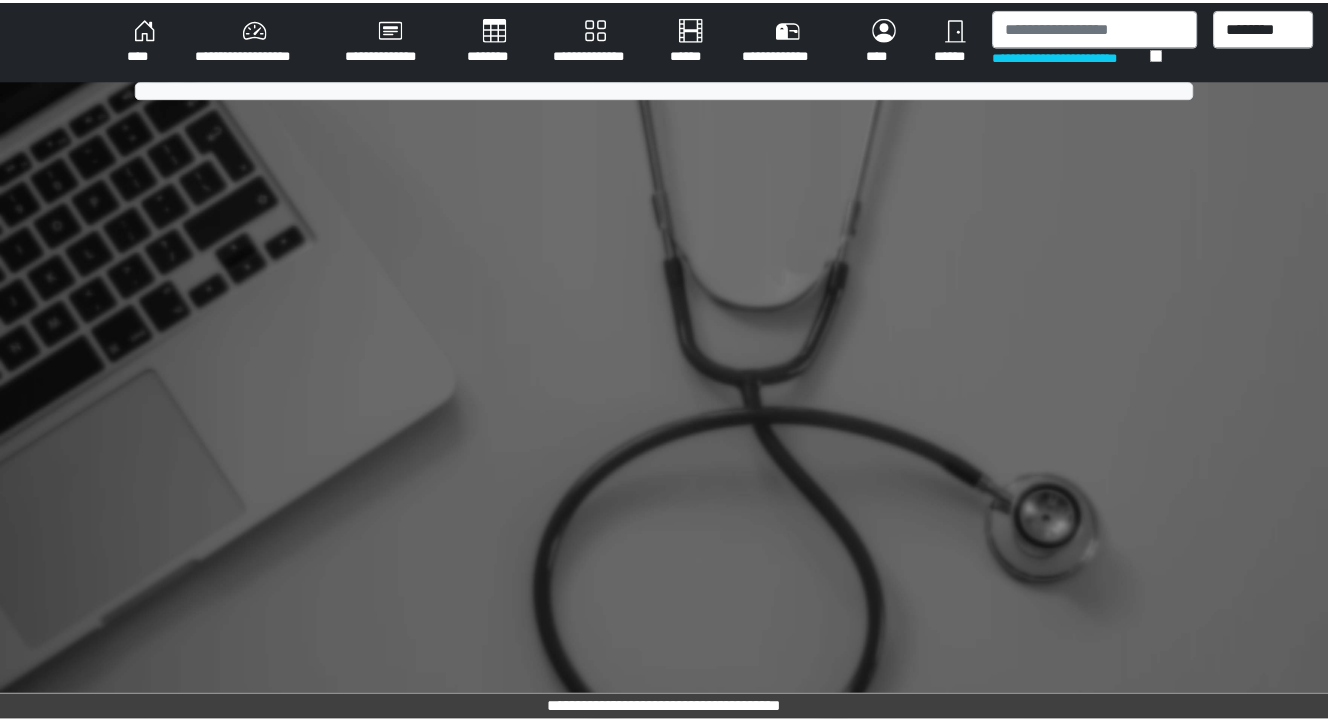 scroll, scrollTop: 0, scrollLeft: 0, axis: both 